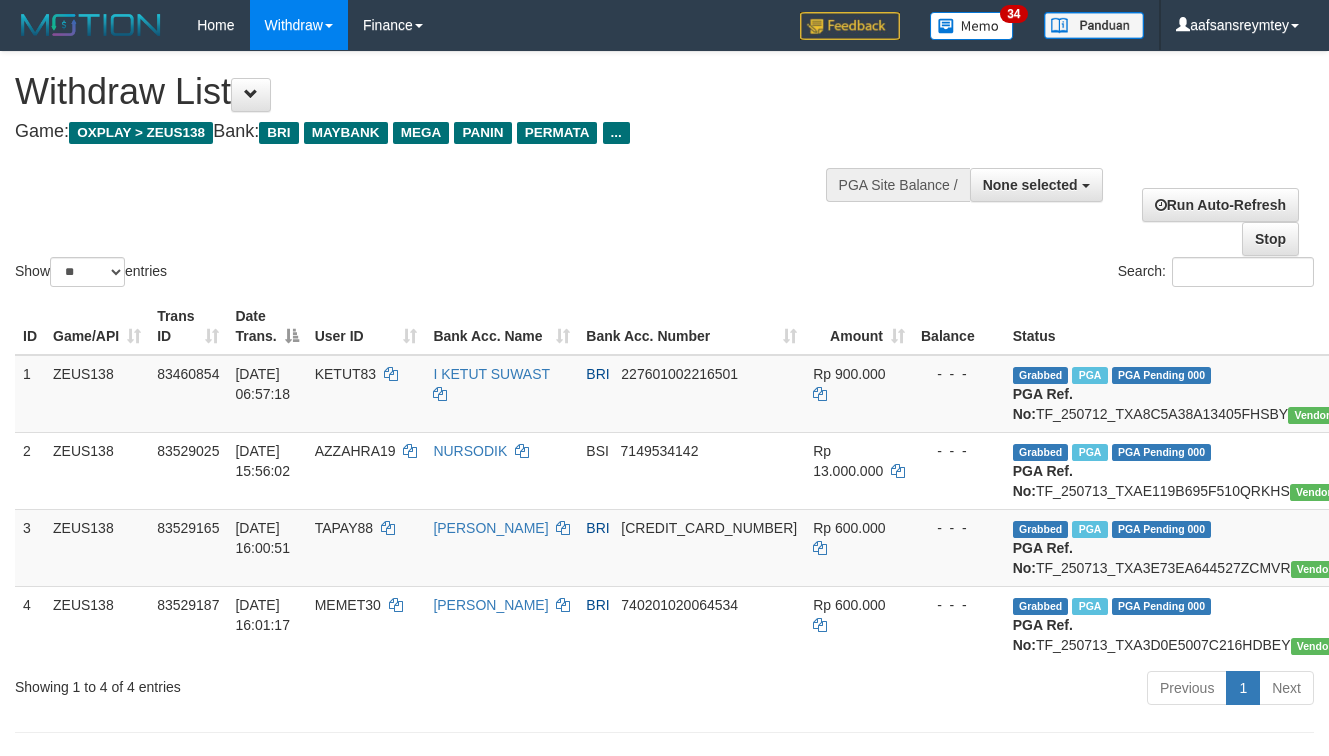 select 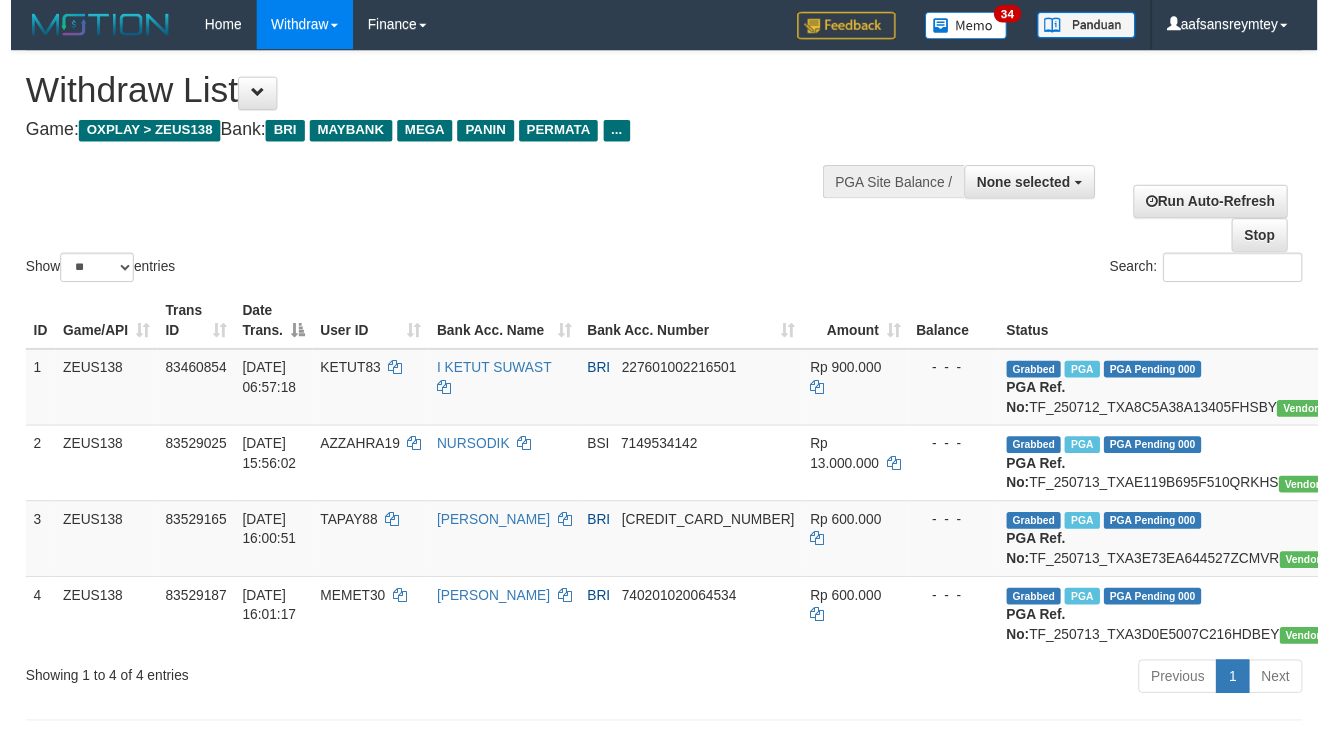 scroll, scrollTop: 61, scrollLeft: 0, axis: vertical 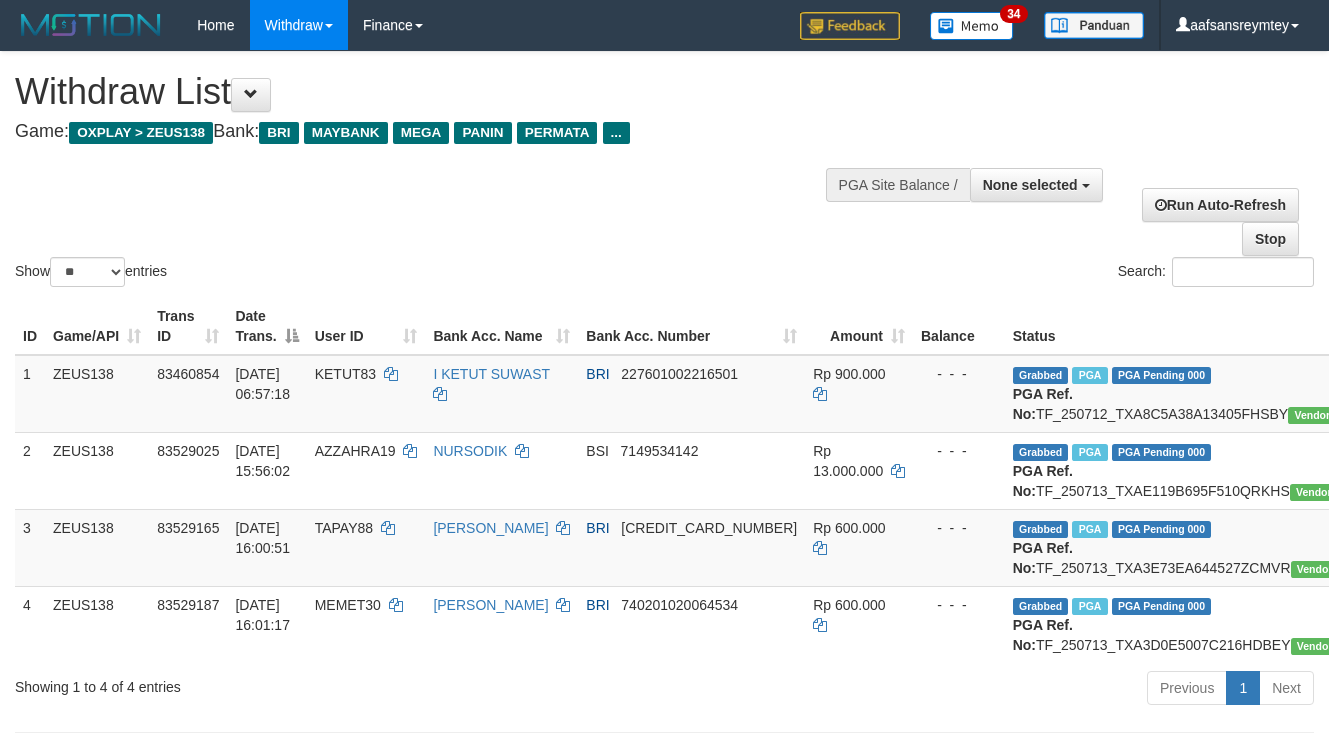 select 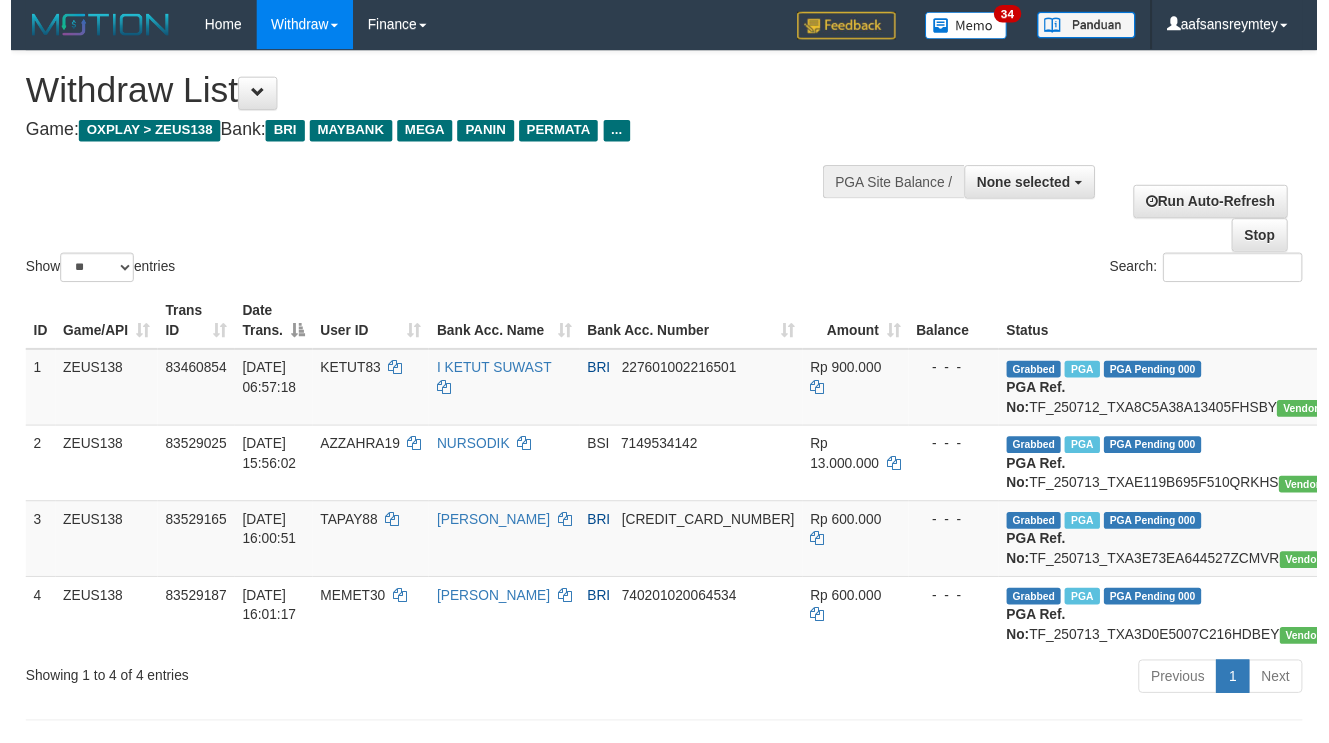 scroll, scrollTop: 61, scrollLeft: 0, axis: vertical 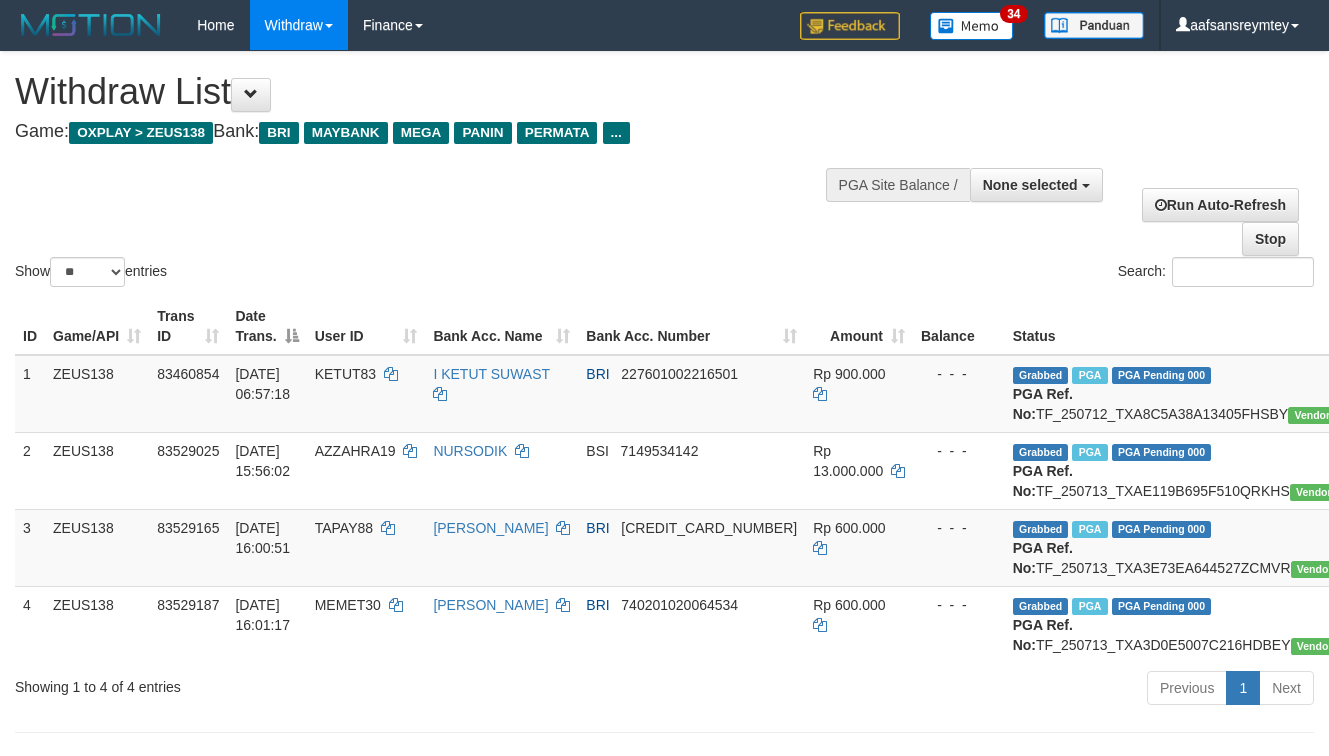 select 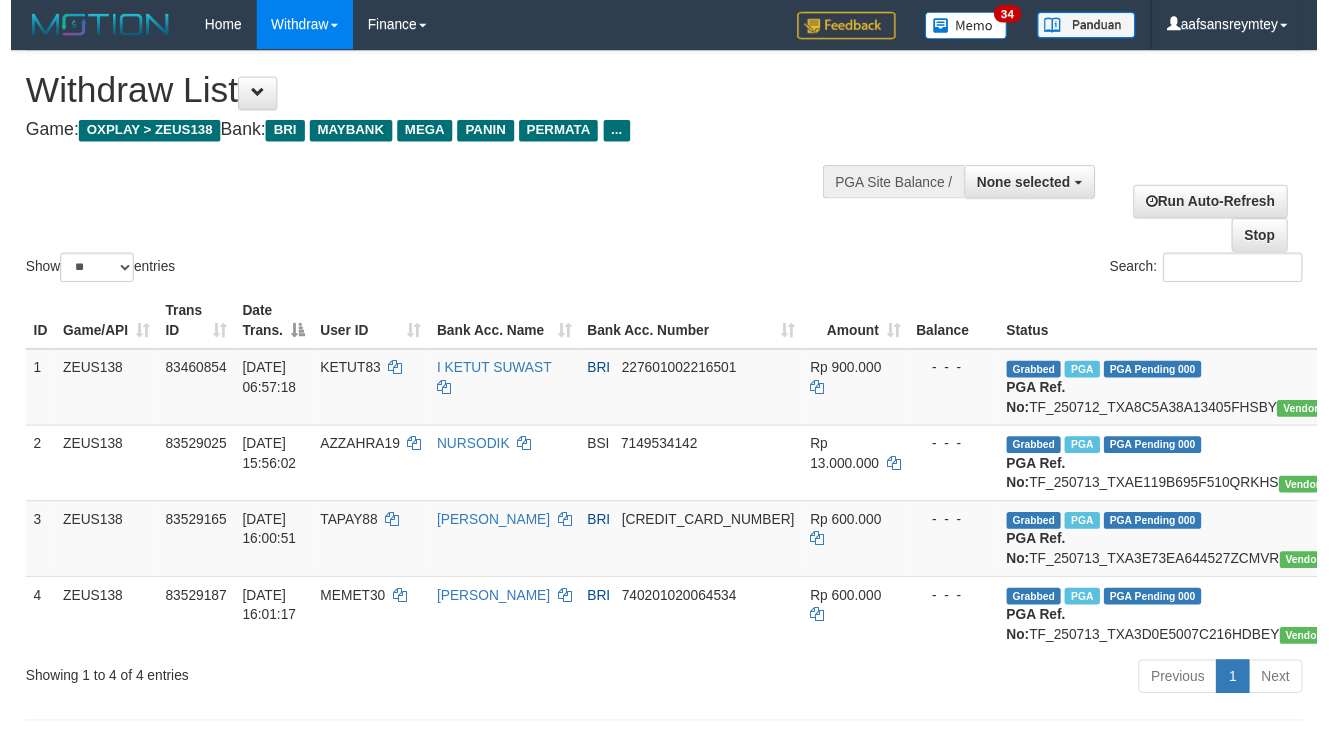 scroll, scrollTop: 61, scrollLeft: 0, axis: vertical 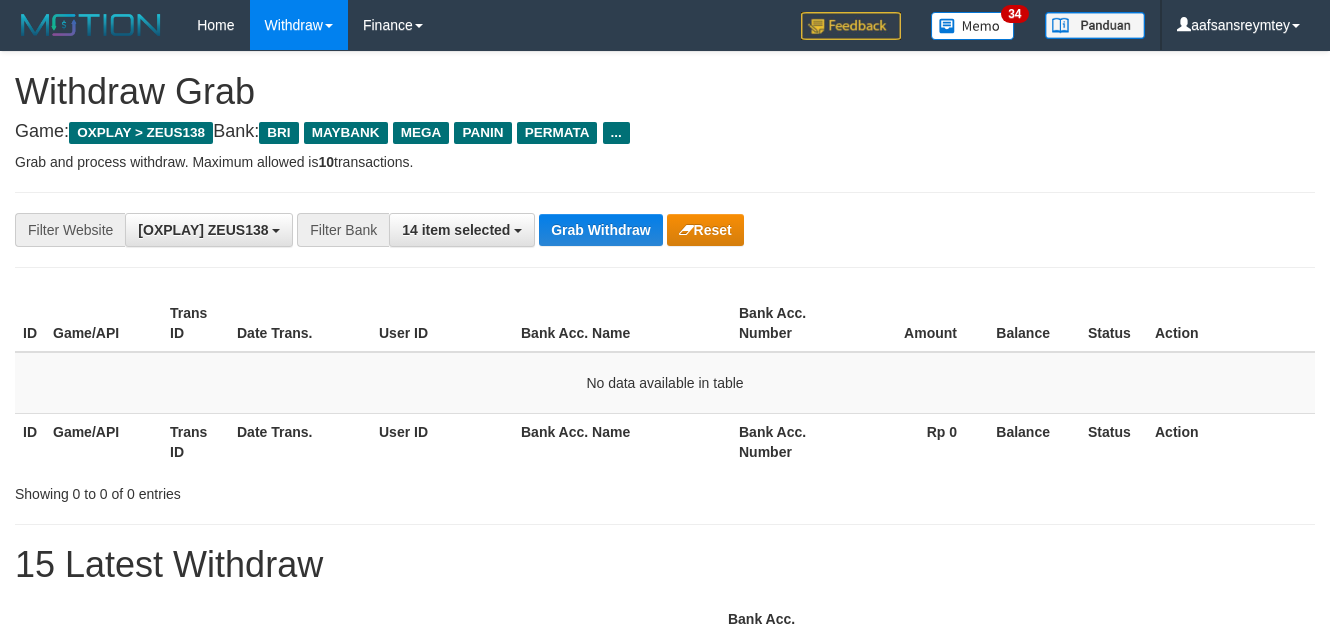 click on "Grab Withdraw" at bounding box center (600, 230) 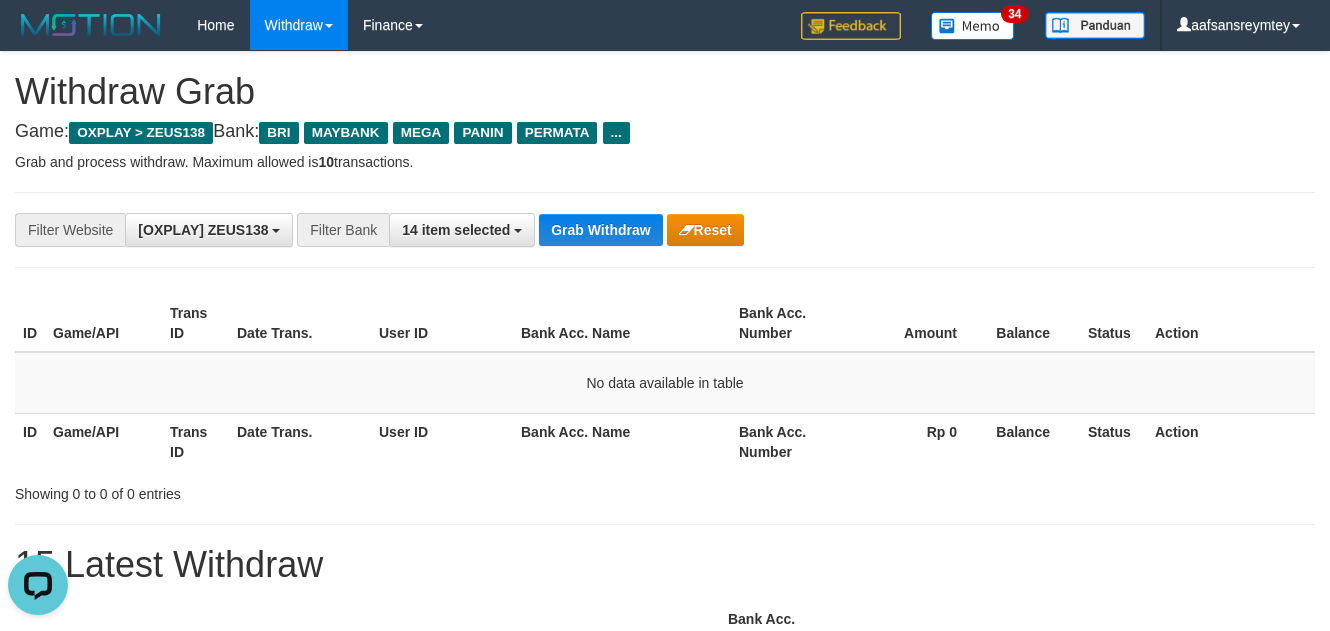 scroll, scrollTop: 0, scrollLeft: 0, axis: both 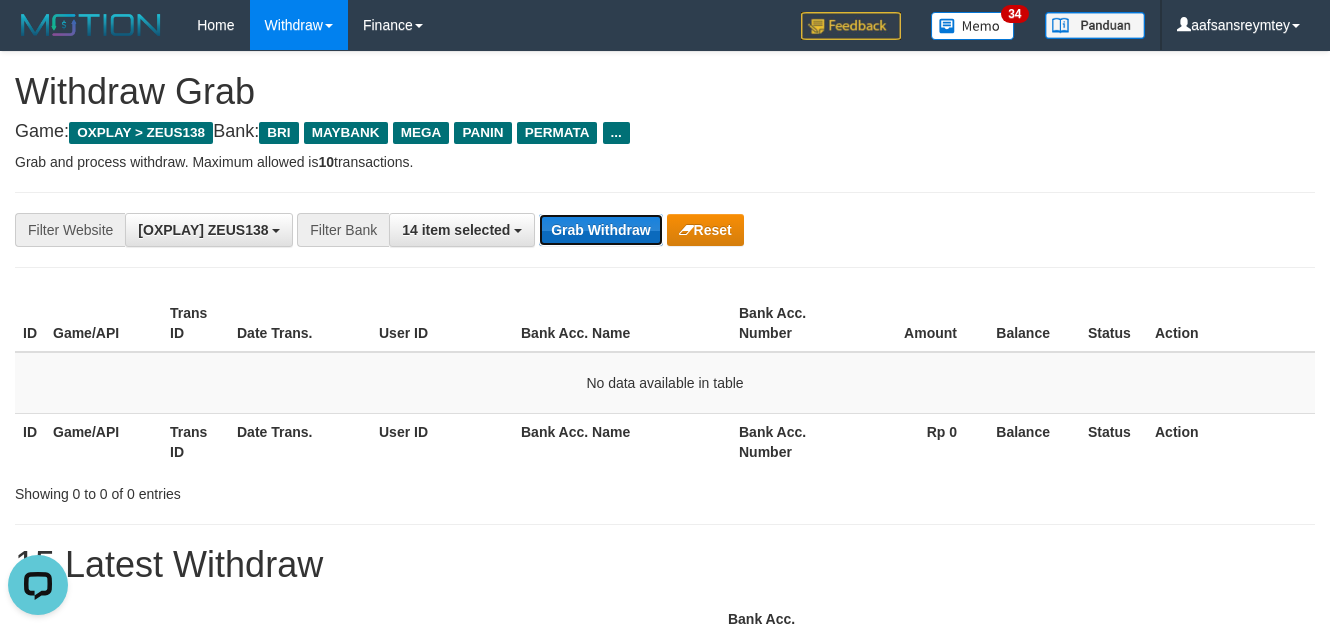 click on "Grab Withdraw" at bounding box center [600, 230] 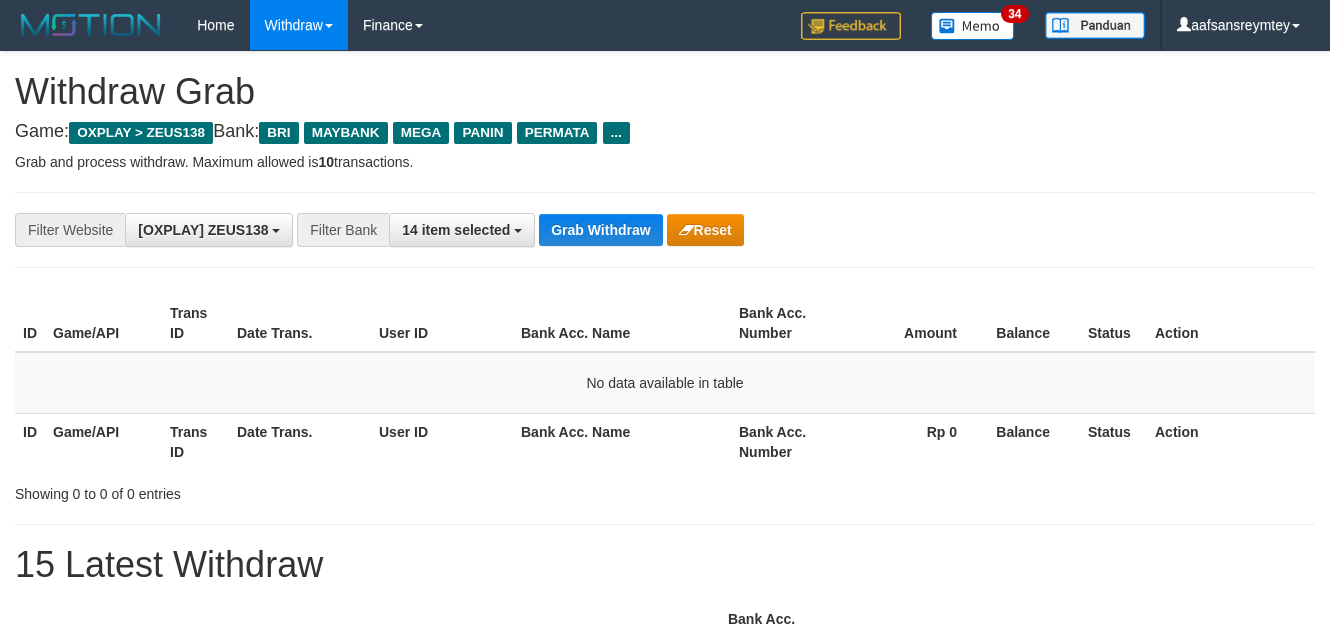 scroll, scrollTop: 0, scrollLeft: 0, axis: both 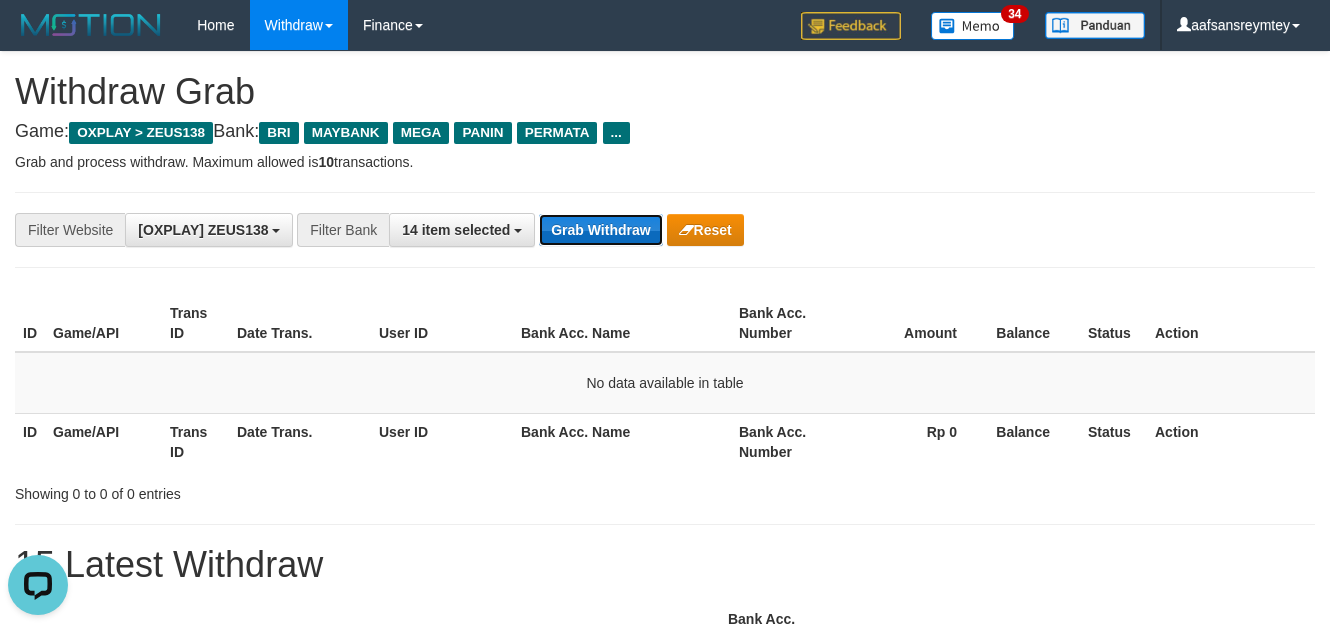 click on "Grab Withdraw" at bounding box center (600, 230) 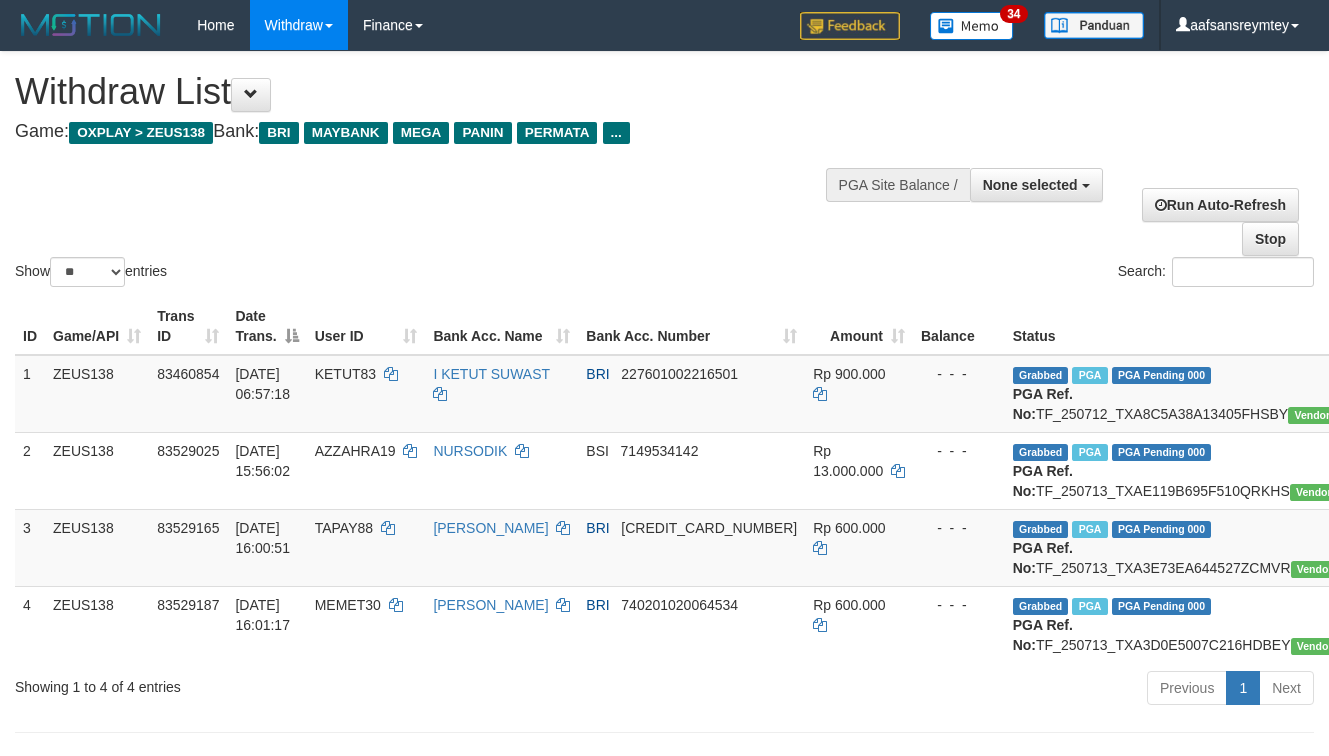 select 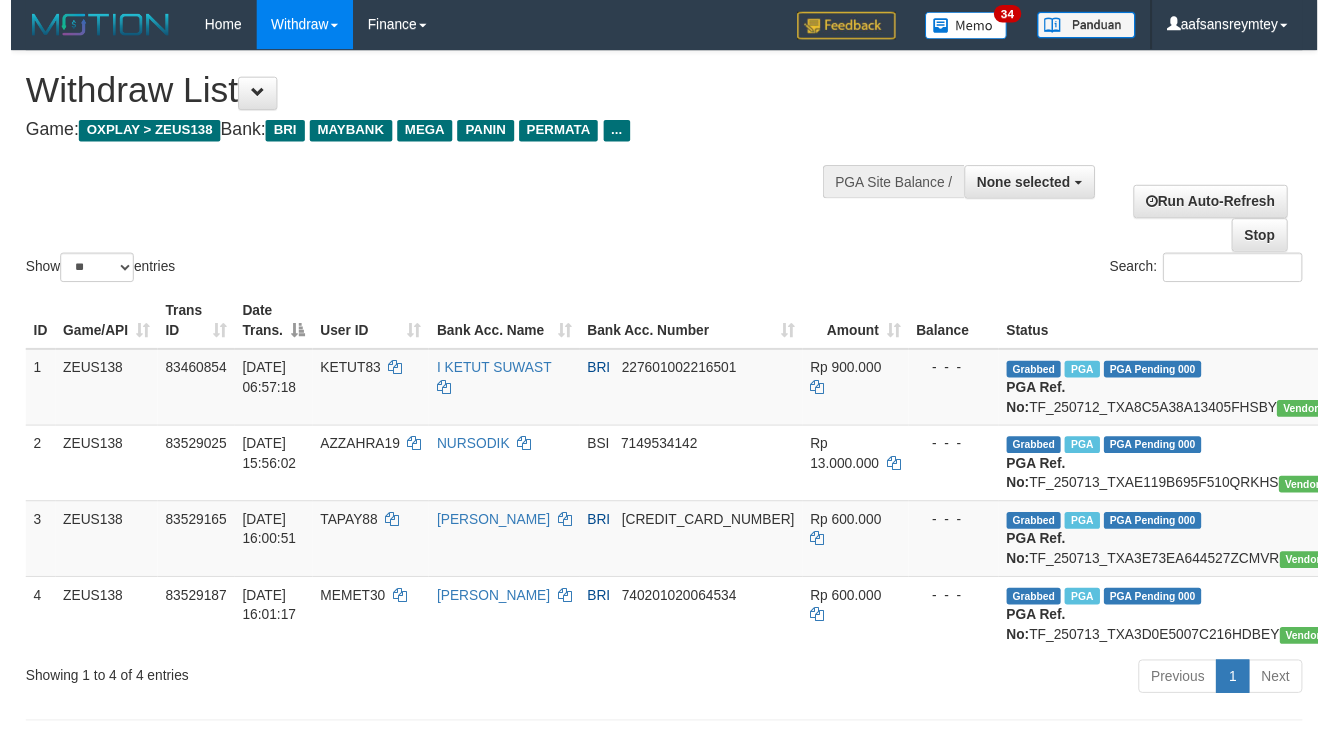 scroll, scrollTop: 61, scrollLeft: 0, axis: vertical 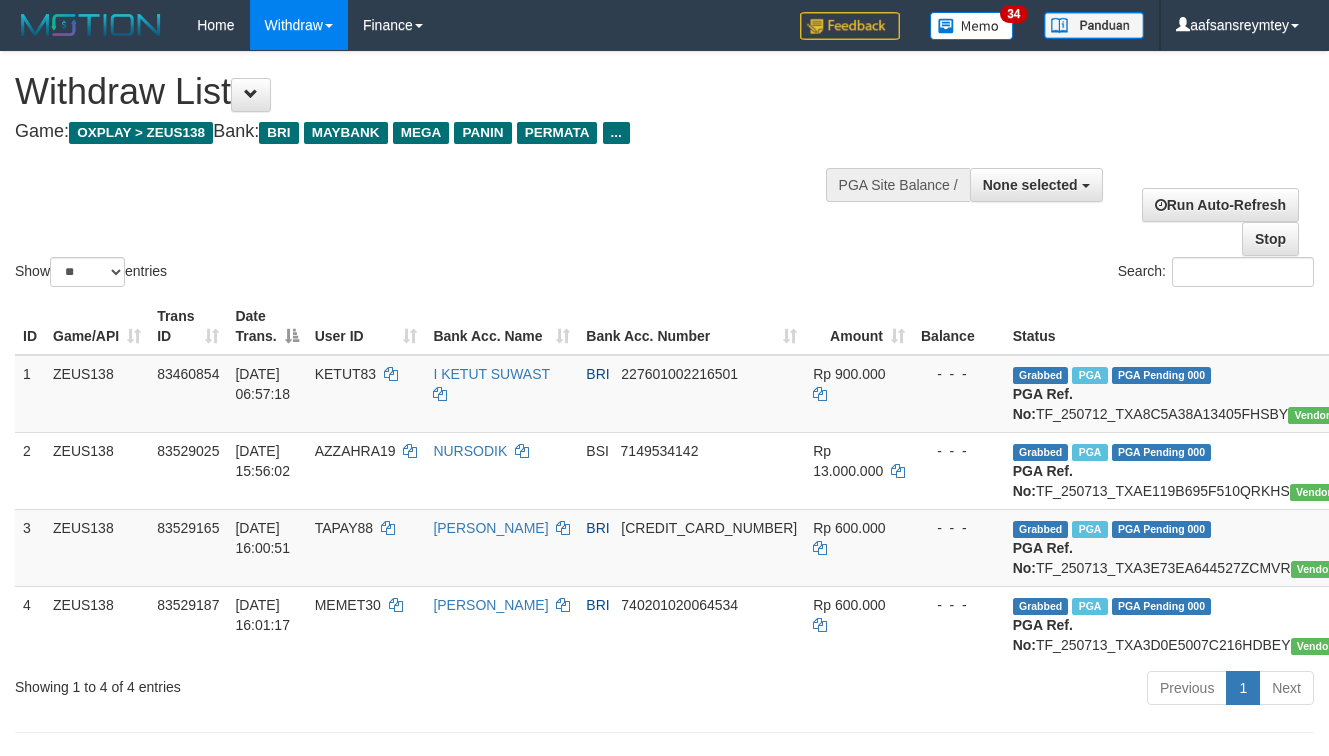 select 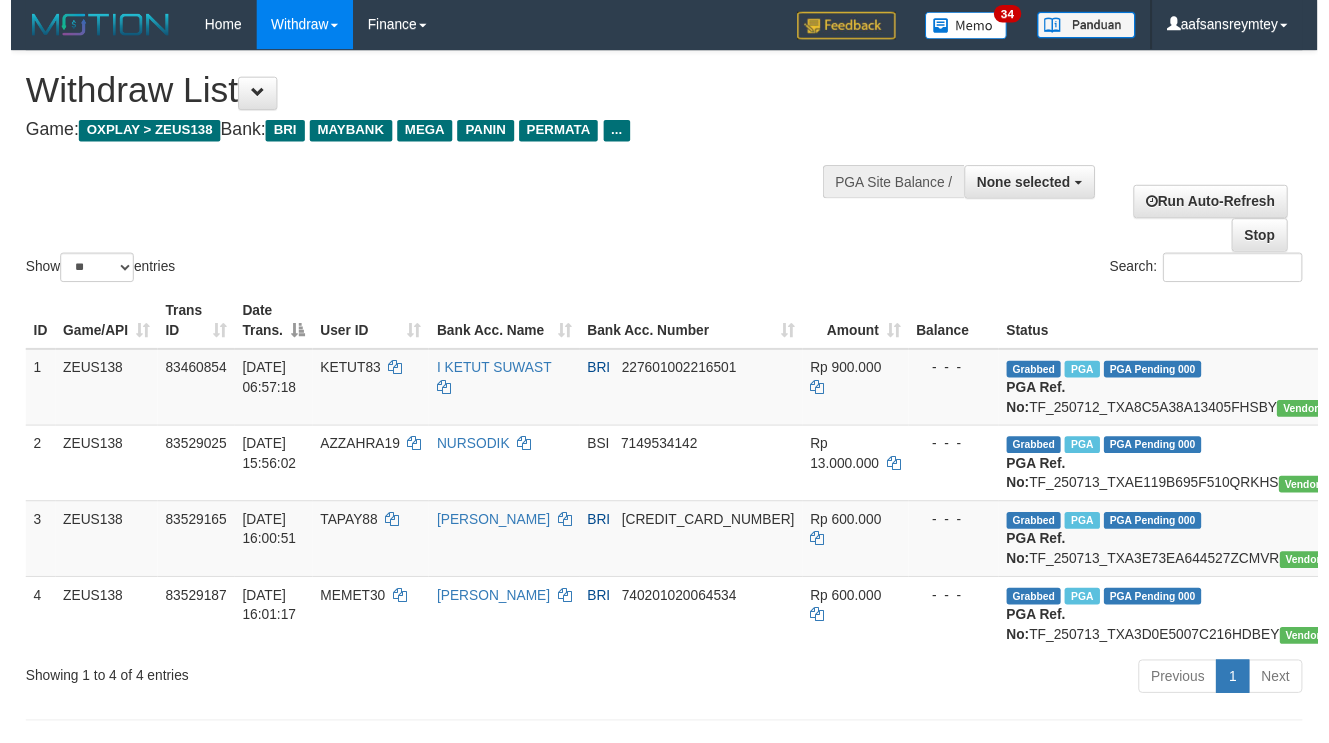 scroll, scrollTop: 61, scrollLeft: 0, axis: vertical 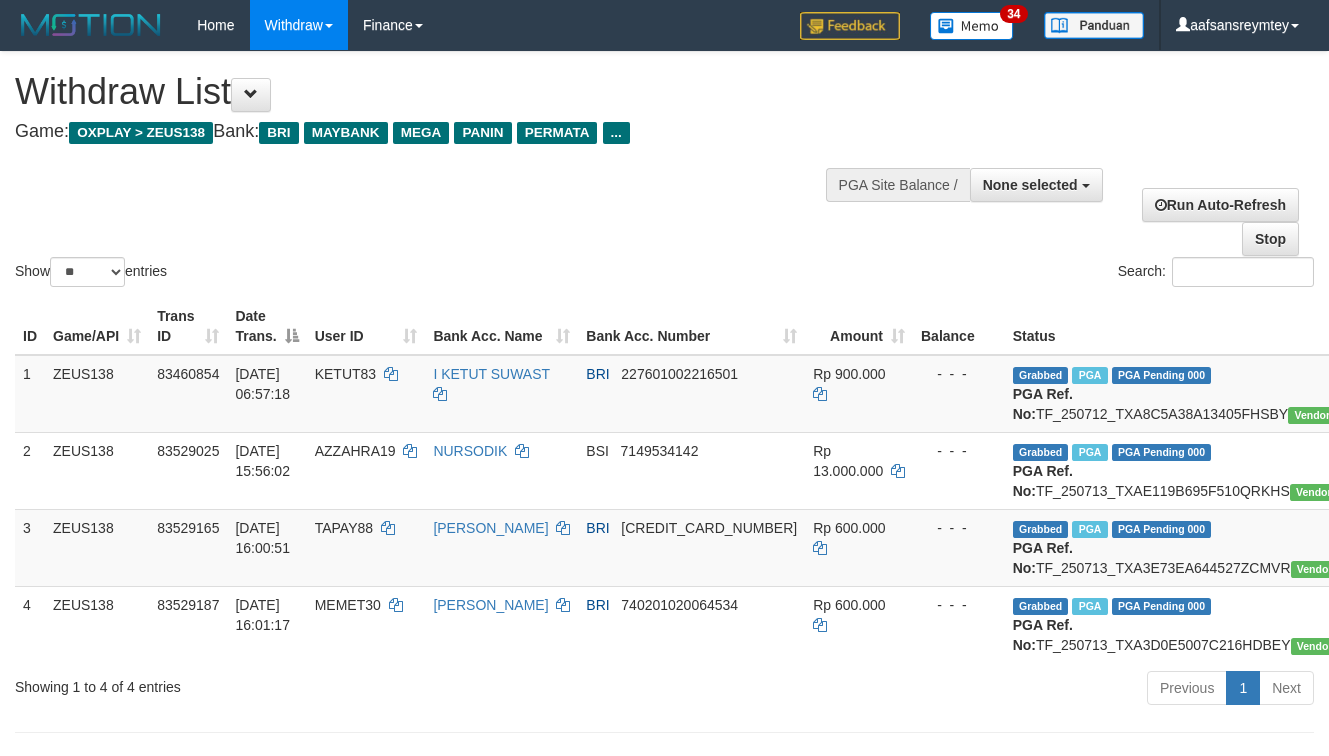 select 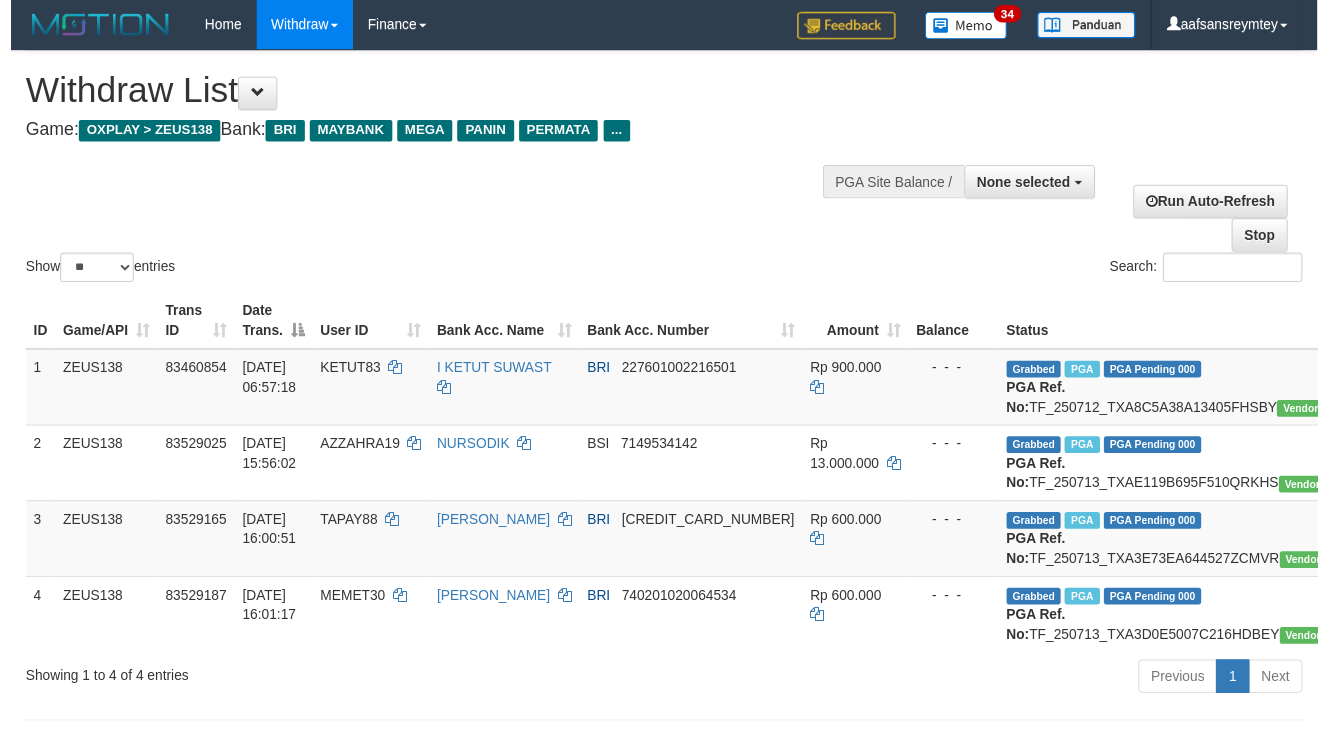 scroll, scrollTop: 61, scrollLeft: 0, axis: vertical 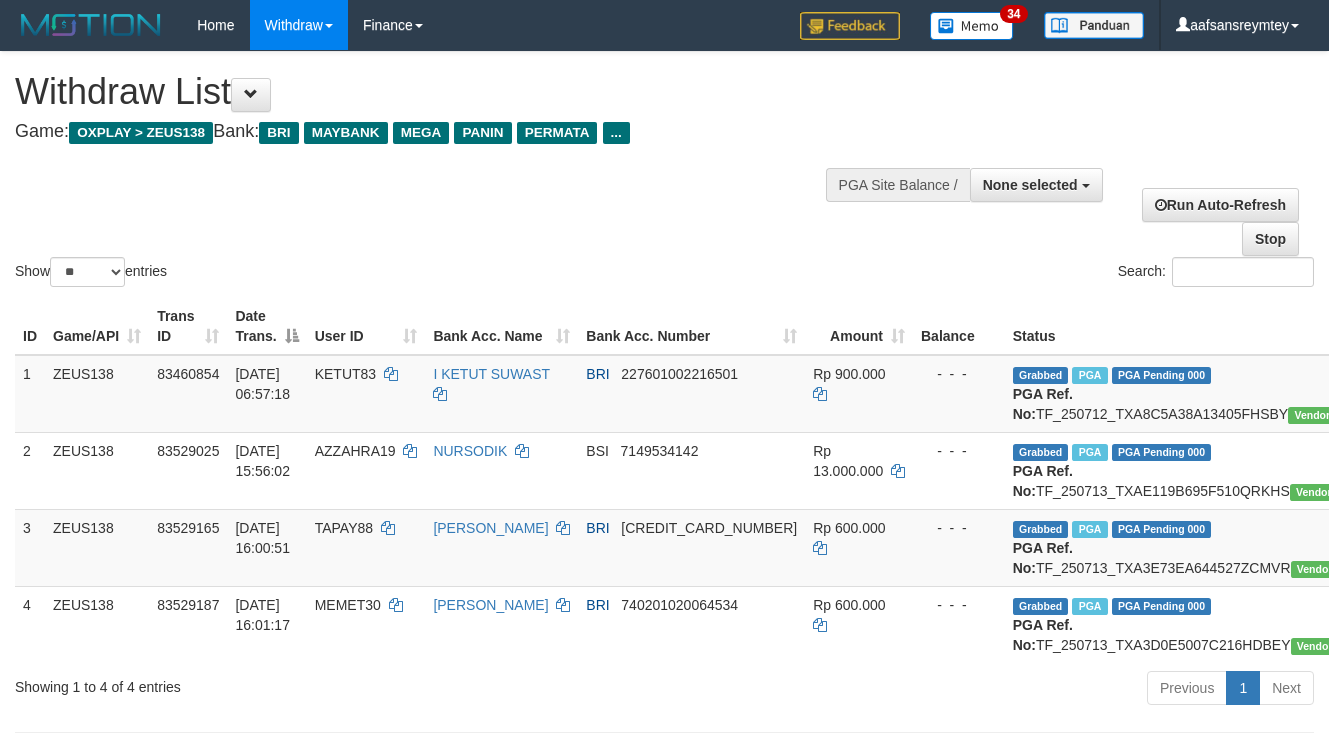 select 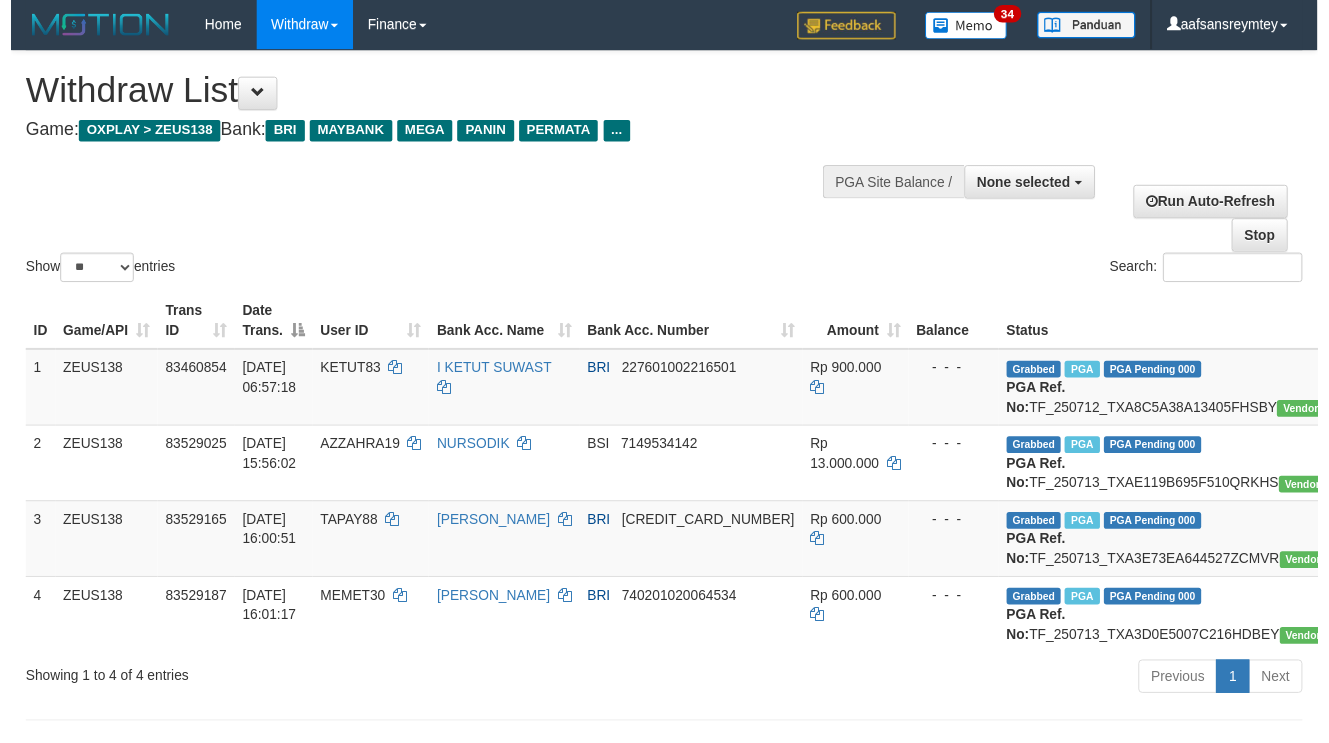 scroll, scrollTop: 61, scrollLeft: 0, axis: vertical 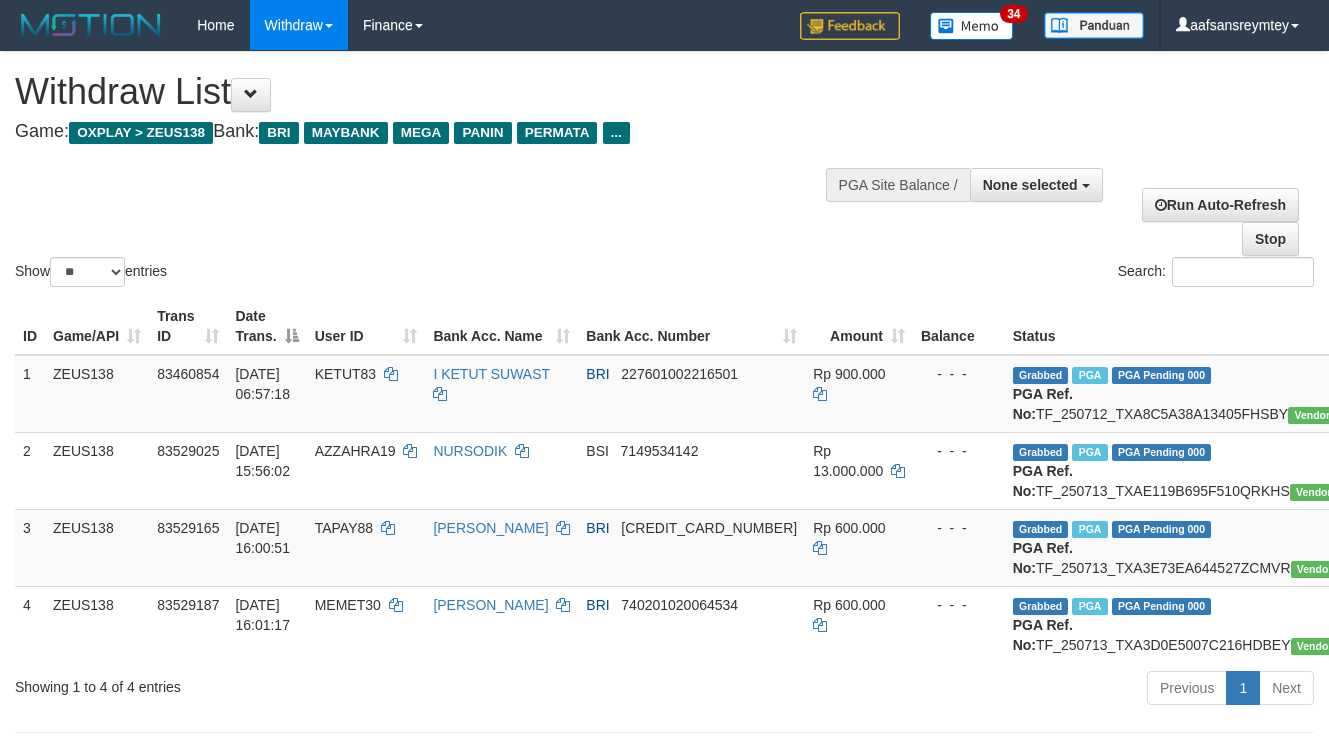 select 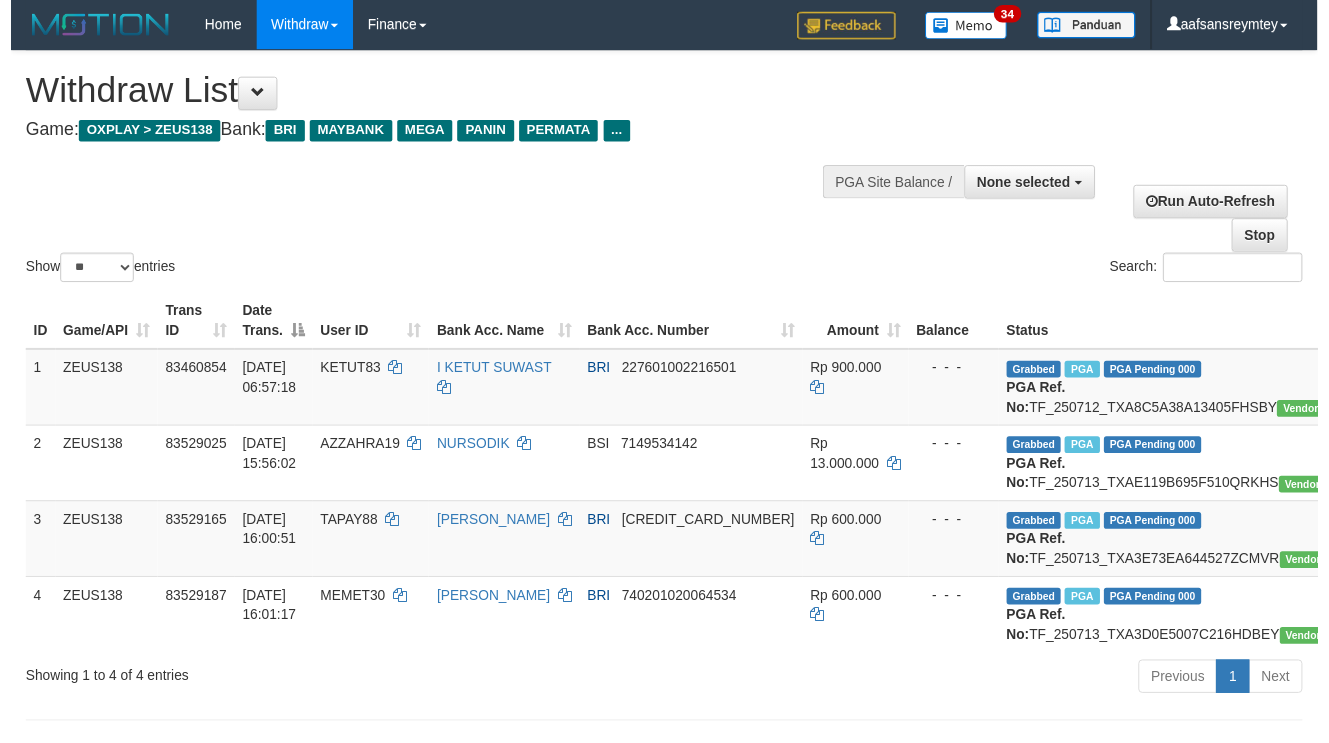 scroll, scrollTop: 61, scrollLeft: 0, axis: vertical 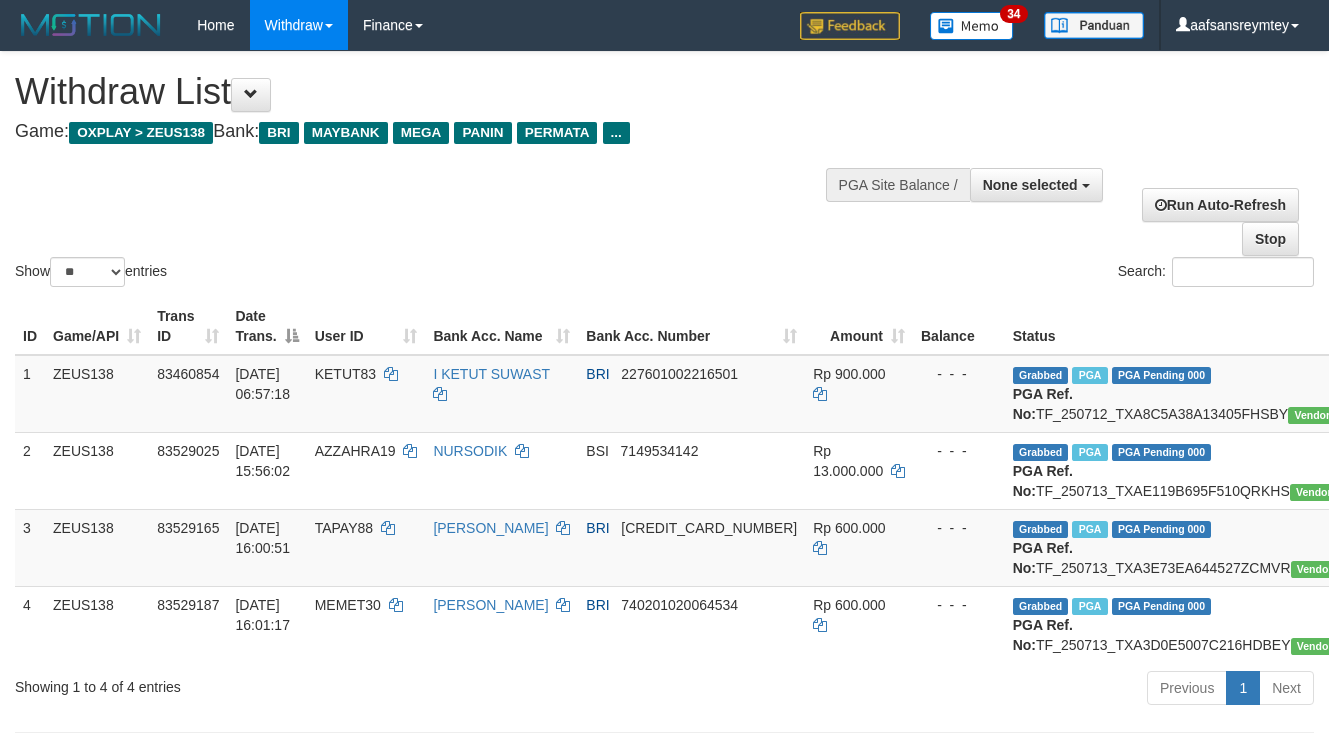 select 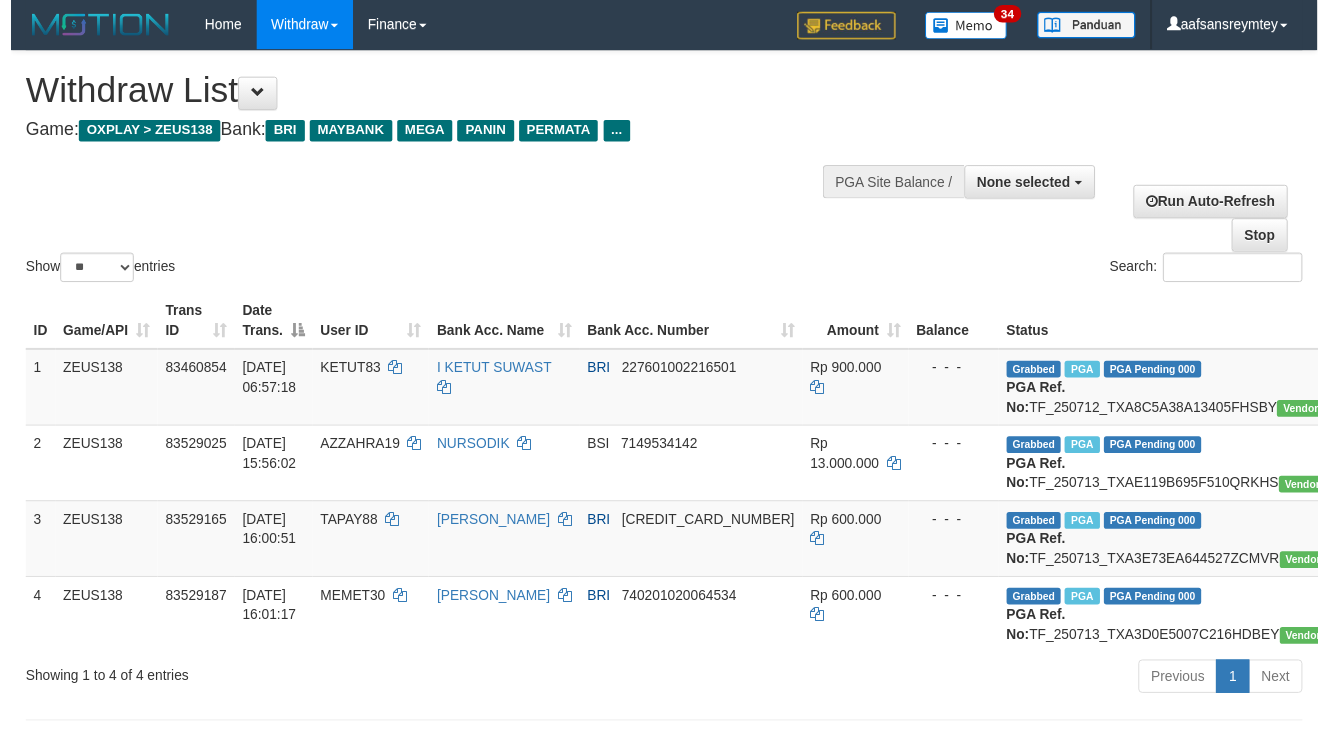scroll, scrollTop: 61, scrollLeft: 0, axis: vertical 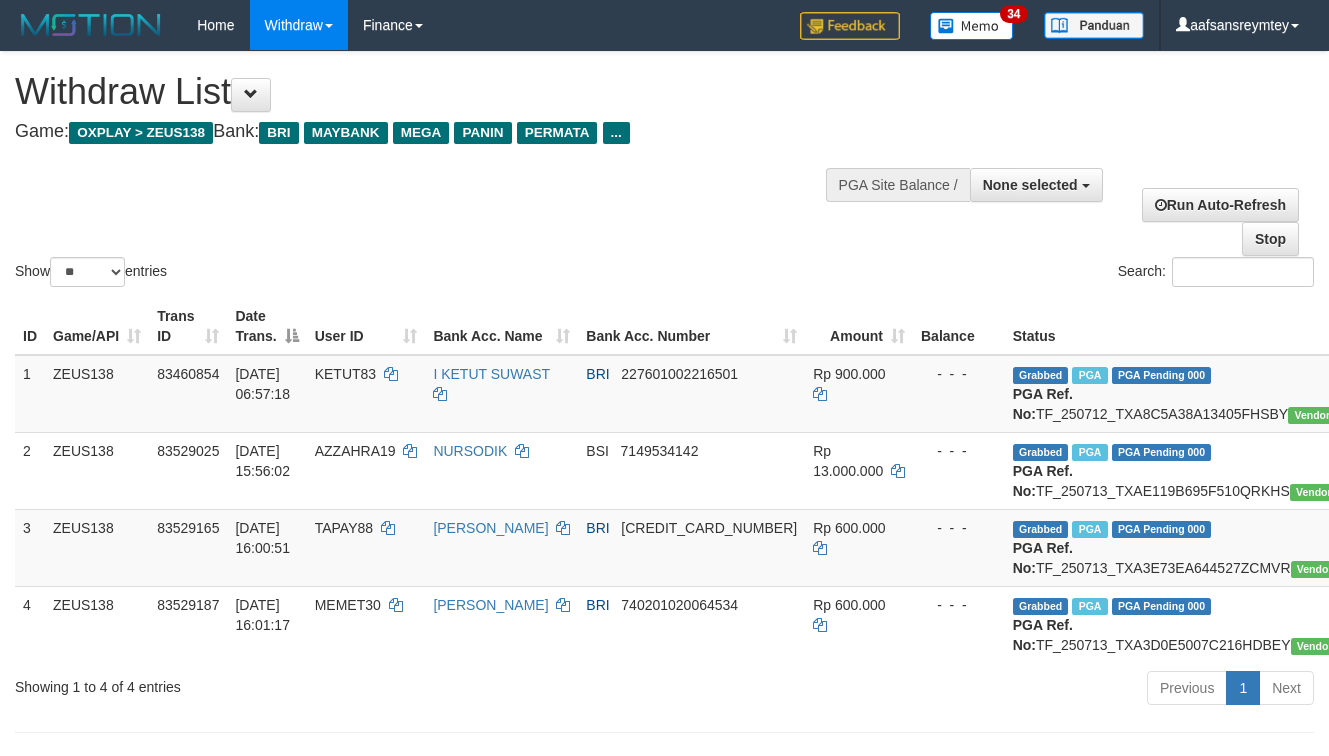 select 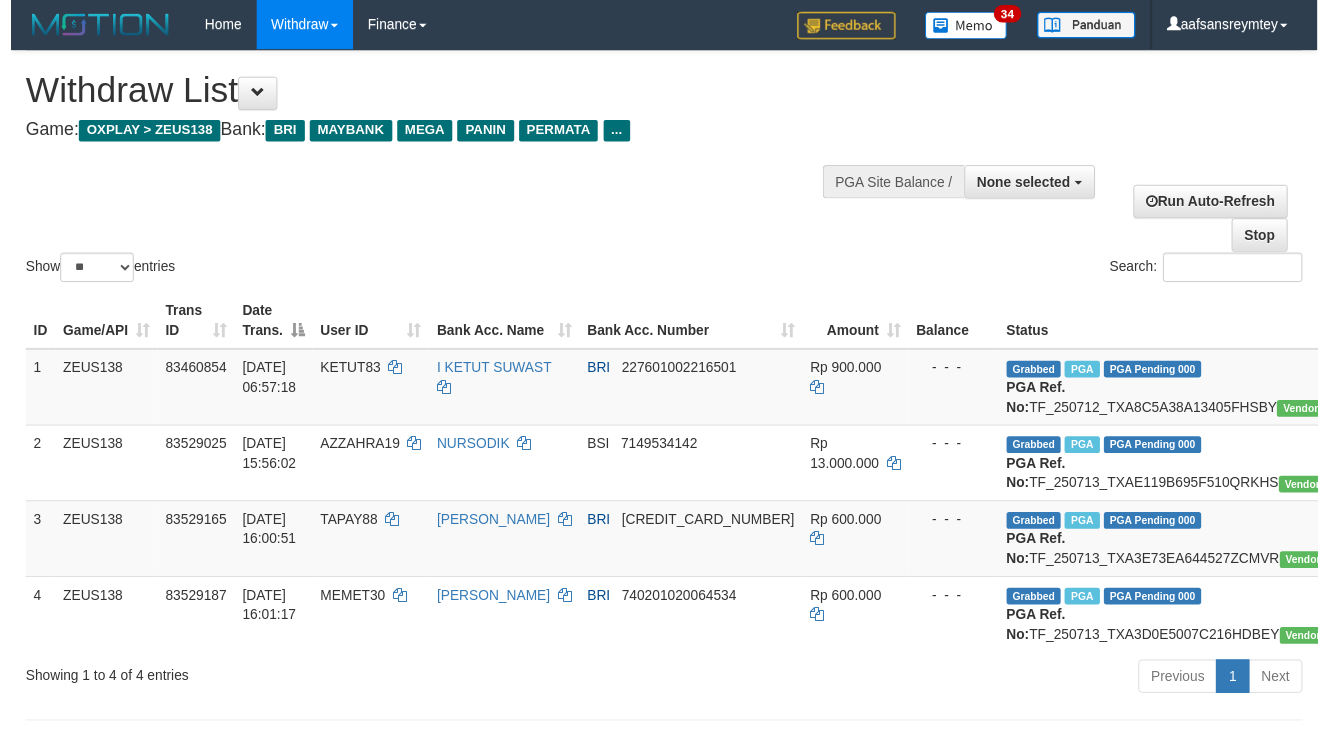 scroll, scrollTop: 61, scrollLeft: 0, axis: vertical 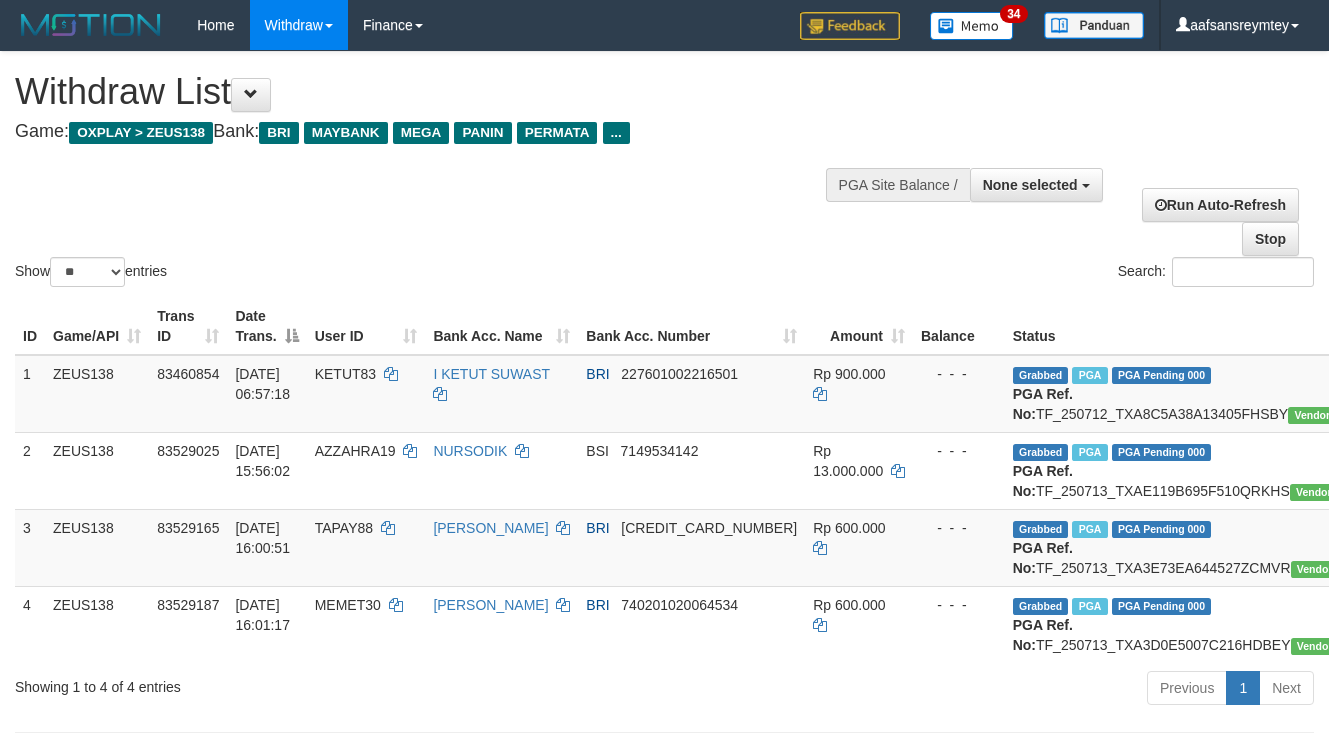 select 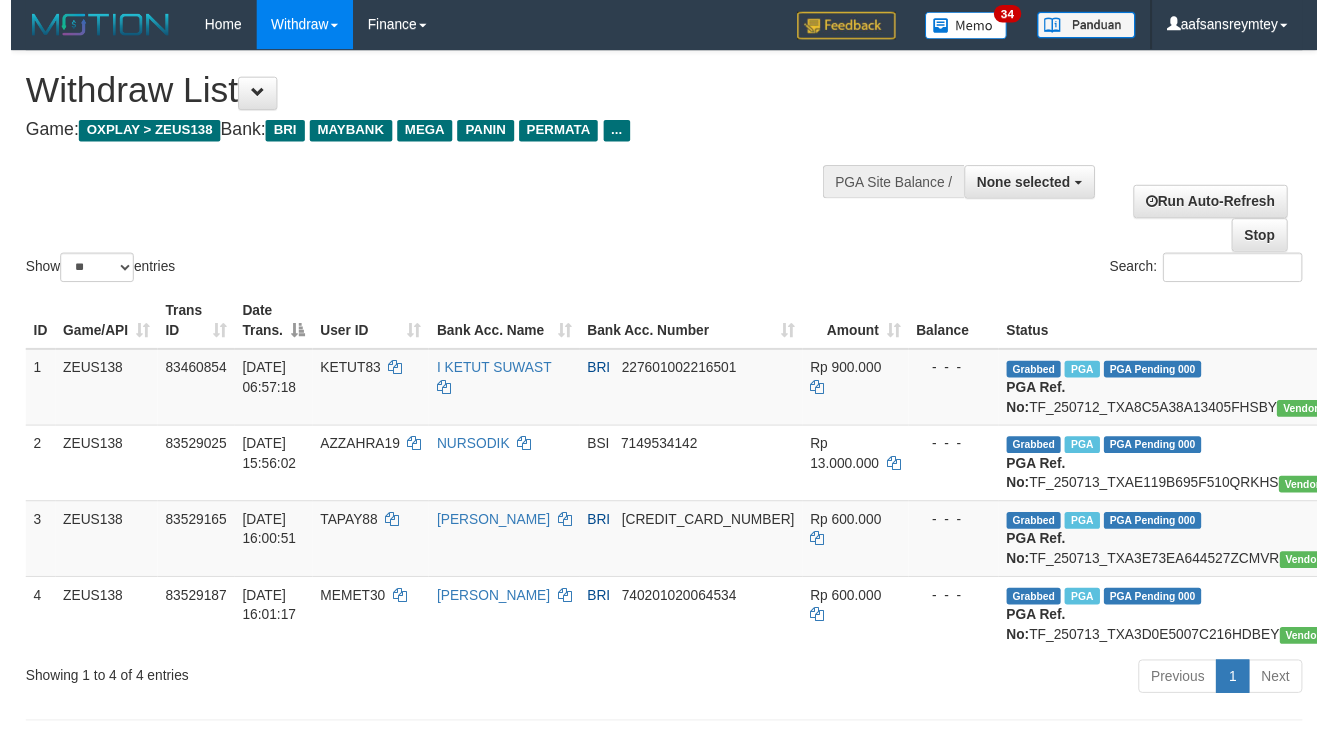 scroll, scrollTop: 61, scrollLeft: 0, axis: vertical 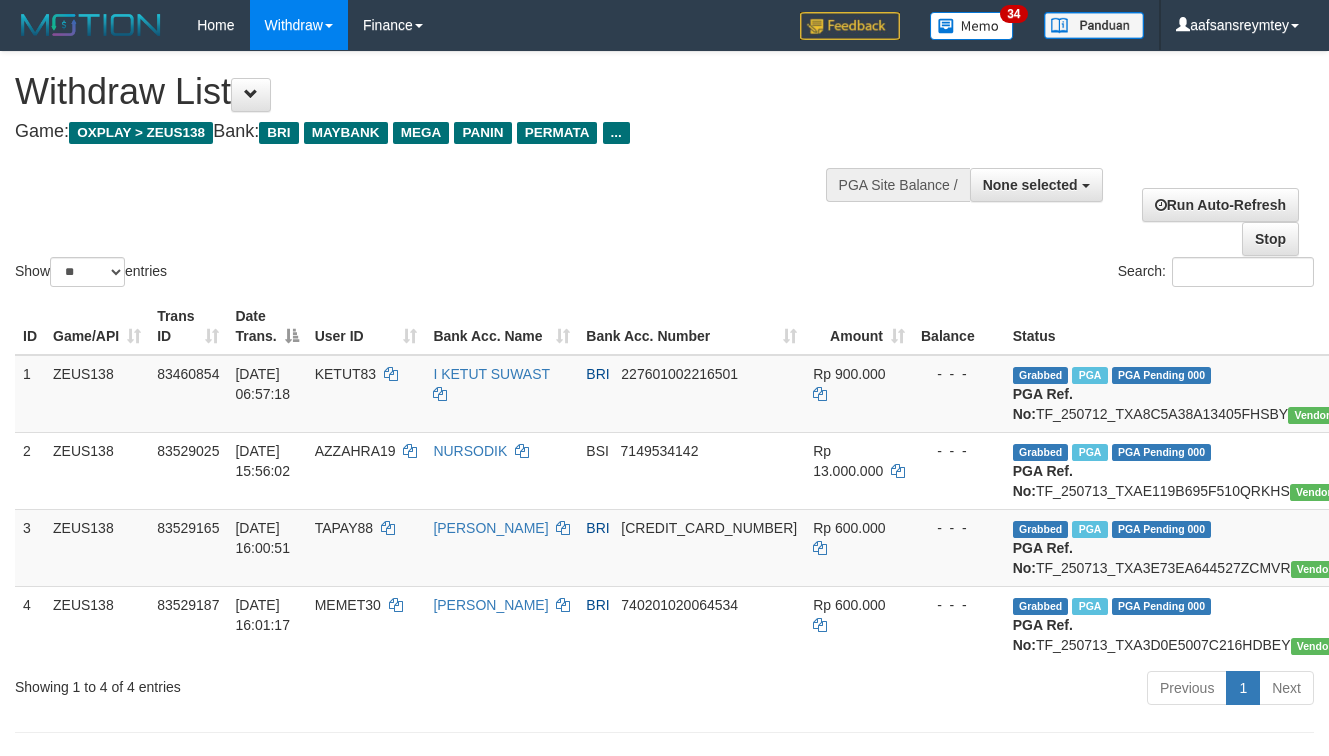 select 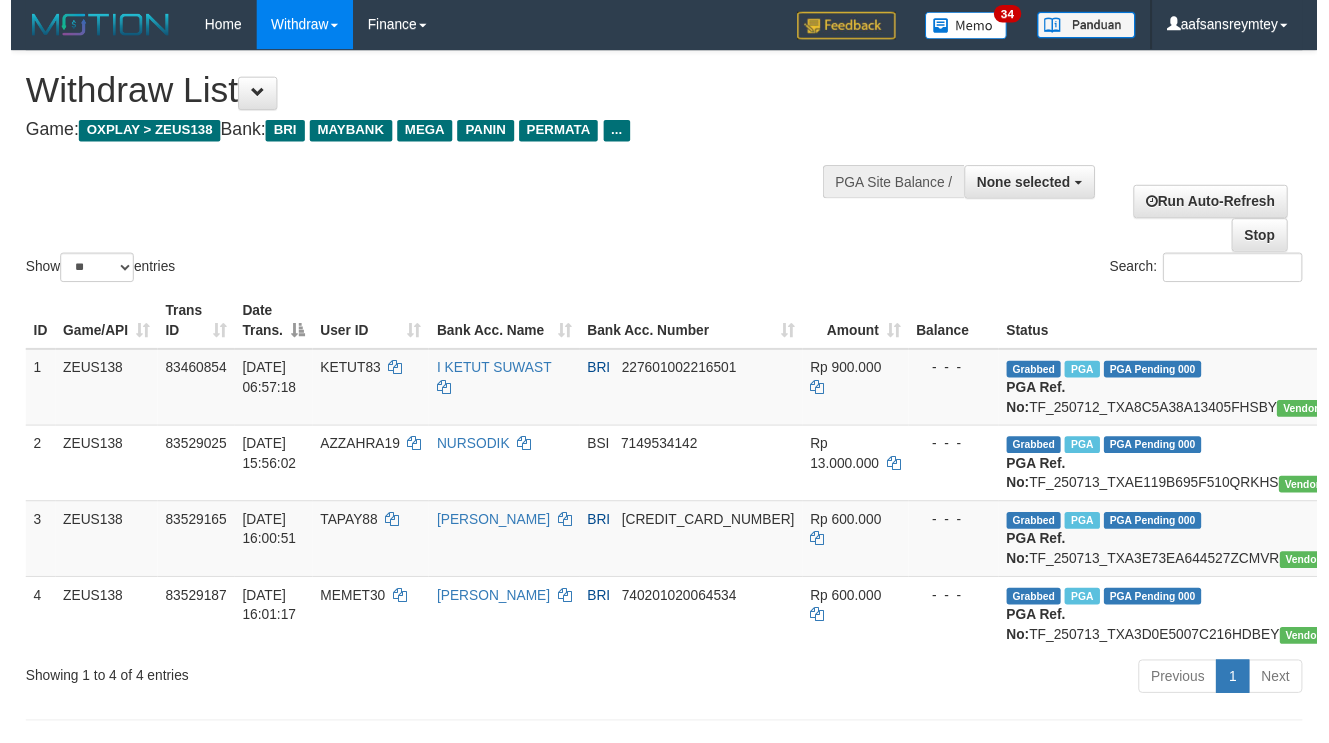 scroll, scrollTop: 61, scrollLeft: 0, axis: vertical 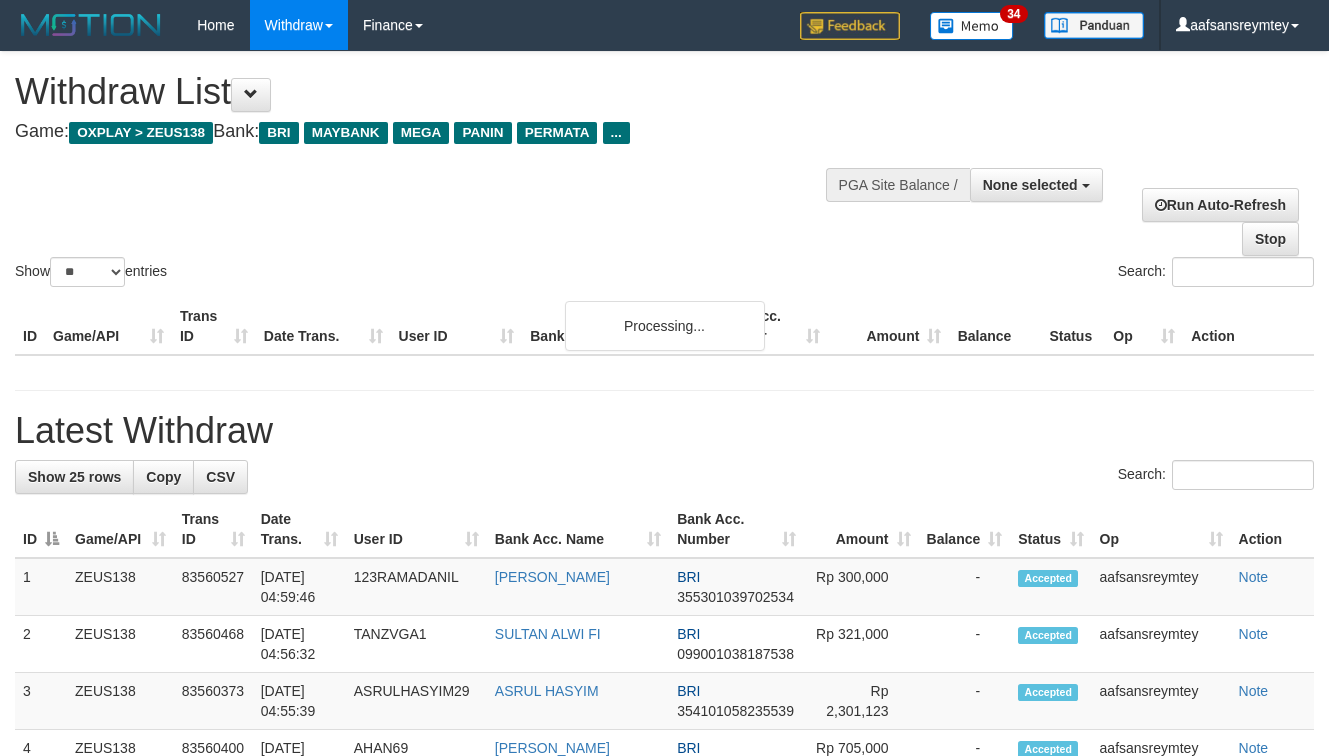 select 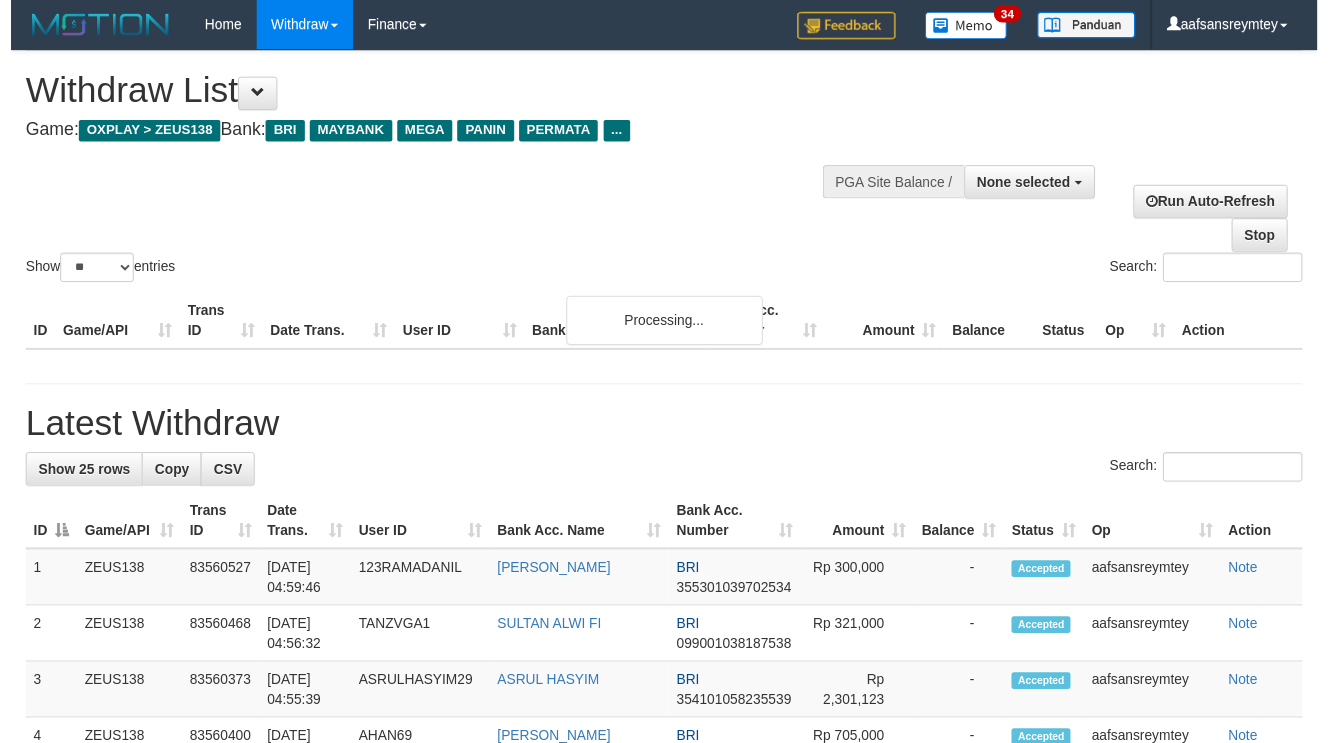 scroll, scrollTop: 61, scrollLeft: 0, axis: vertical 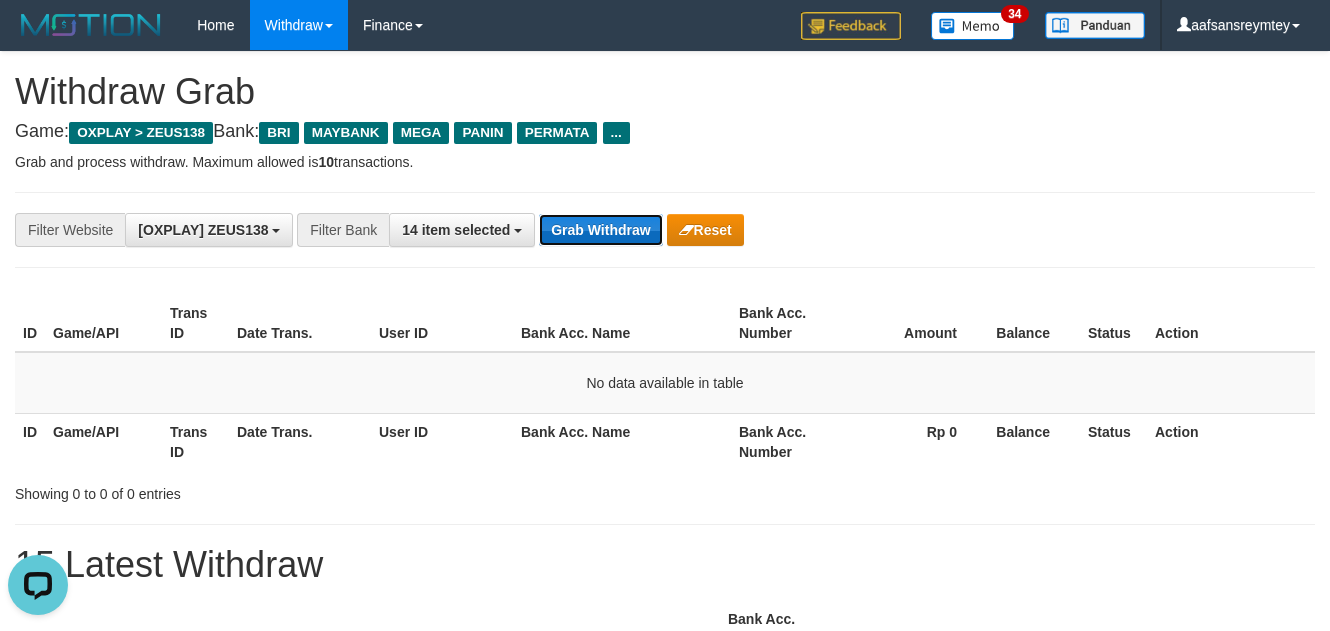 click on "Grab Withdraw" at bounding box center (600, 230) 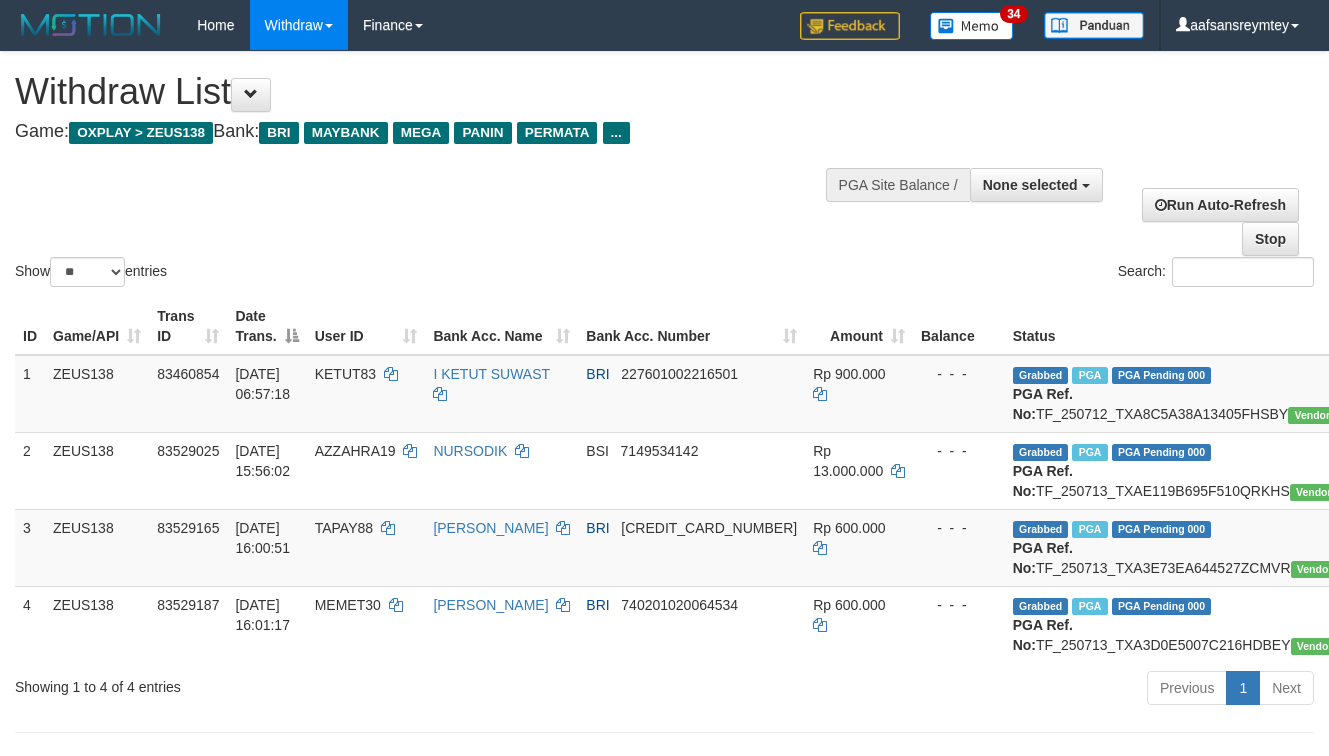 select 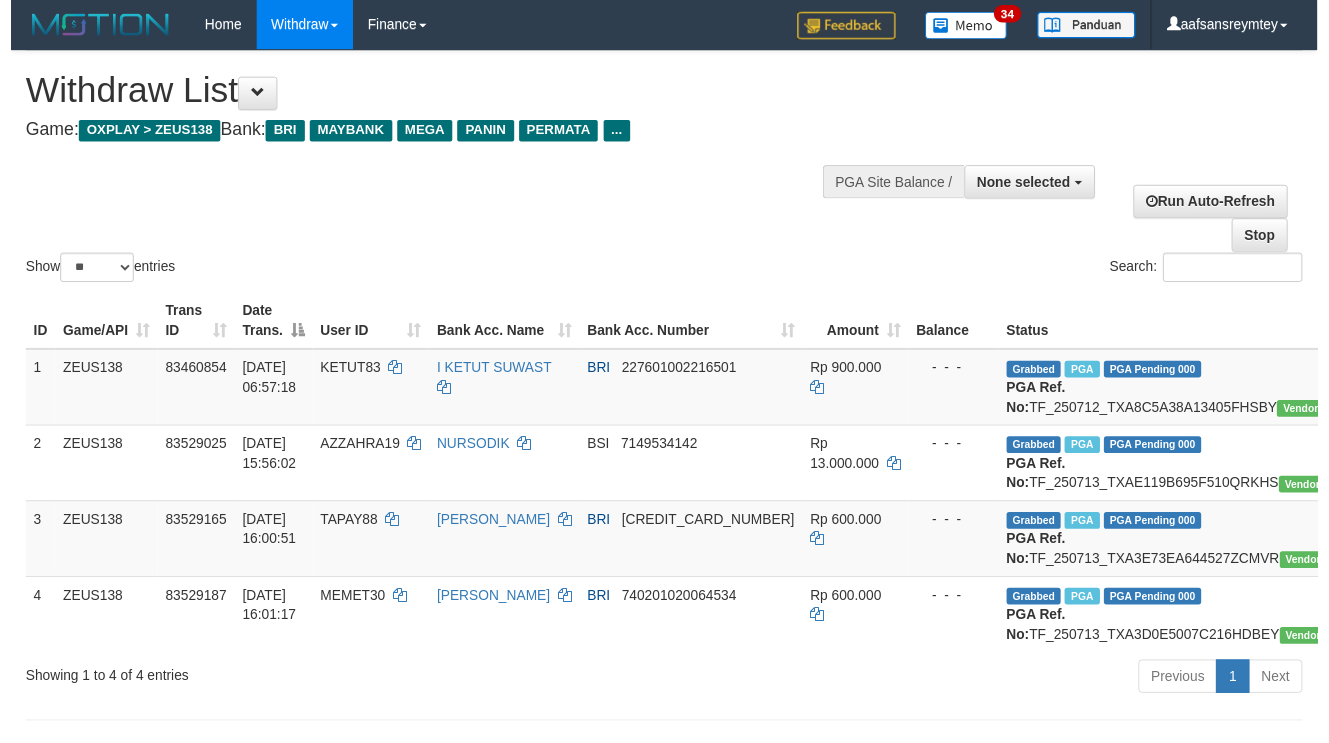 scroll, scrollTop: 61, scrollLeft: 0, axis: vertical 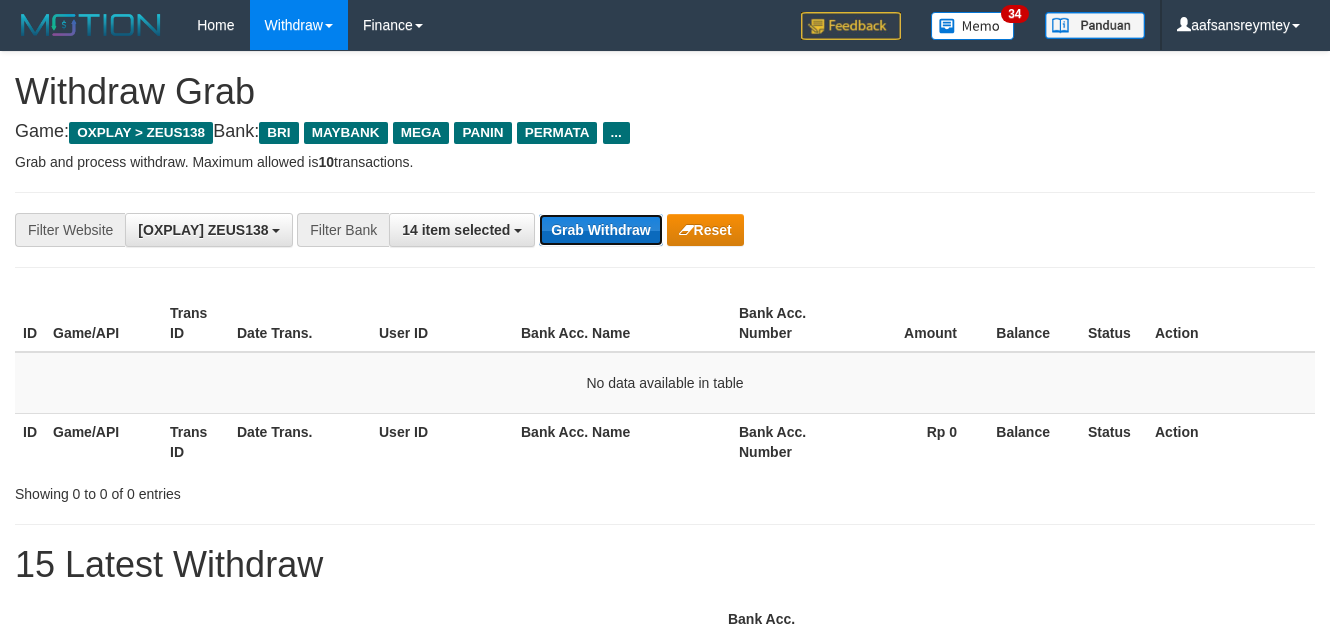 click on "Grab Withdraw" at bounding box center [600, 230] 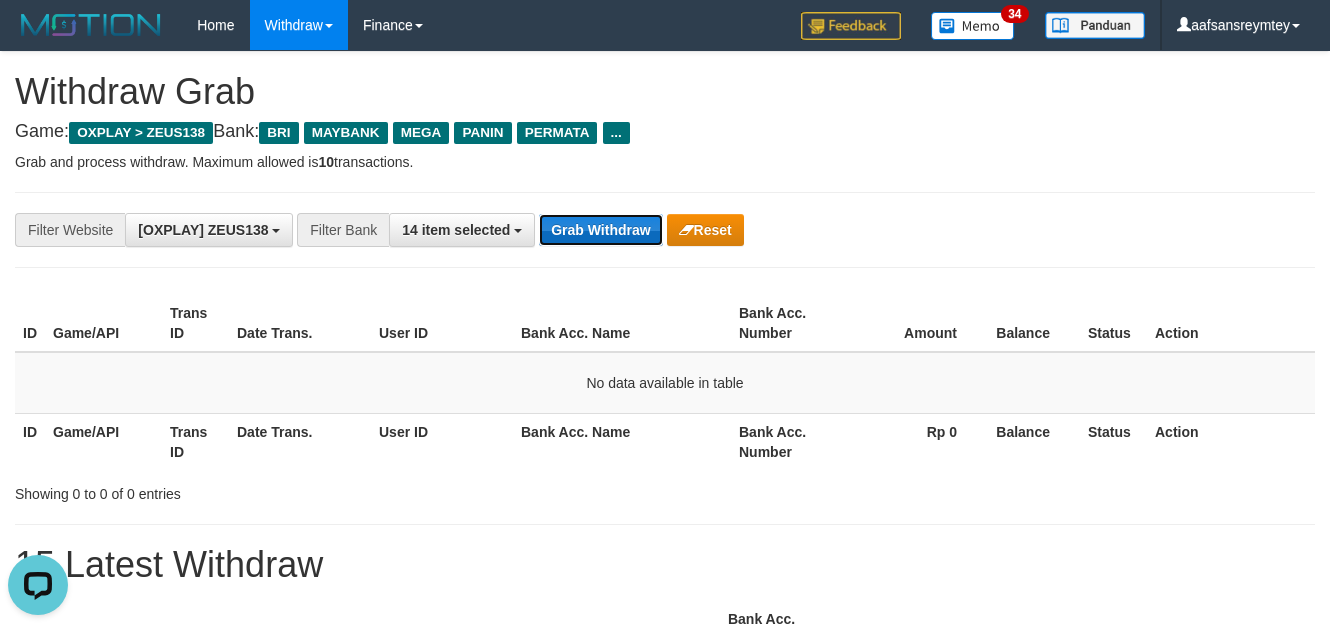 scroll, scrollTop: 0, scrollLeft: 0, axis: both 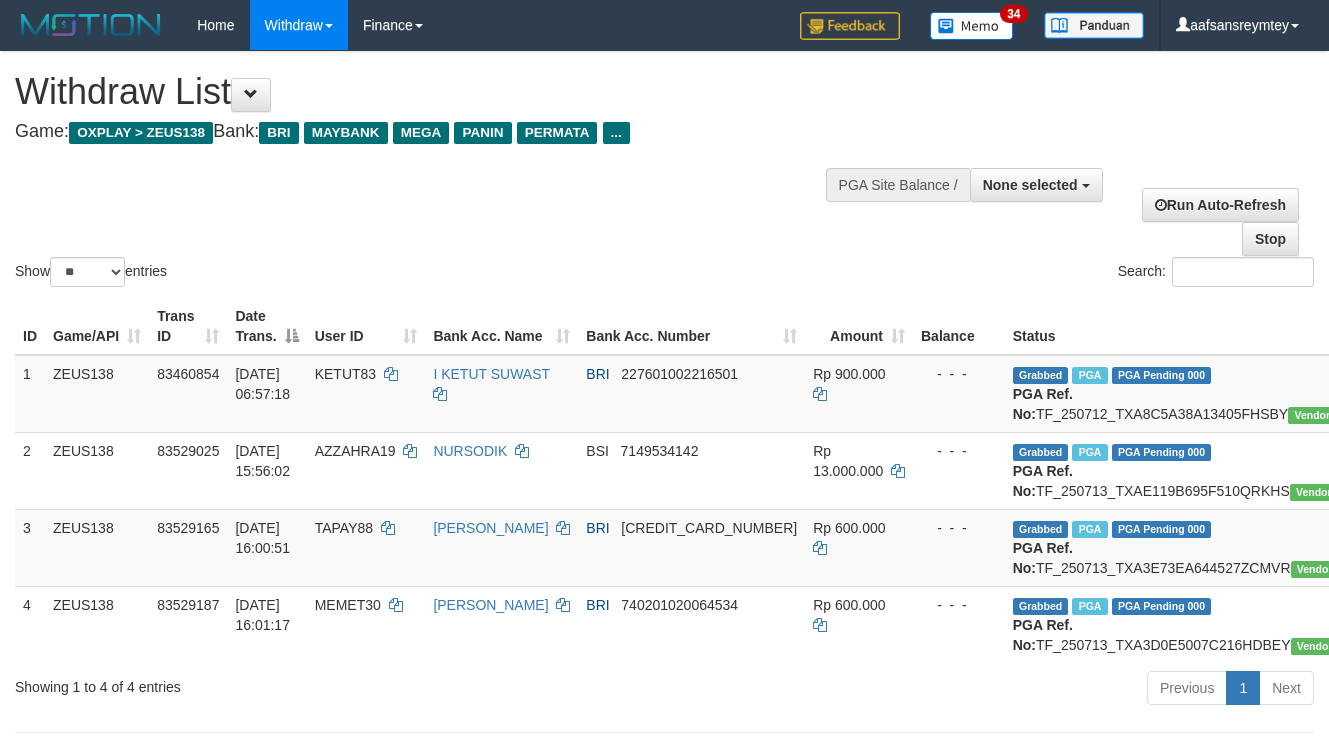 select 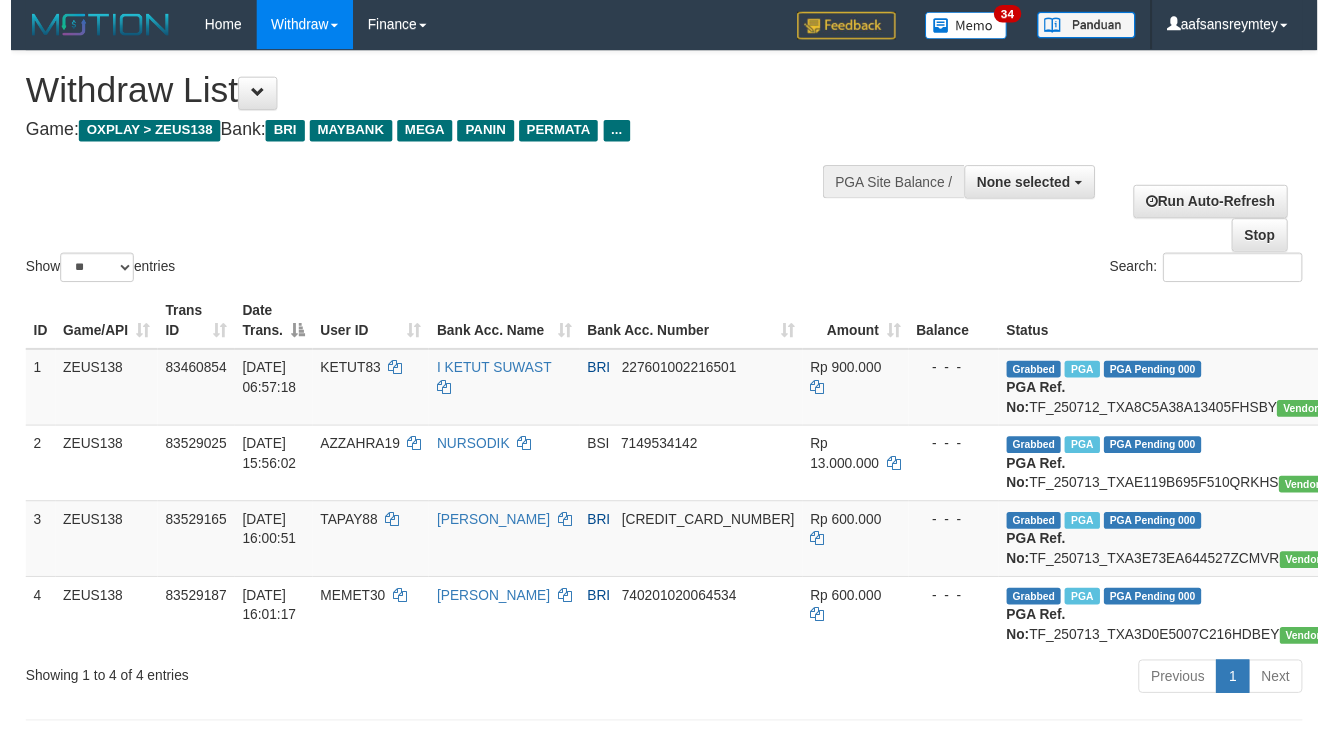 scroll, scrollTop: 61, scrollLeft: 0, axis: vertical 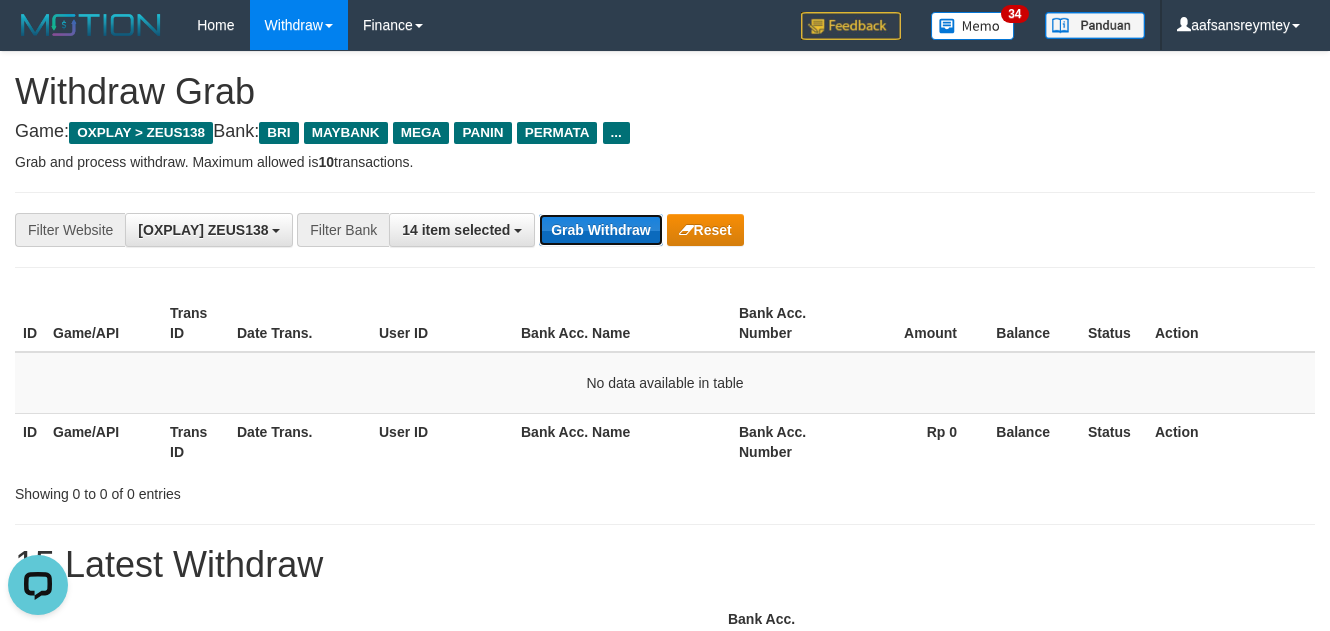 click on "Grab Withdraw" at bounding box center (600, 230) 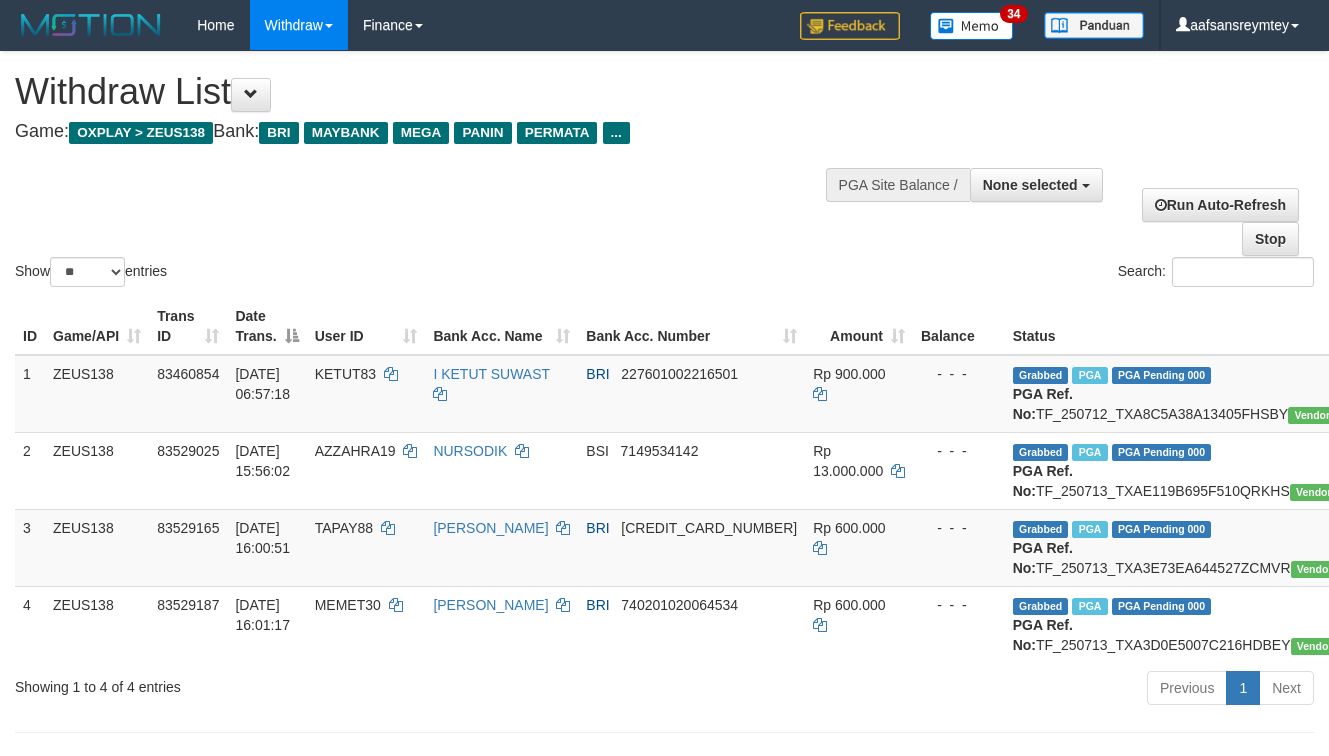 select 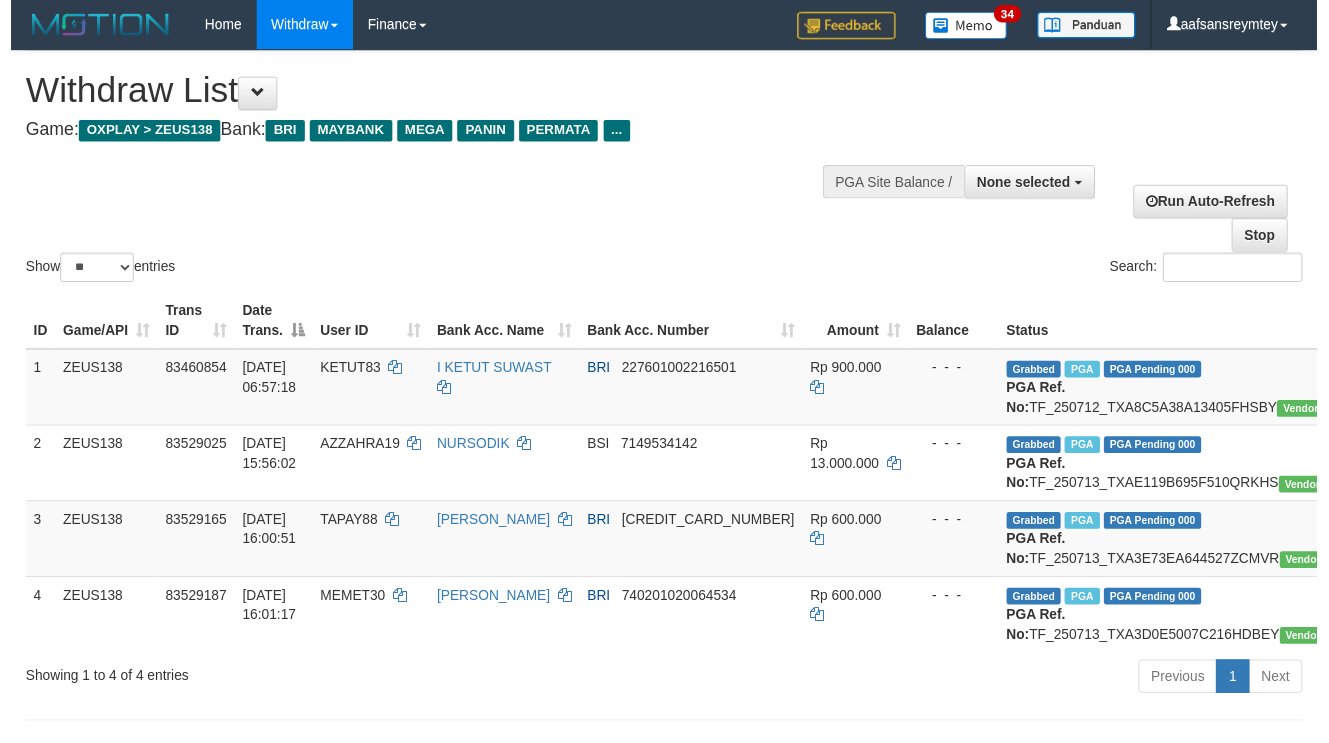 scroll, scrollTop: 61, scrollLeft: 0, axis: vertical 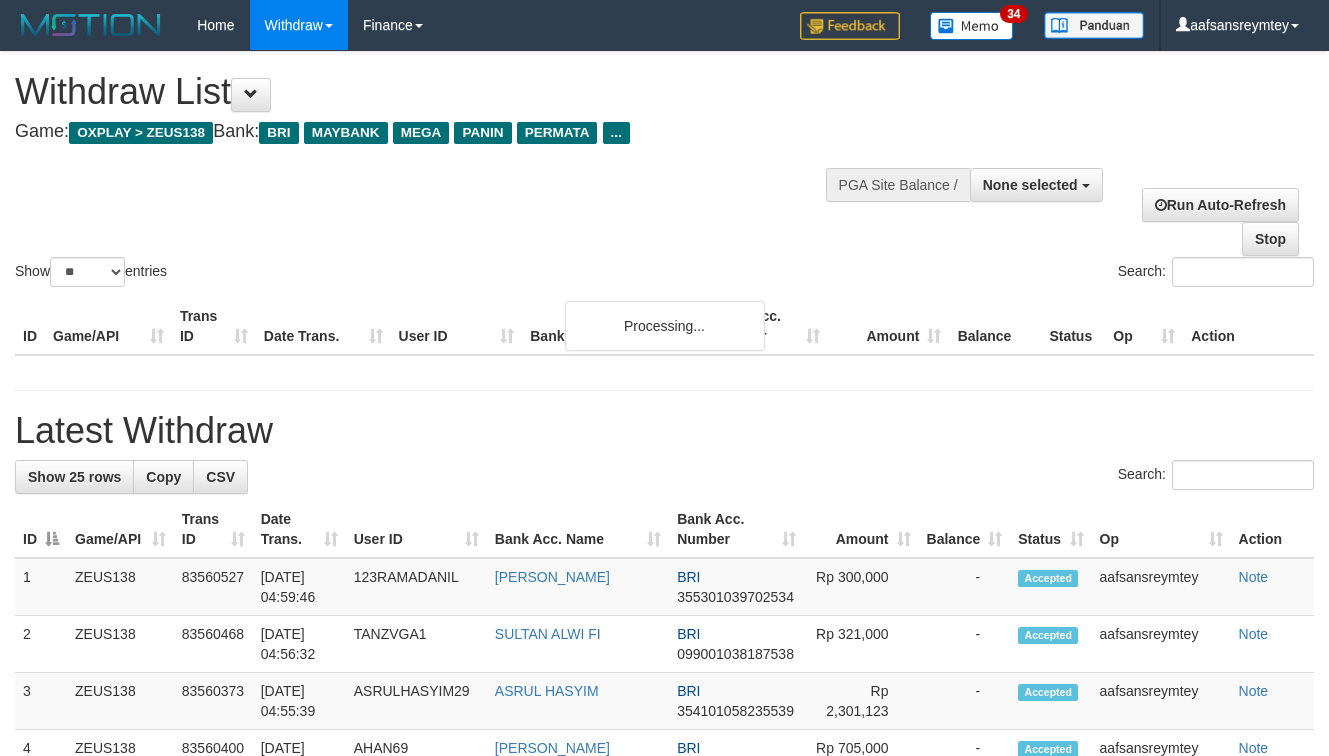 select 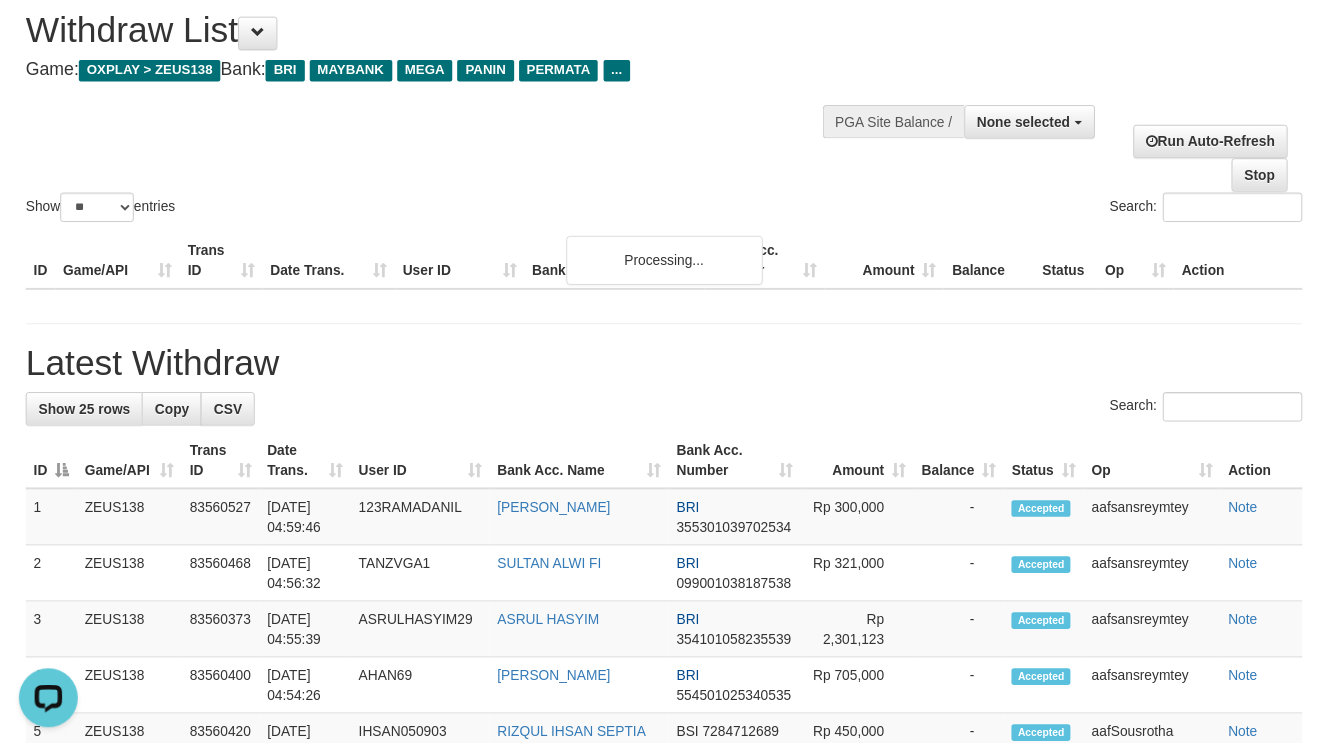 scroll, scrollTop: 0, scrollLeft: 0, axis: both 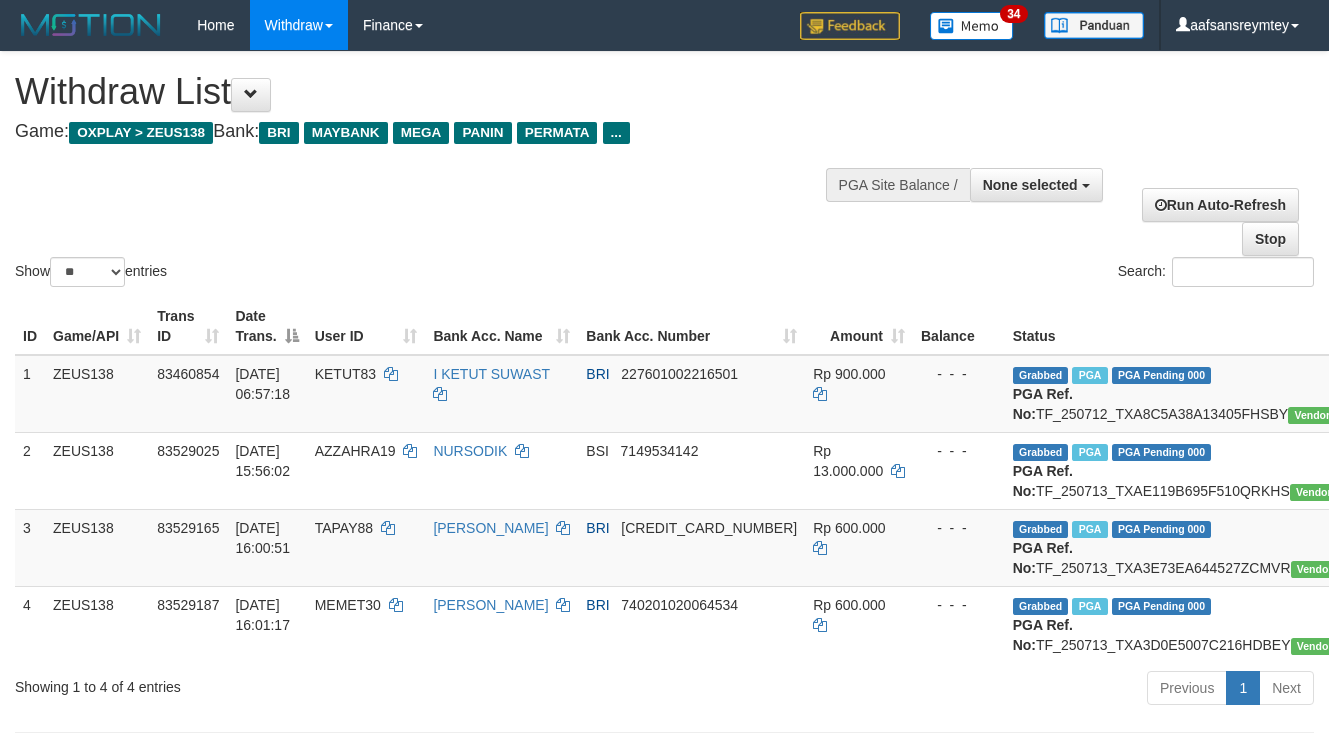 select 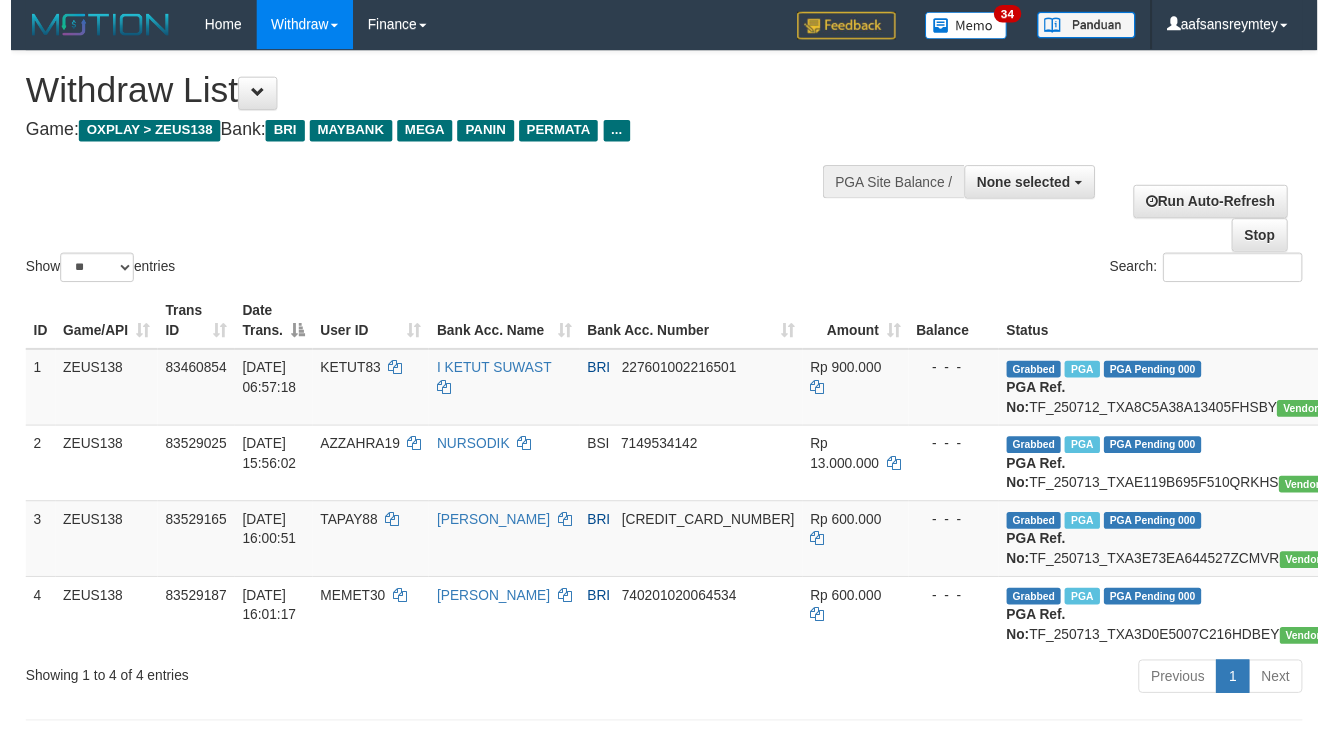 scroll, scrollTop: 61, scrollLeft: 0, axis: vertical 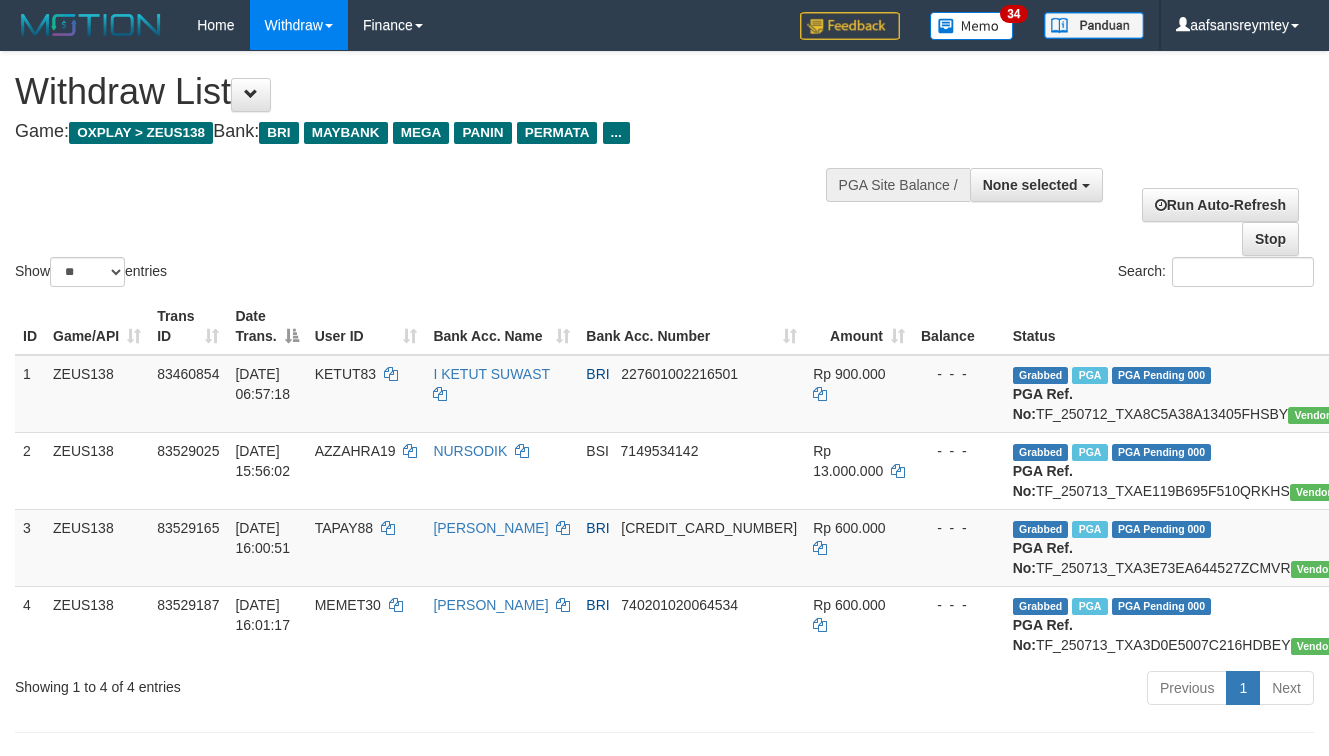 select 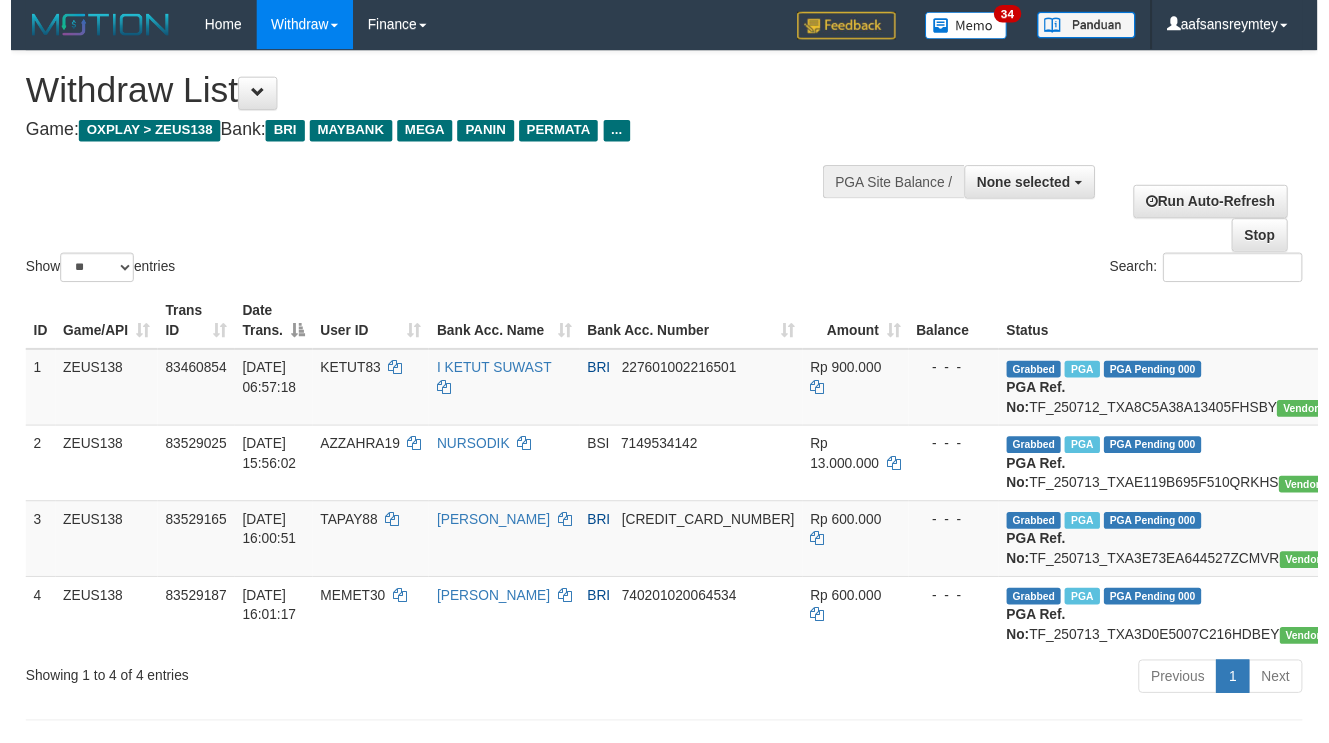 scroll, scrollTop: 61, scrollLeft: 0, axis: vertical 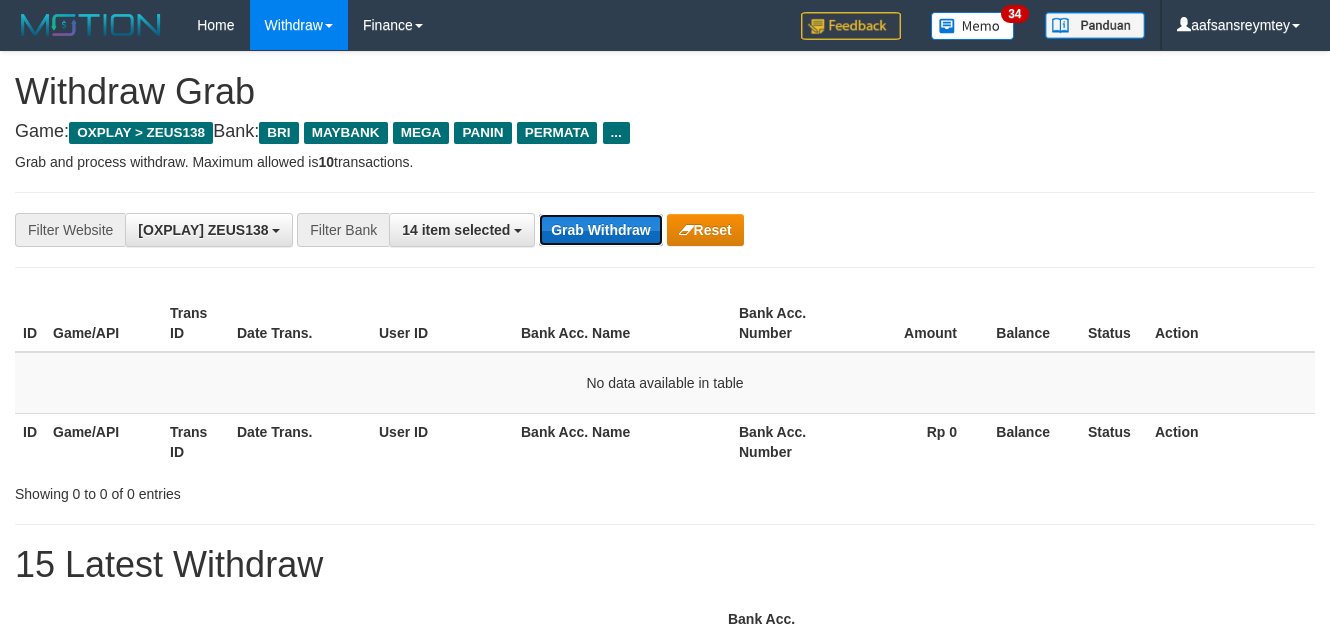 click on "Grab Withdraw" at bounding box center [600, 230] 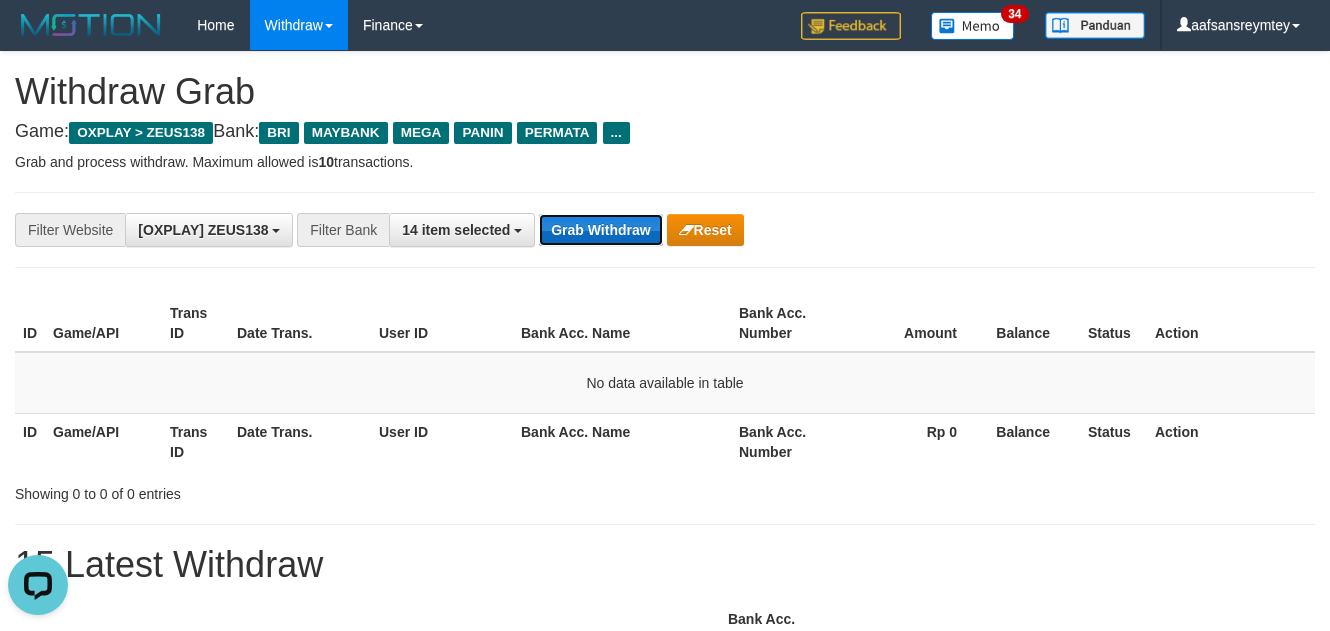 scroll, scrollTop: 0, scrollLeft: 0, axis: both 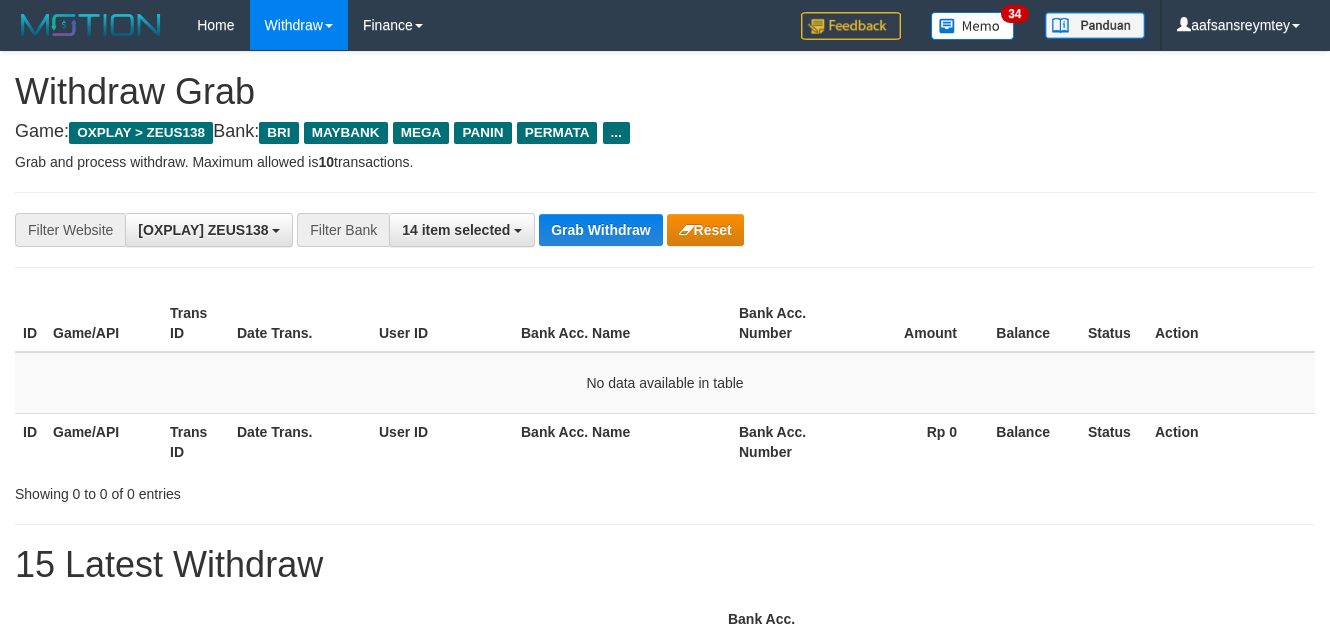 click on "Grab Withdraw" at bounding box center [600, 230] 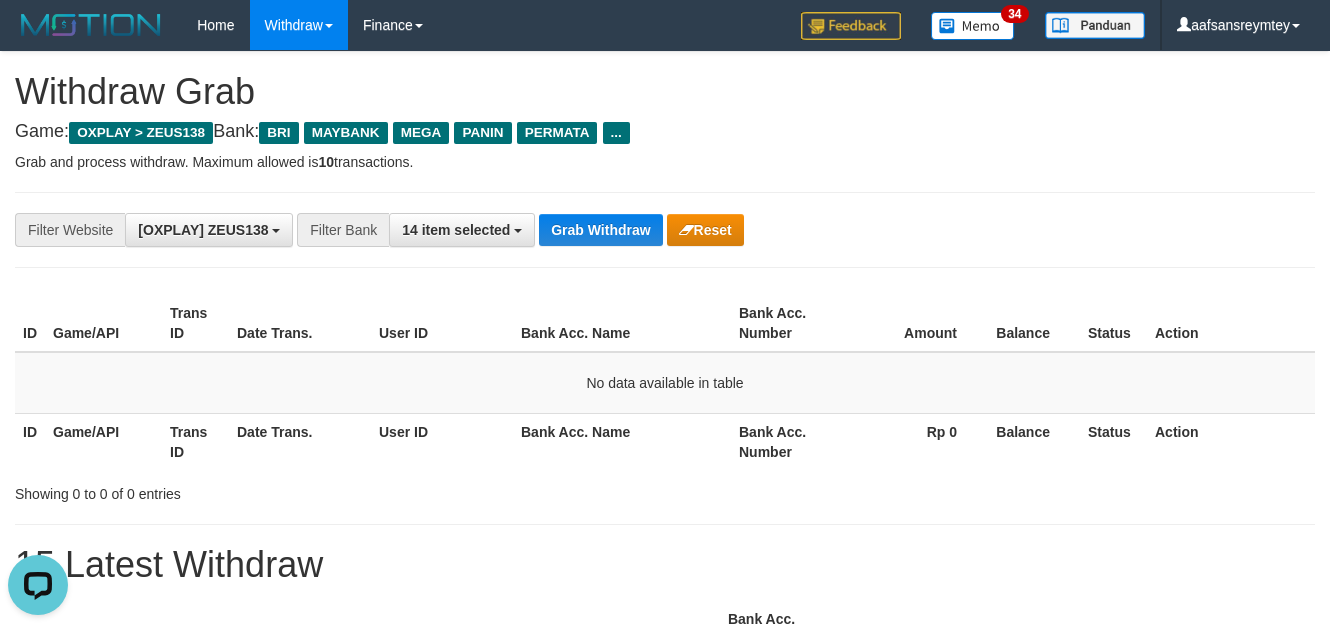 scroll, scrollTop: 0, scrollLeft: 0, axis: both 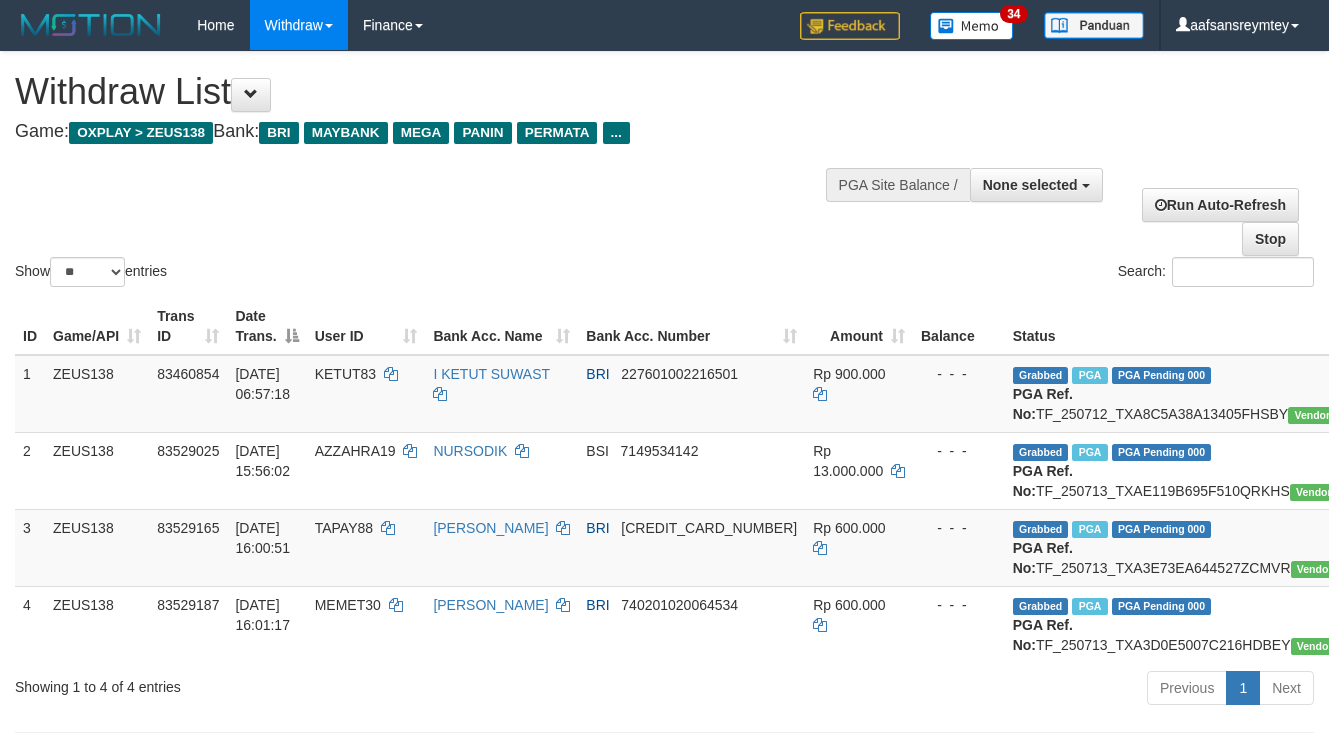 select 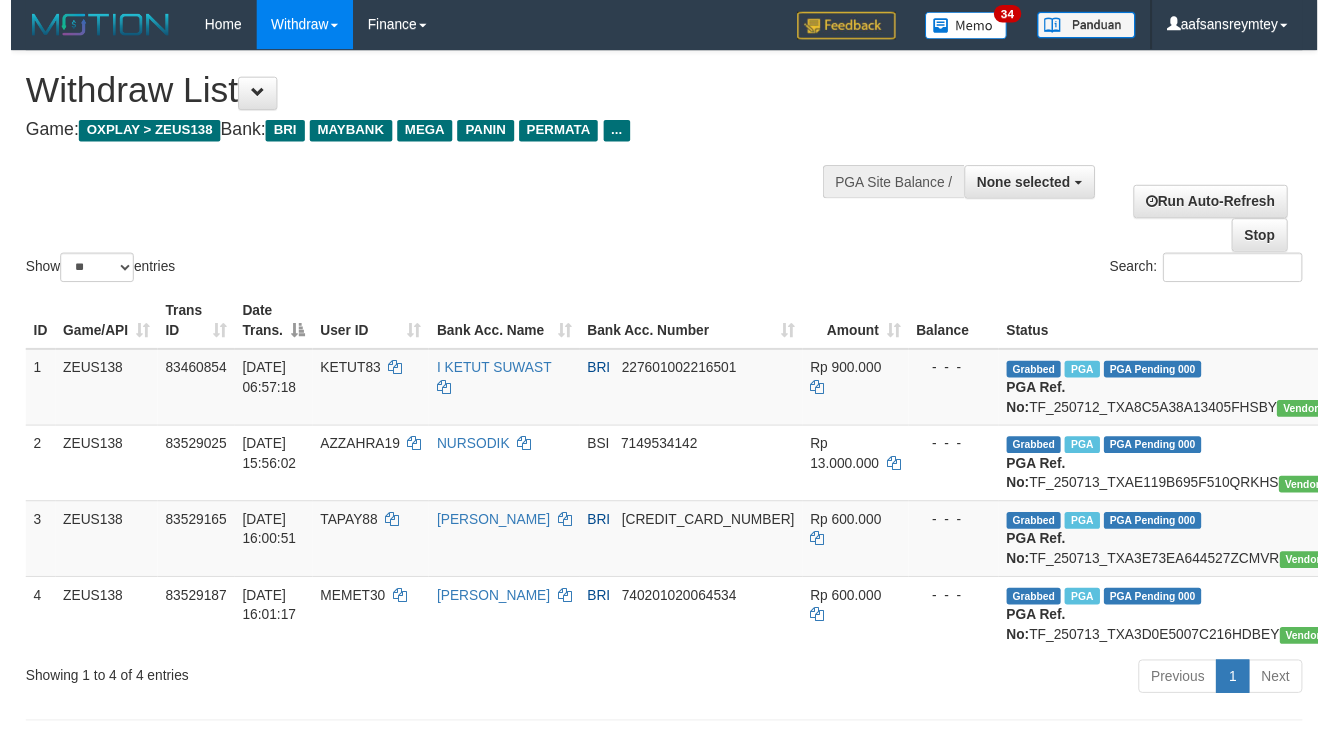 scroll, scrollTop: 61, scrollLeft: 0, axis: vertical 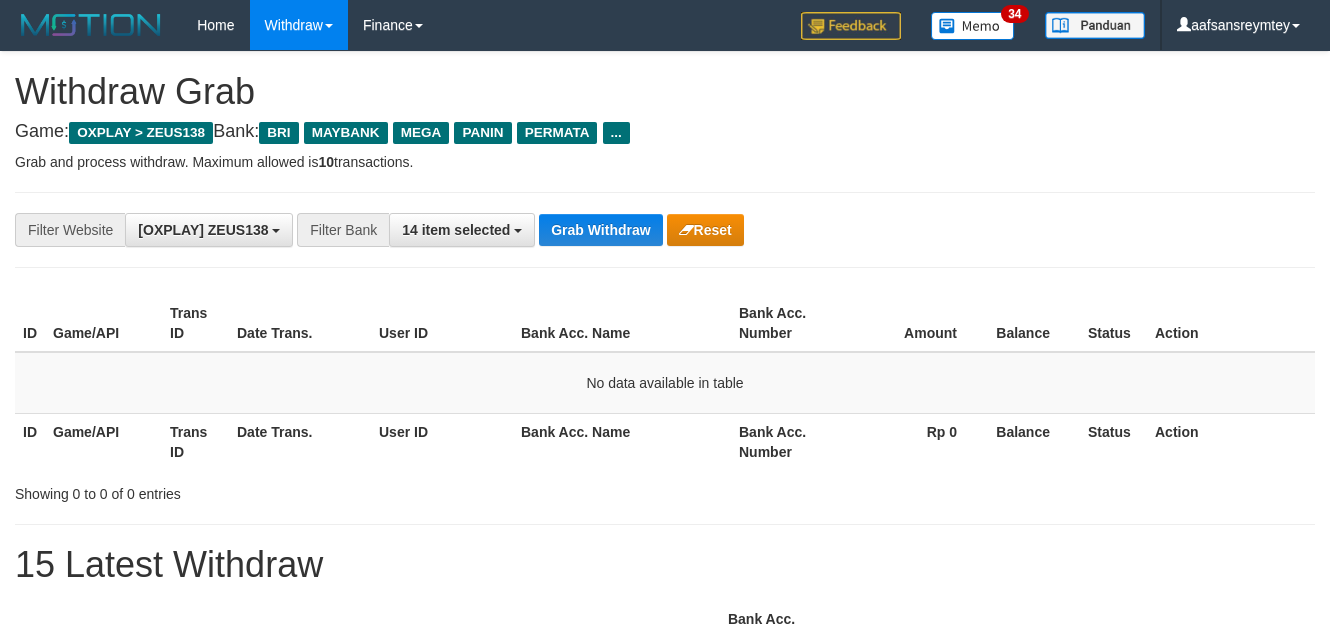 click on "Grab Withdraw" at bounding box center (600, 230) 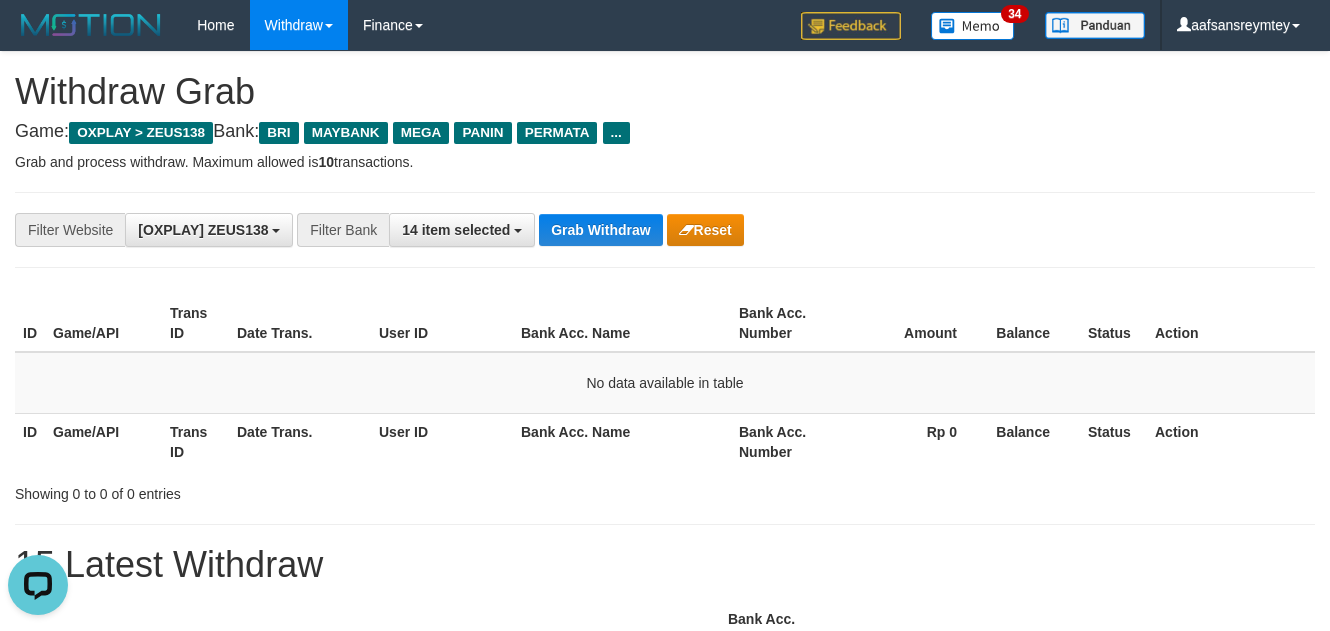 scroll, scrollTop: 0, scrollLeft: 0, axis: both 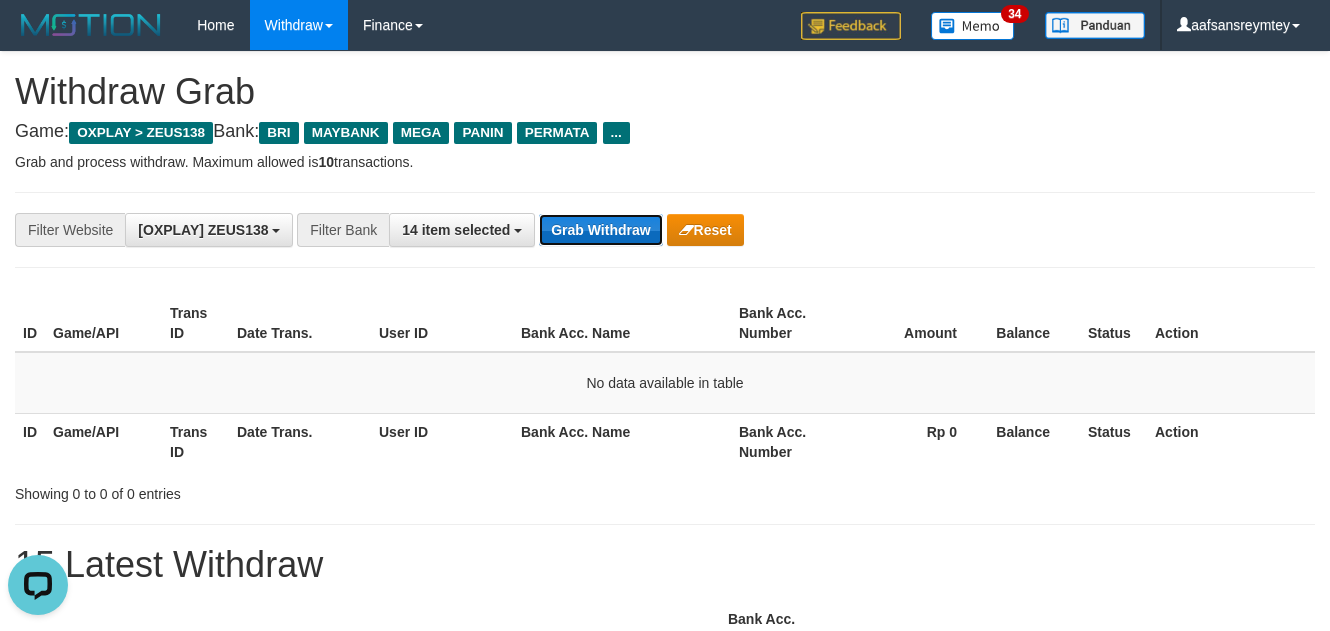 click on "Grab Withdraw" at bounding box center (600, 230) 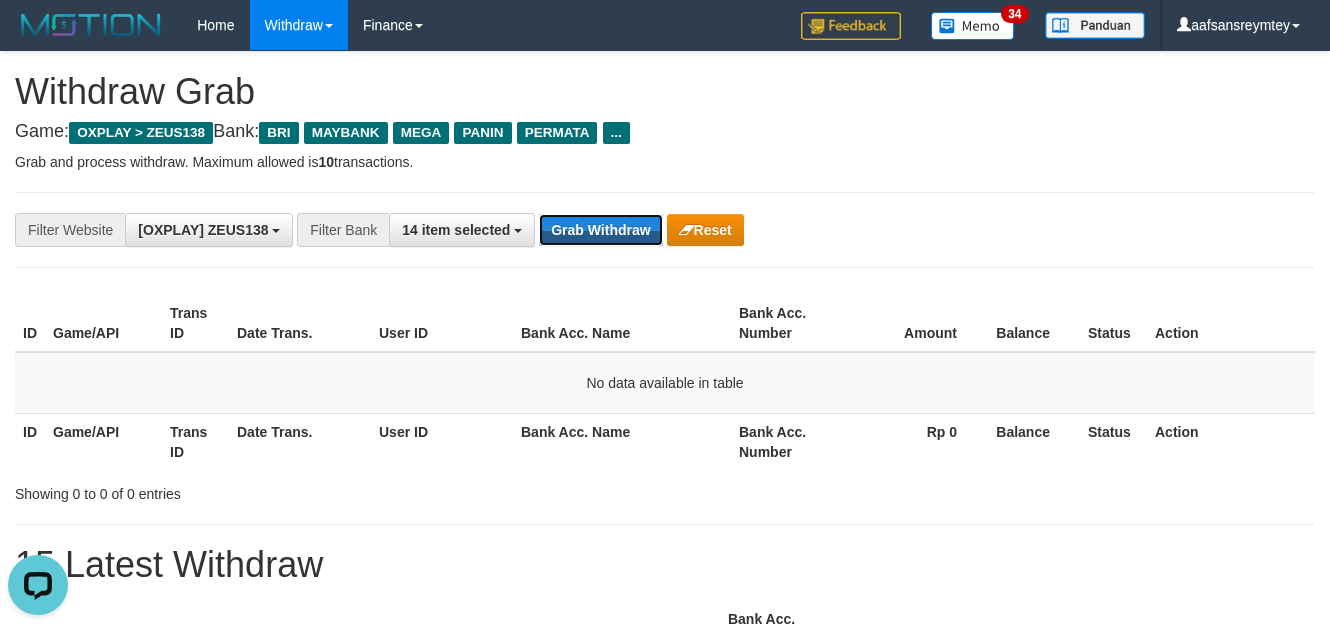 drag, startPoint x: 582, startPoint y: 227, endPoint x: 571, endPoint y: 253, distance: 28.231188 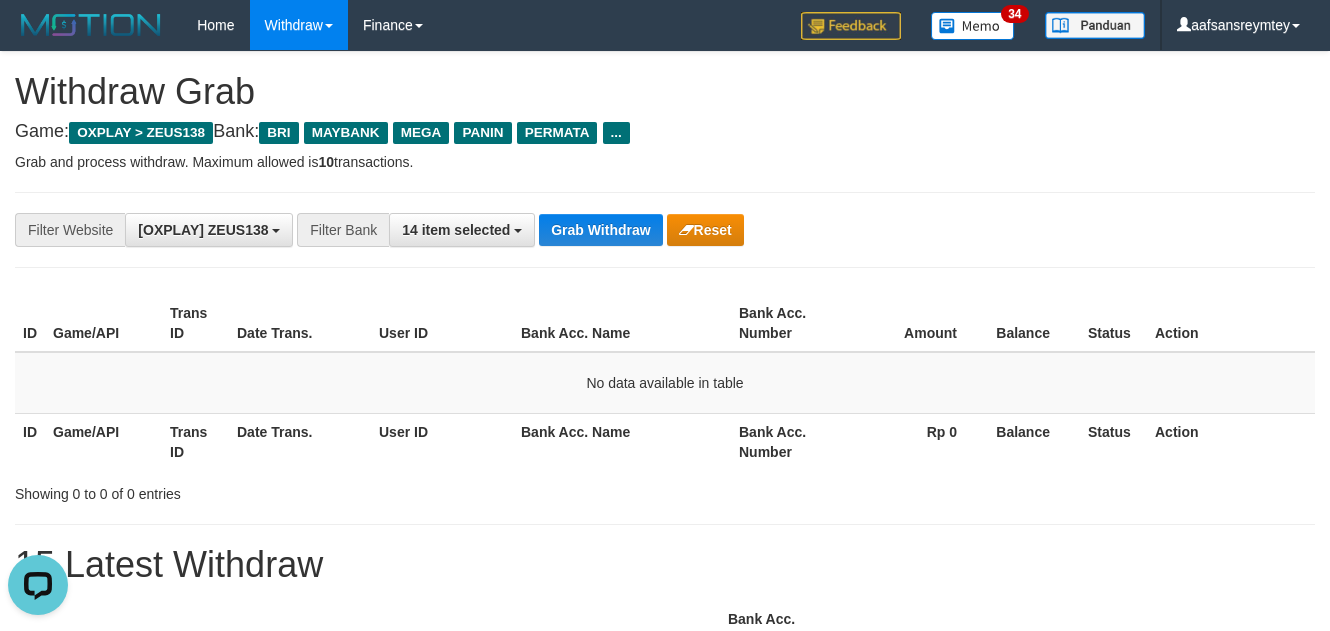 click on "**********" at bounding box center (665, 230) 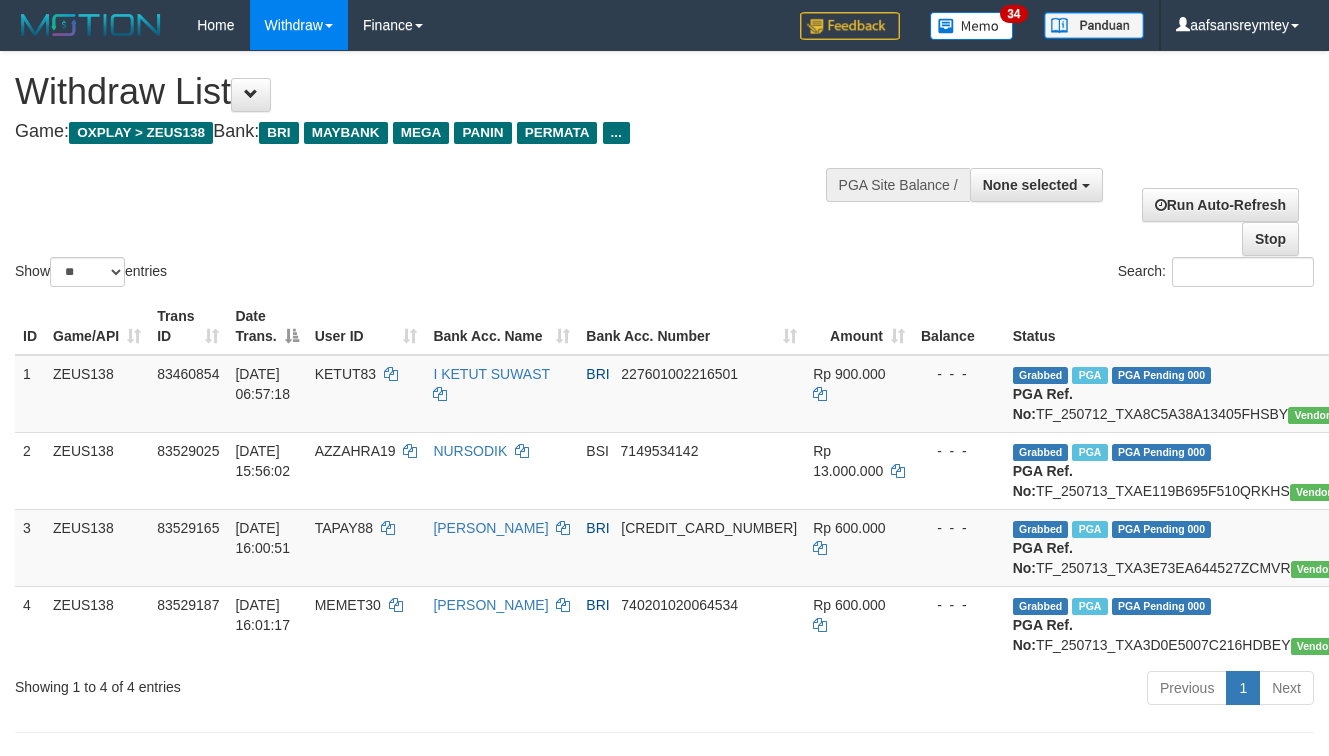 select 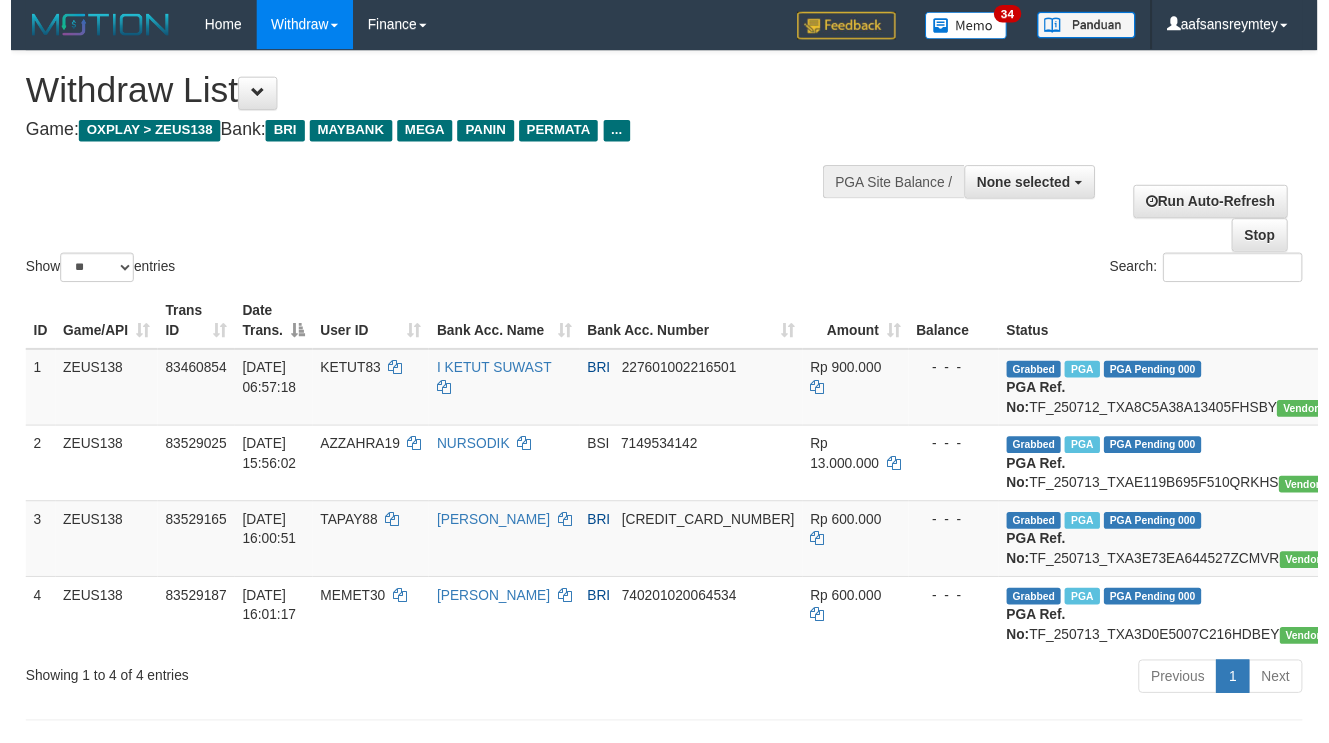 scroll, scrollTop: 61, scrollLeft: 0, axis: vertical 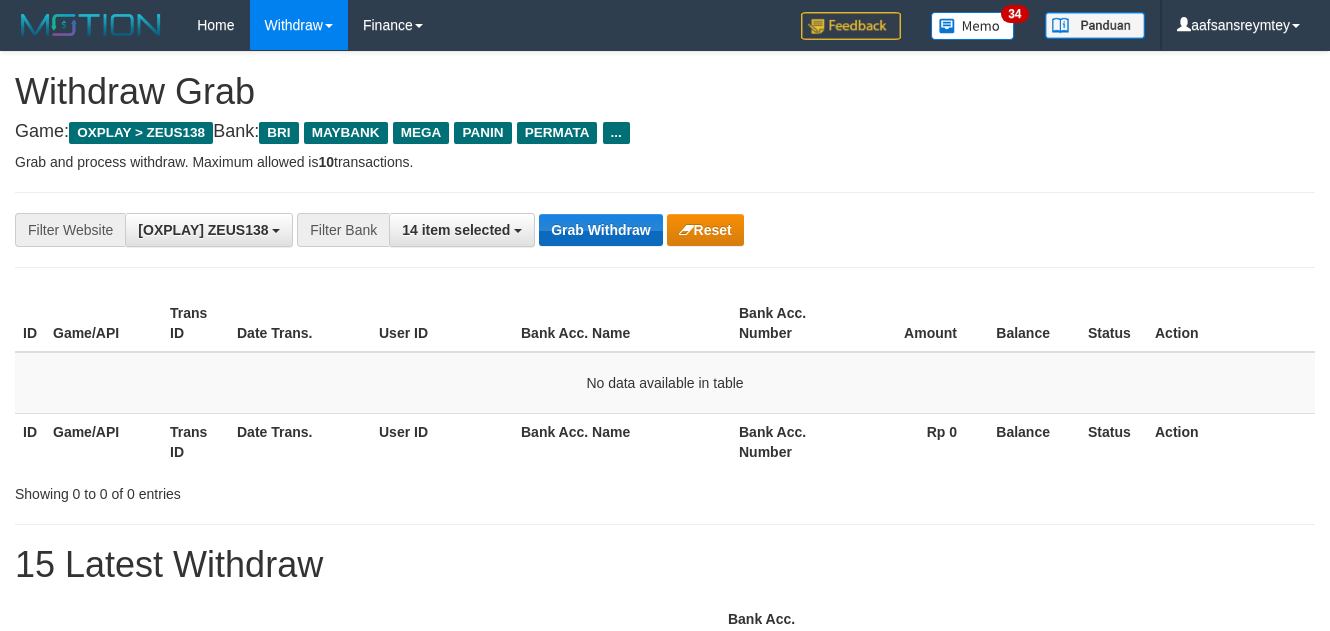 click on "Grab Withdraw" at bounding box center (600, 230) 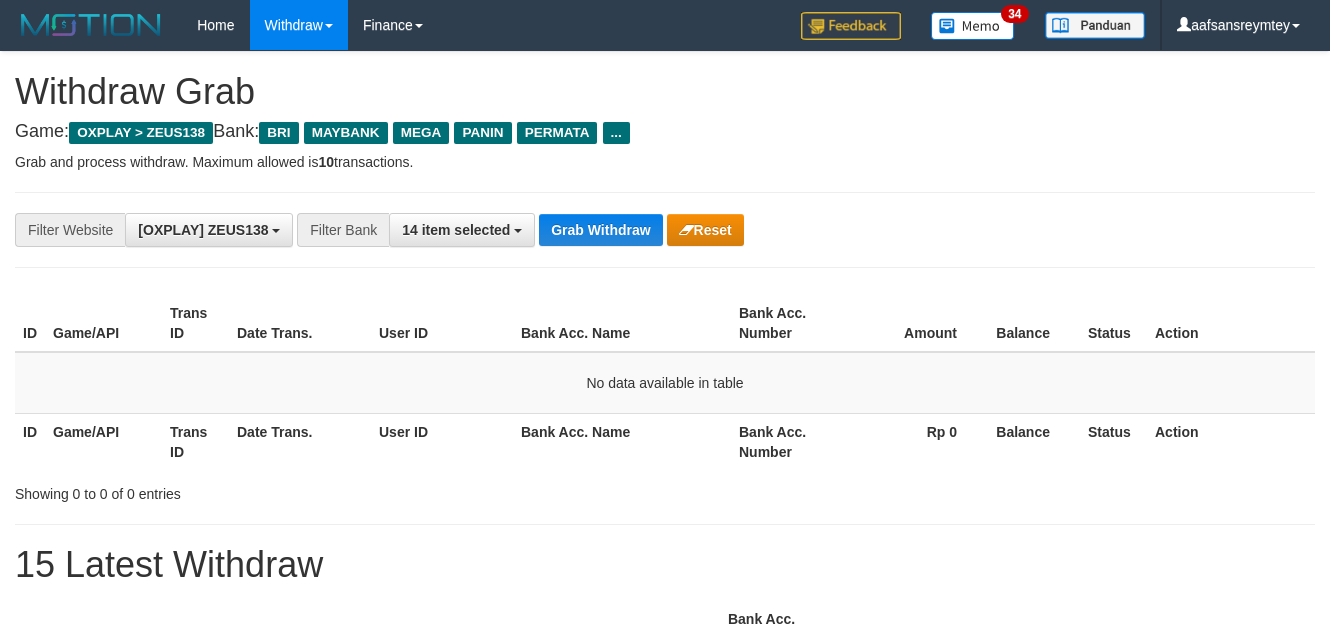 scroll, scrollTop: 0, scrollLeft: 0, axis: both 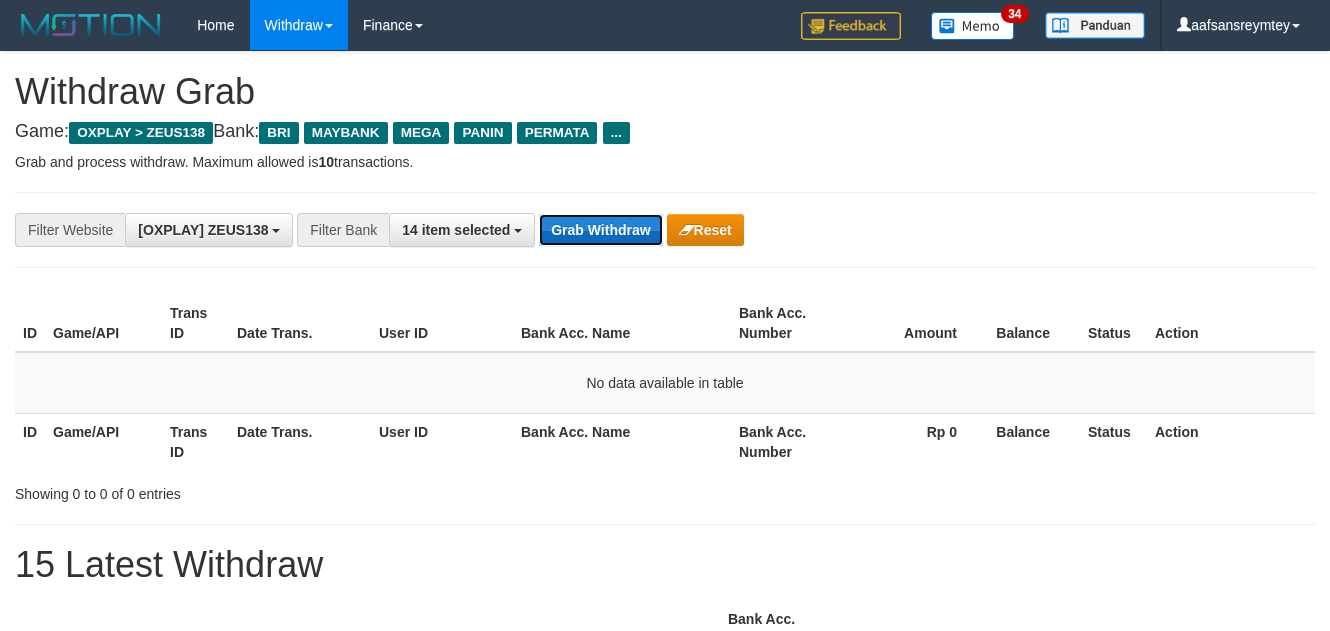 click on "Grab Withdraw" at bounding box center [600, 230] 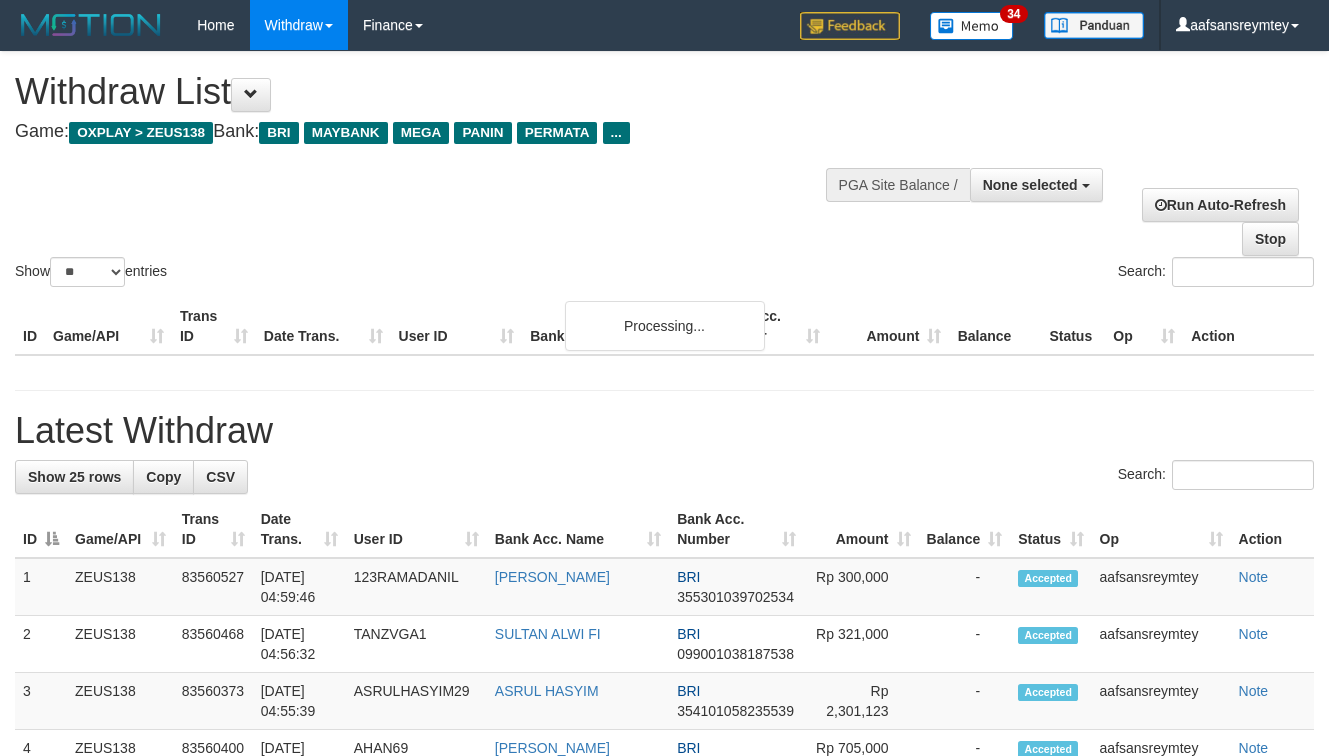 select 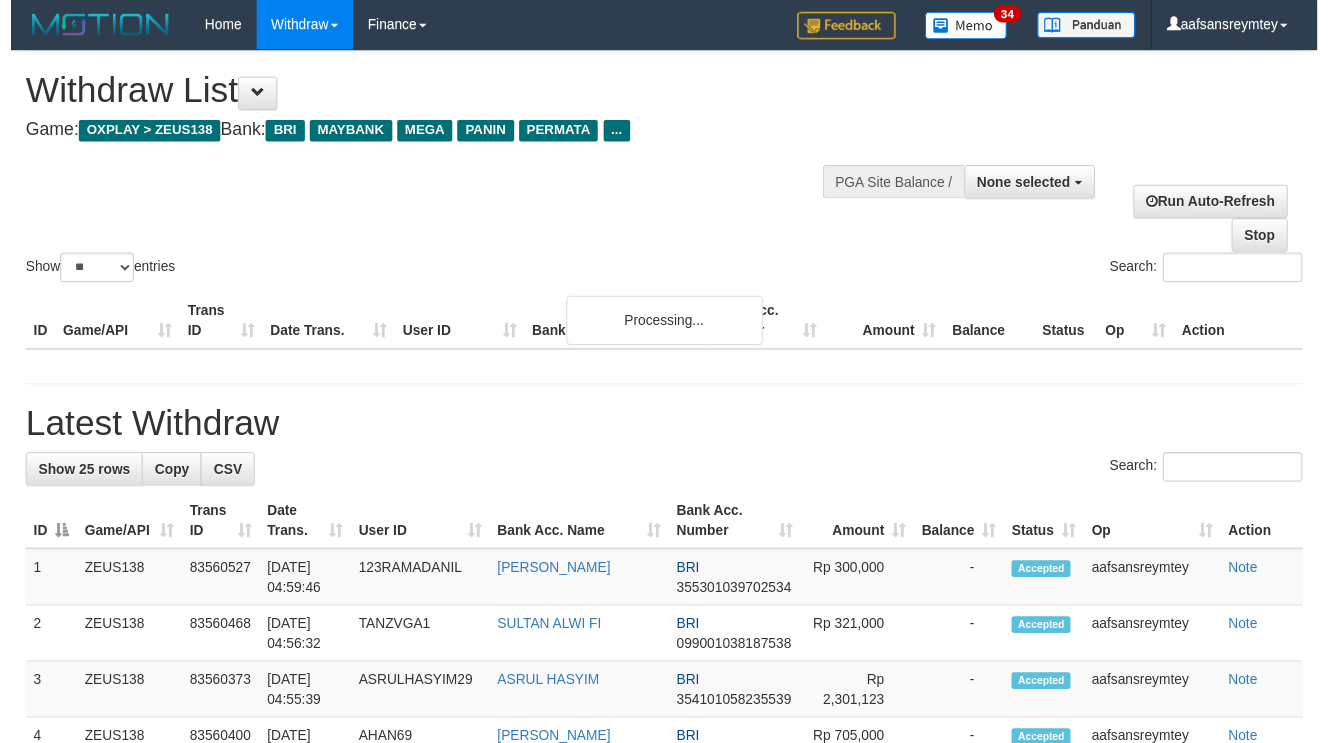 scroll, scrollTop: 61, scrollLeft: 0, axis: vertical 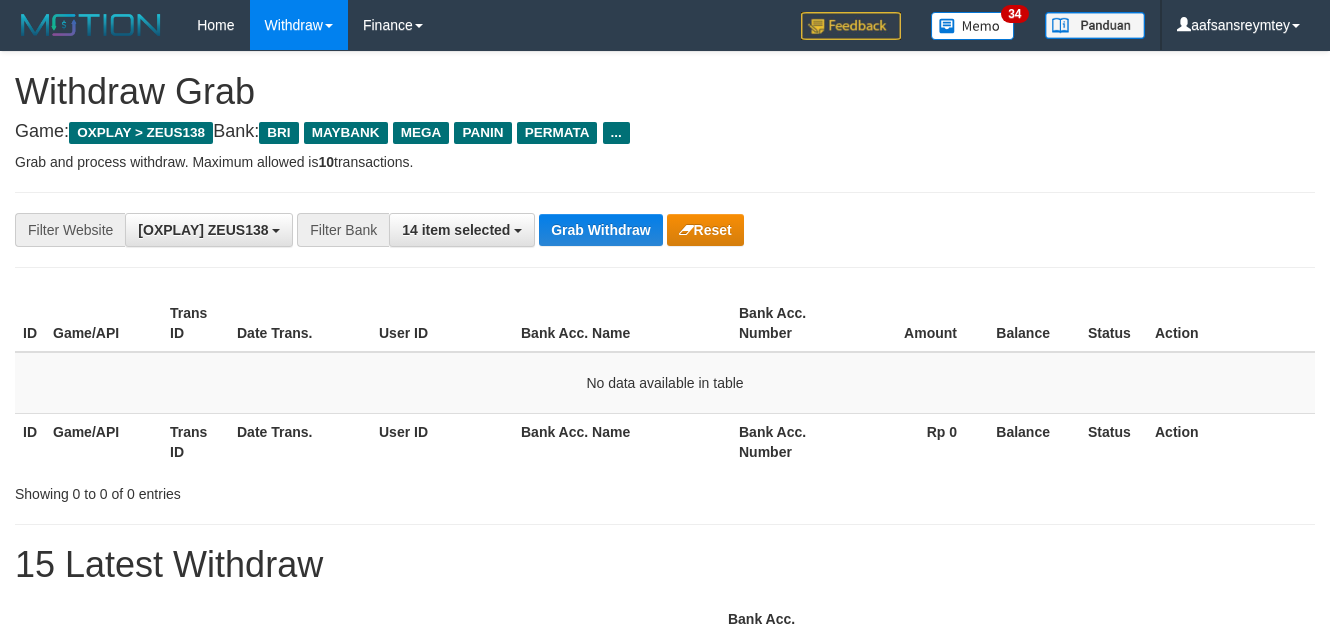 click on "Grab Withdraw" at bounding box center (600, 230) 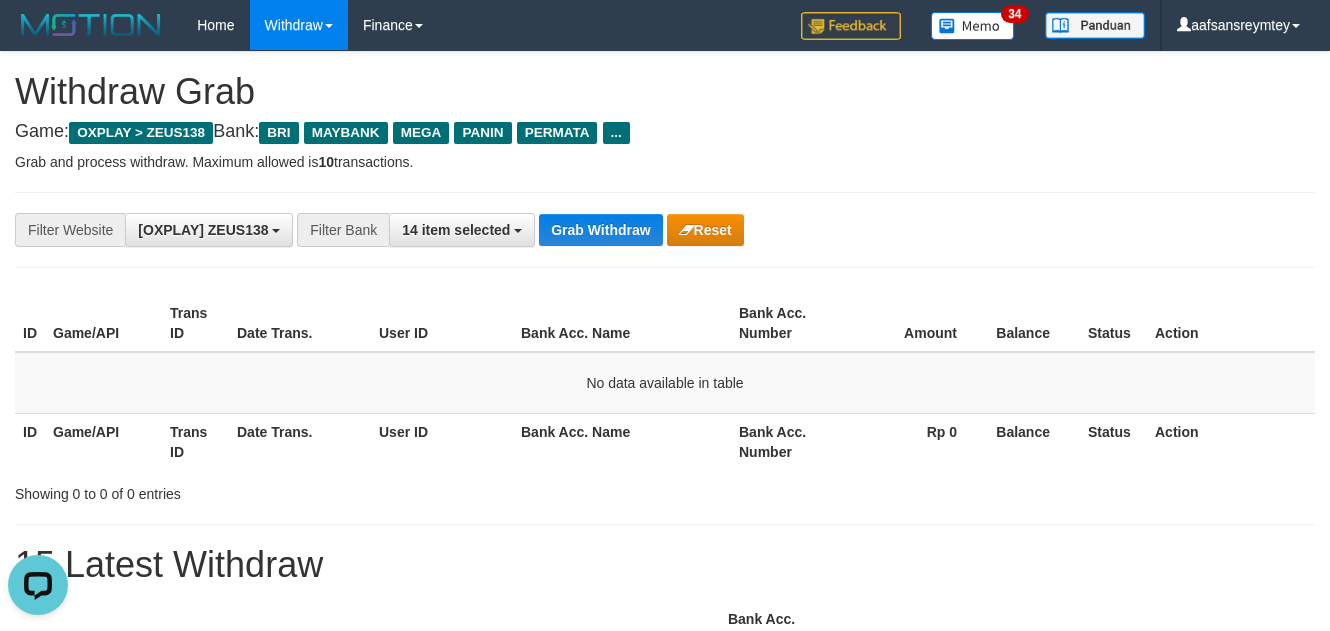 scroll, scrollTop: 0, scrollLeft: 0, axis: both 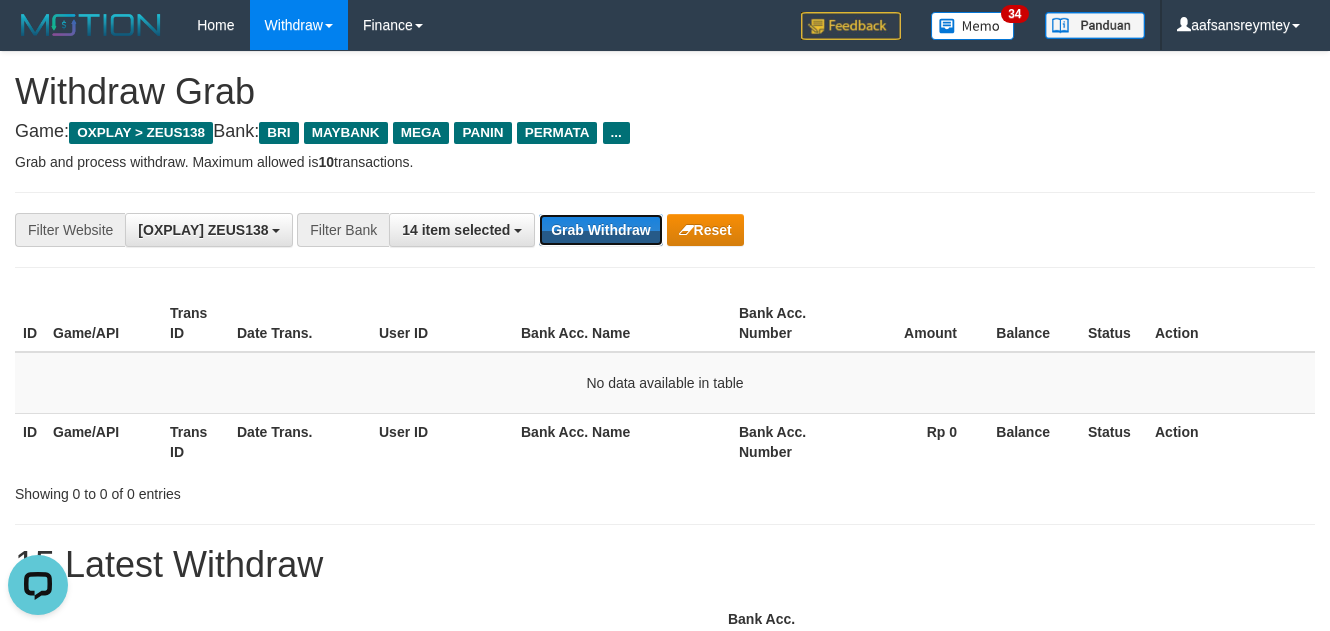 click on "Grab Withdraw" at bounding box center [600, 230] 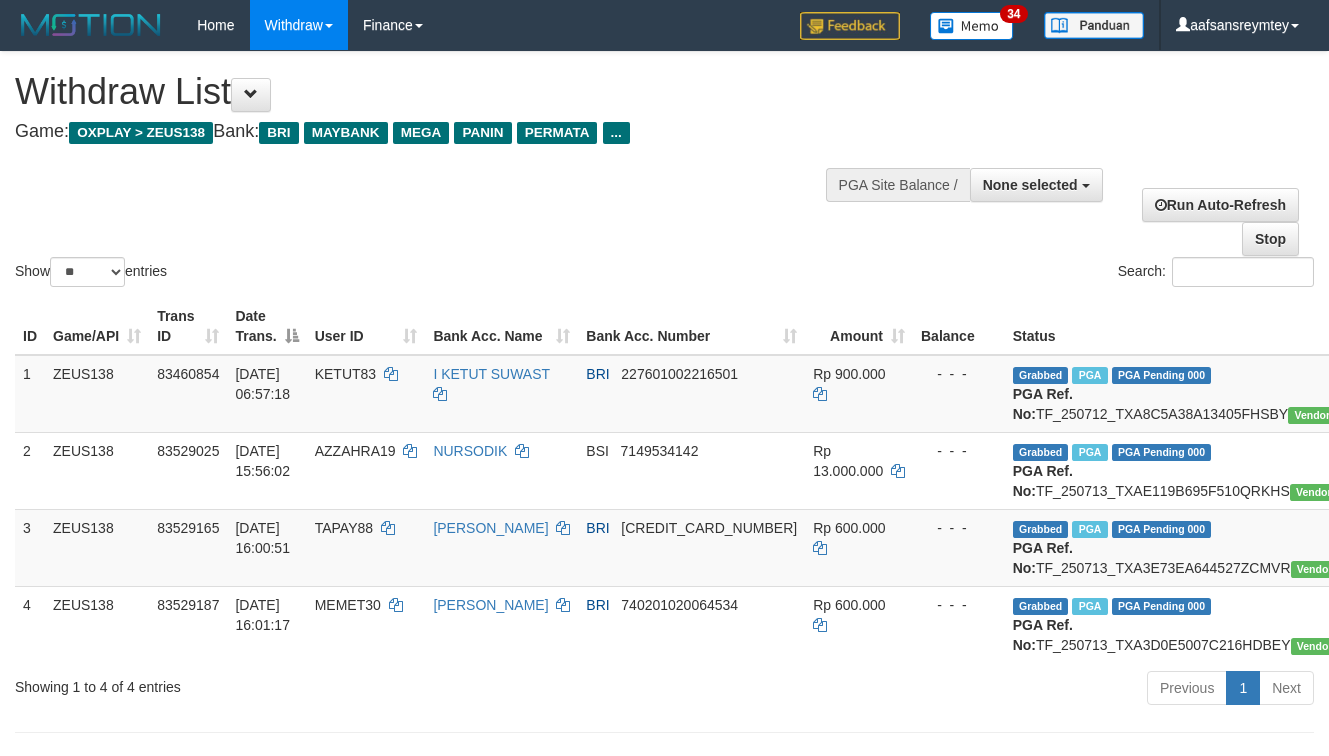 select 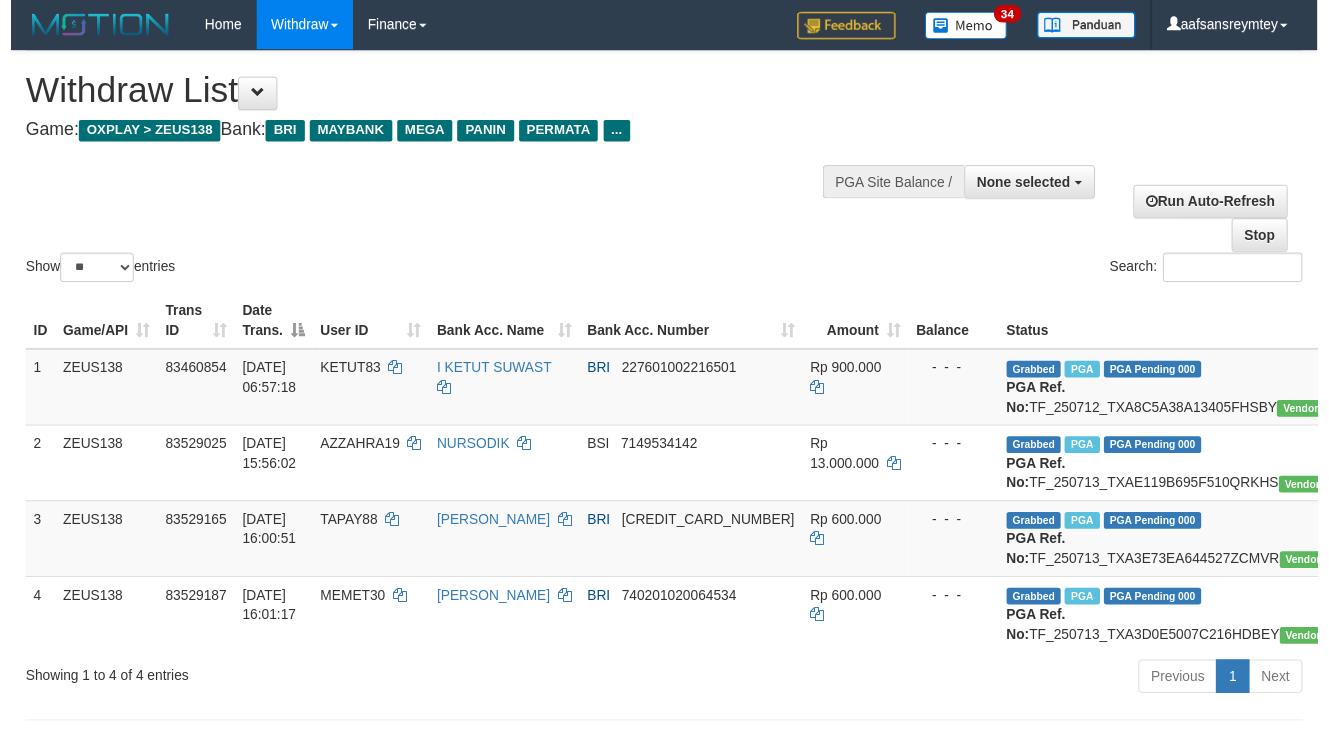 scroll, scrollTop: 61, scrollLeft: 0, axis: vertical 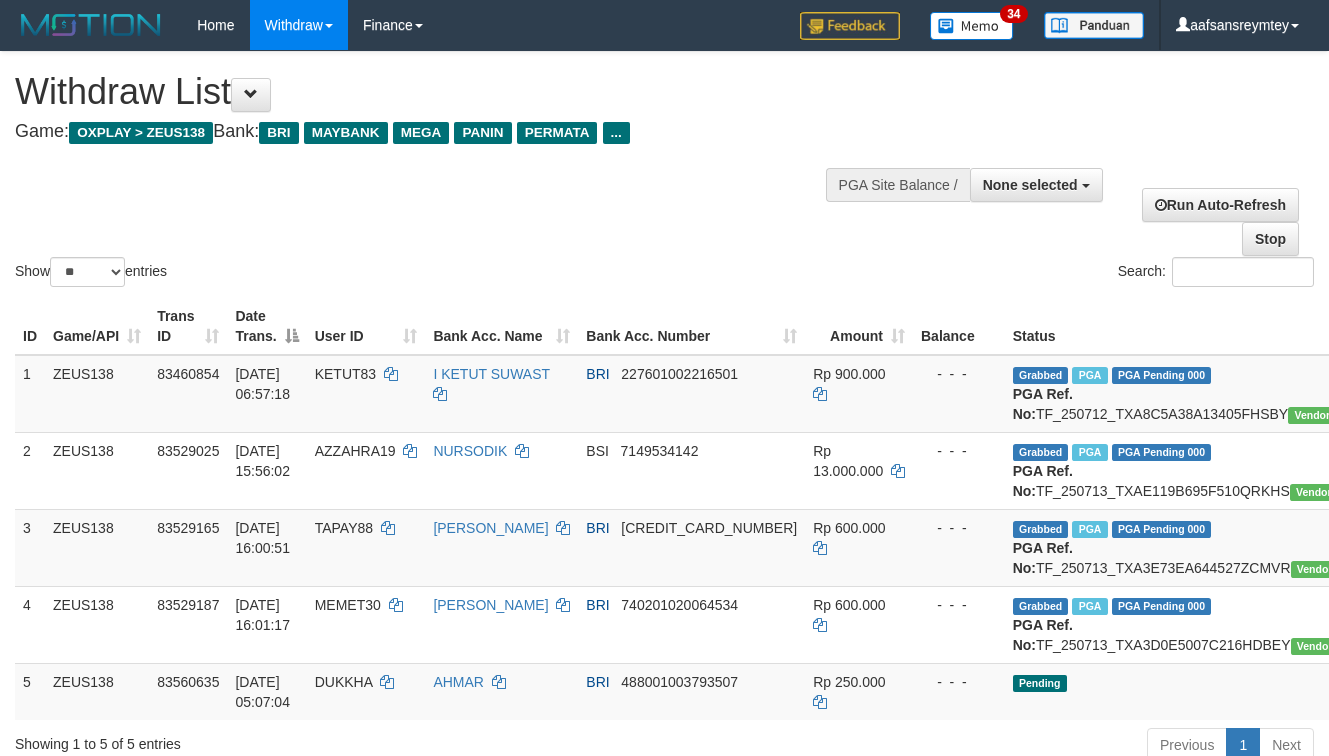 select 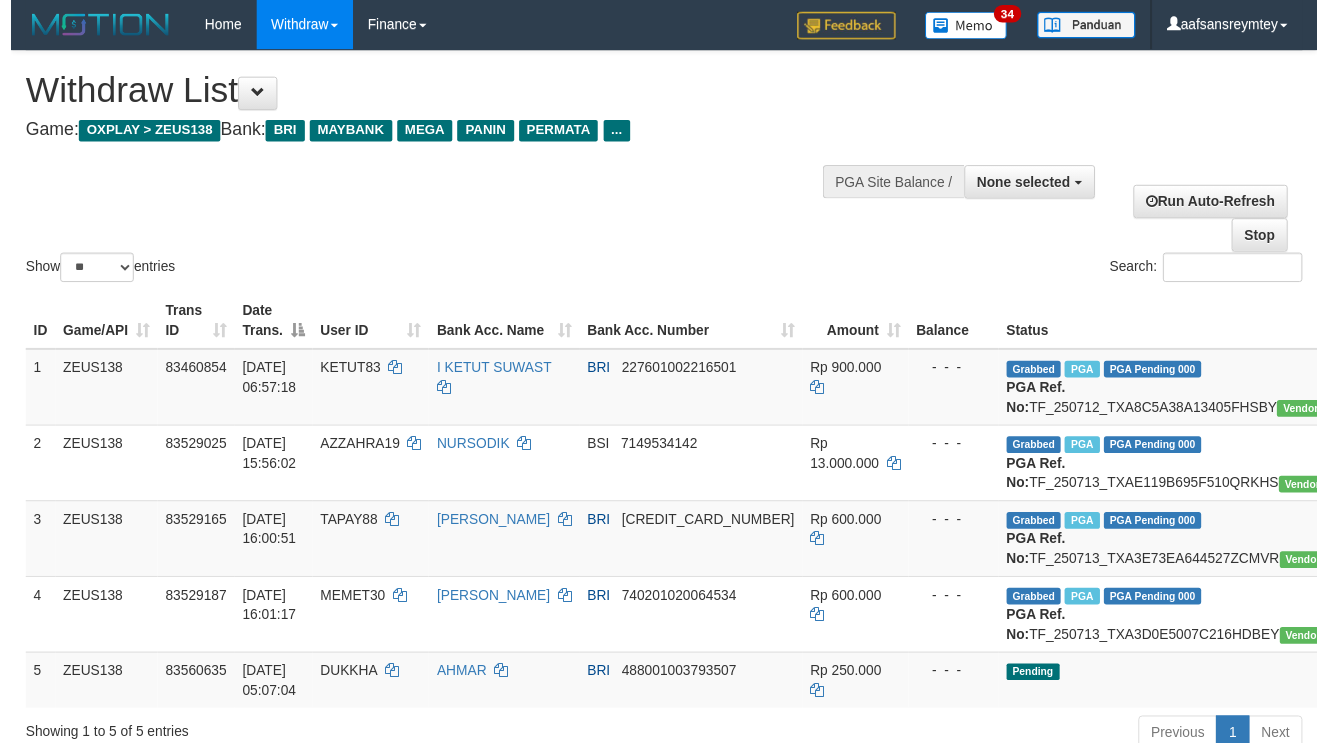 scroll, scrollTop: 61, scrollLeft: 0, axis: vertical 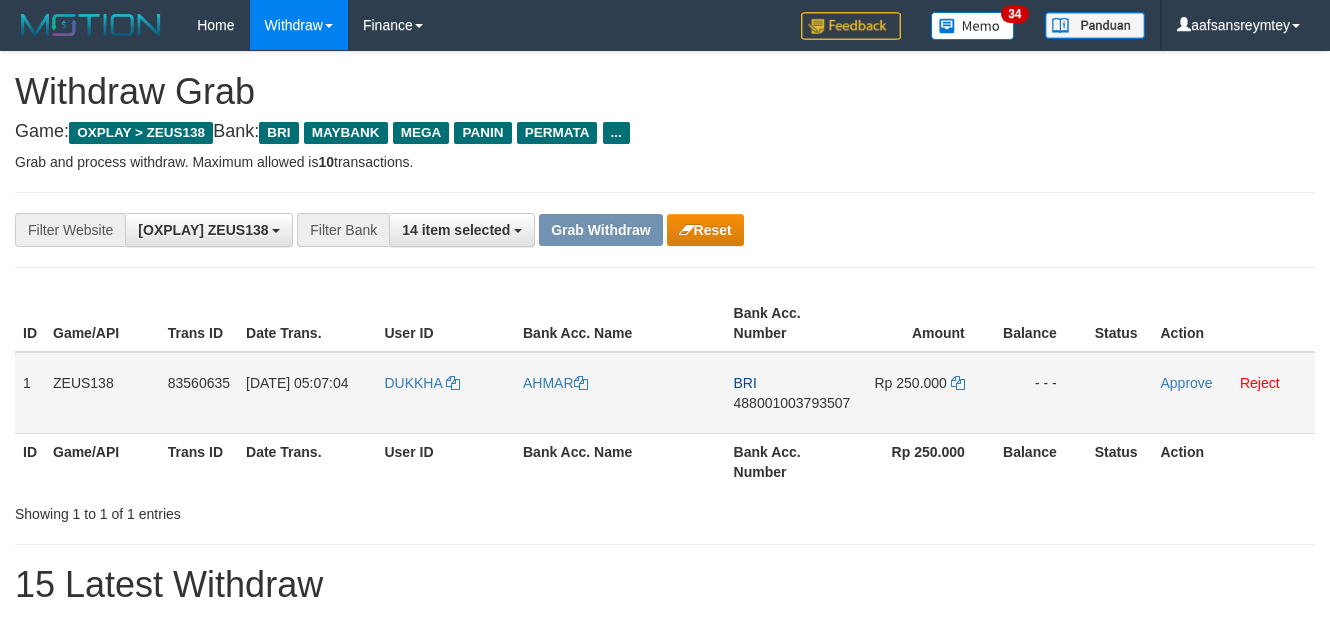 click on "DUKKHA" at bounding box center (445, 393) 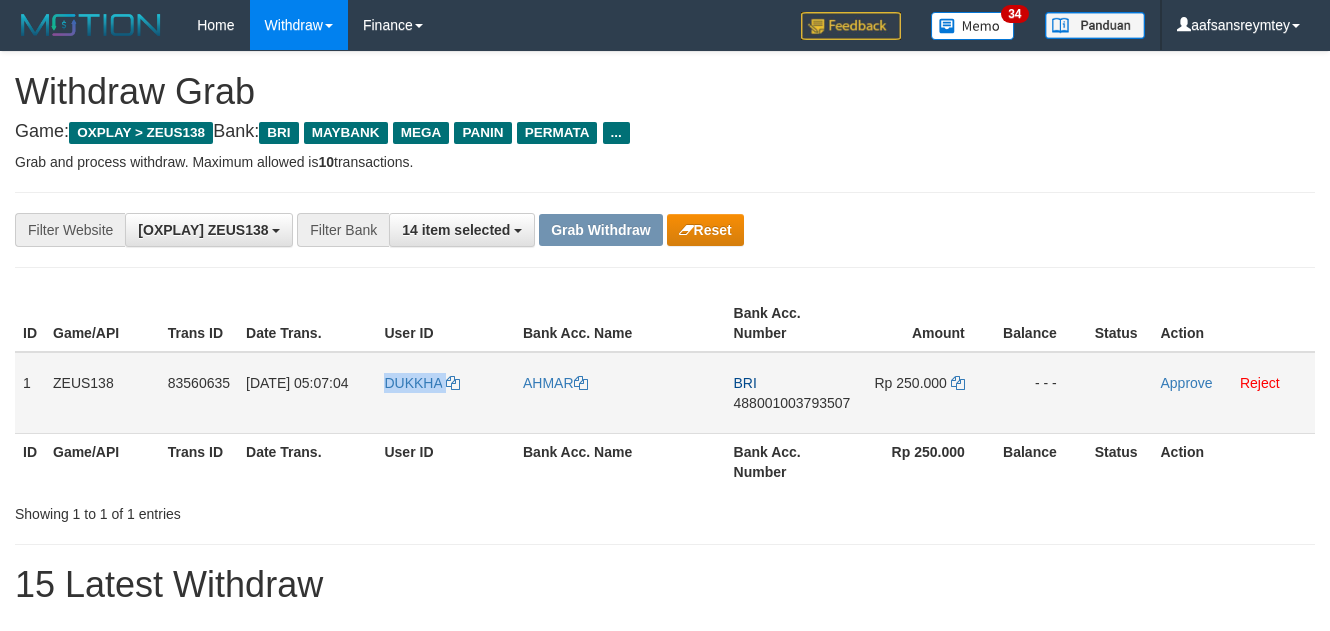 click on "DUKKHA" at bounding box center (445, 393) 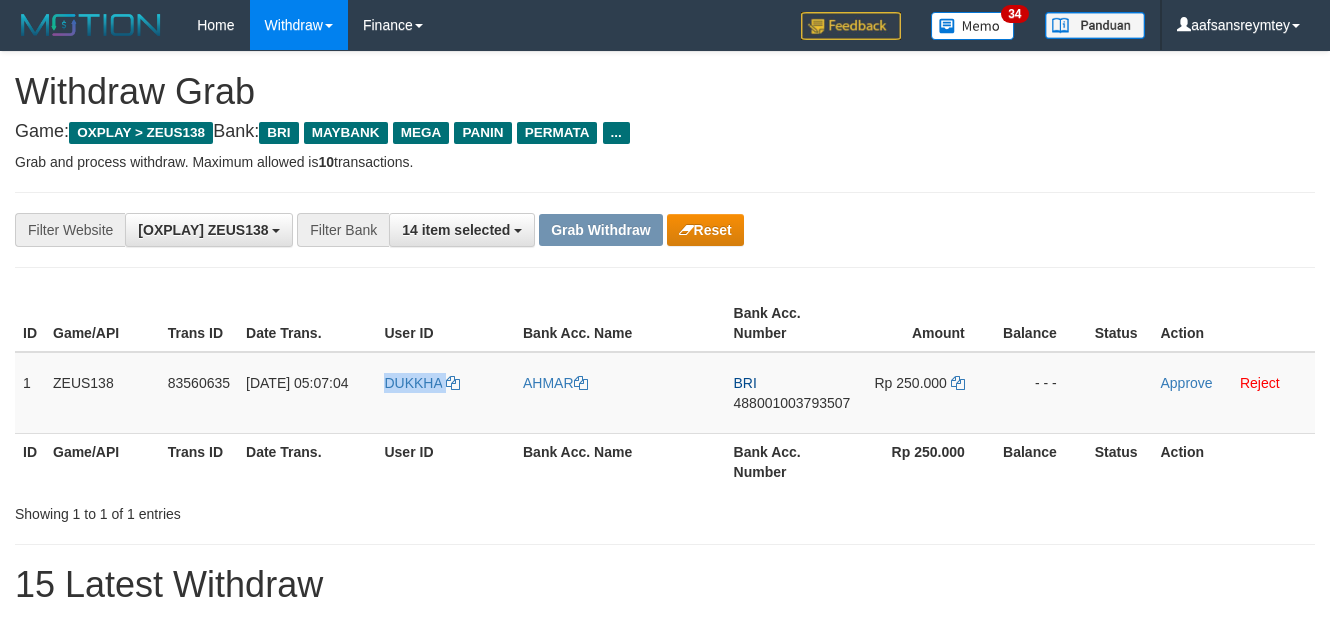 copy on "DUKKHA" 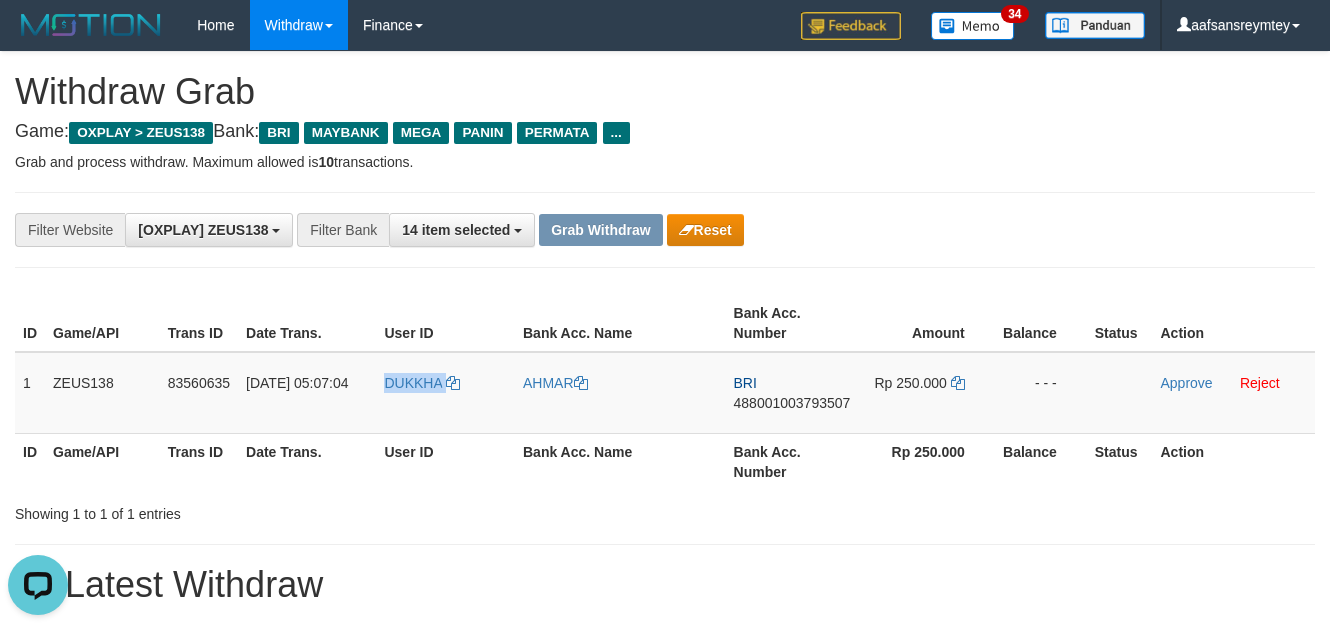 scroll, scrollTop: 0, scrollLeft: 0, axis: both 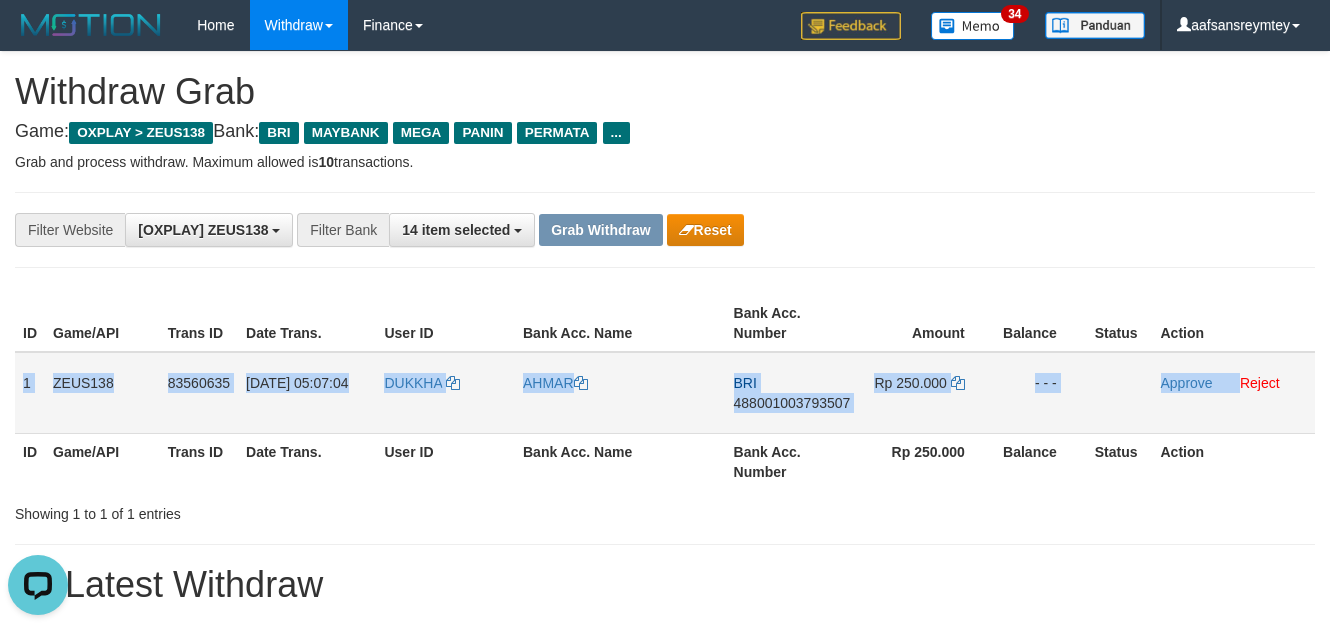 drag, startPoint x: 22, startPoint y: 385, endPoint x: 1242, endPoint y: 410, distance: 1220.2561 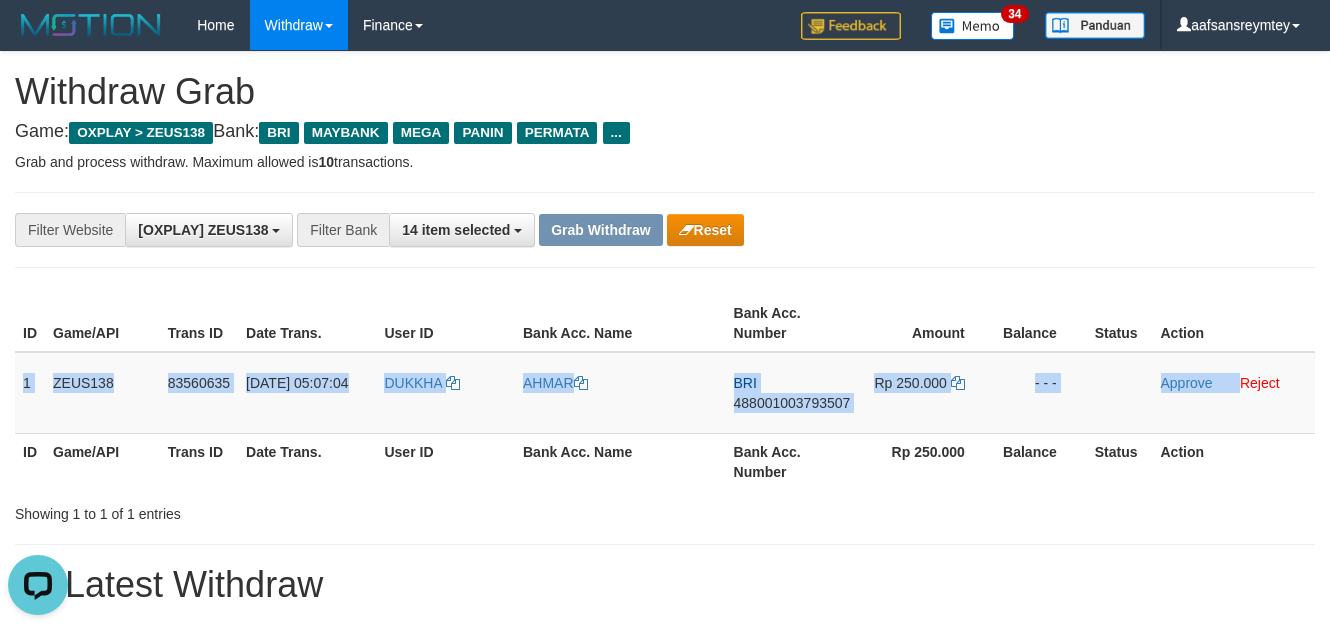 copy on "1
ZEUS138
83560635
14/07/2025 05:07:04
DUKKHA
AHMAR
BRI
488001003793507
Rp 250.000
- - -
Approve" 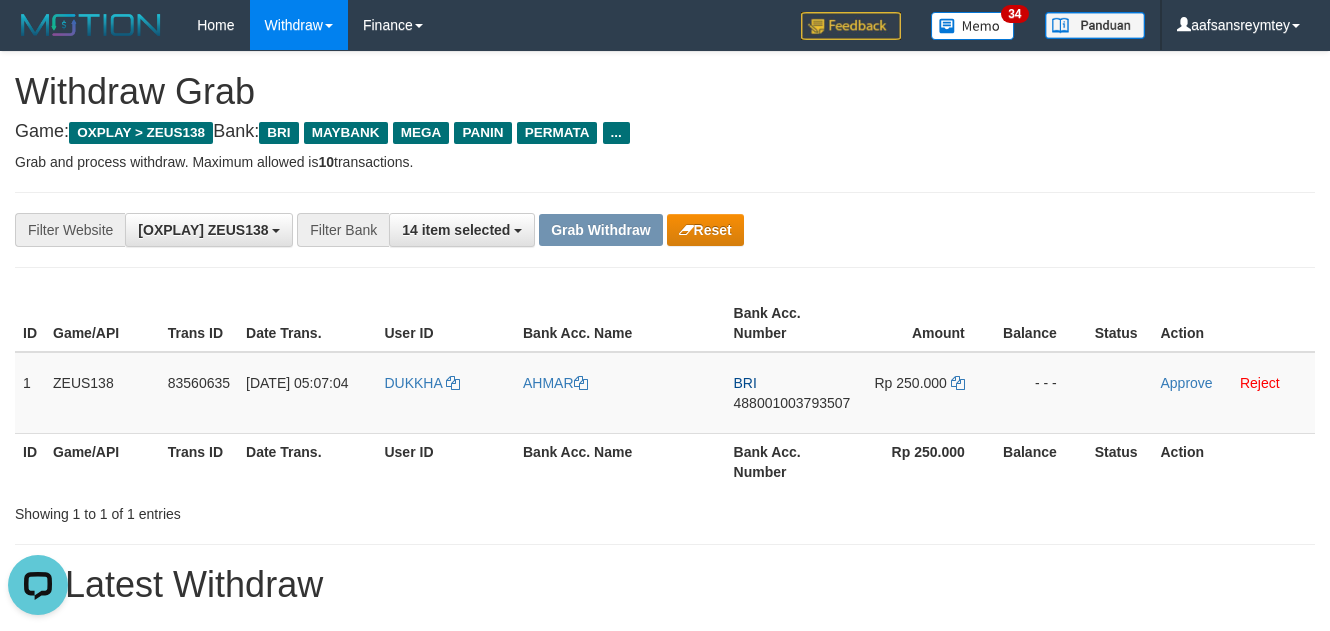 click on "**********" at bounding box center (665, 230) 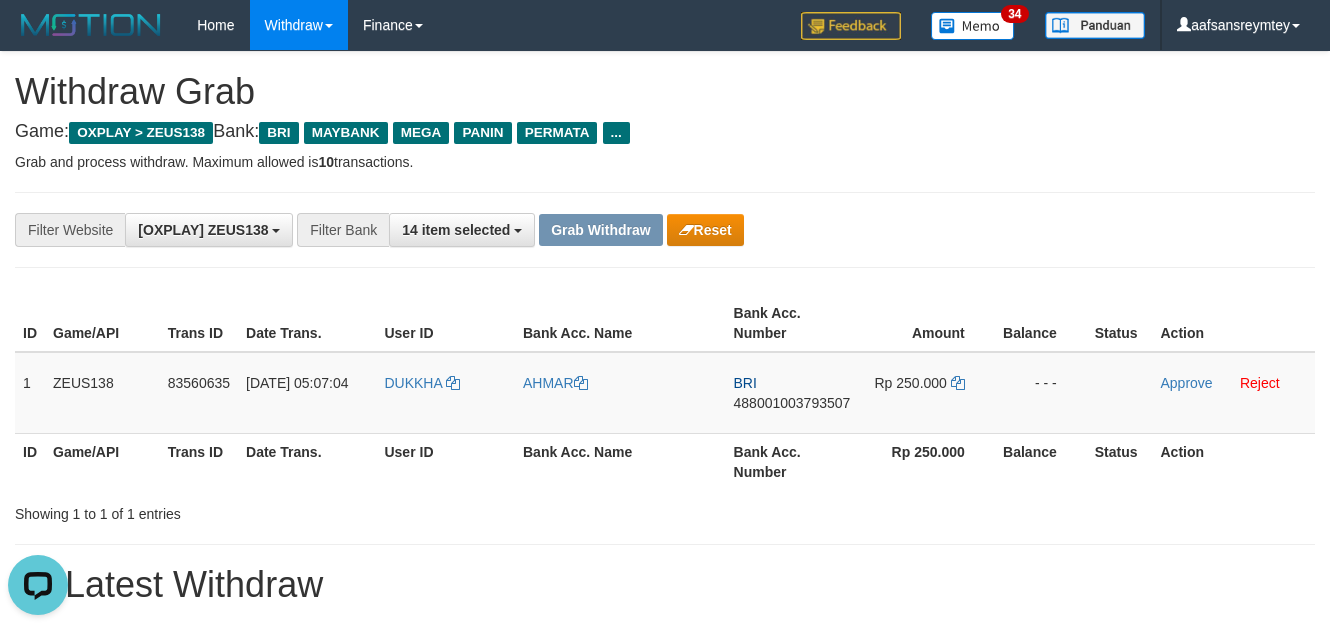 click on "Grab and process withdraw.
Maximum allowed is  10  transactions." at bounding box center [665, 162] 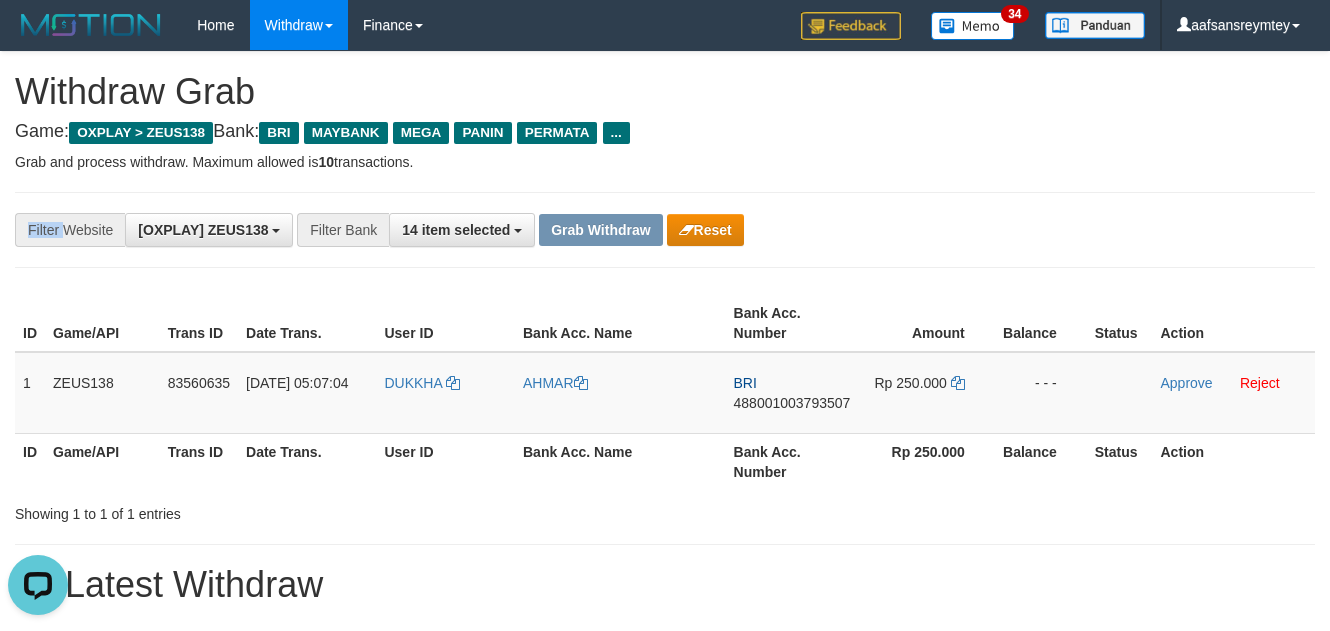click on "**********" at bounding box center (665, 230) 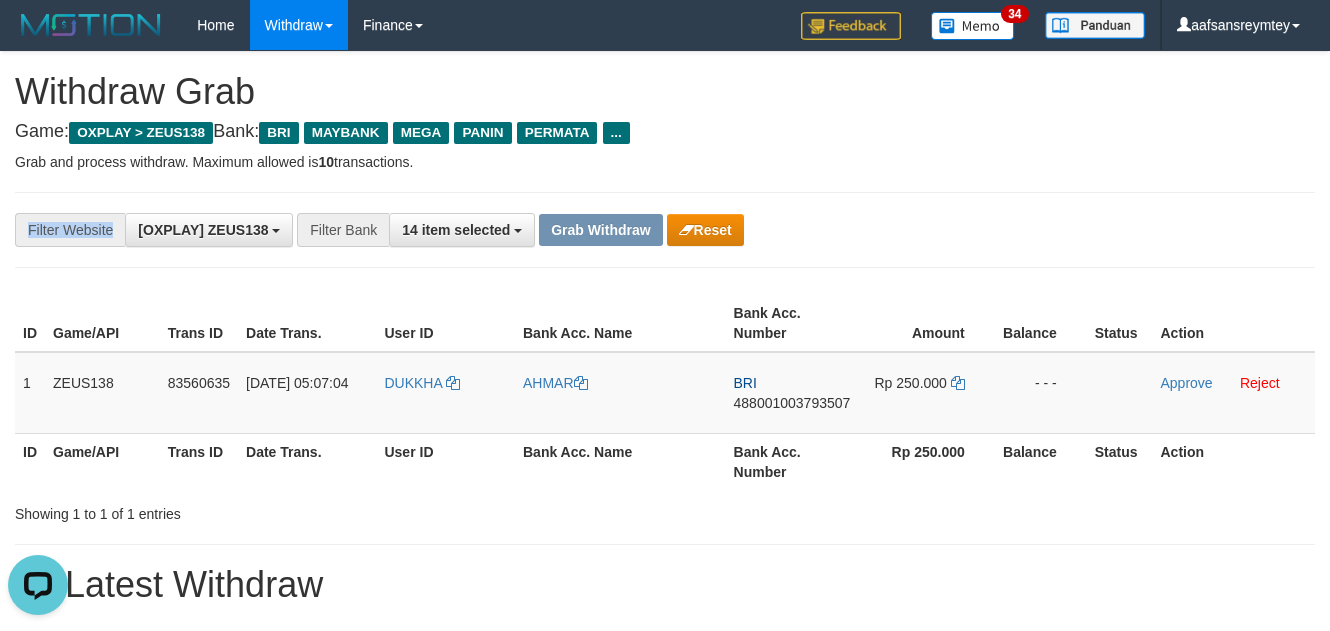click on "**********" at bounding box center [665, 230] 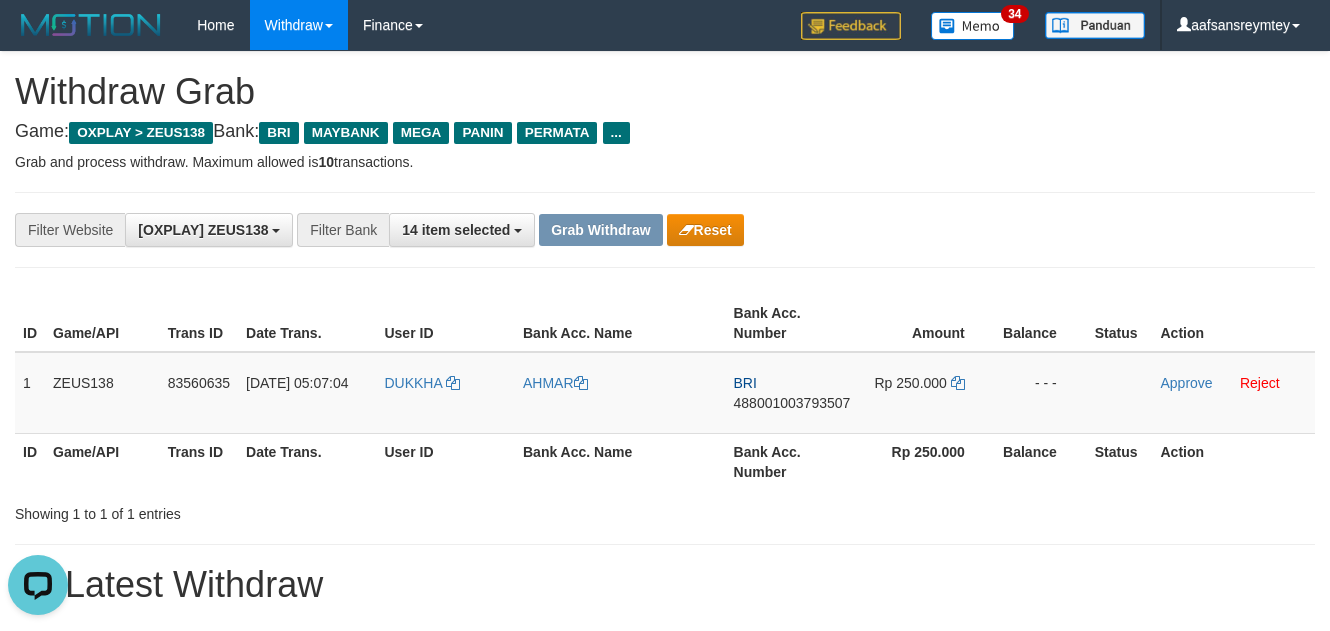 click on "**********" at bounding box center (554, 230) 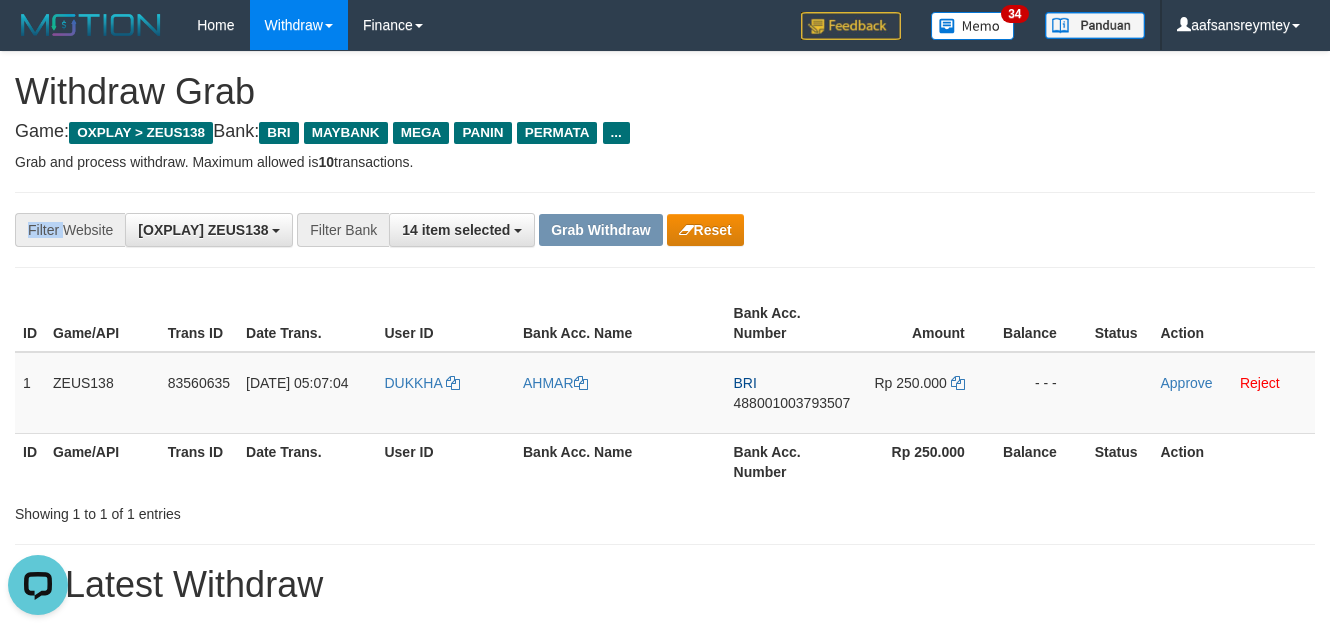 click on "**********" at bounding box center [665, 230] 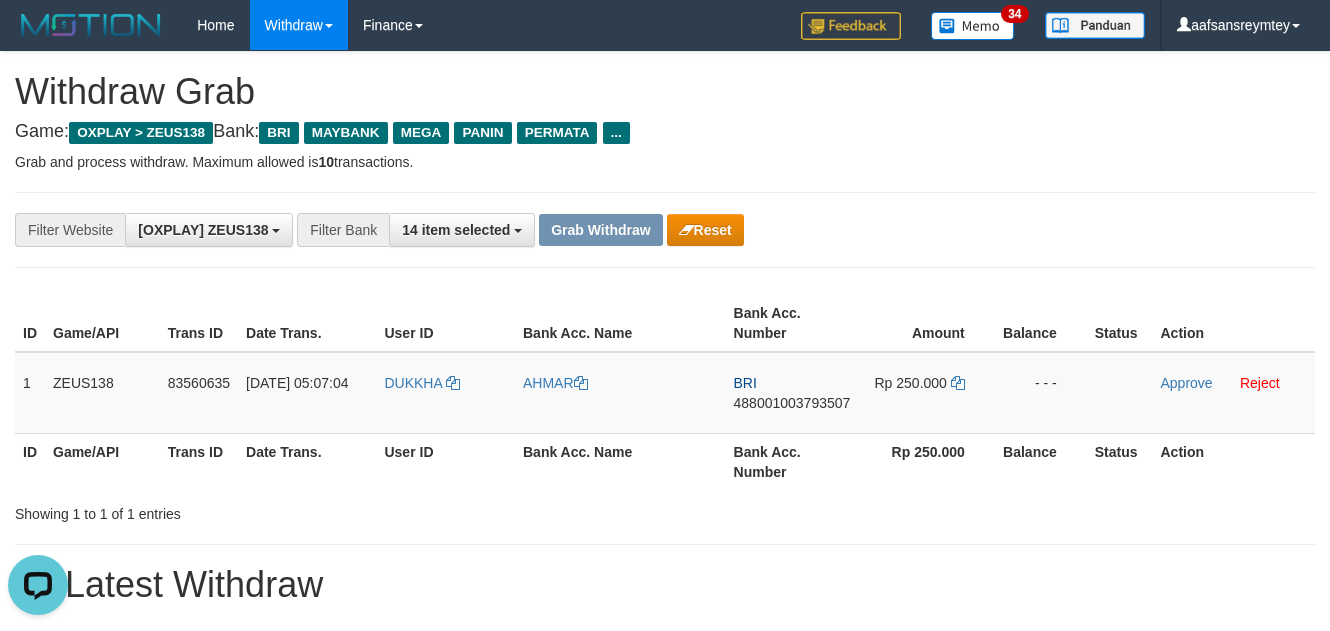 click on "**********" at bounding box center [665, 230] 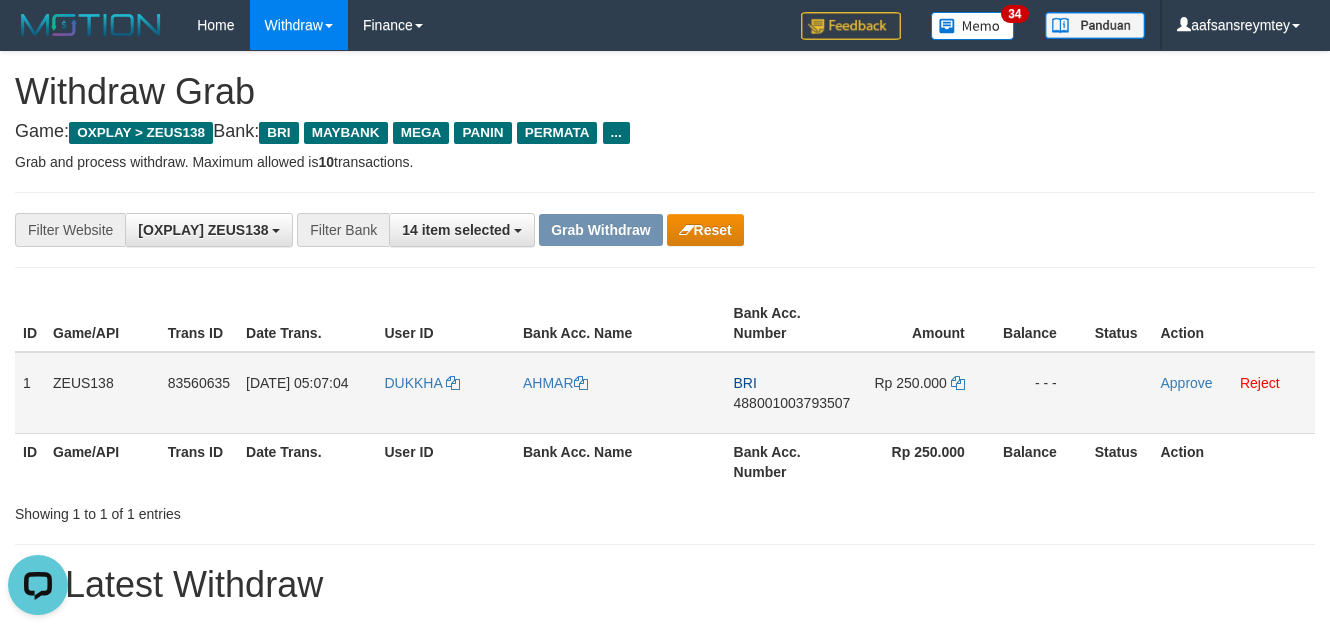 click on "488001003793507" at bounding box center (792, 403) 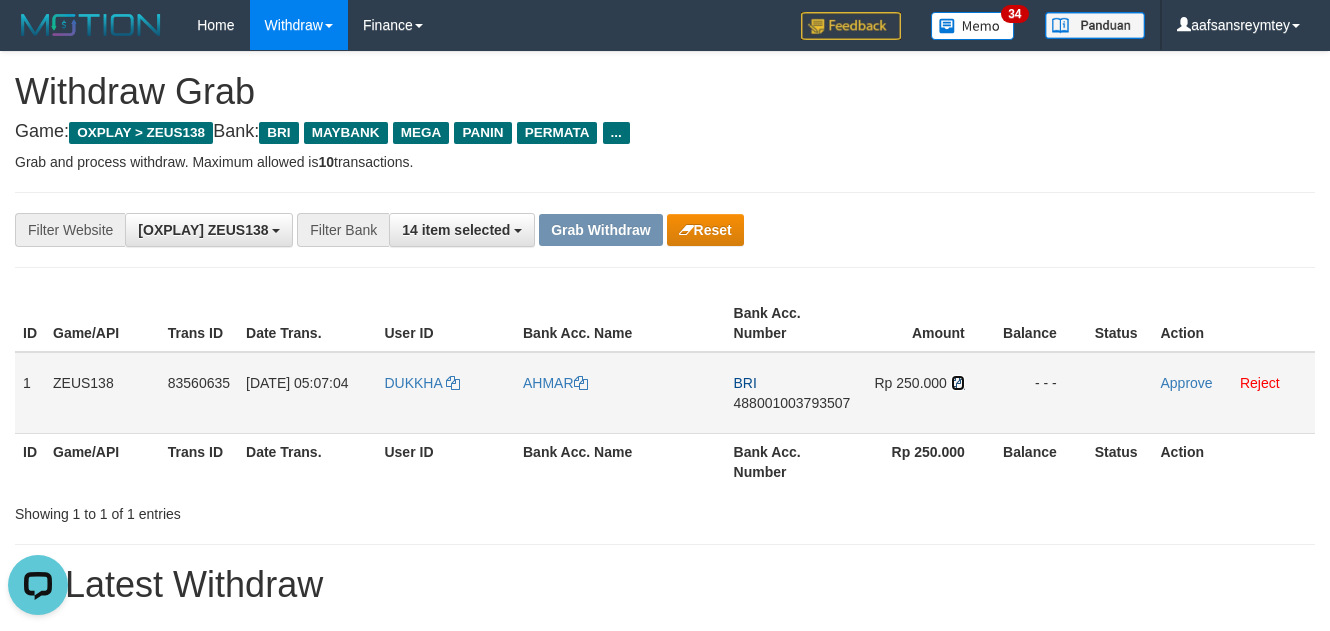 click at bounding box center [958, 383] 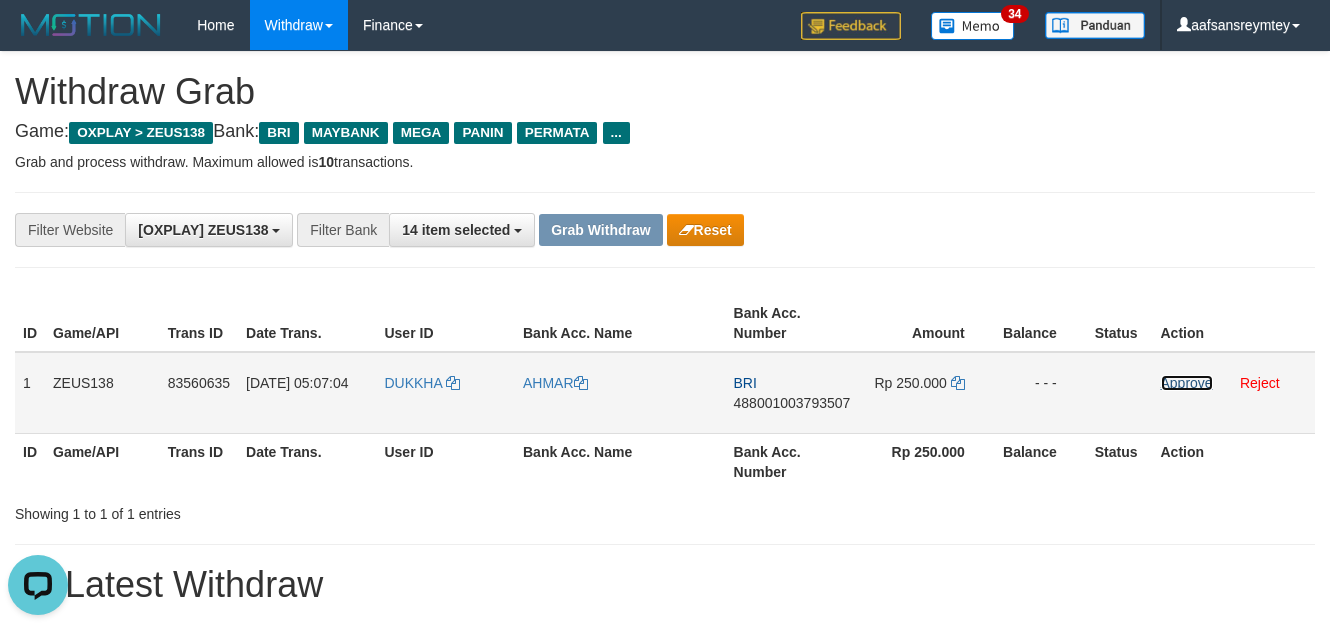 click on "Approve" at bounding box center [1187, 383] 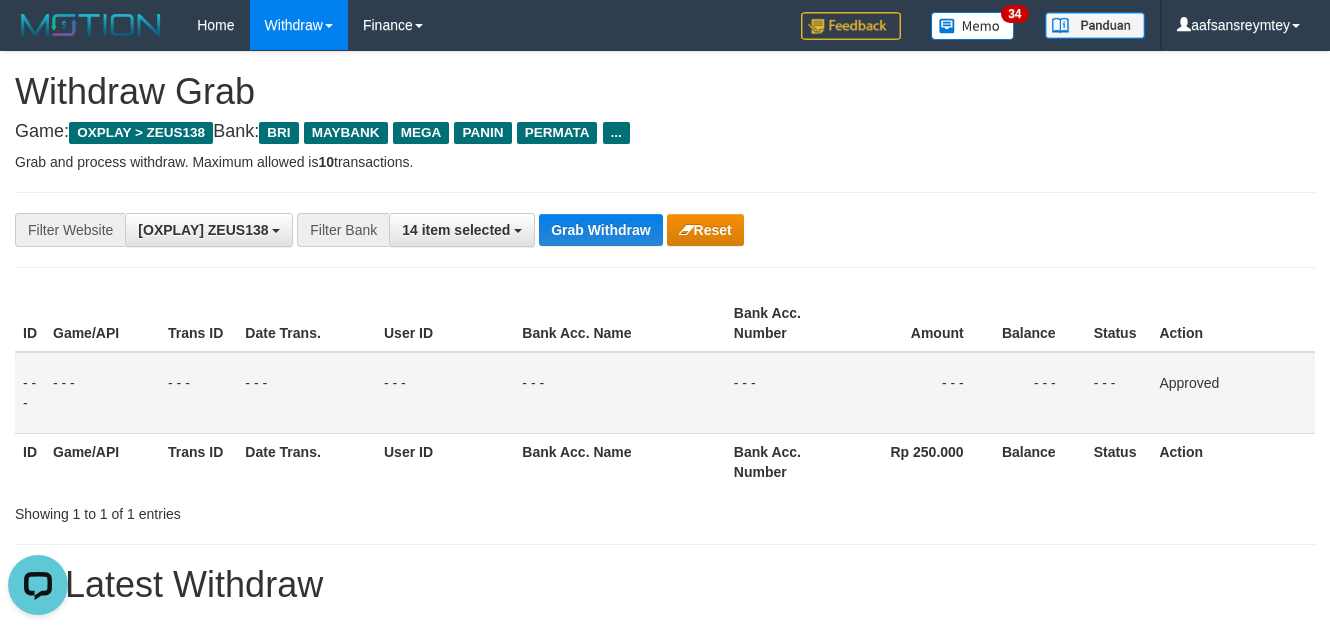 click on "Grab and process withdraw.
Maximum allowed is  10  transactions." at bounding box center [665, 162] 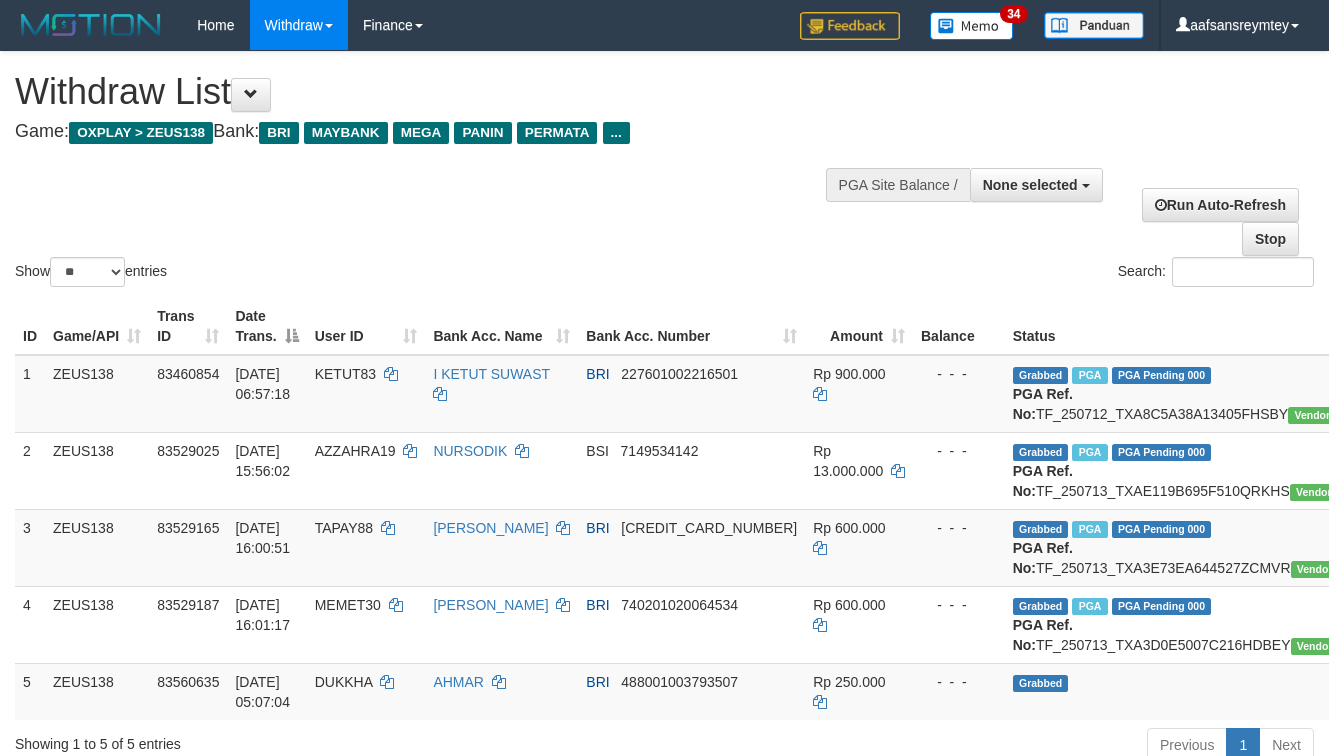 select 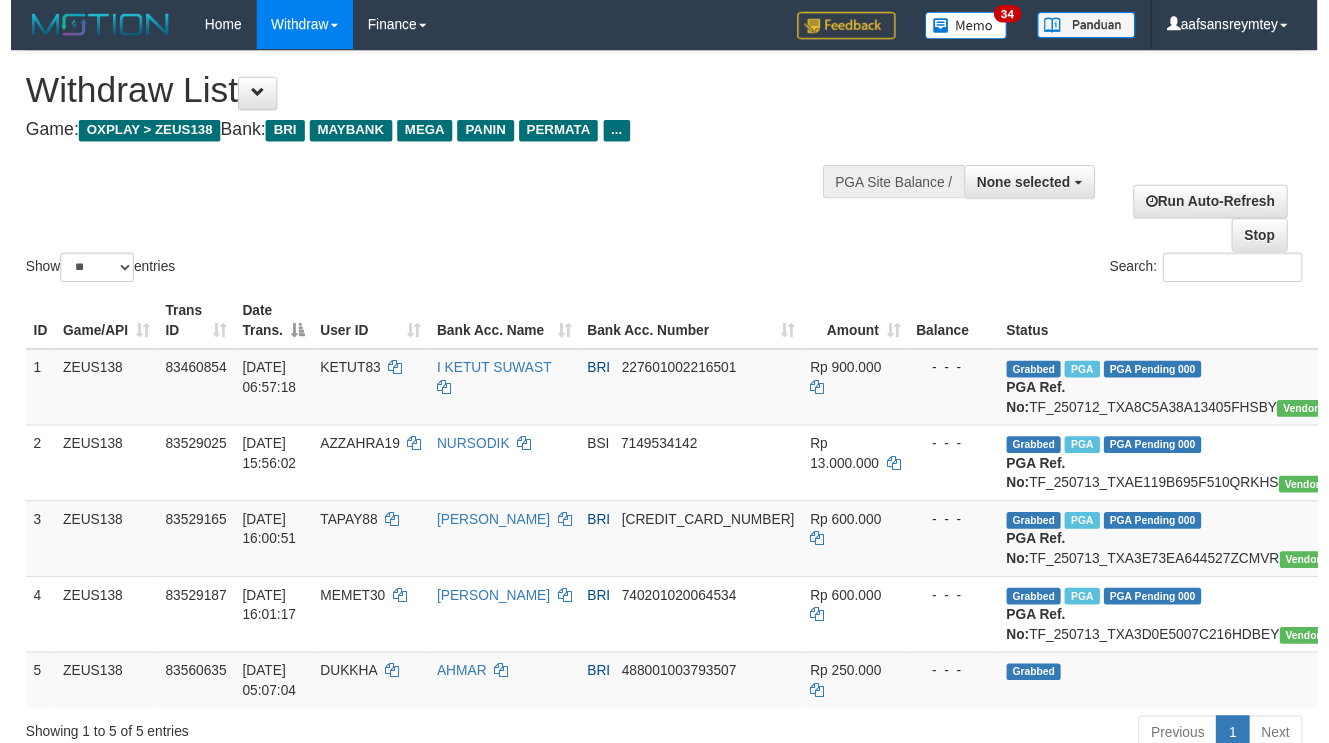 scroll, scrollTop: 61, scrollLeft: 0, axis: vertical 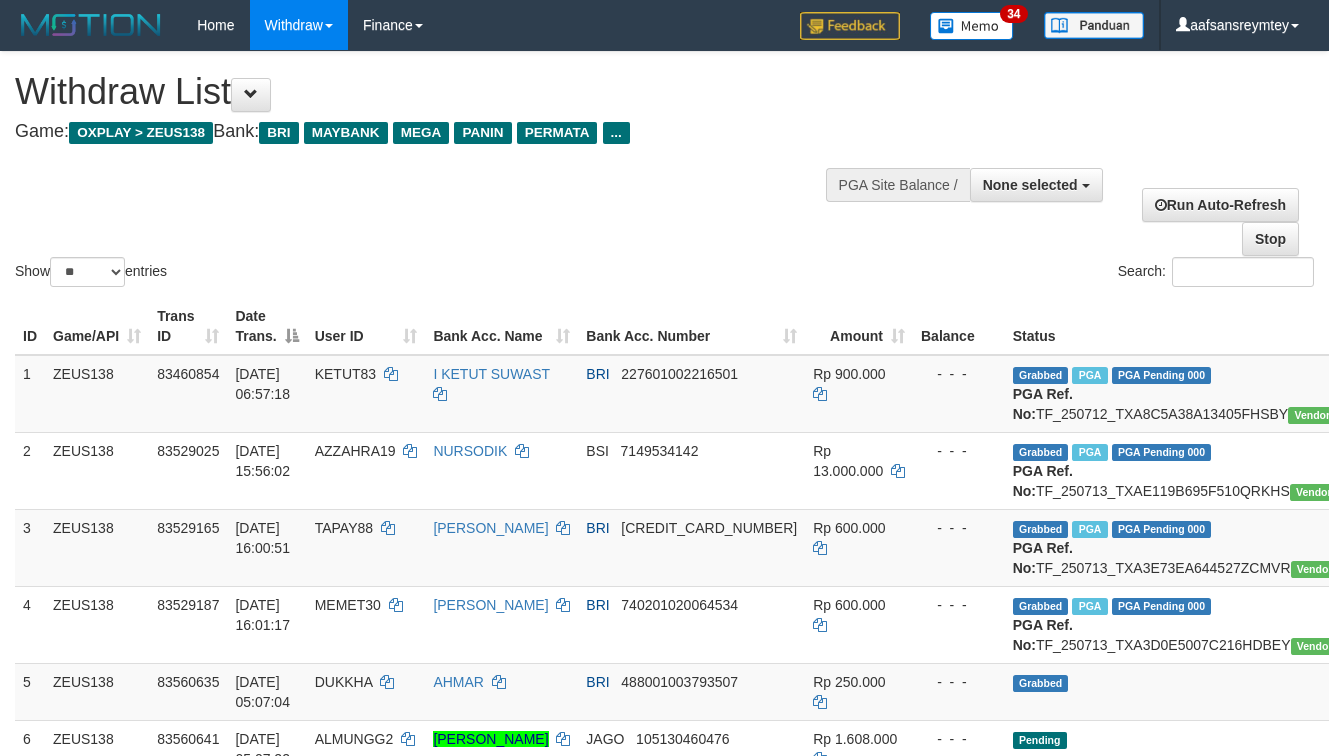 select 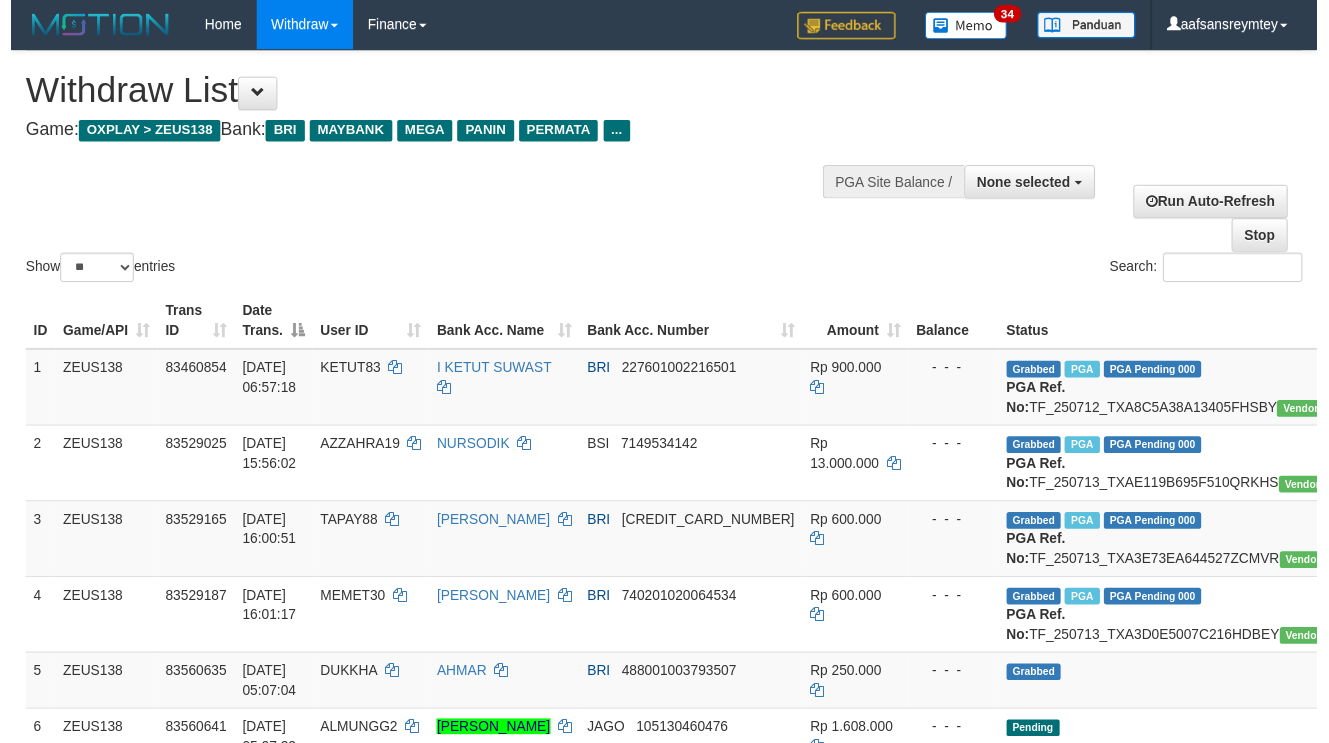 scroll, scrollTop: 61, scrollLeft: 0, axis: vertical 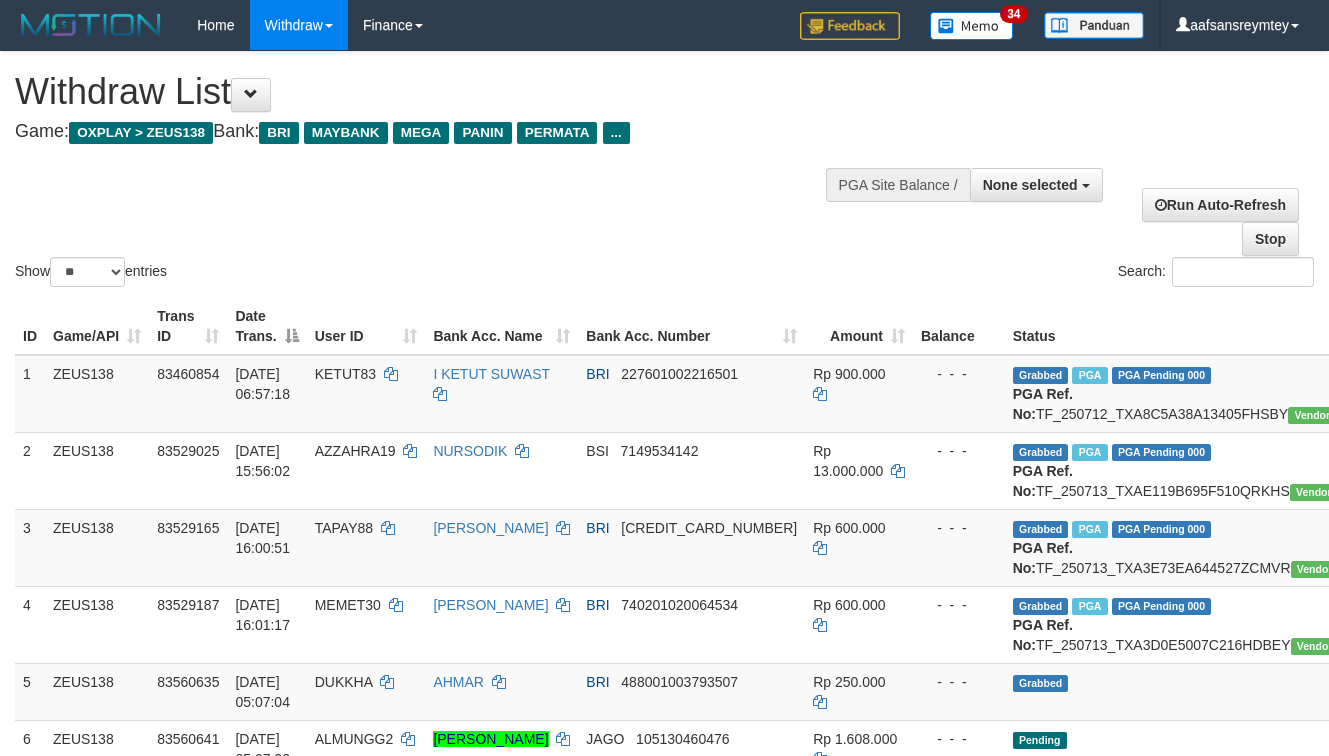select 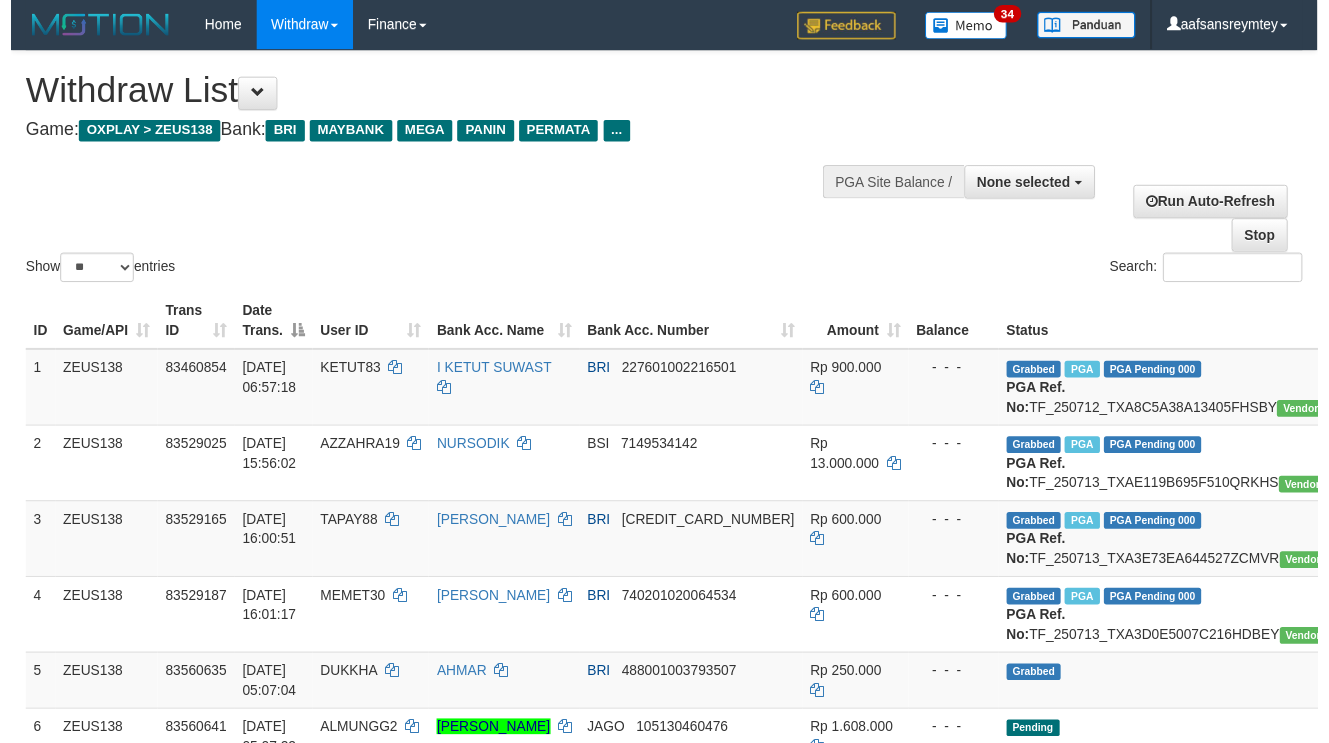 scroll, scrollTop: 235, scrollLeft: 0, axis: vertical 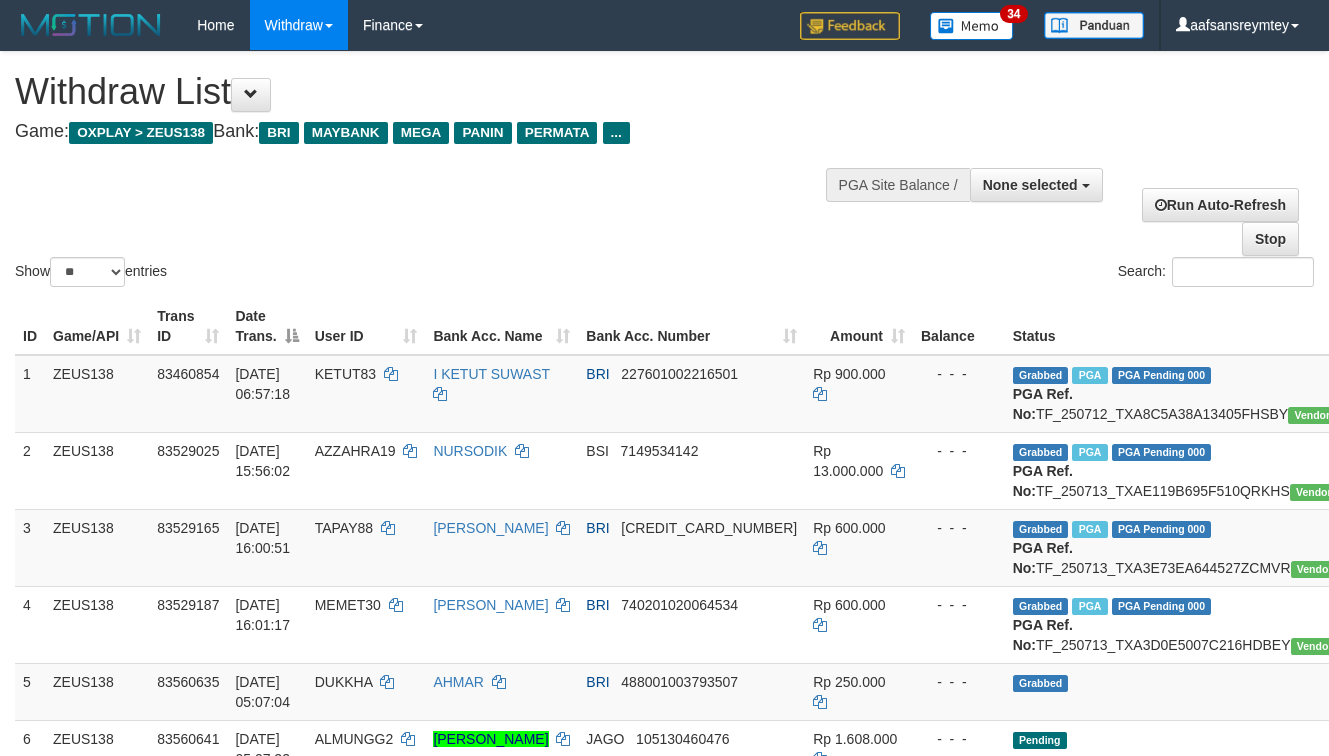 select 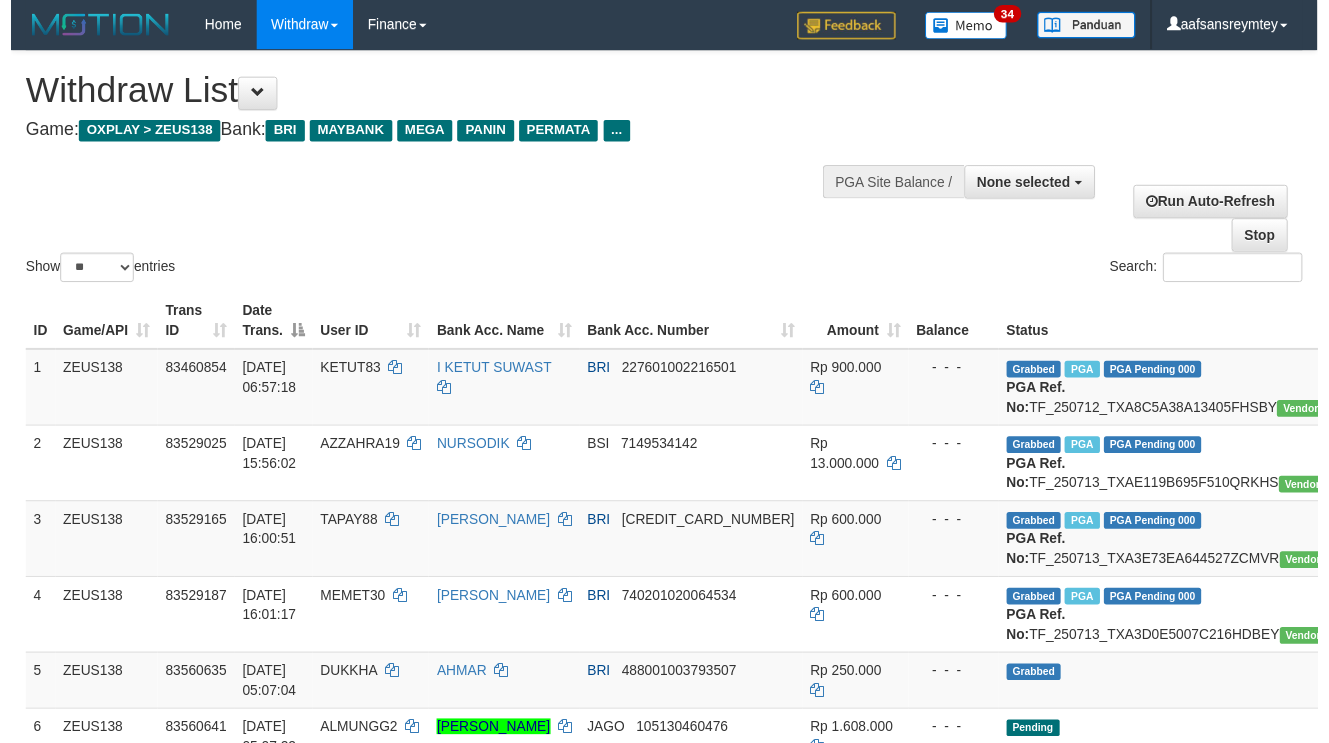 scroll, scrollTop: 304, scrollLeft: 0, axis: vertical 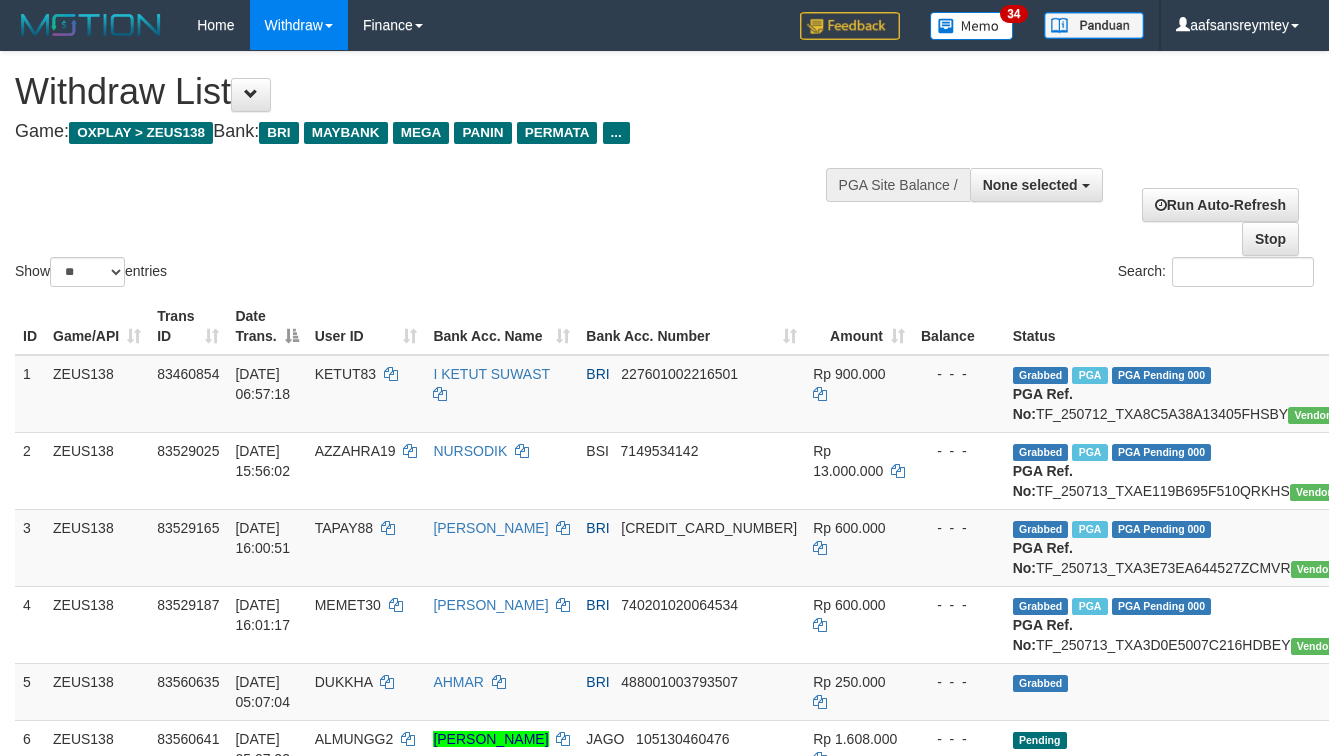 select 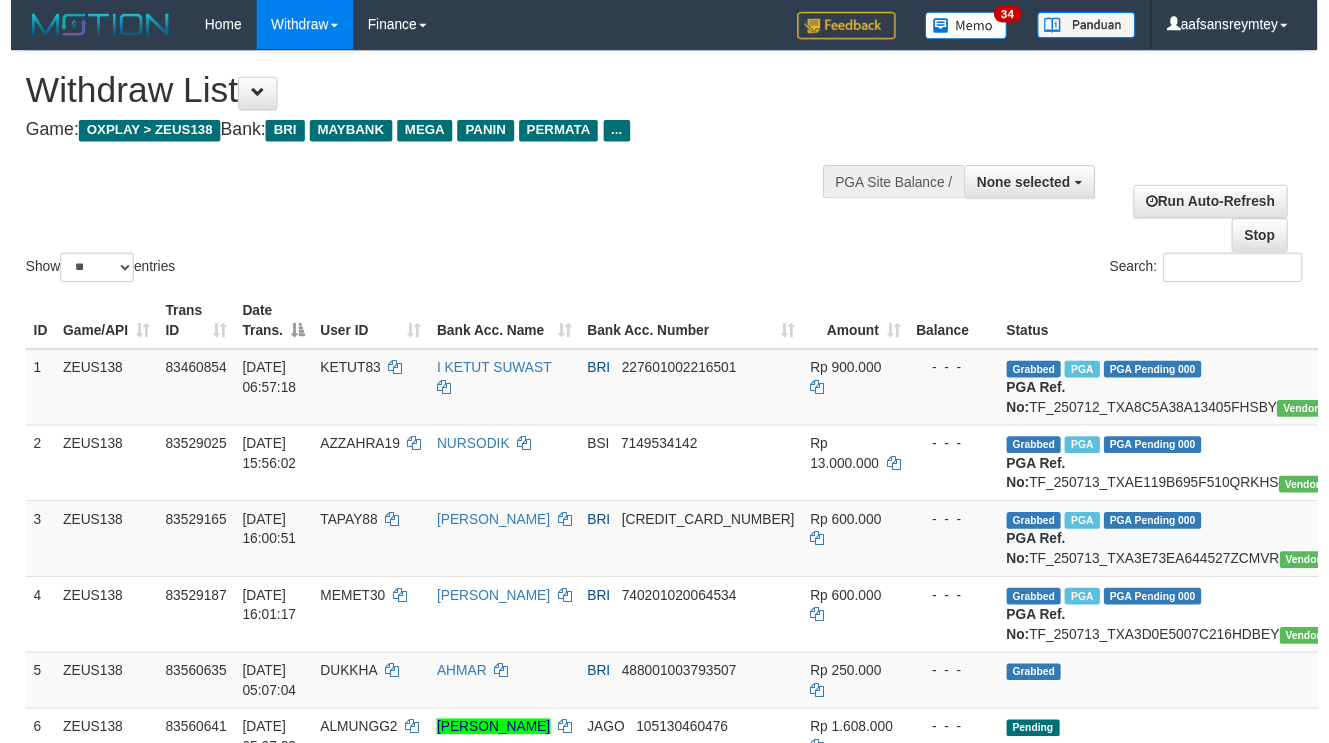 scroll, scrollTop: 1098, scrollLeft: 0, axis: vertical 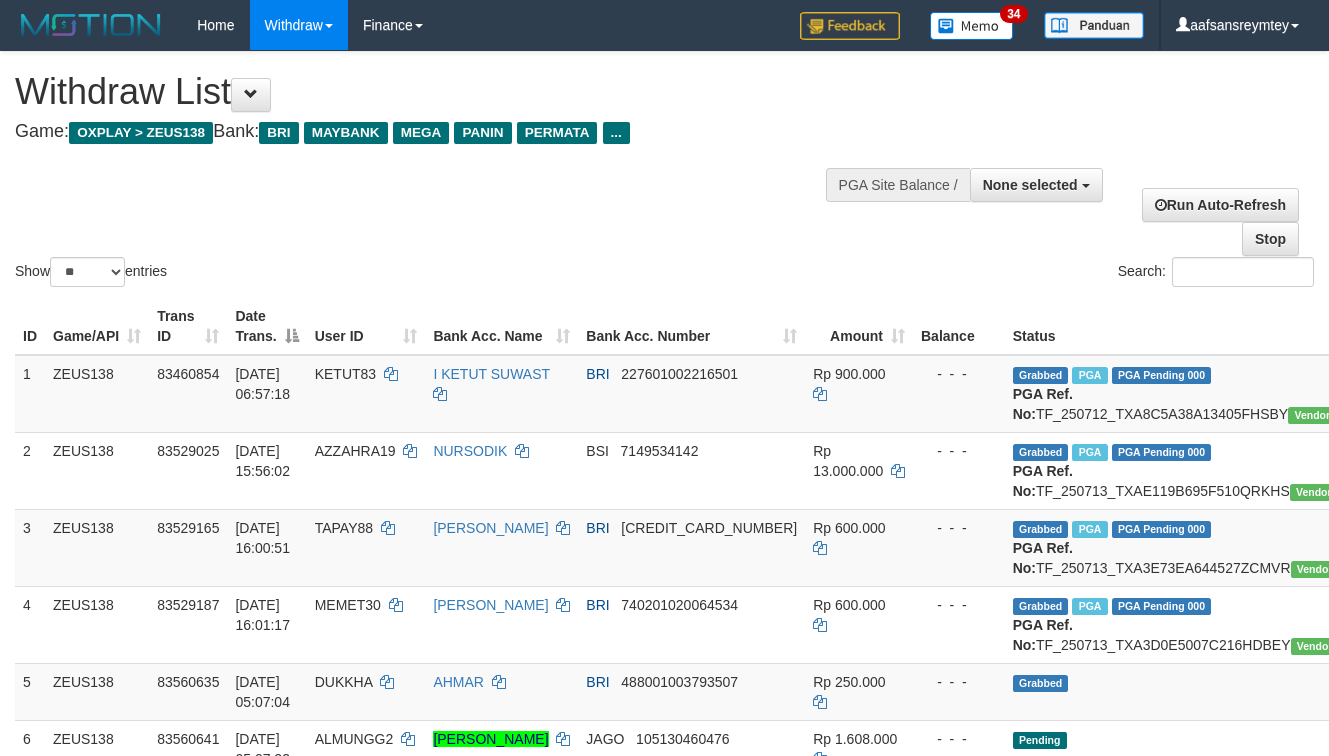 select 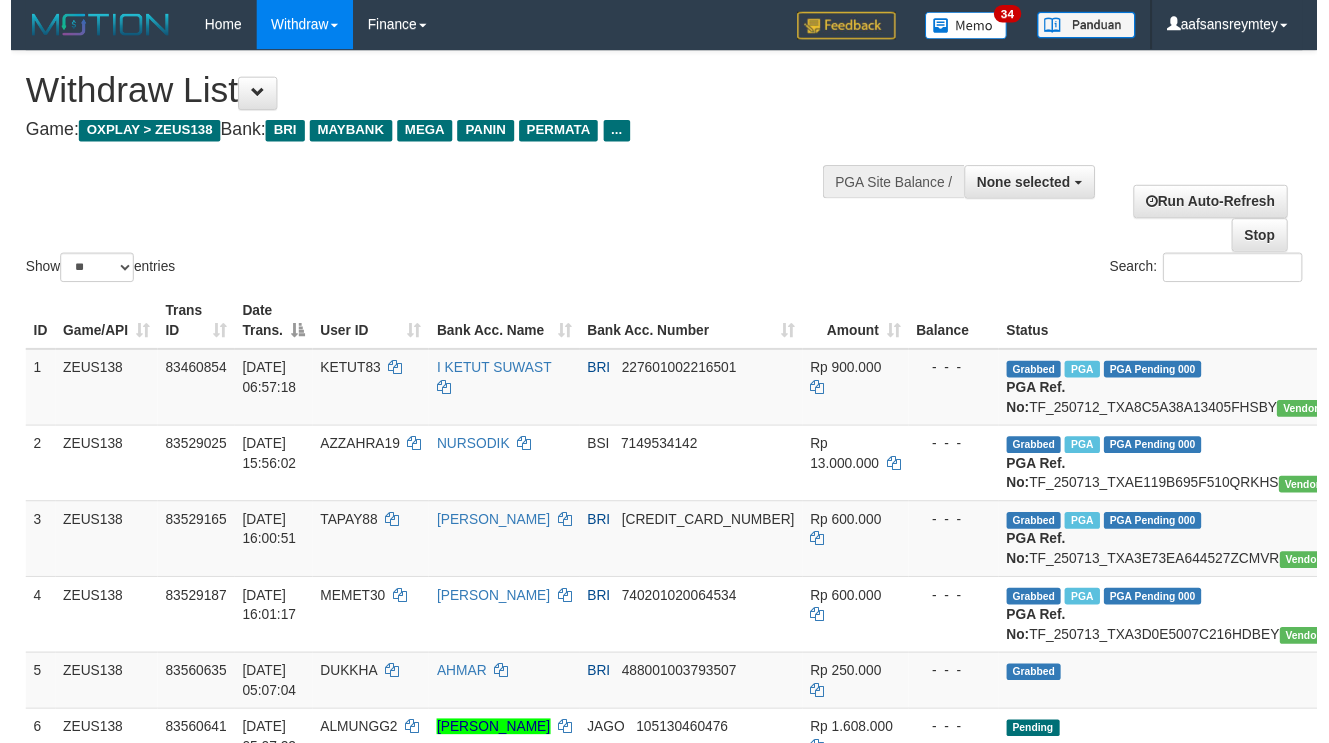 scroll, scrollTop: 241, scrollLeft: 0, axis: vertical 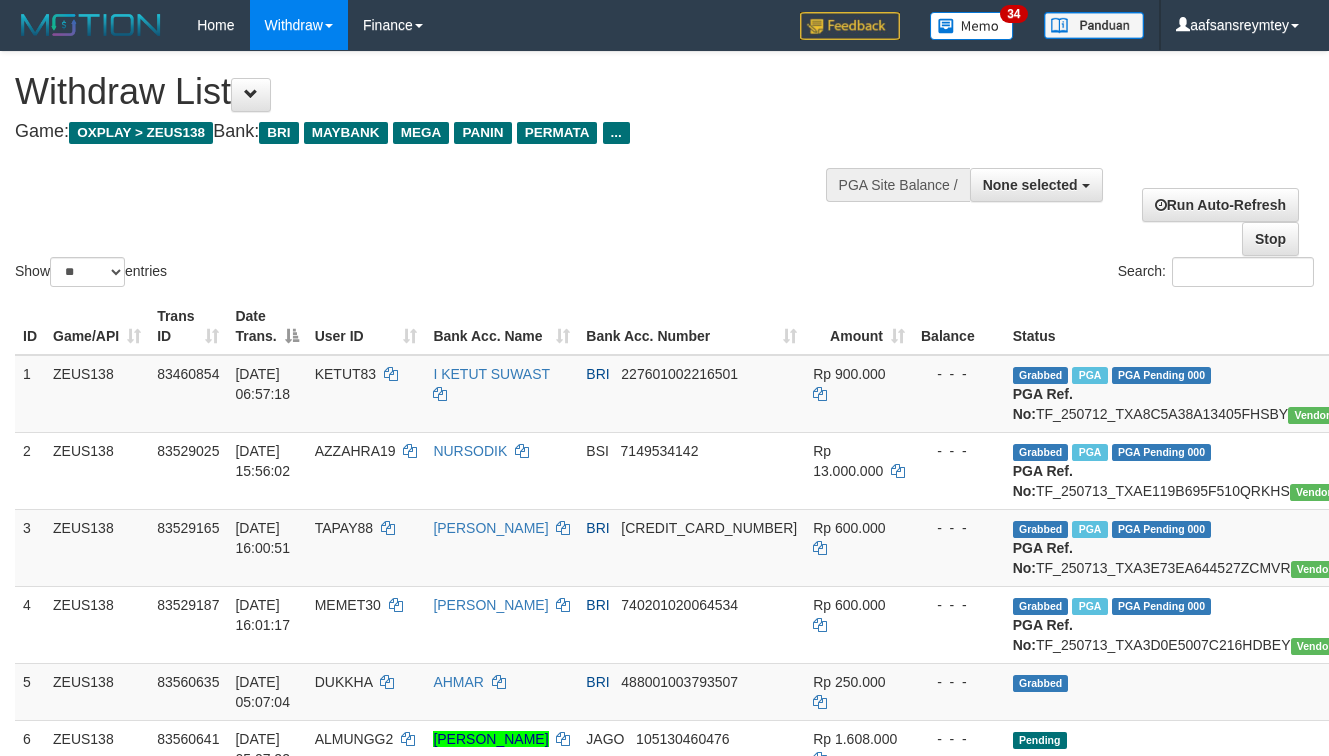 select 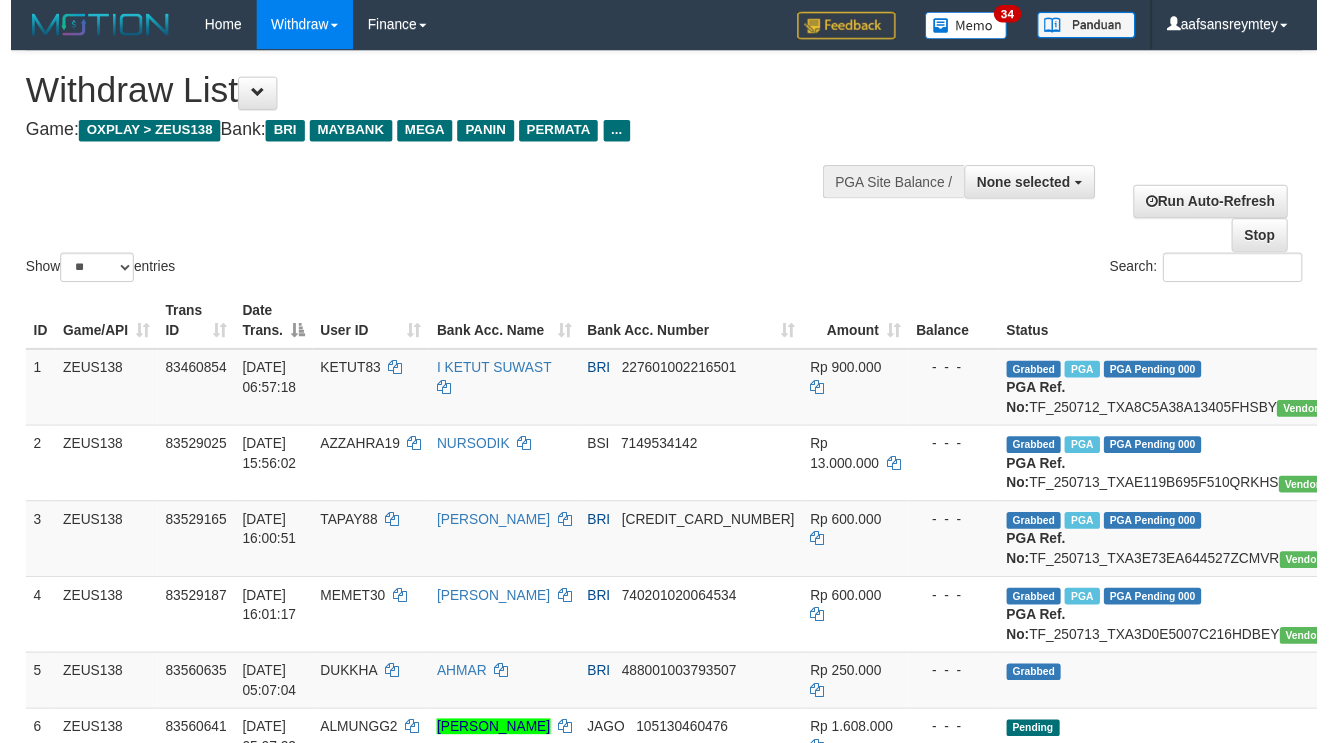 scroll, scrollTop: 310, scrollLeft: 0, axis: vertical 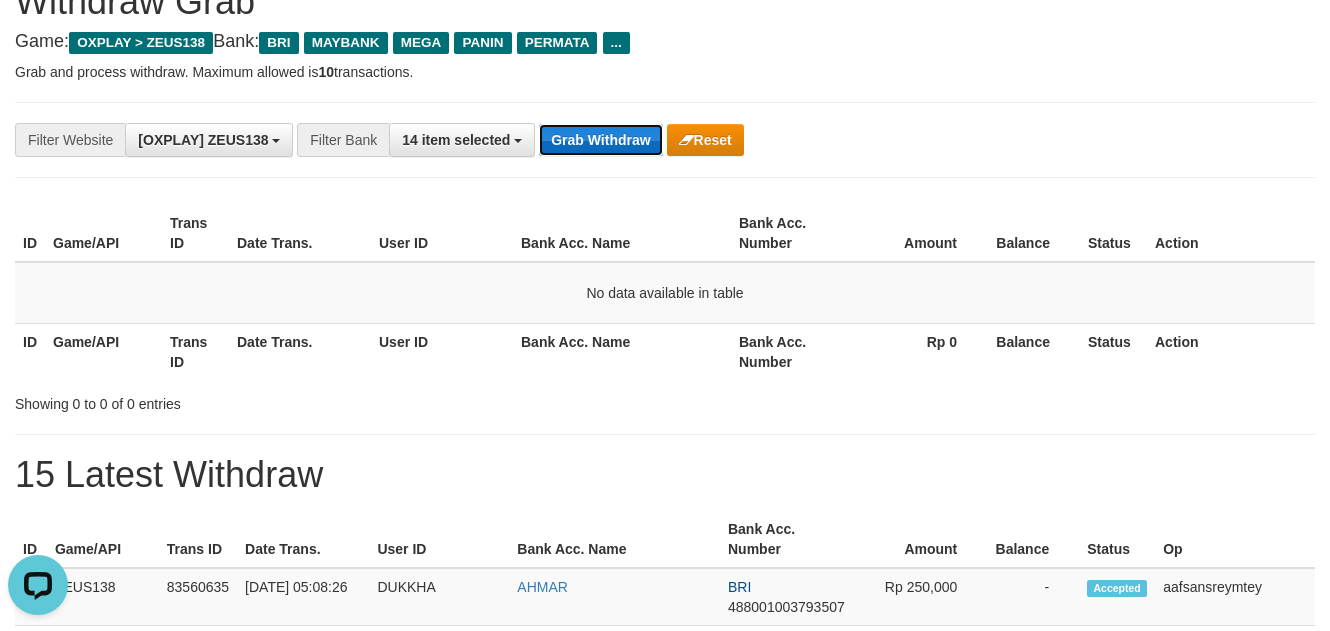 click on "Grab Withdraw" at bounding box center (600, 140) 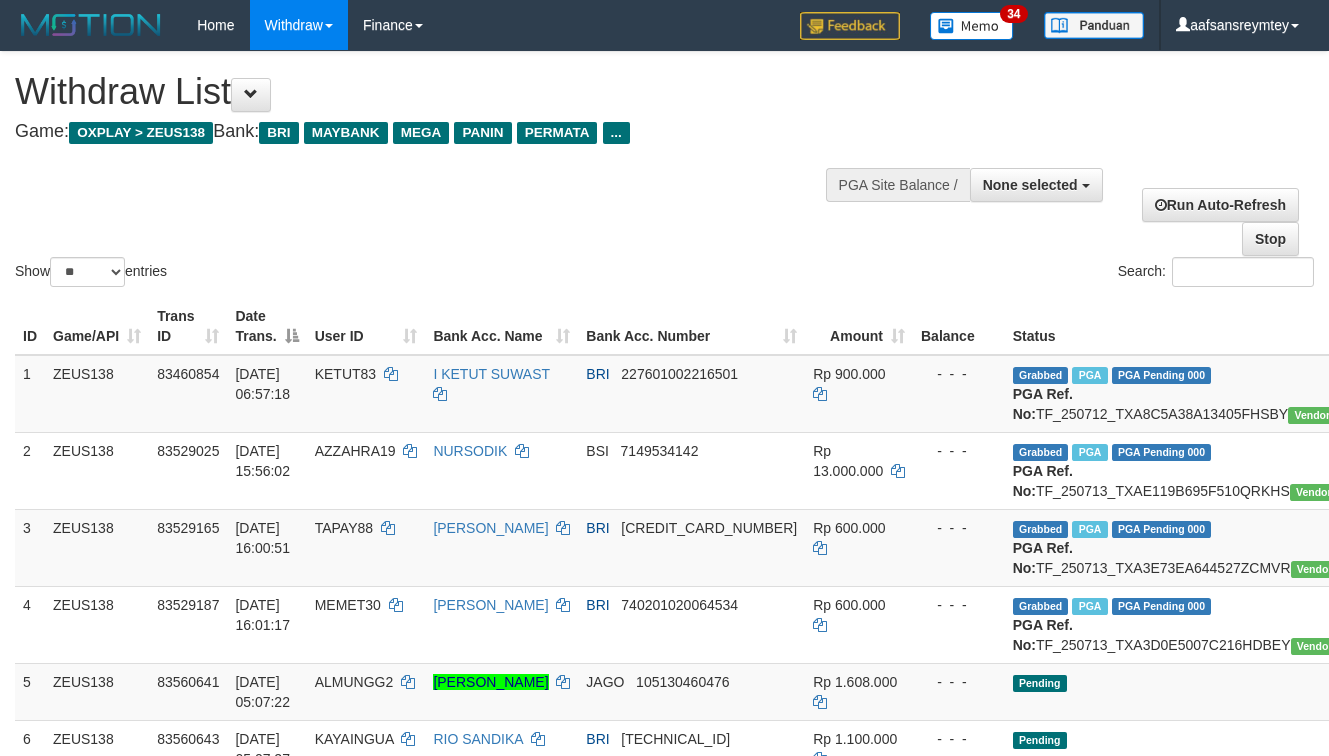 select 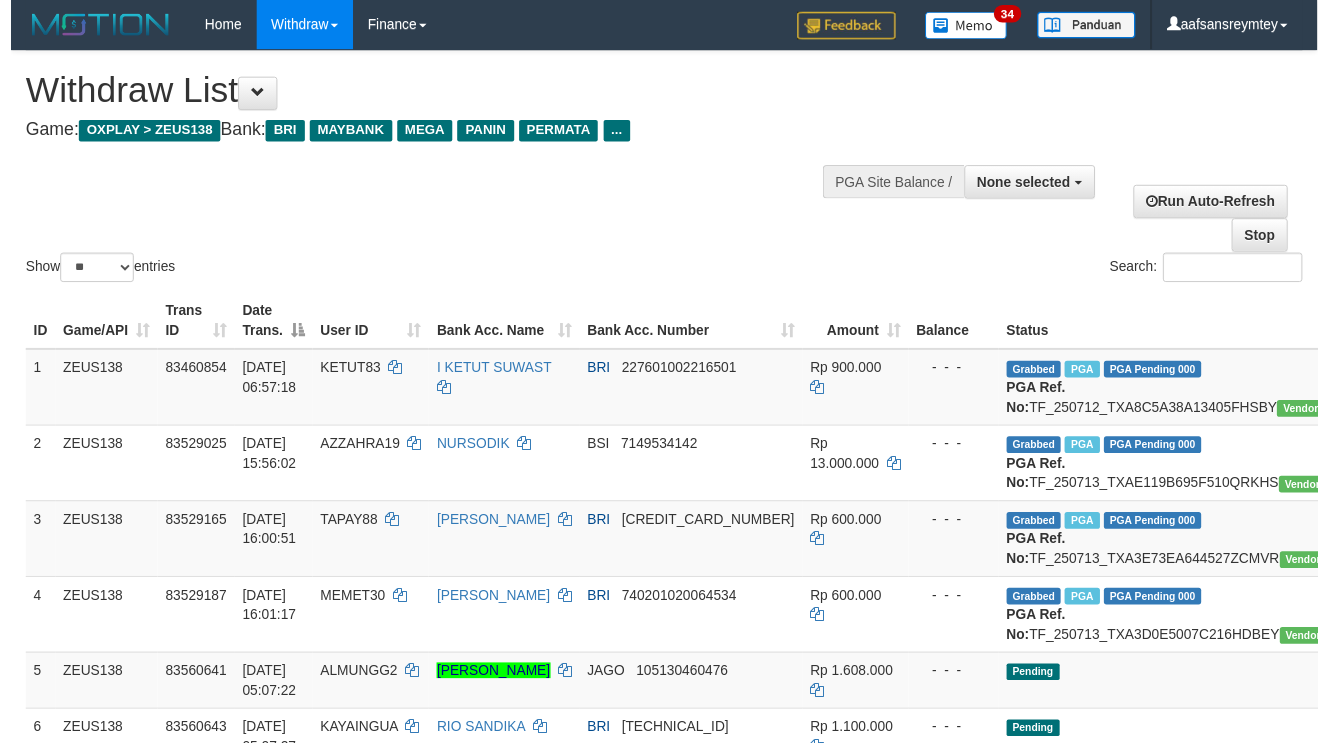 scroll, scrollTop: 1048, scrollLeft: 0, axis: vertical 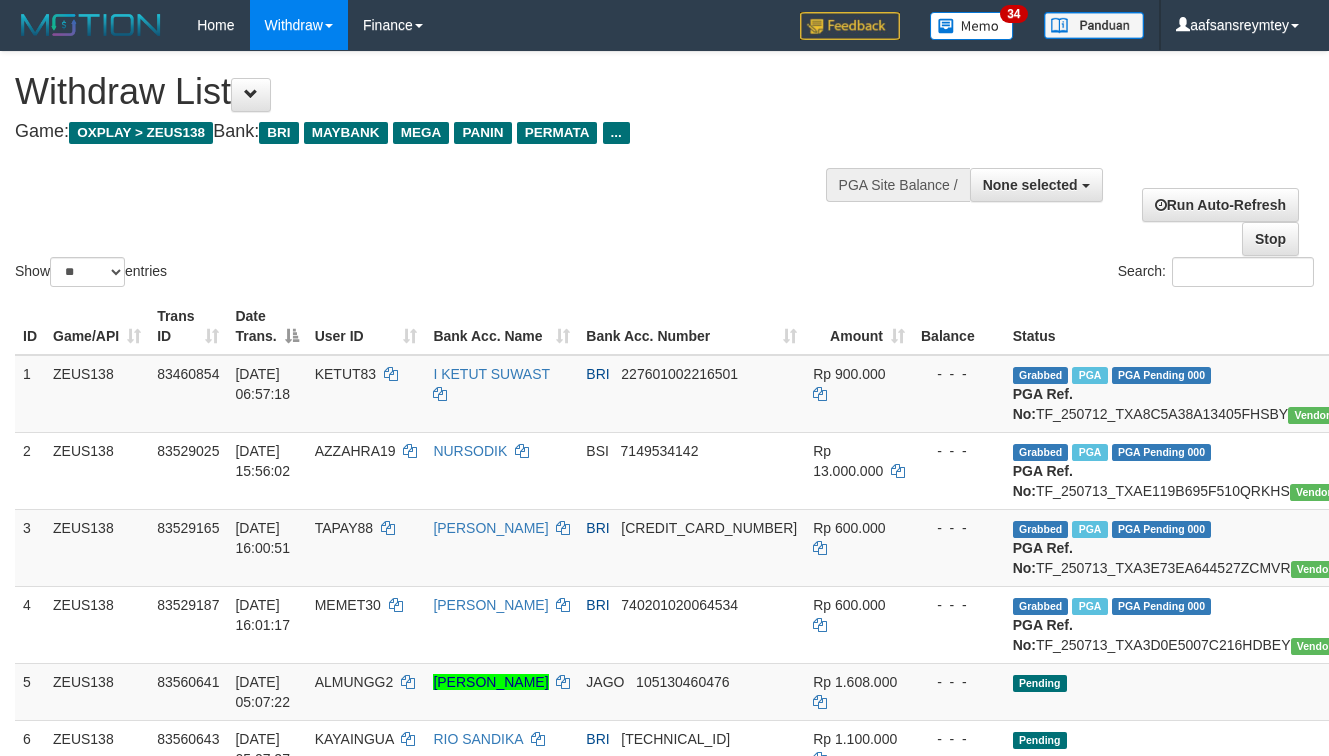 select 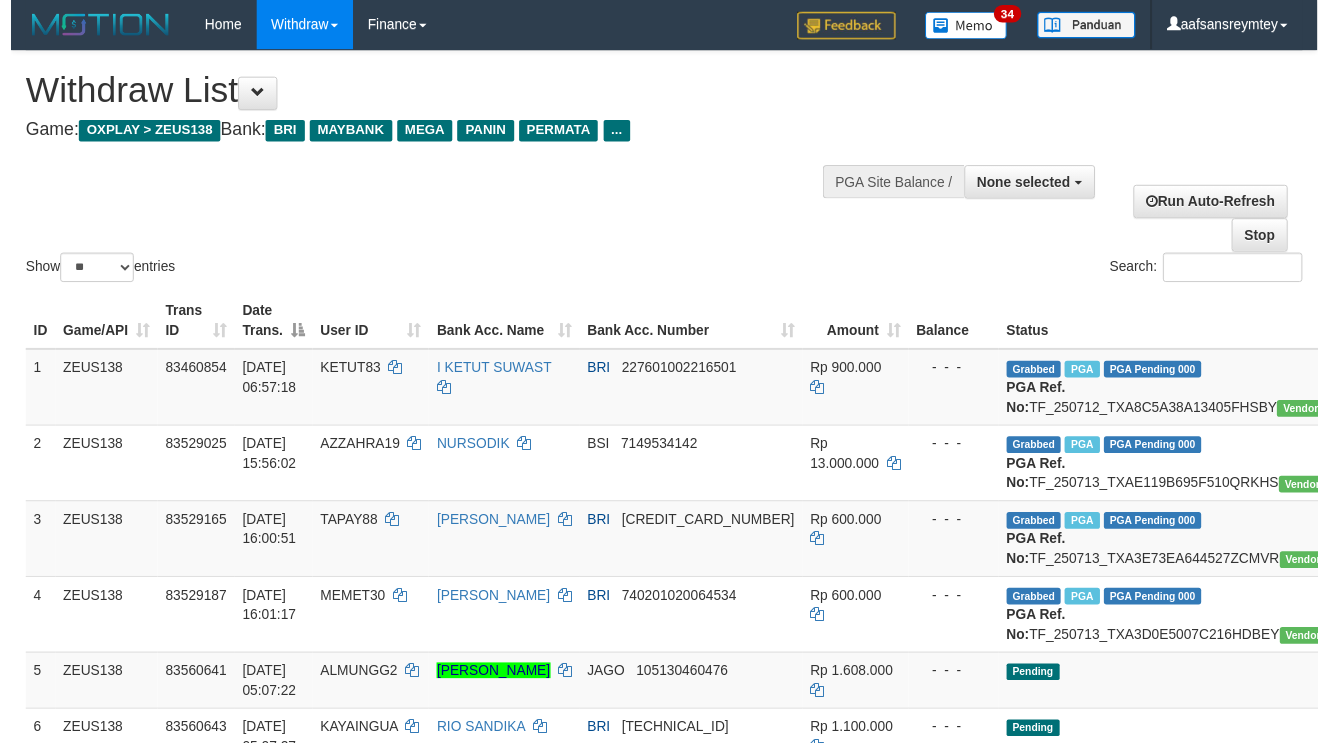 scroll, scrollTop: 248, scrollLeft: 0, axis: vertical 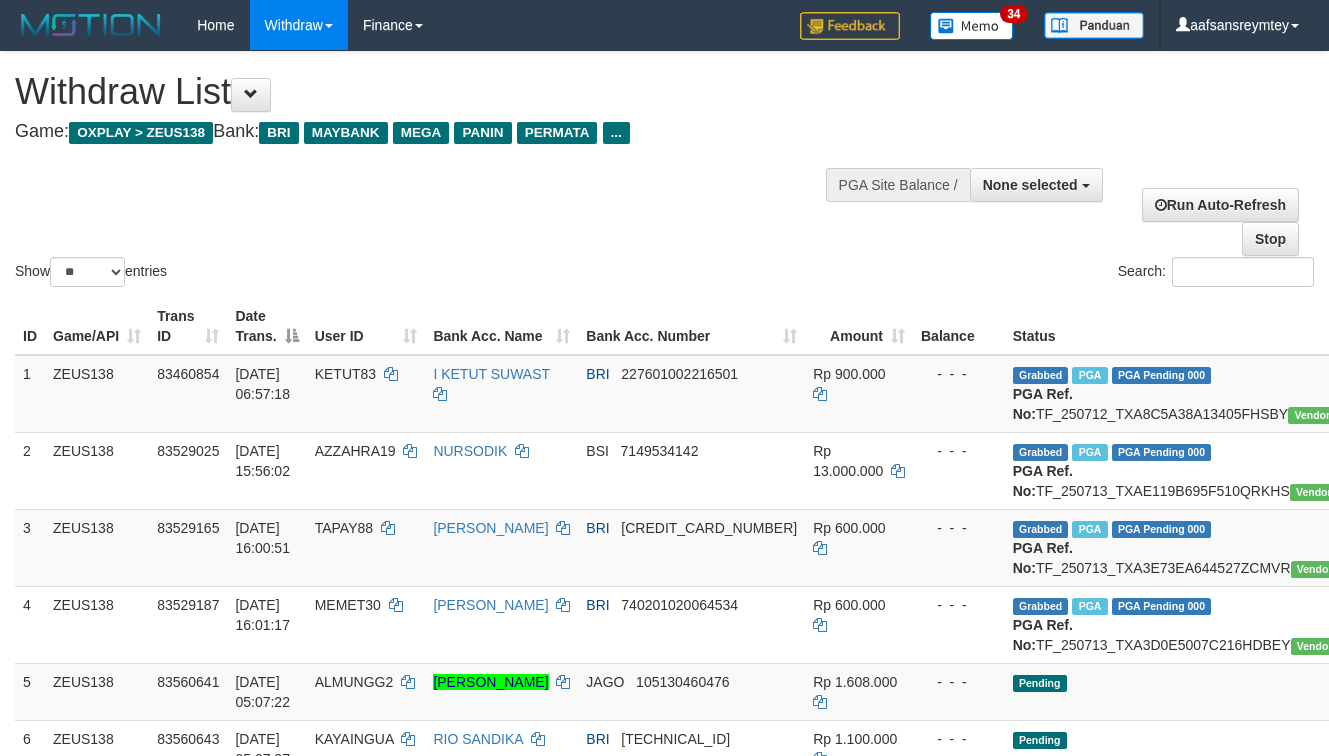 select 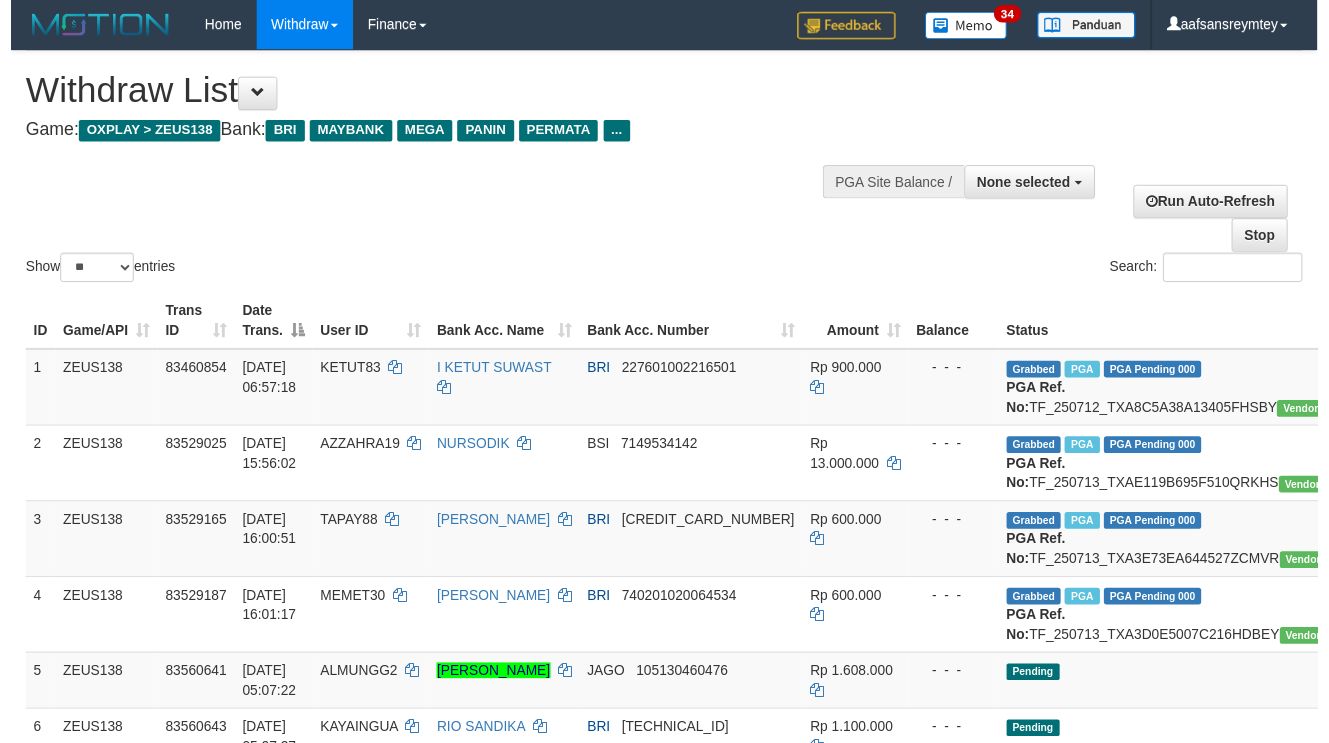 scroll, scrollTop: 317, scrollLeft: 0, axis: vertical 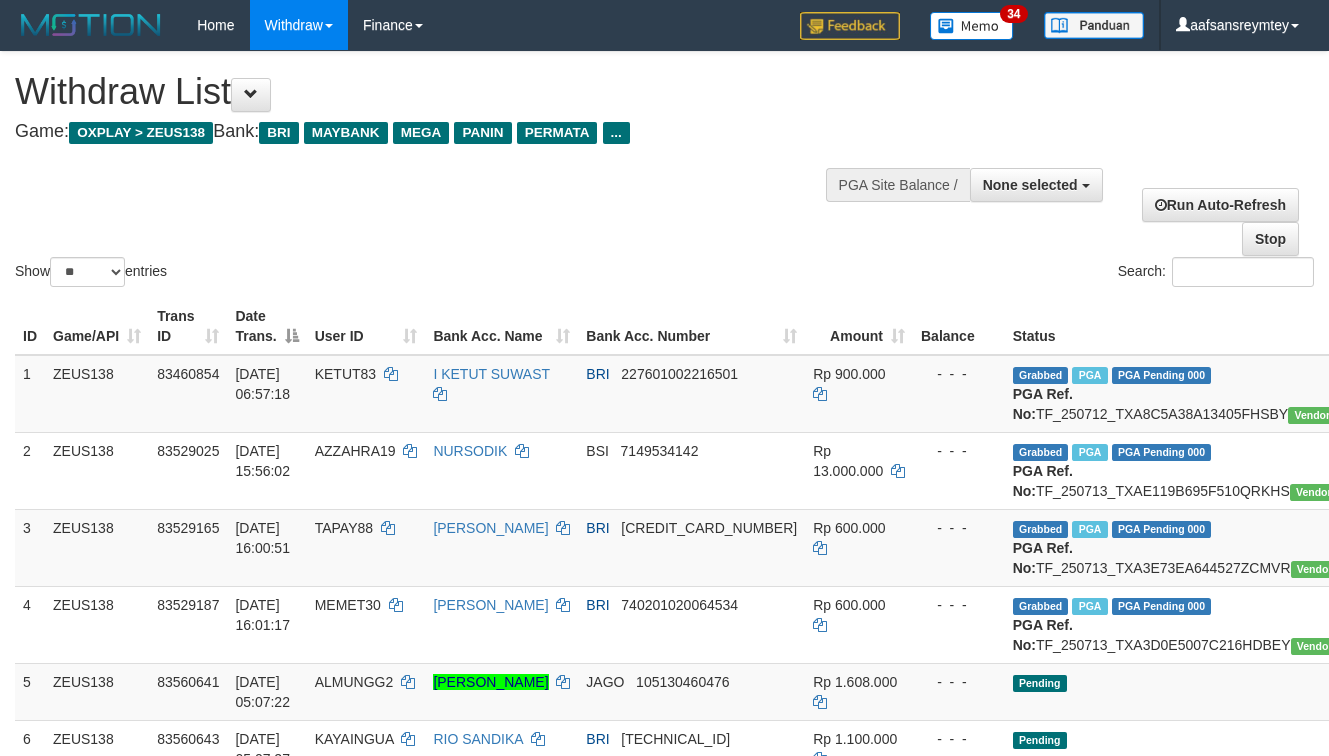 select 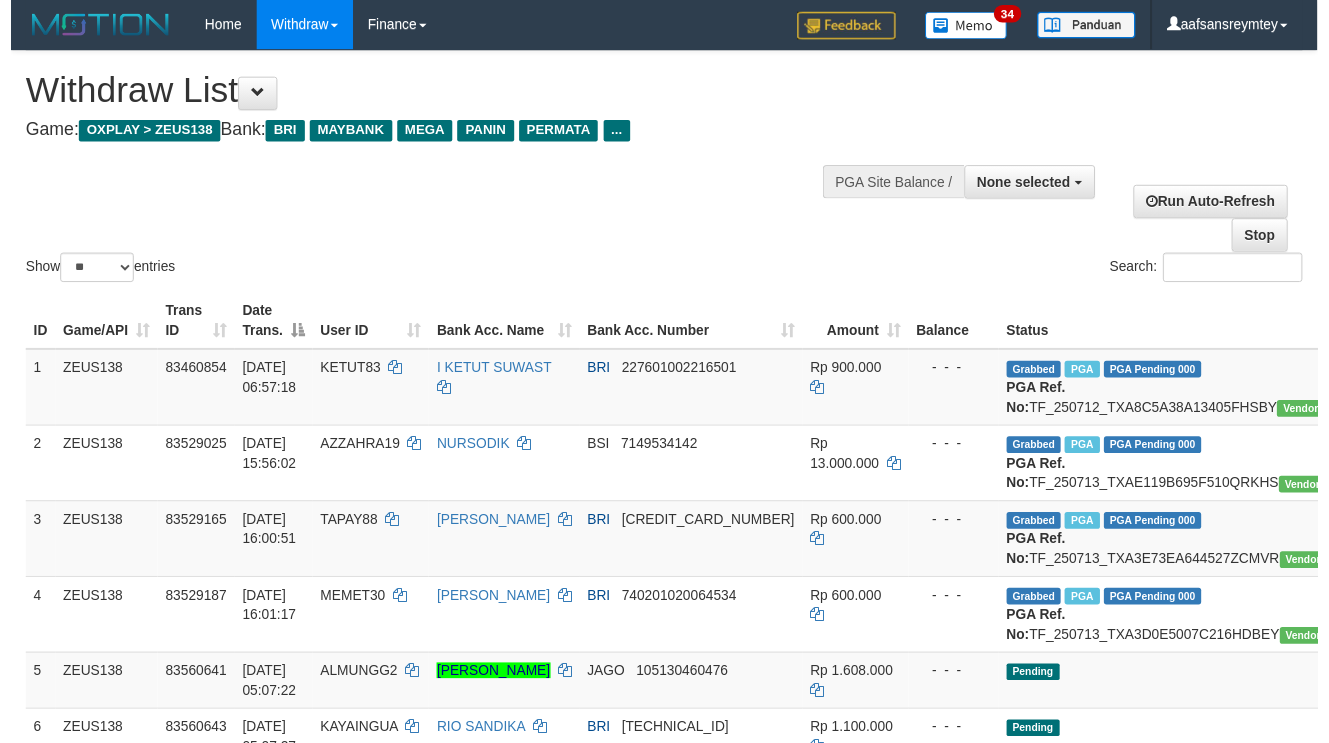 scroll, scrollTop: 1054, scrollLeft: 0, axis: vertical 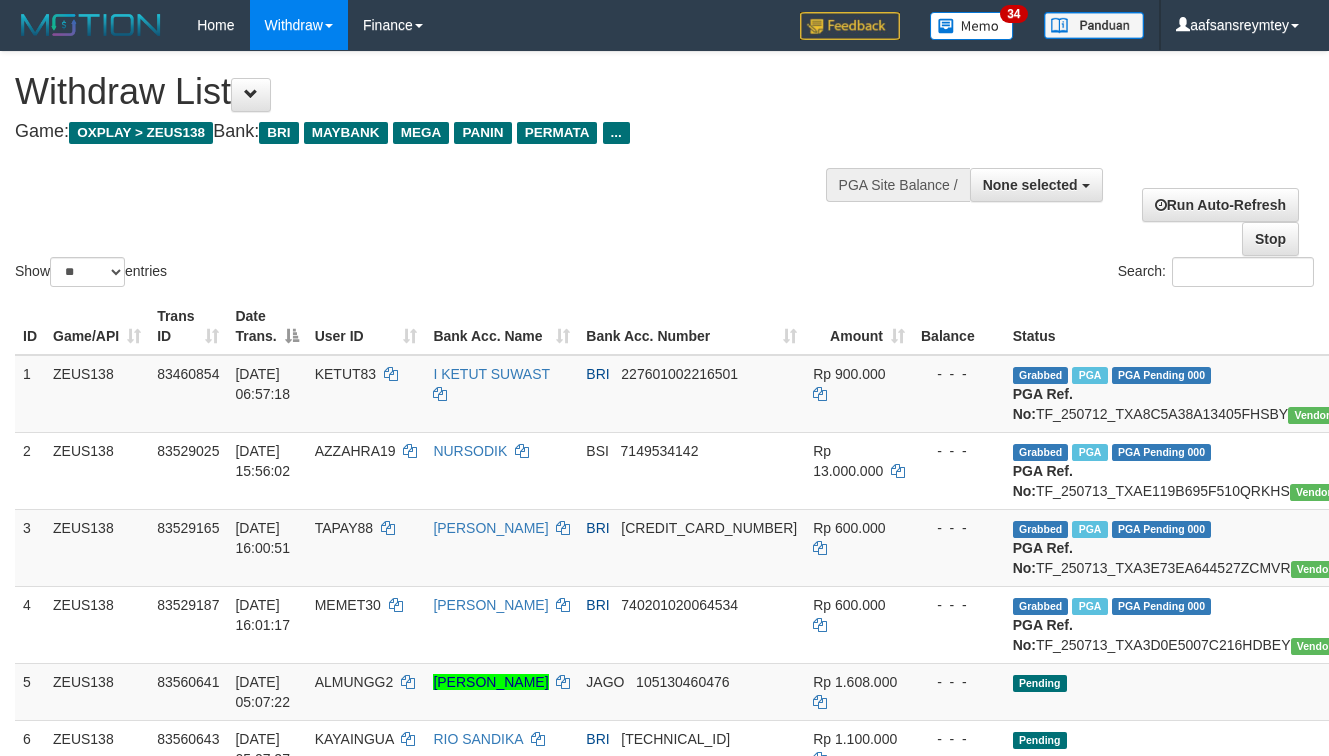 select 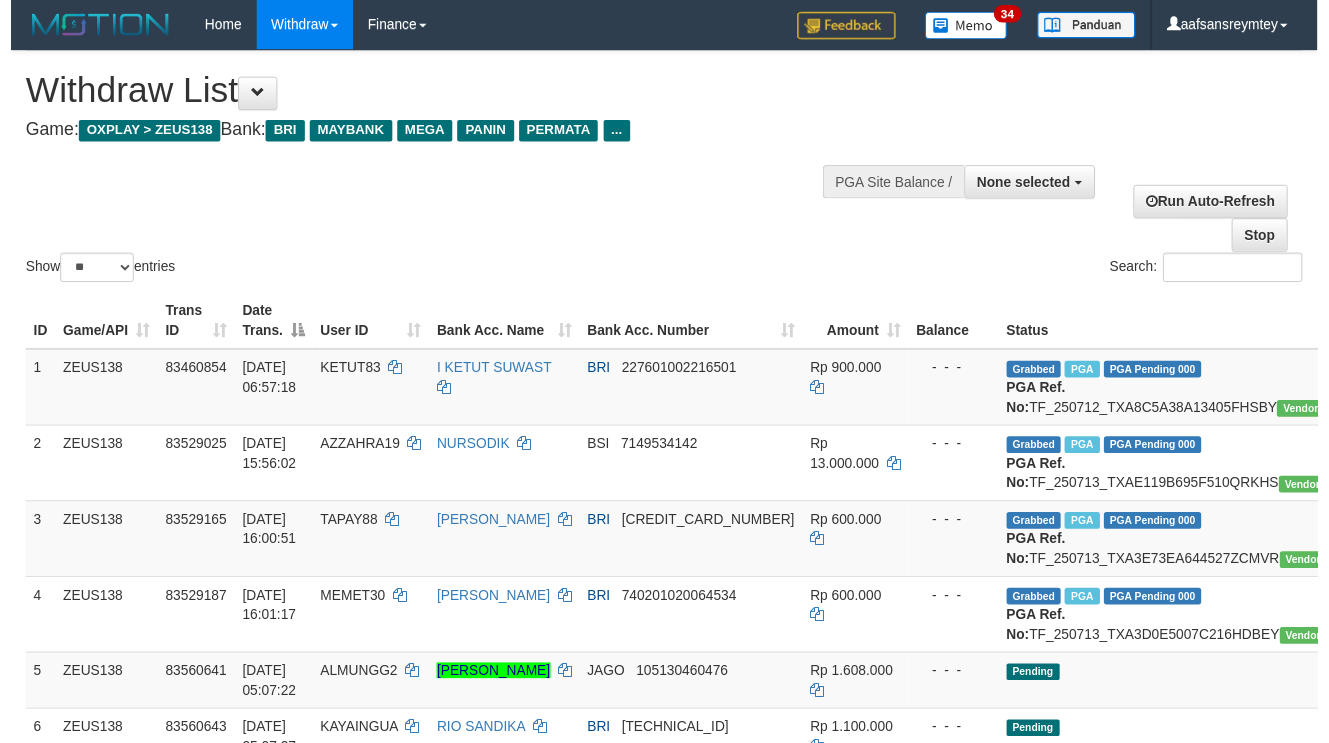 scroll, scrollTop: 254, scrollLeft: 0, axis: vertical 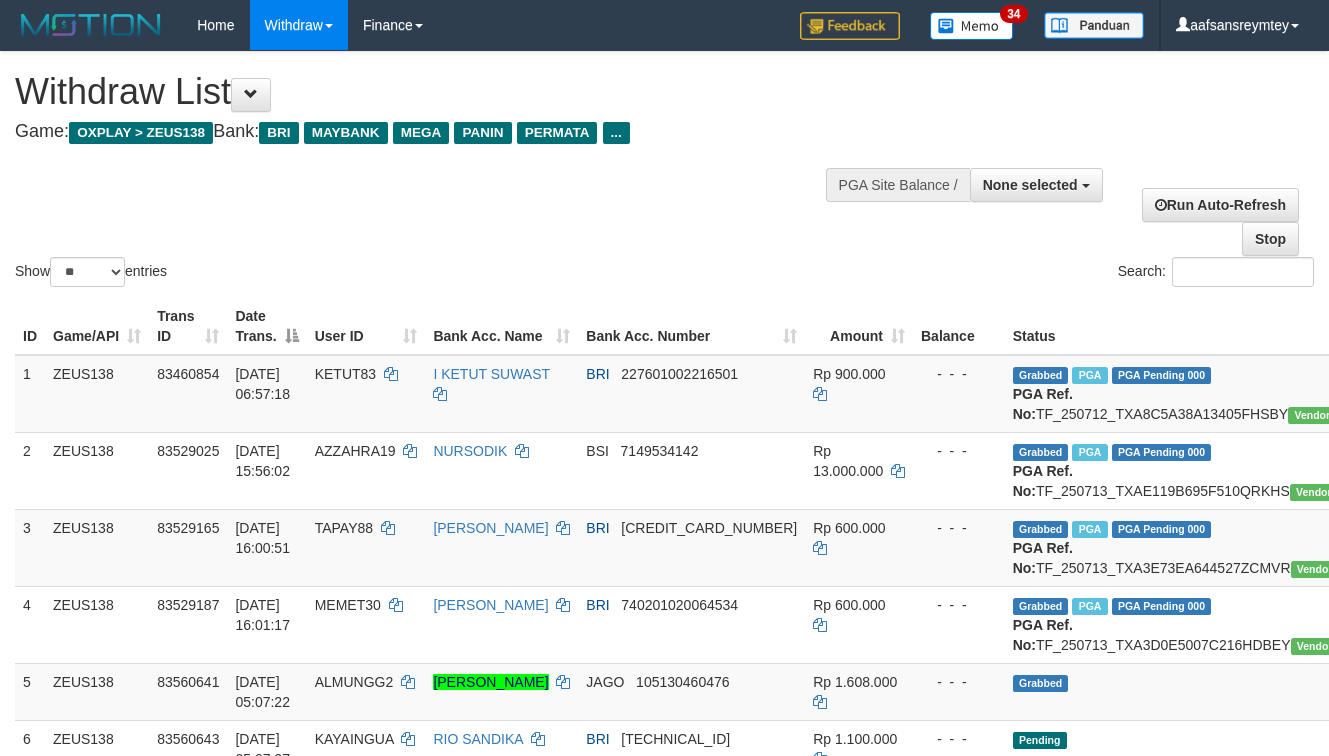 select 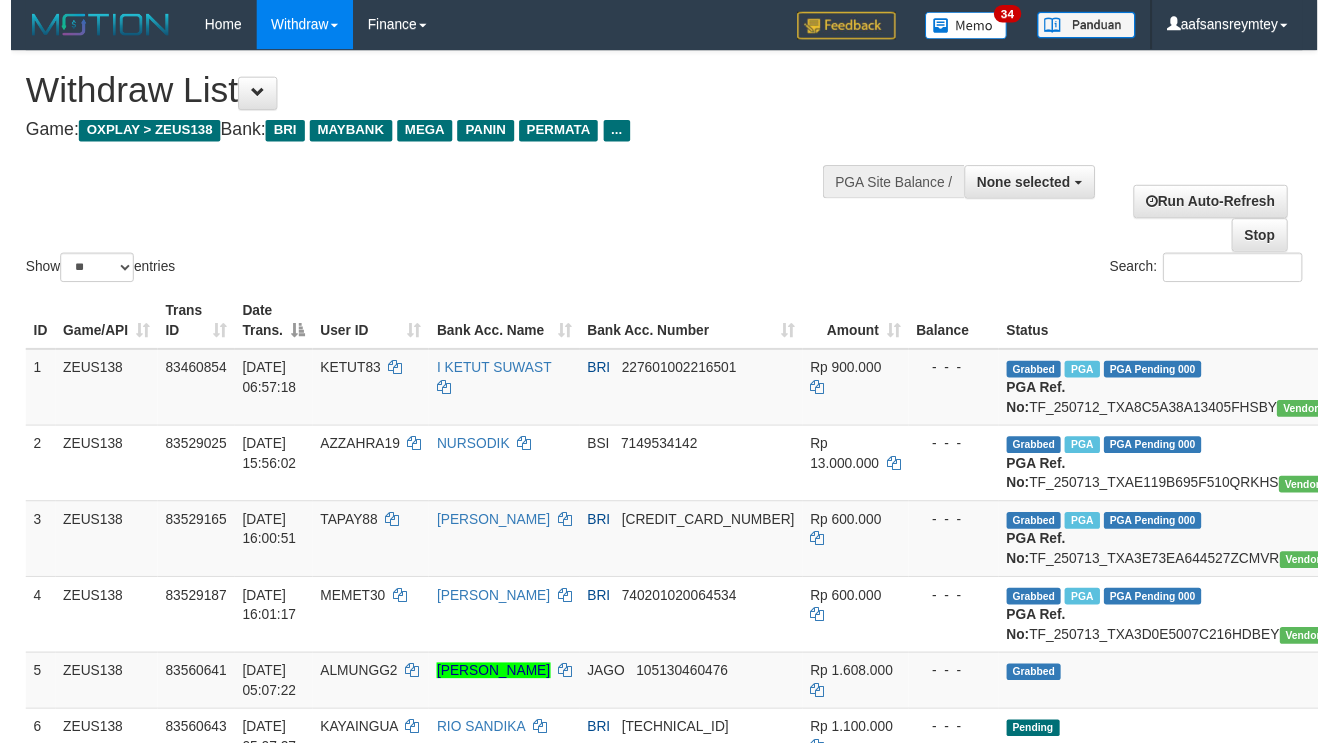 scroll, scrollTop: 323, scrollLeft: 0, axis: vertical 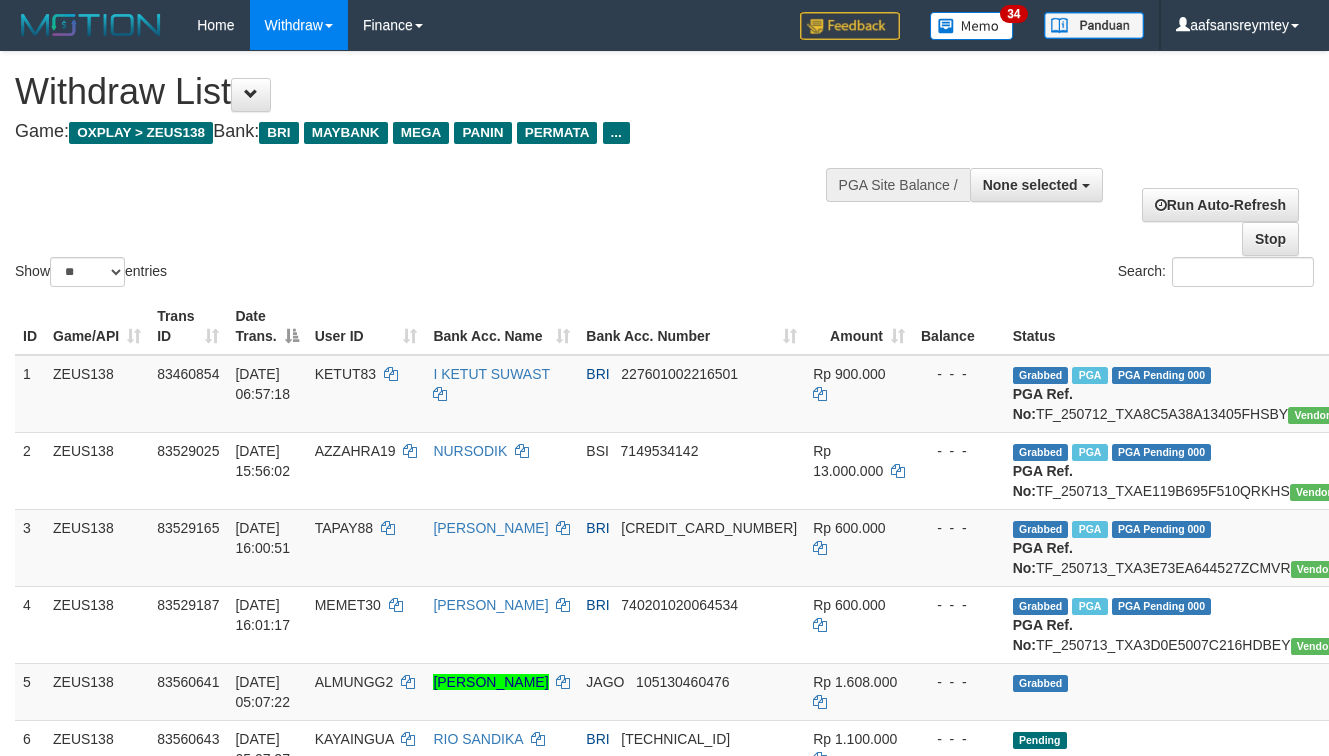select 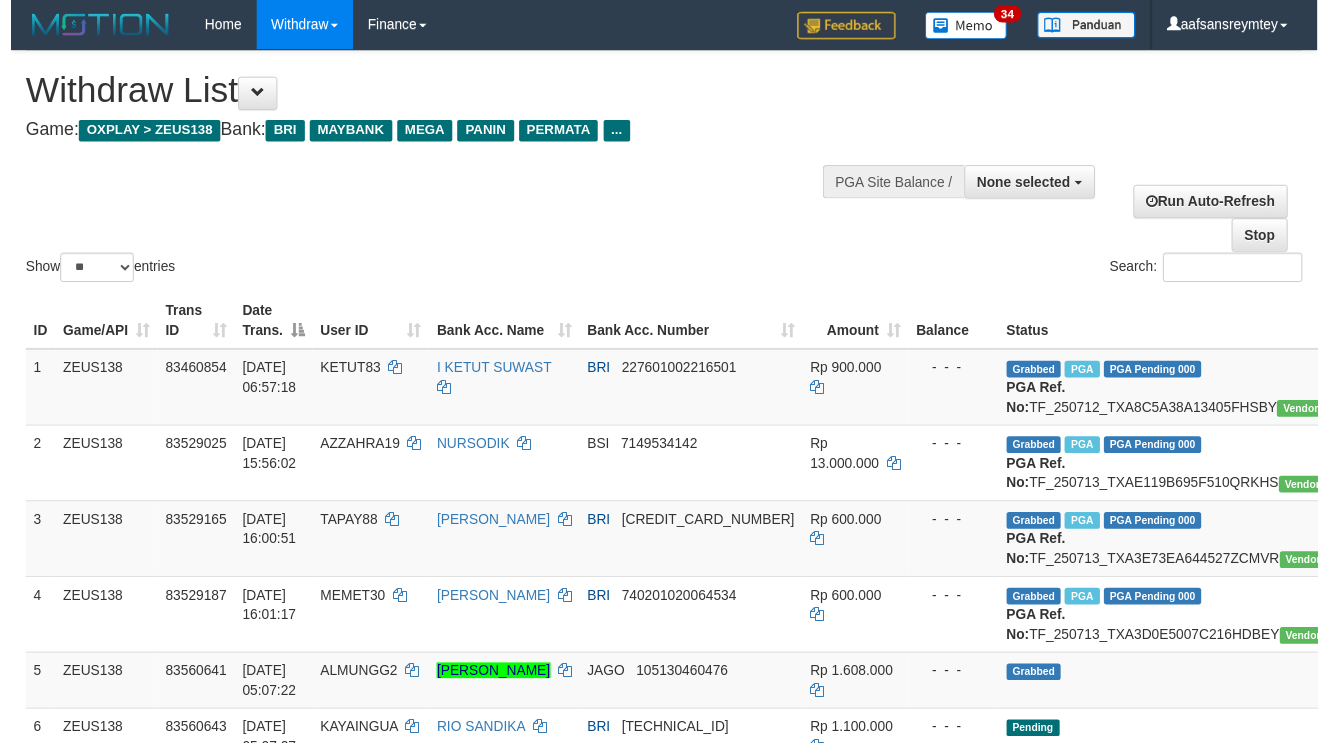 scroll, scrollTop: 1117, scrollLeft: 0, axis: vertical 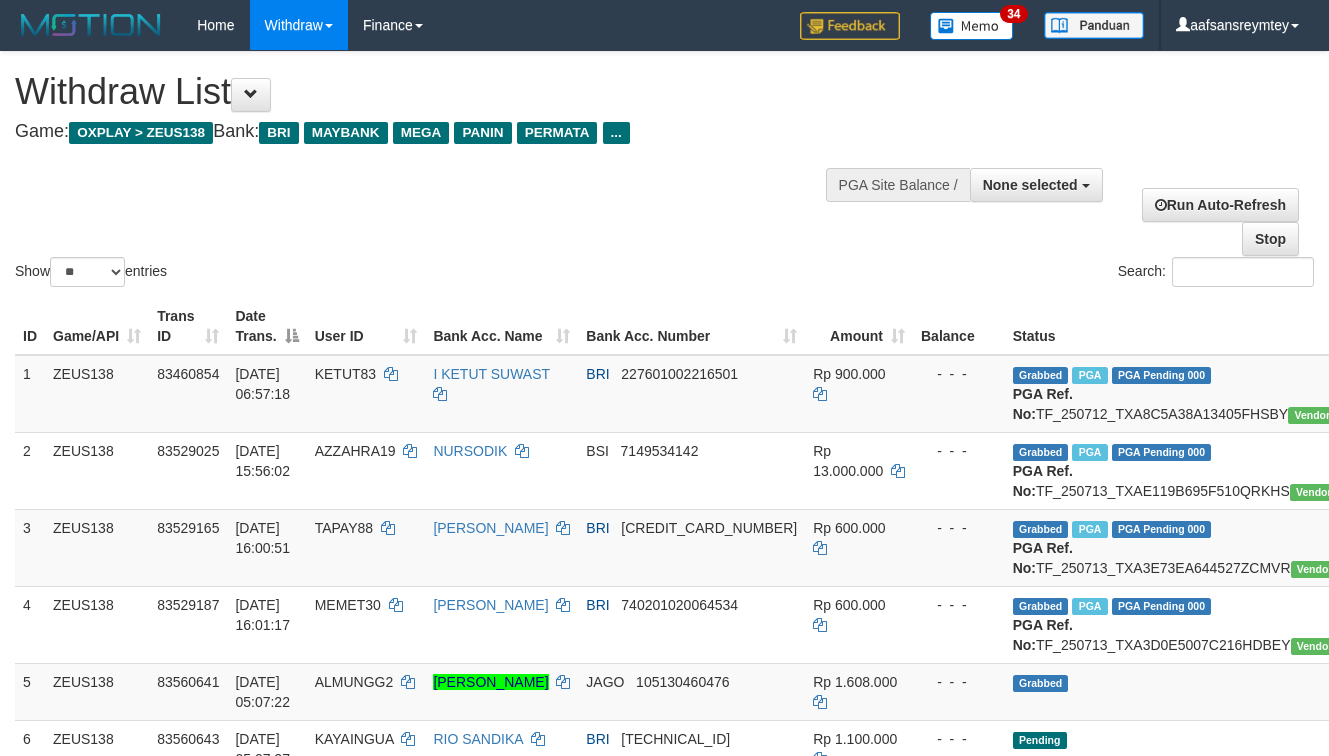 select 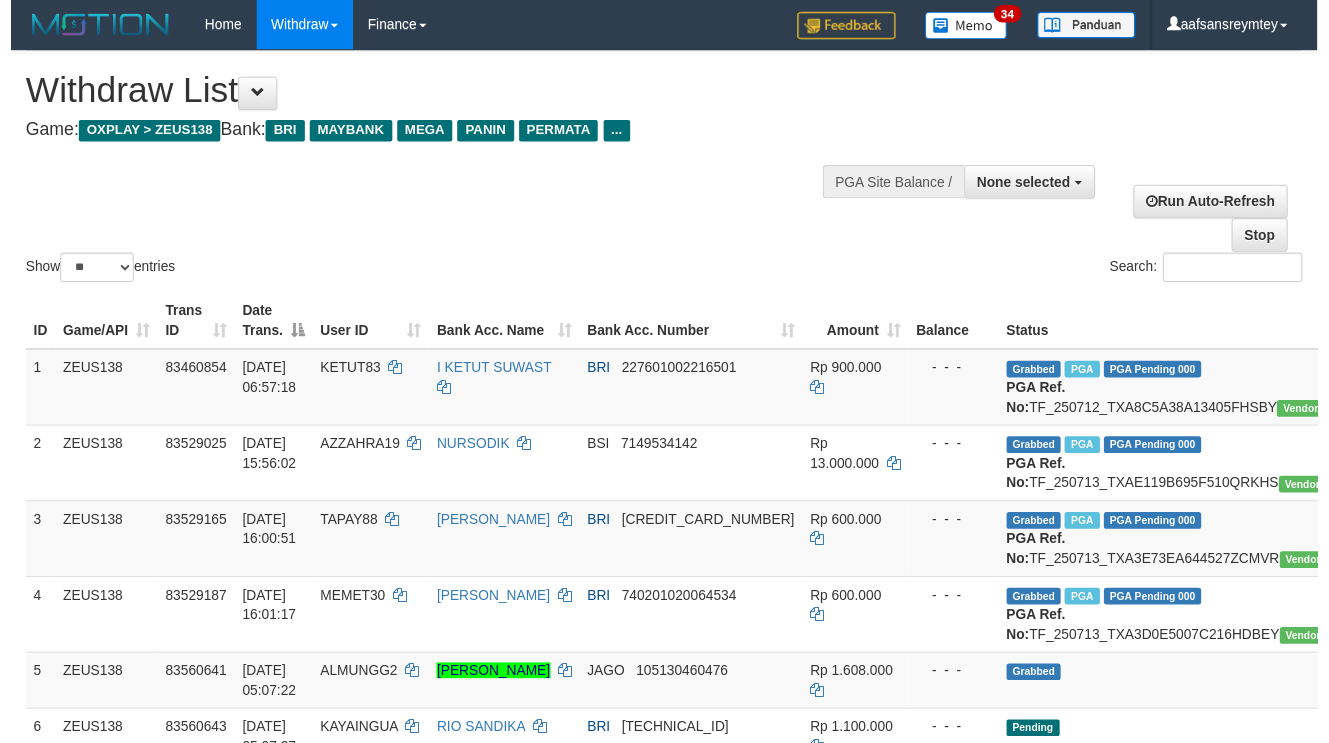 scroll, scrollTop: 260, scrollLeft: 0, axis: vertical 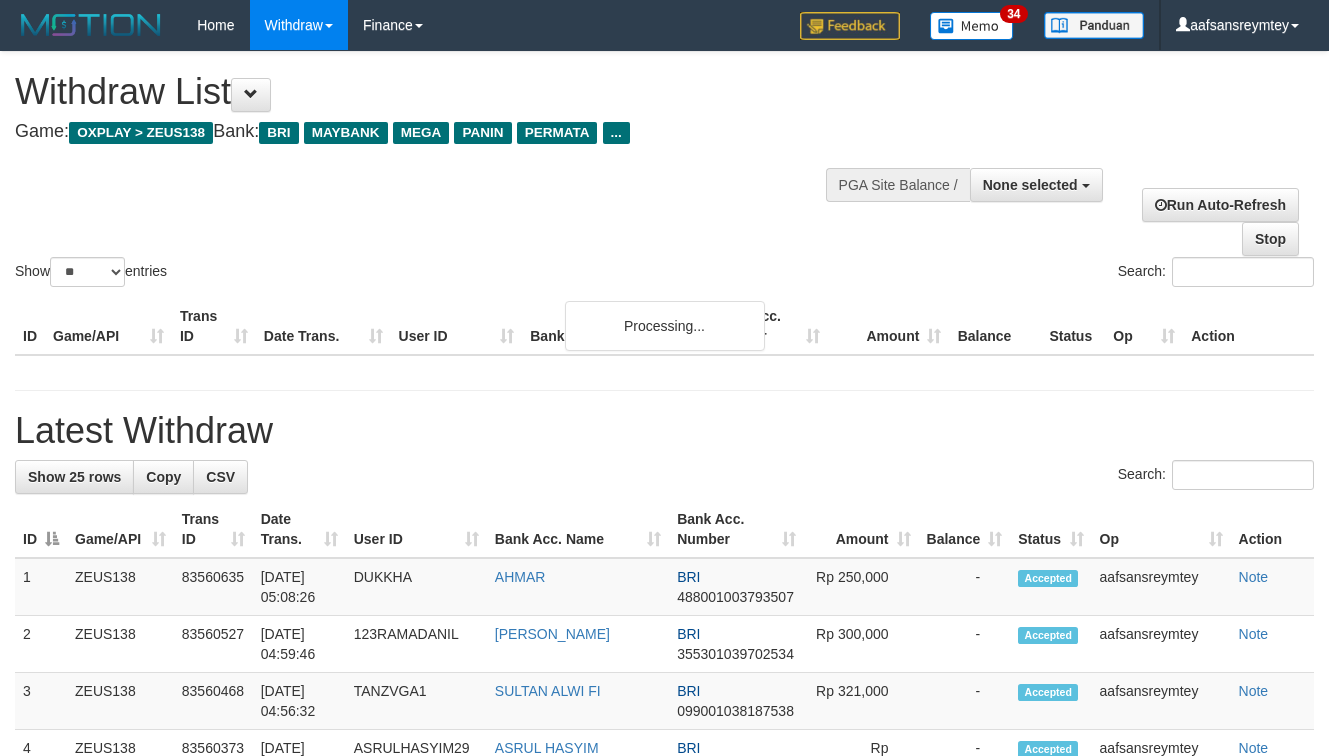select 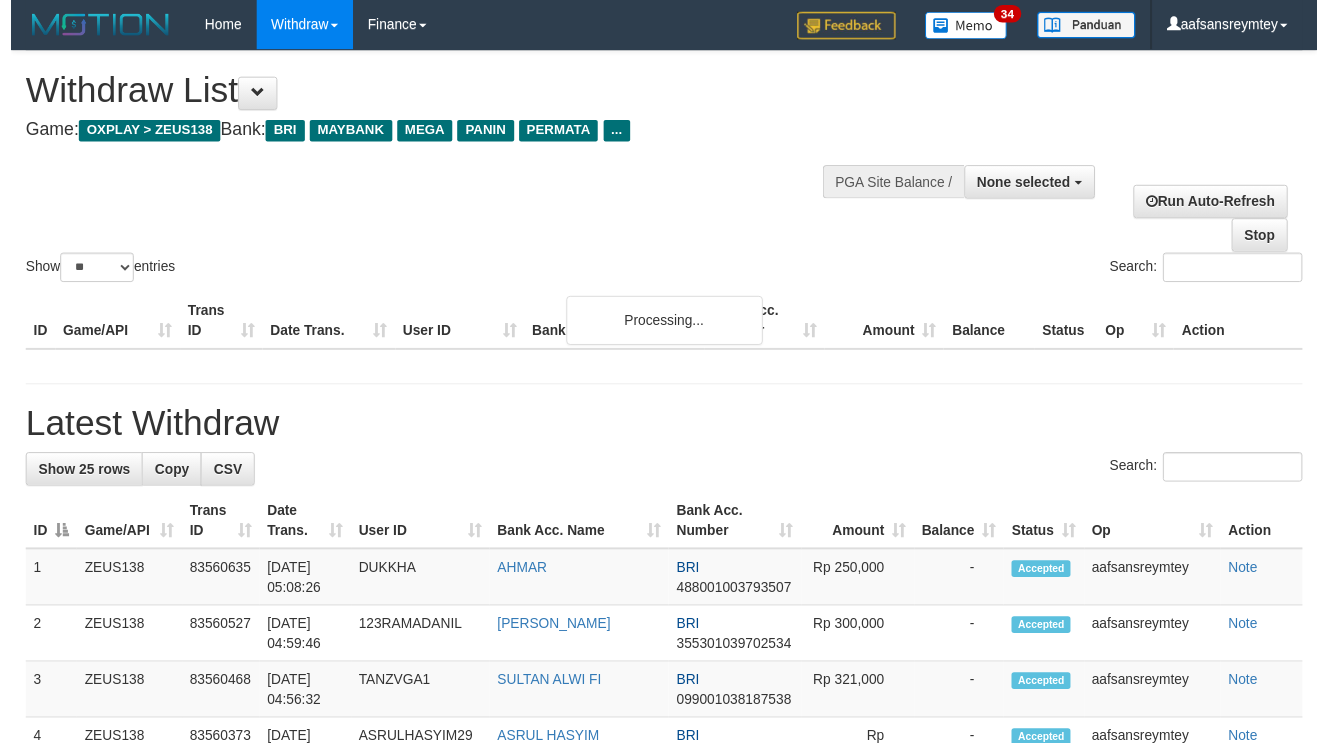 scroll, scrollTop: 330, scrollLeft: 0, axis: vertical 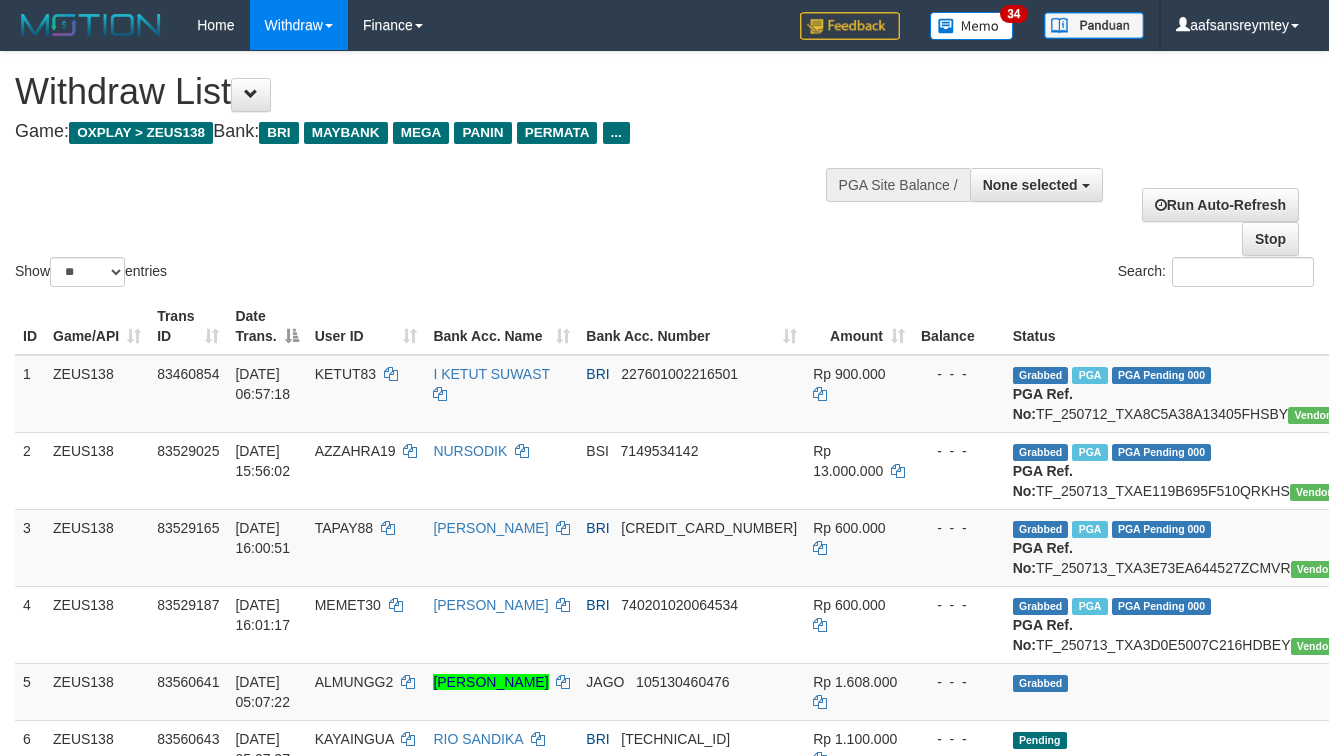 select 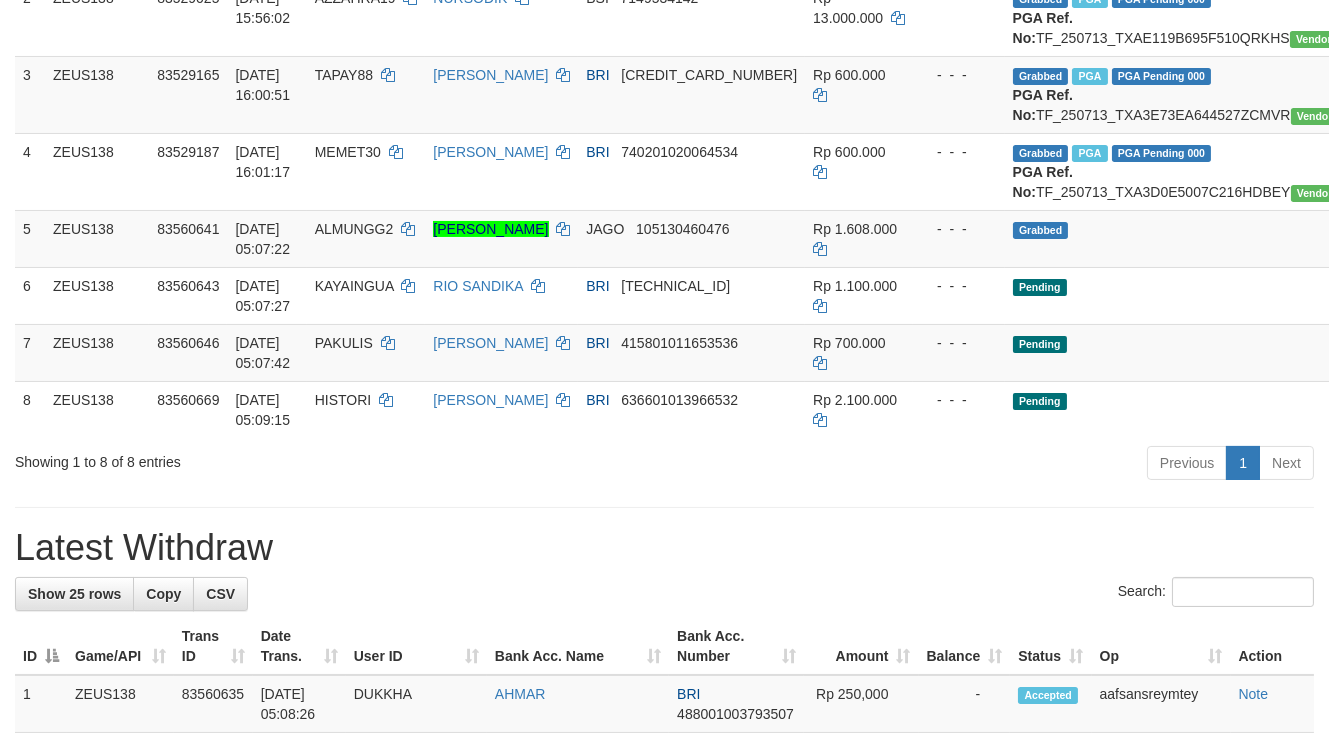 scroll, scrollTop: 330, scrollLeft: 0, axis: vertical 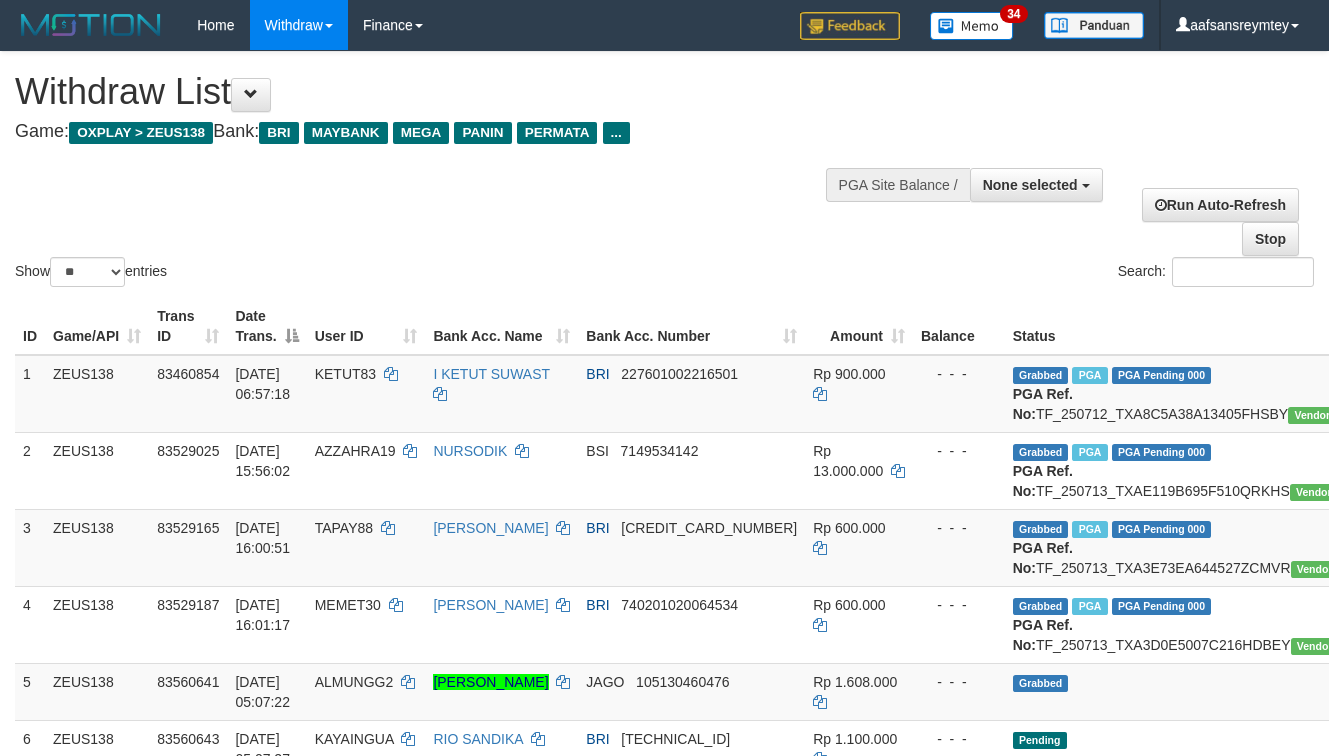 select 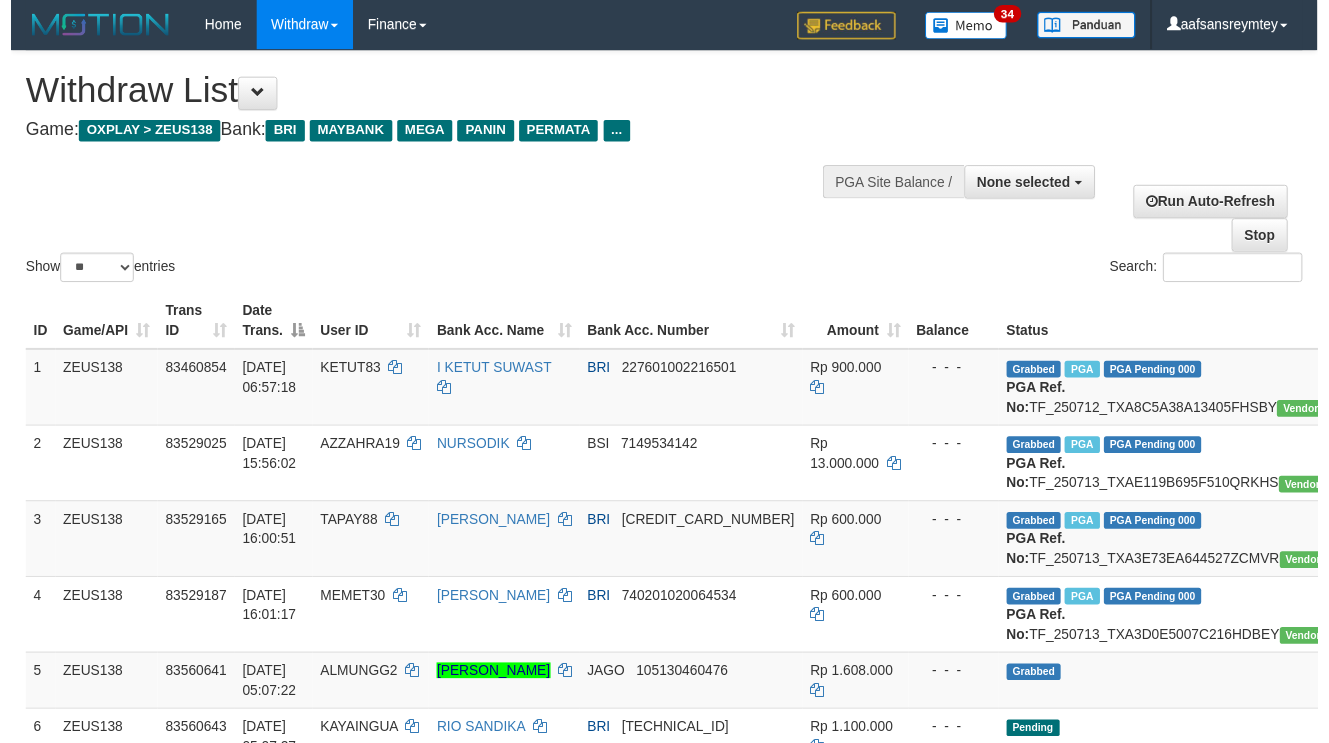 scroll, scrollTop: 230, scrollLeft: 0, axis: vertical 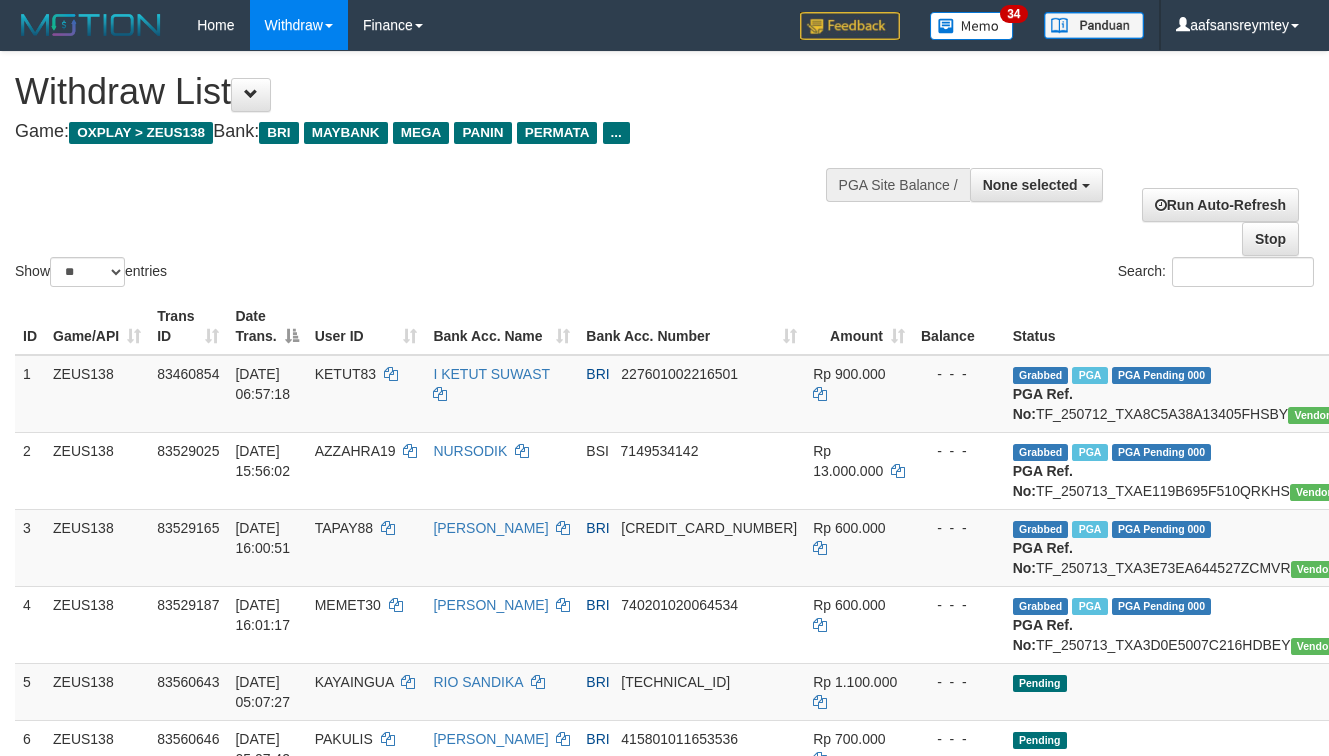 select 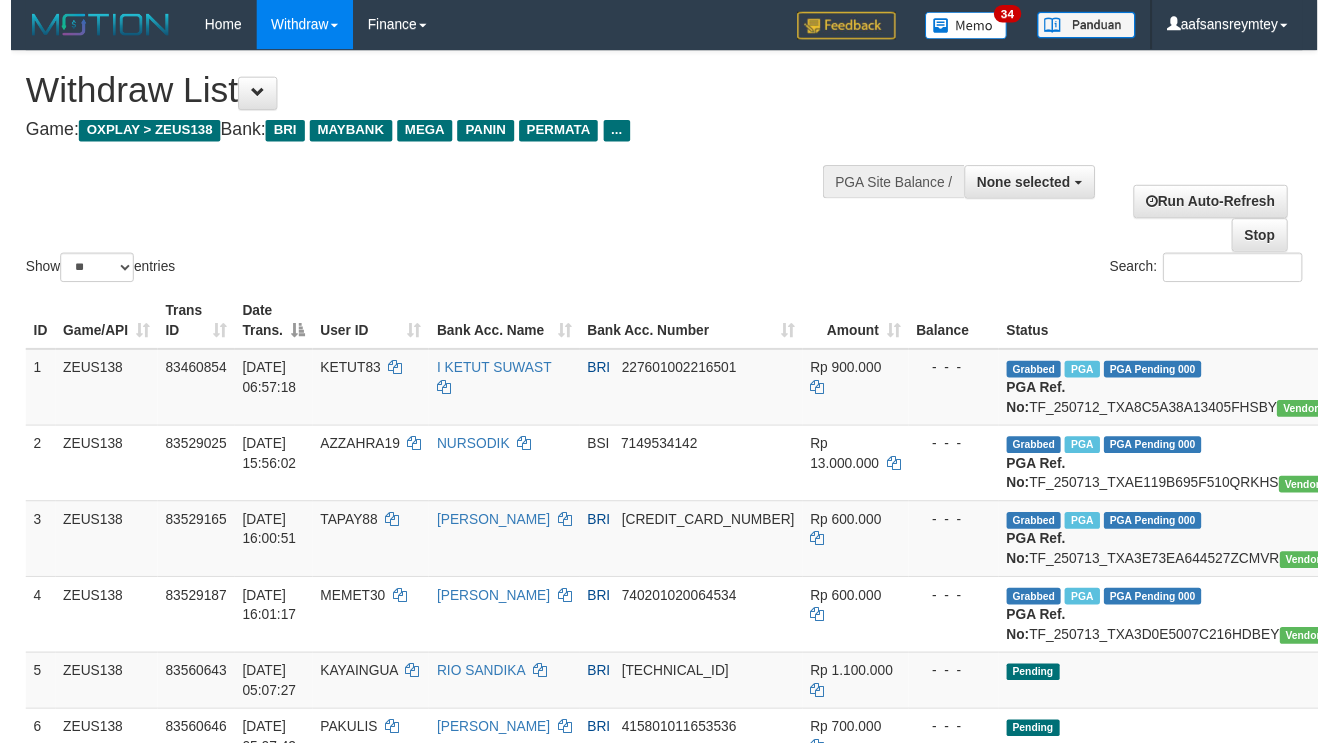 scroll, scrollTop: 300, scrollLeft: 0, axis: vertical 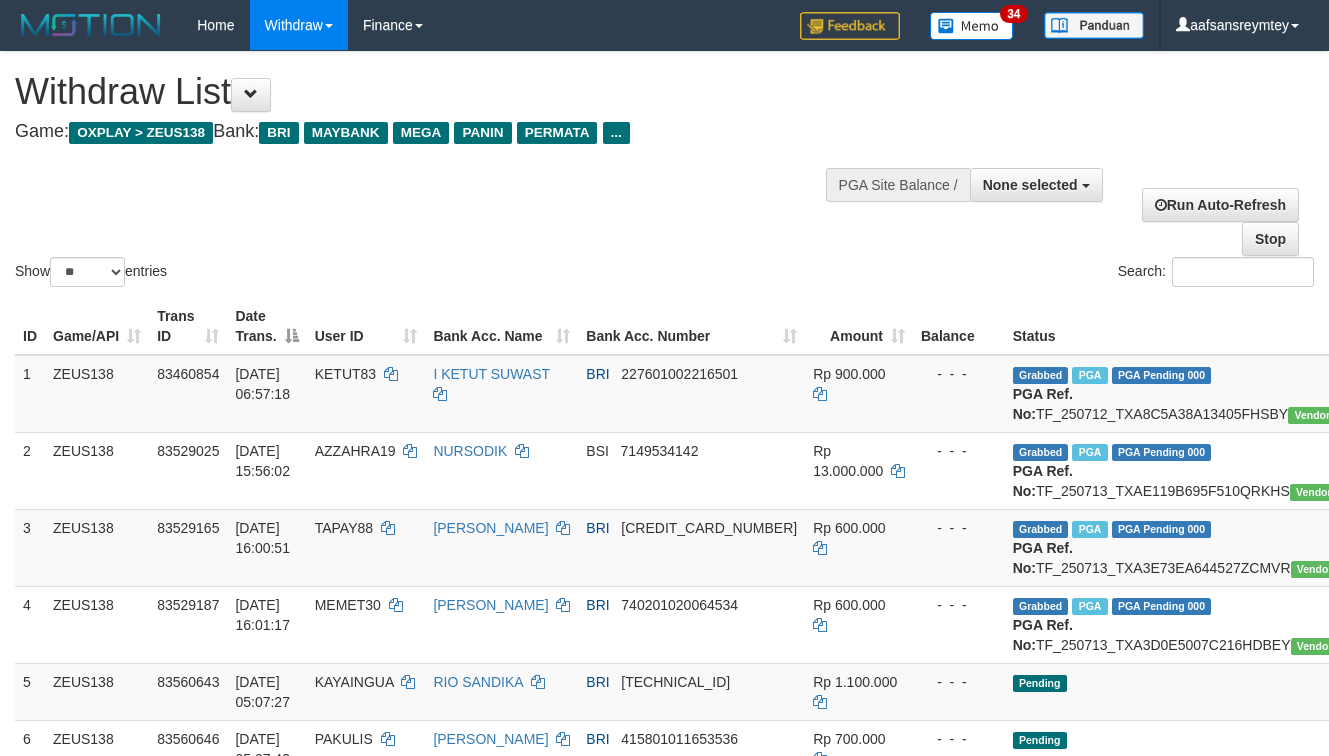 select 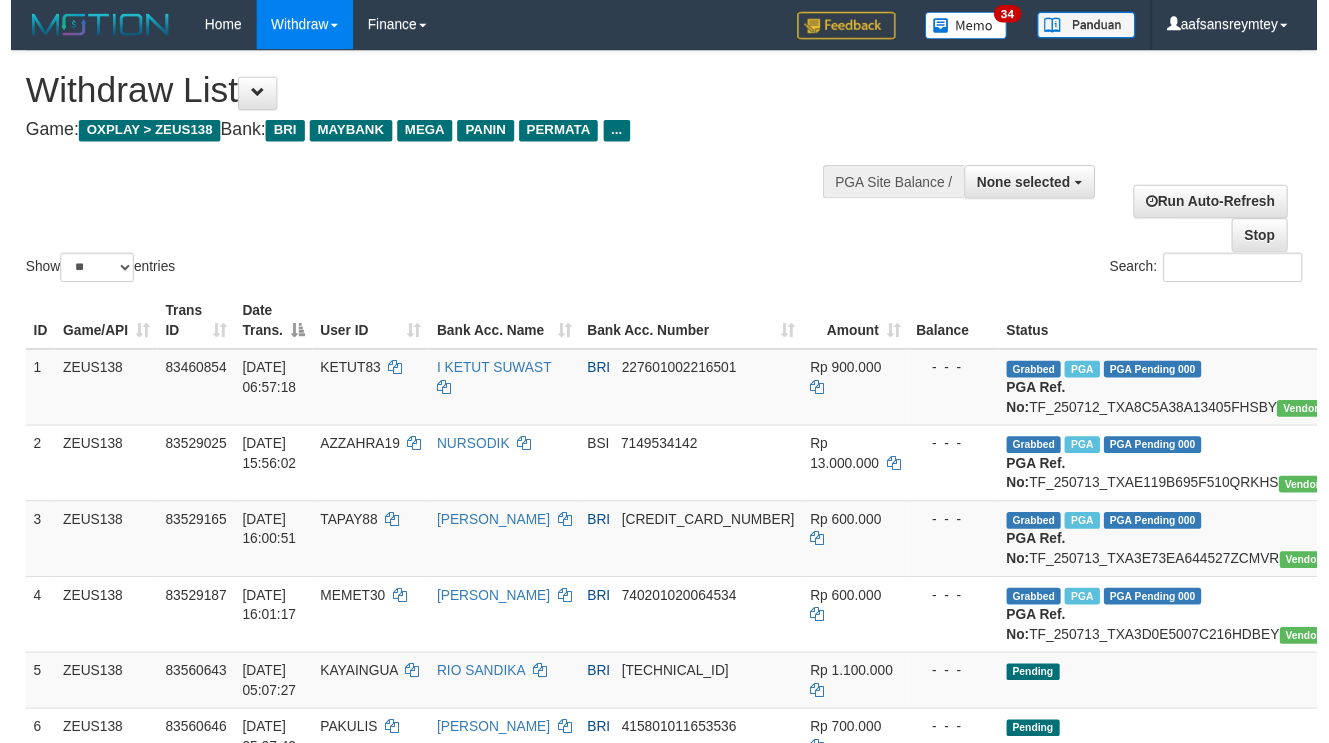 scroll, scrollTop: 1017, scrollLeft: 0, axis: vertical 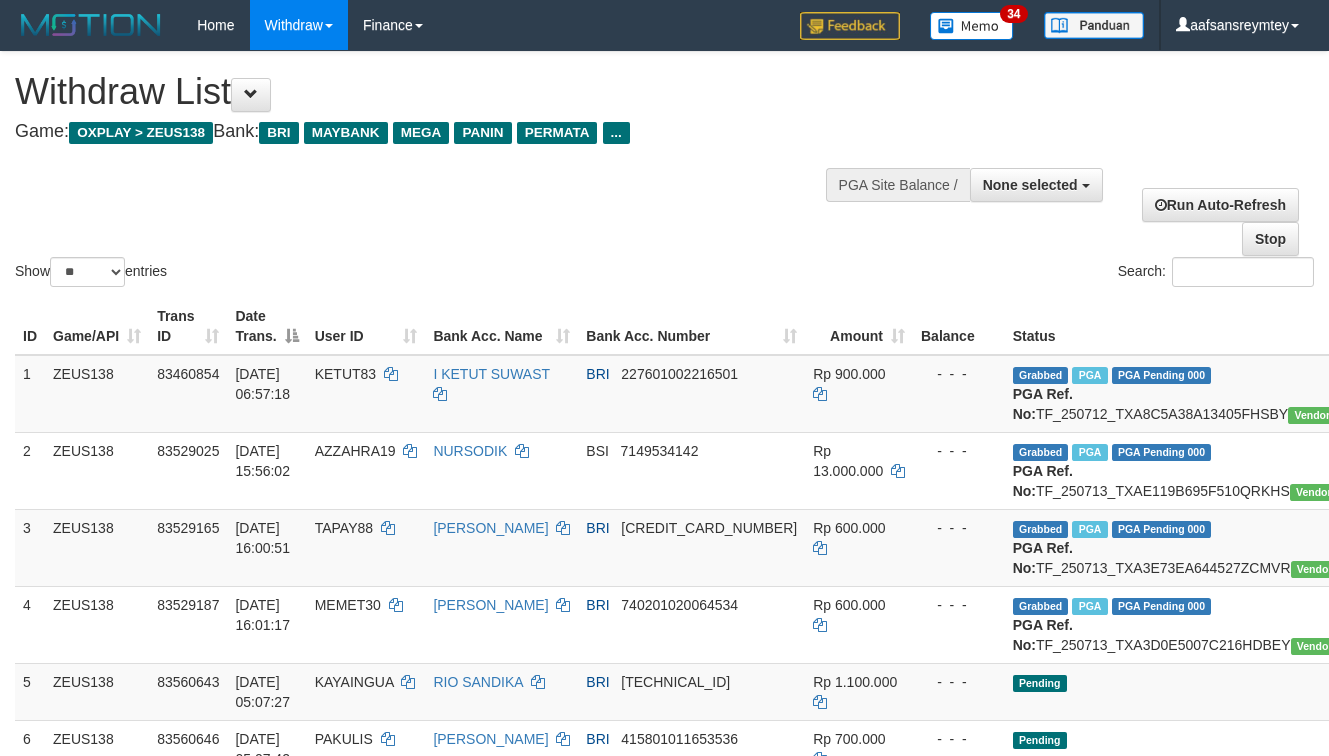 select 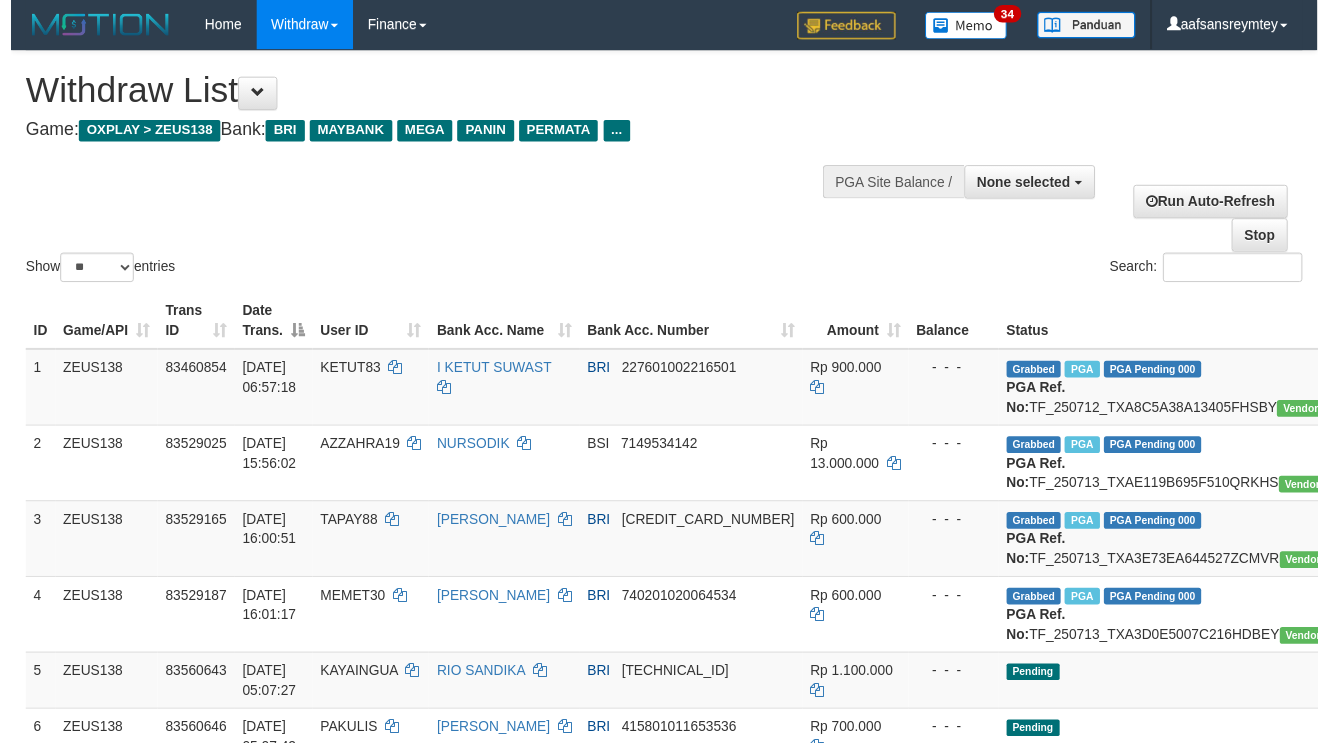 scroll, scrollTop: 237, scrollLeft: 0, axis: vertical 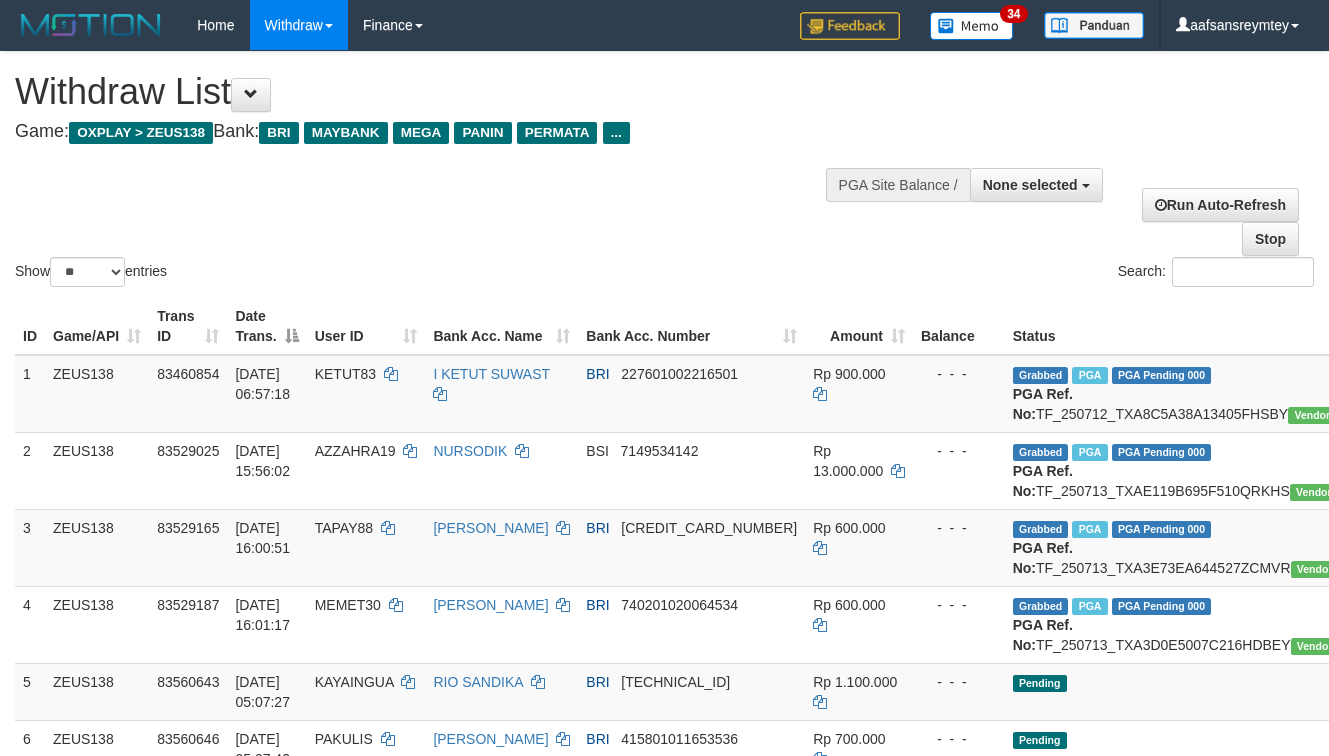 select 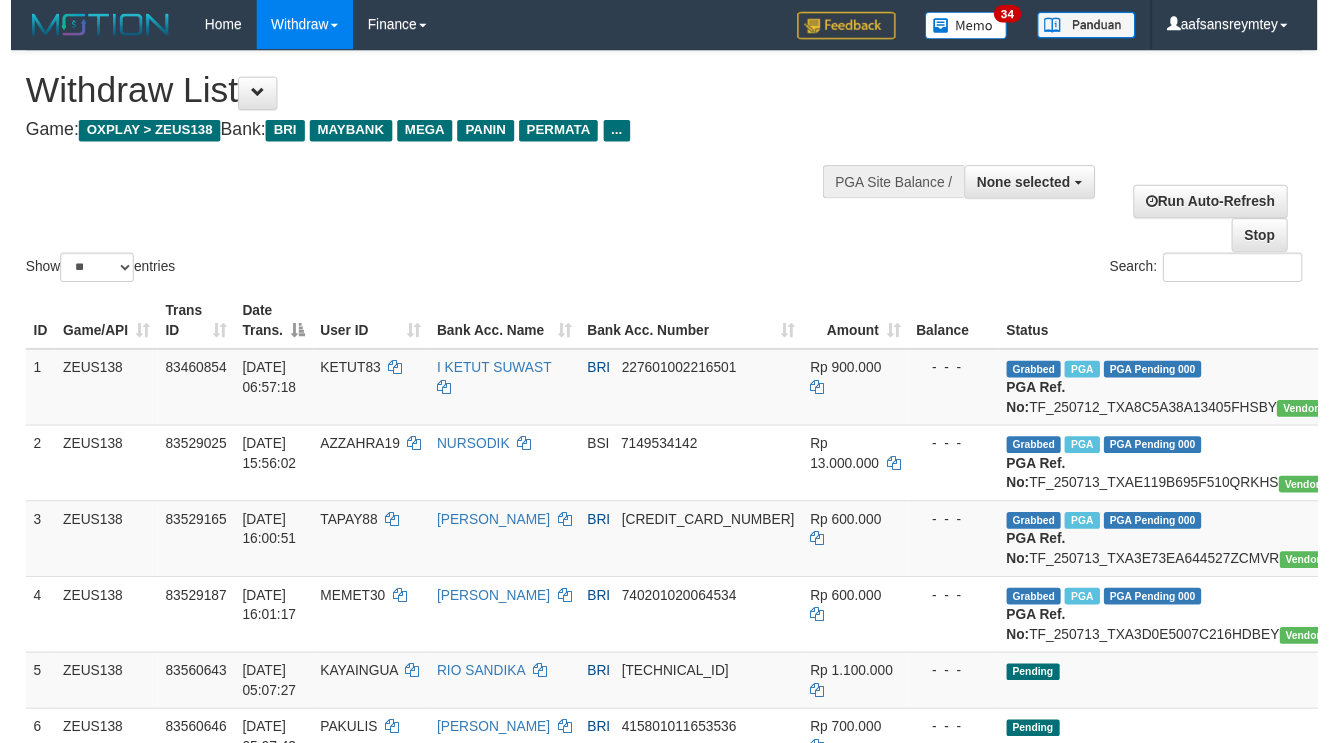 scroll, scrollTop: 306, scrollLeft: 0, axis: vertical 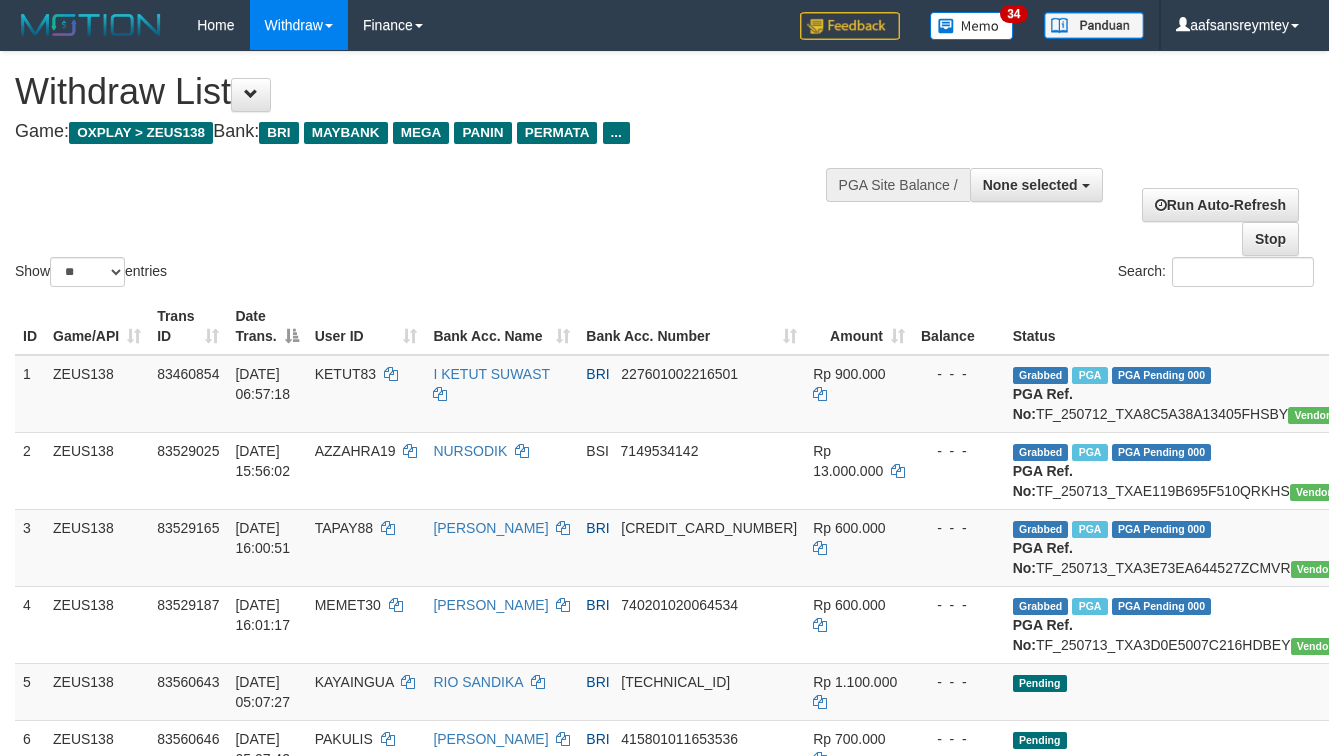 select 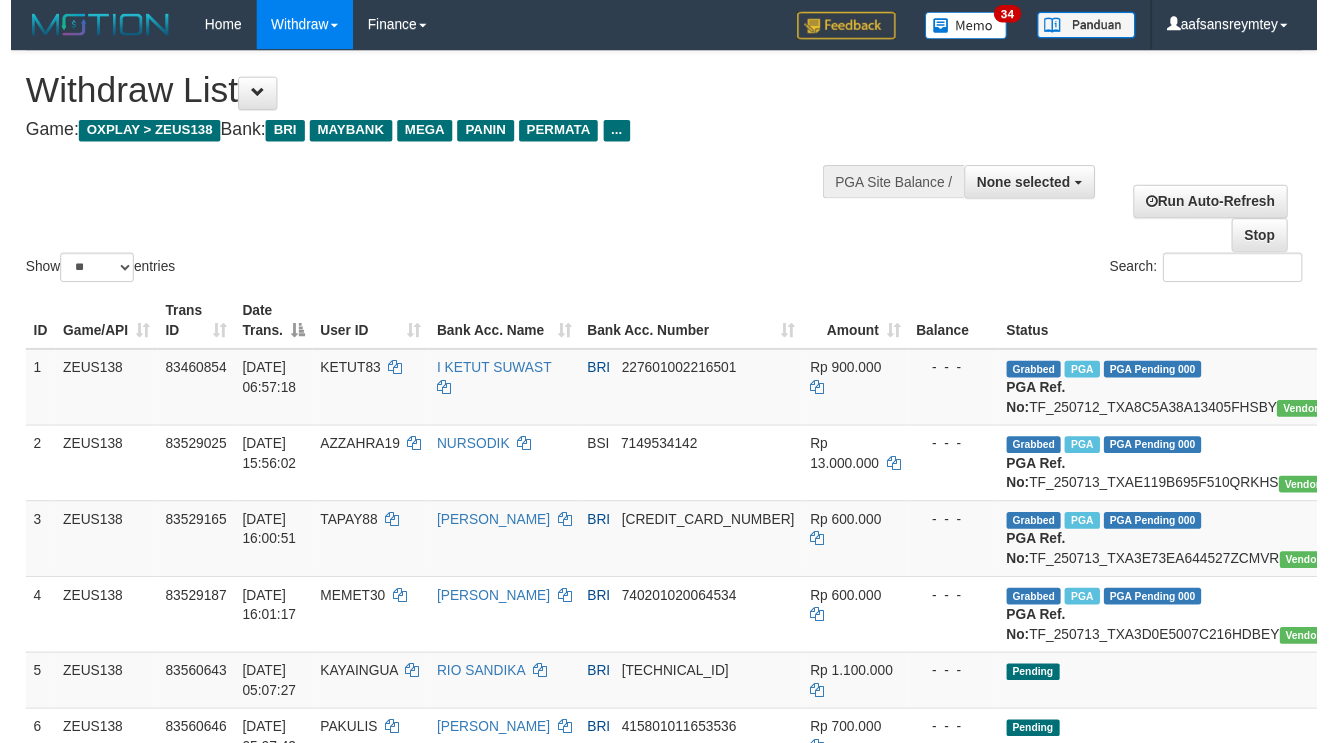 scroll, scrollTop: 1023, scrollLeft: 0, axis: vertical 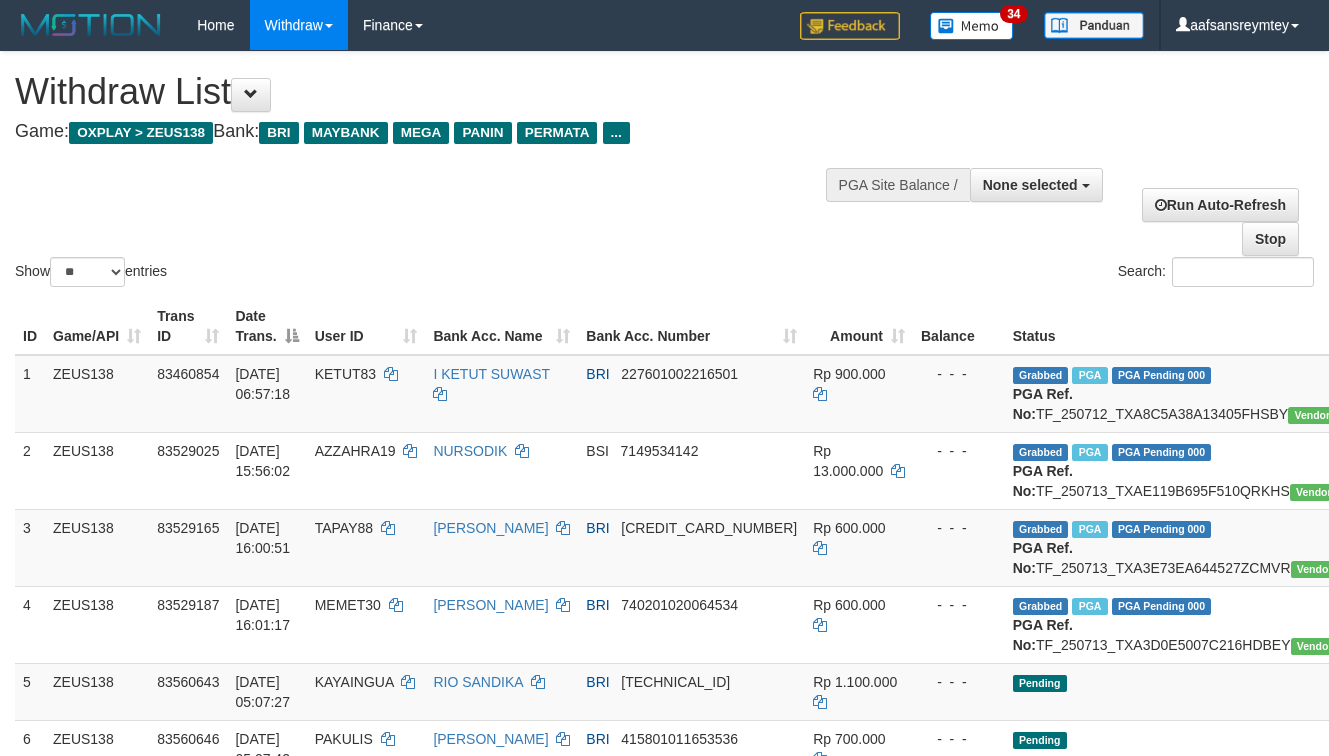 select 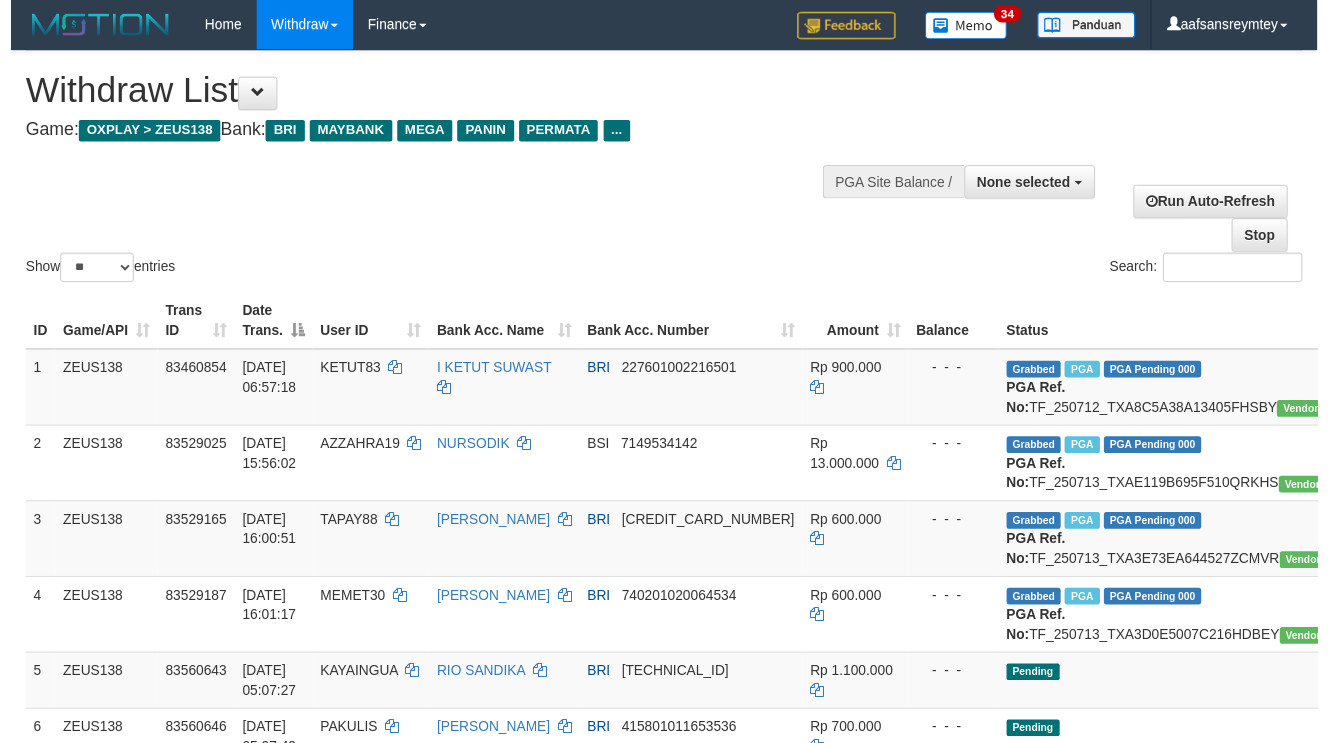 scroll, scrollTop: 243, scrollLeft: 0, axis: vertical 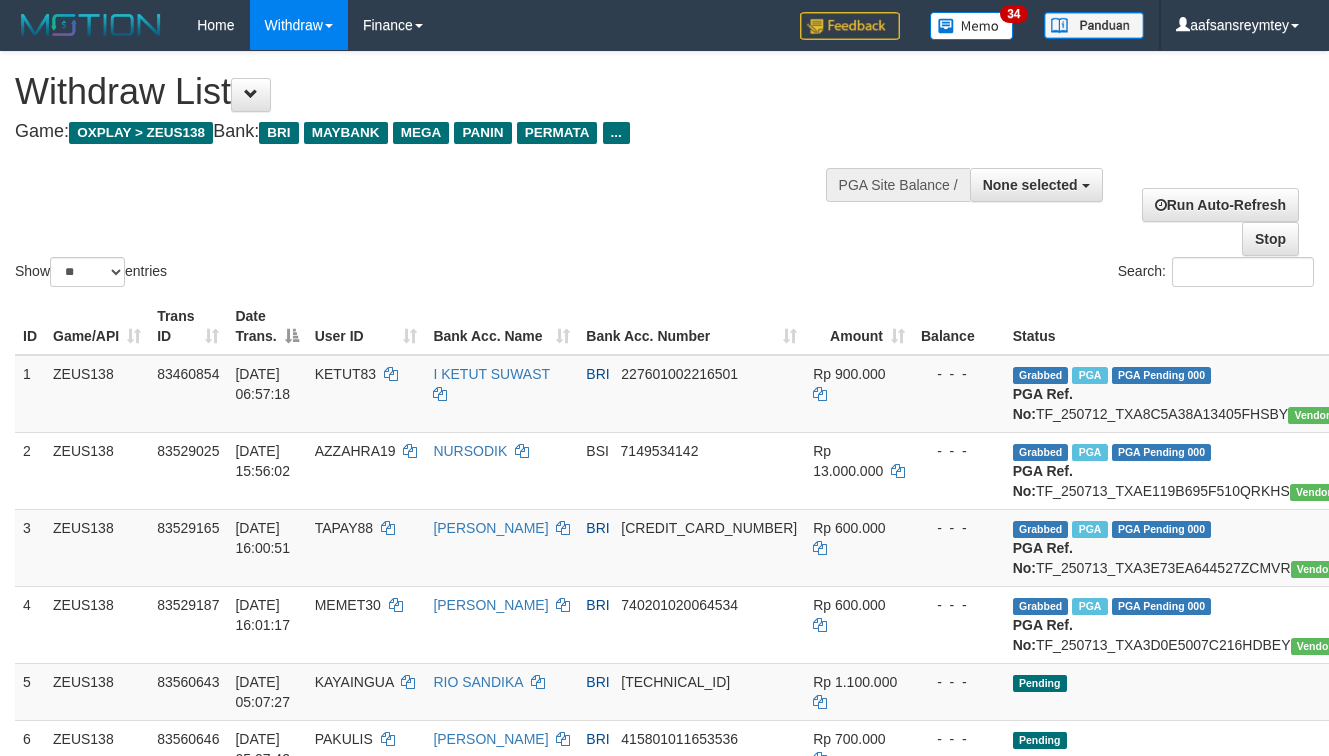 select 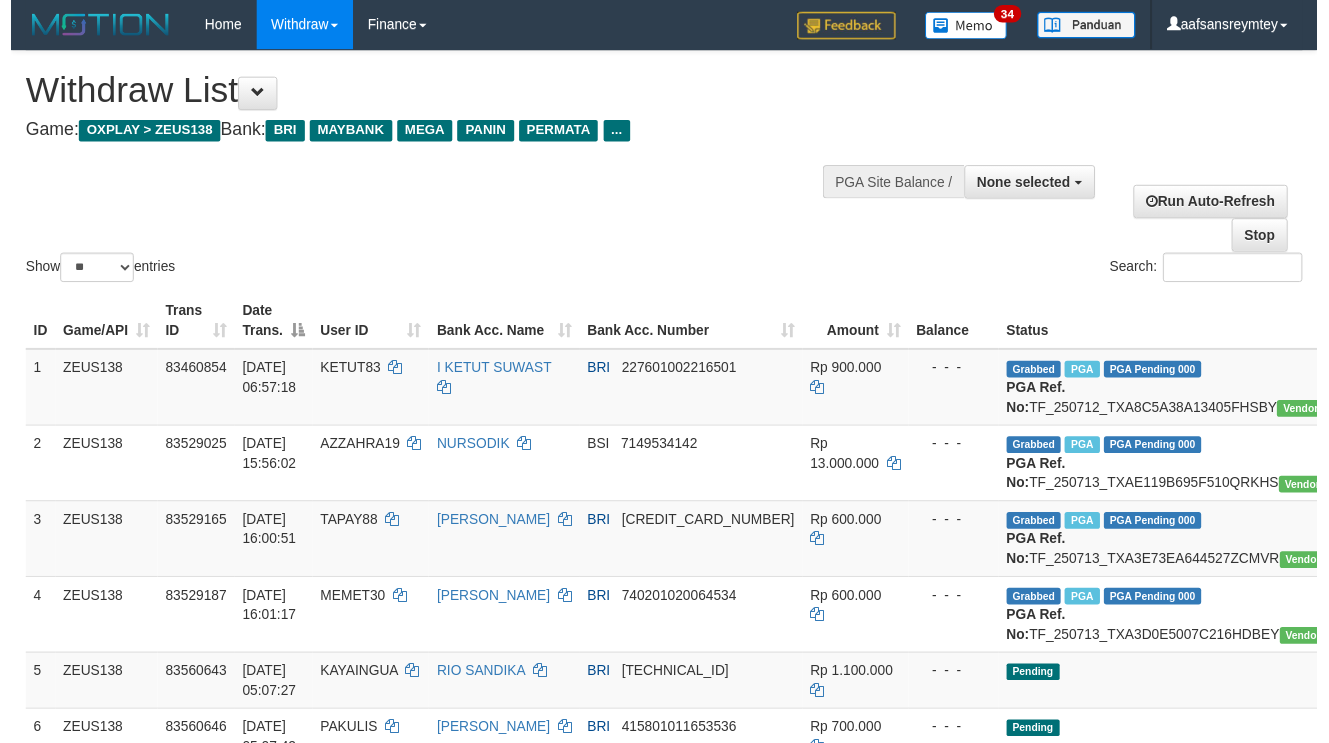 scroll, scrollTop: 312, scrollLeft: 0, axis: vertical 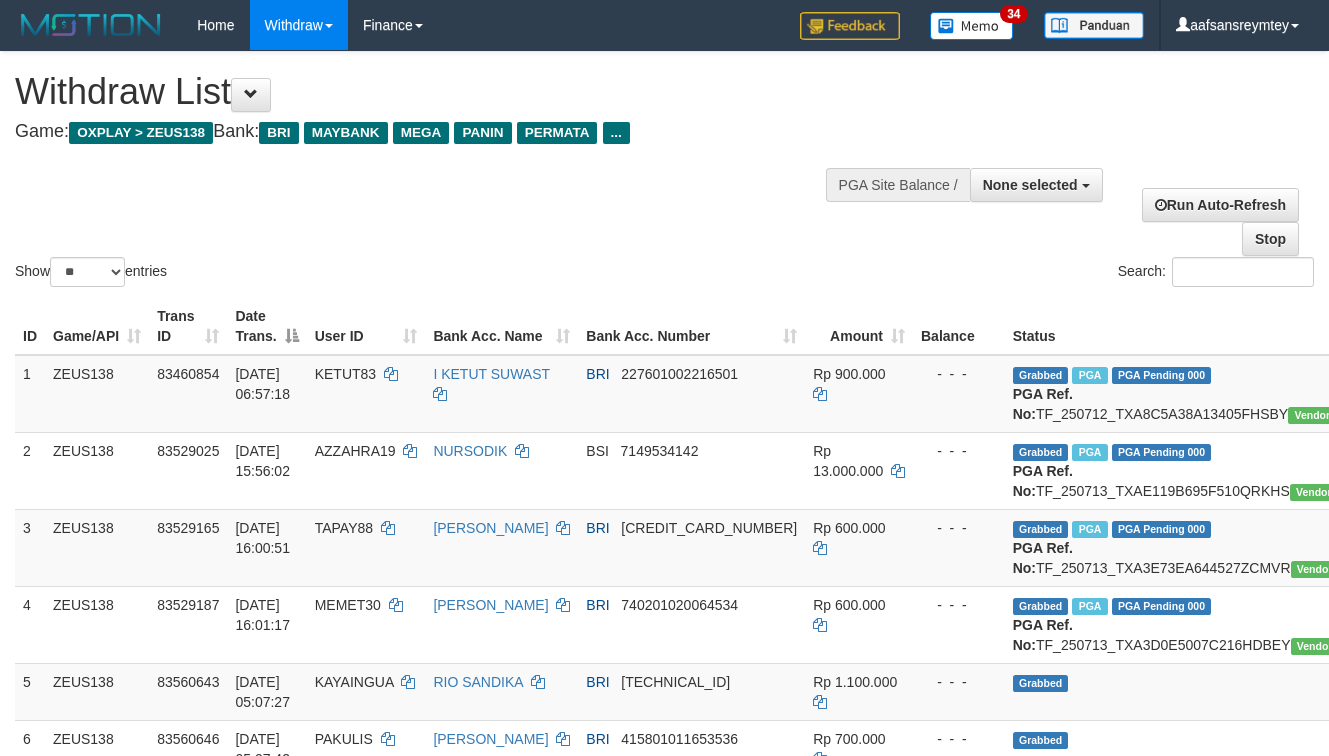 select 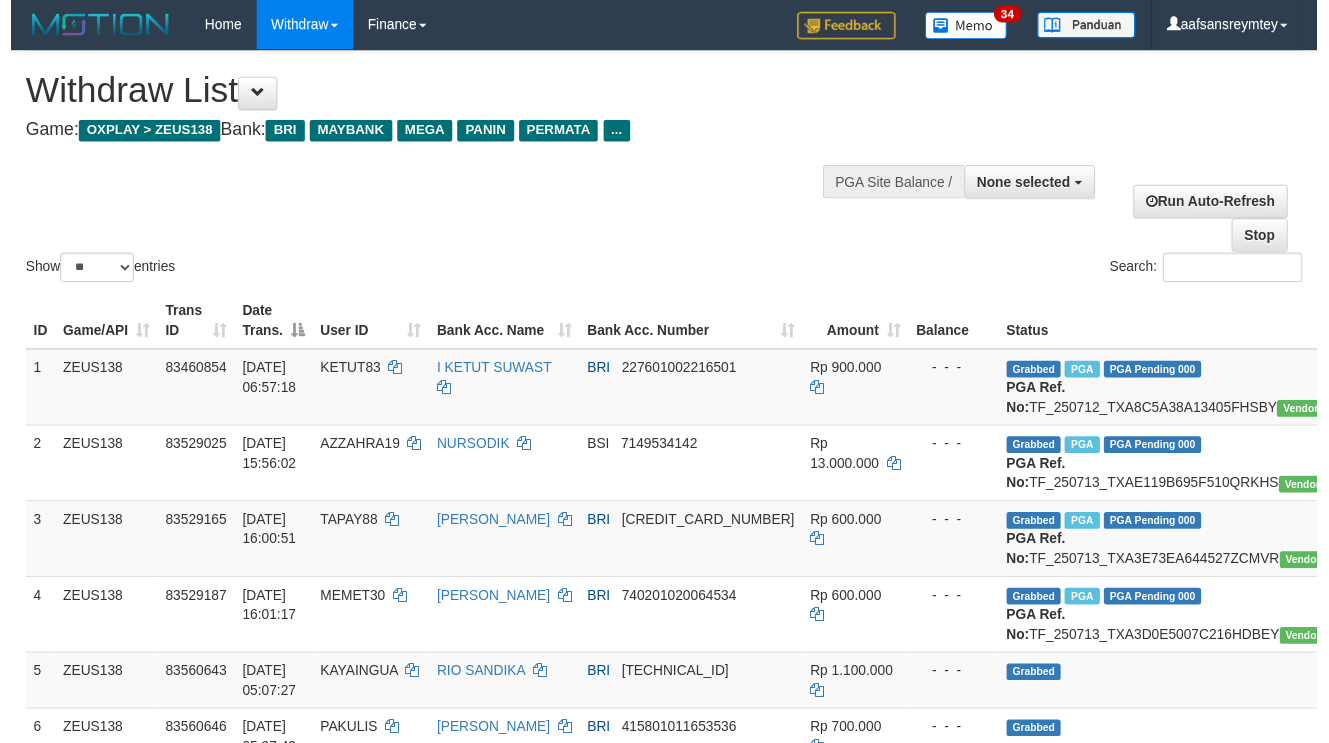 scroll, scrollTop: 1030, scrollLeft: 0, axis: vertical 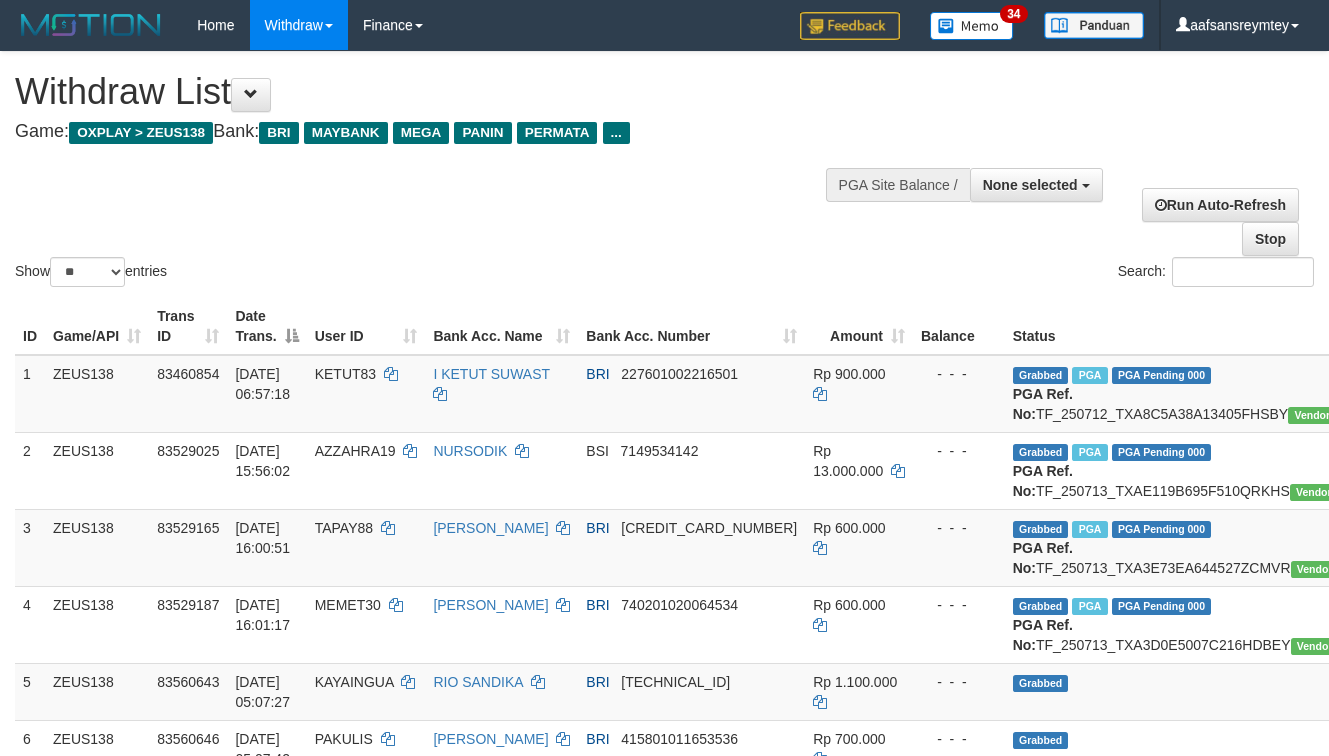 select 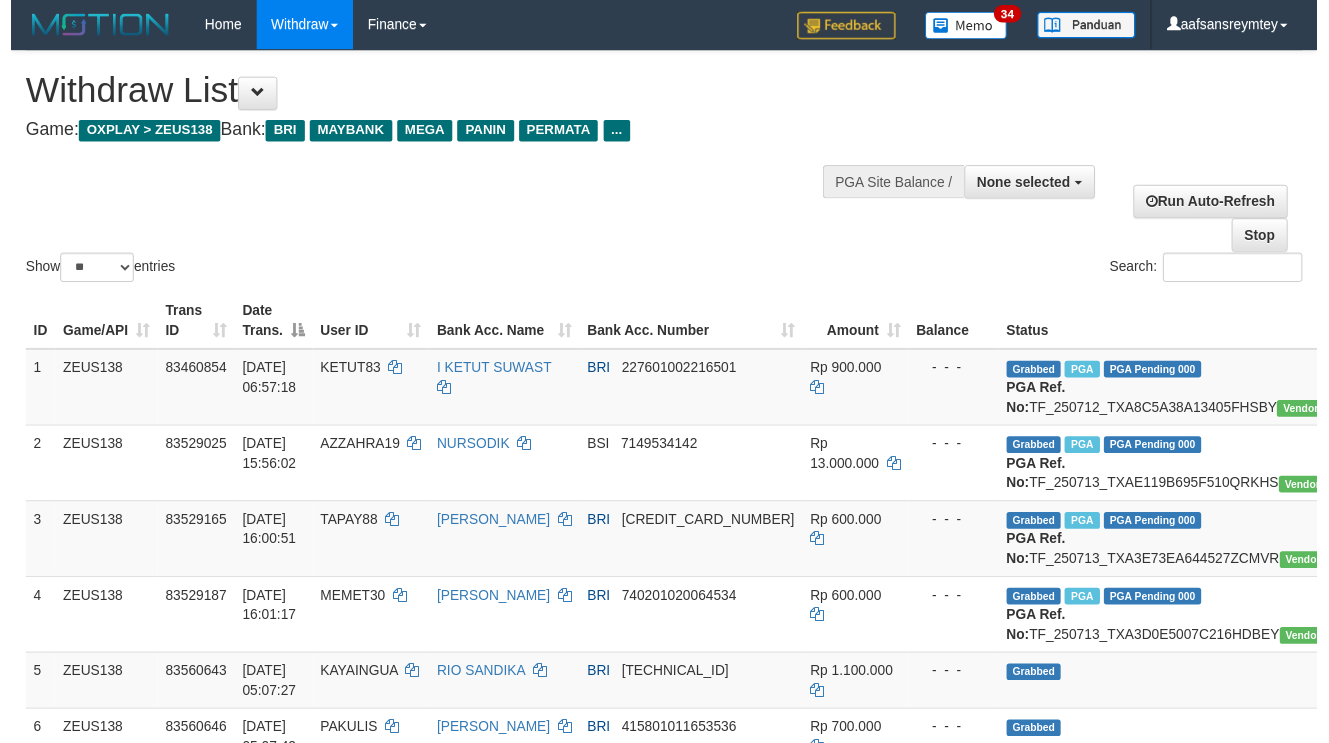 scroll, scrollTop: 250, scrollLeft: 0, axis: vertical 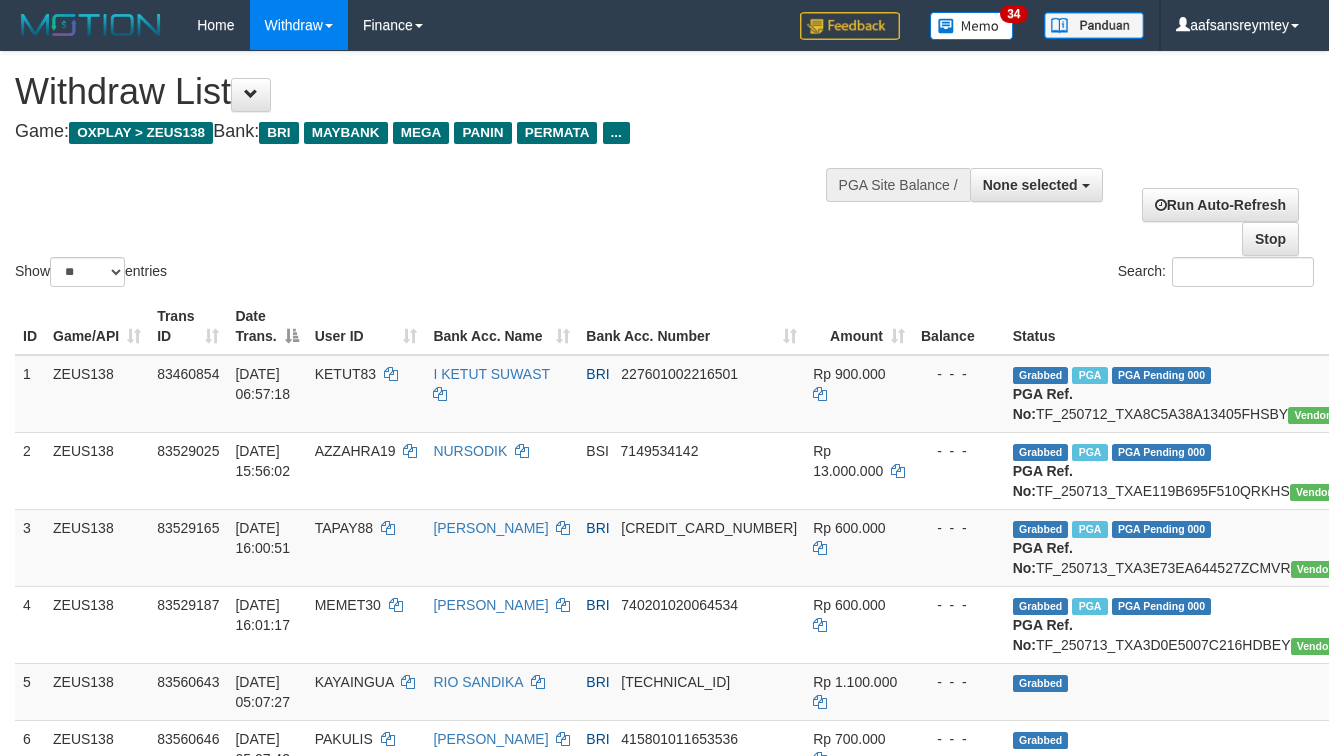 select 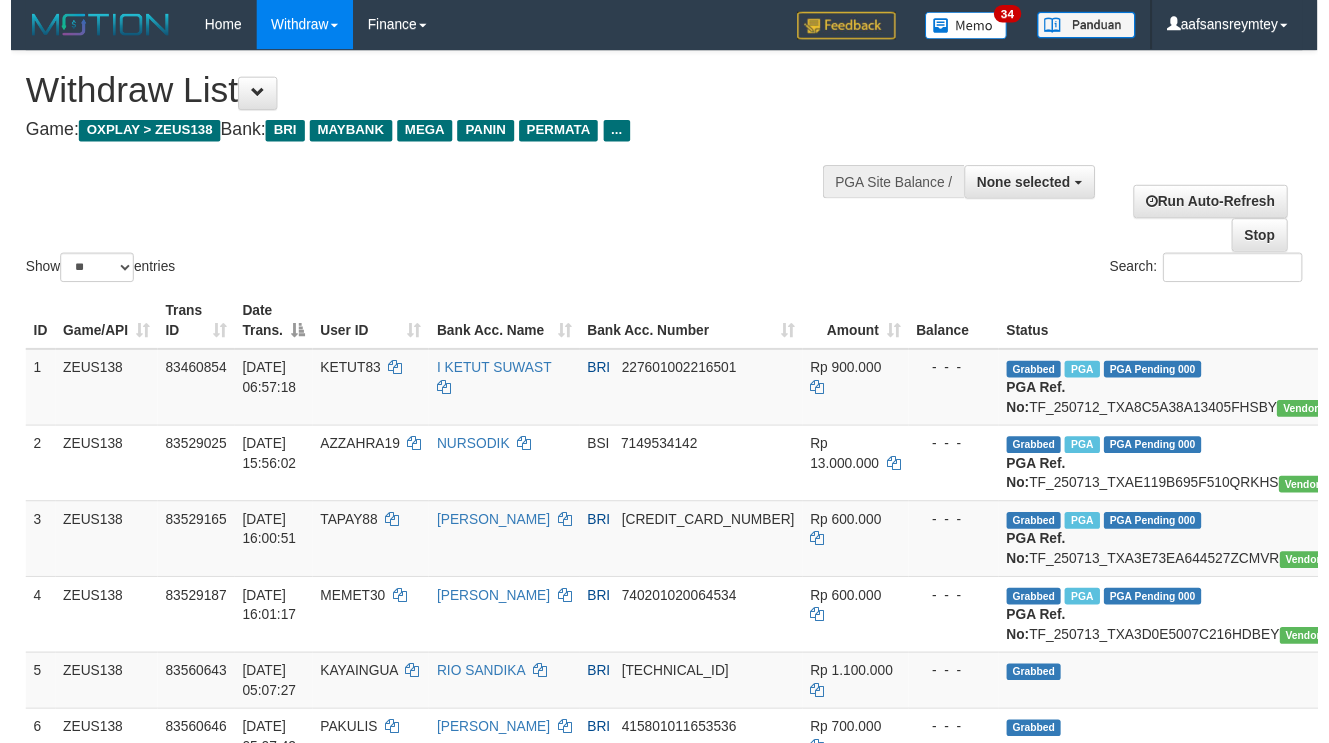 scroll, scrollTop: 319, scrollLeft: 0, axis: vertical 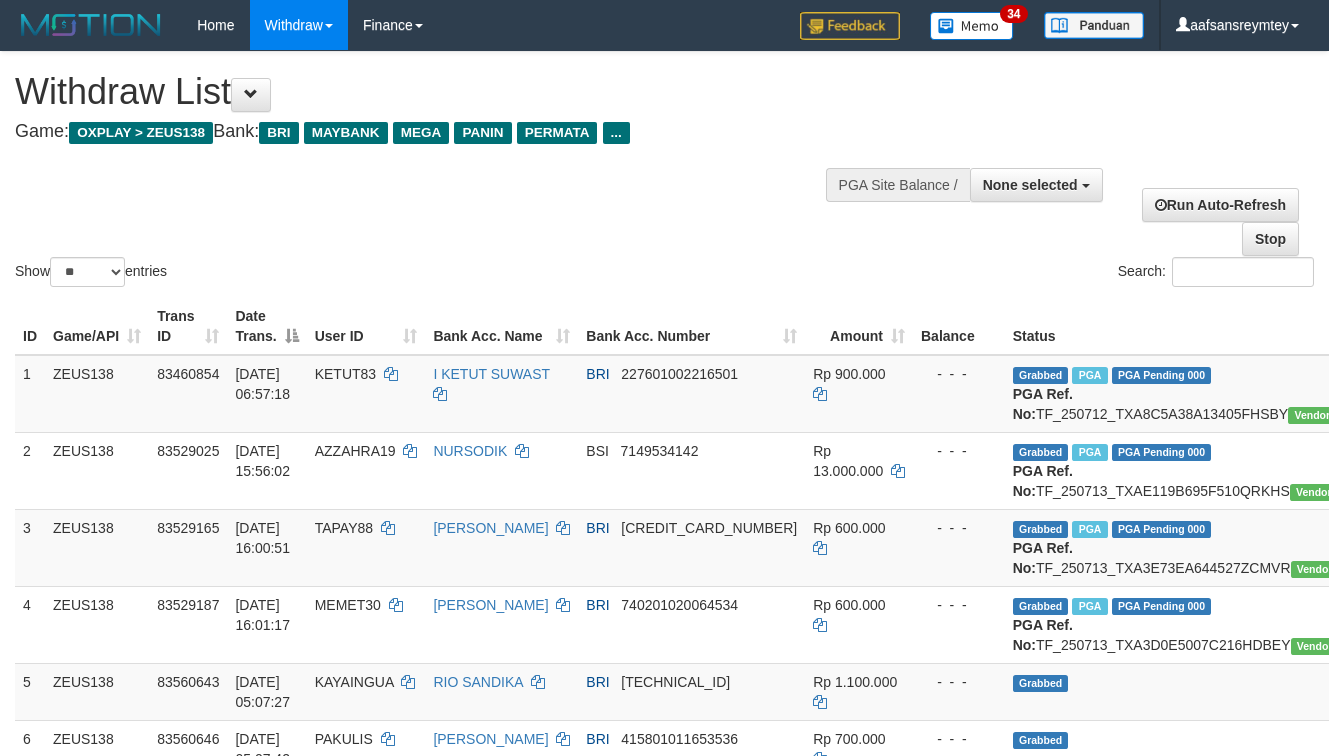 select 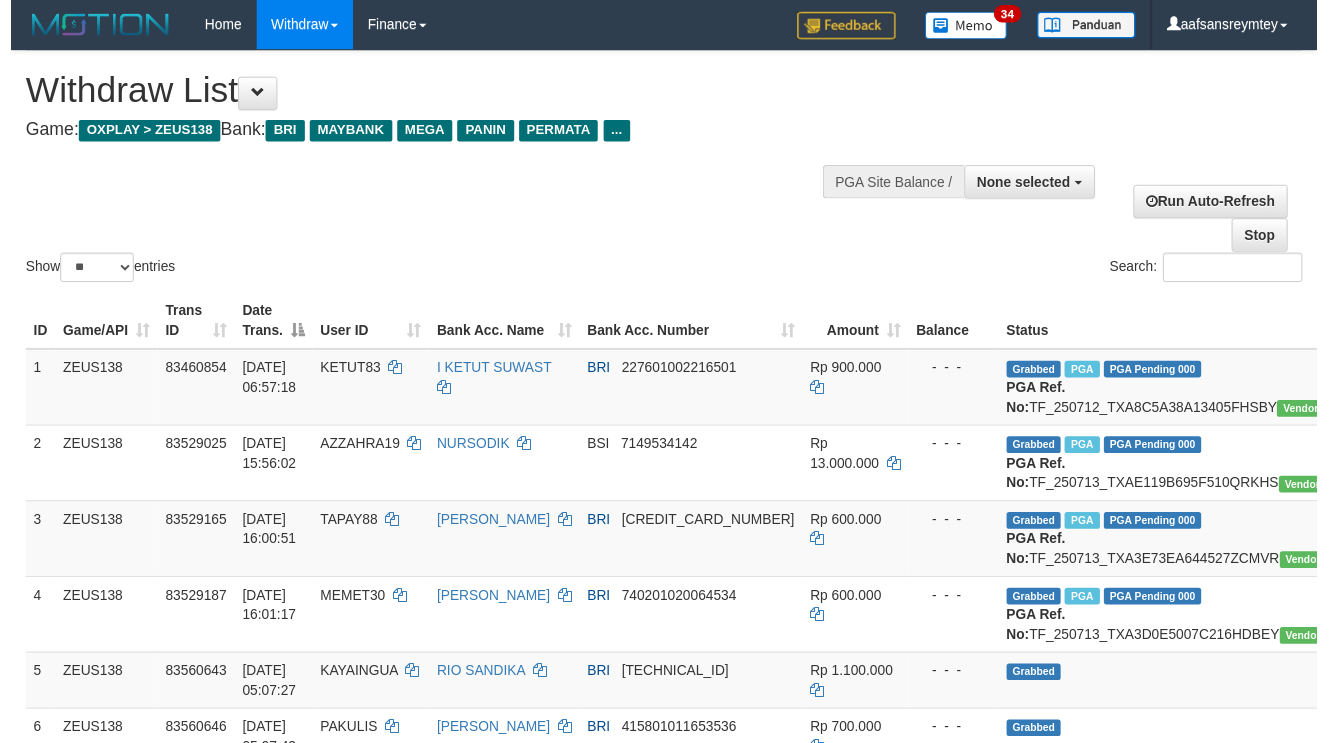 scroll, scrollTop: 1036, scrollLeft: 0, axis: vertical 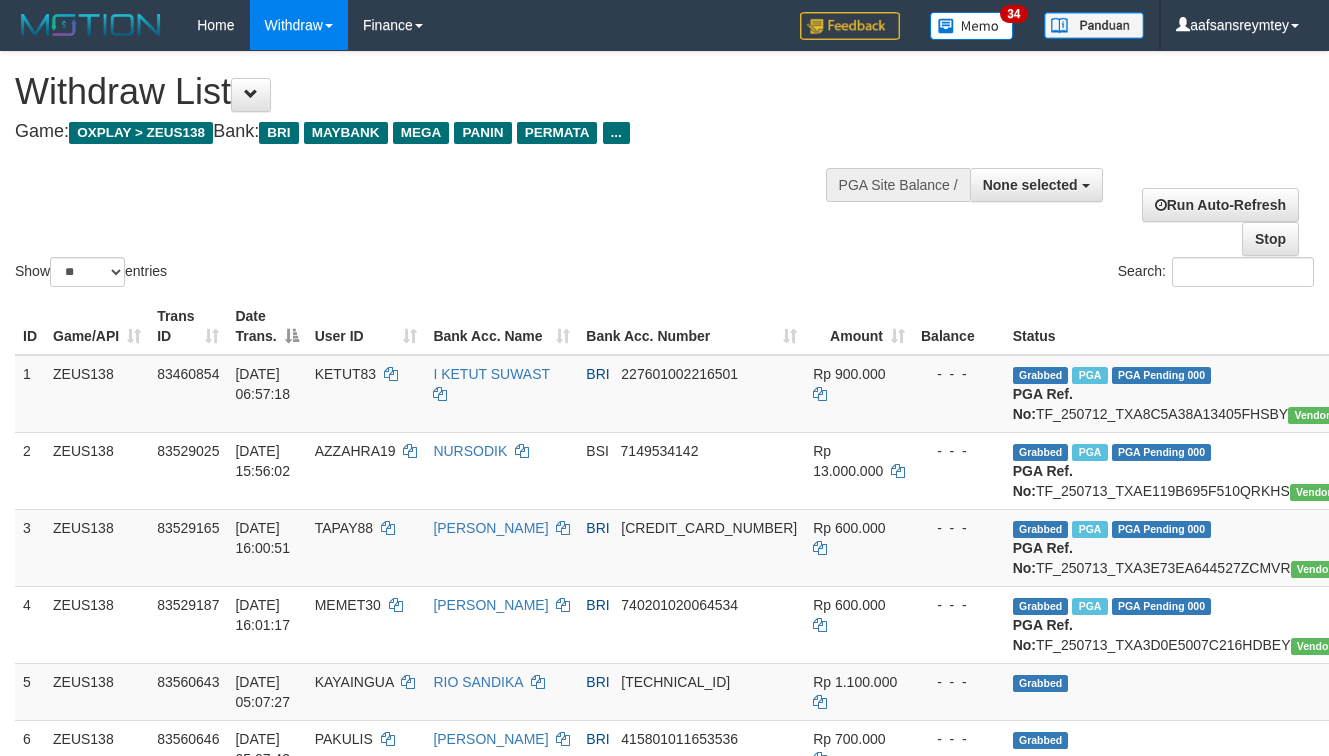 select 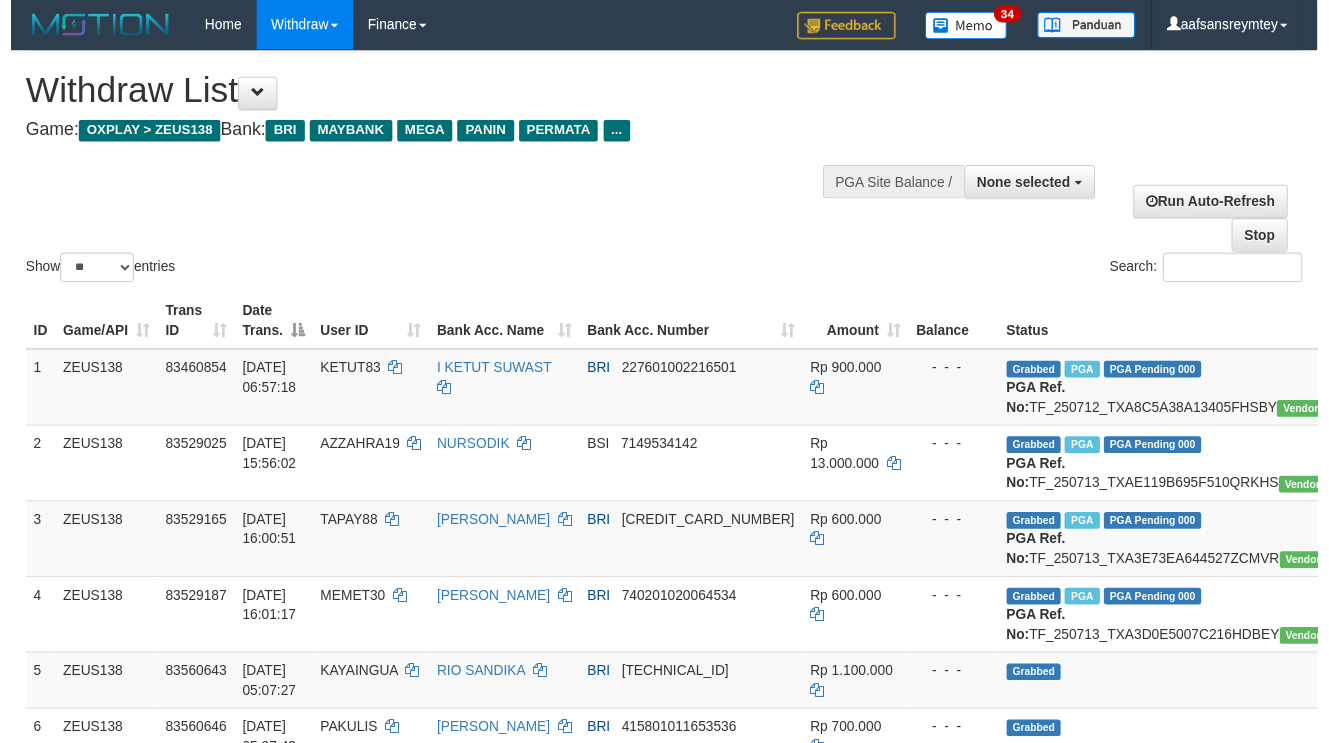 scroll, scrollTop: 256, scrollLeft: 0, axis: vertical 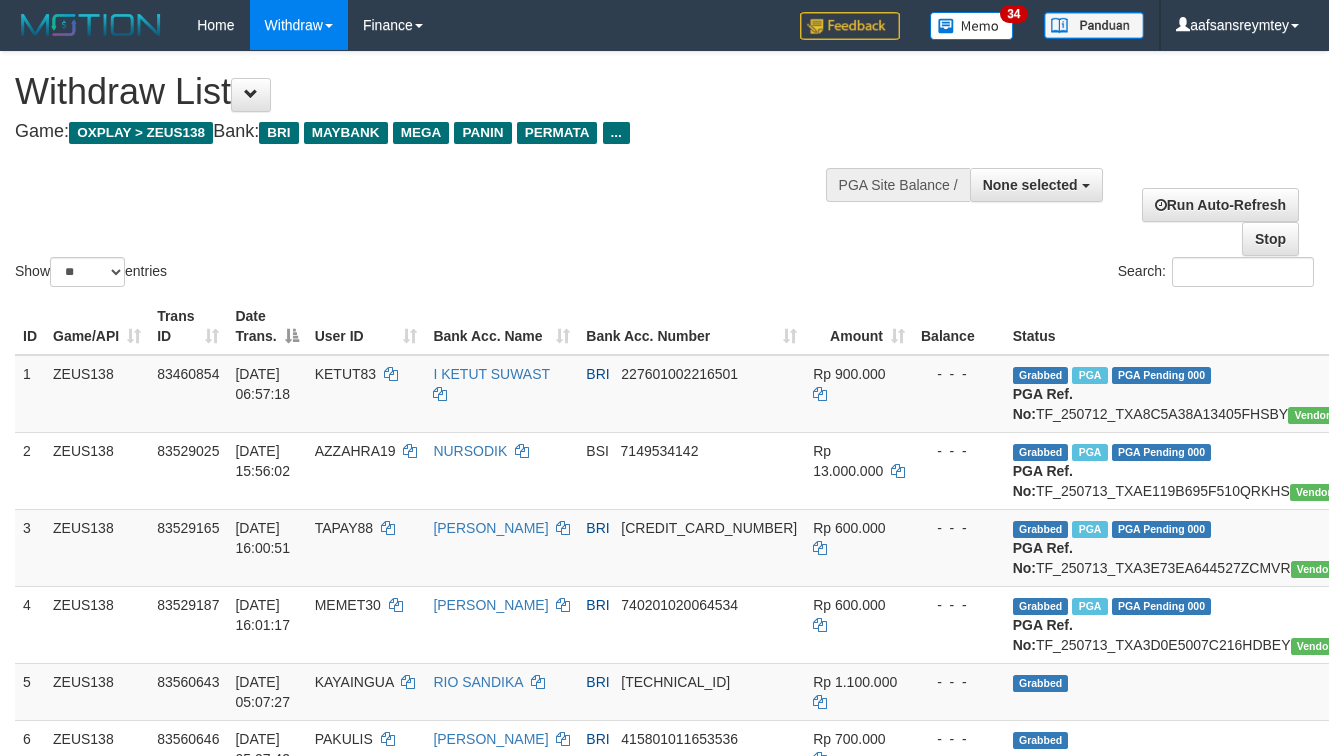 select 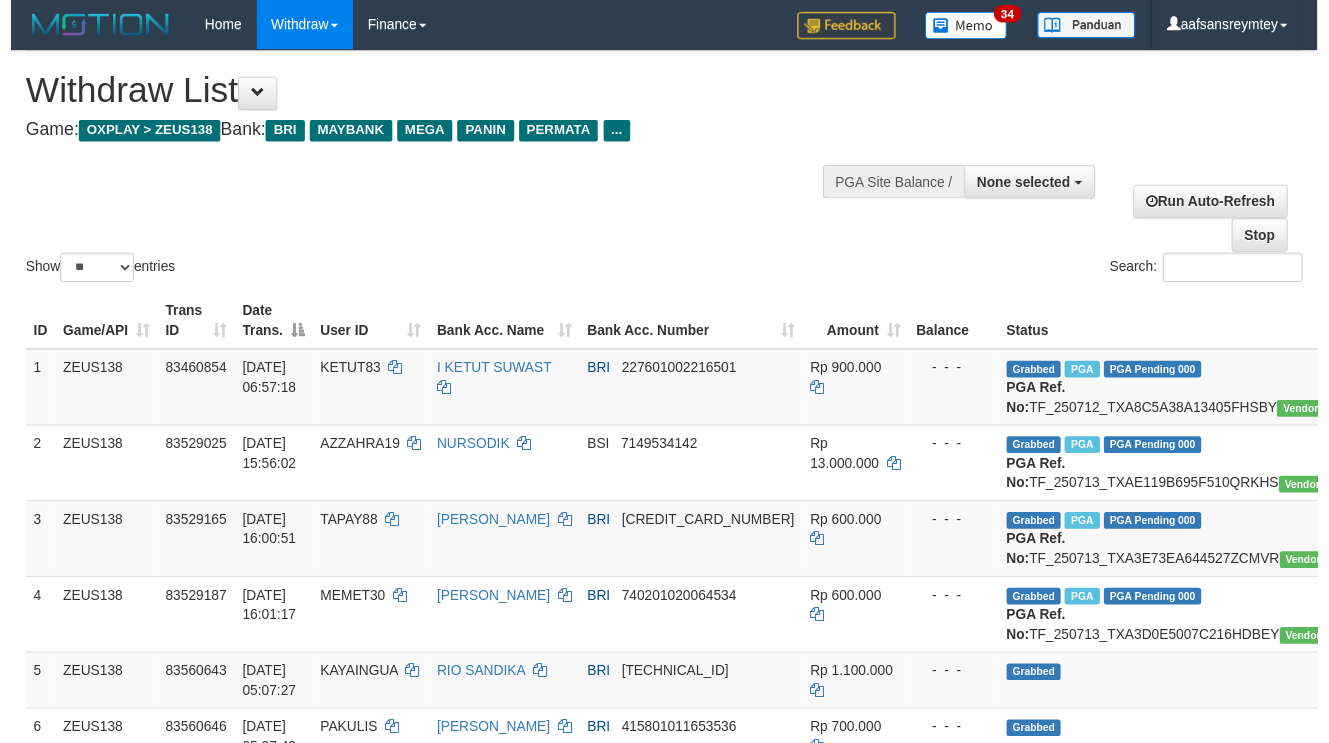 scroll, scrollTop: 325, scrollLeft: 0, axis: vertical 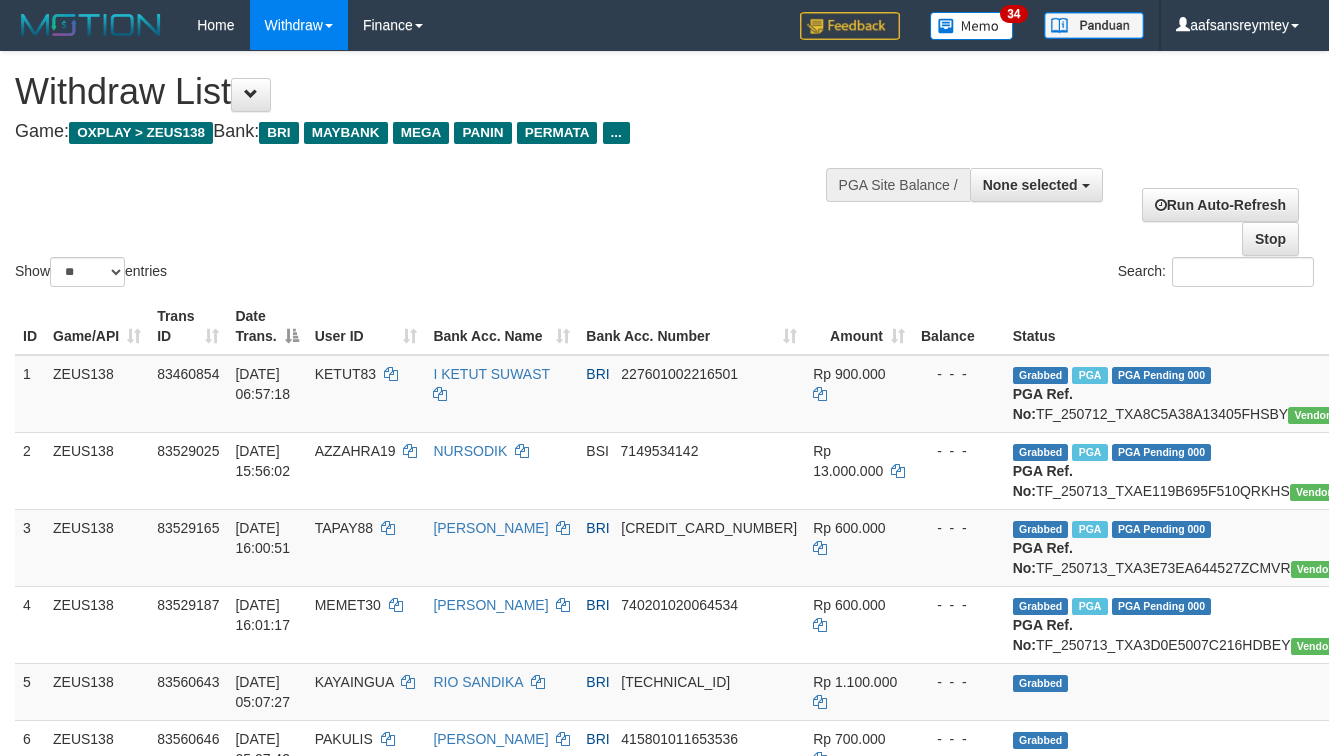 select 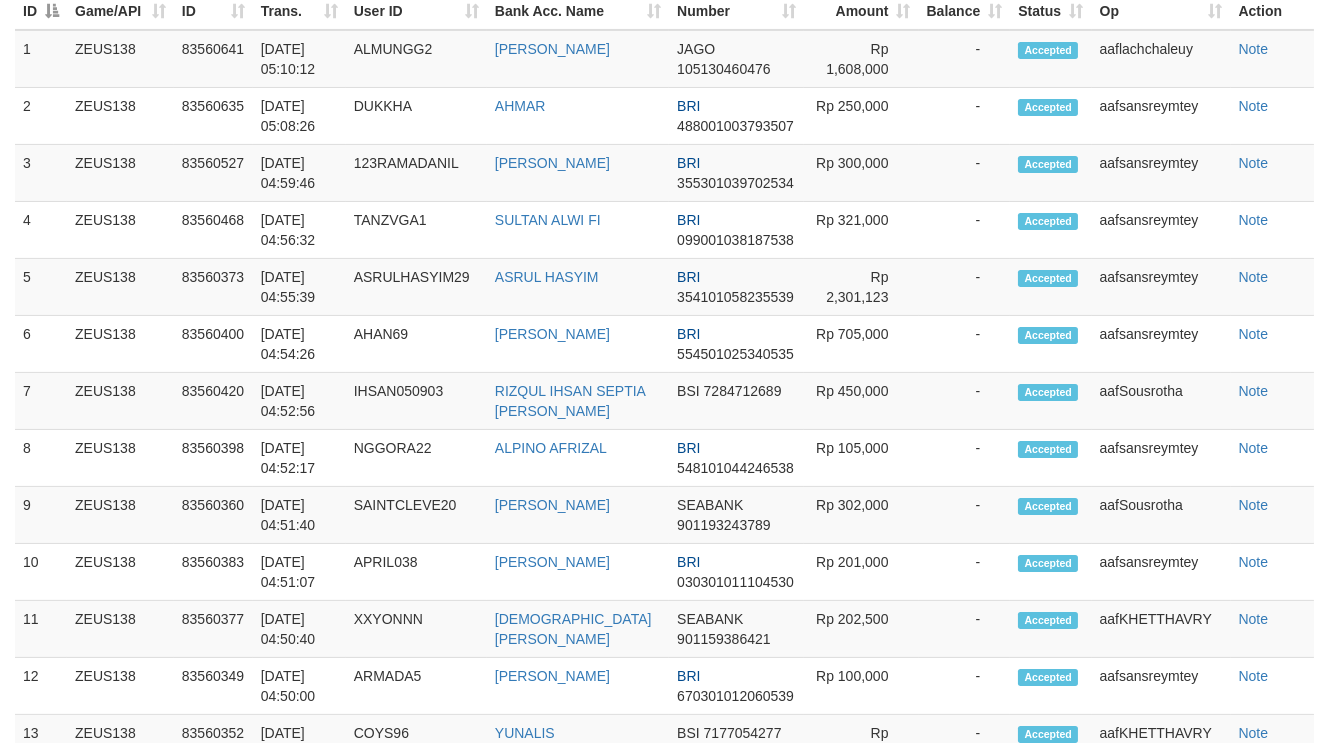 scroll, scrollTop: 325, scrollLeft: 0, axis: vertical 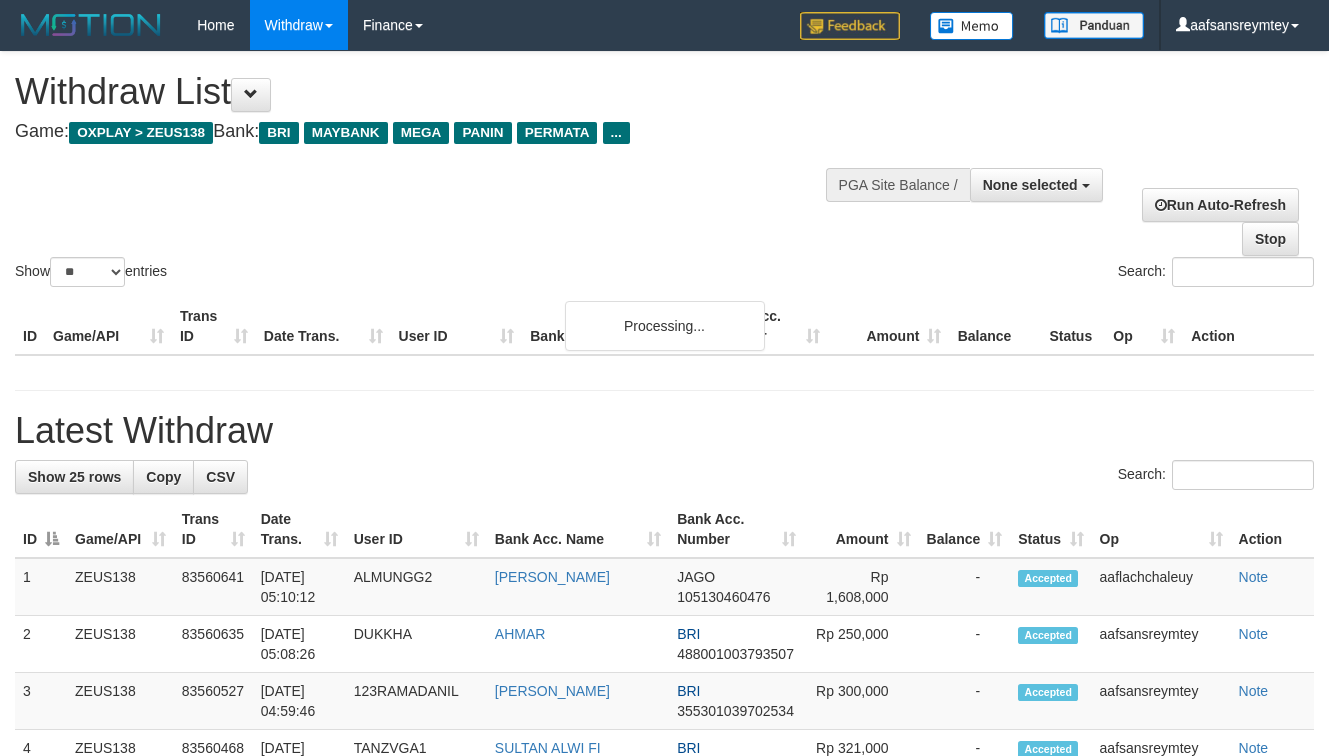 select 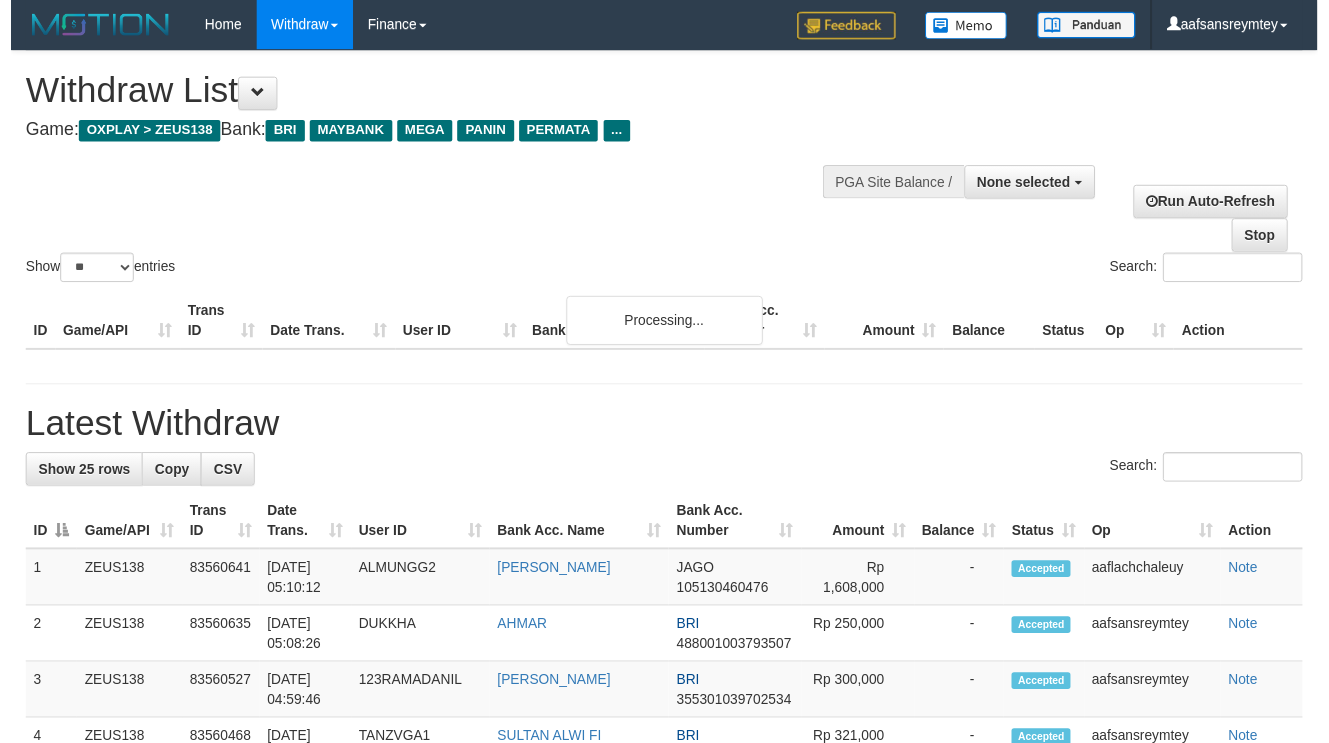 scroll, scrollTop: 254, scrollLeft: 0, axis: vertical 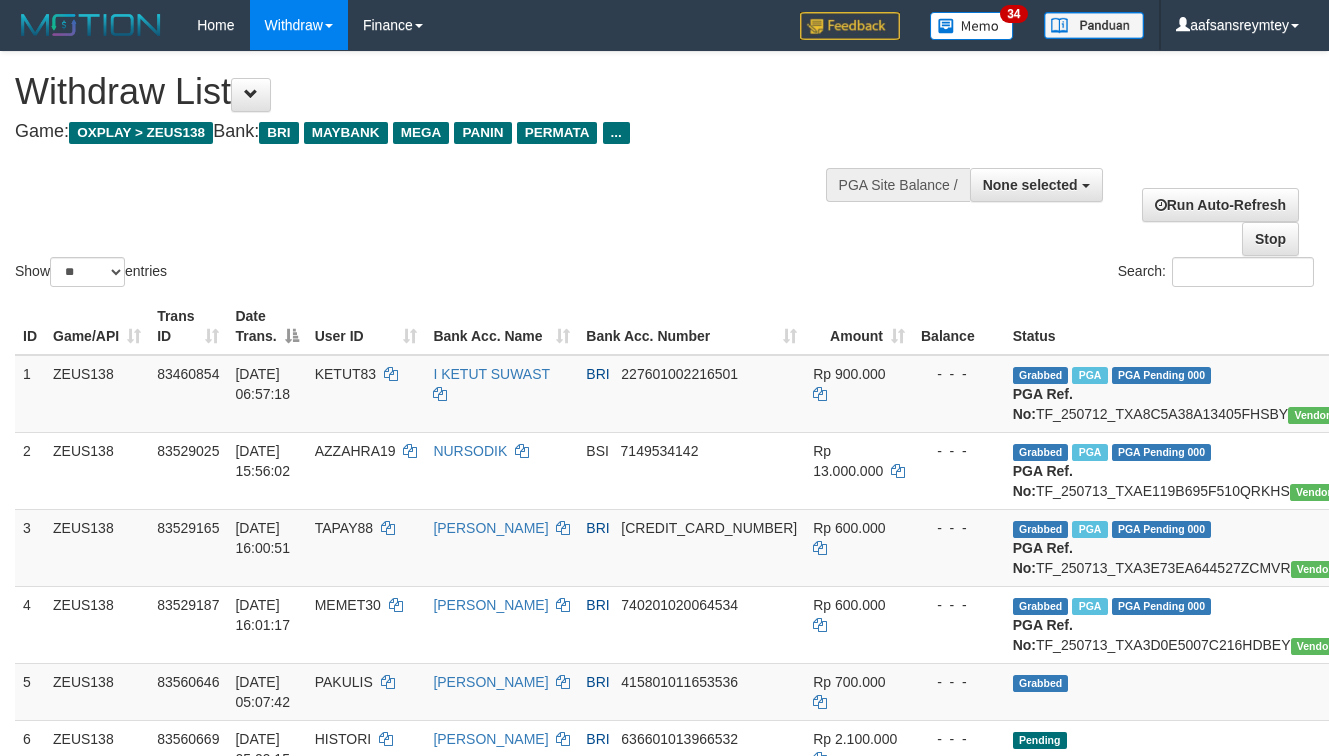 select 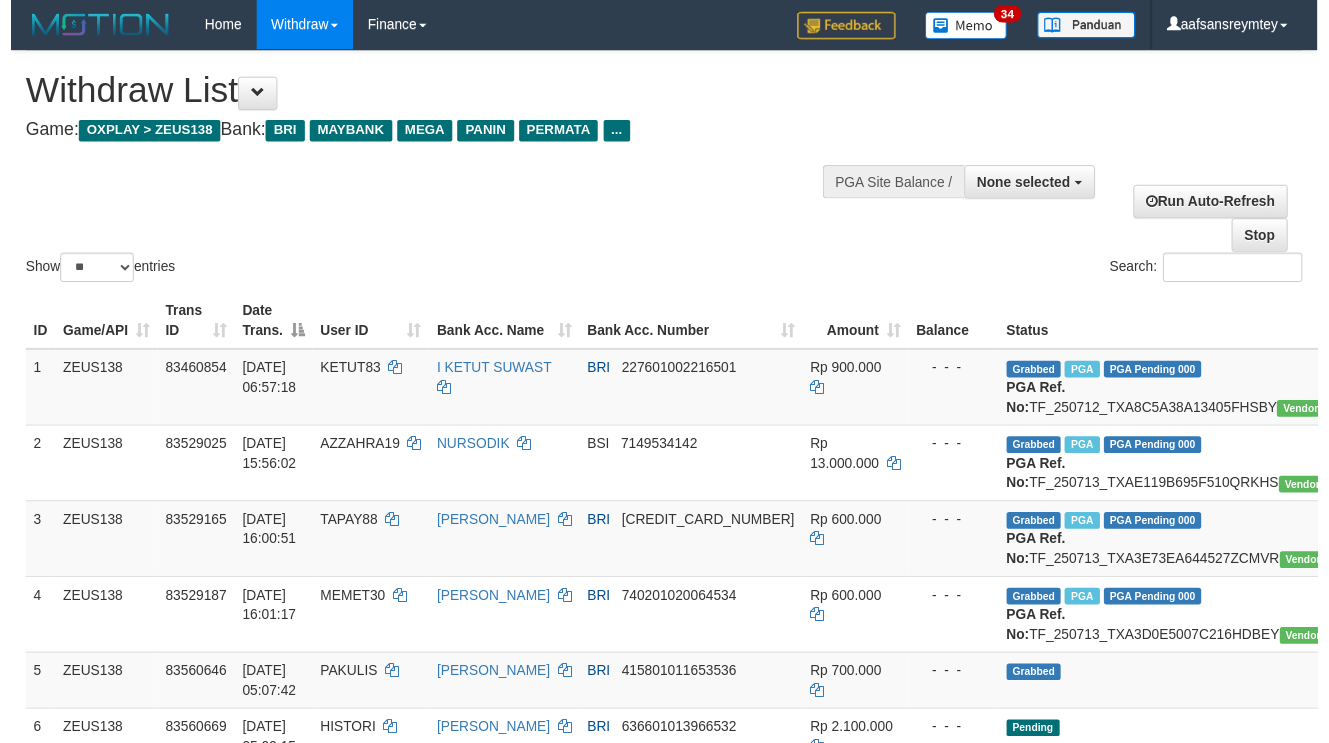 scroll, scrollTop: 358, scrollLeft: 0, axis: vertical 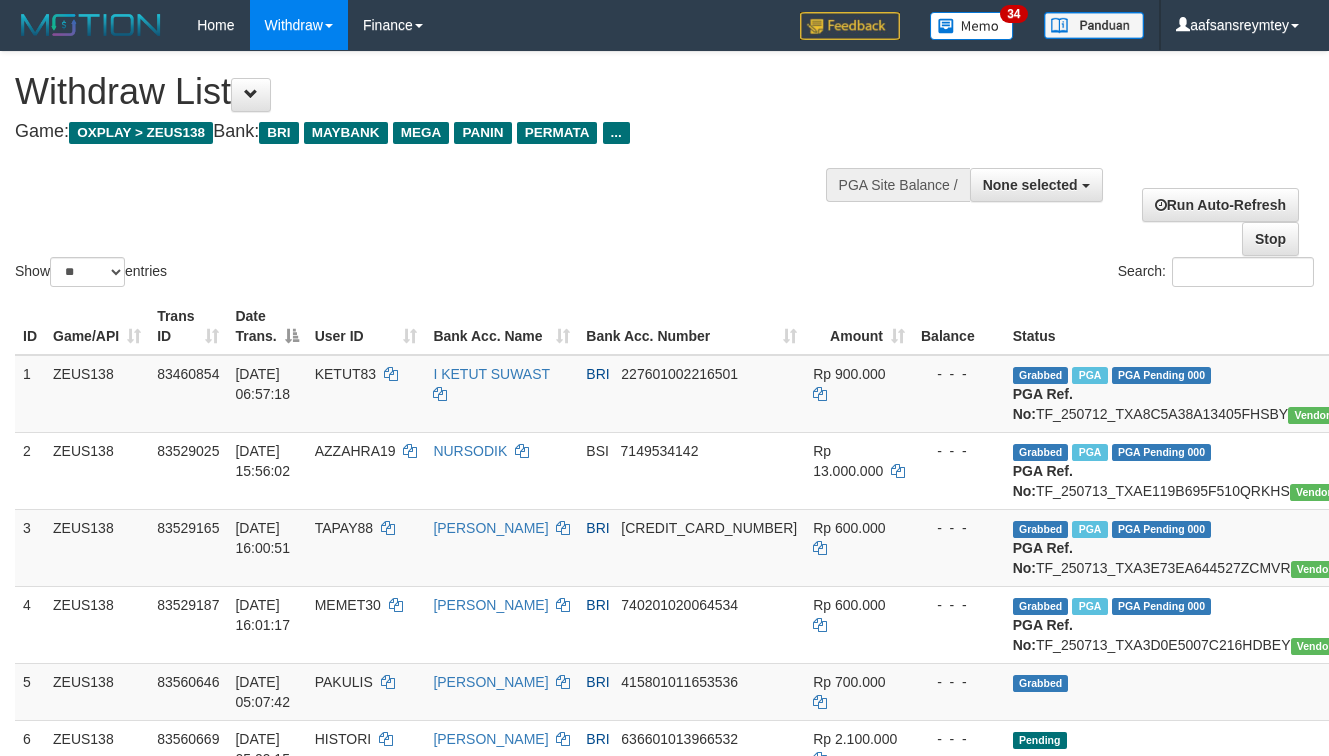 select 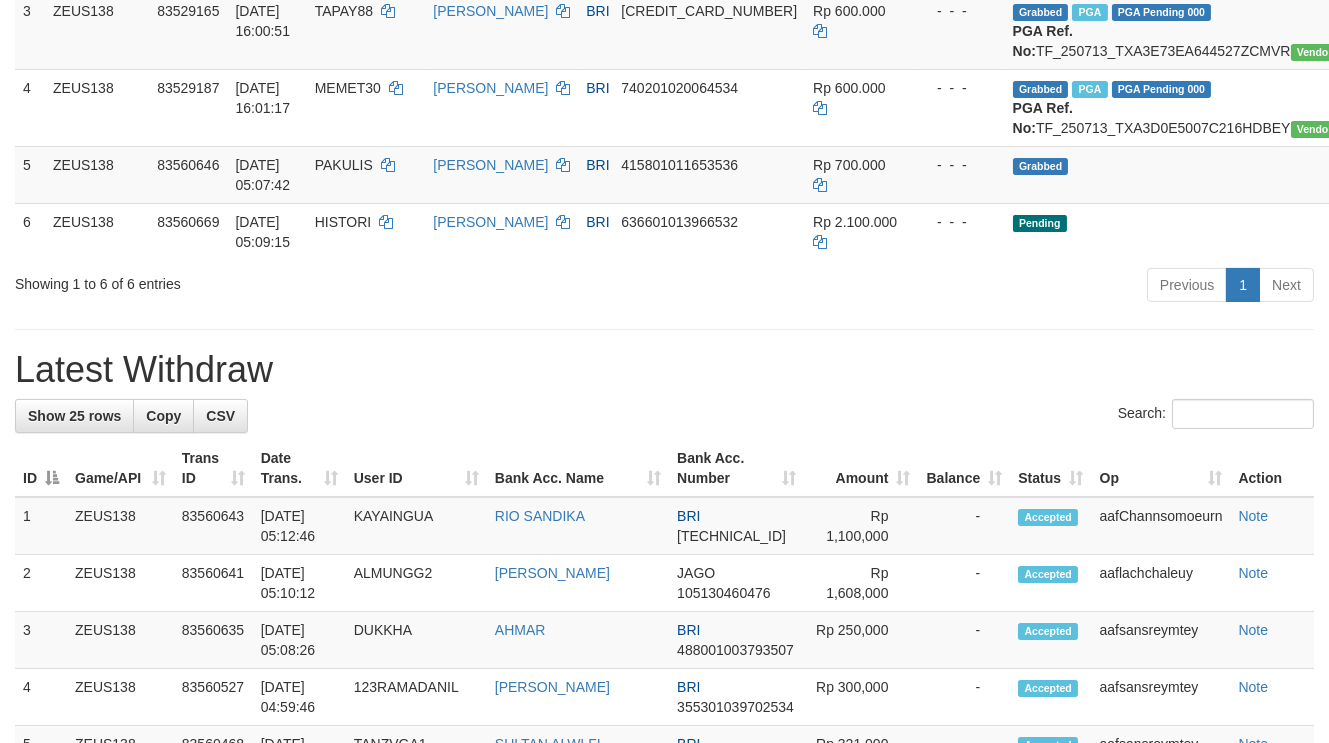 scroll, scrollTop: 358, scrollLeft: 0, axis: vertical 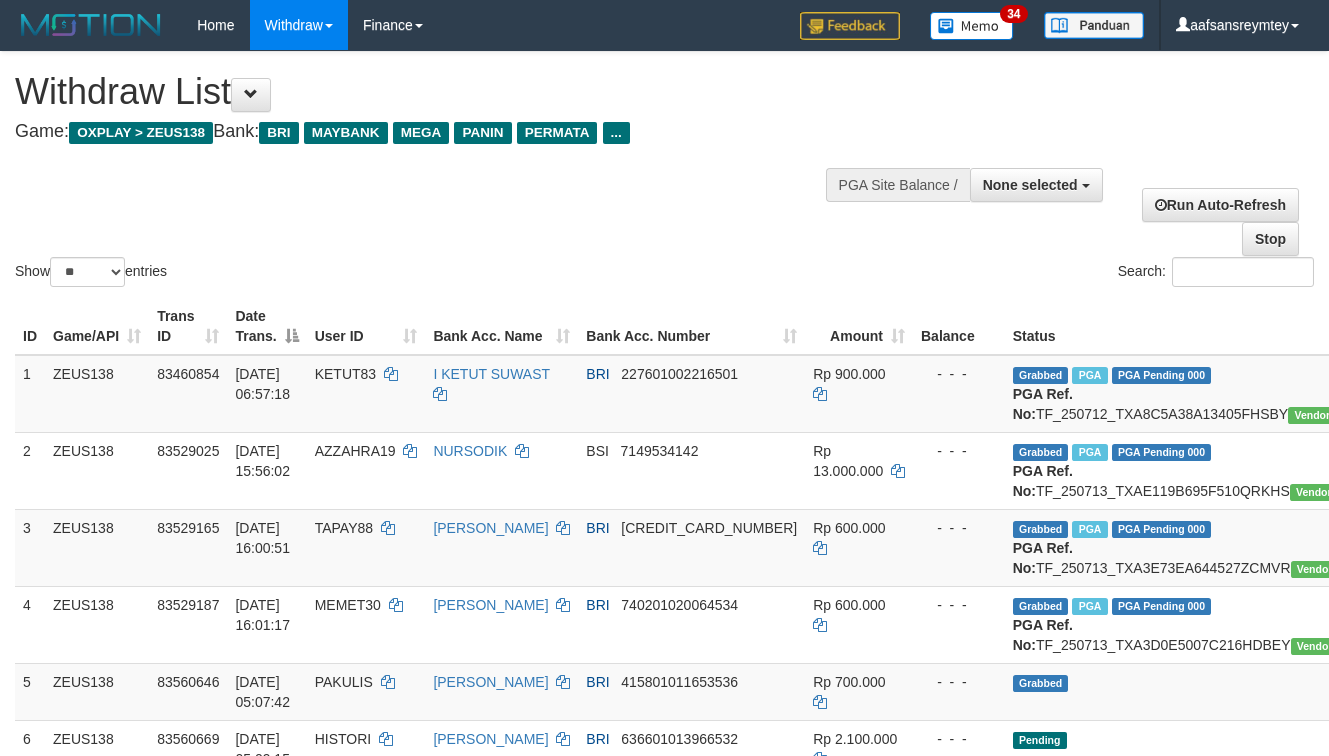 select 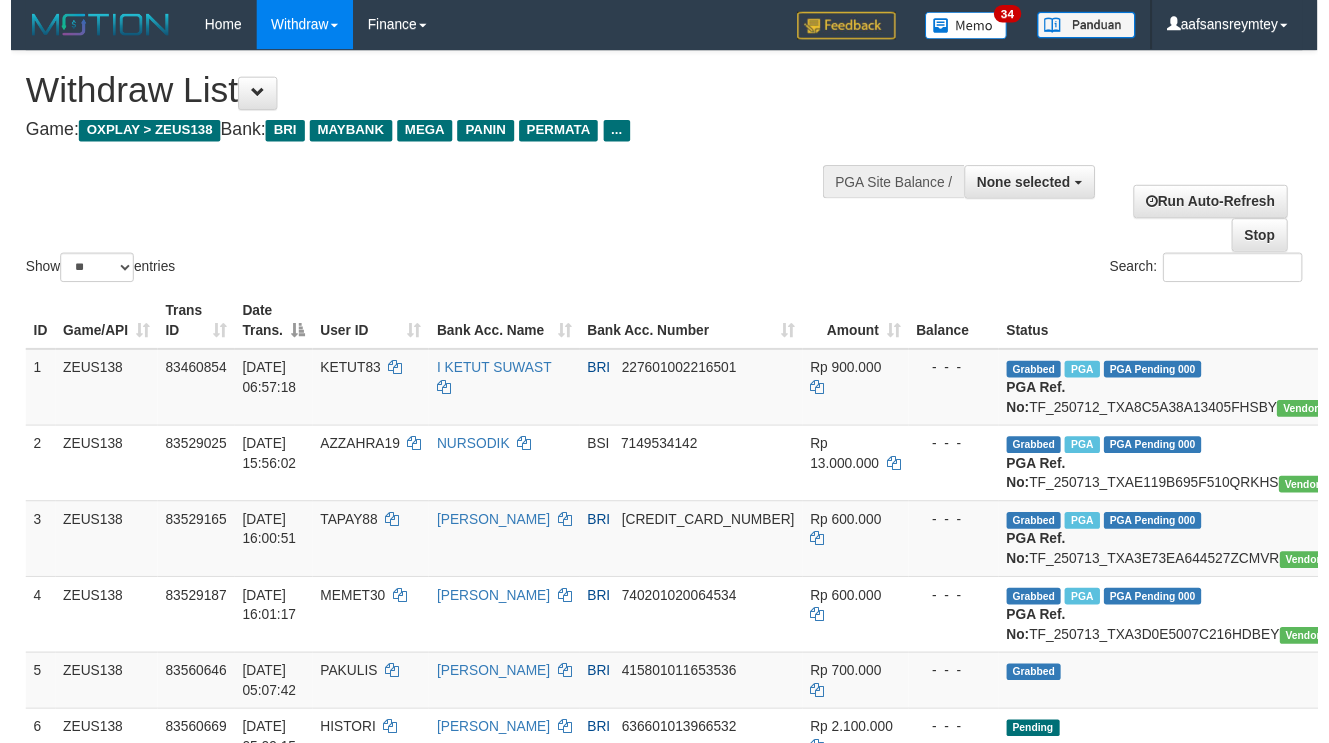scroll, scrollTop: 358, scrollLeft: 0, axis: vertical 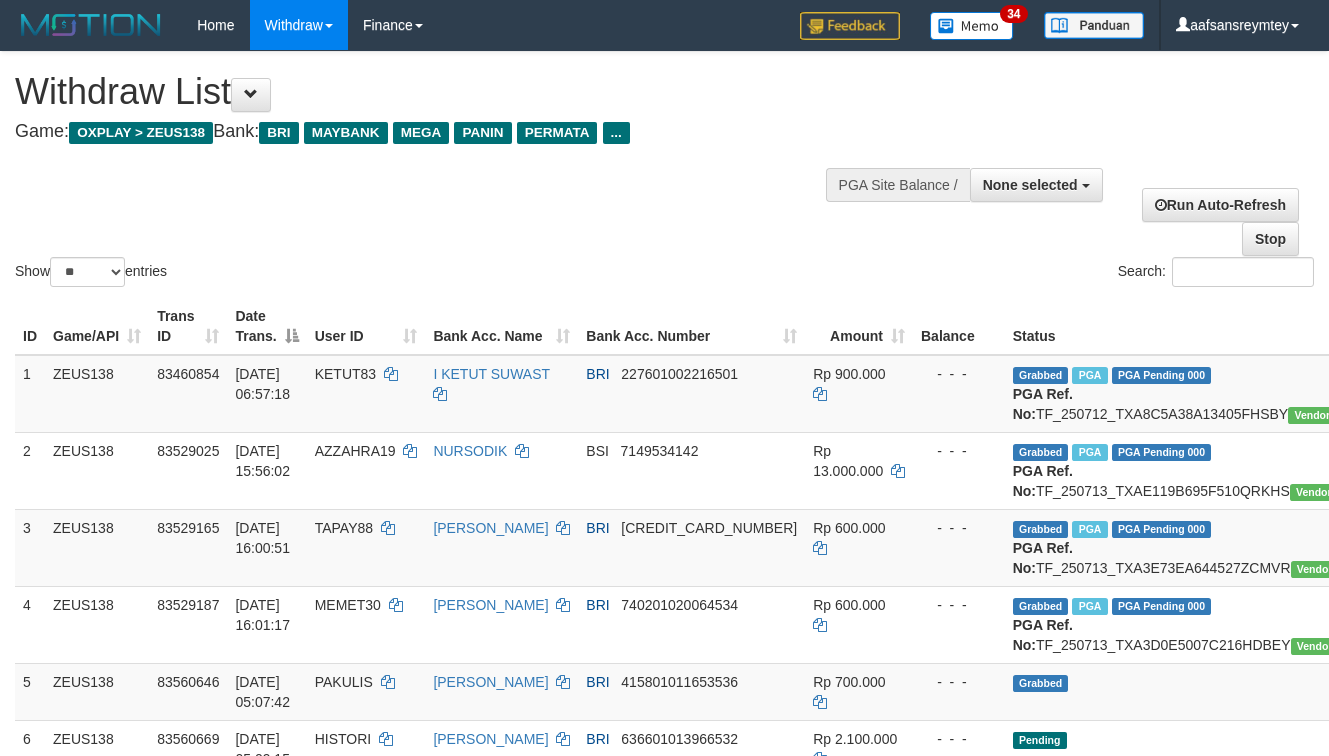 select 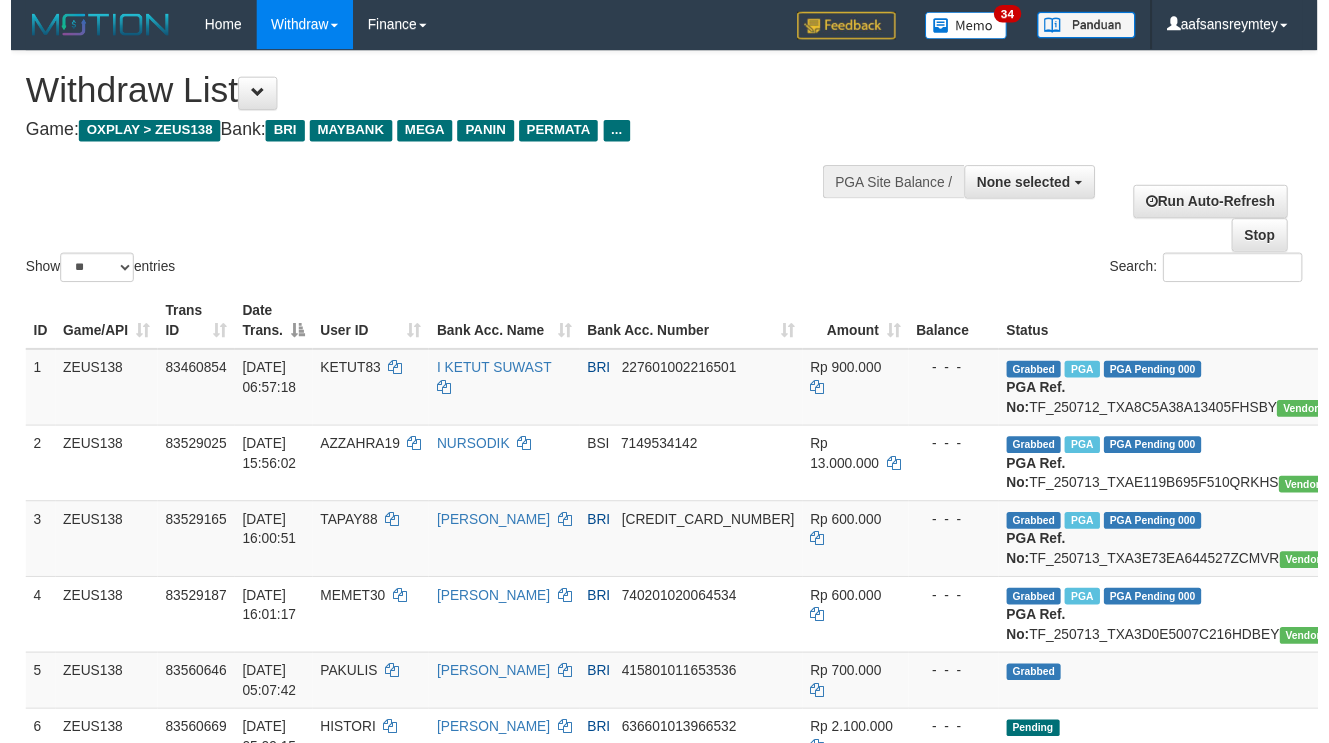 scroll, scrollTop: 358, scrollLeft: 0, axis: vertical 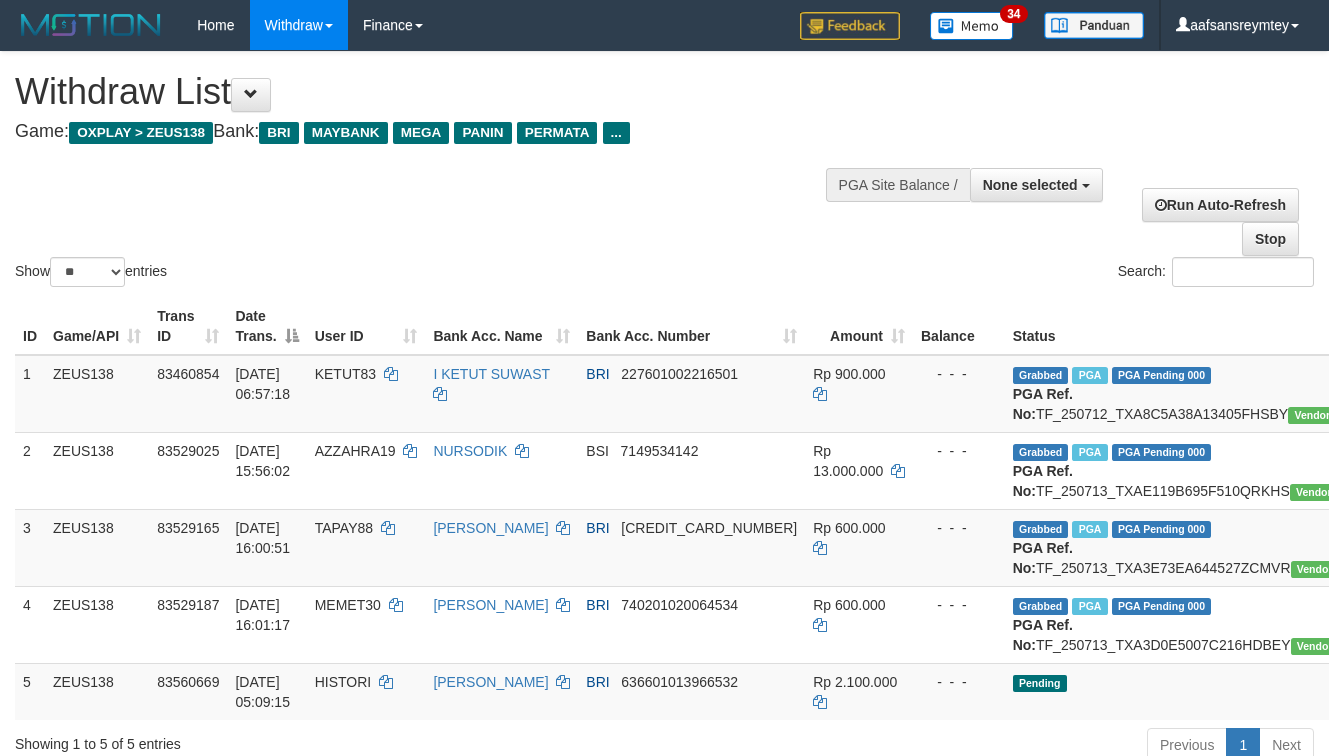 select 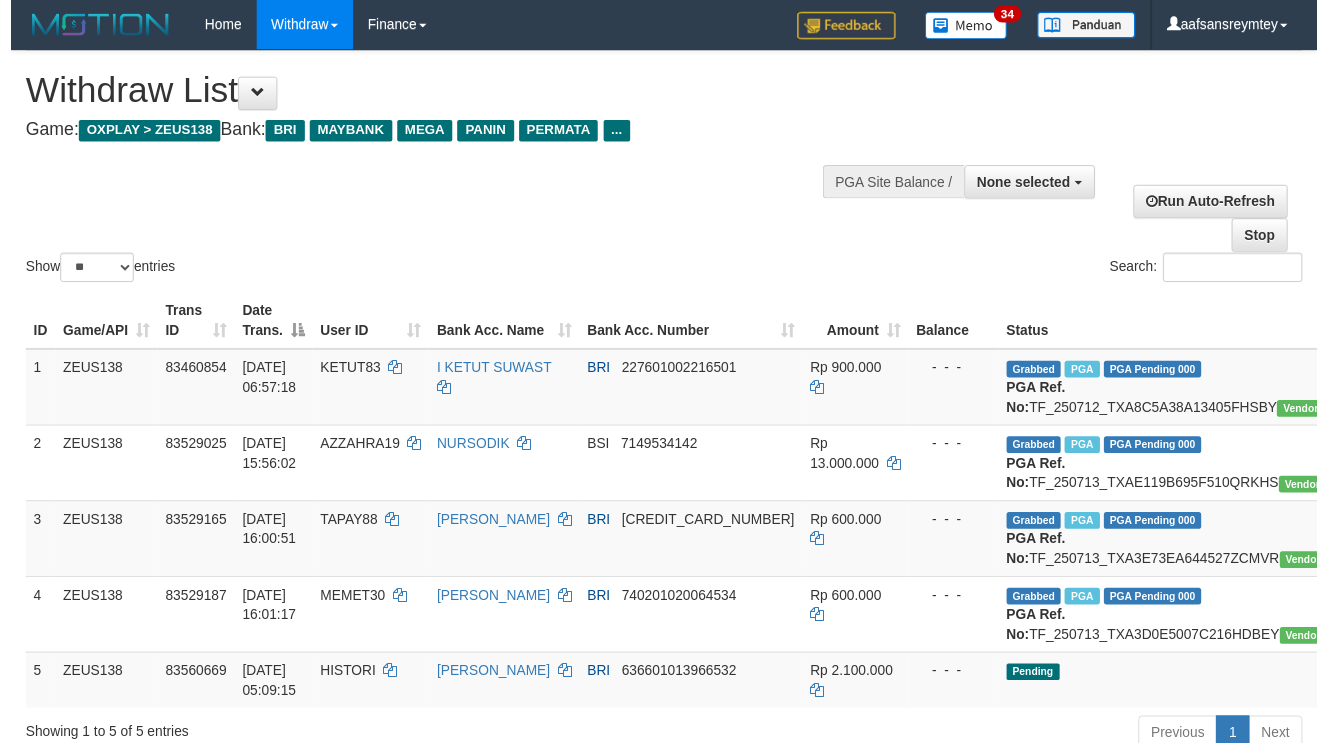 scroll, scrollTop: 358, scrollLeft: 0, axis: vertical 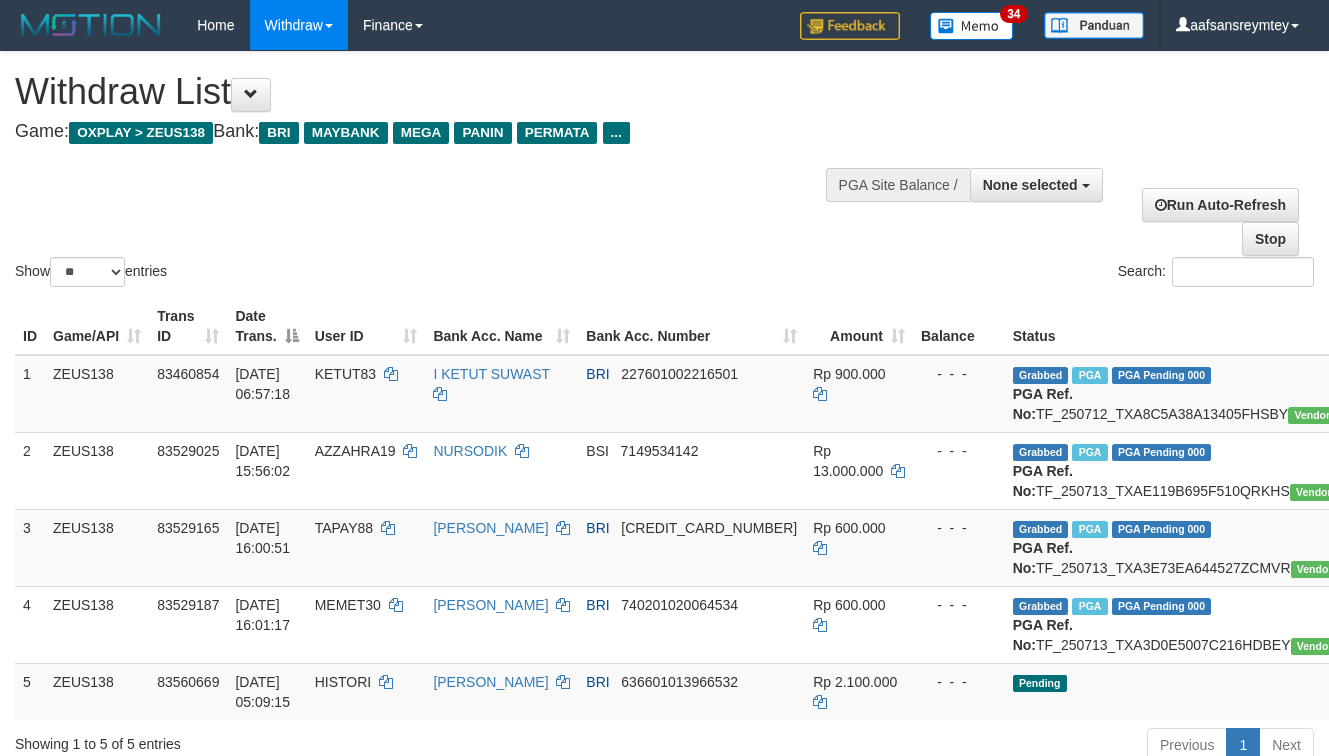 select 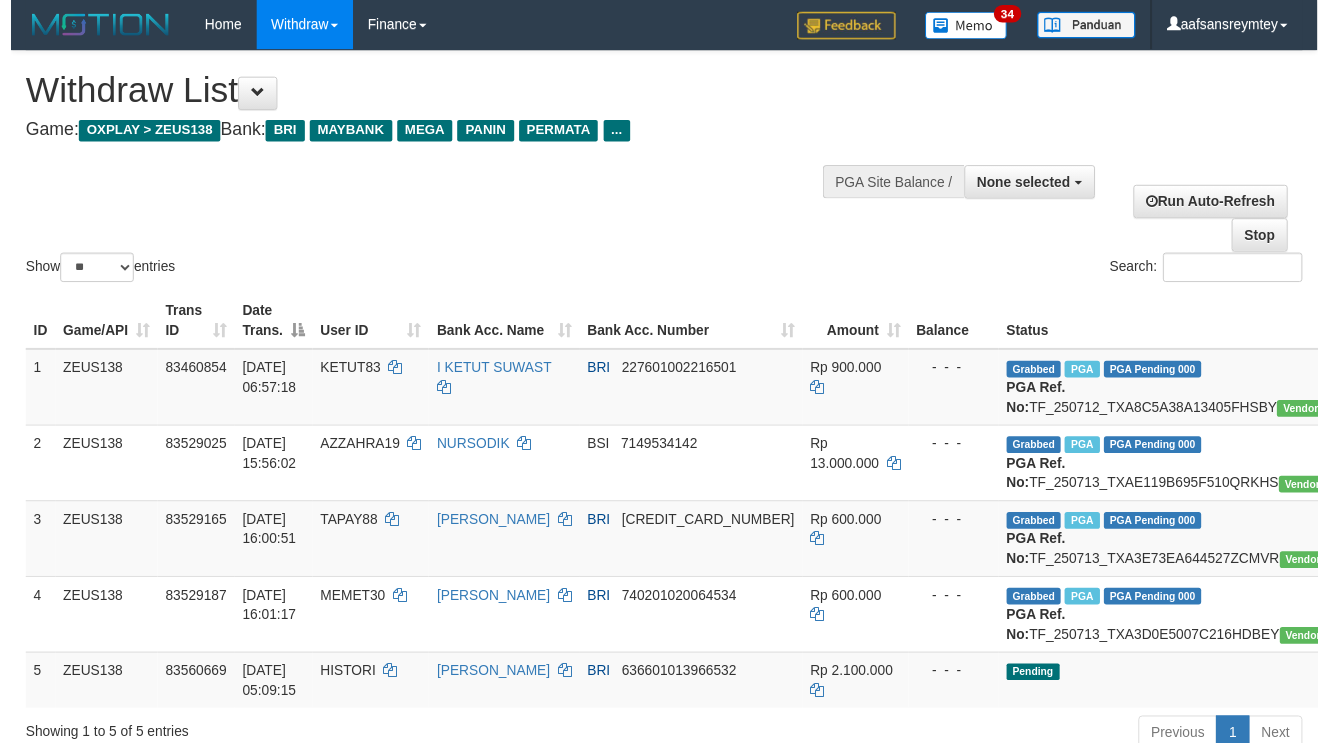 scroll, scrollTop: 358, scrollLeft: 0, axis: vertical 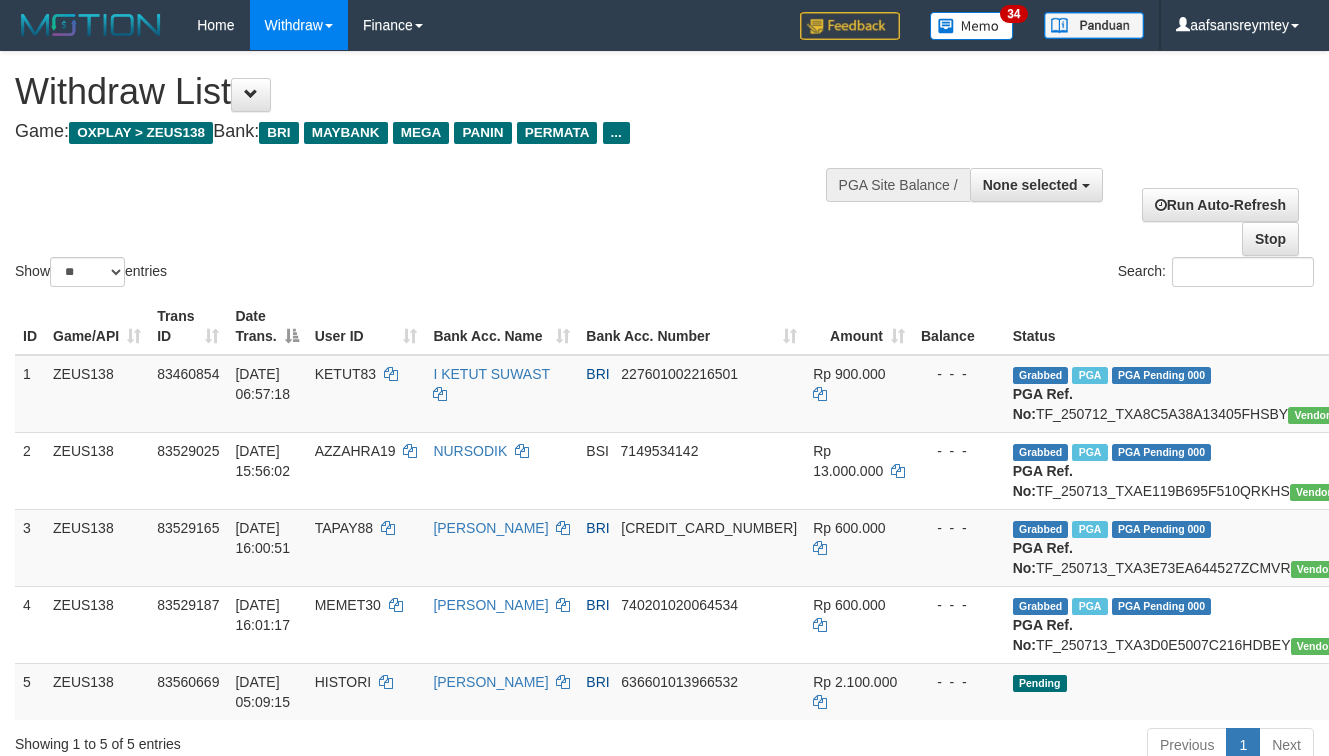 select 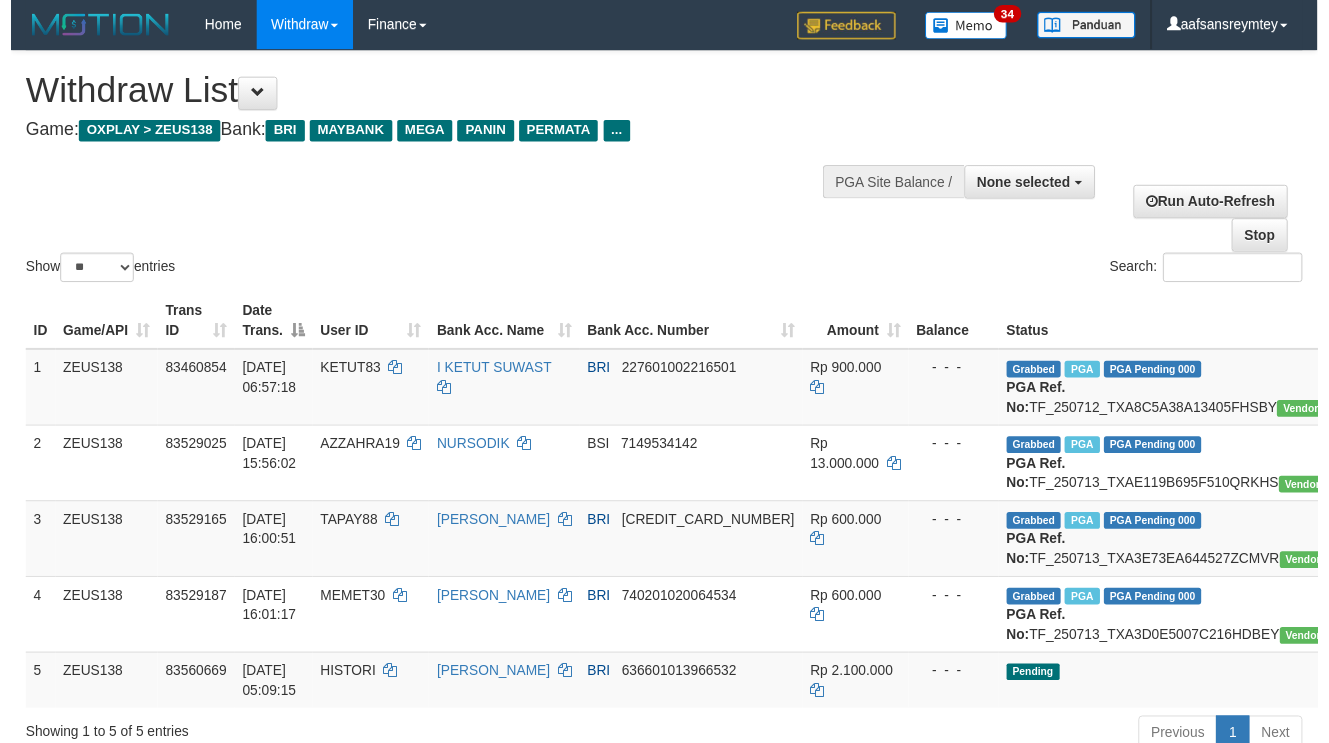 scroll, scrollTop: 358, scrollLeft: 0, axis: vertical 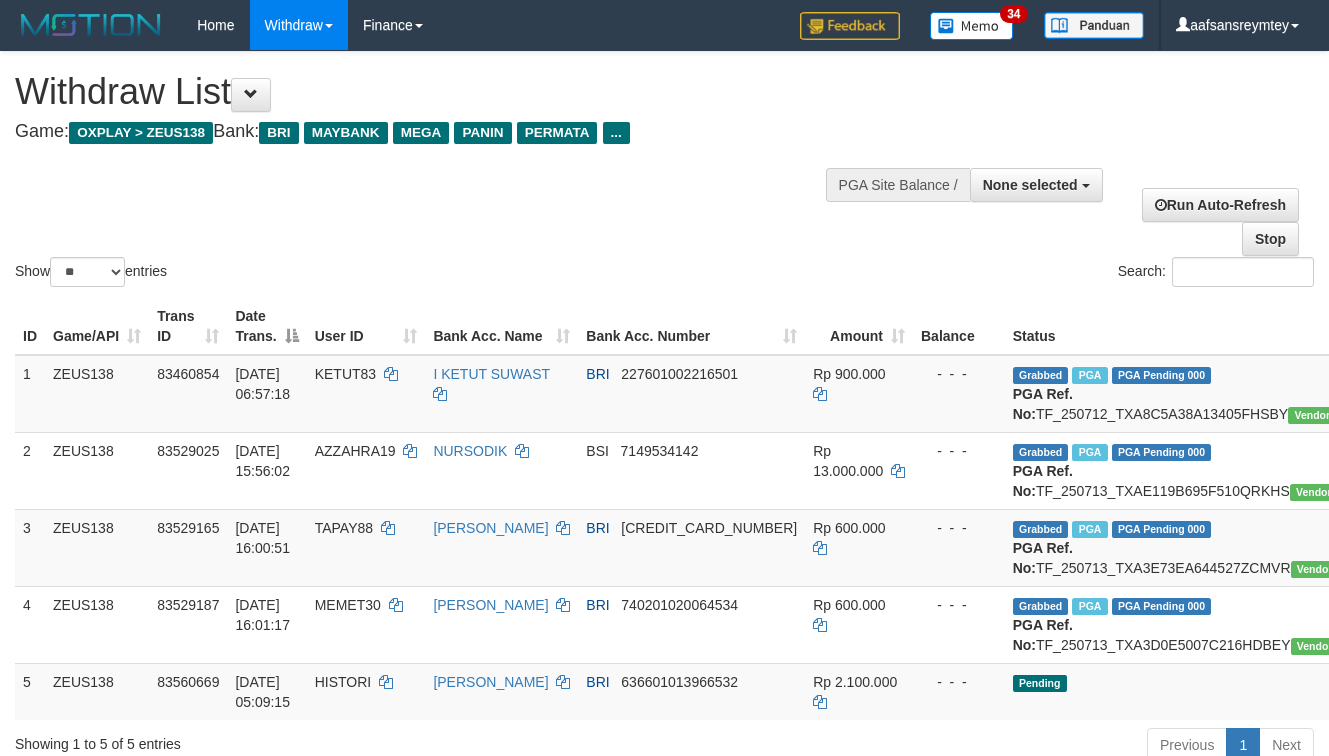 select 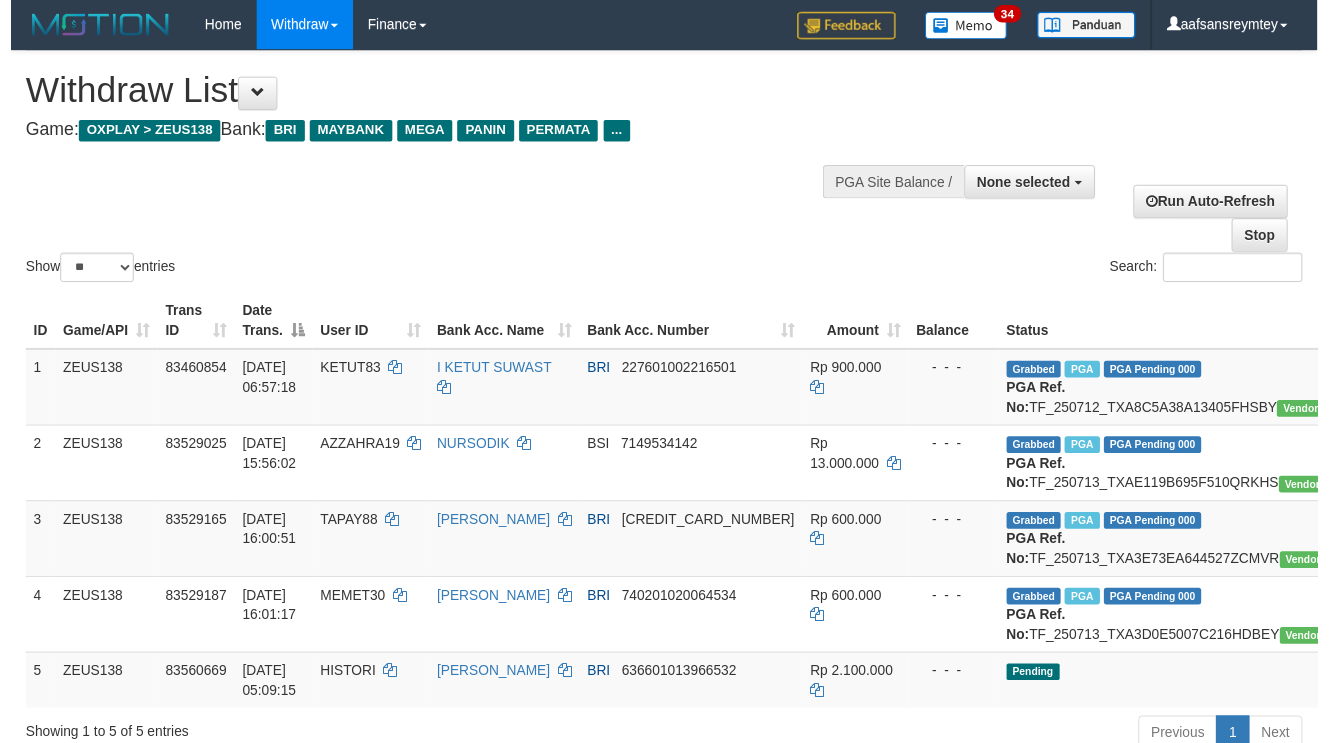 scroll, scrollTop: 358, scrollLeft: 0, axis: vertical 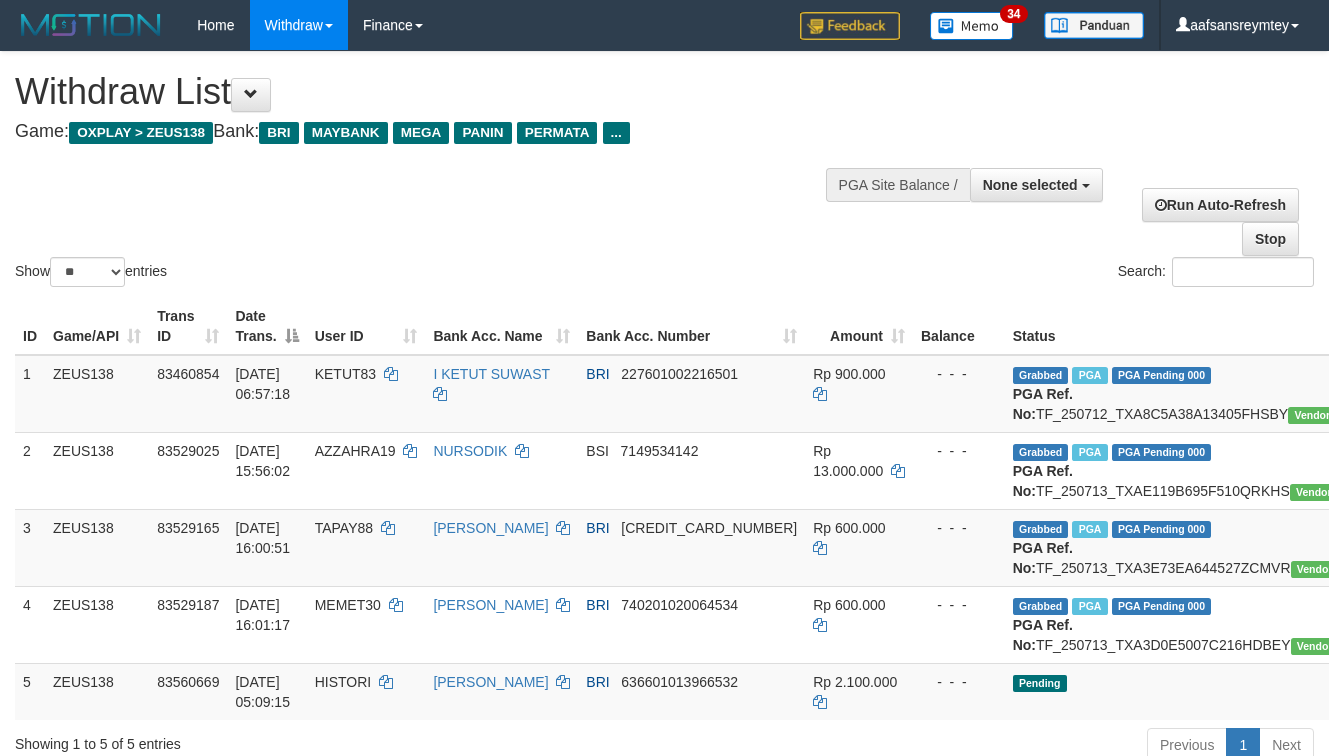 select 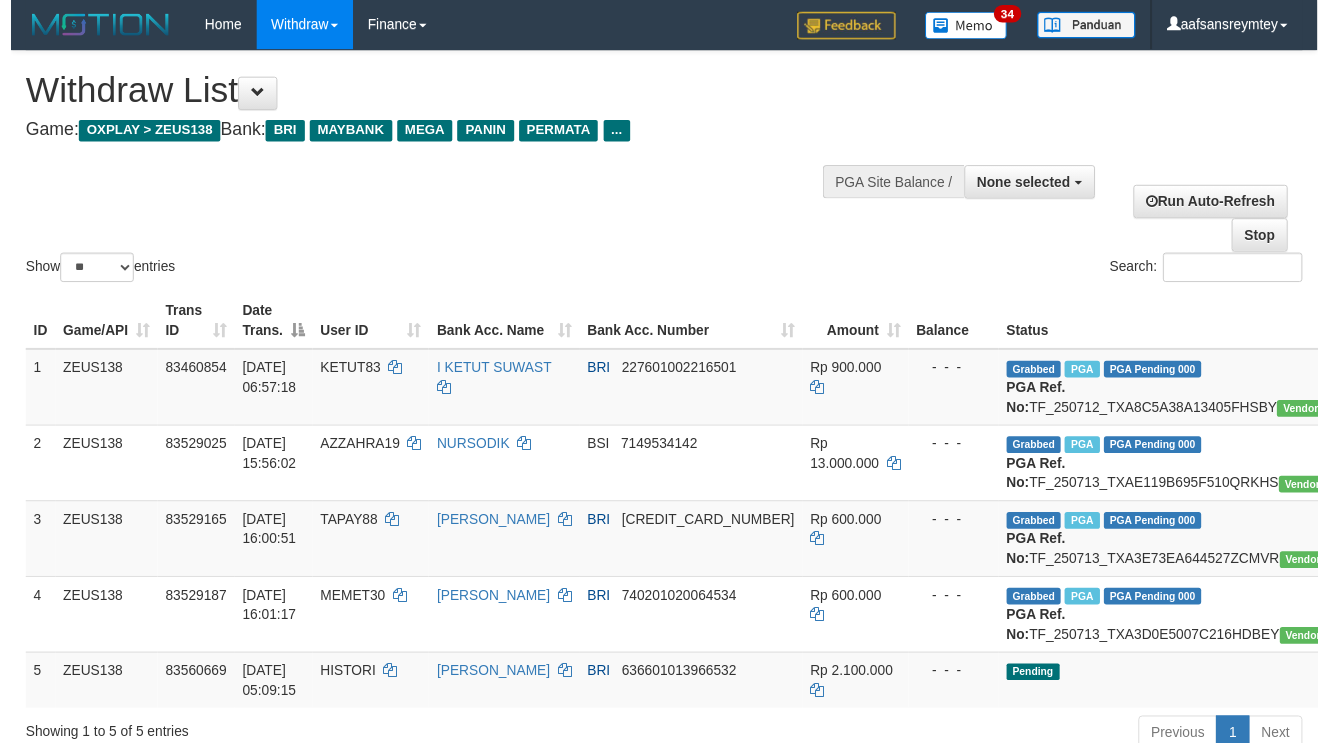 scroll, scrollTop: 358, scrollLeft: 0, axis: vertical 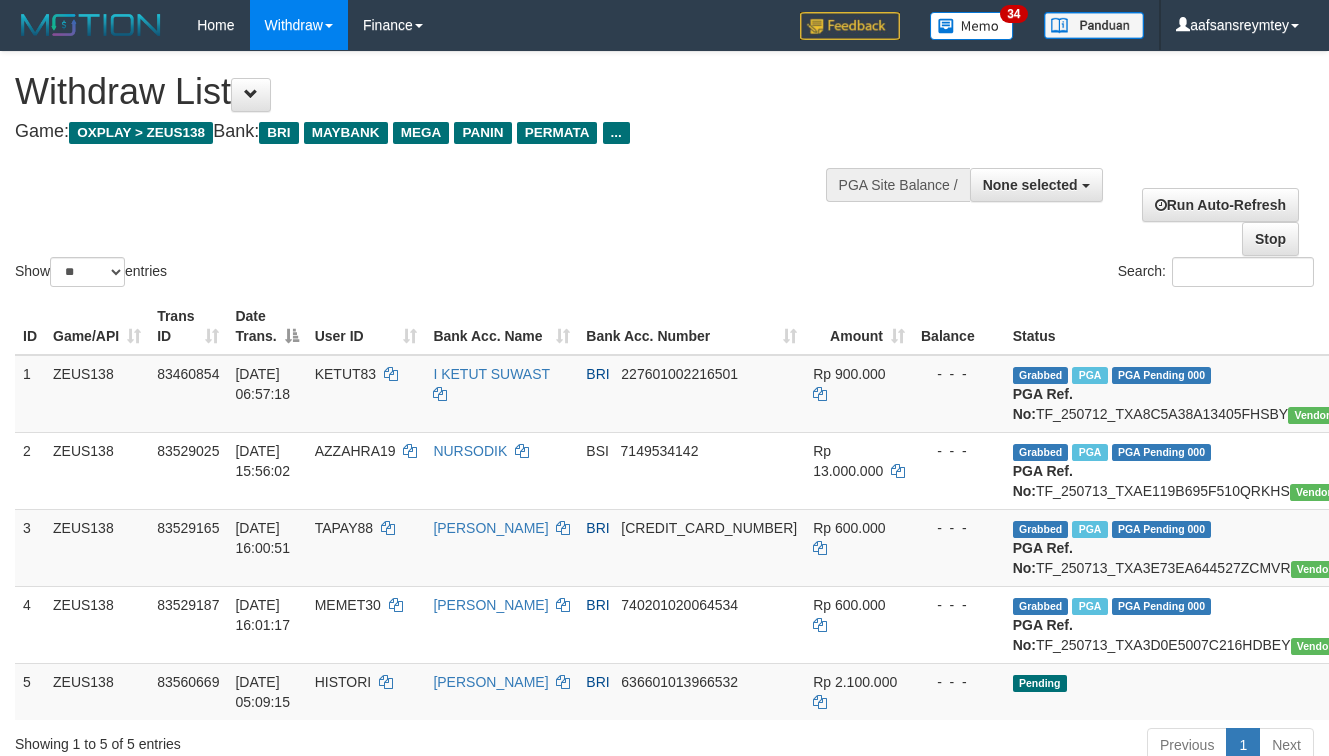 select 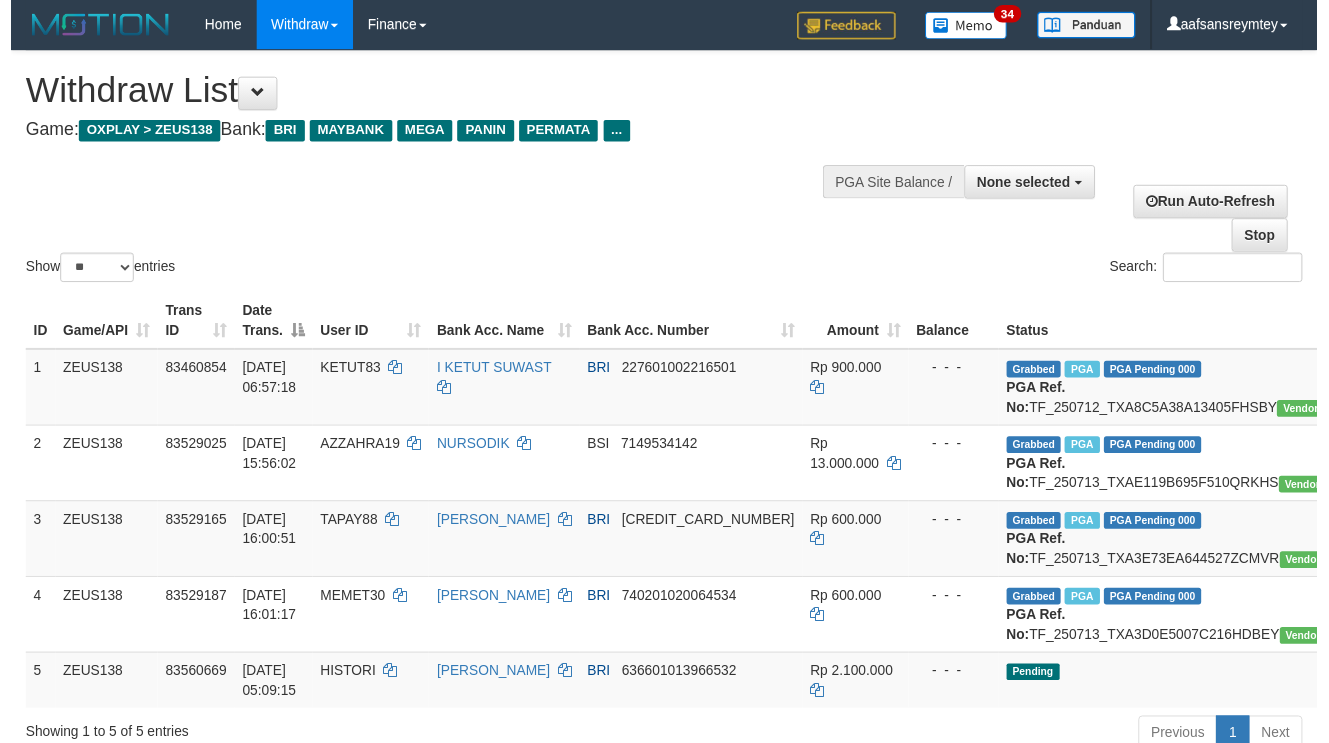 scroll, scrollTop: 358, scrollLeft: 0, axis: vertical 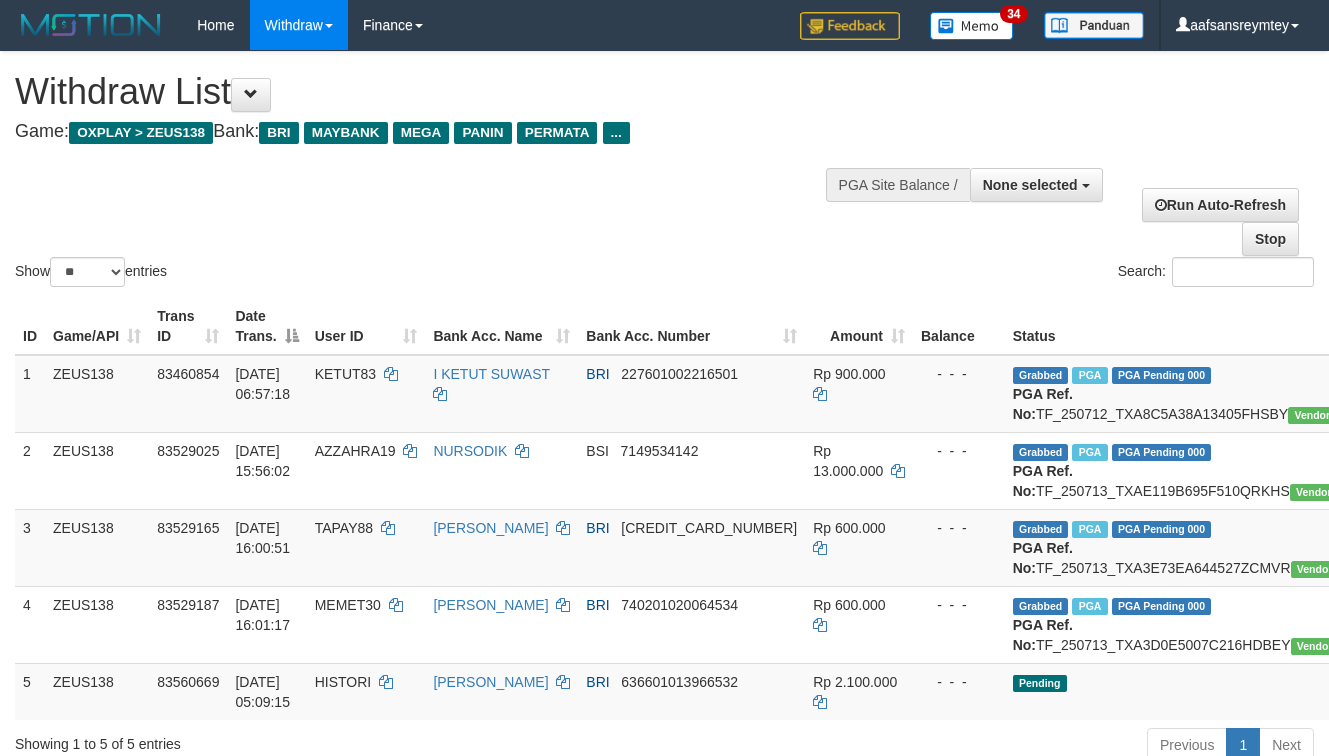 select 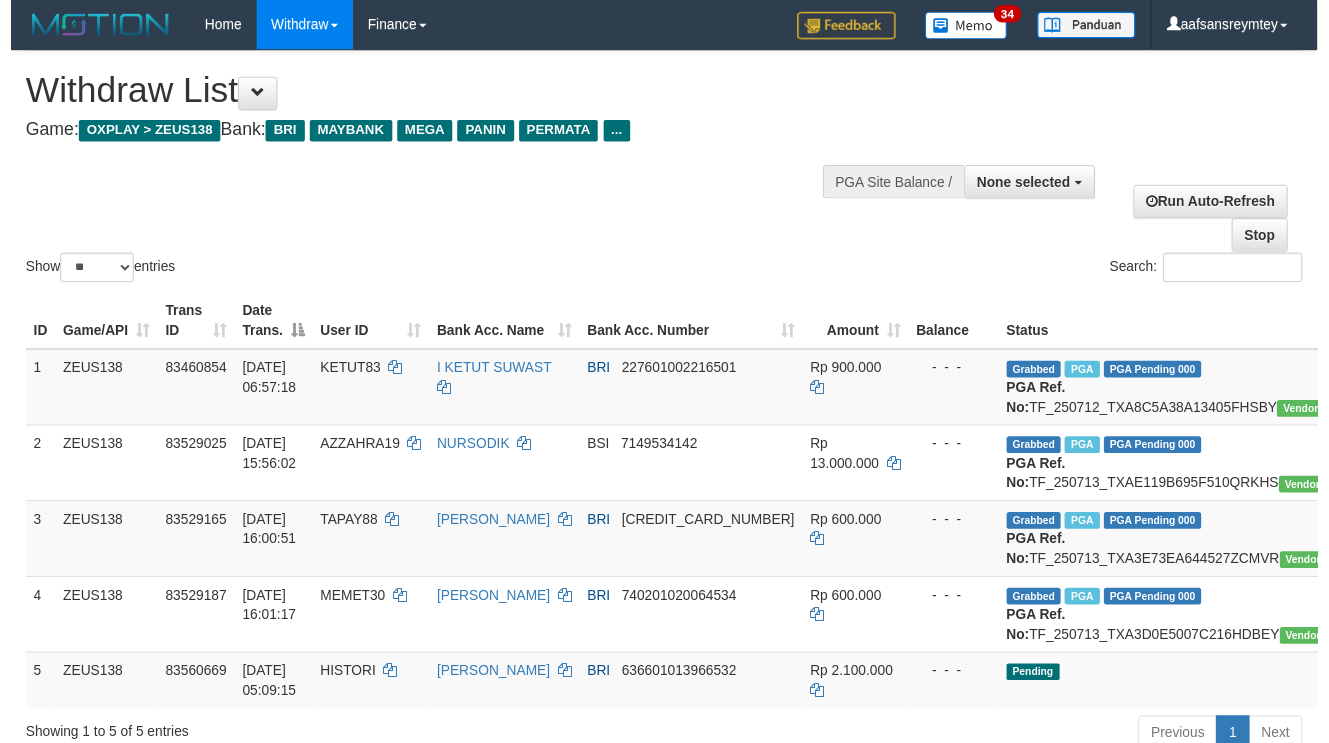 scroll, scrollTop: 358, scrollLeft: 0, axis: vertical 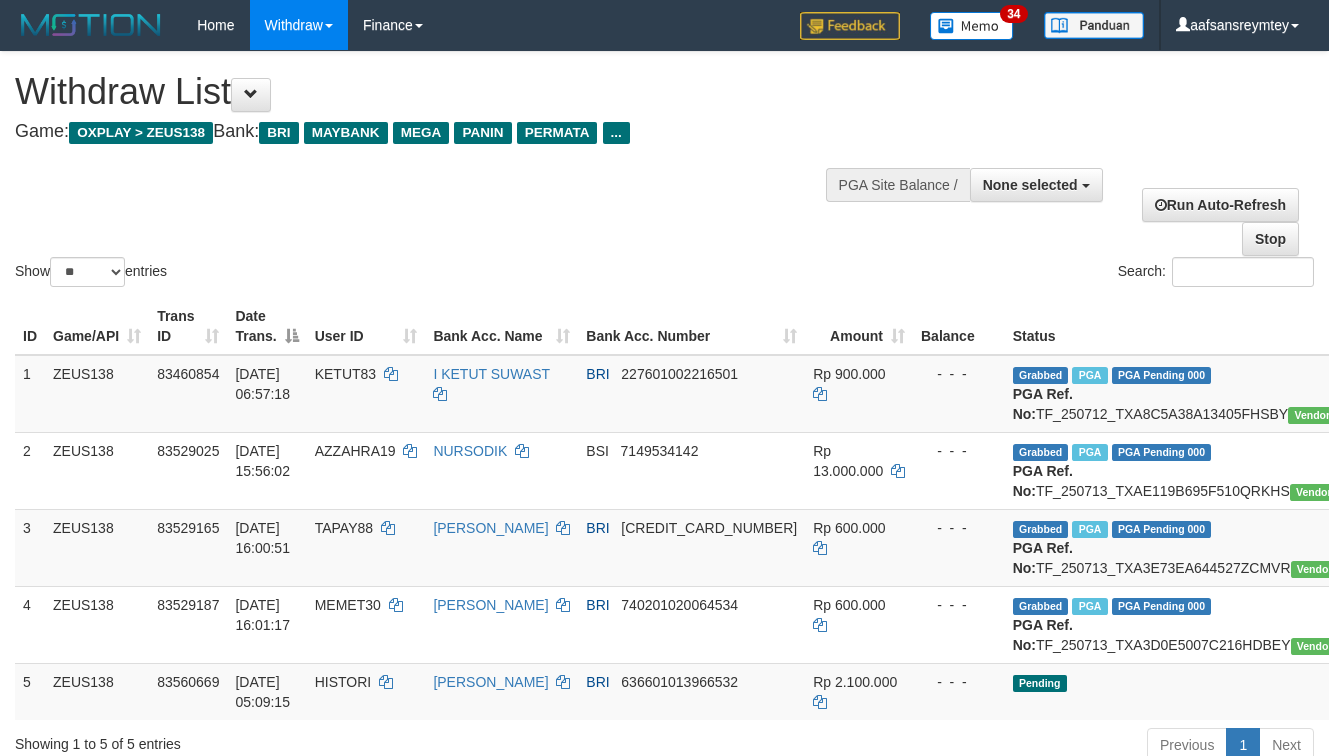 select 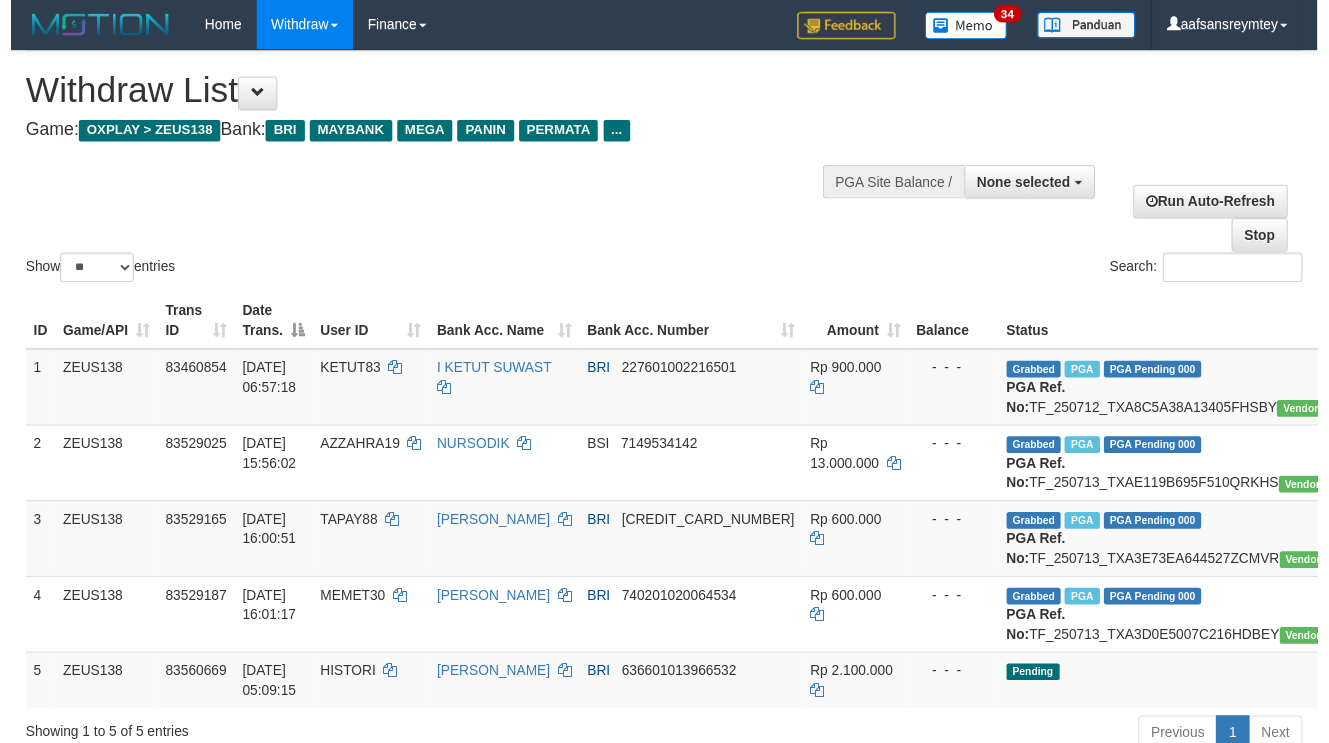 scroll, scrollTop: 358, scrollLeft: 0, axis: vertical 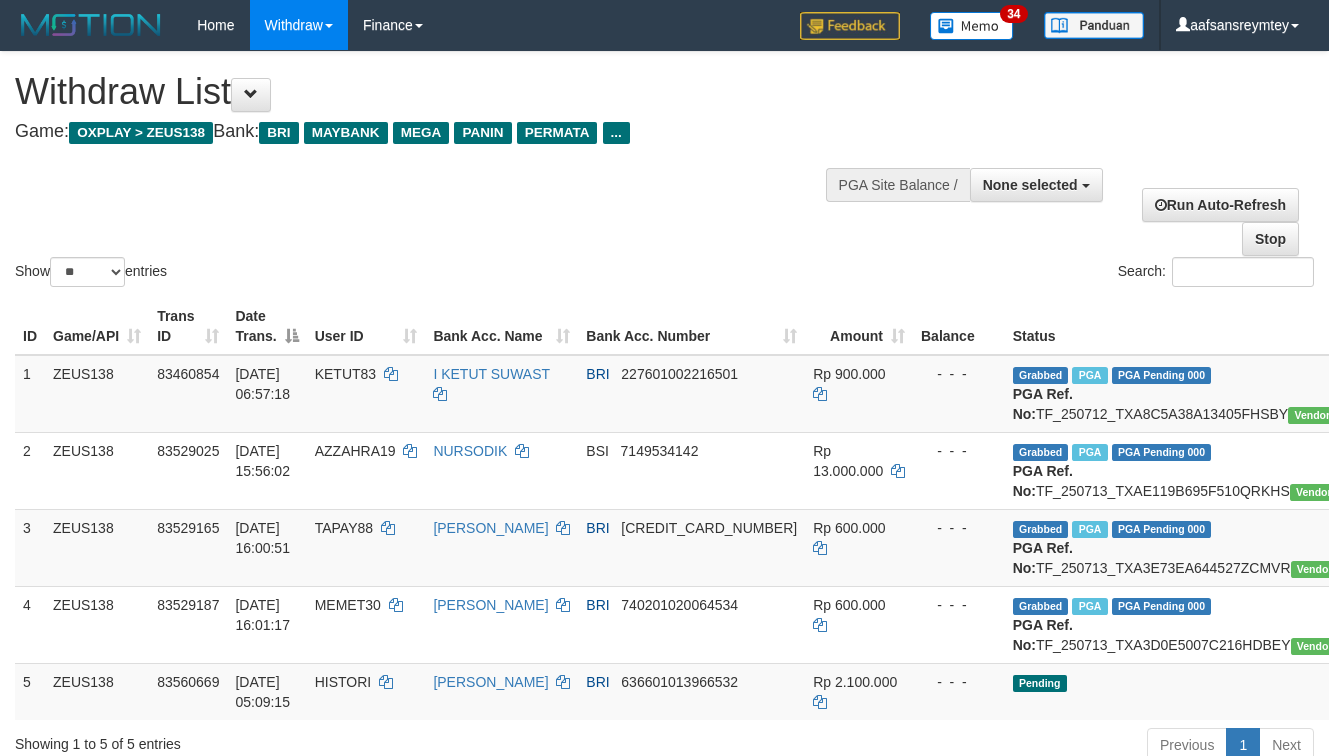 select 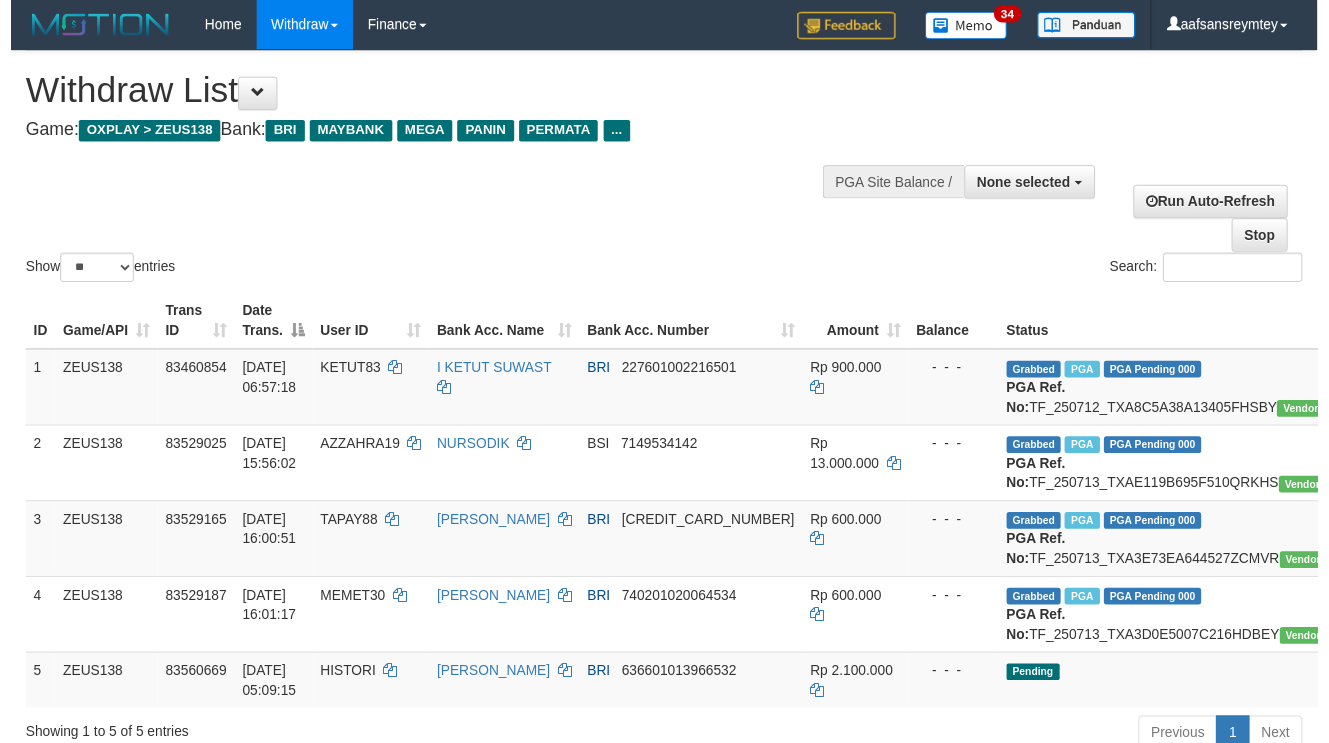 scroll, scrollTop: 358, scrollLeft: 0, axis: vertical 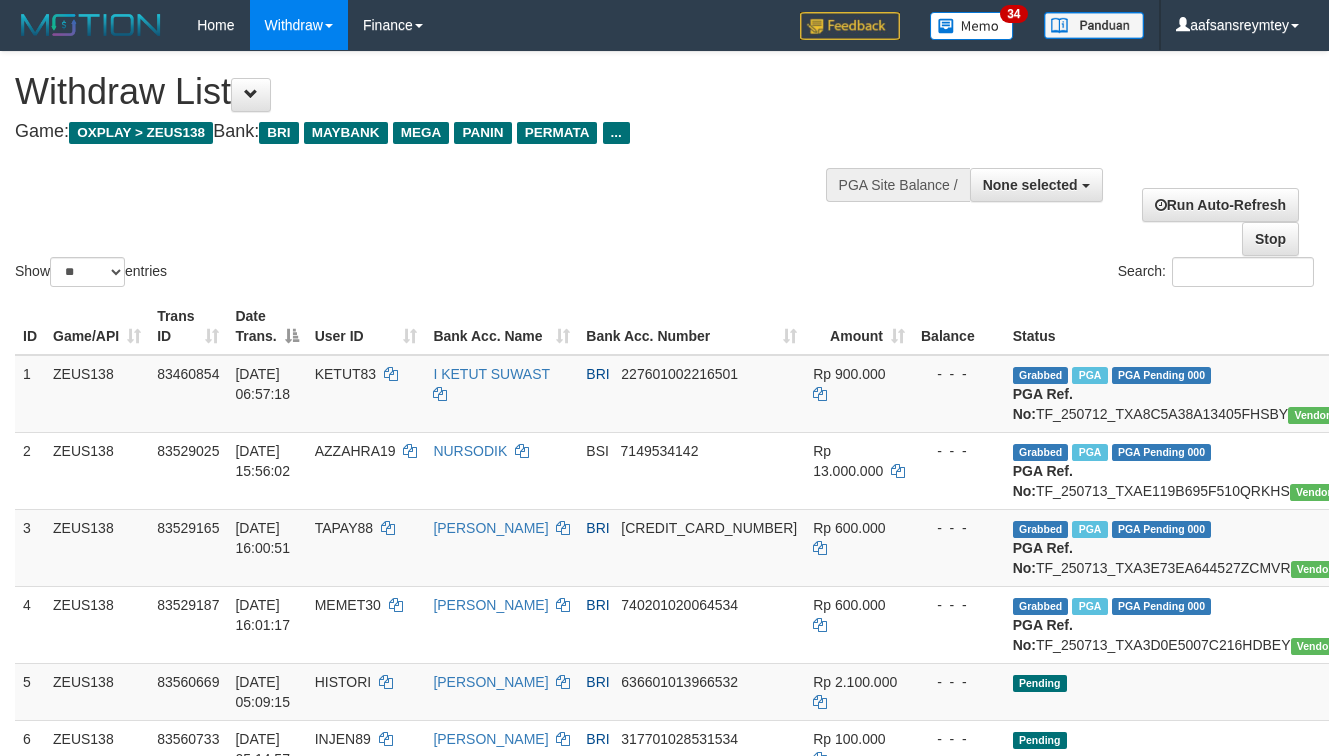 select 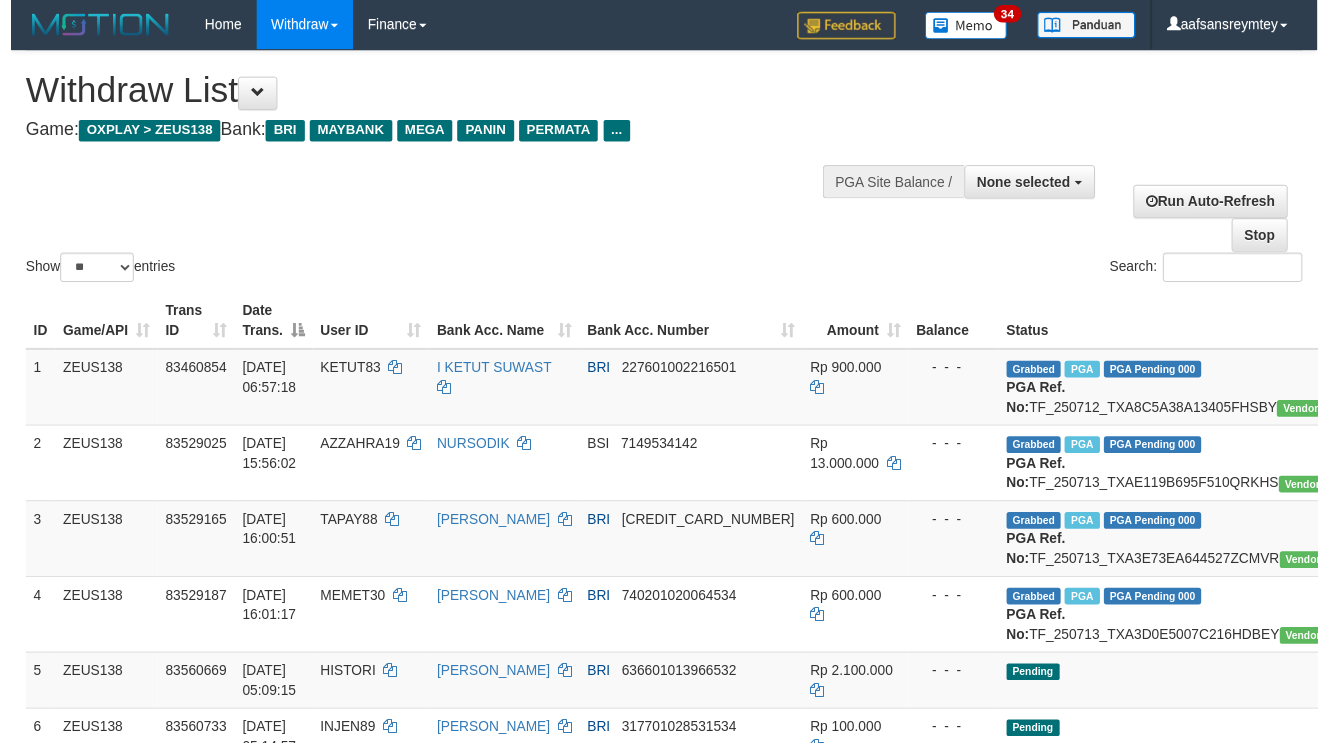 scroll, scrollTop: 358, scrollLeft: 0, axis: vertical 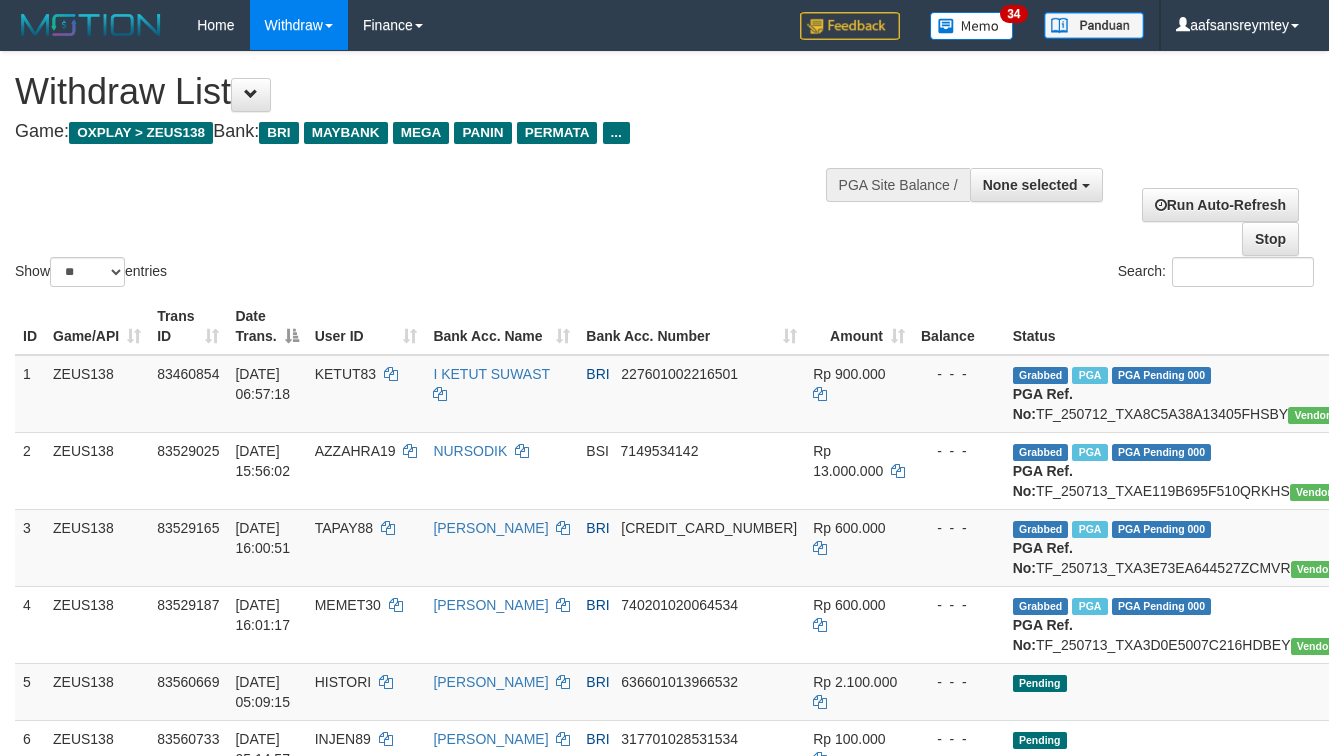 select 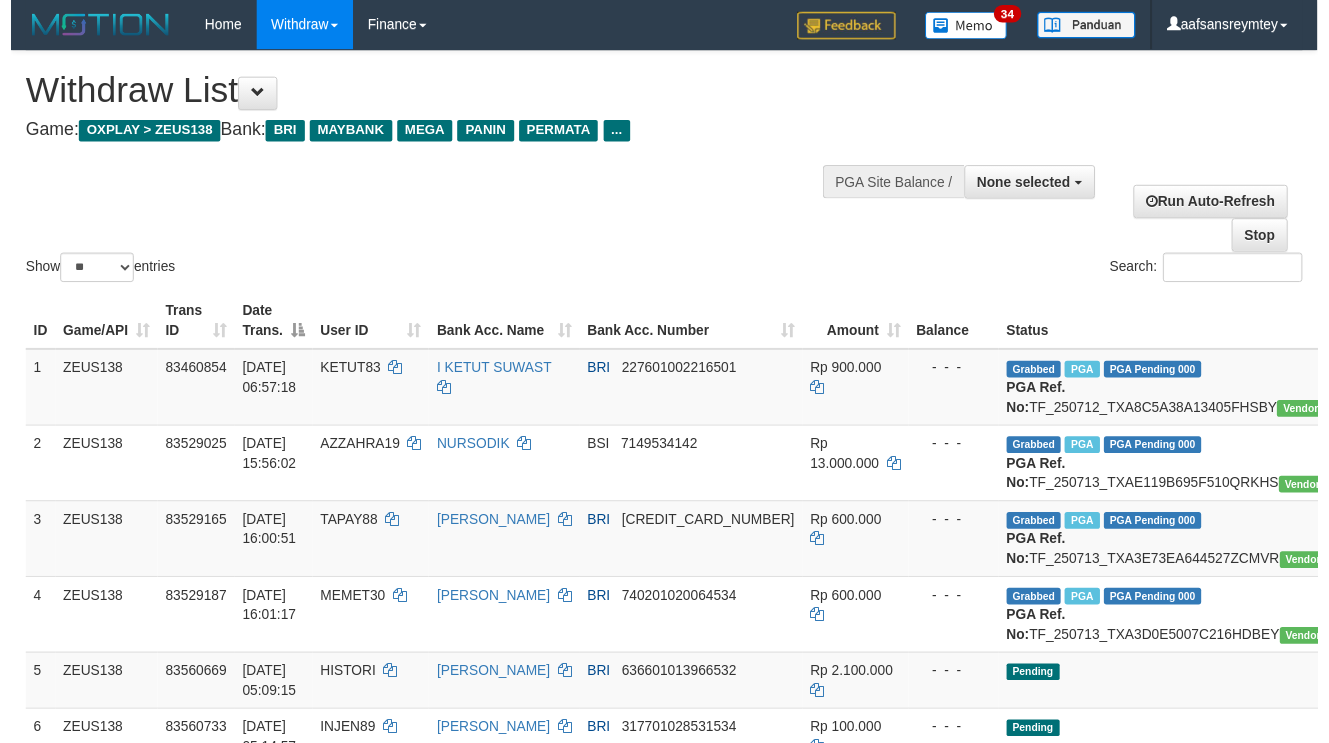 scroll, scrollTop: 358, scrollLeft: 0, axis: vertical 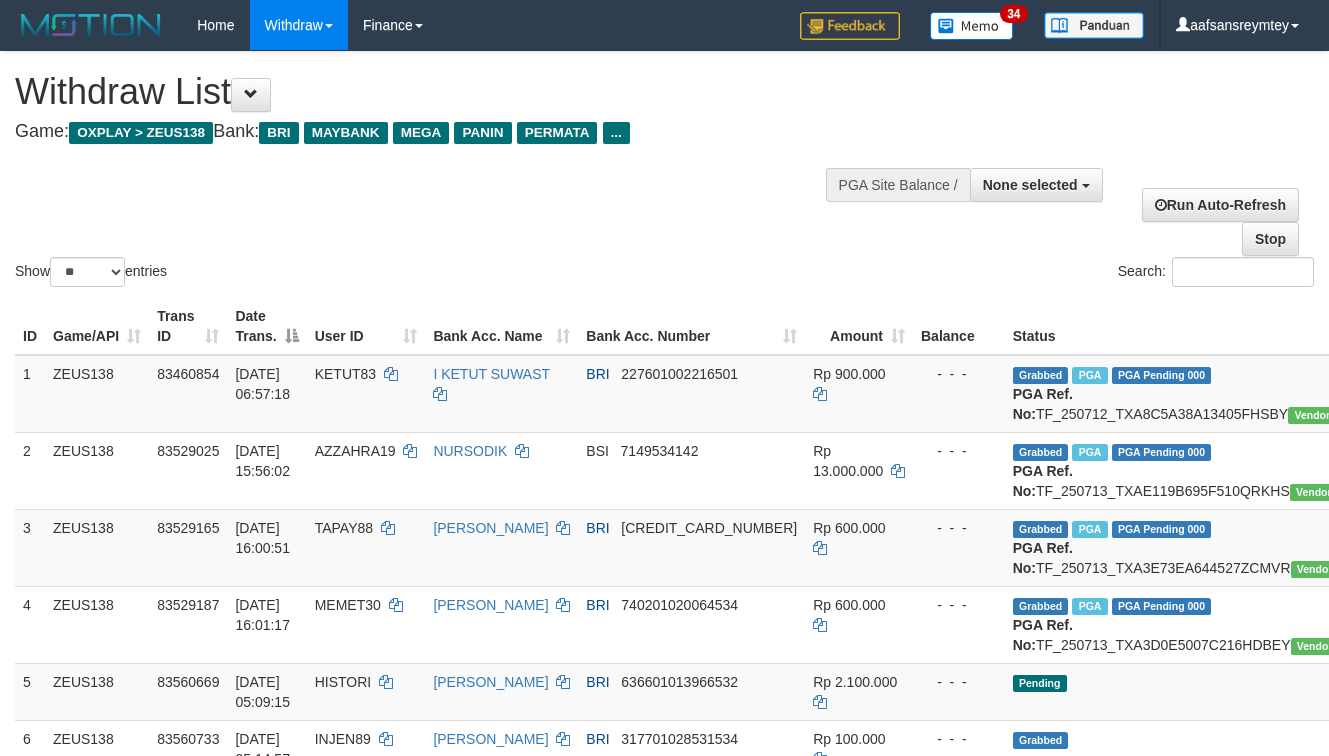 select 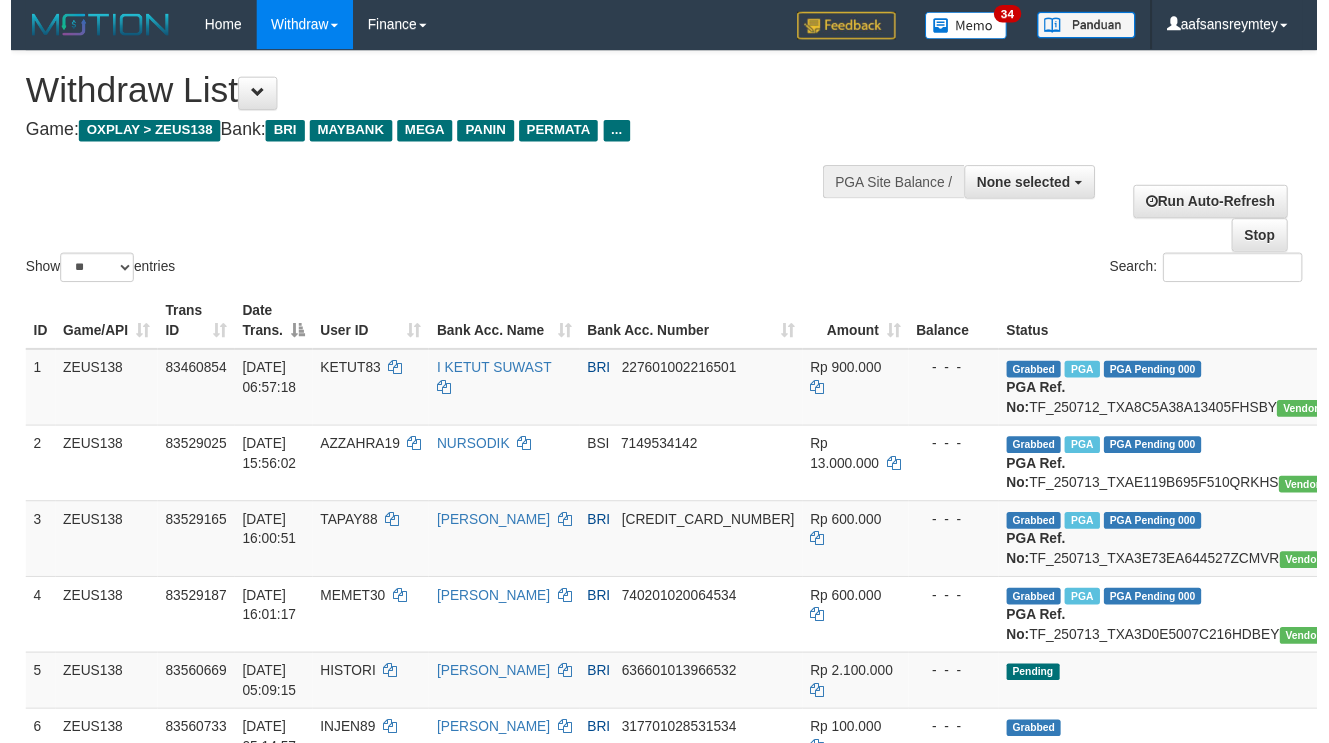 scroll, scrollTop: 358, scrollLeft: 0, axis: vertical 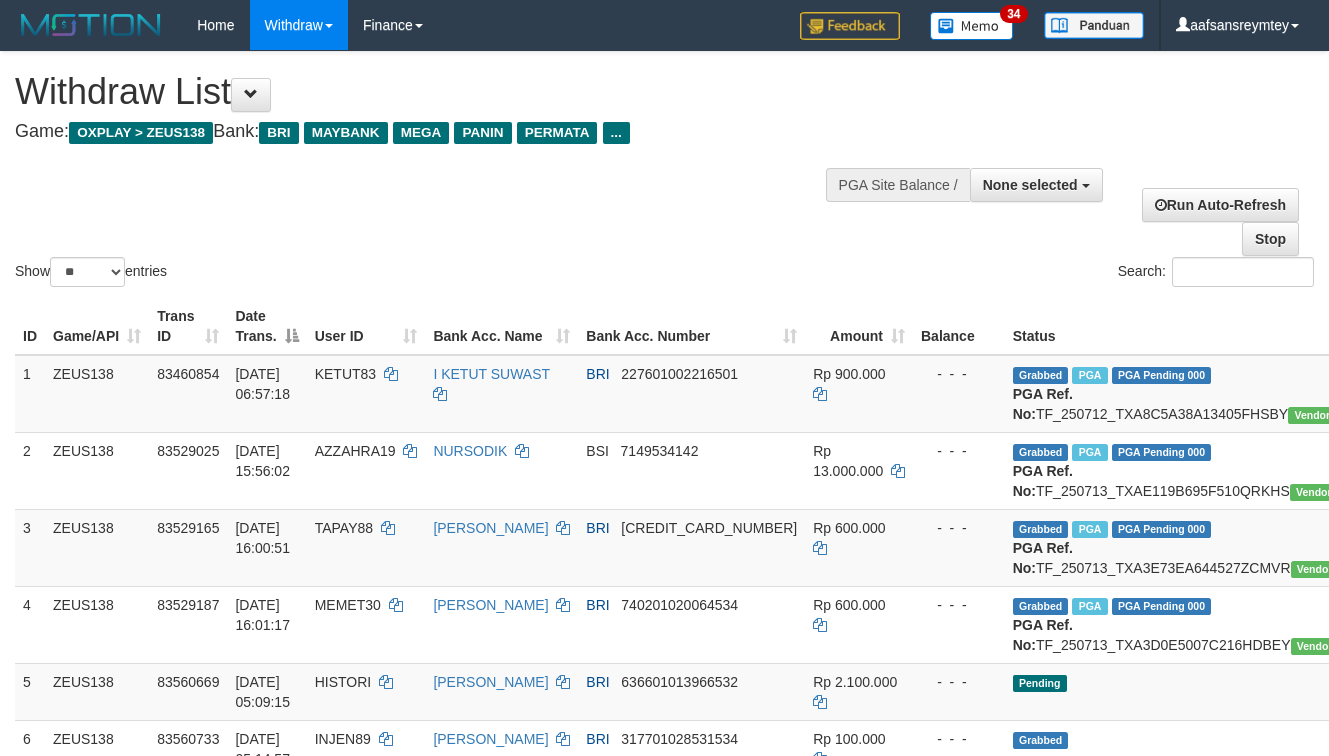 select 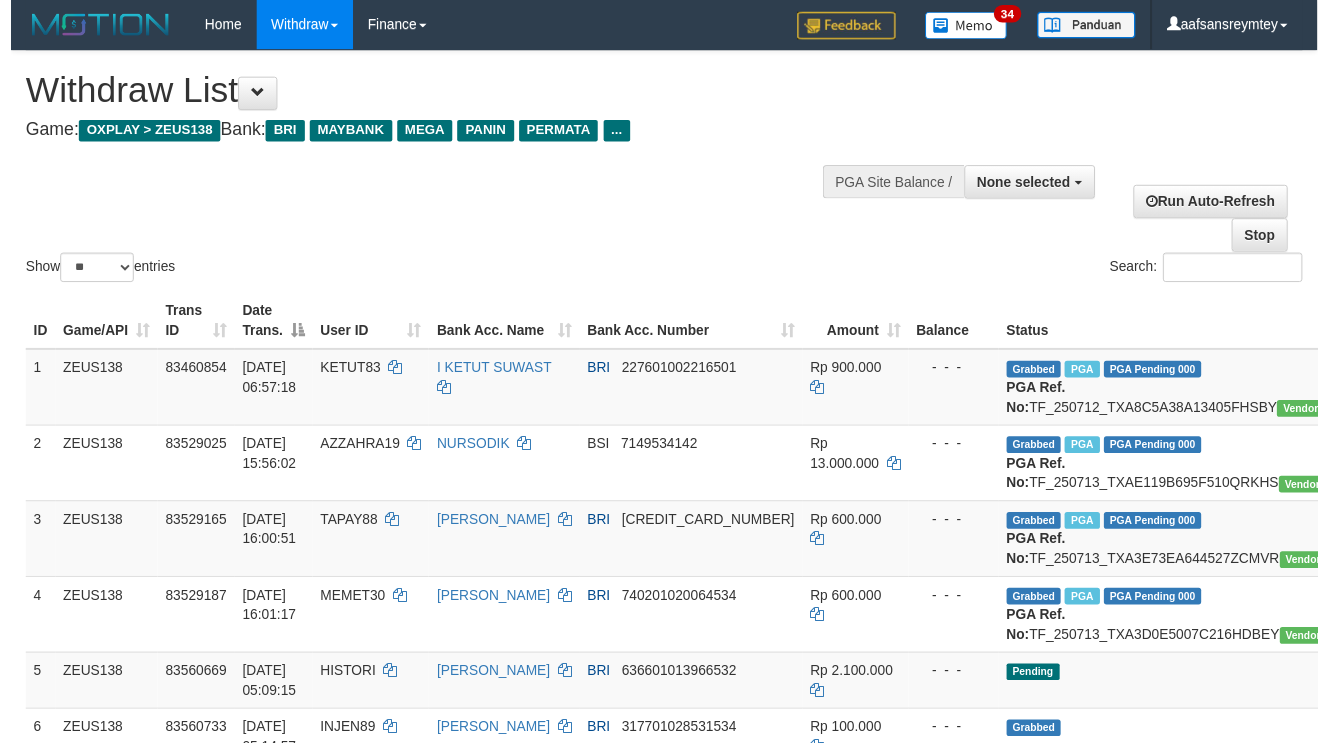 scroll, scrollTop: 358, scrollLeft: 0, axis: vertical 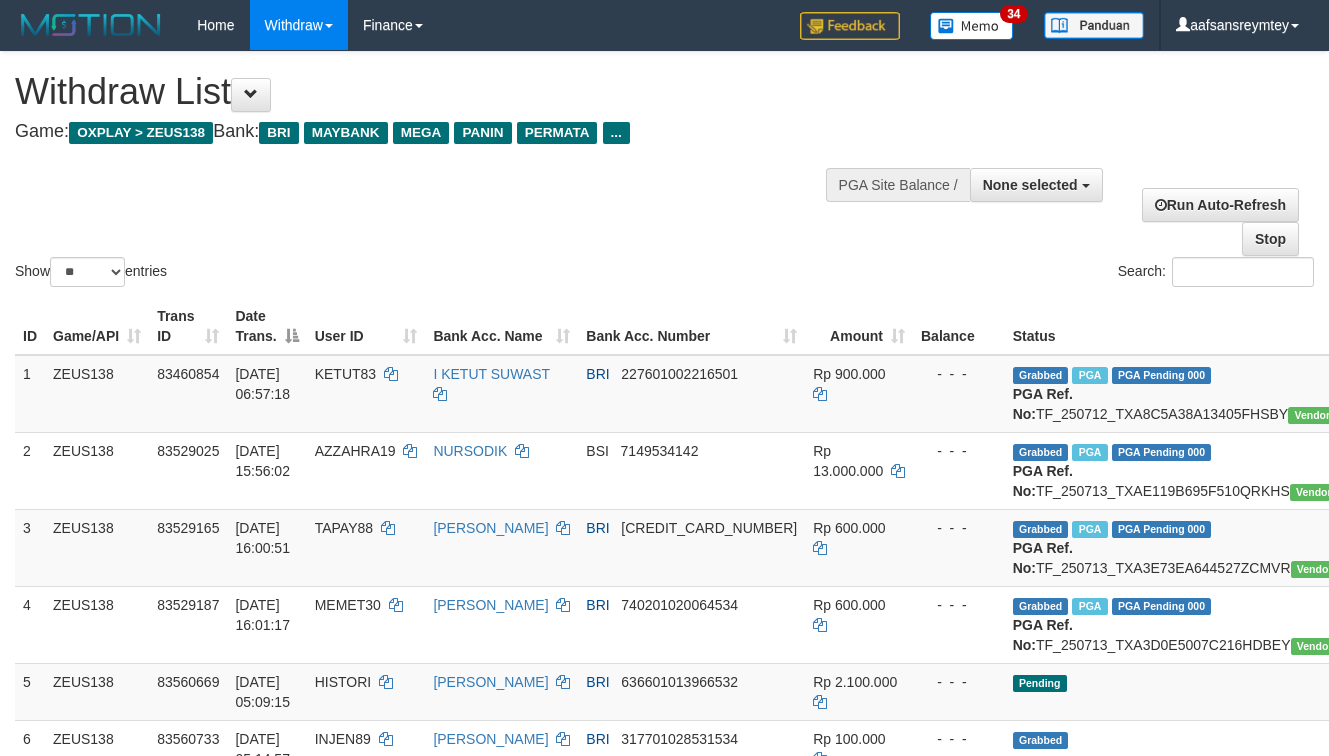 select 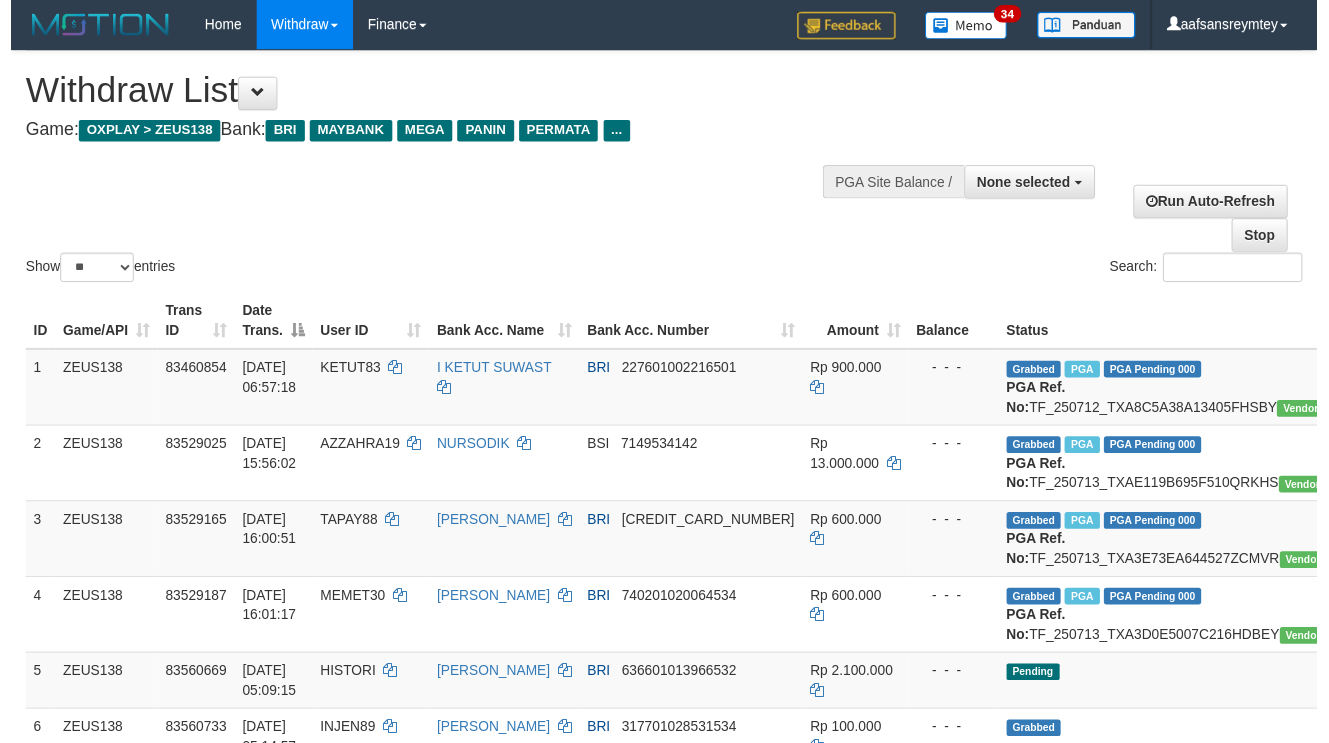 scroll, scrollTop: 358, scrollLeft: 0, axis: vertical 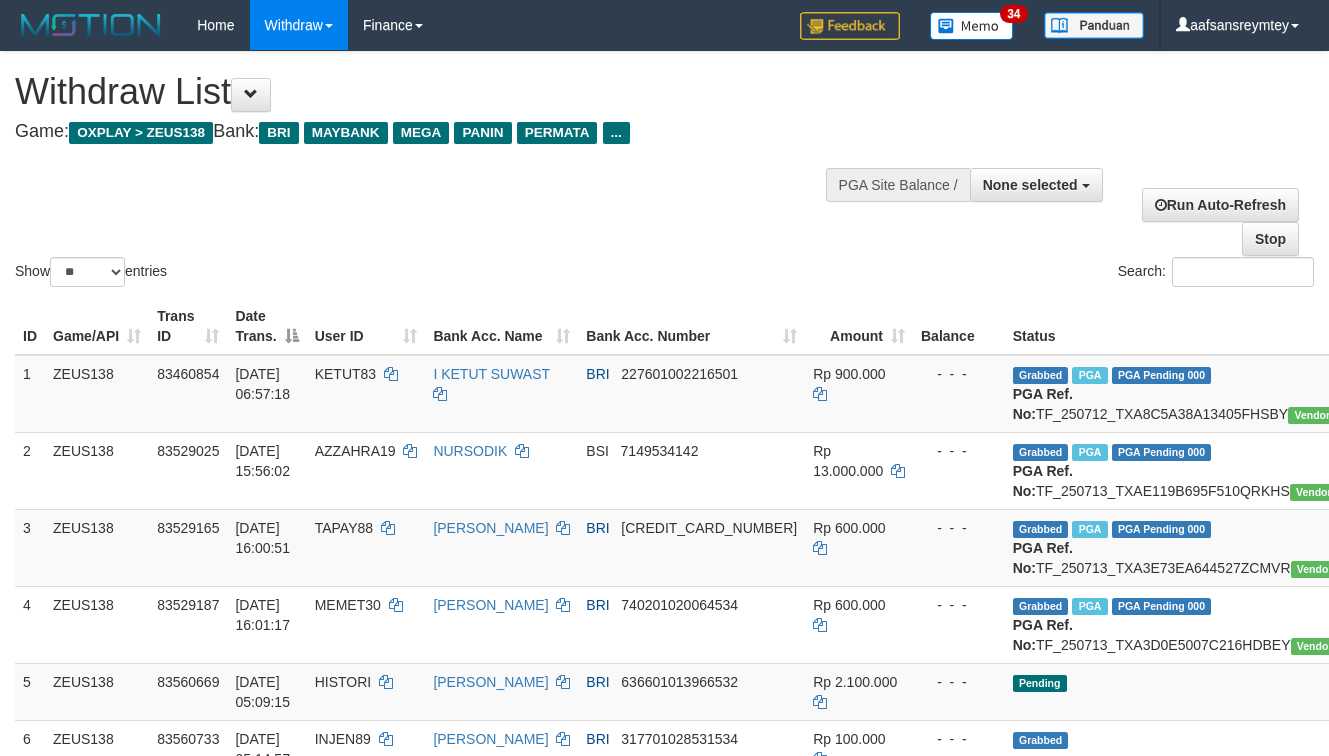 select 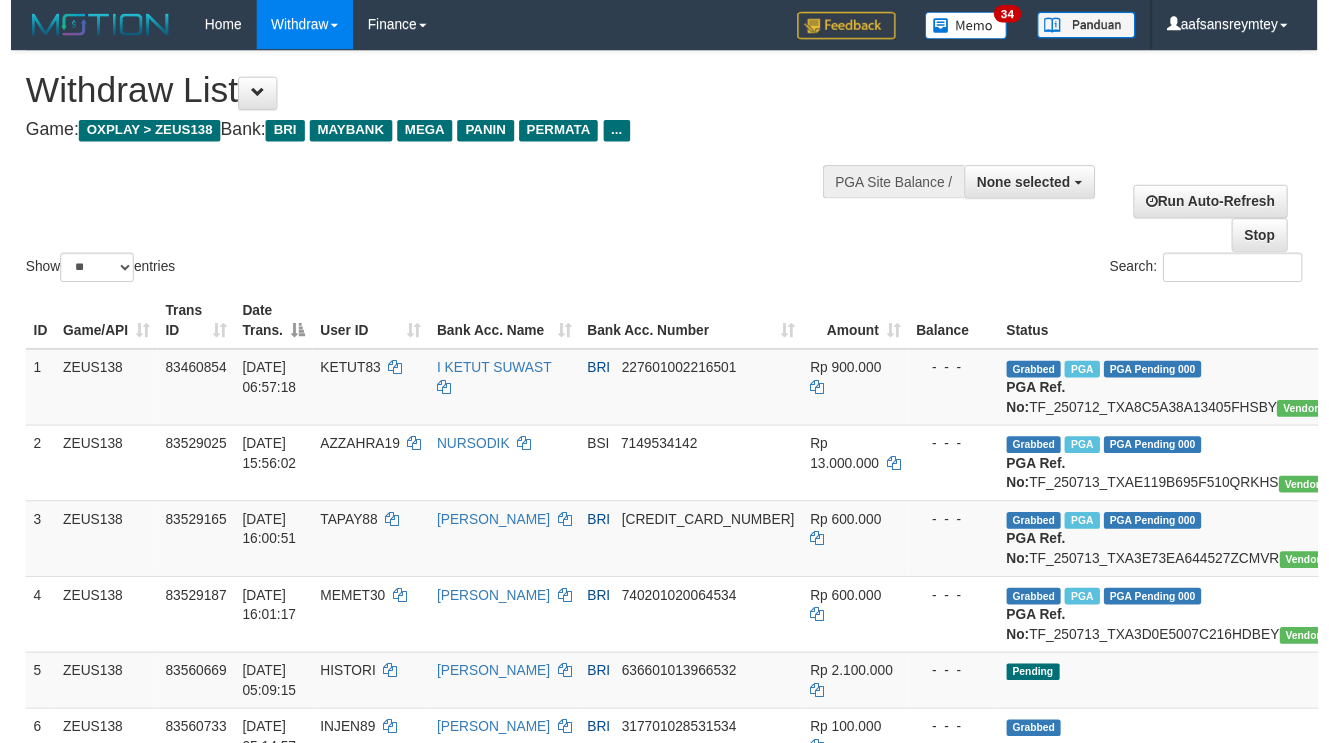 scroll, scrollTop: 358, scrollLeft: 0, axis: vertical 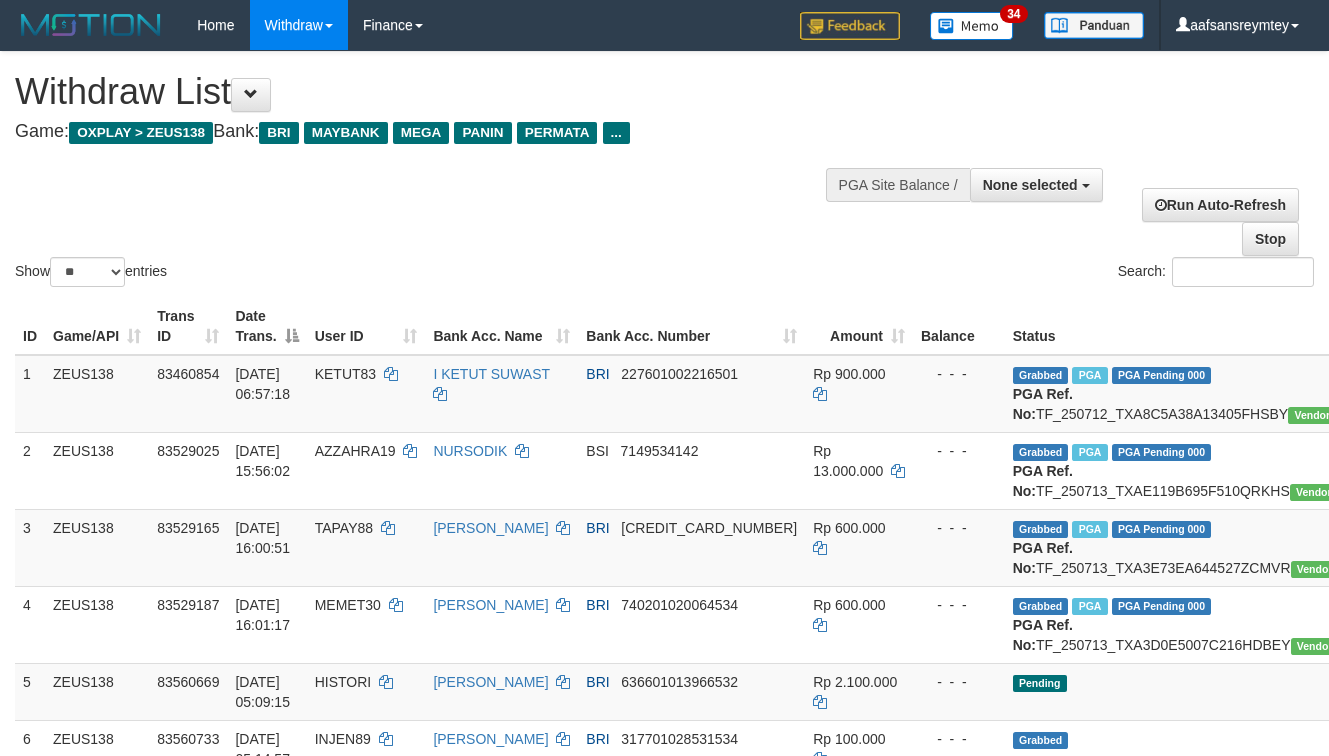select 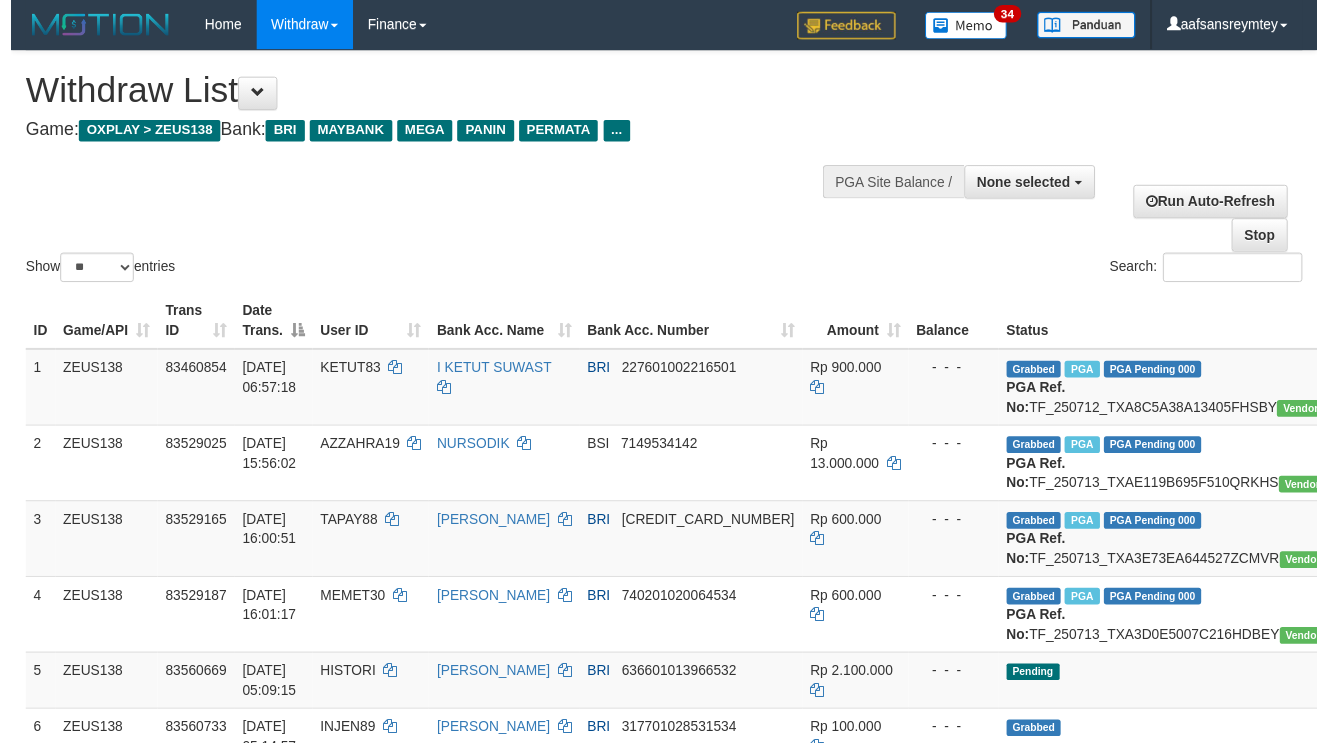 scroll, scrollTop: 358, scrollLeft: 0, axis: vertical 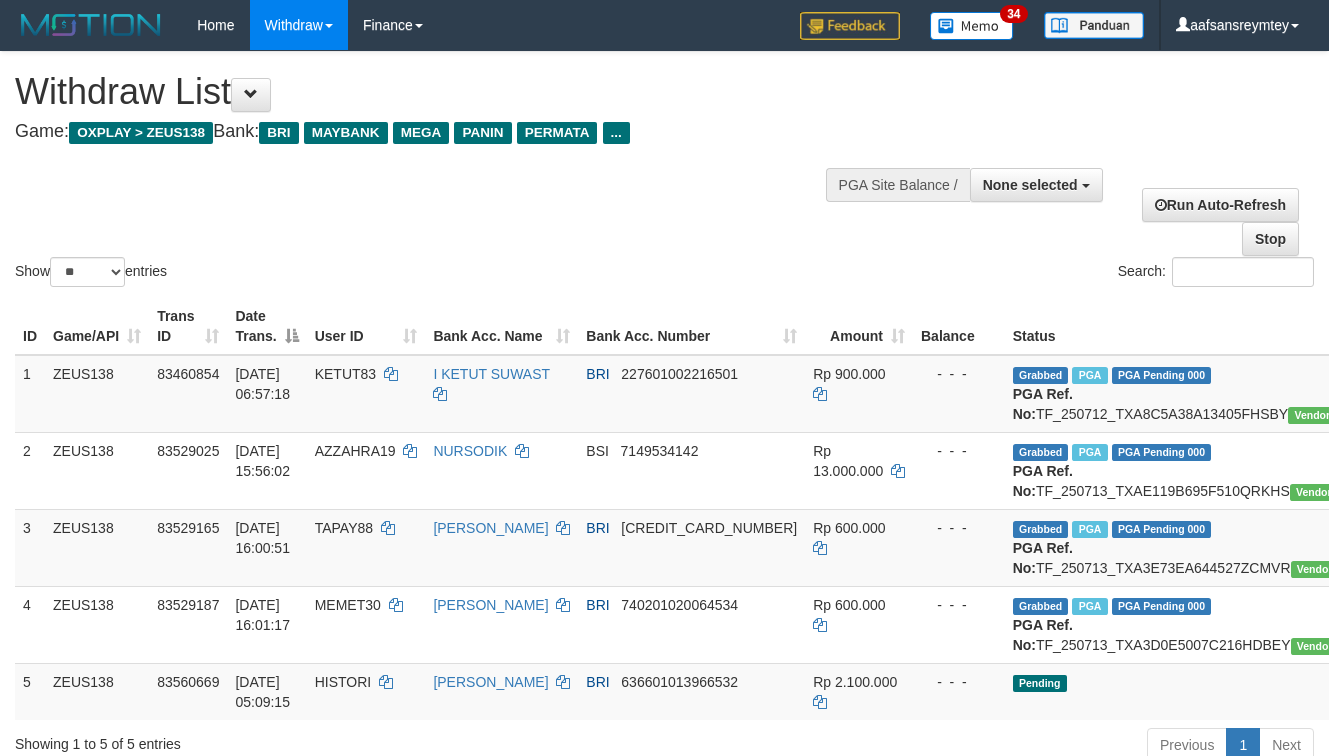 select 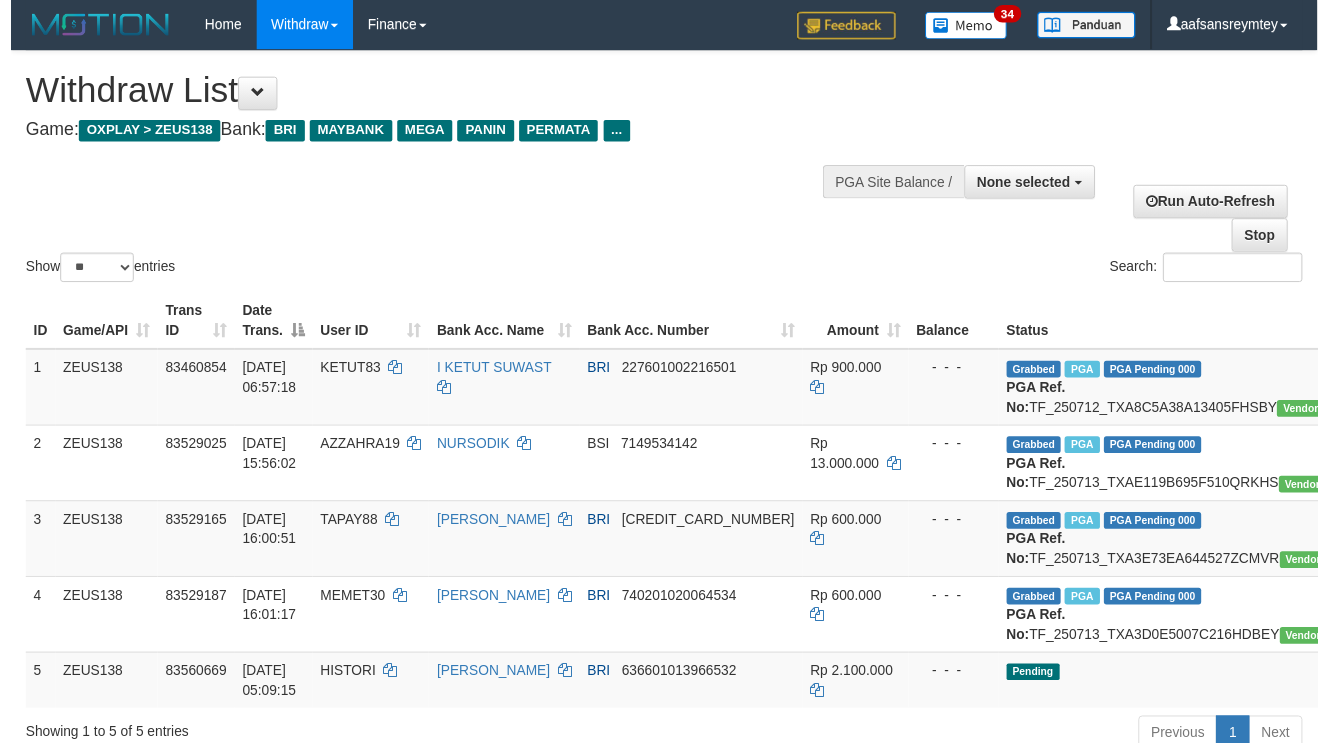 scroll, scrollTop: 358, scrollLeft: 0, axis: vertical 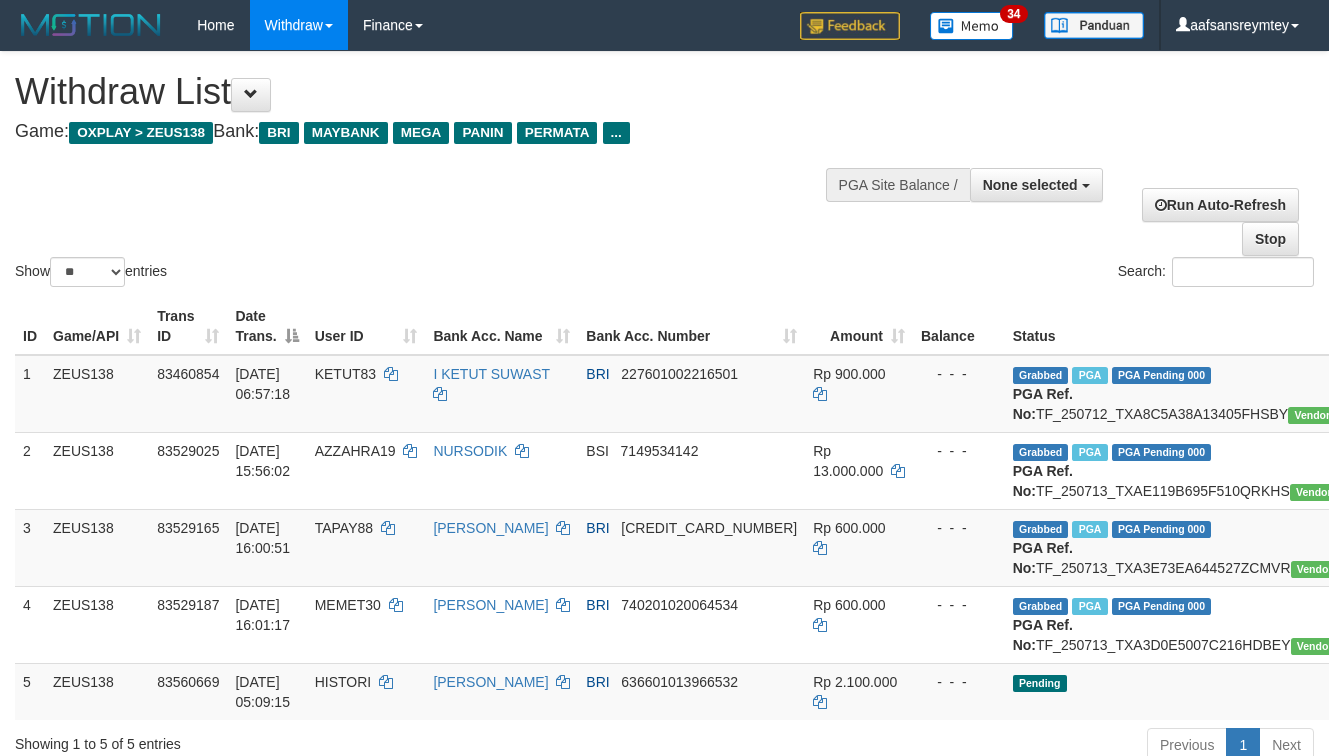 select 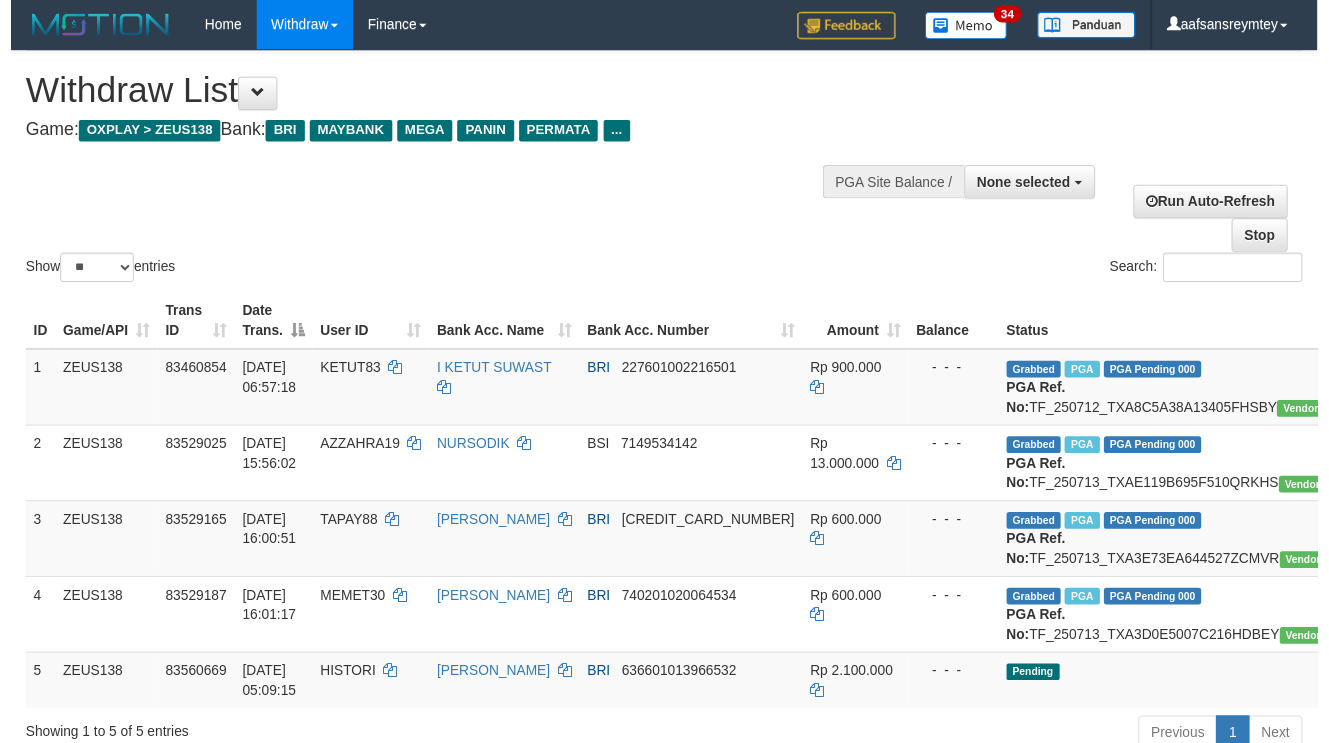 scroll, scrollTop: 358, scrollLeft: 0, axis: vertical 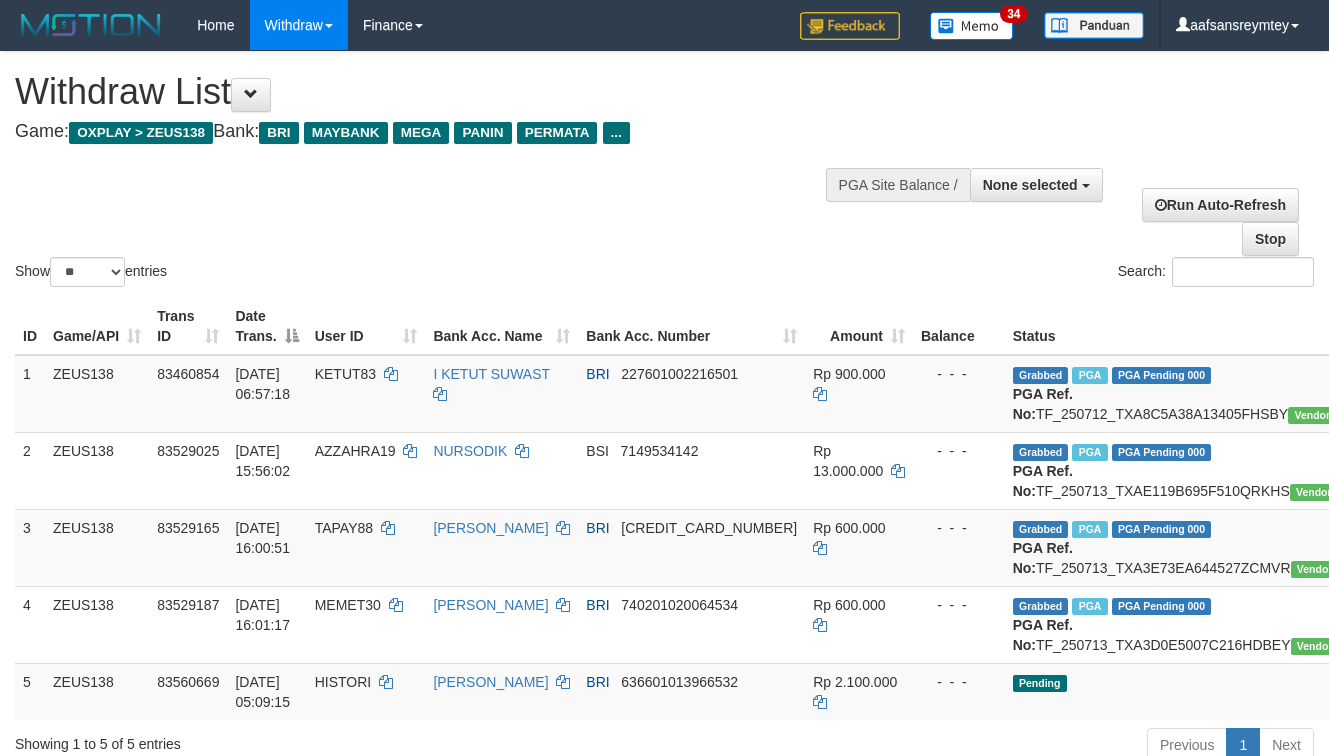 select 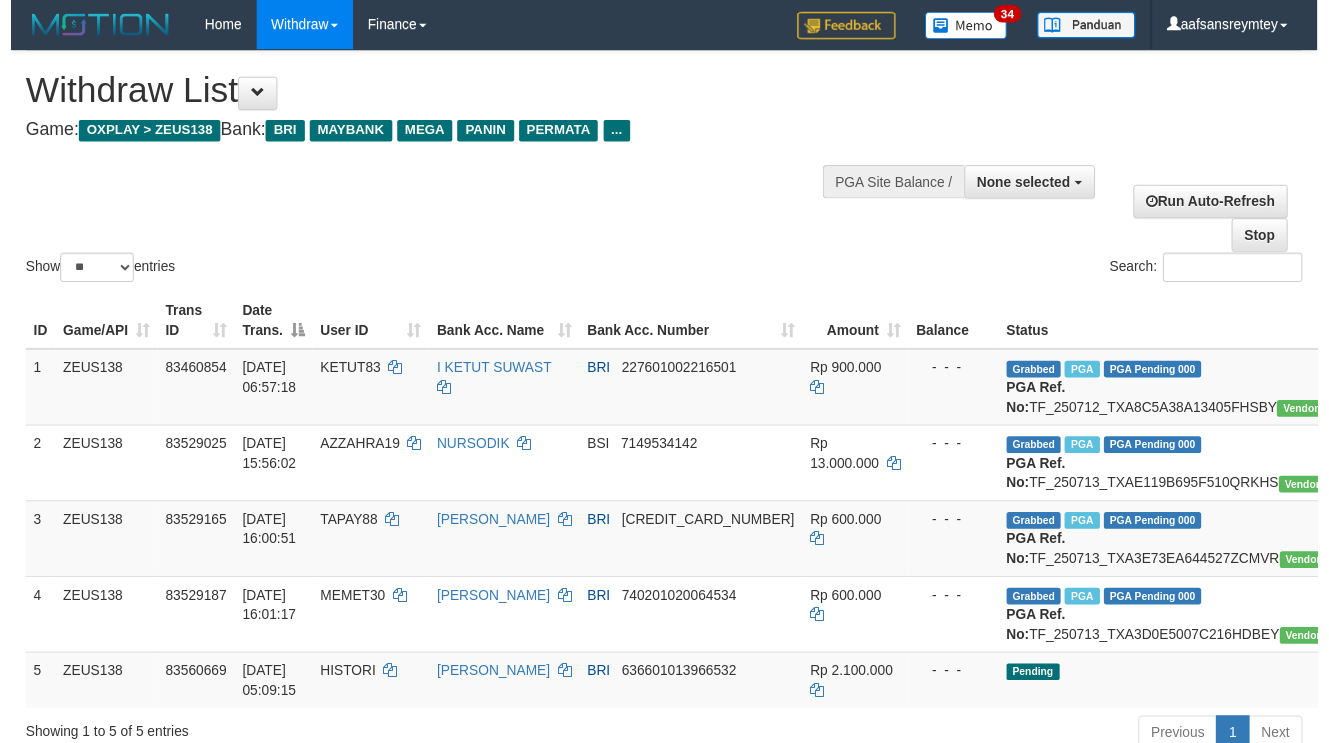 scroll, scrollTop: 358, scrollLeft: 0, axis: vertical 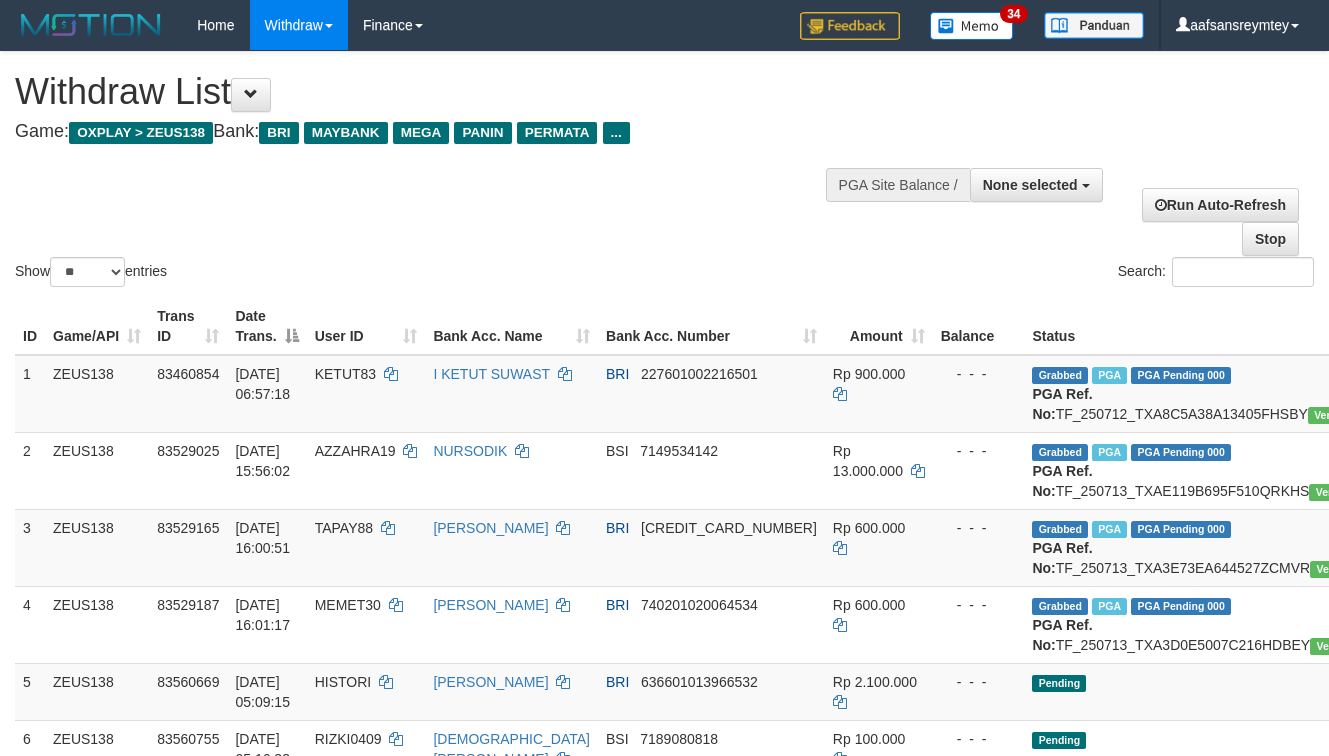 select 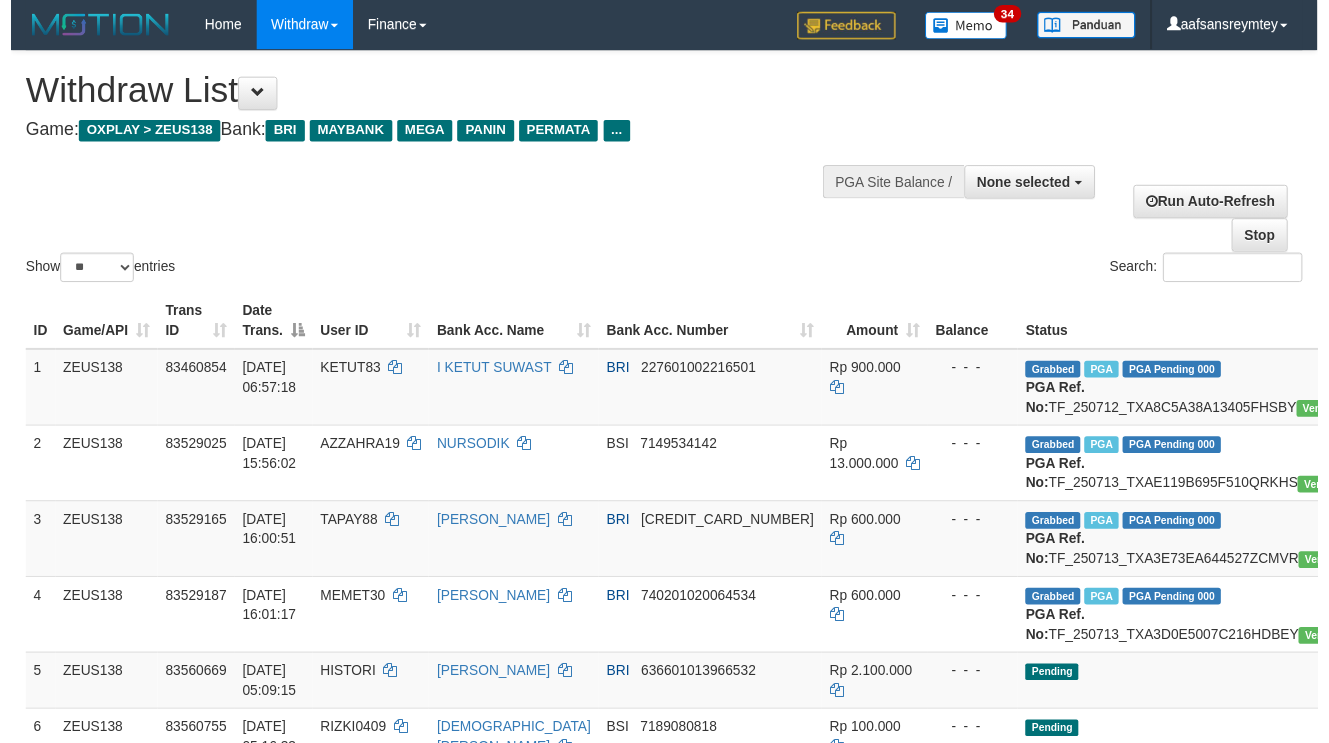 scroll, scrollTop: 358, scrollLeft: 0, axis: vertical 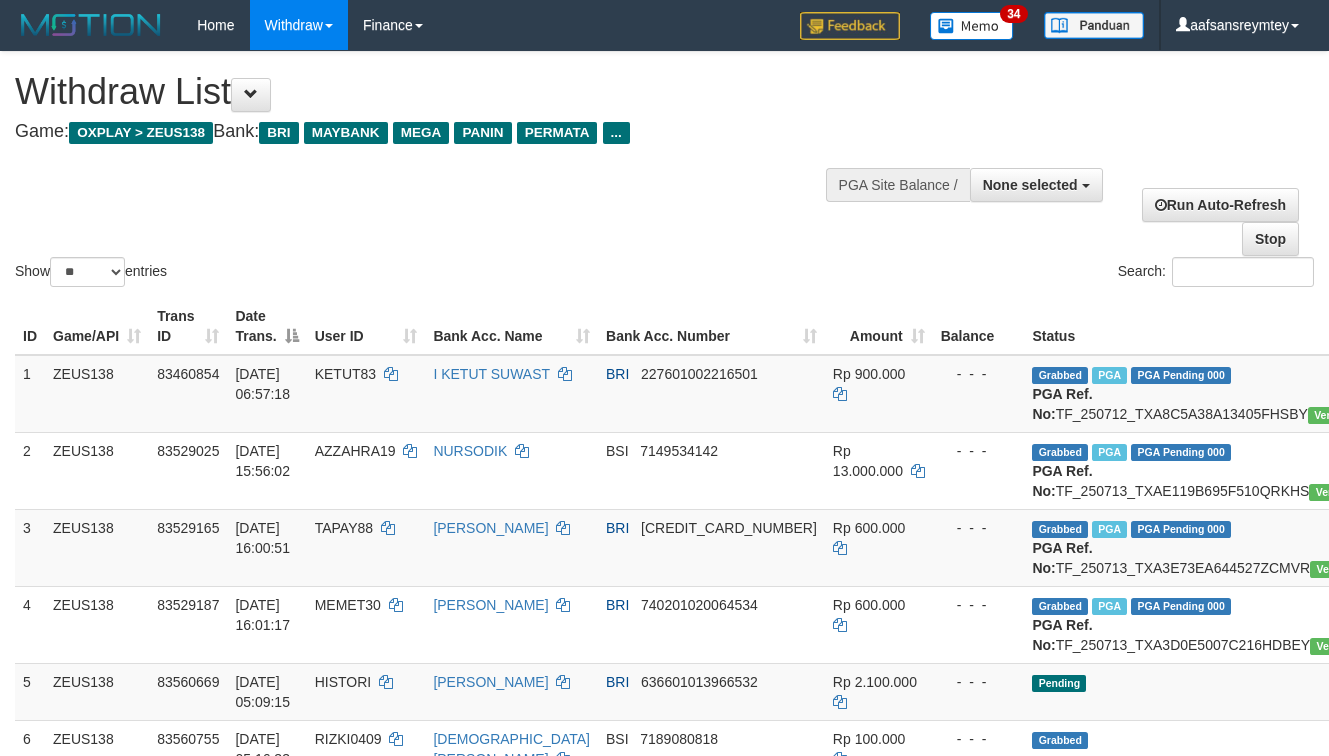 select 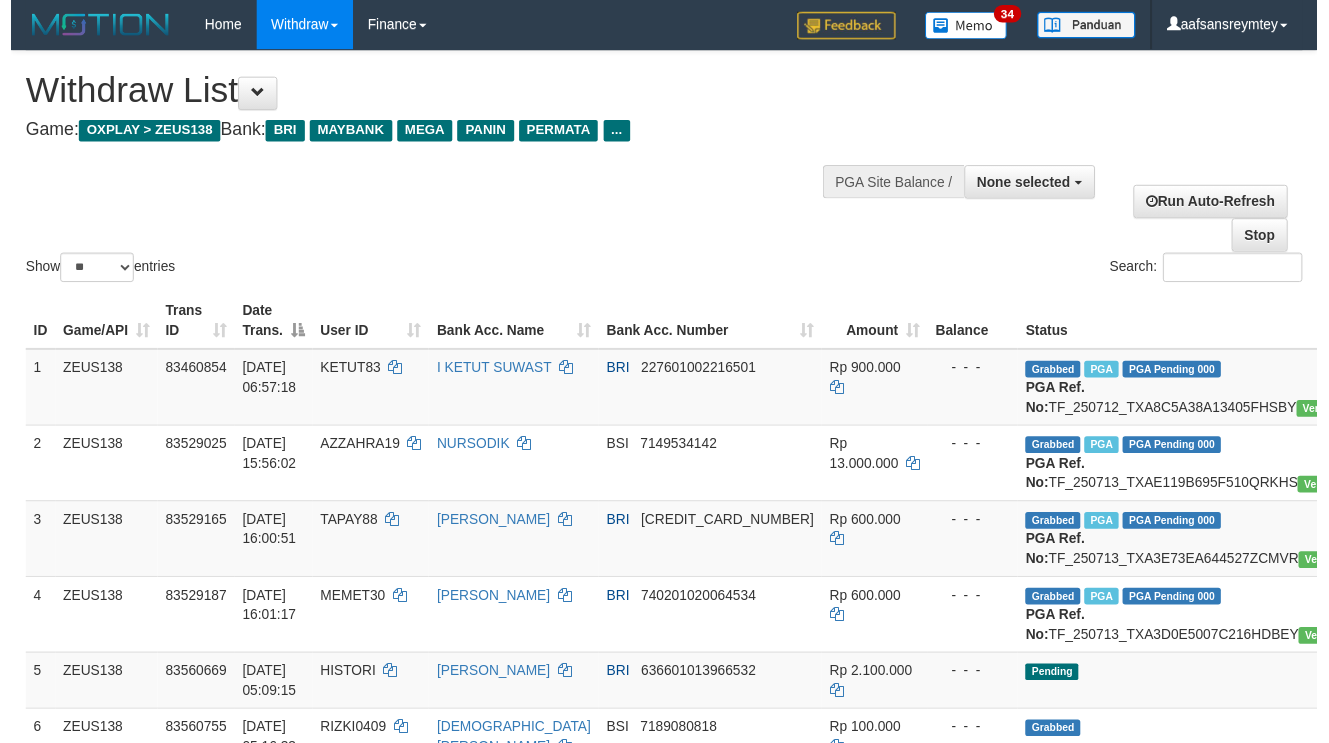 scroll, scrollTop: 358, scrollLeft: 0, axis: vertical 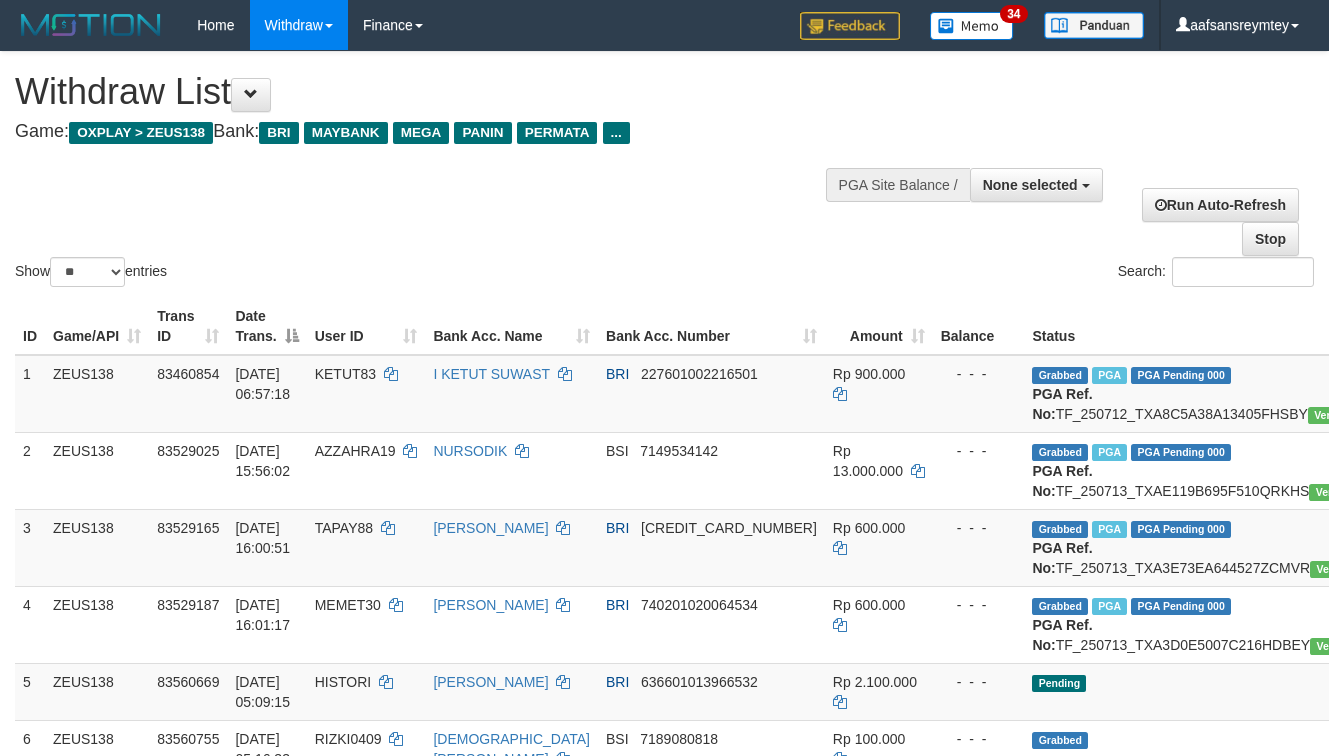 select 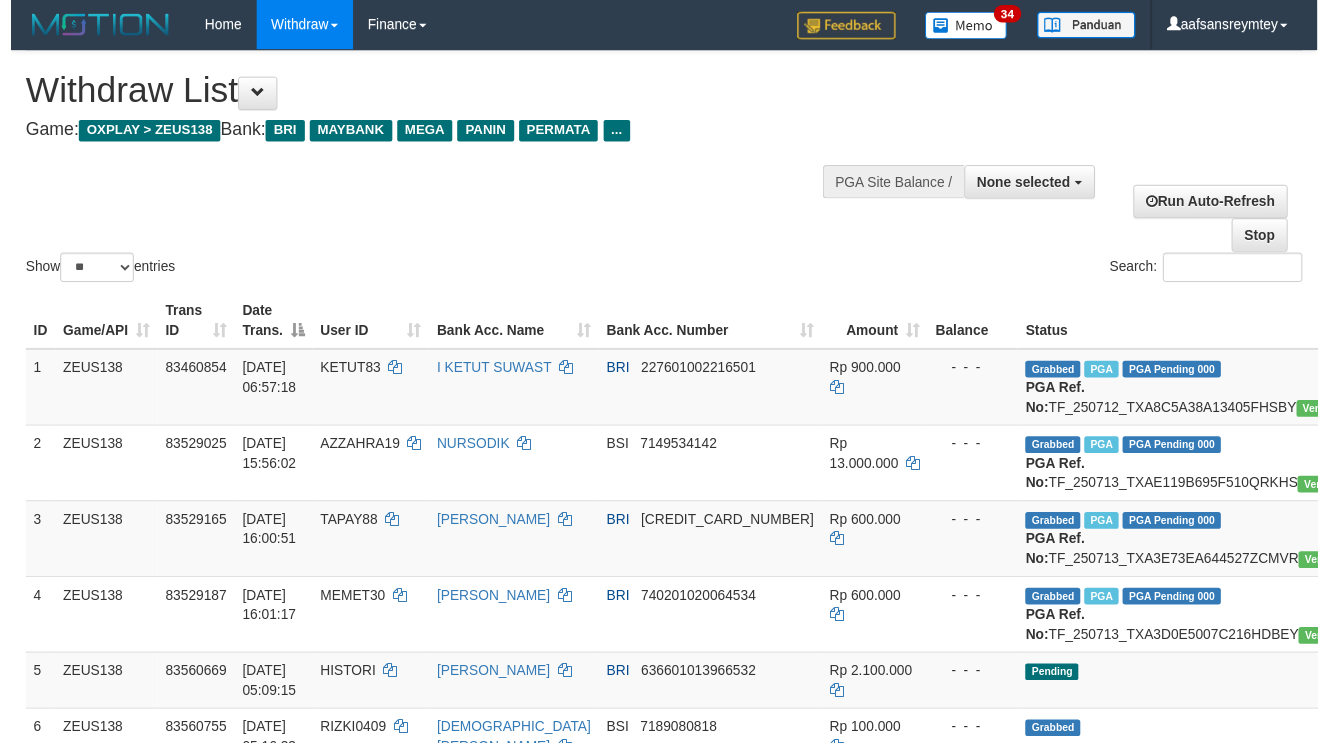scroll, scrollTop: 358, scrollLeft: 0, axis: vertical 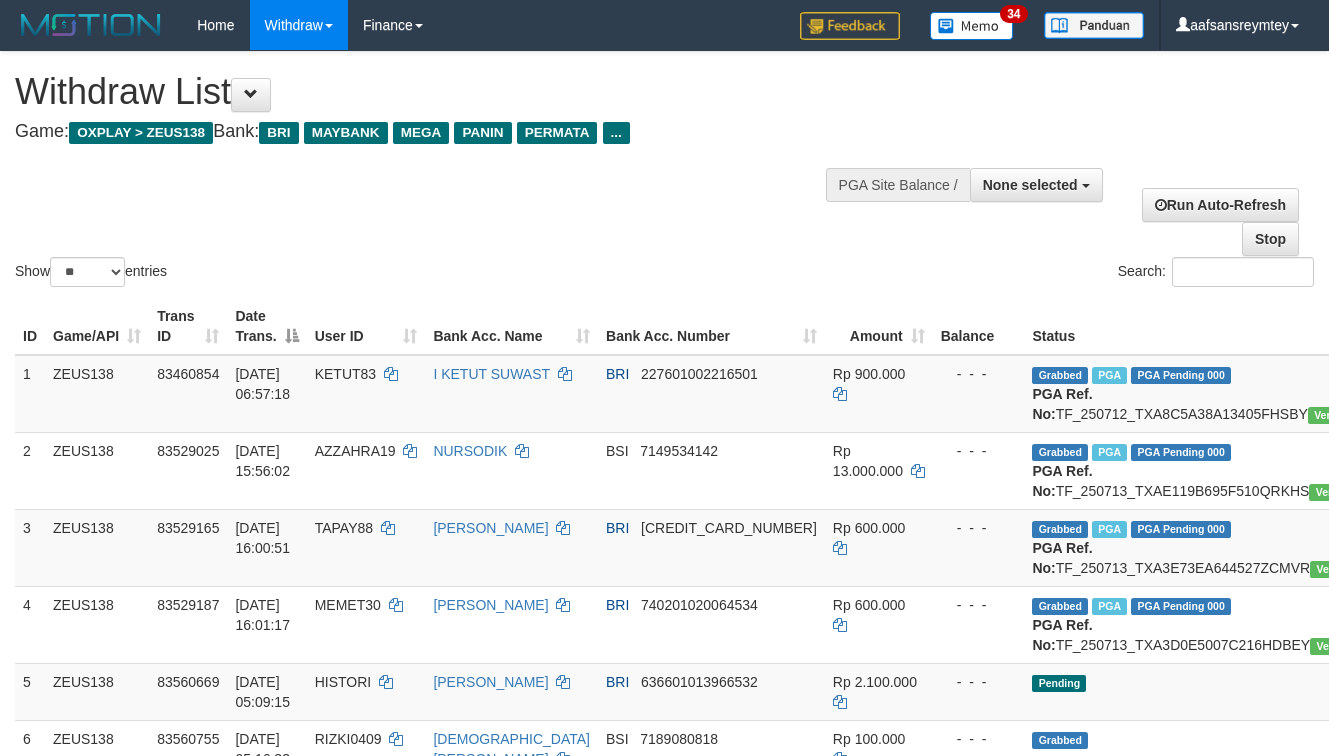 select 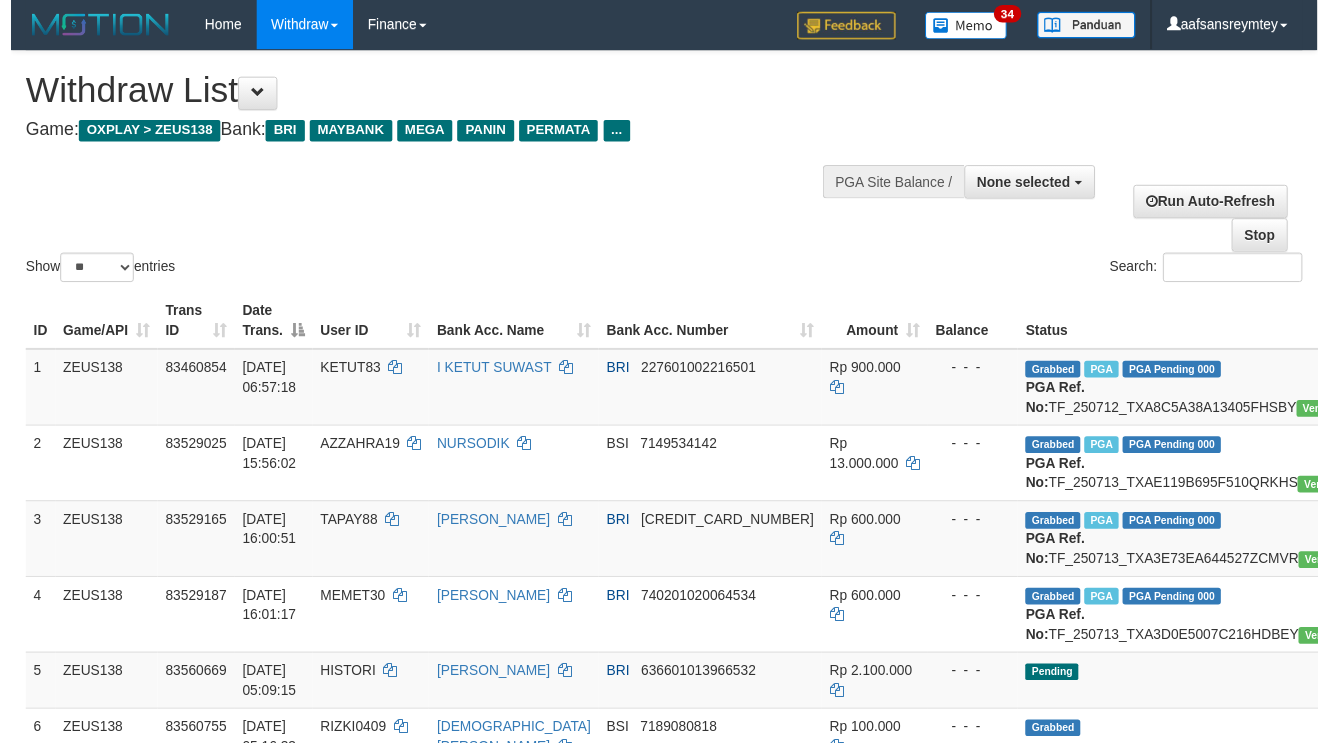 scroll, scrollTop: 358, scrollLeft: 0, axis: vertical 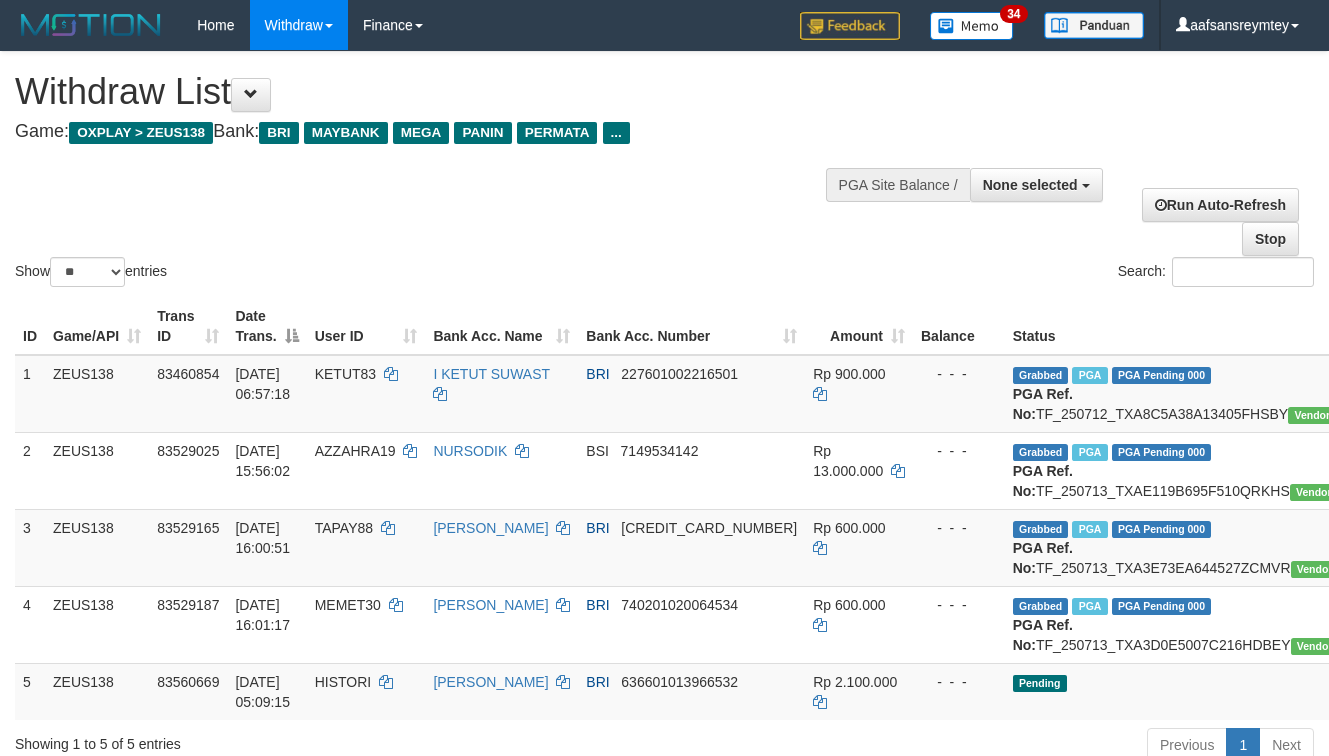 select 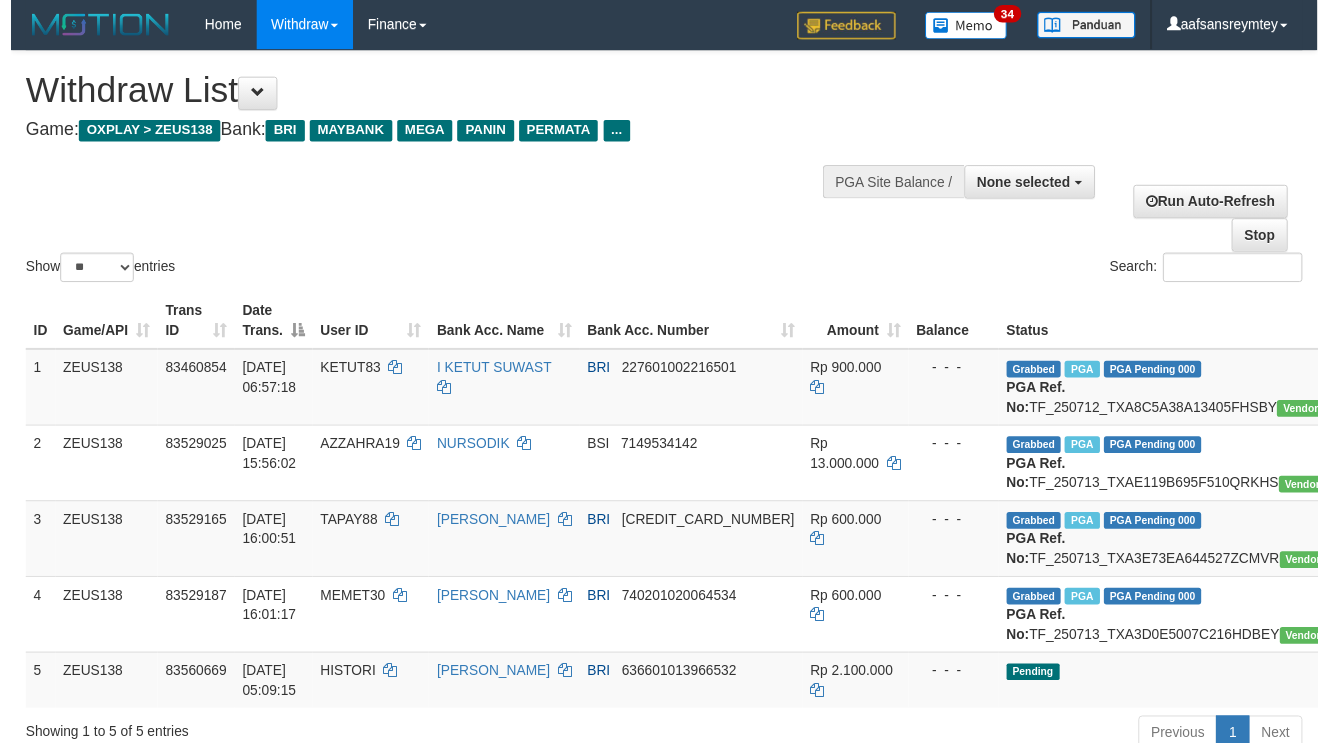scroll, scrollTop: 358, scrollLeft: 0, axis: vertical 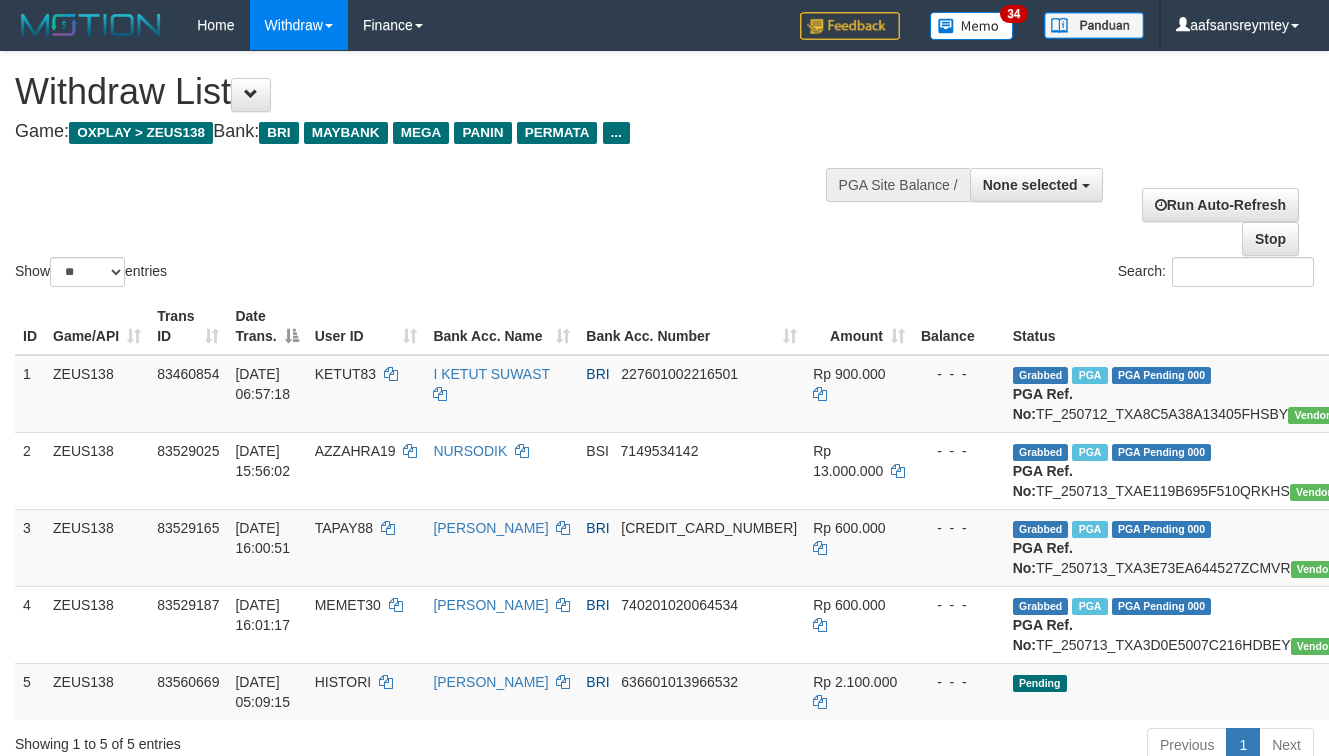 select 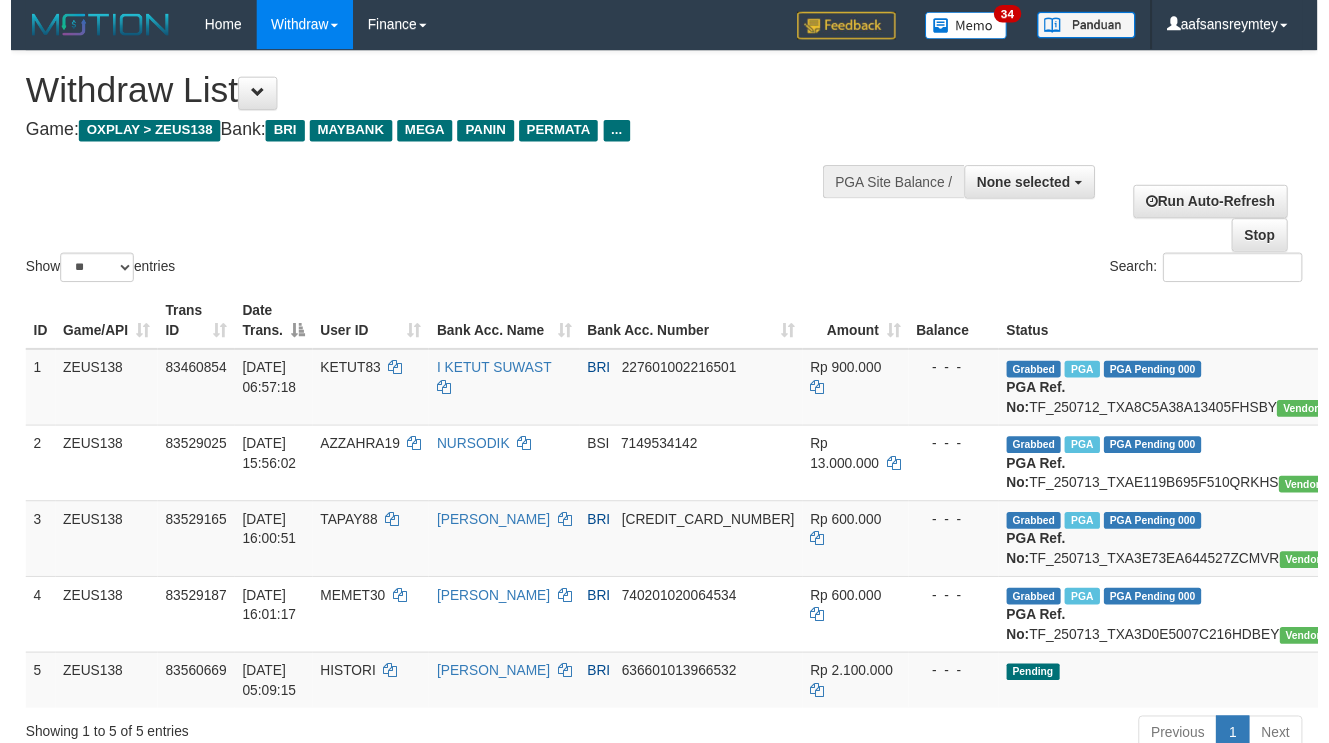 scroll, scrollTop: 358, scrollLeft: 0, axis: vertical 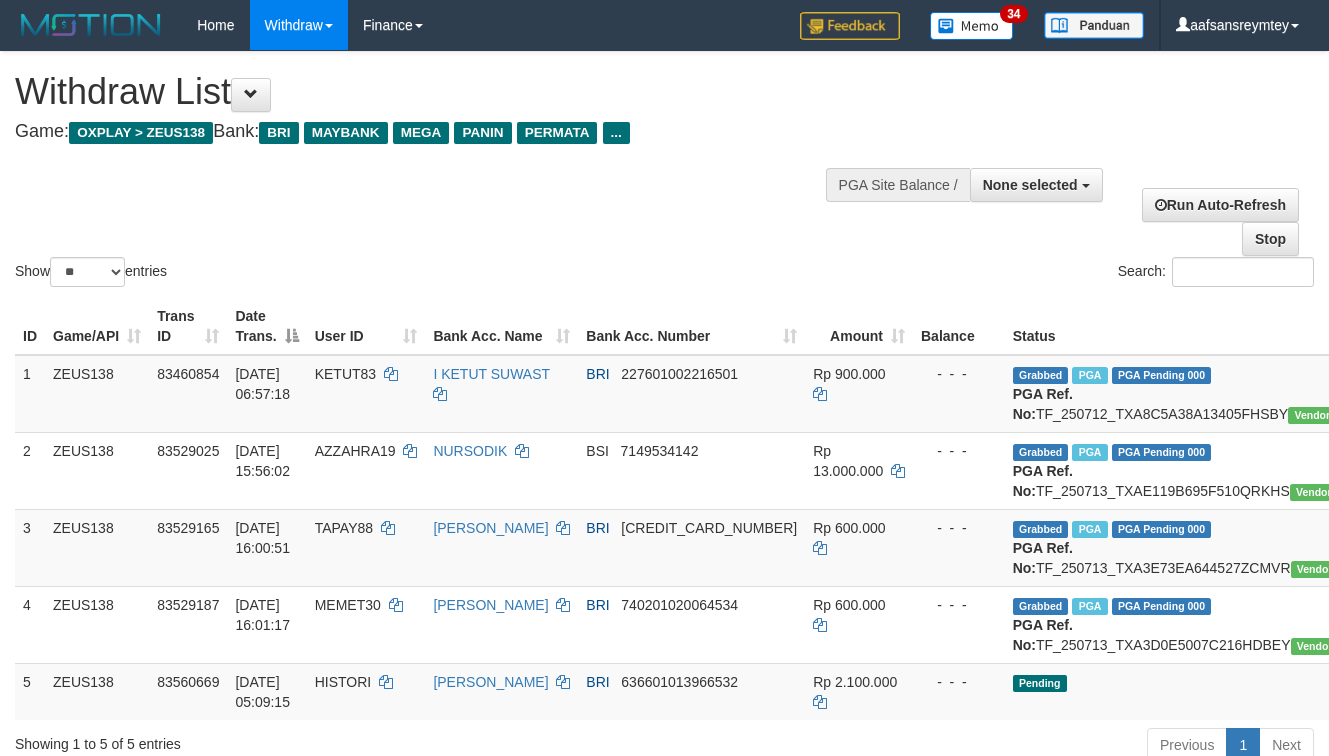 select 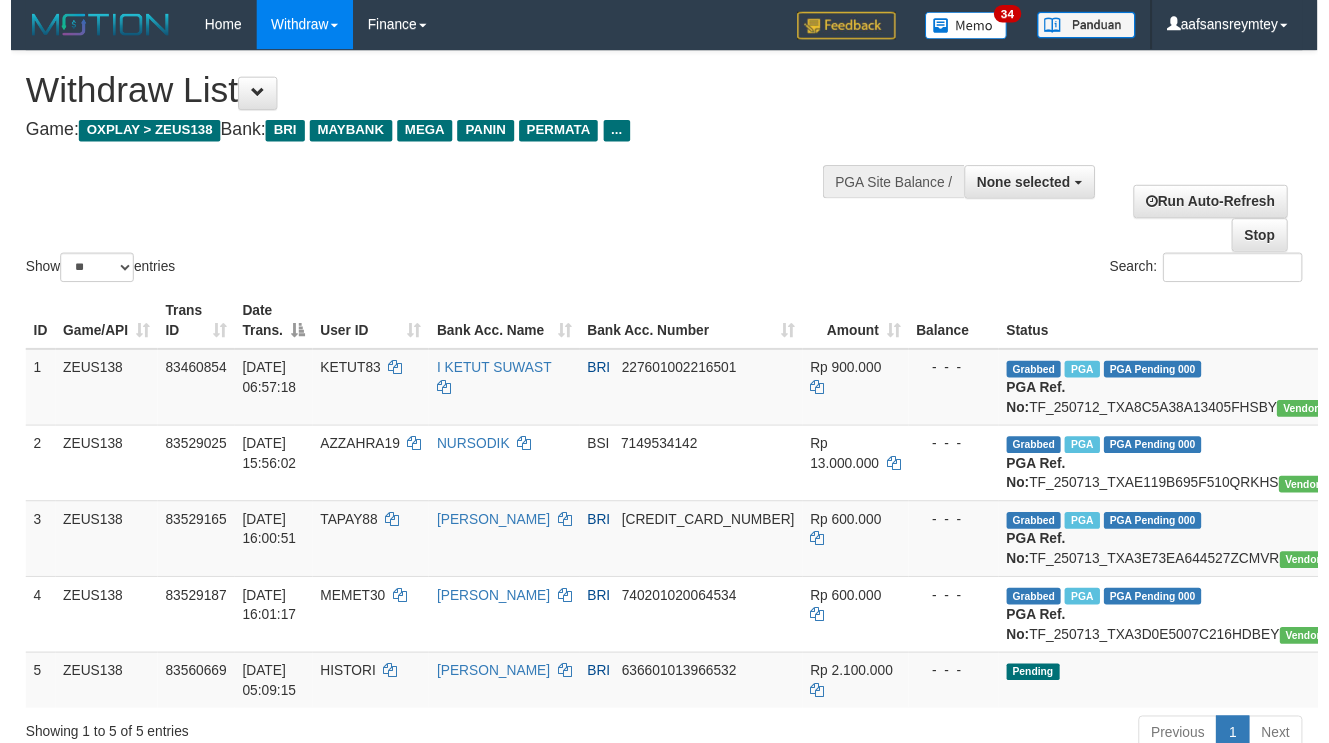 scroll, scrollTop: 358, scrollLeft: 0, axis: vertical 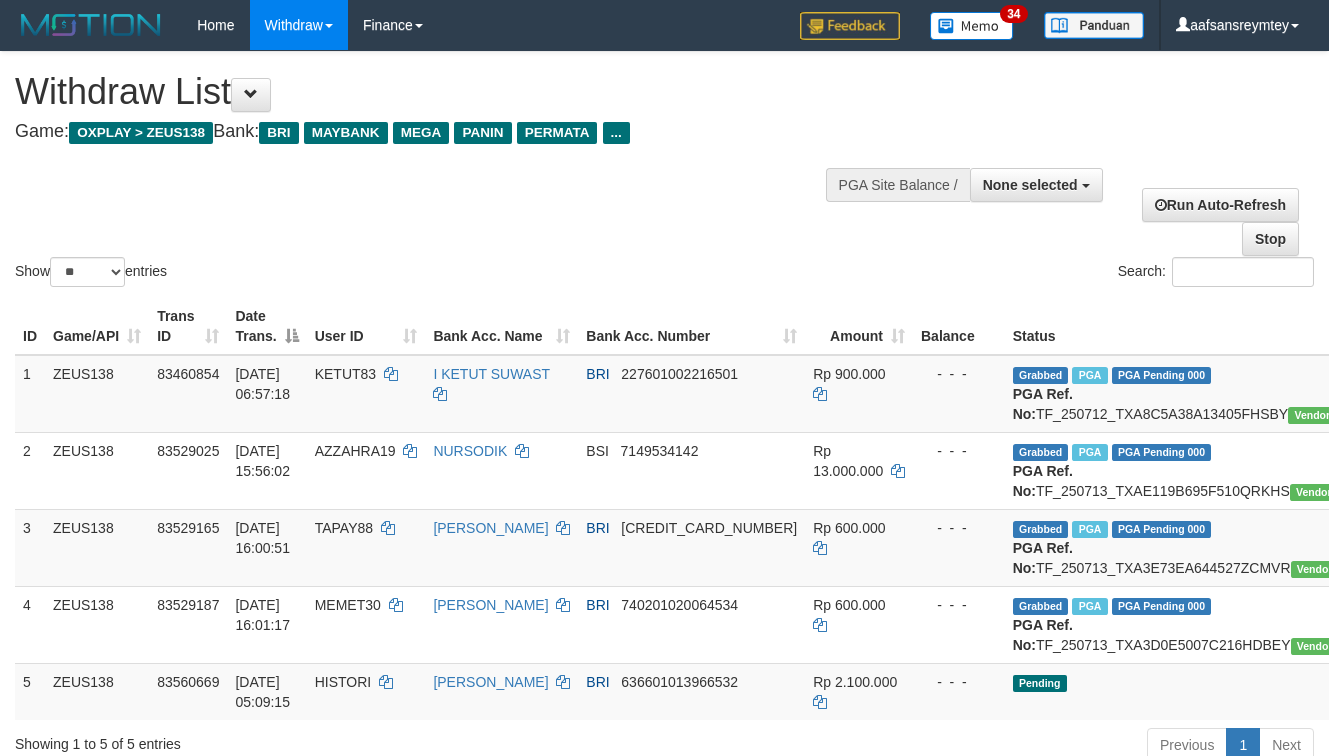 select 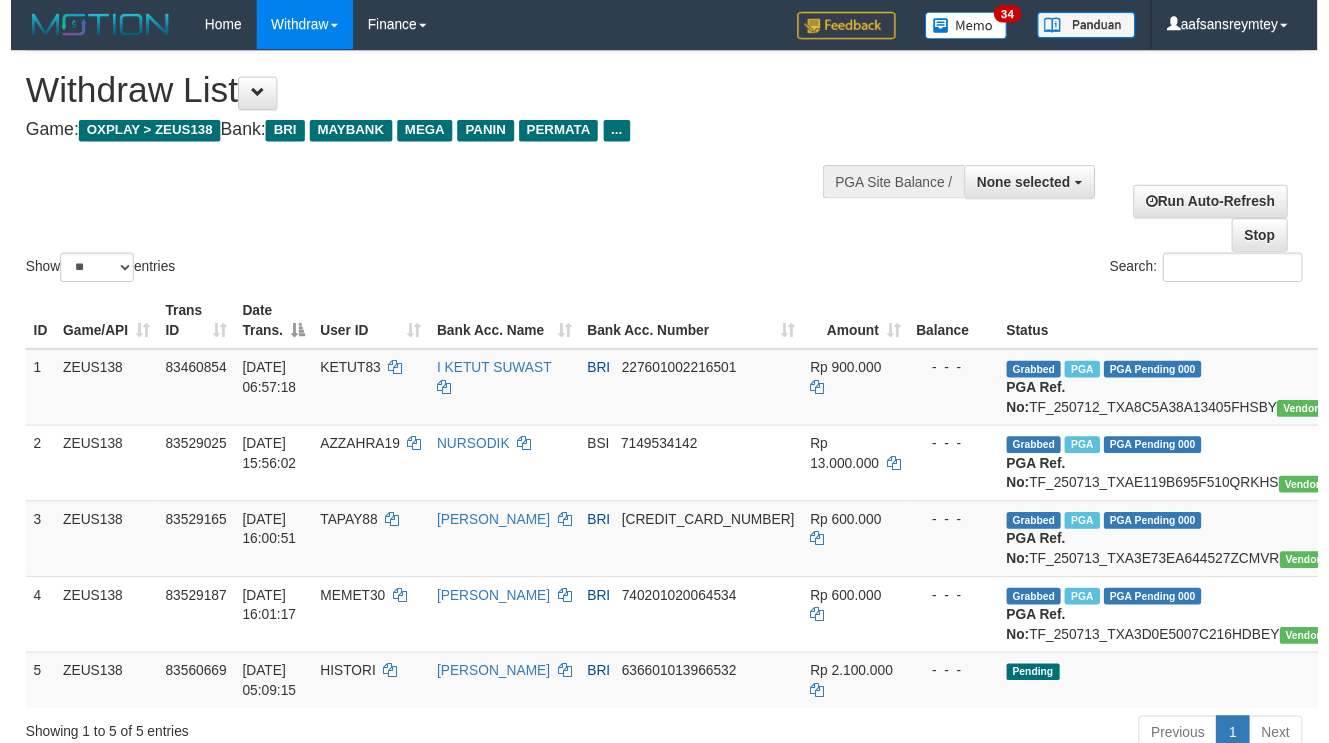 scroll, scrollTop: 358, scrollLeft: 0, axis: vertical 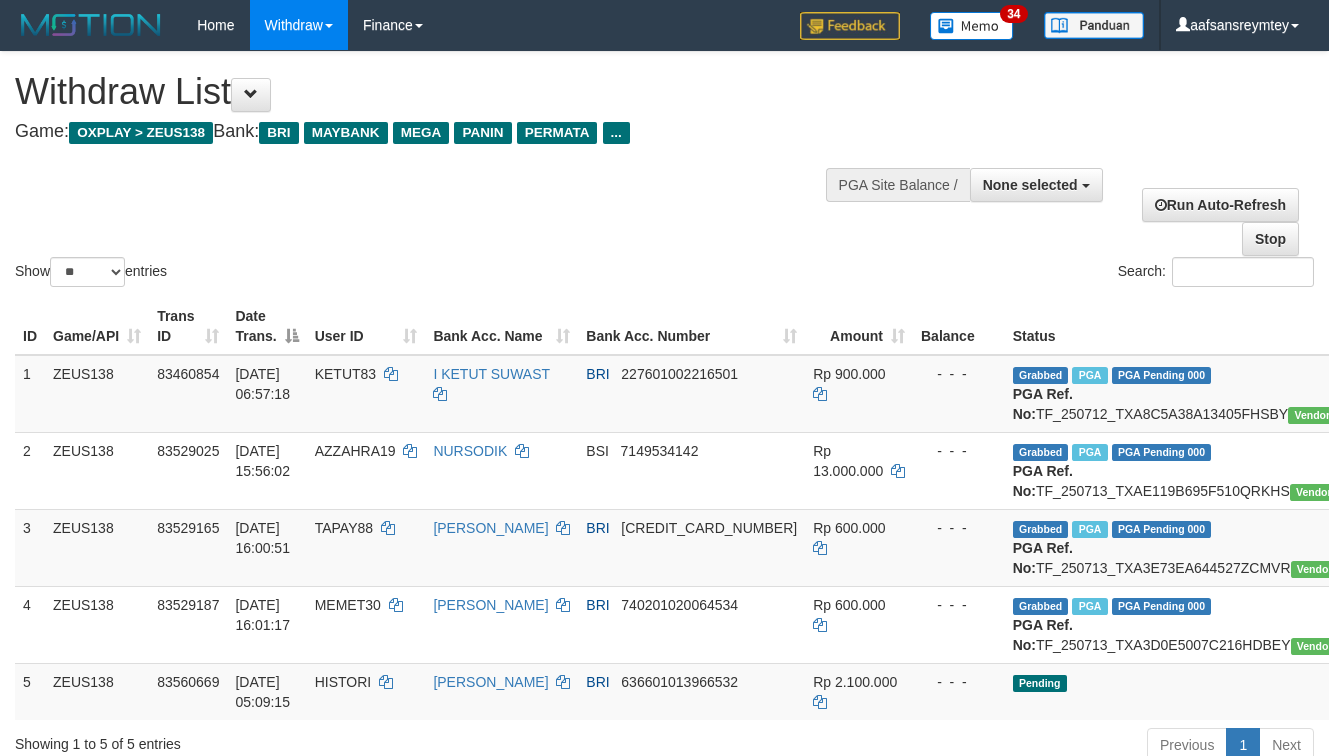 select 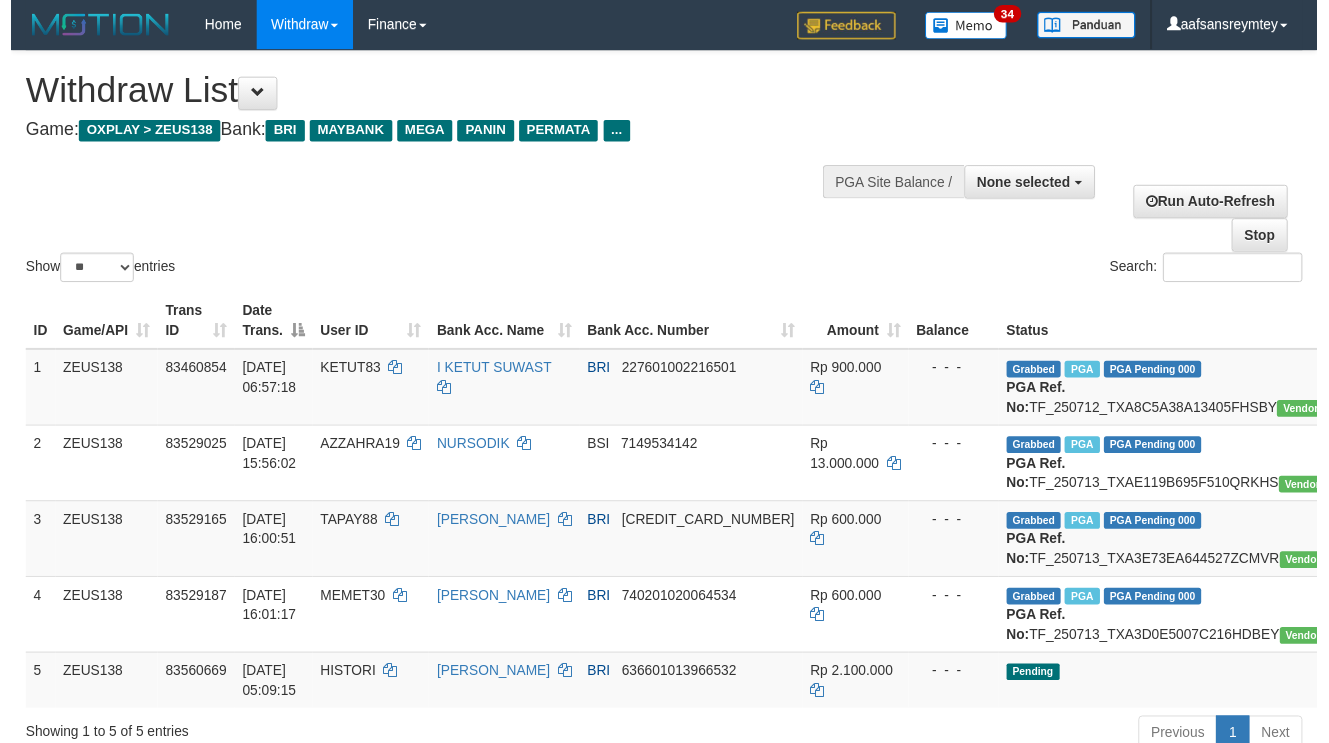 scroll, scrollTop: 358, scrollLeft: 0, axis: vertical 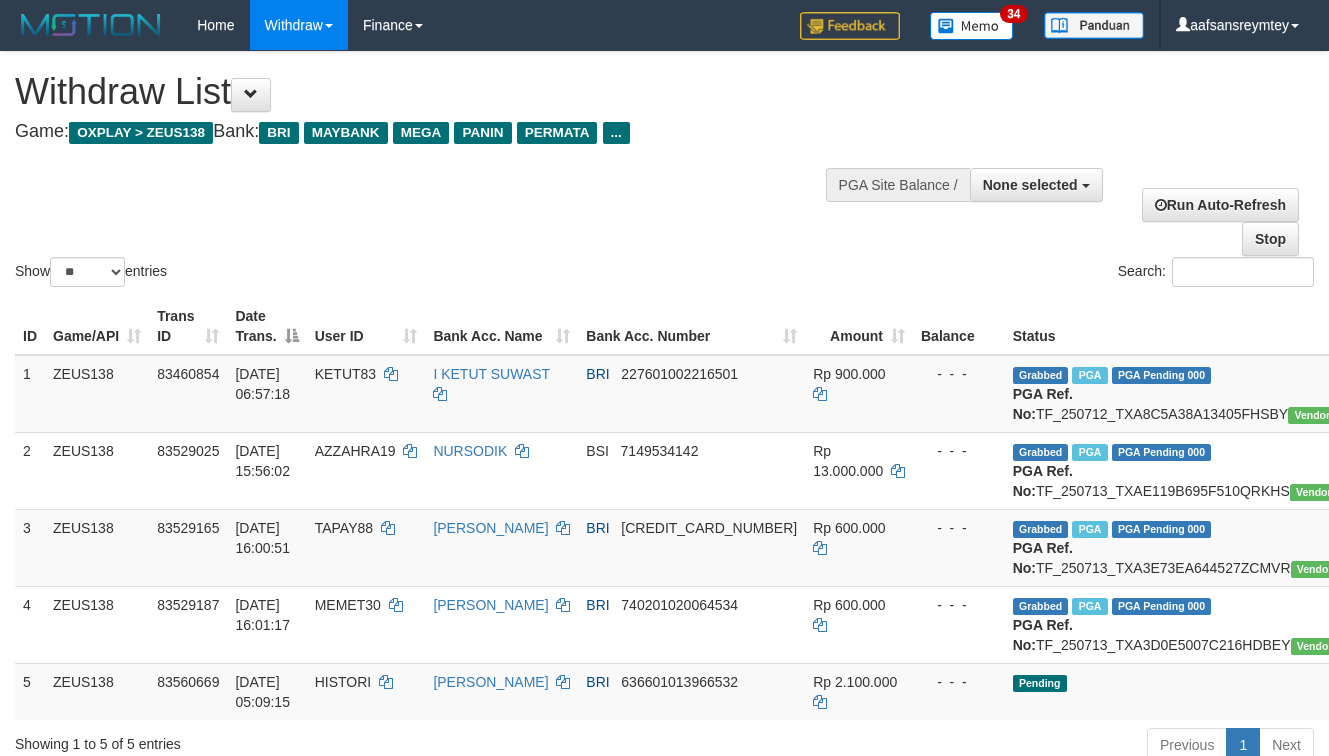select 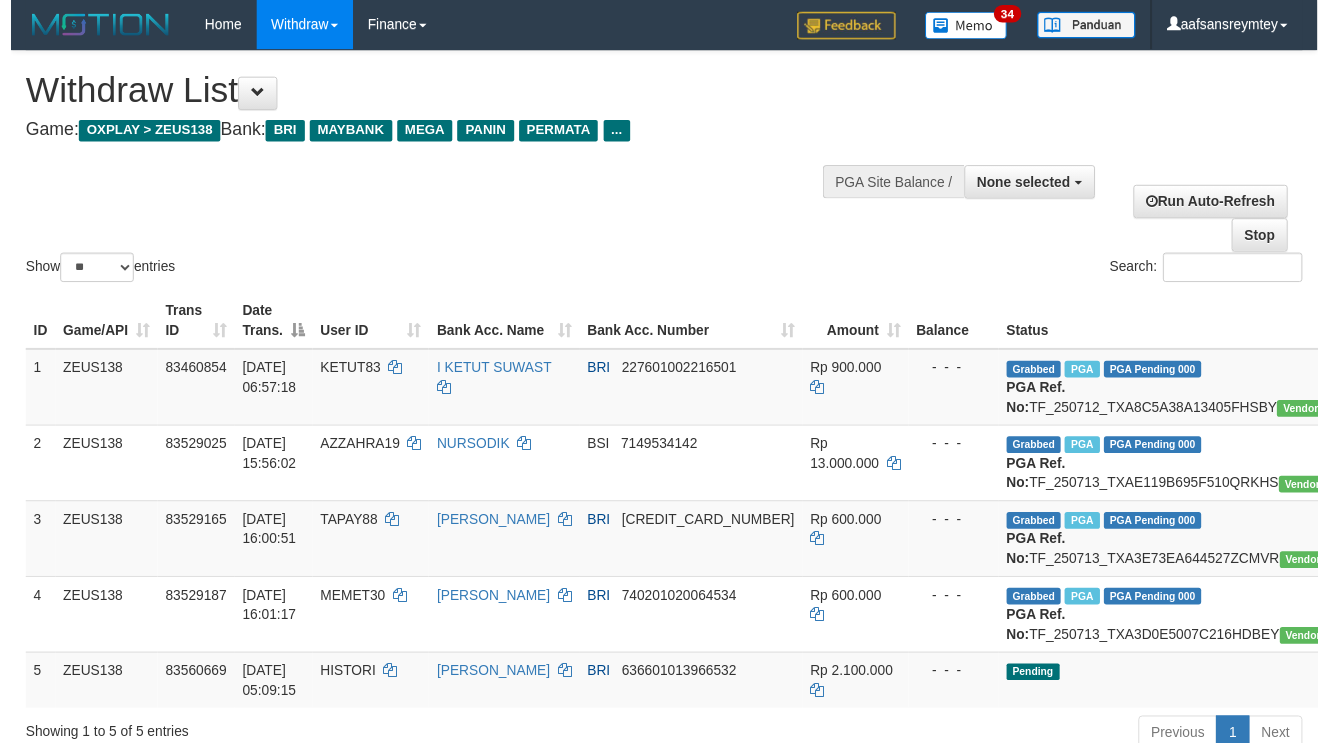 scroll, scrollTop: 358, scrollLeft: 0, axis: vertical 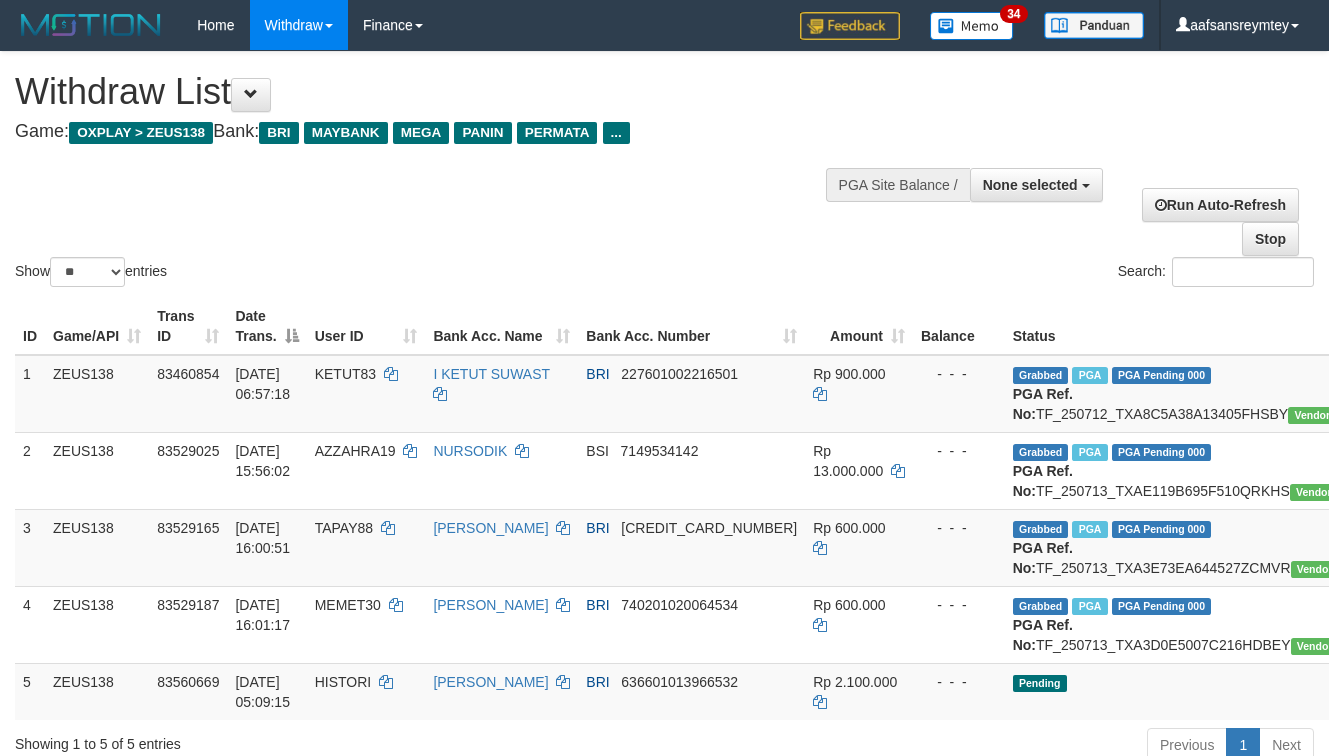 select 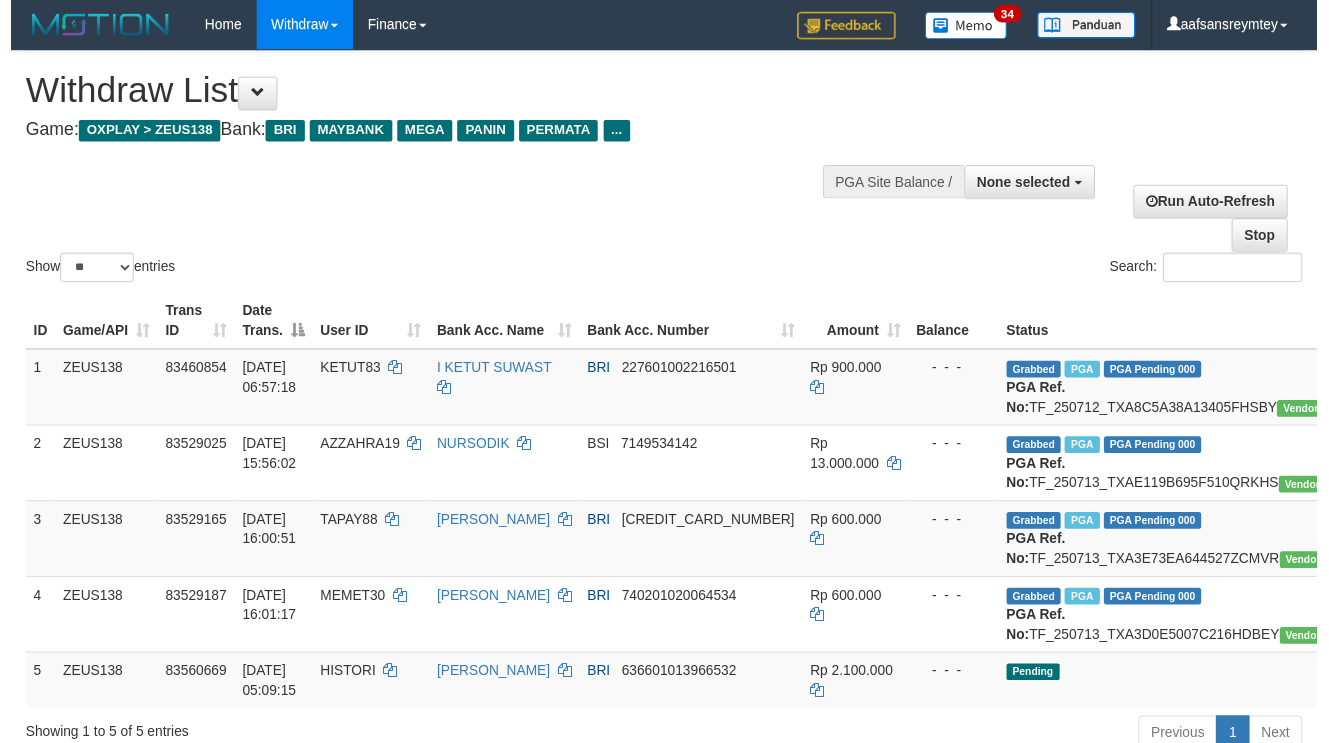 scroll, scrollTop: 358, scrollLeft: 0, axis: vertical 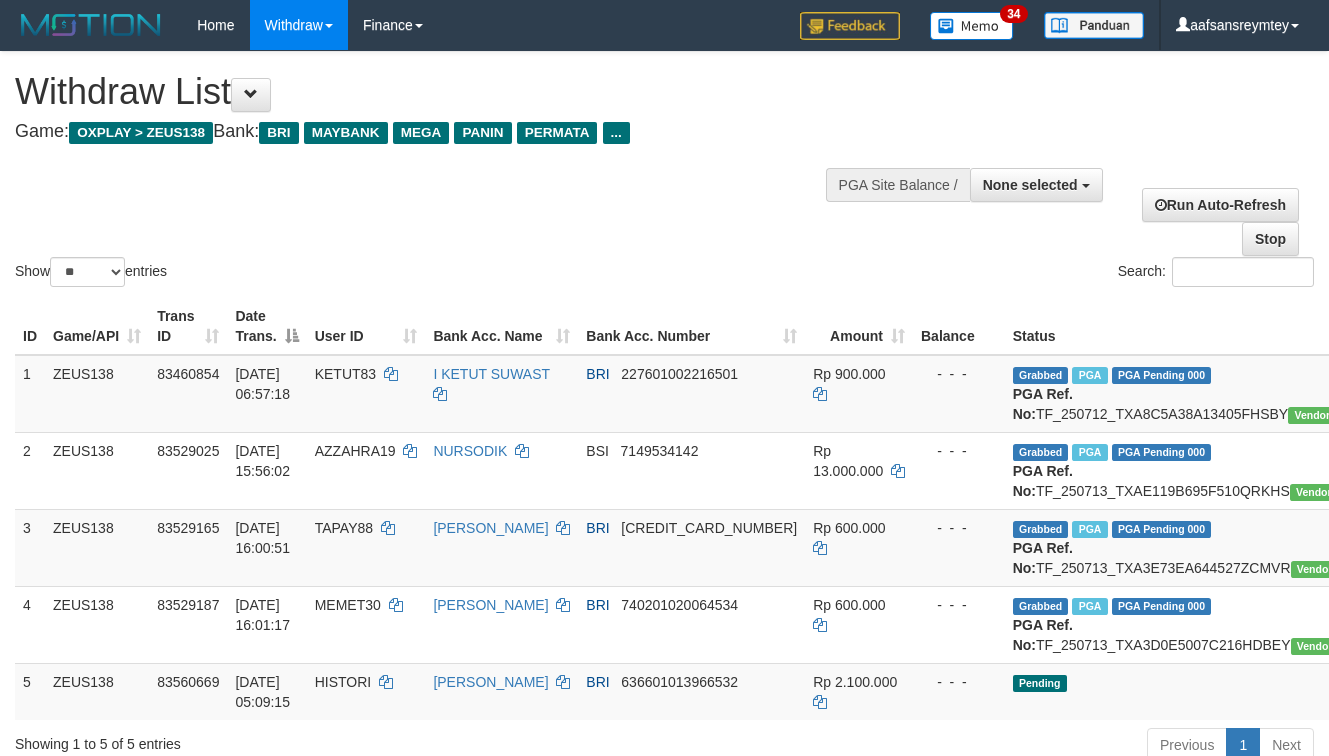 select 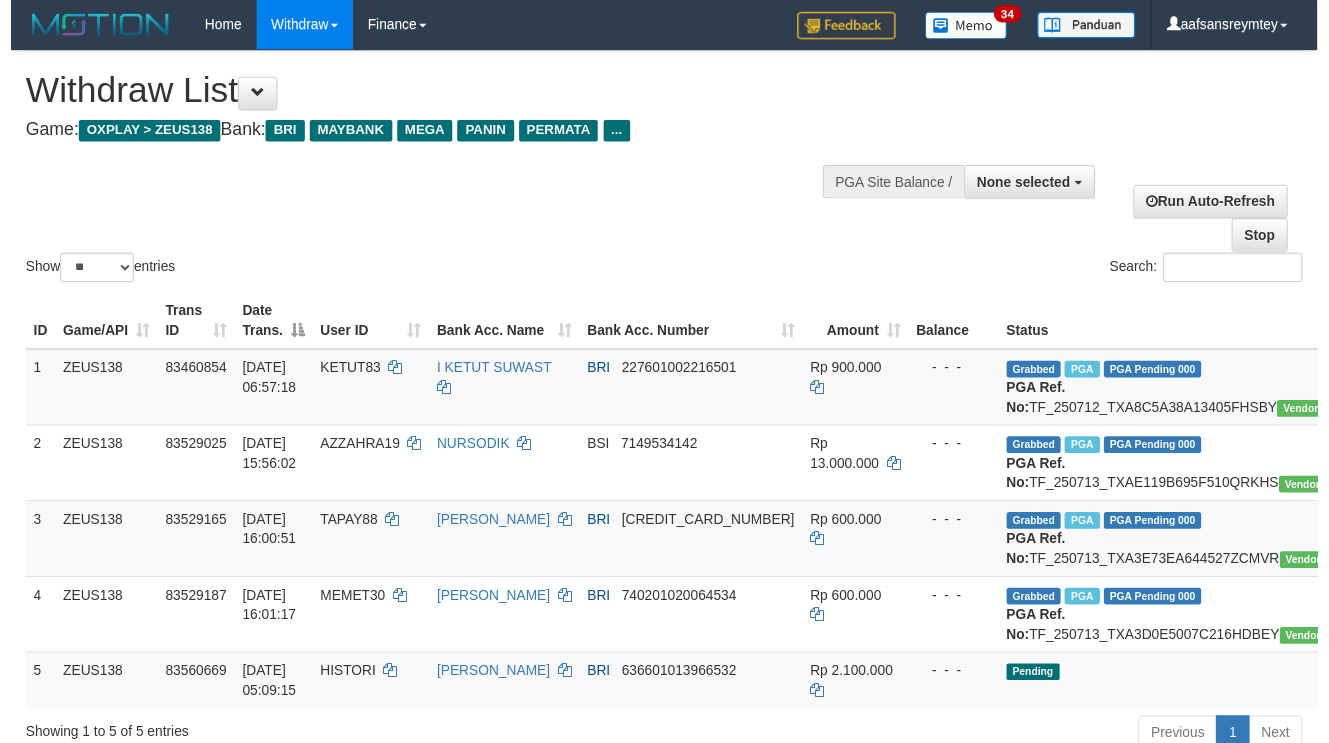 scroll, scrollTop: 358, scrollLeft: 0, axis: vertical 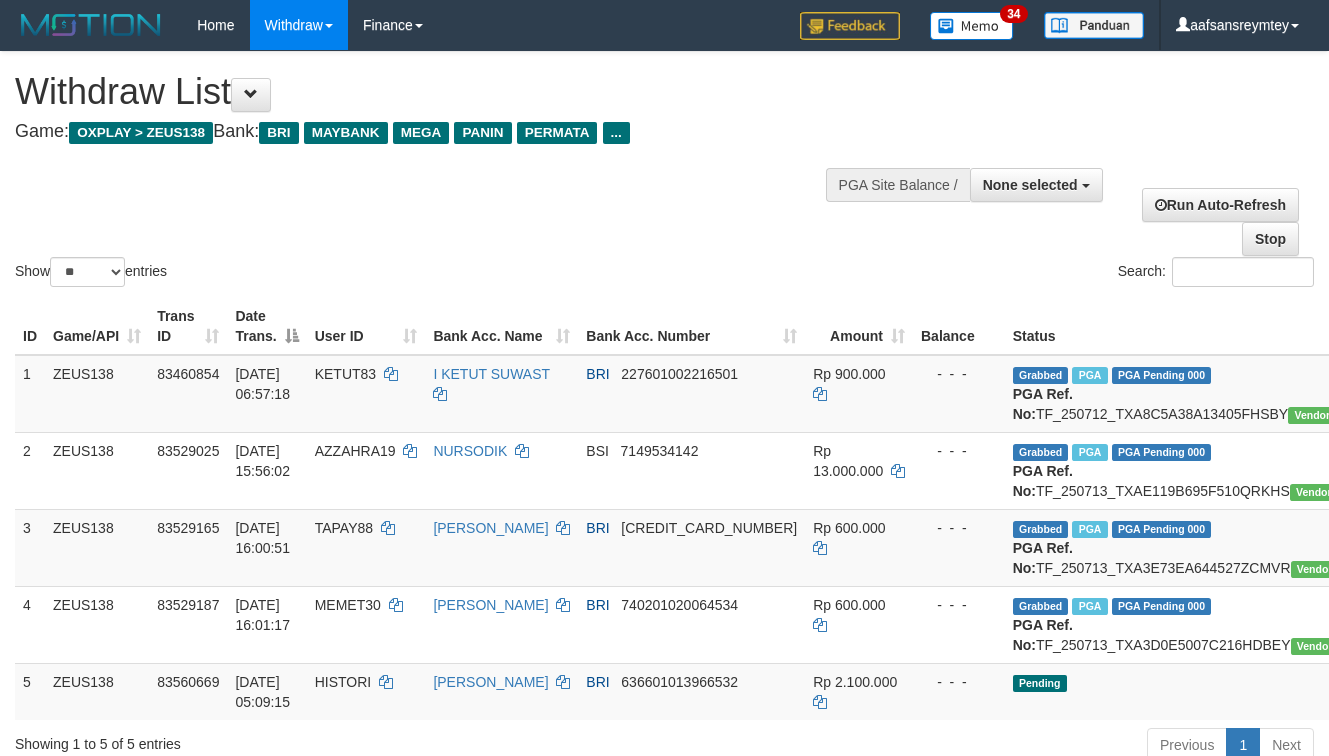 select 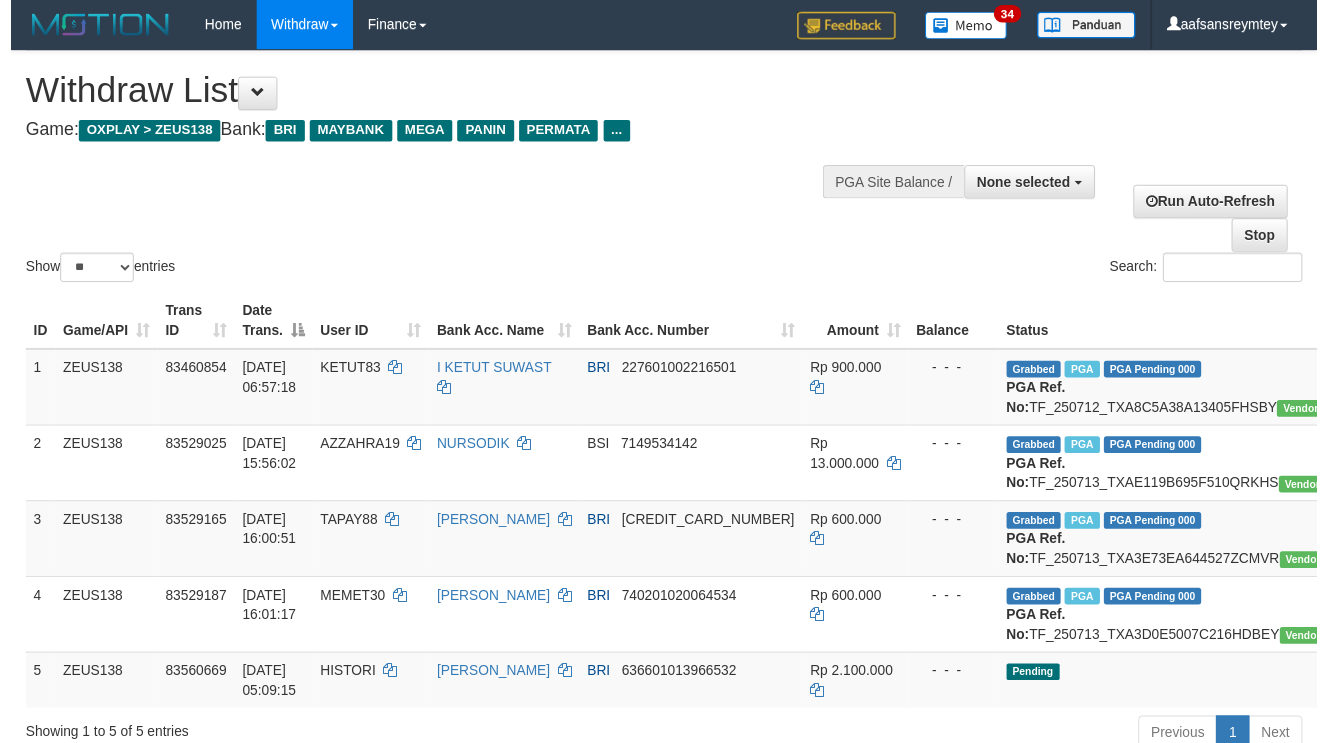 scroll, scrollTop: 358, scrollLeft: 0, axis: vertical 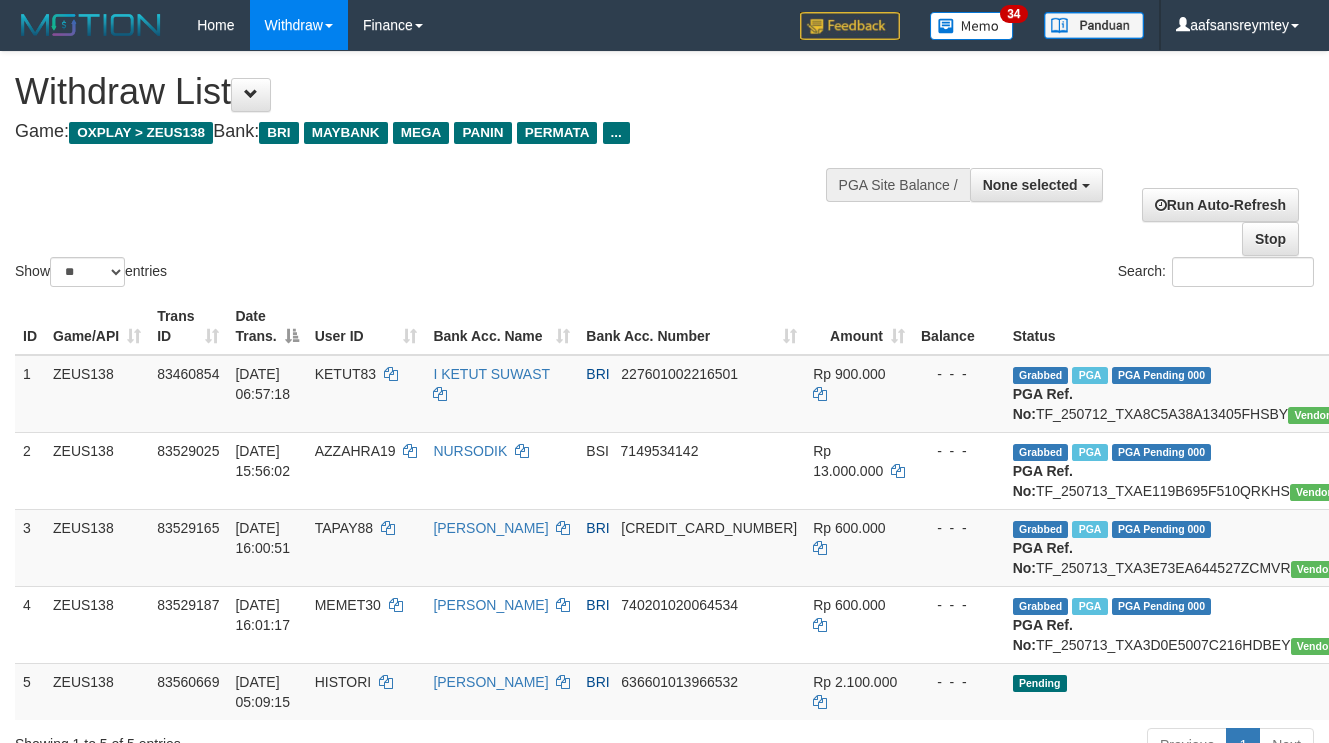 select 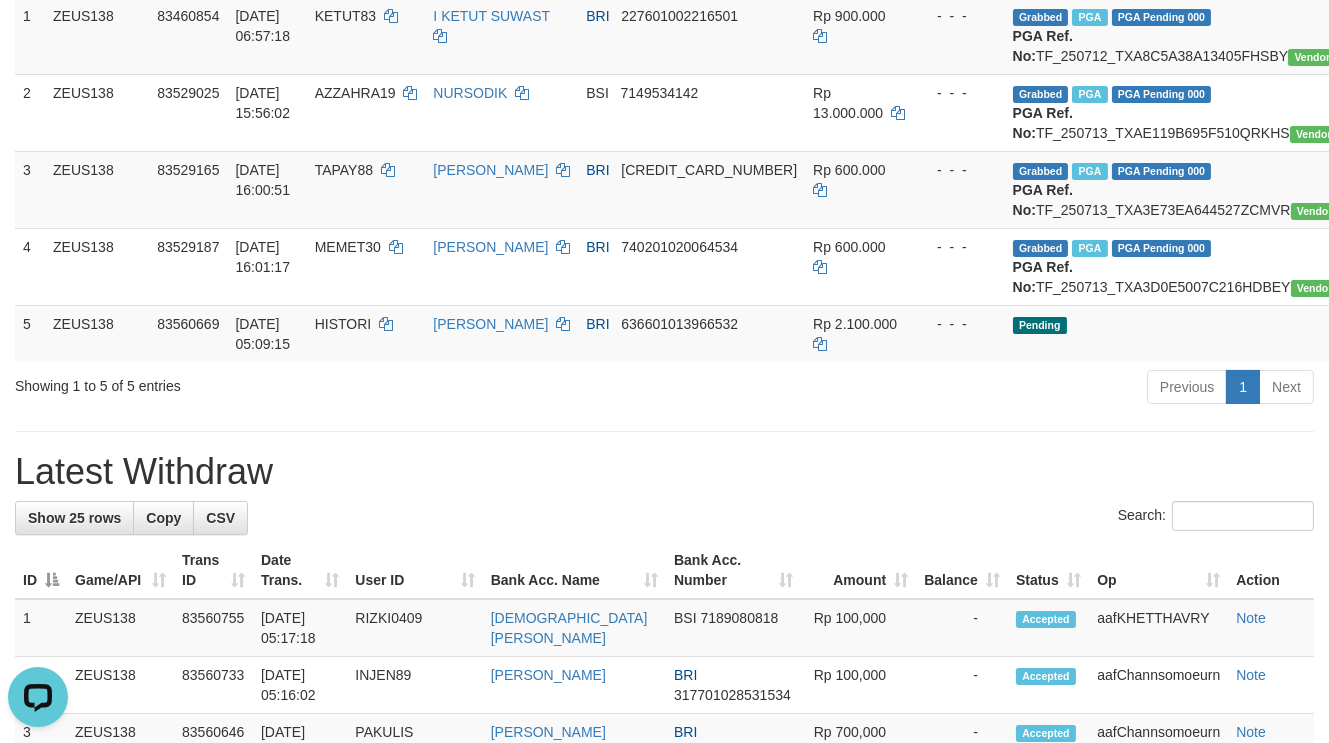 scroll, scrollTop: 0, scrollLeft: 0, axis: both 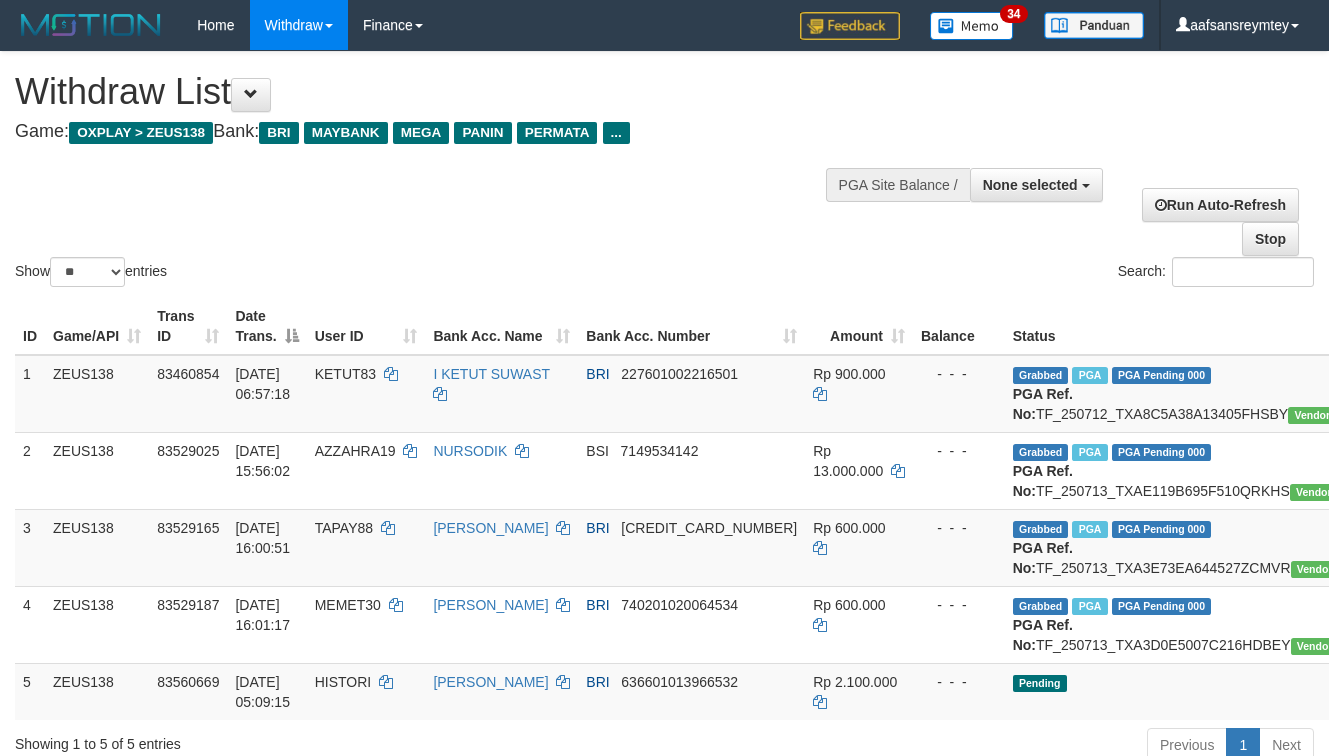 select 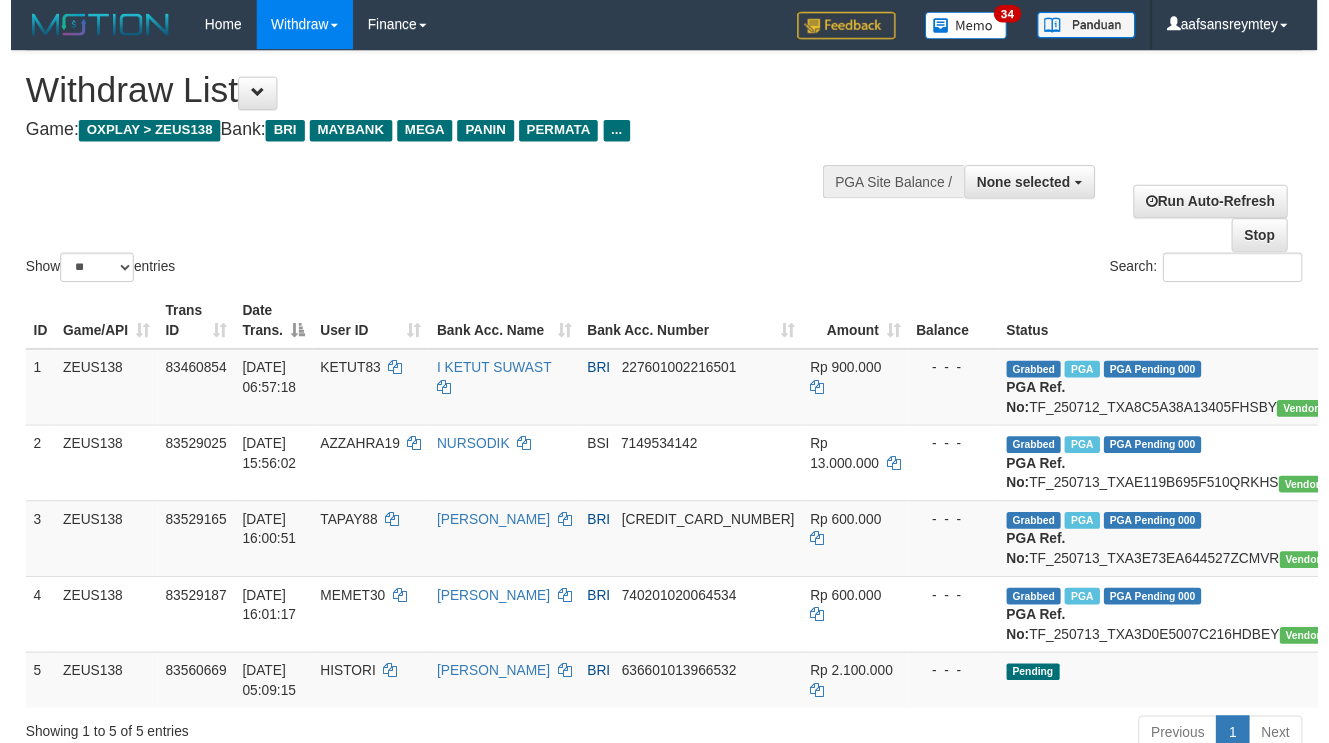 scroll, scrollTop: 358, scrollLeft: 0, axis: vertical 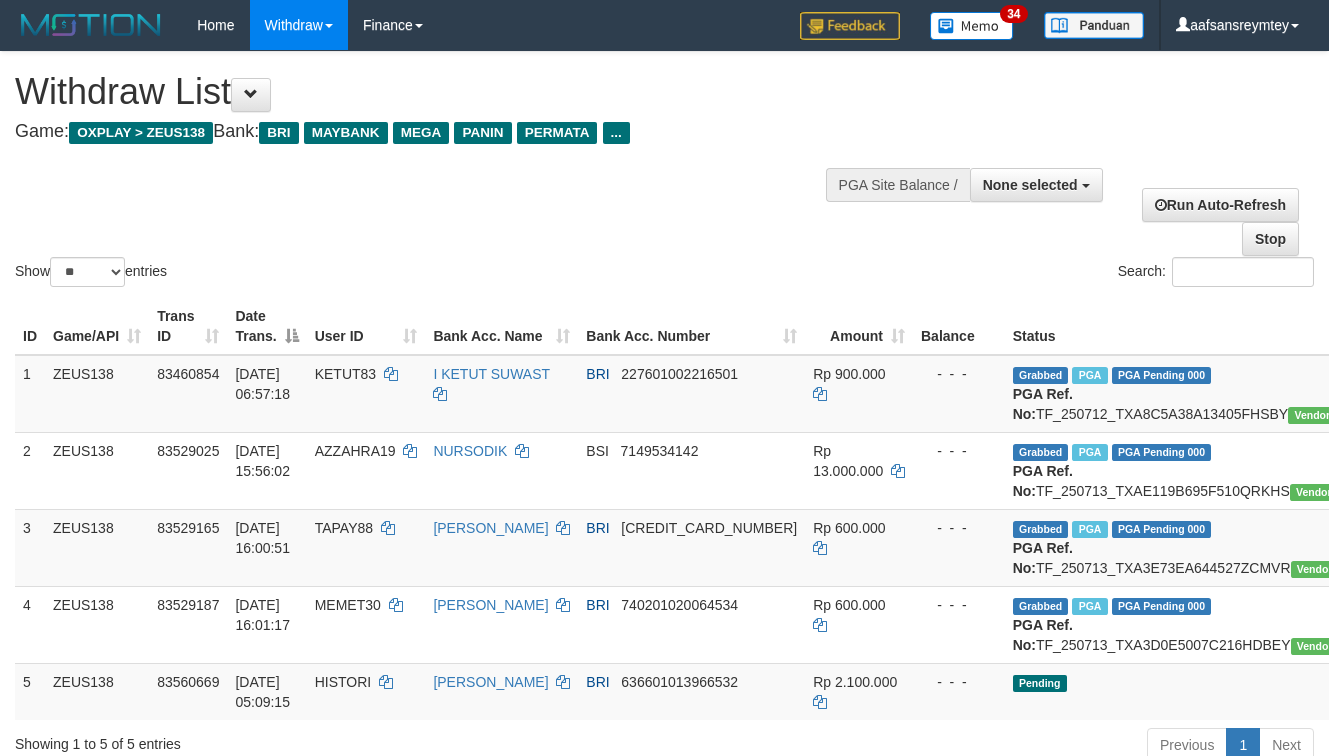 select 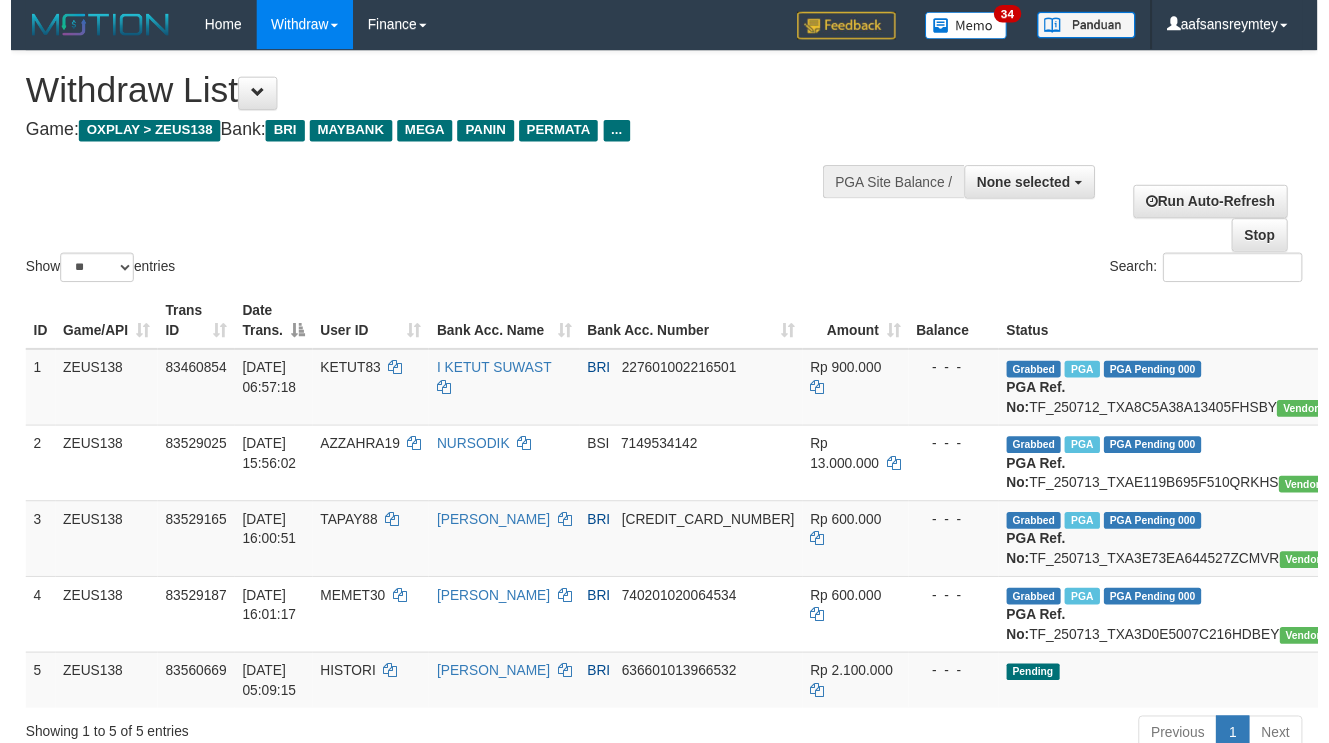scroll, scrollTop: 358, scrollLeft: 0, axis: vertical 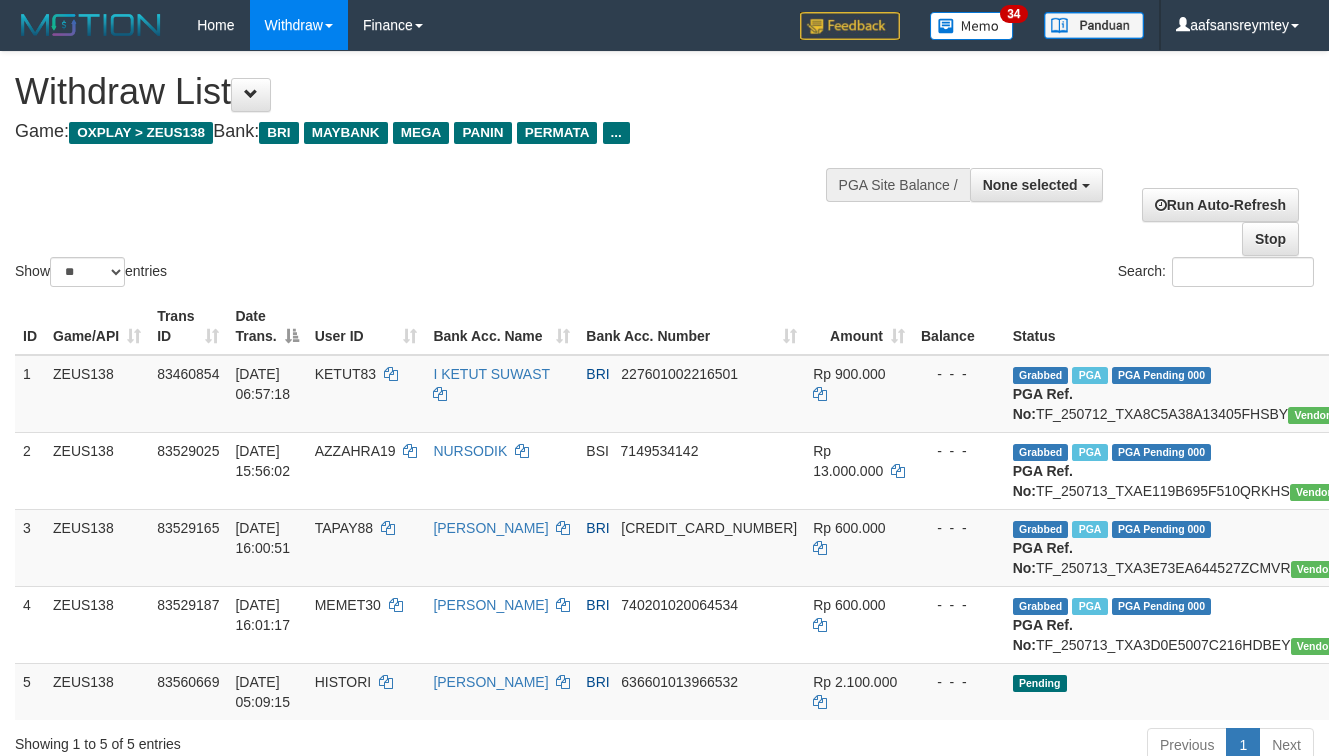 select 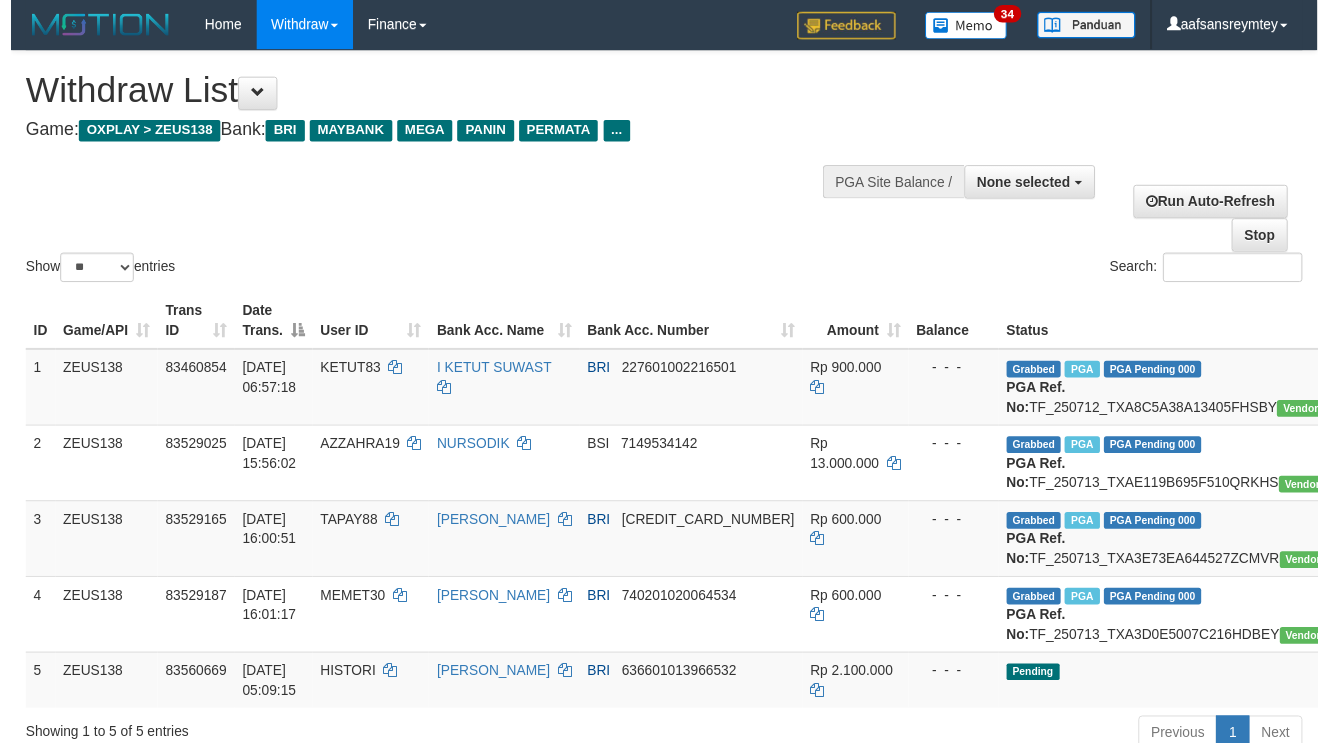 scroll, scrollTop: 358, scrollLeft: 0, axis: vertical 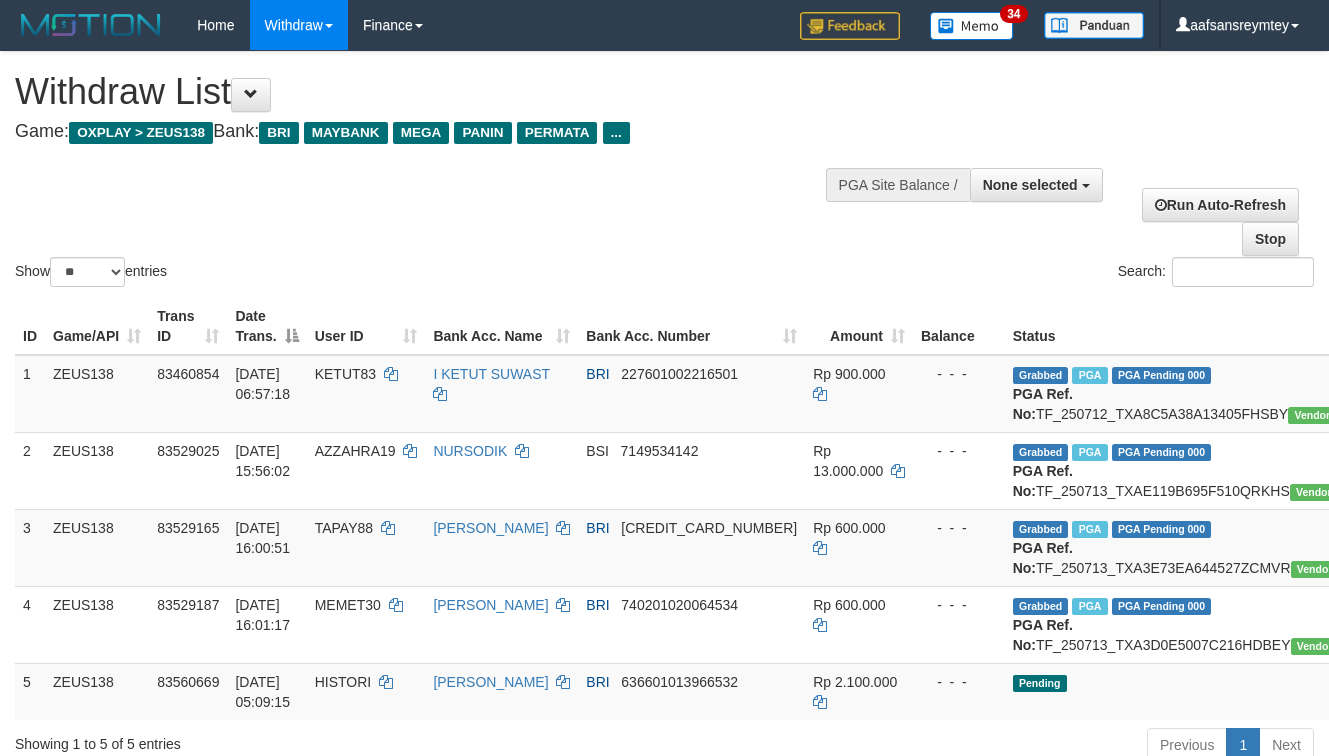 select 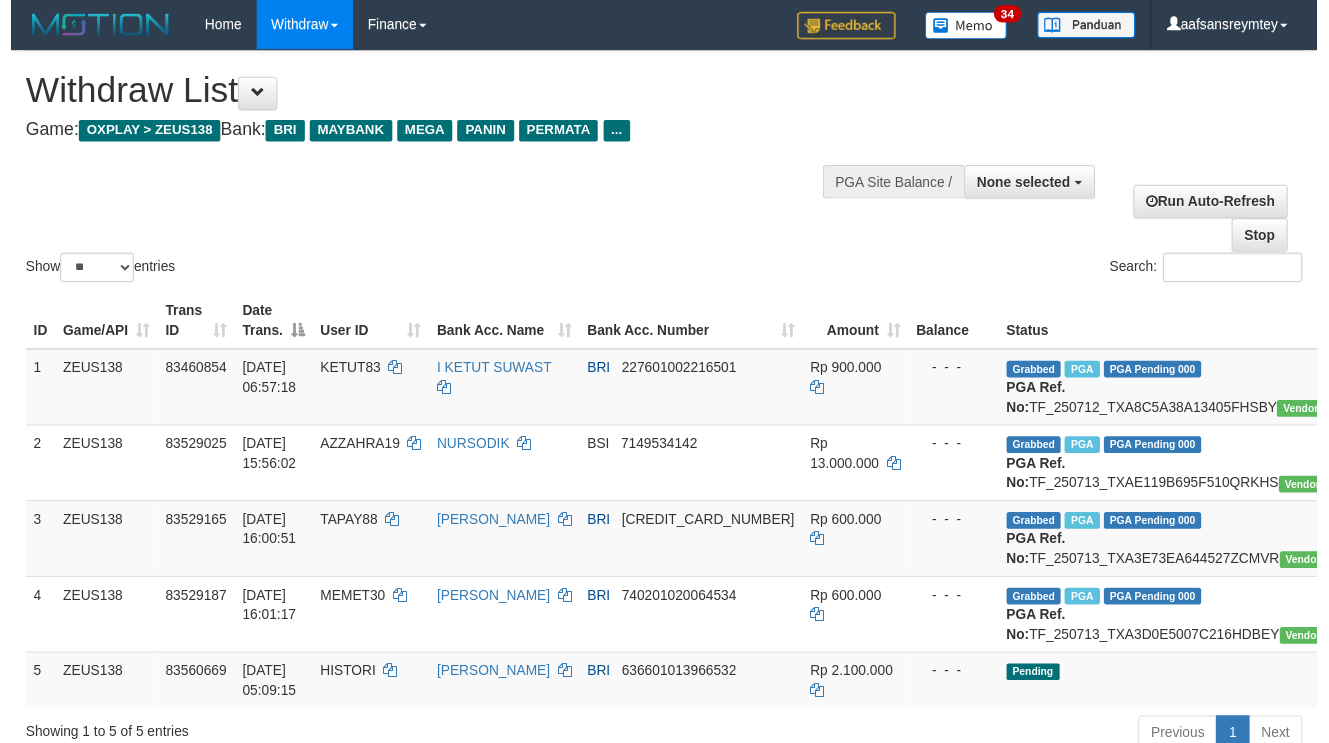 scroll, scrollTop: 358, scrollLeft: 0, axis: vertical 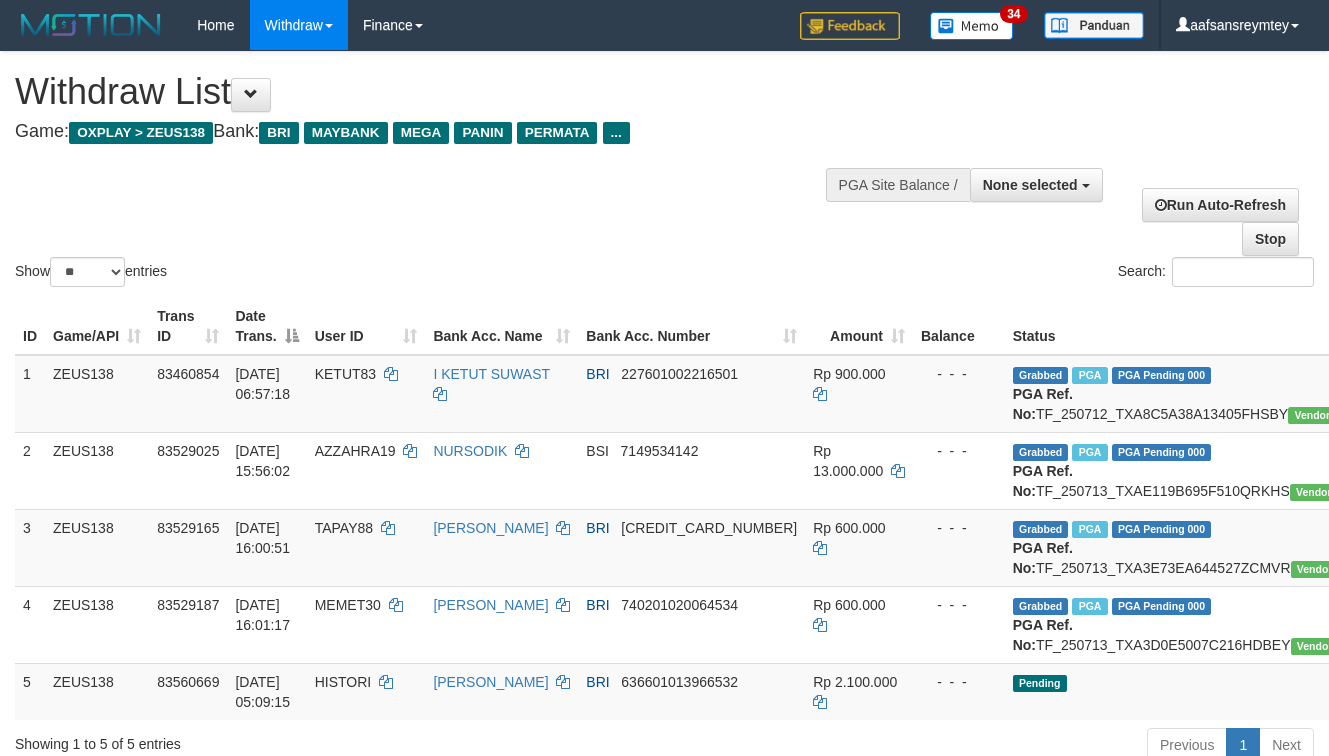 select 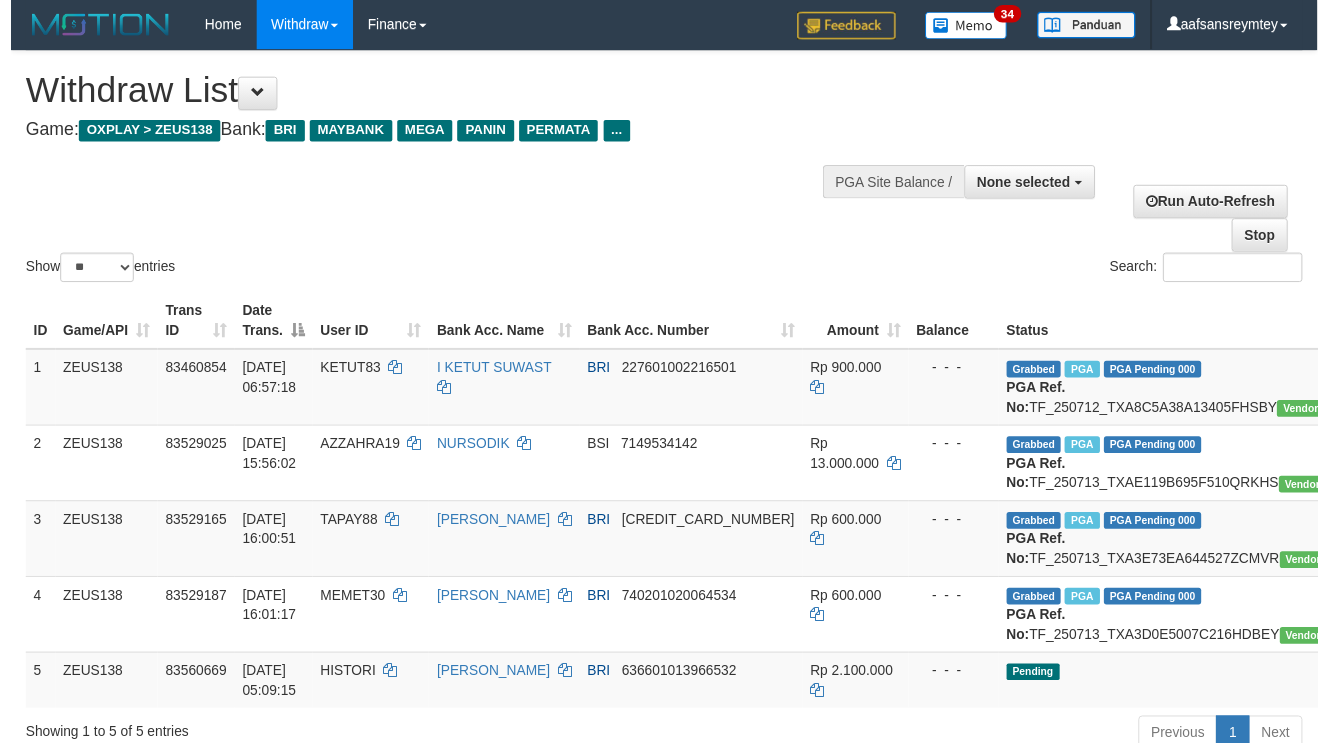 scroll, scrollTop: 358, scrollLeft: 0, axis: vertical 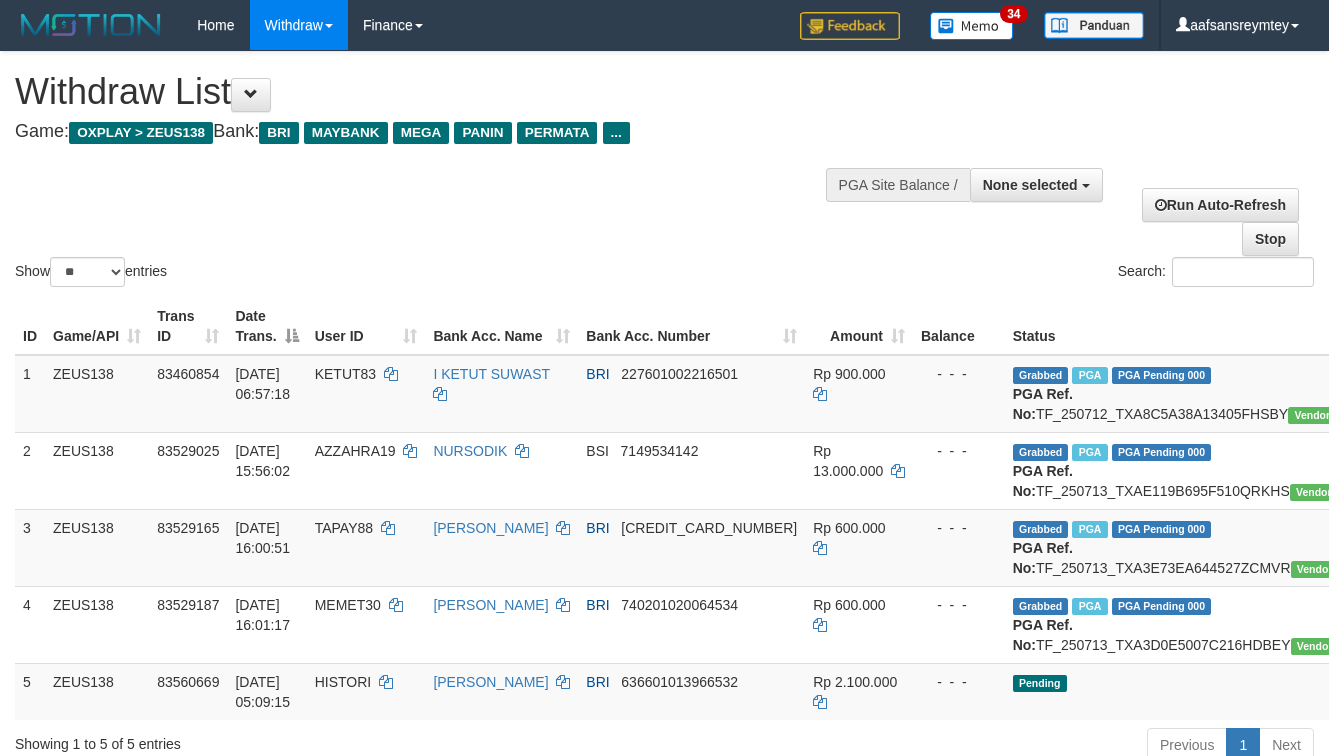 select 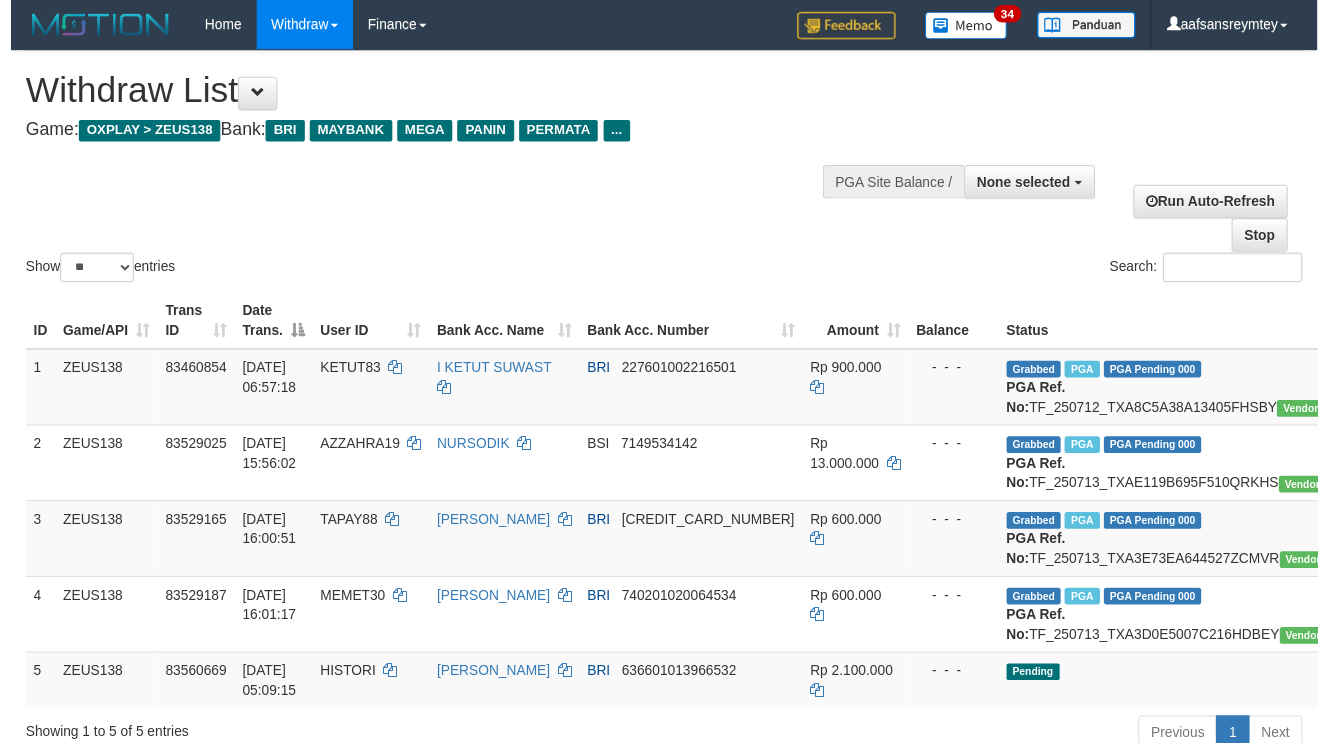 scroll, scrollTop: 358, scrollLeft: 0, axis: vertical 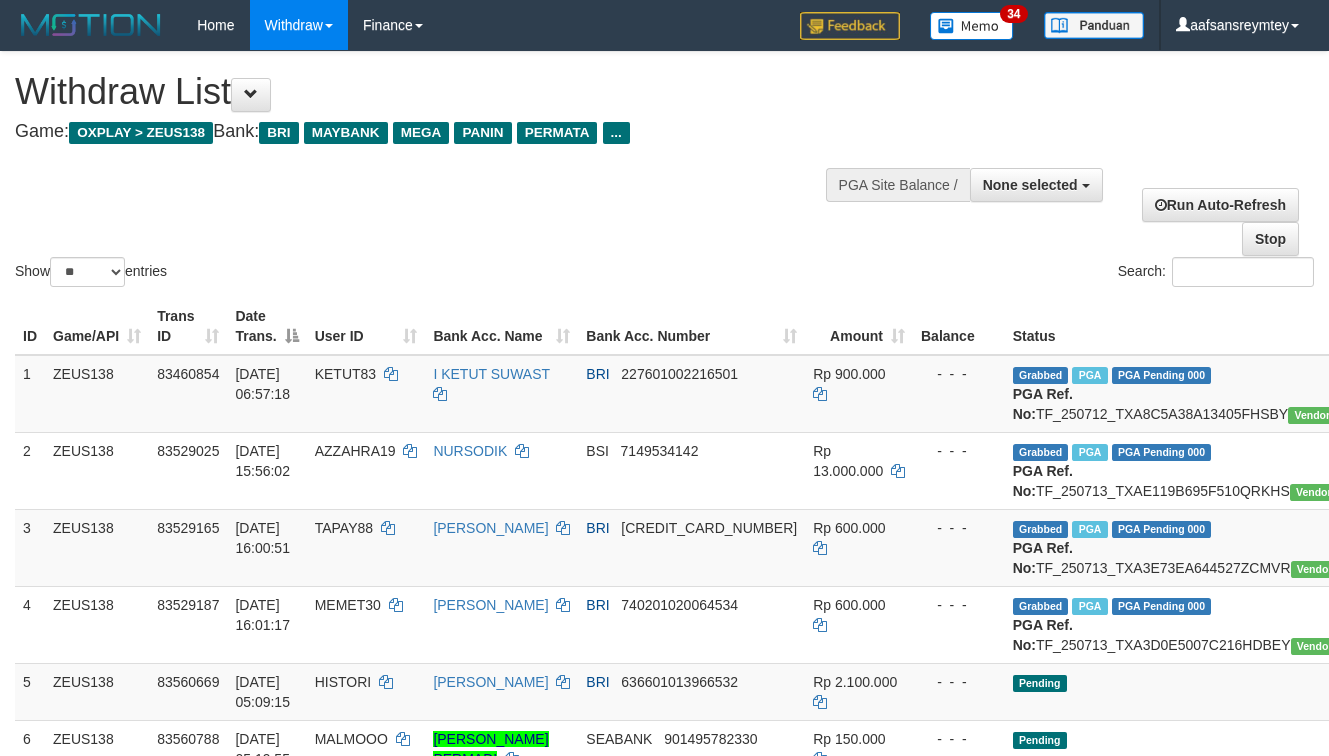 select 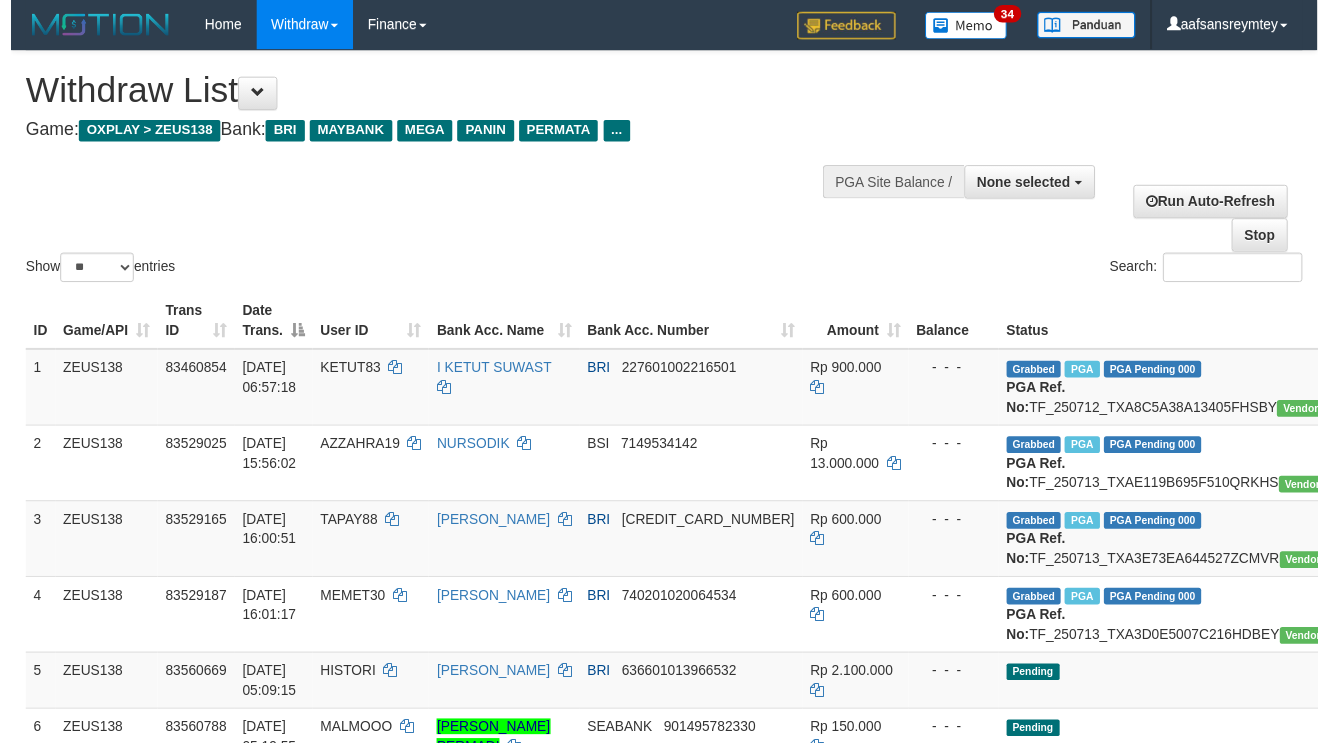 scroll, scrollTop: 358, scrollLeft: 0, axis: vertical 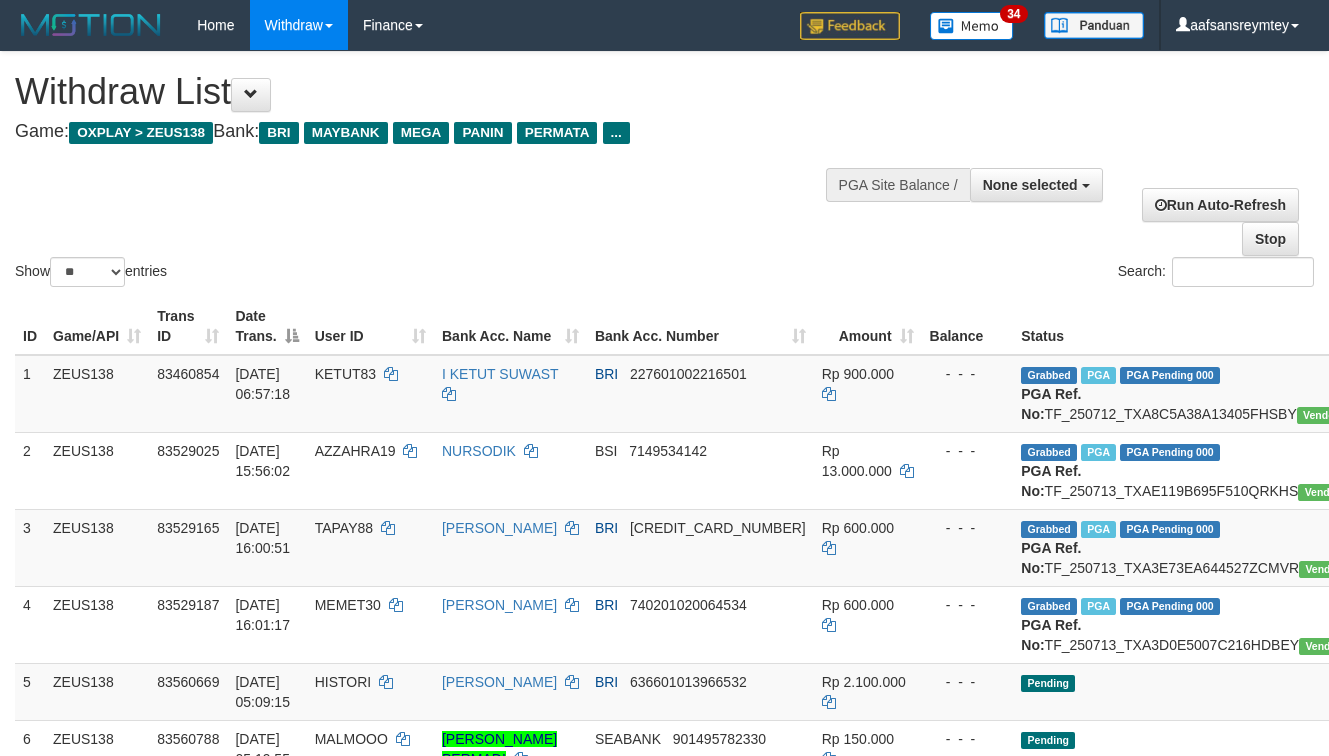 select 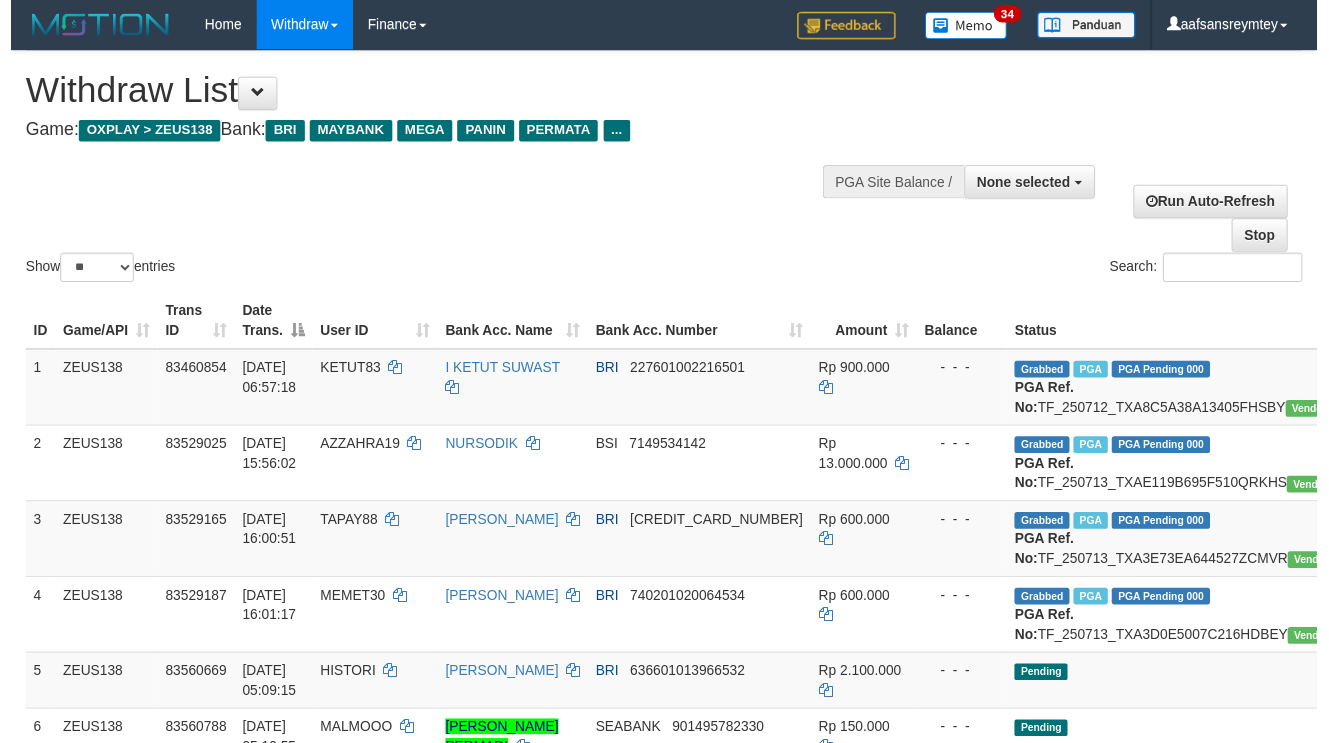 scroll, scrollTop: 358, scrollLeft: 0, axis: vertical 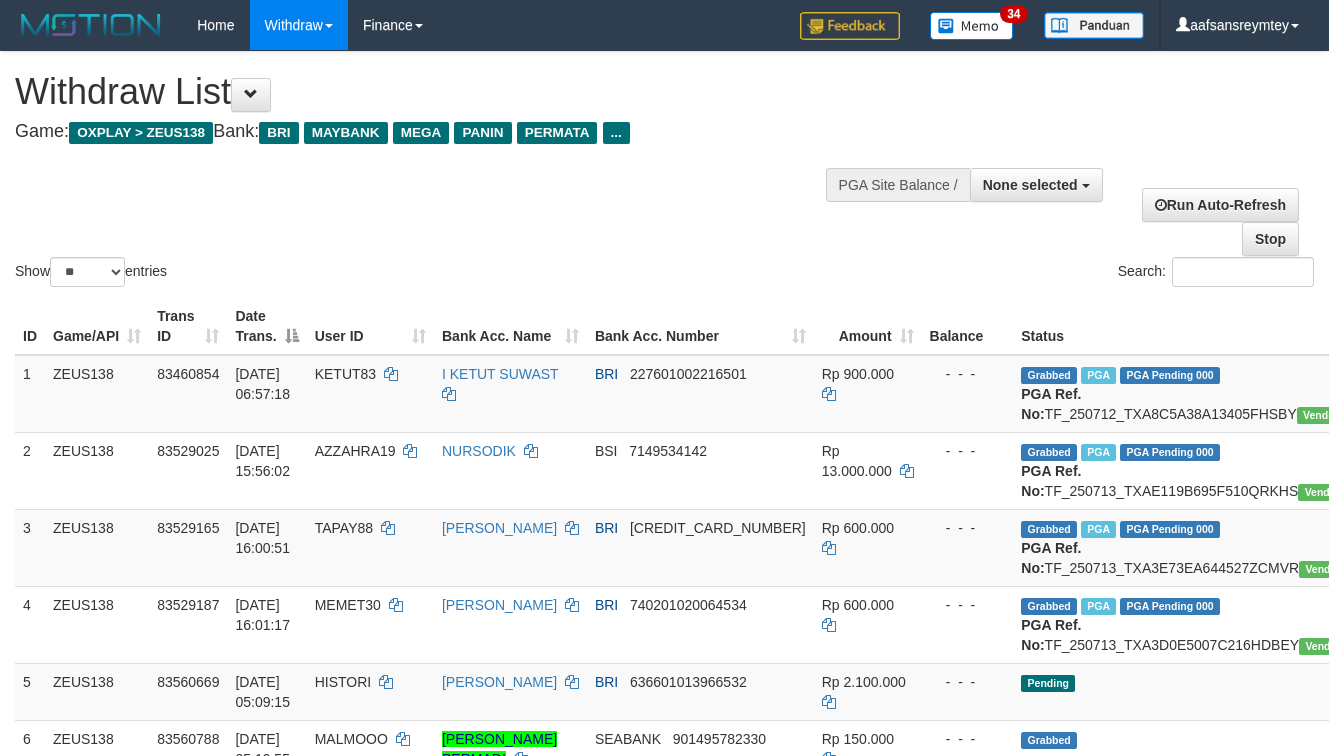 select 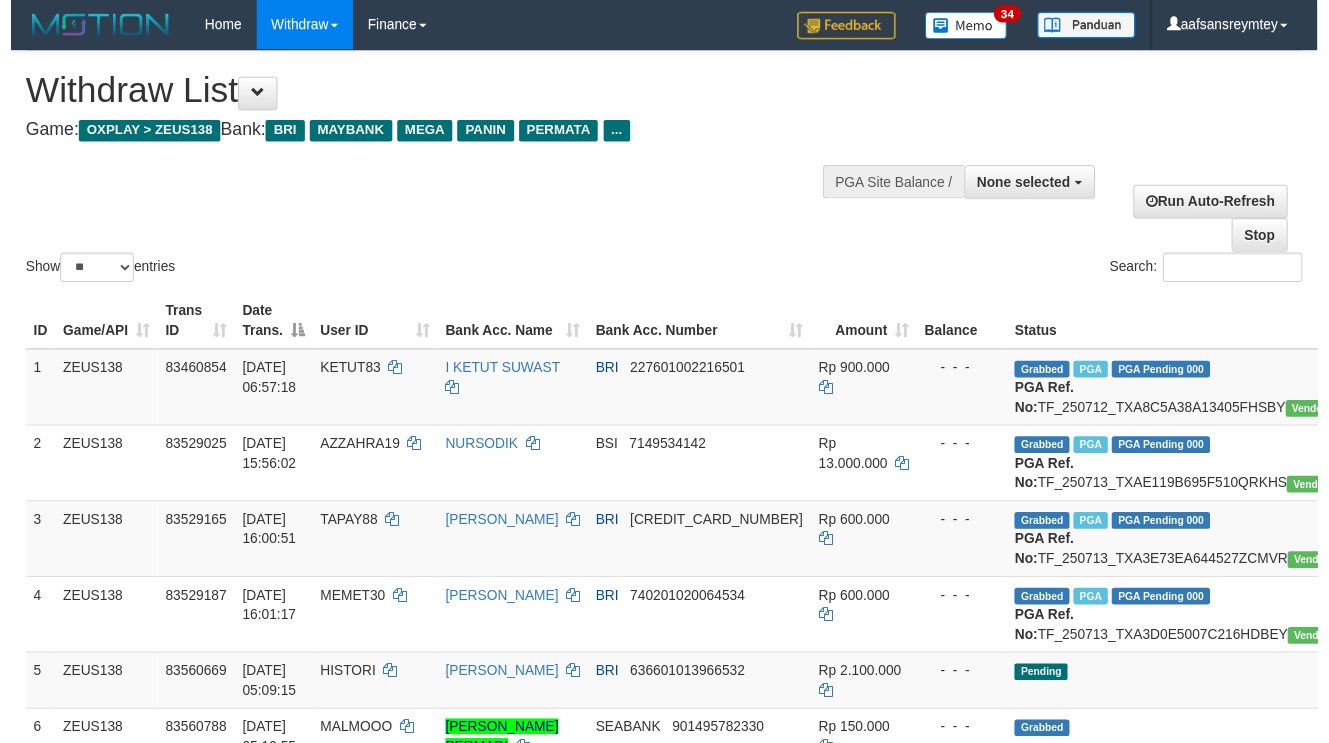 scroll, scrollTop: 358, scrollLeft: 0, axis: vertical 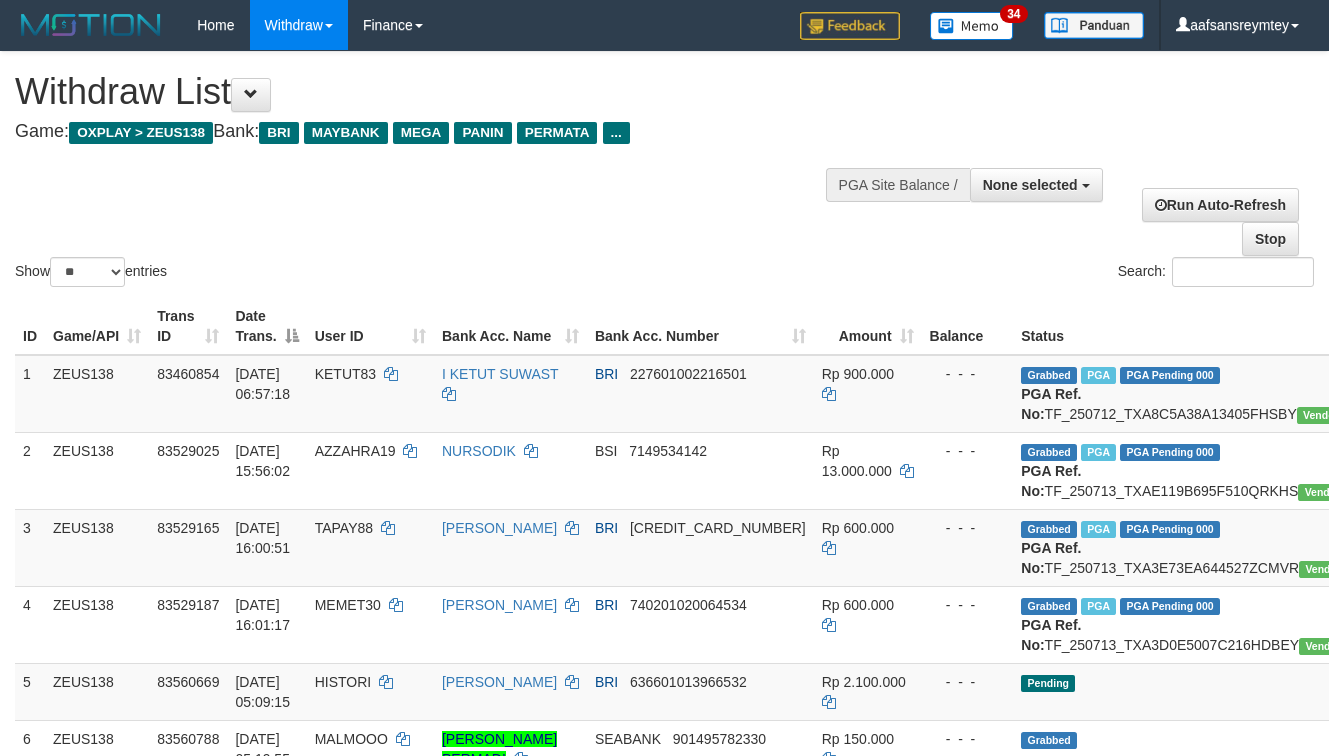 select 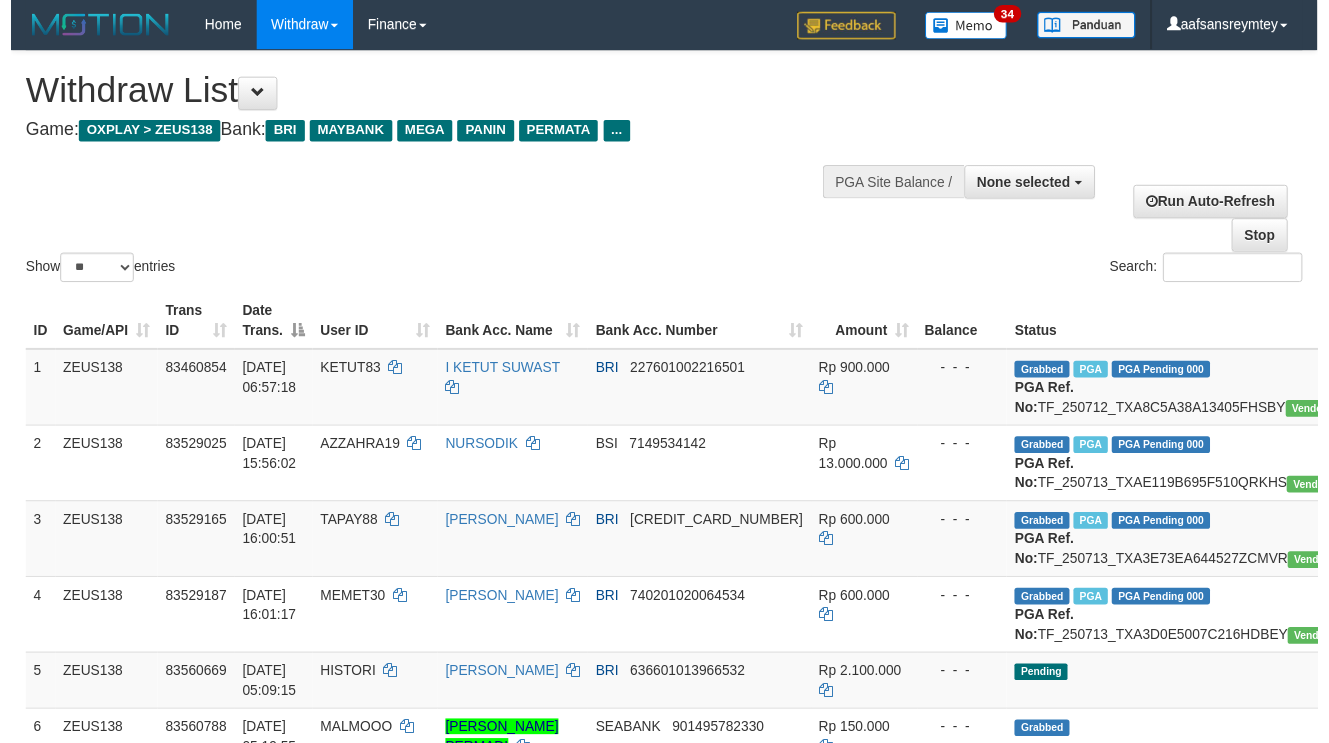 scroll, scrollTop: 358, scrollLeft: 0, axis: vertical 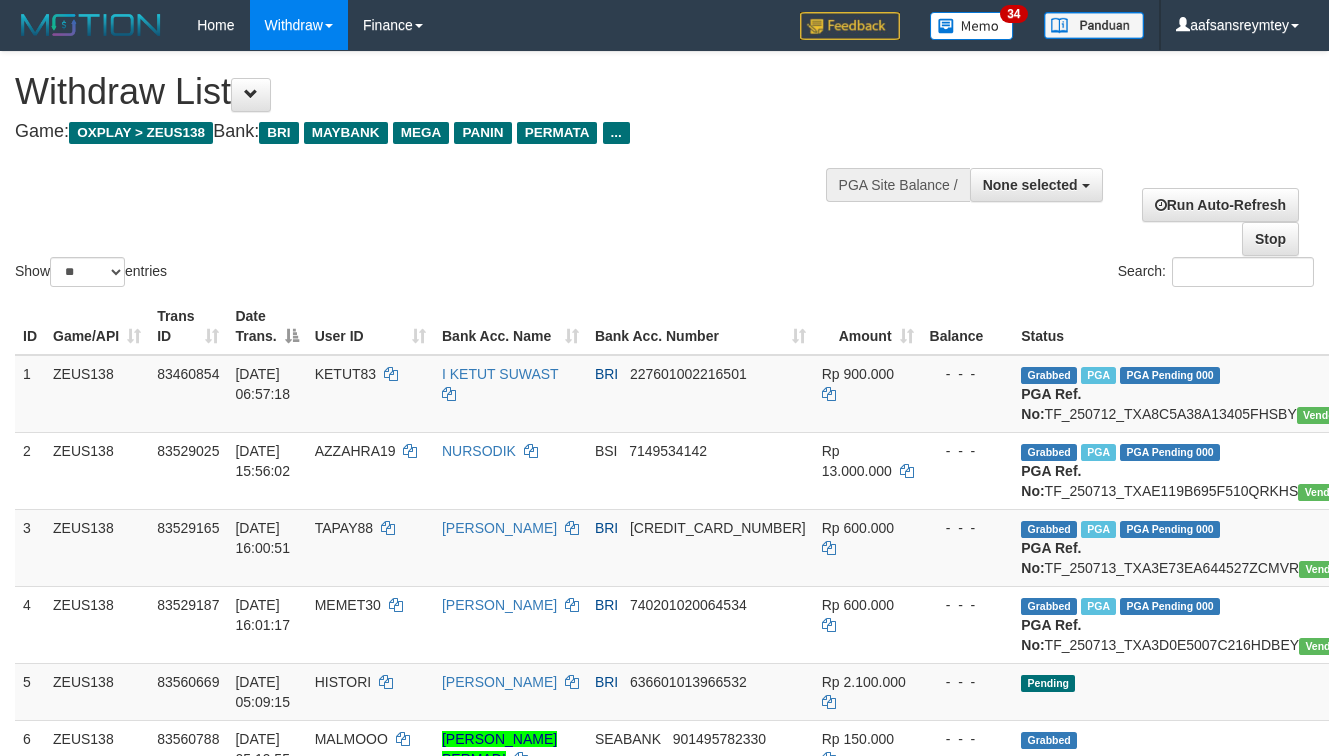 select 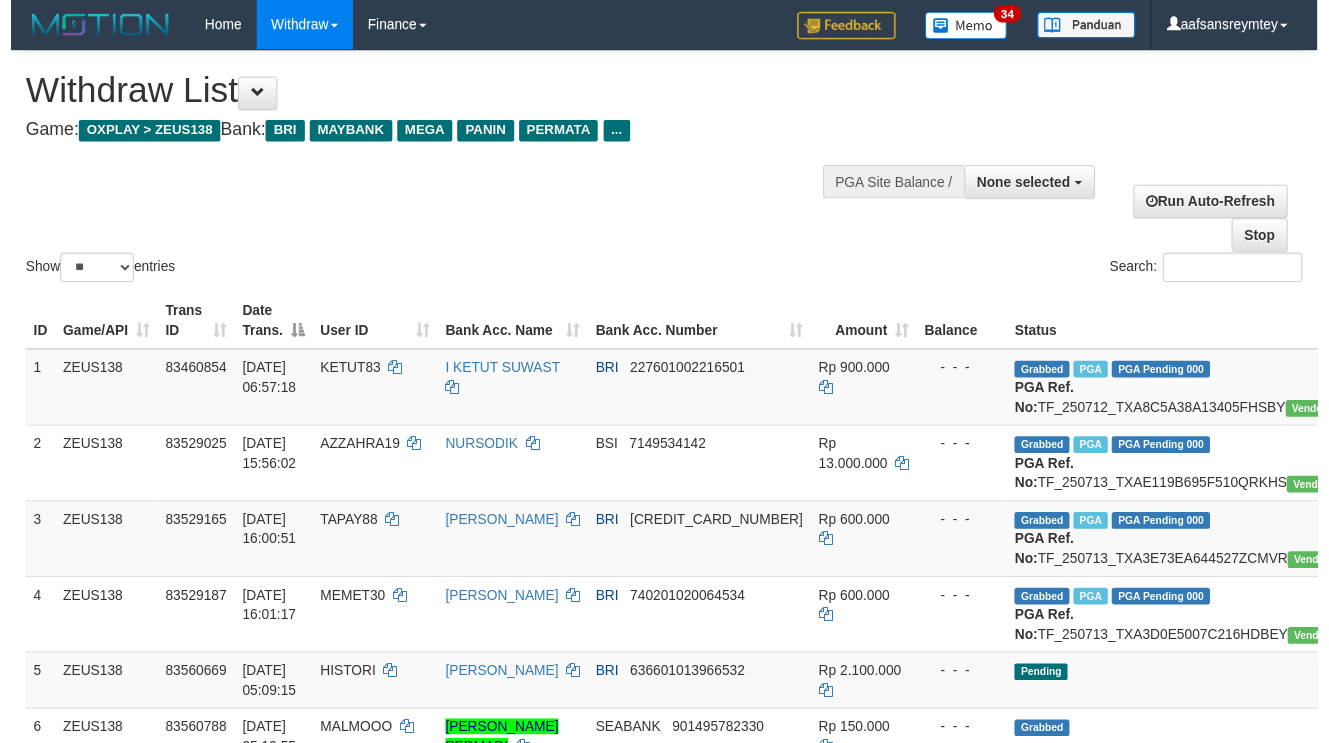 scroll, scrollTop: 358, scrollLeft: 0, axis: vertical 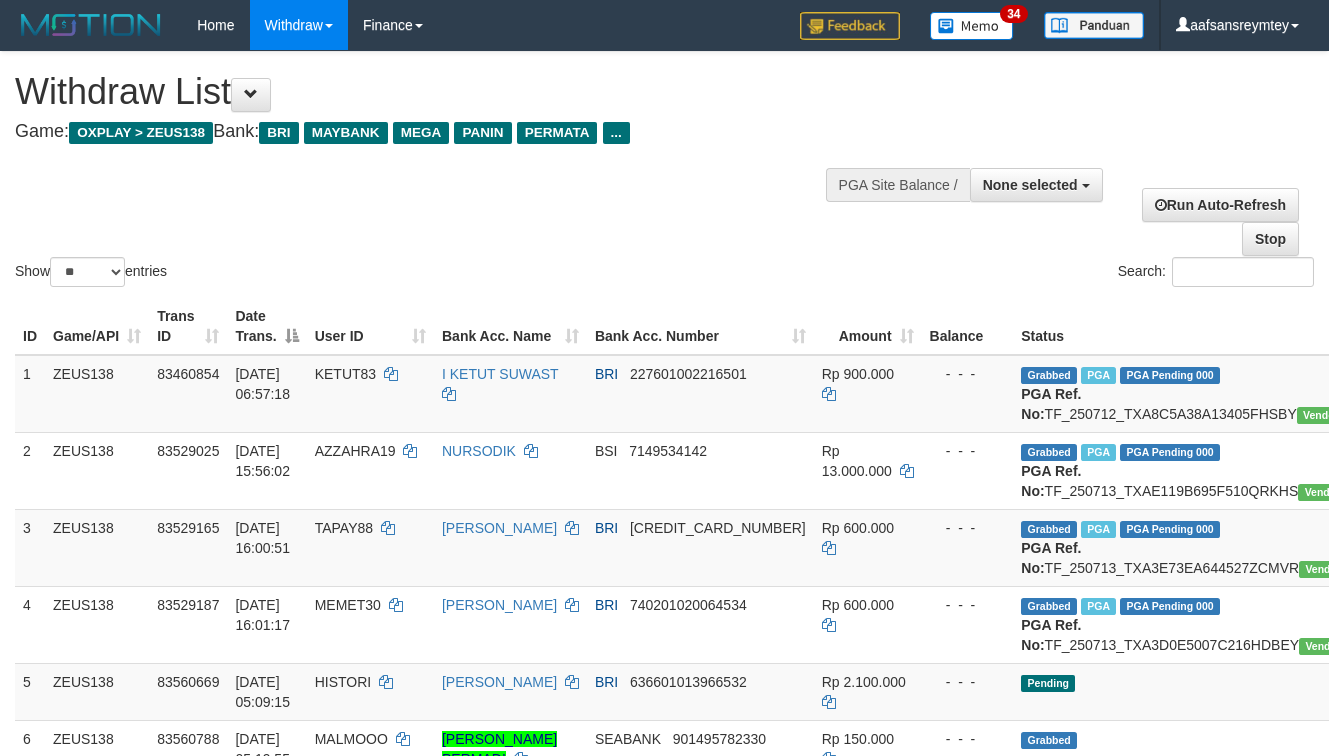 select 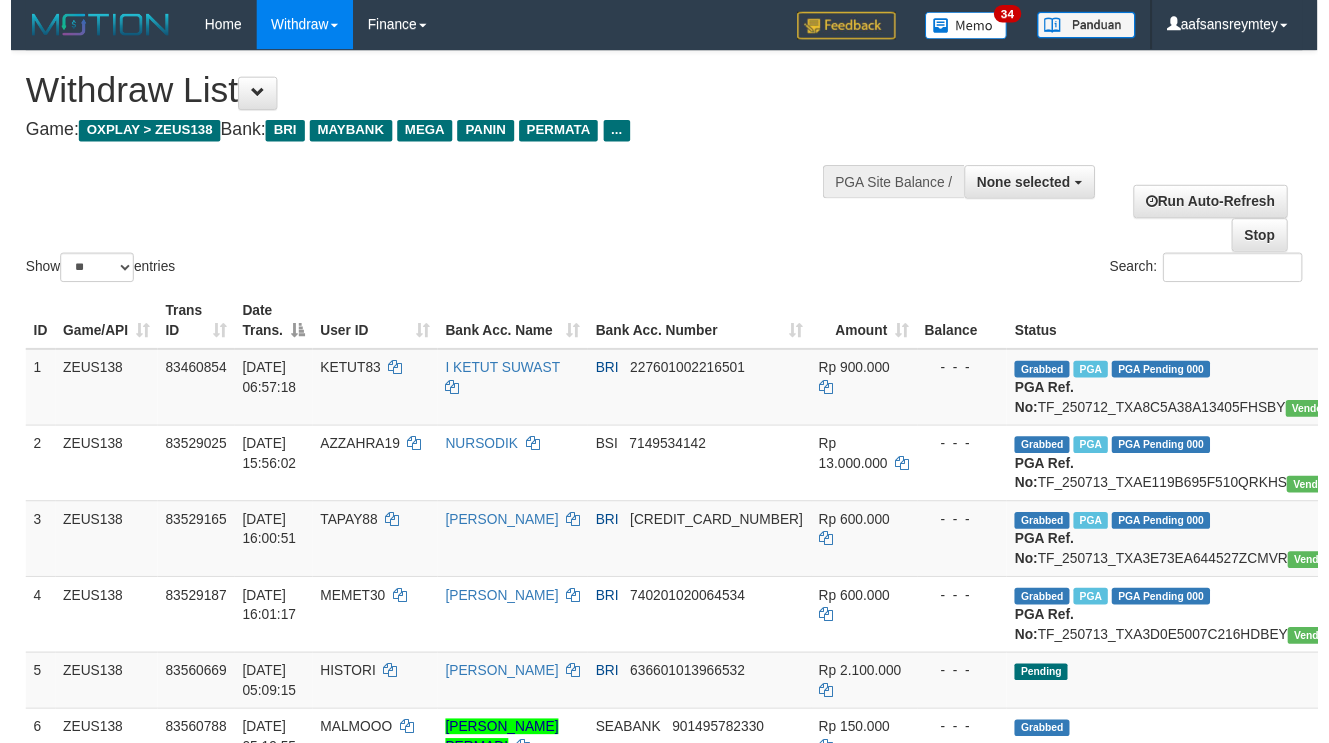 scroll, scrollTop: 358, scrollLeft: 0, axis: vertical 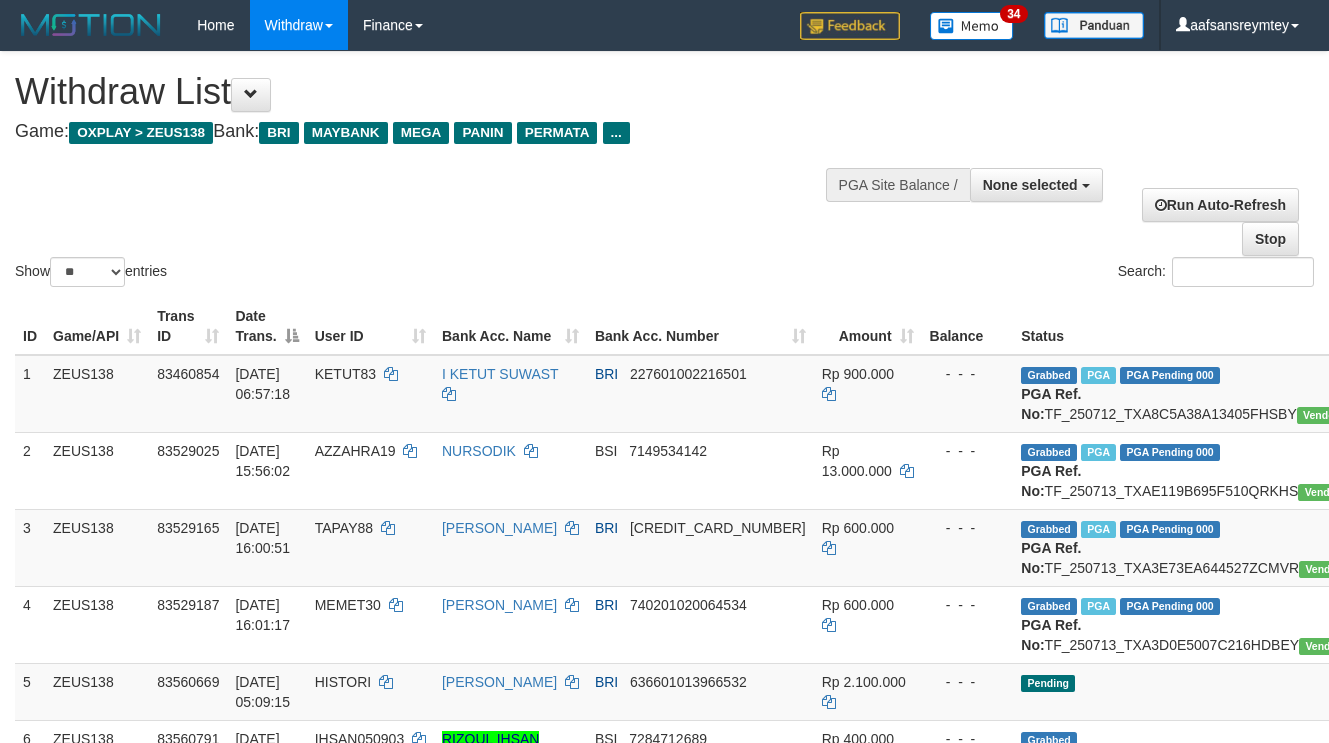 select 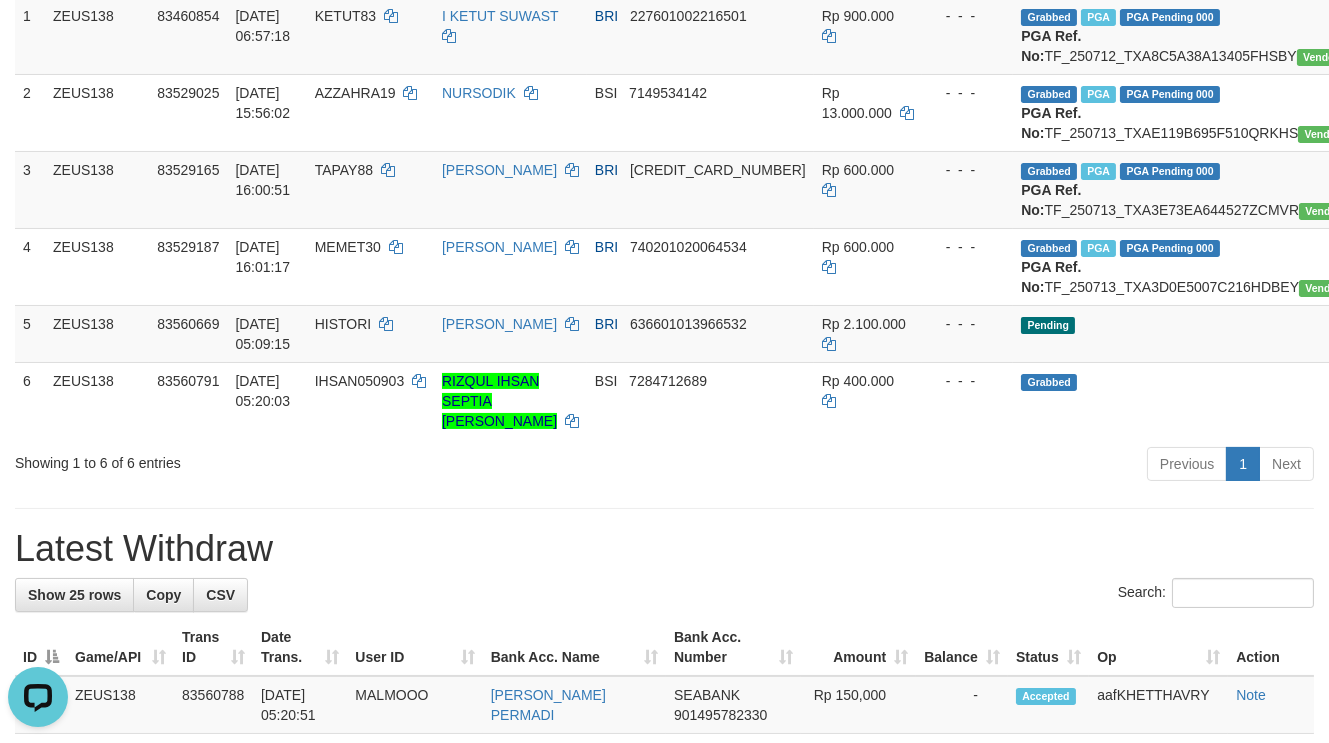 scroll, scrollTop: 0, scrollLeft: 0, axis: both 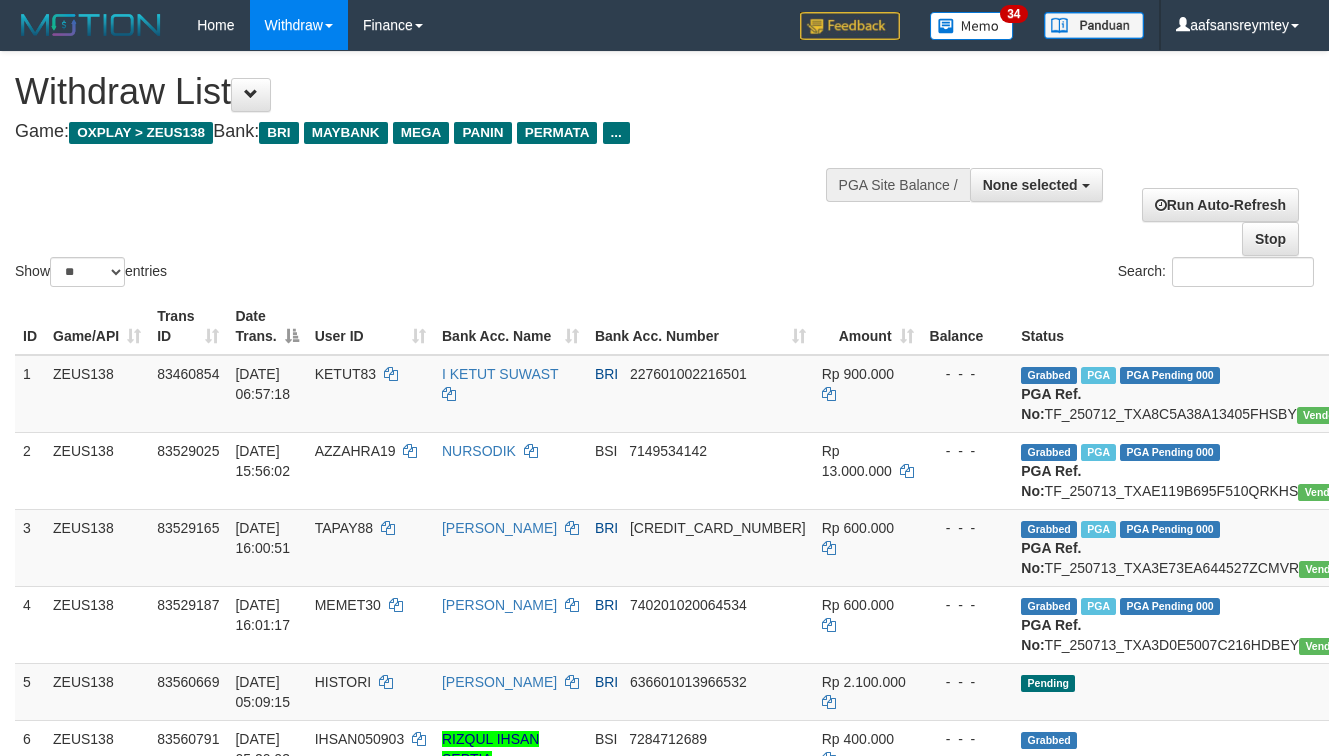 select 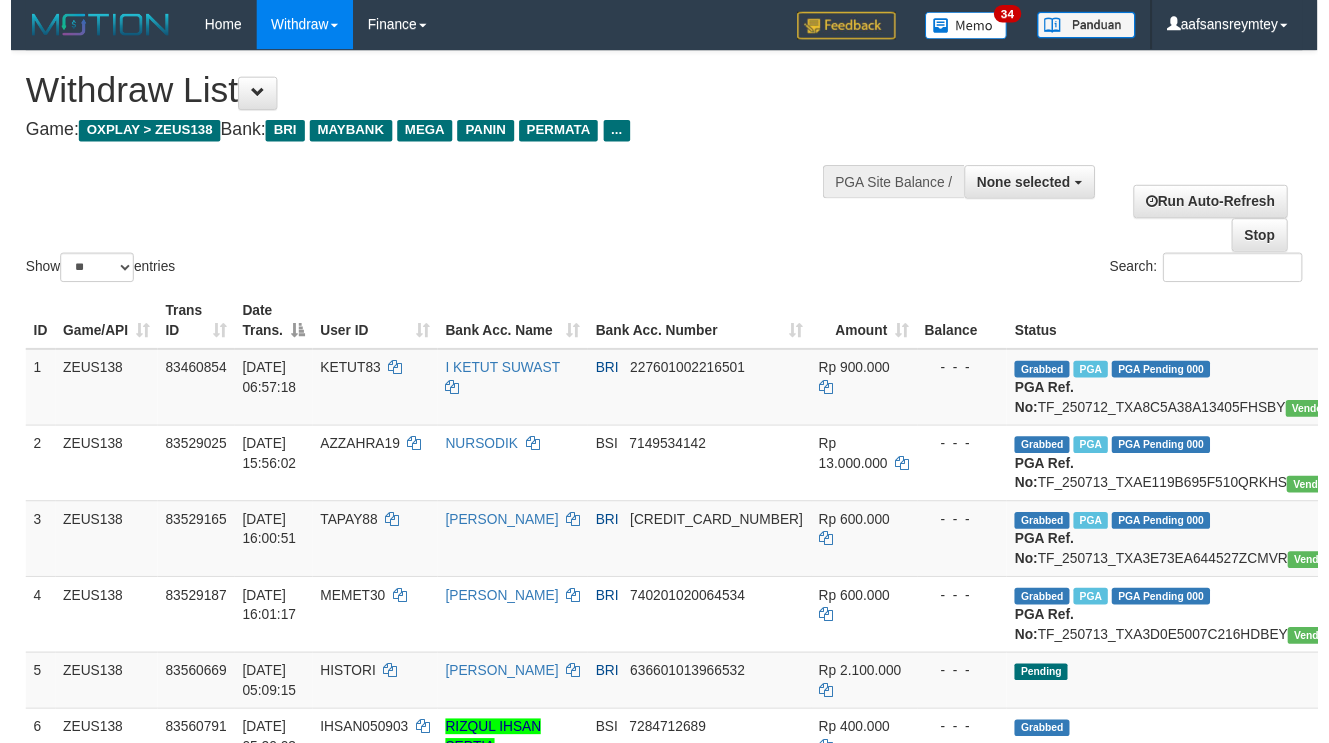 scroll, scrollTop: 358, scrollLeft: 0, axis: vertical 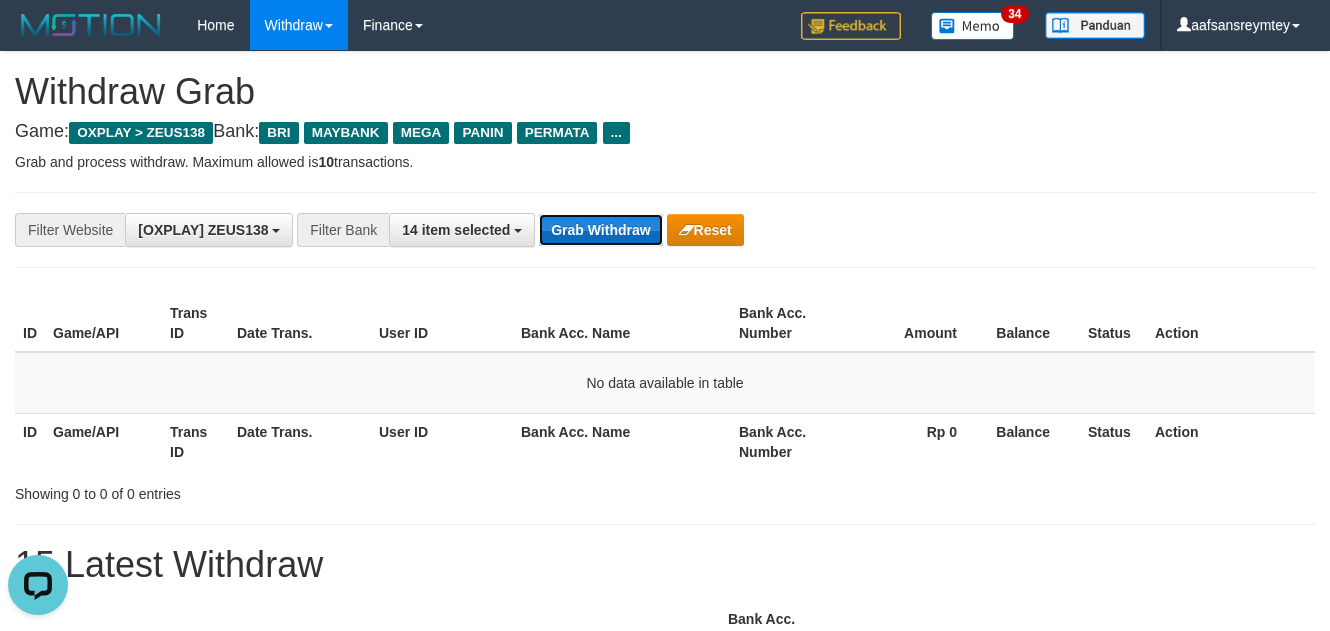 click on "Grab Withdraw" at bounding box center [600, 230] 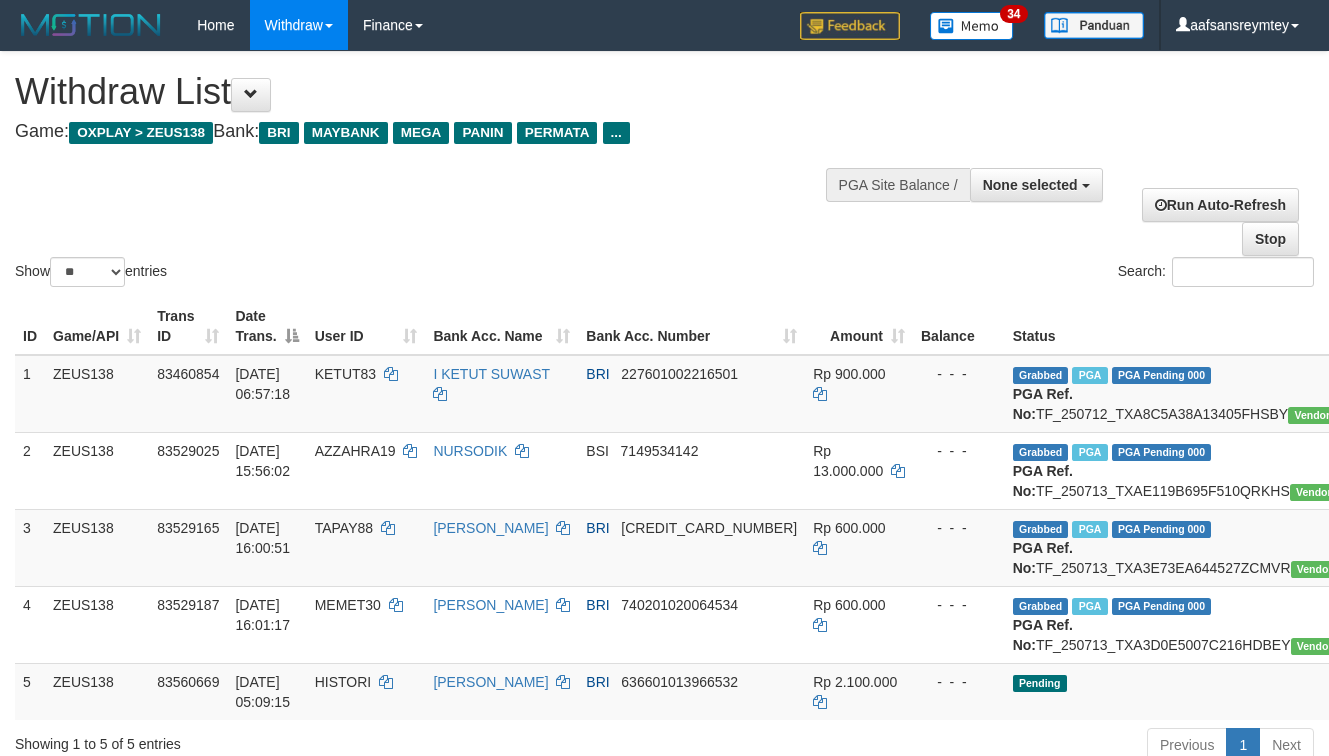 select 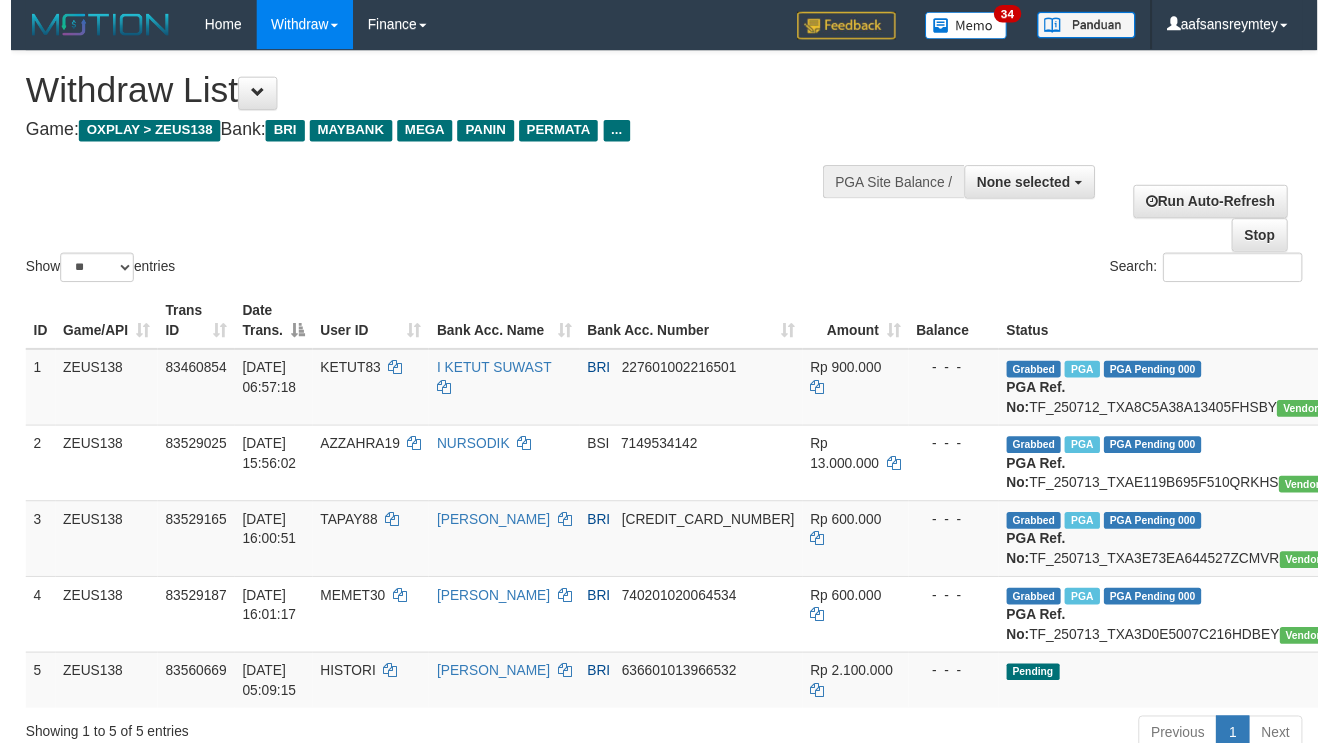 scroll, scrollTop: 358, scrollLeft: 0, axis: vertical 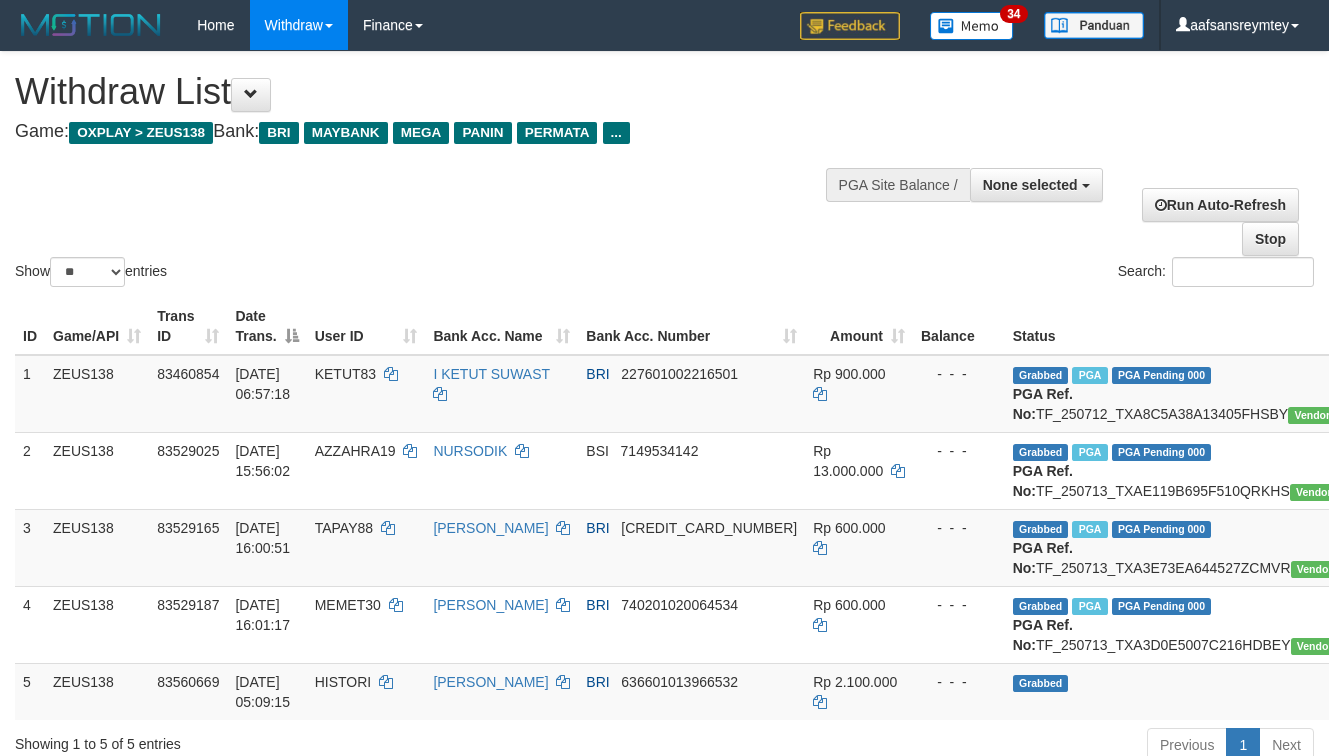 select 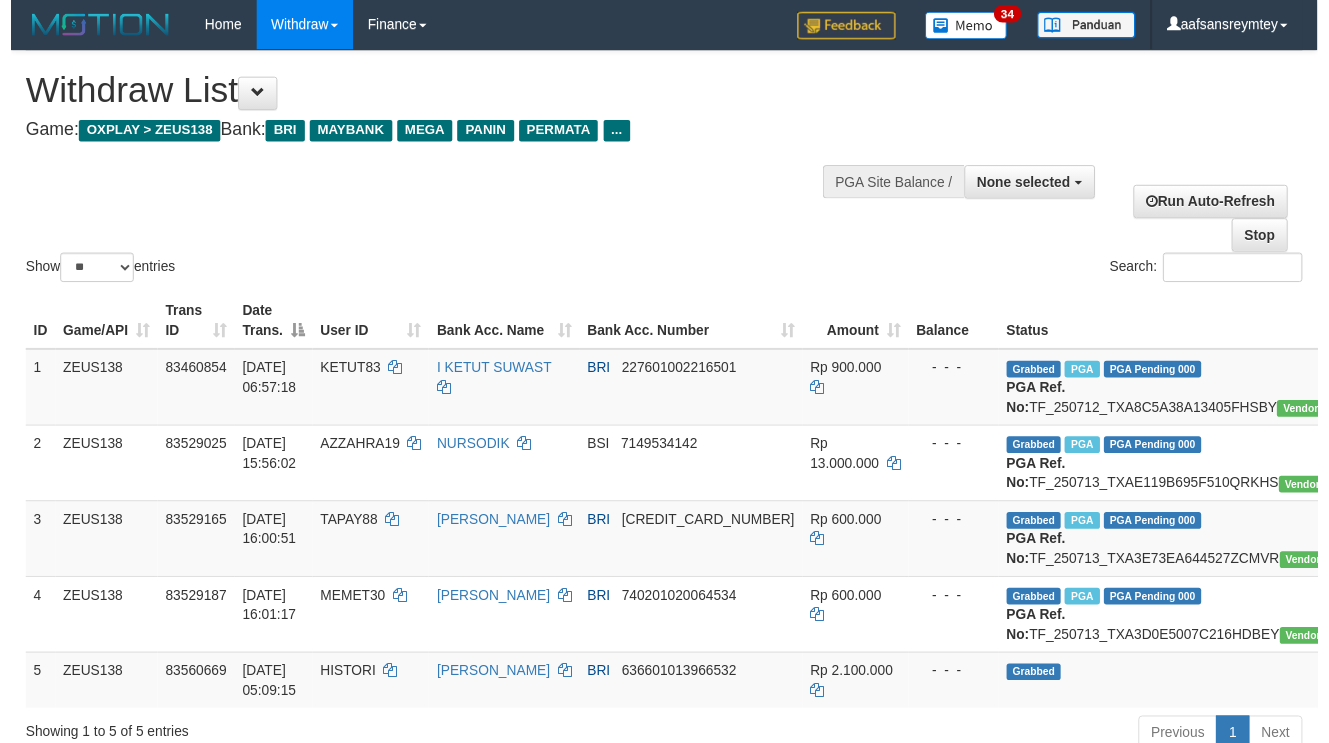 scroll, scrollTop: 358, scrollLeft: 0, axis: vertical 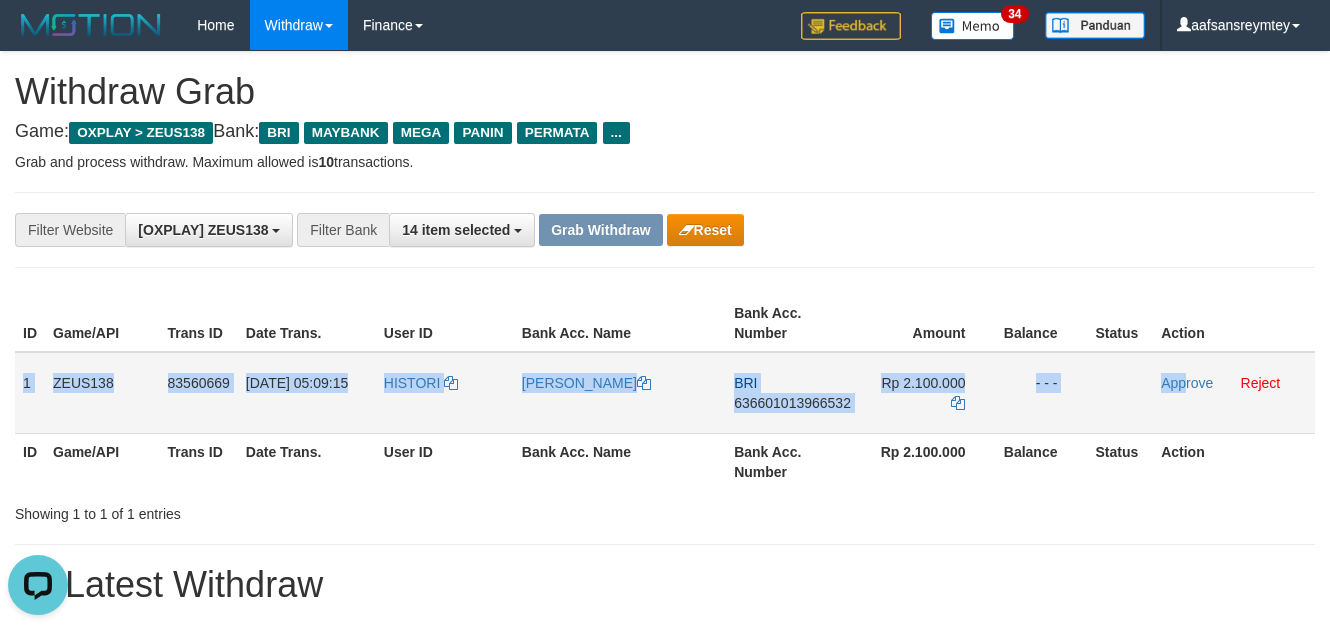 drag, startPoint x: 20, startPoint y: 380, endPoint x: 1185, endPoint y: 392, distance: 1165.0618 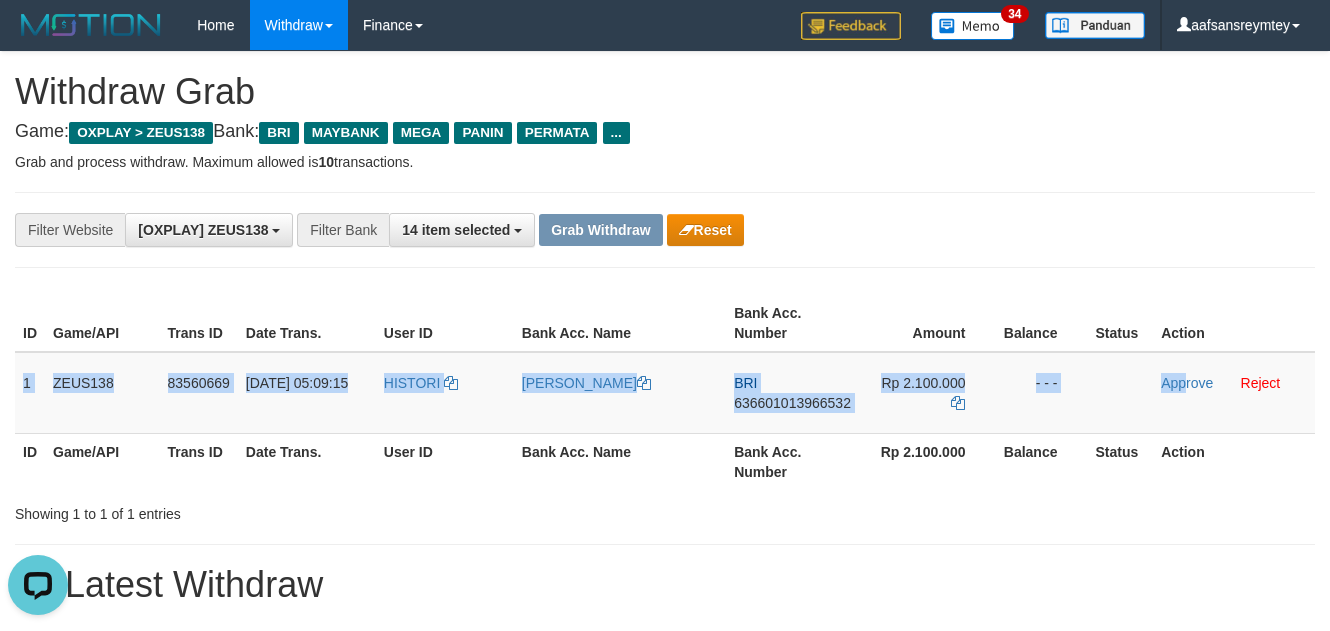 copy on "1
ZEUS138
83560669
[DATE] 05:09:15
HISTORI
[PERSON_NAME]
BRI
636601013966532
Rp 2.100.000
- - -
App" 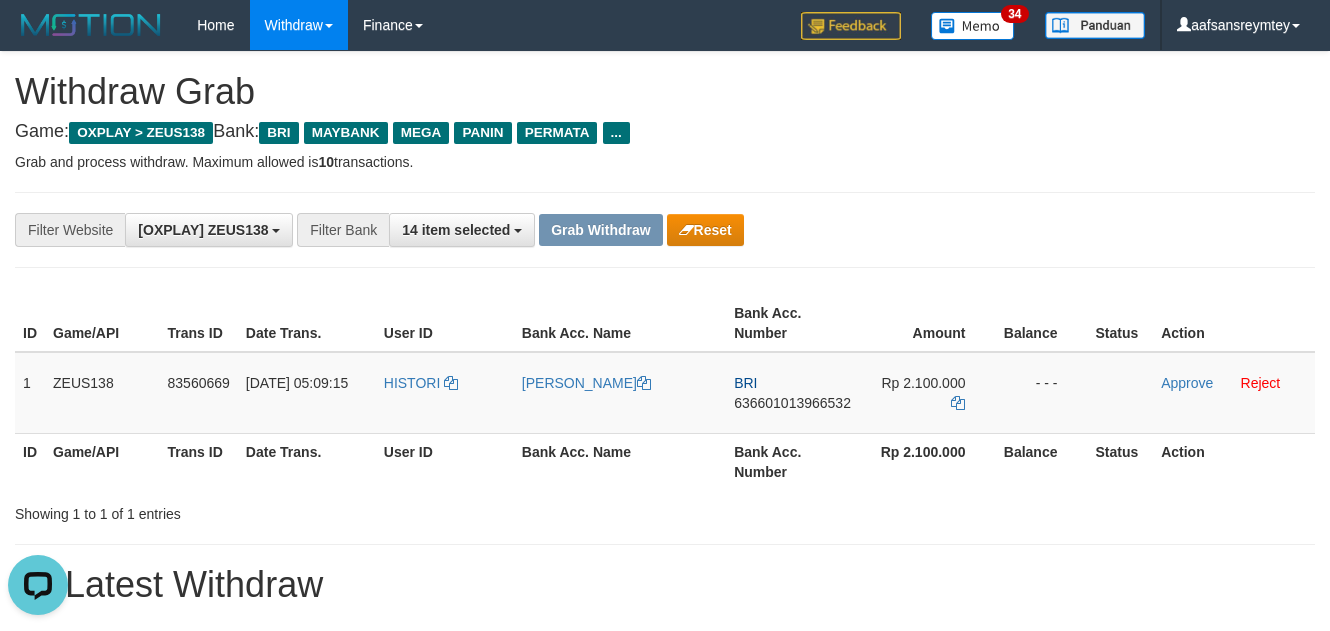 click on "Grab and process withdraw.
Maximum allowed is  10  transactions." at bounding box center (665, 162) 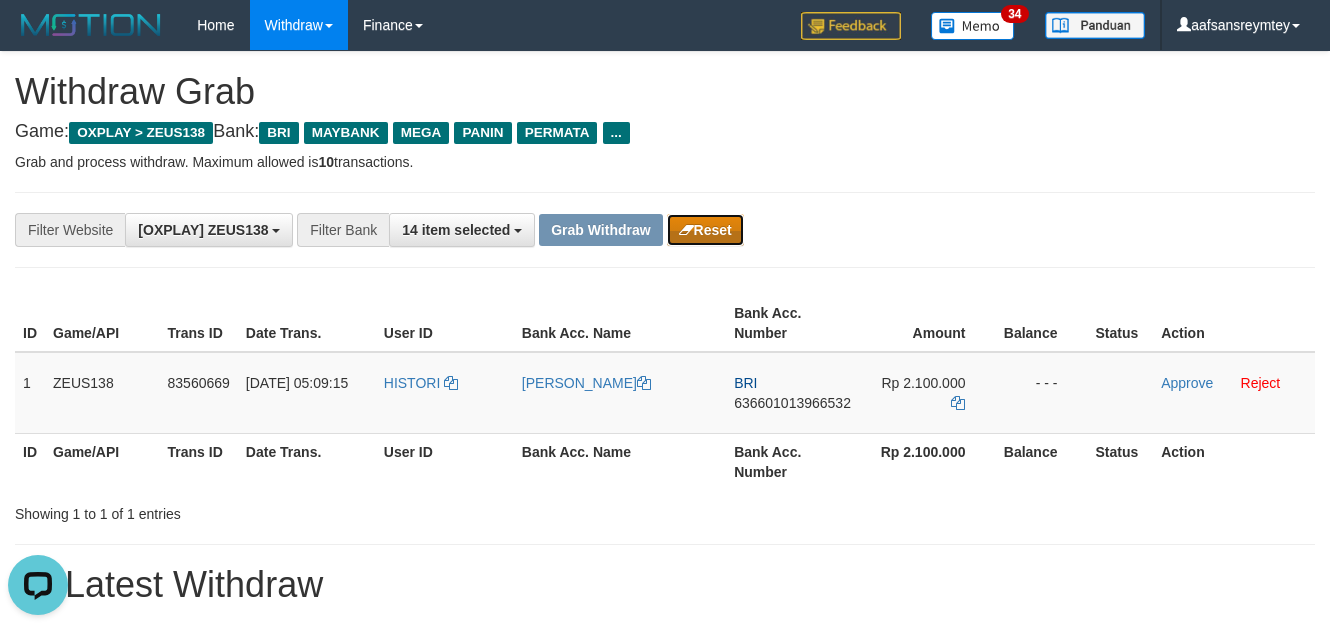 click on "Reset" at bounding box center (705, 230) 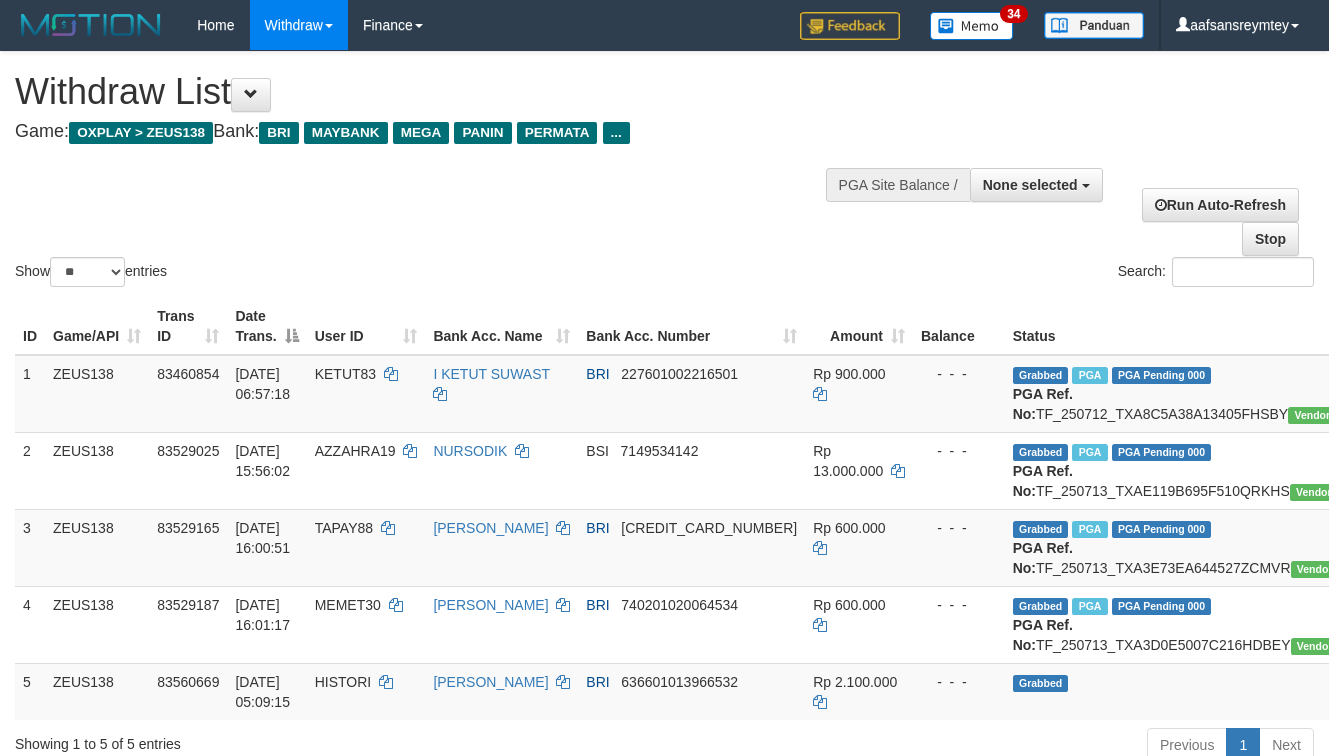 select 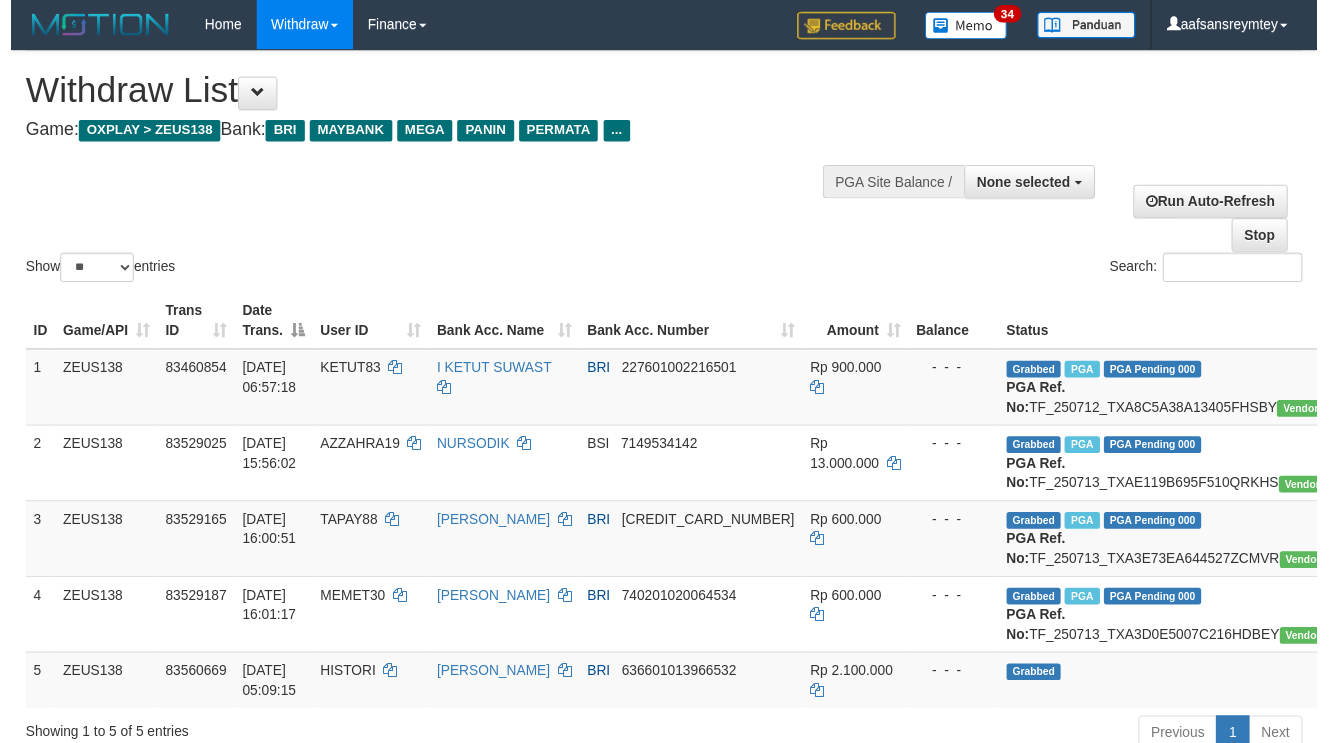 scroll, scrollTop: 358, scrollLeft: 0, axis: vertical 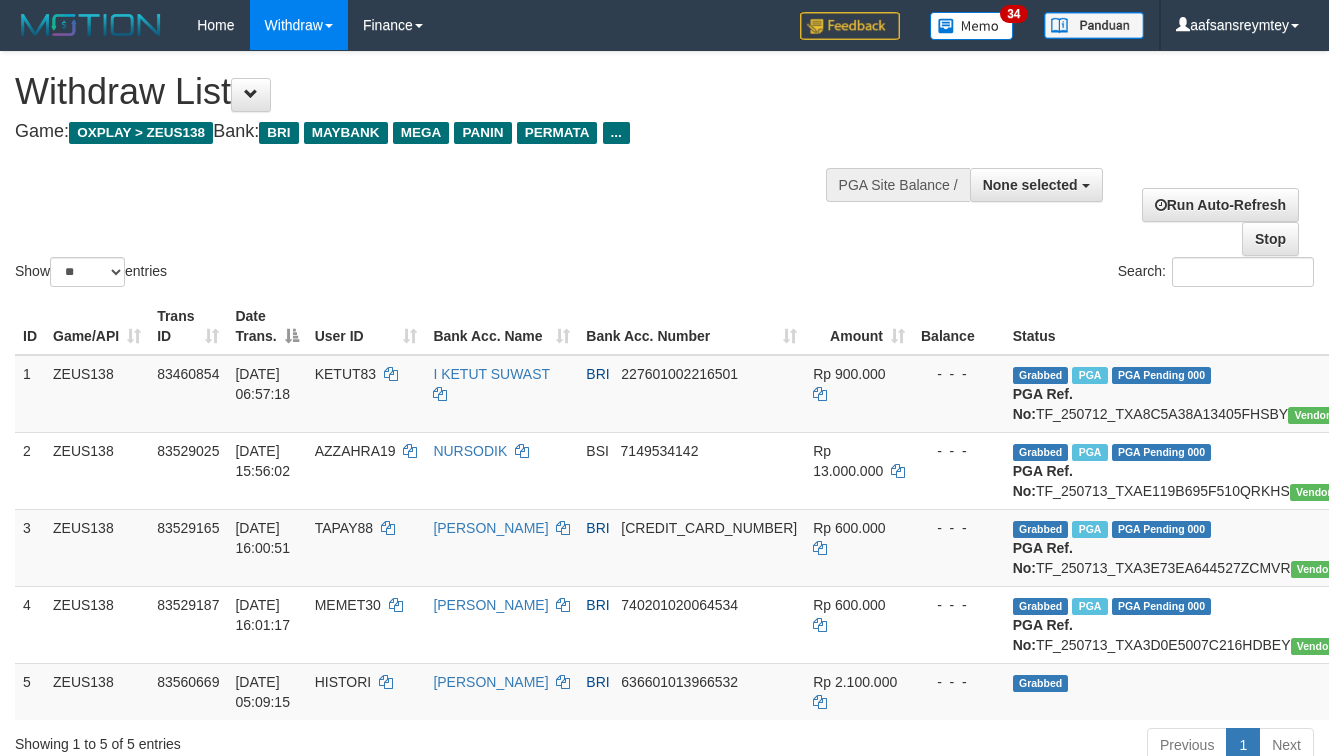 select 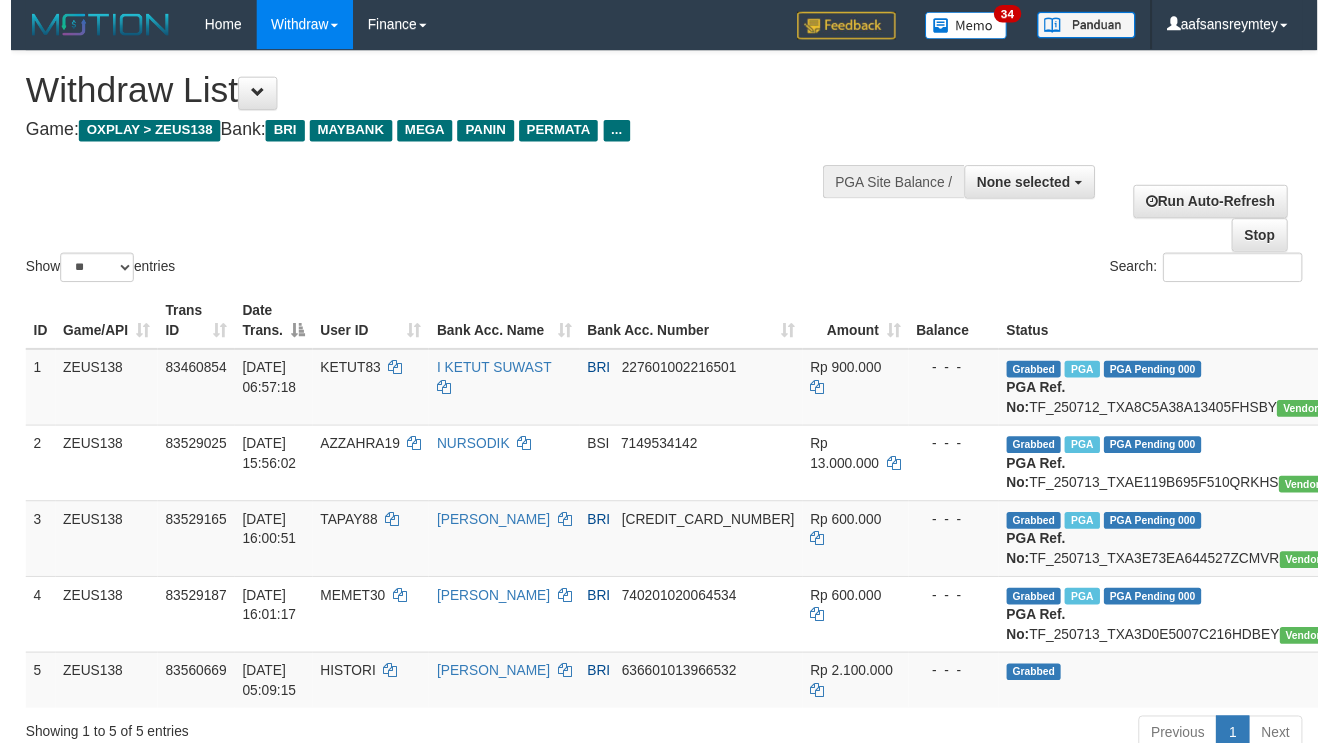 scroll, scrollTop: 358, scrollLeft: 0, axis: vertical 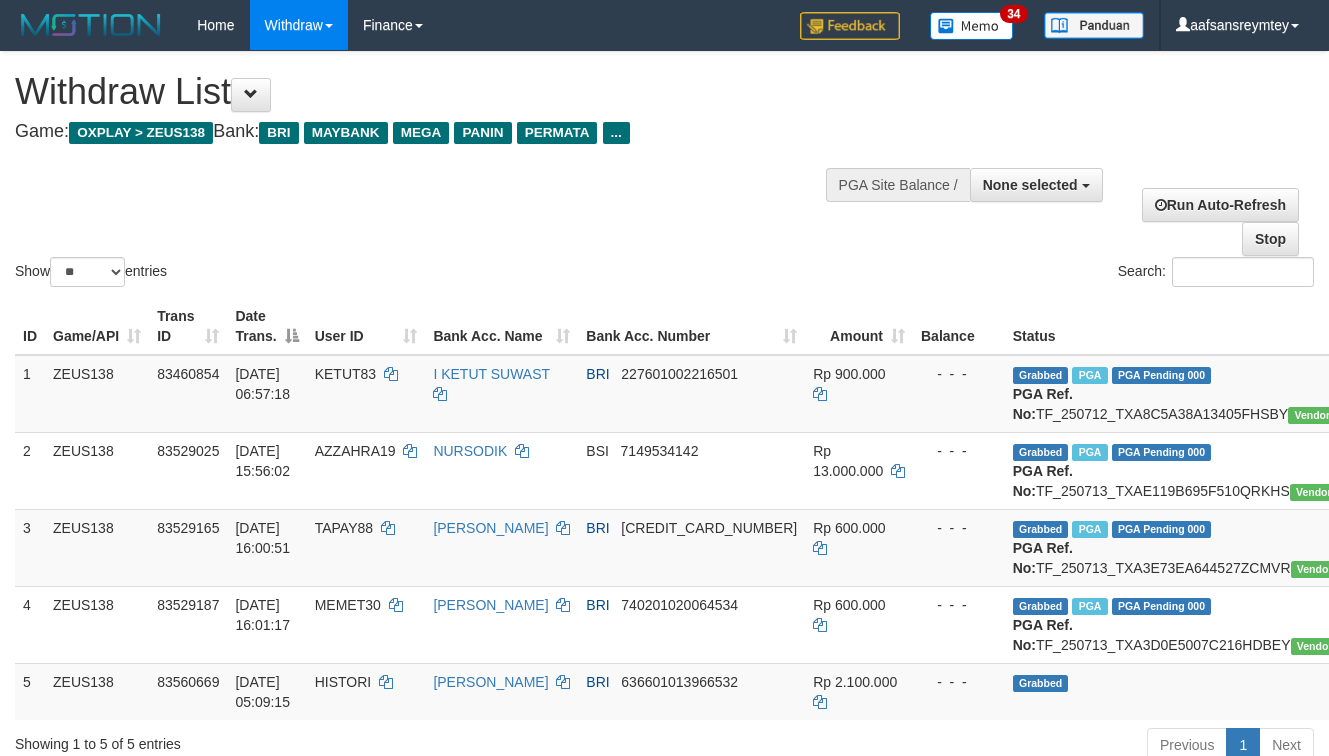 select 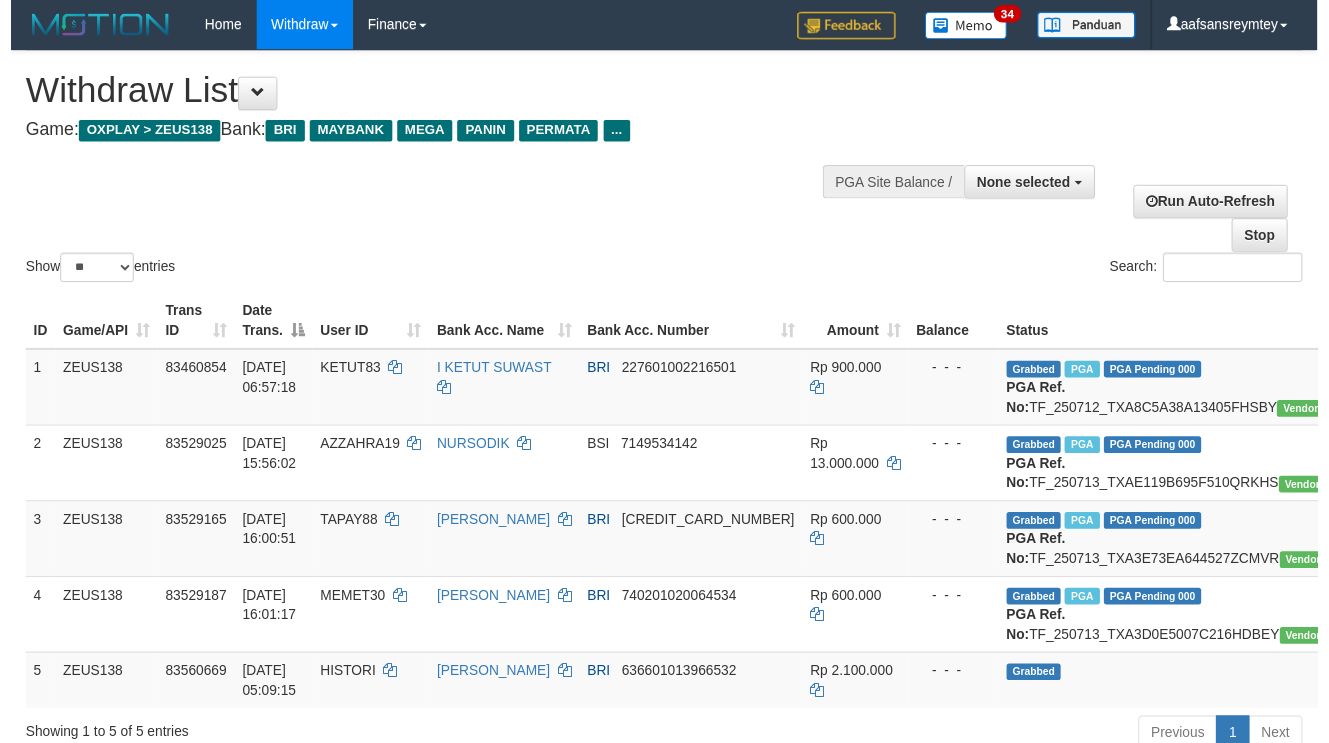 scroll, scrollTop: 358, scrollLeft: 0, axis: vertical 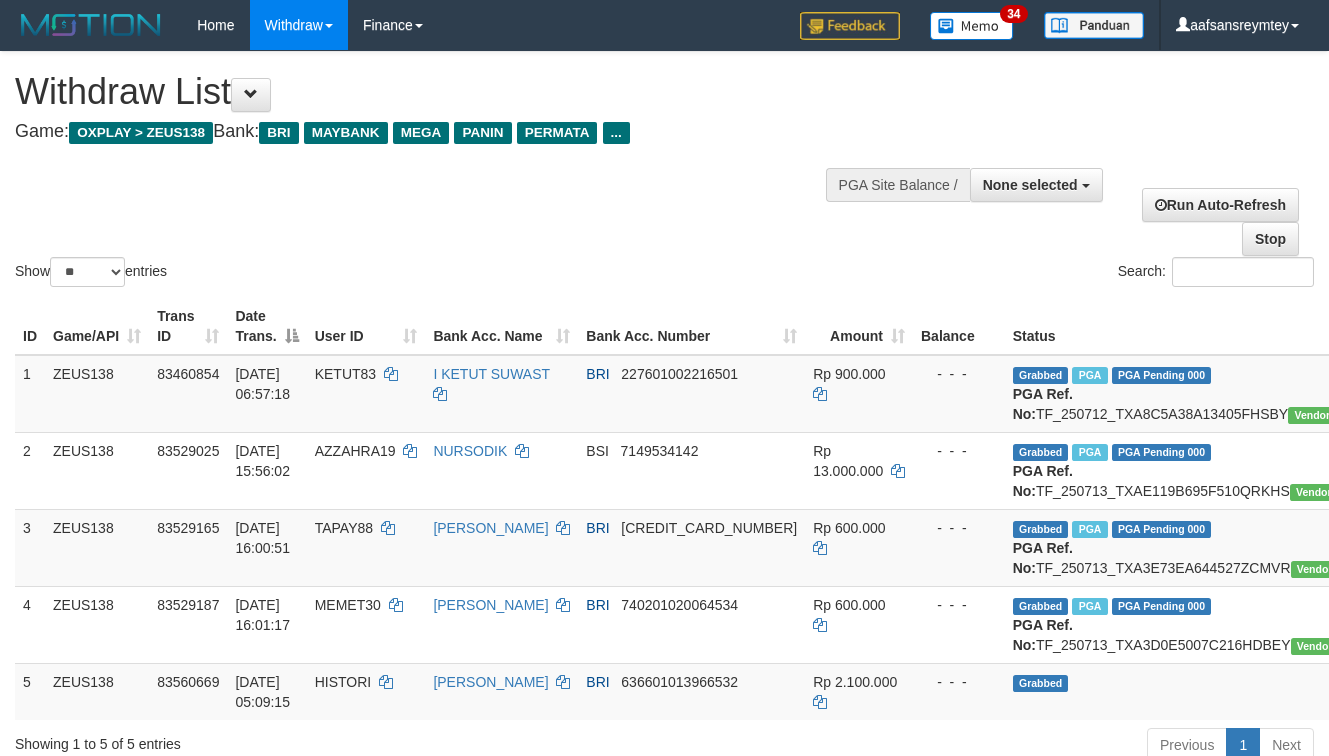 select 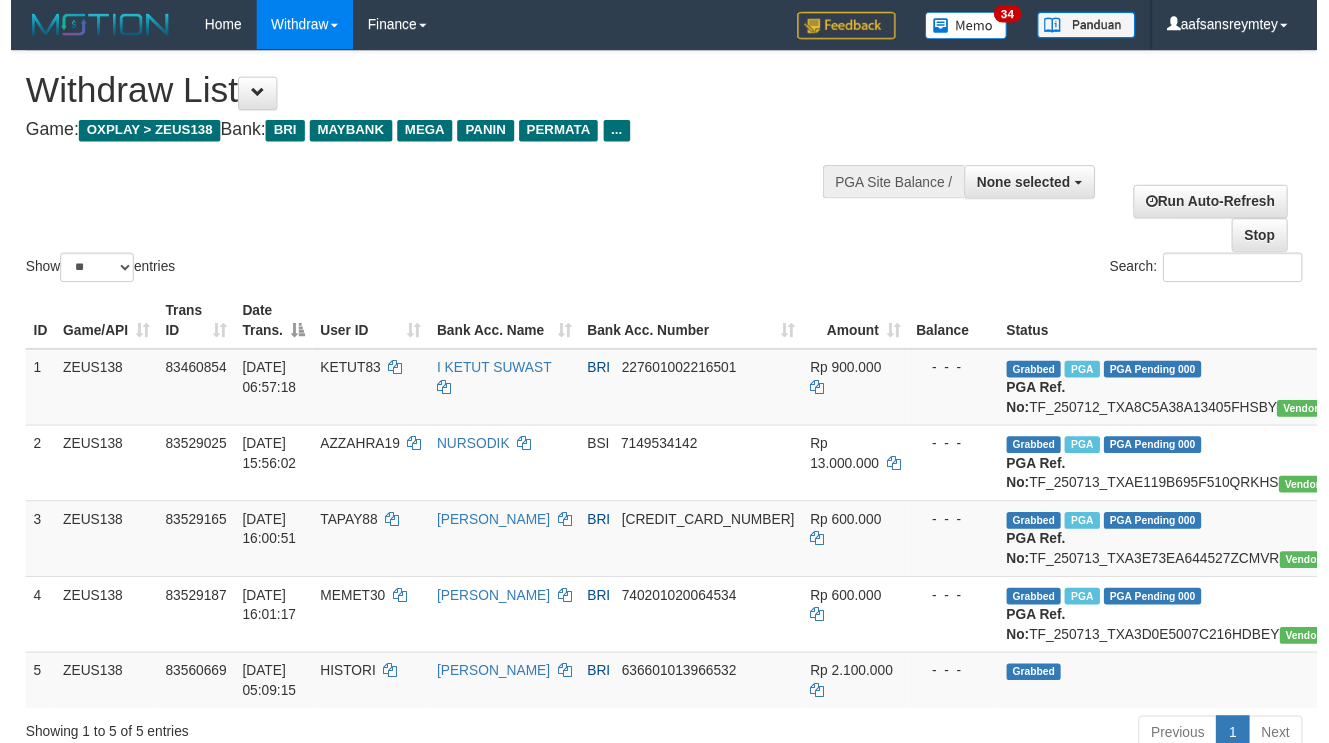 scroll, scrollTop: 358, scrollLeft: 0, axis: vertical 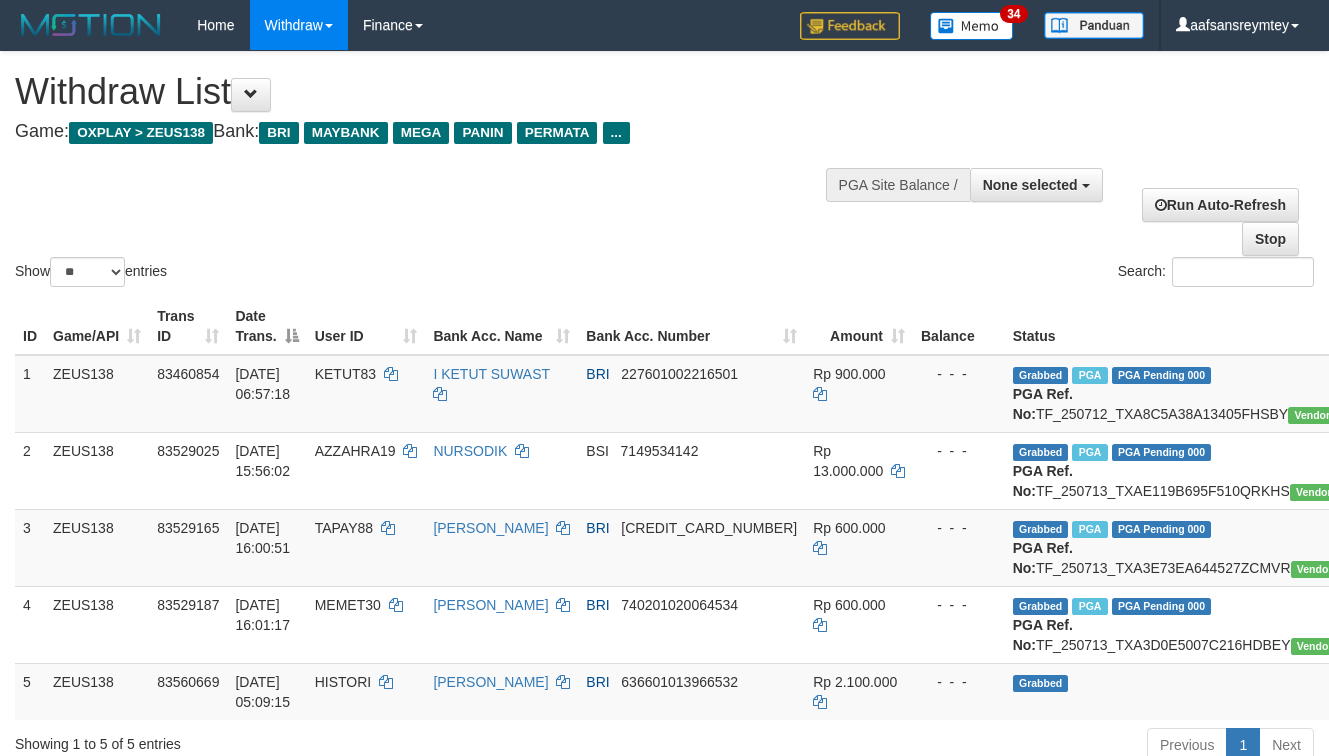 select 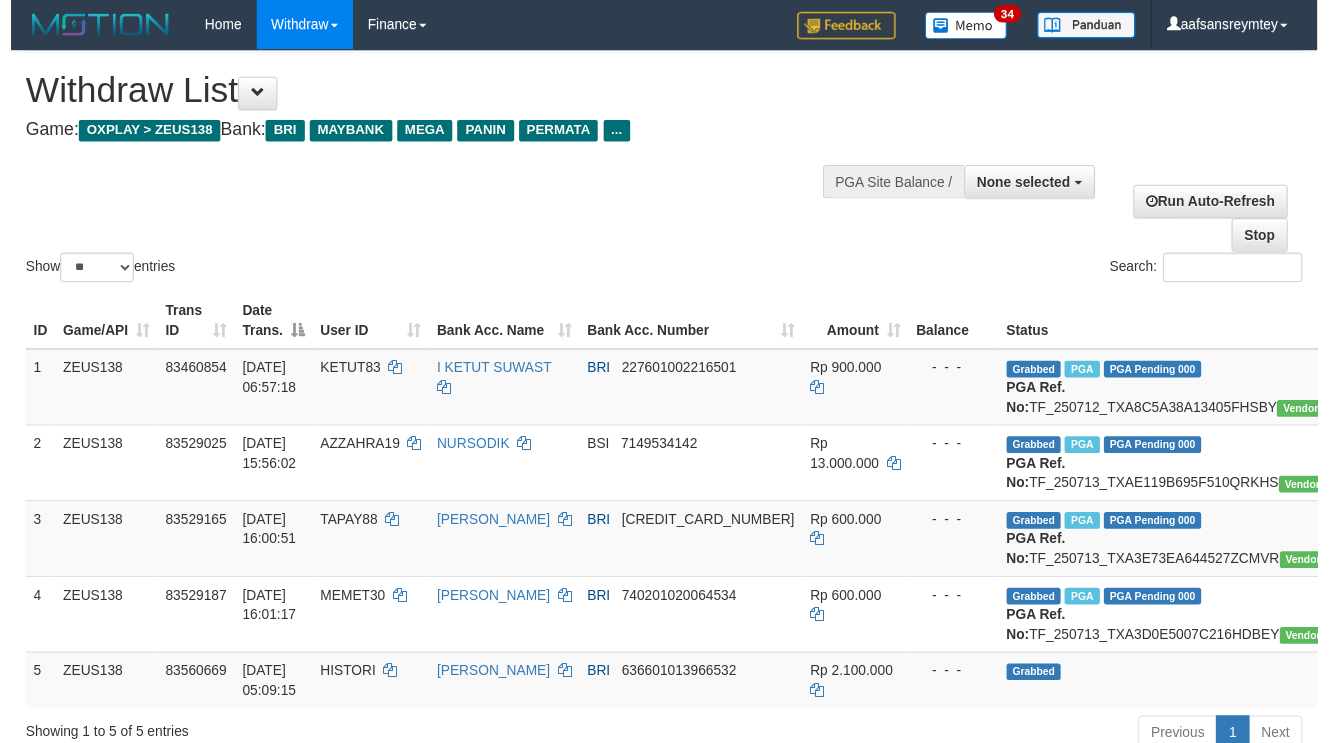 scroll, scrollTop: 358, scrollLeft: 0, axis: vertical 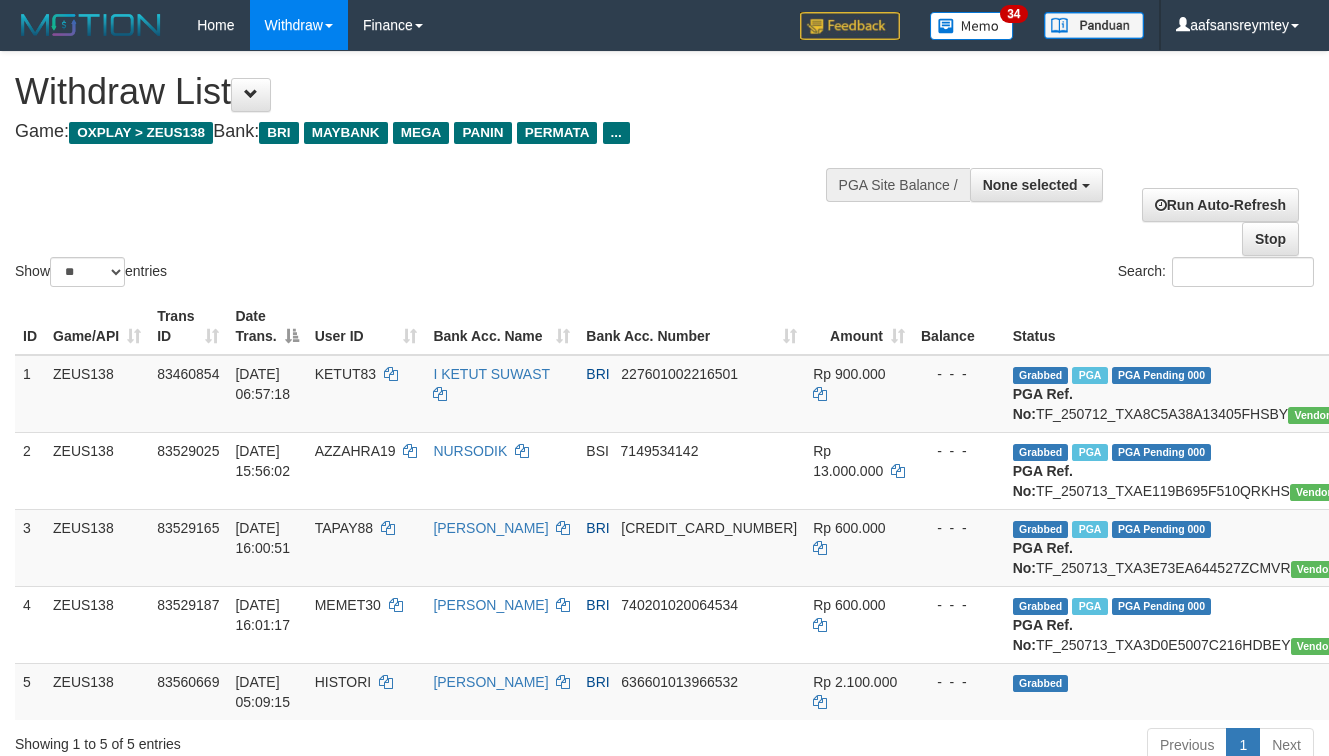 select 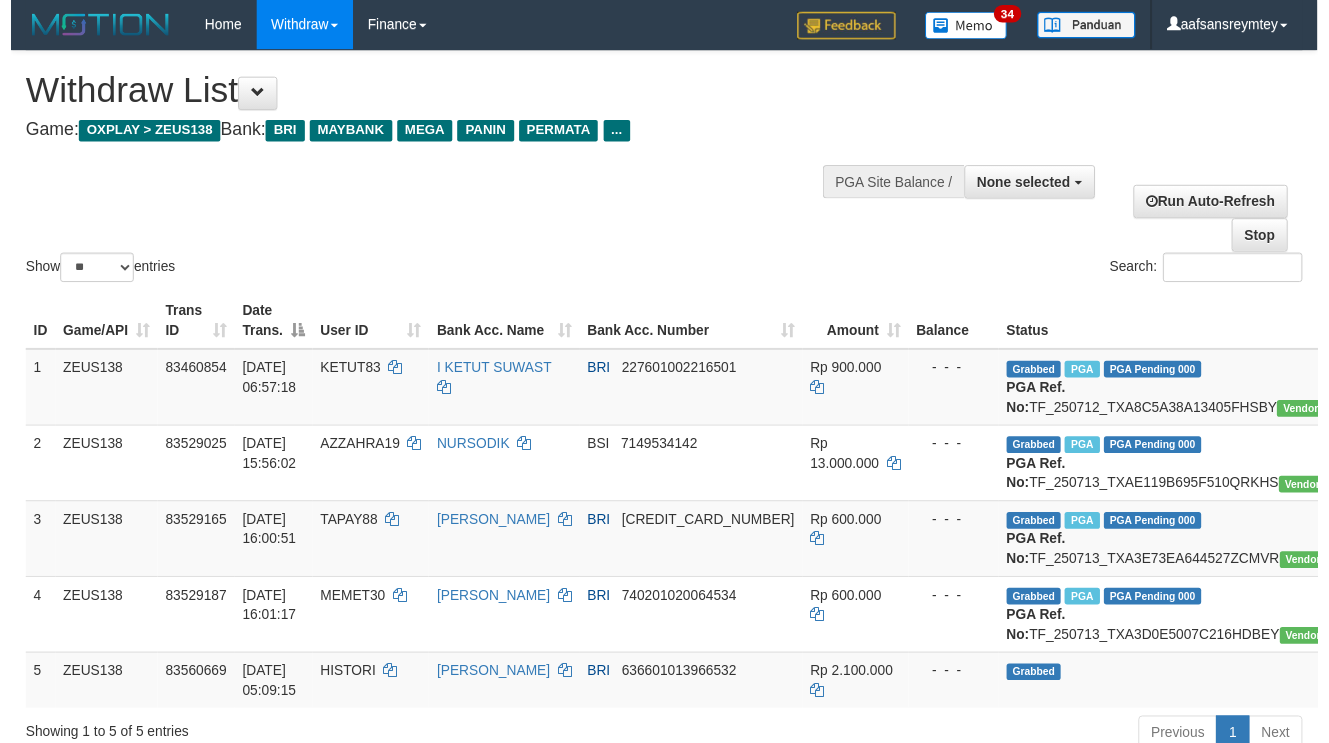 scroll, scrollTop: 358, scrollLeft: 0, axis: vertical 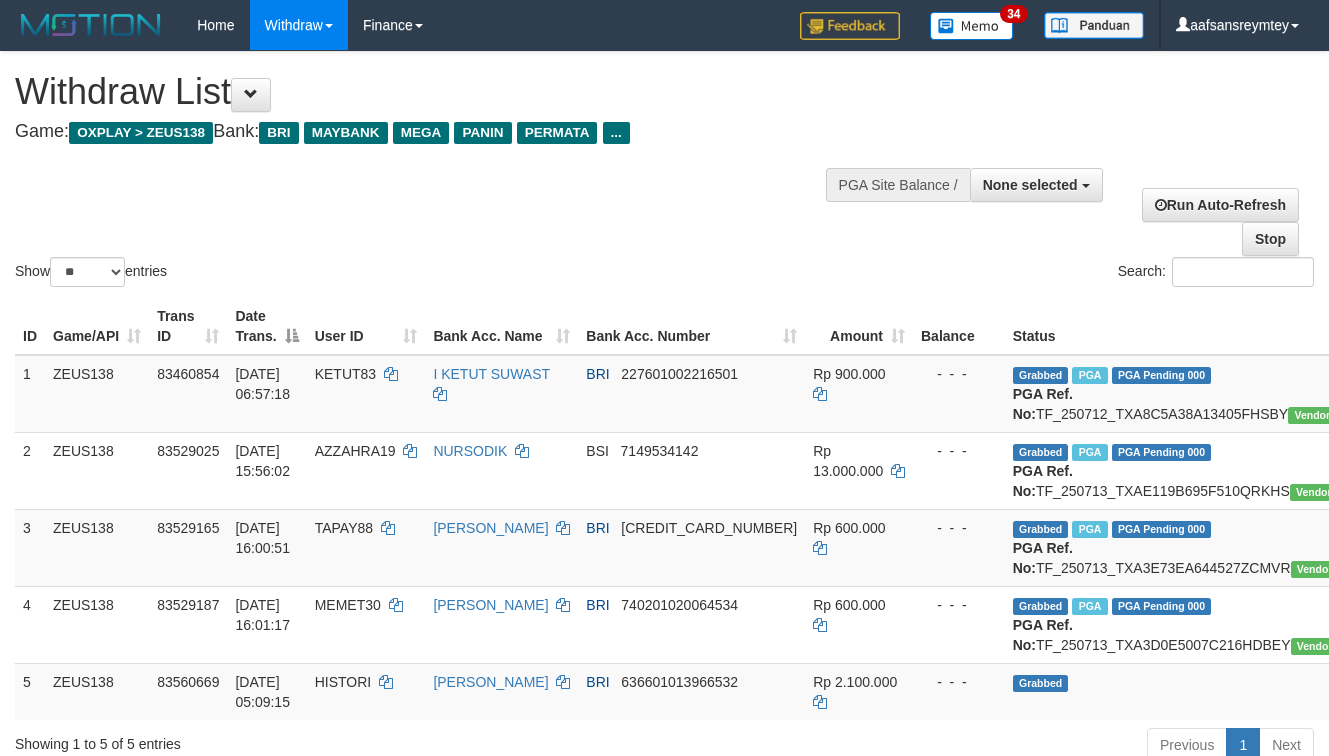 select 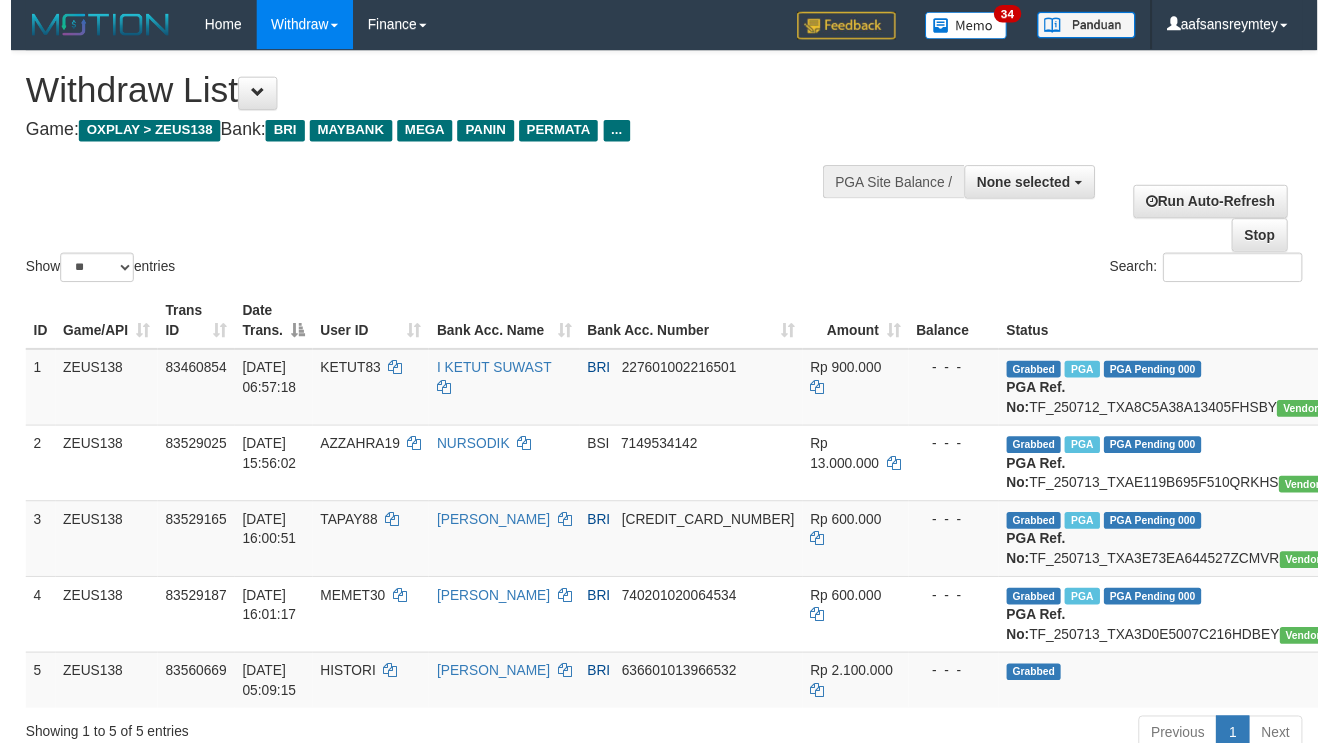 scroll, scrollTop: 358, scrollLeft: 0, axis: vertical 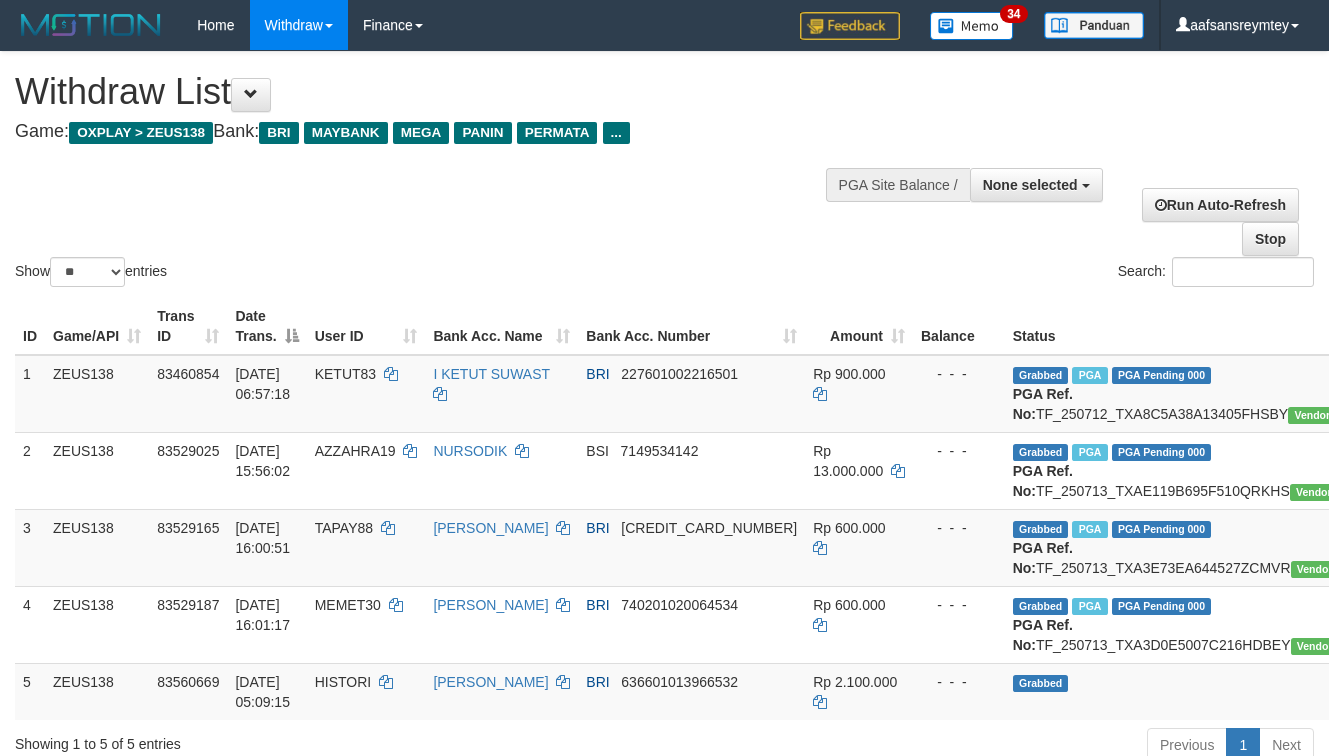 select 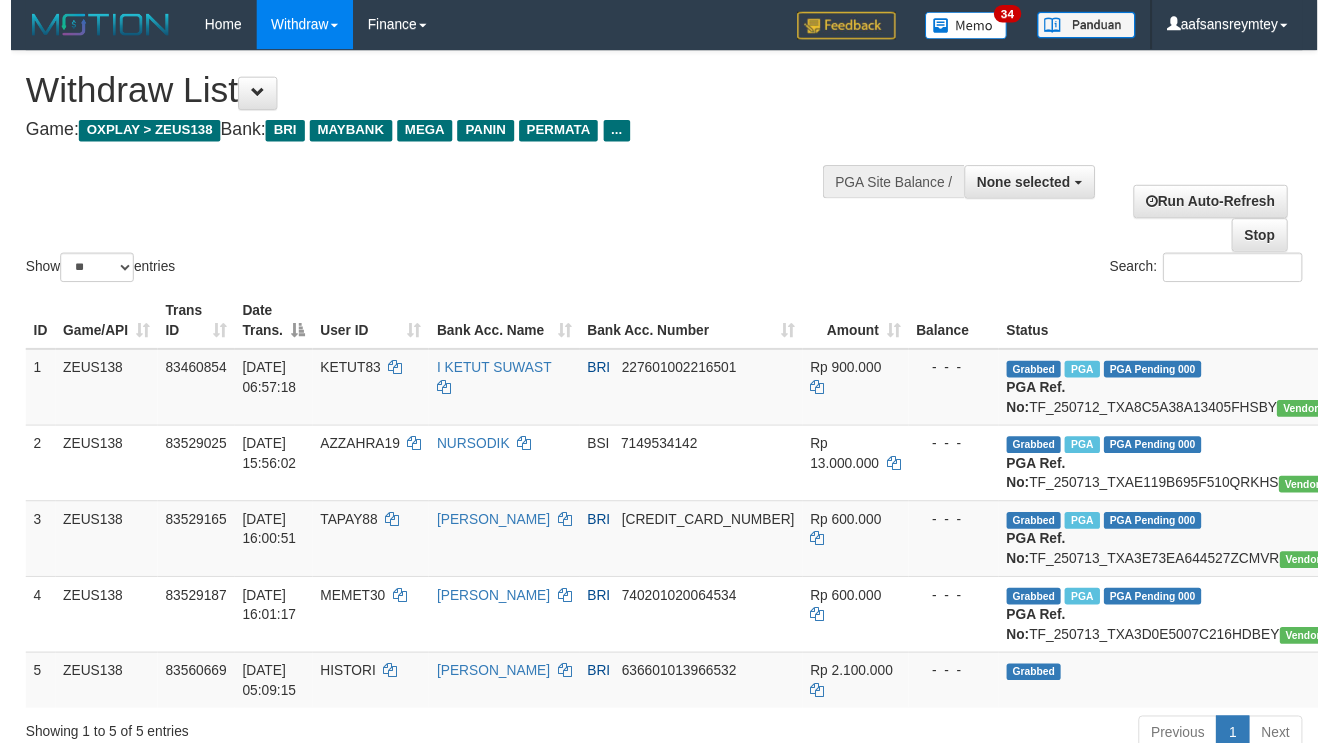 scroll, scrollTop: 358, scrollLeft: 0, axis: vertical 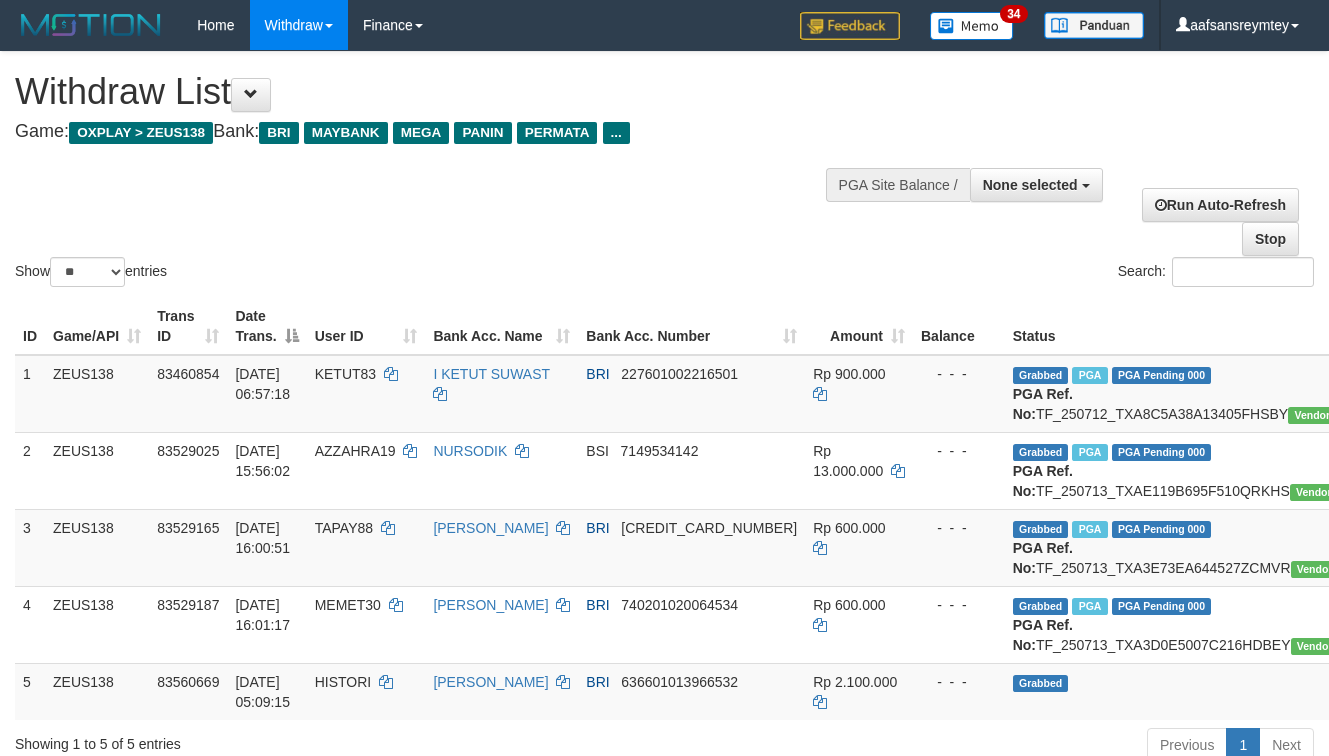 select 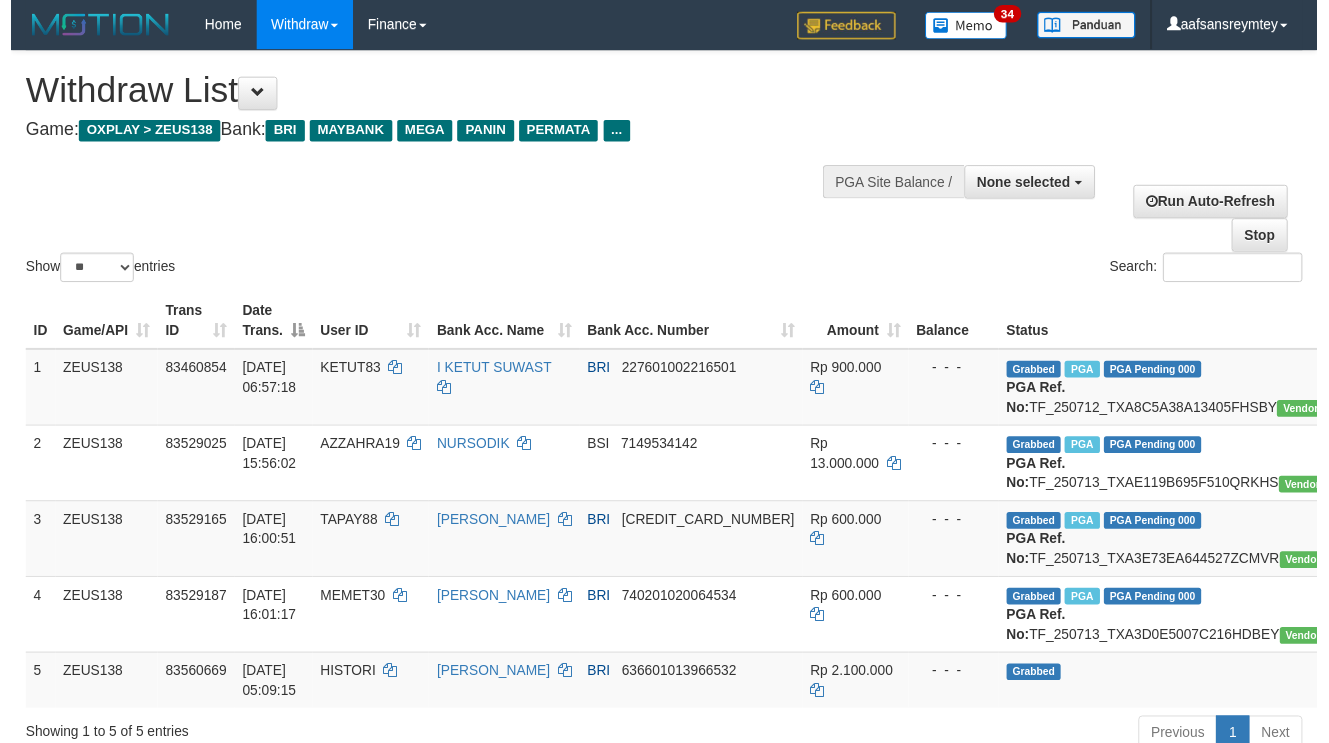 scroll, scrollTop: 358, scrollLeft: 0, axis: vertical 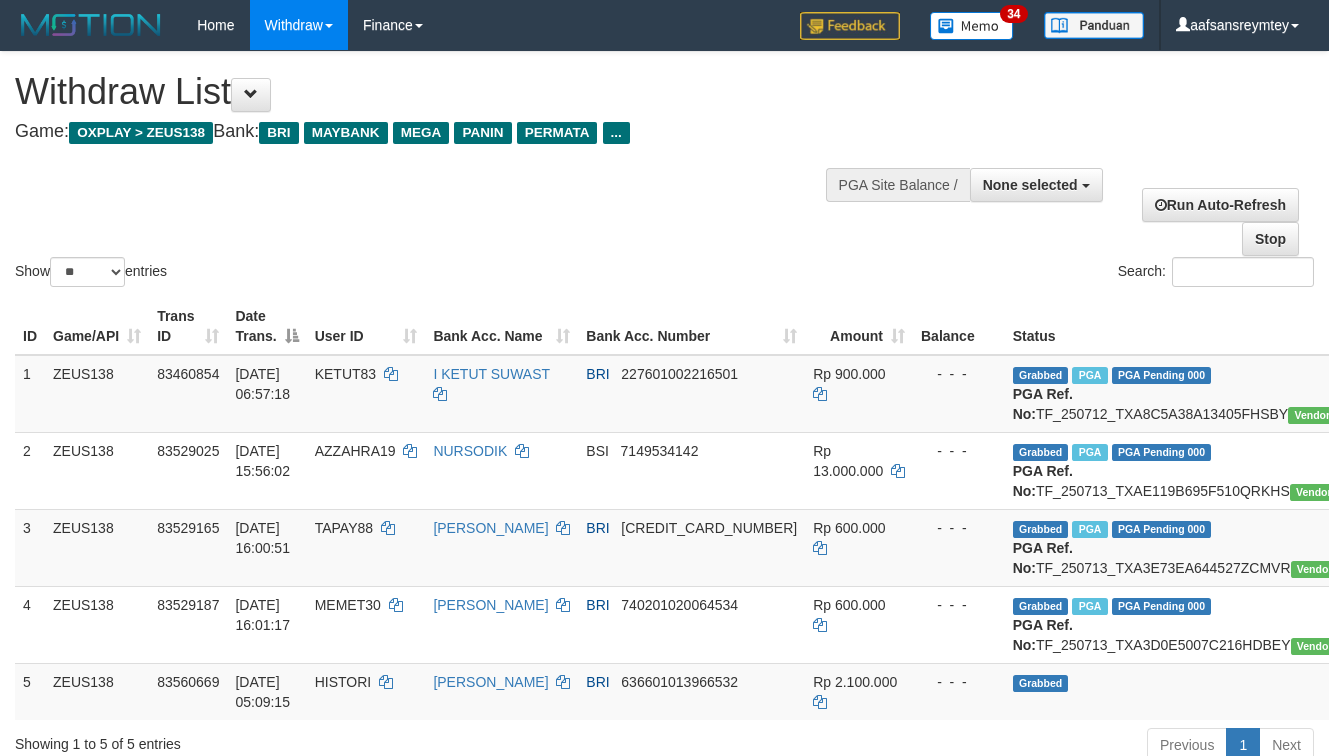 select 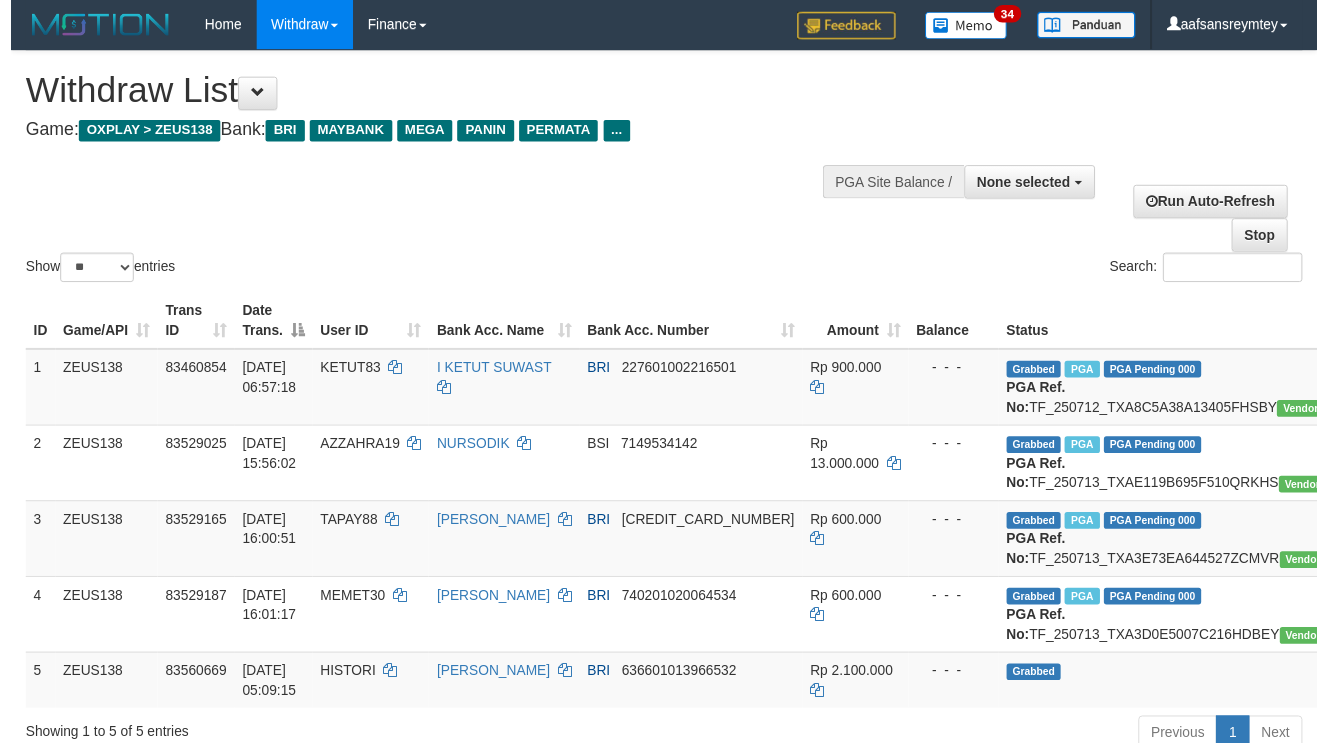 scroll, scrollTop: 358, scrollLeft: 0, axis: vertical 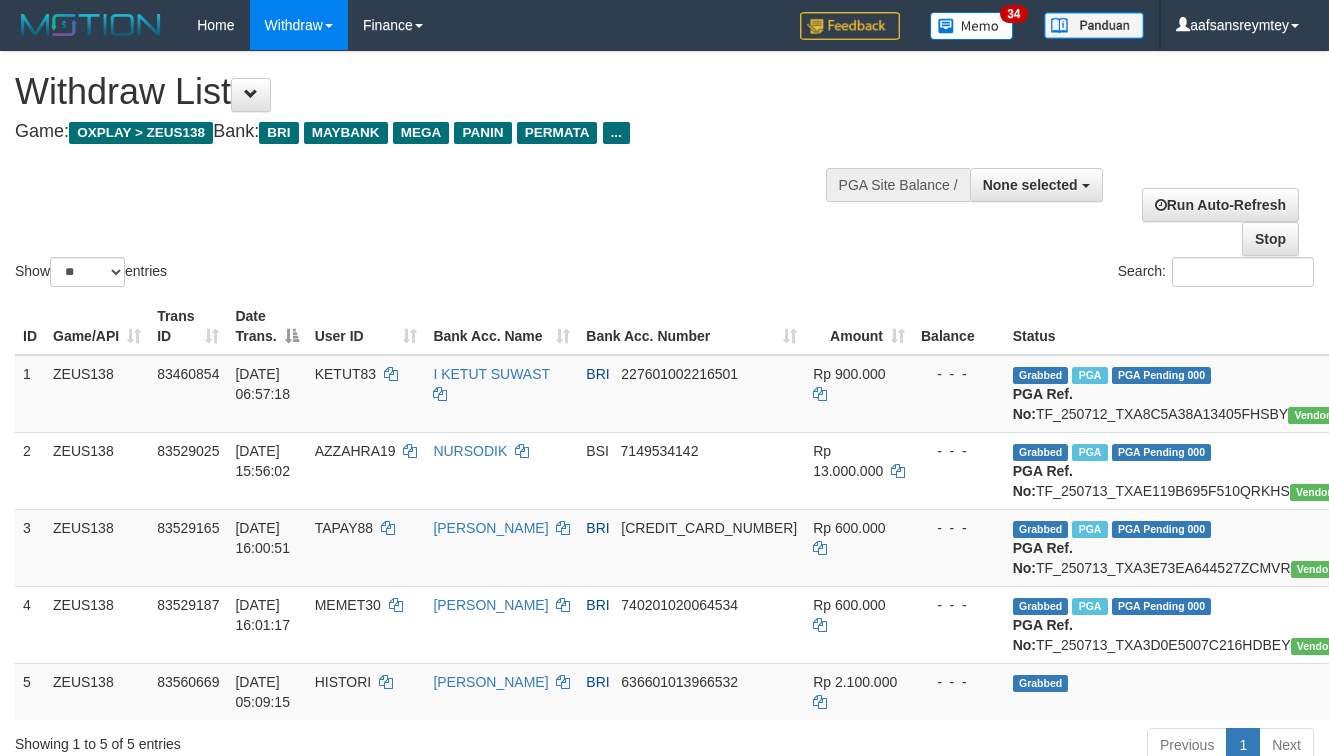 select 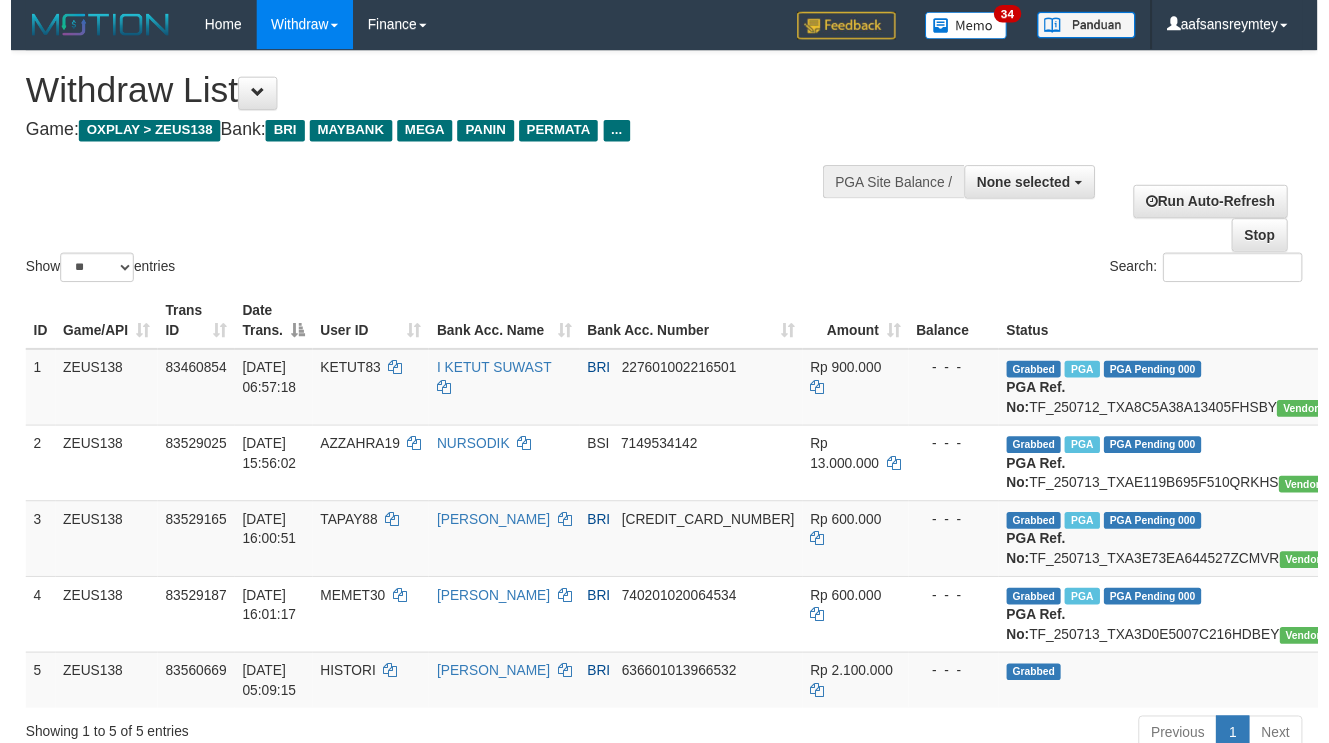 scroll, scrollTop: 358, scrollLeft: 0, axis: vertical 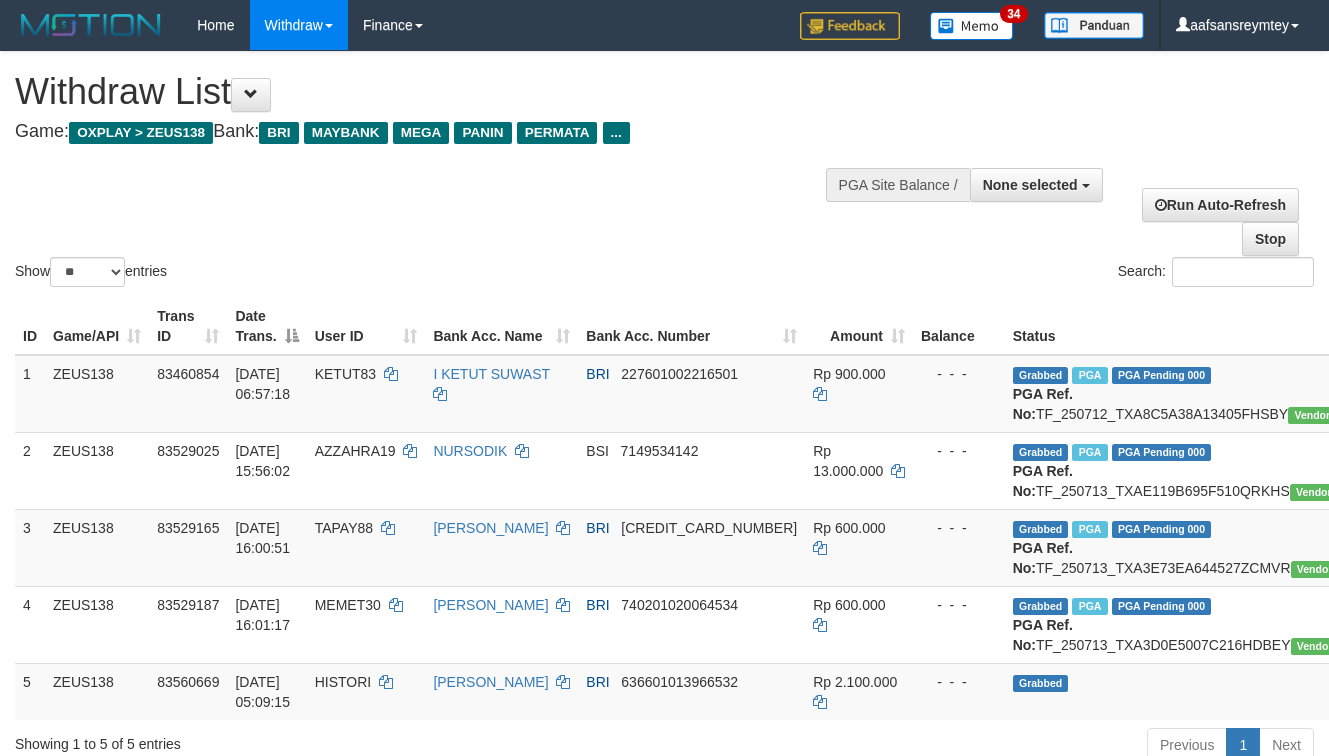 select 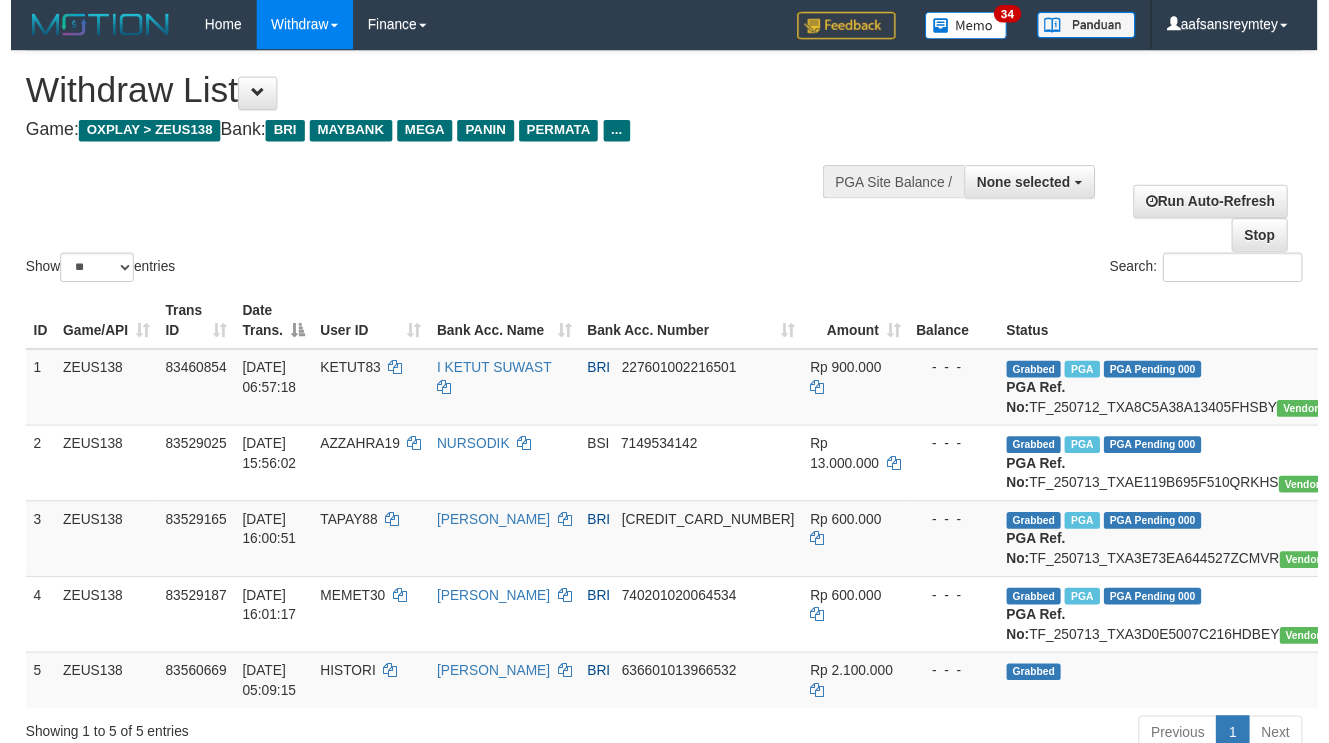 scroll, scrollTop: 358, scrollLeft: 0, axis: vertical 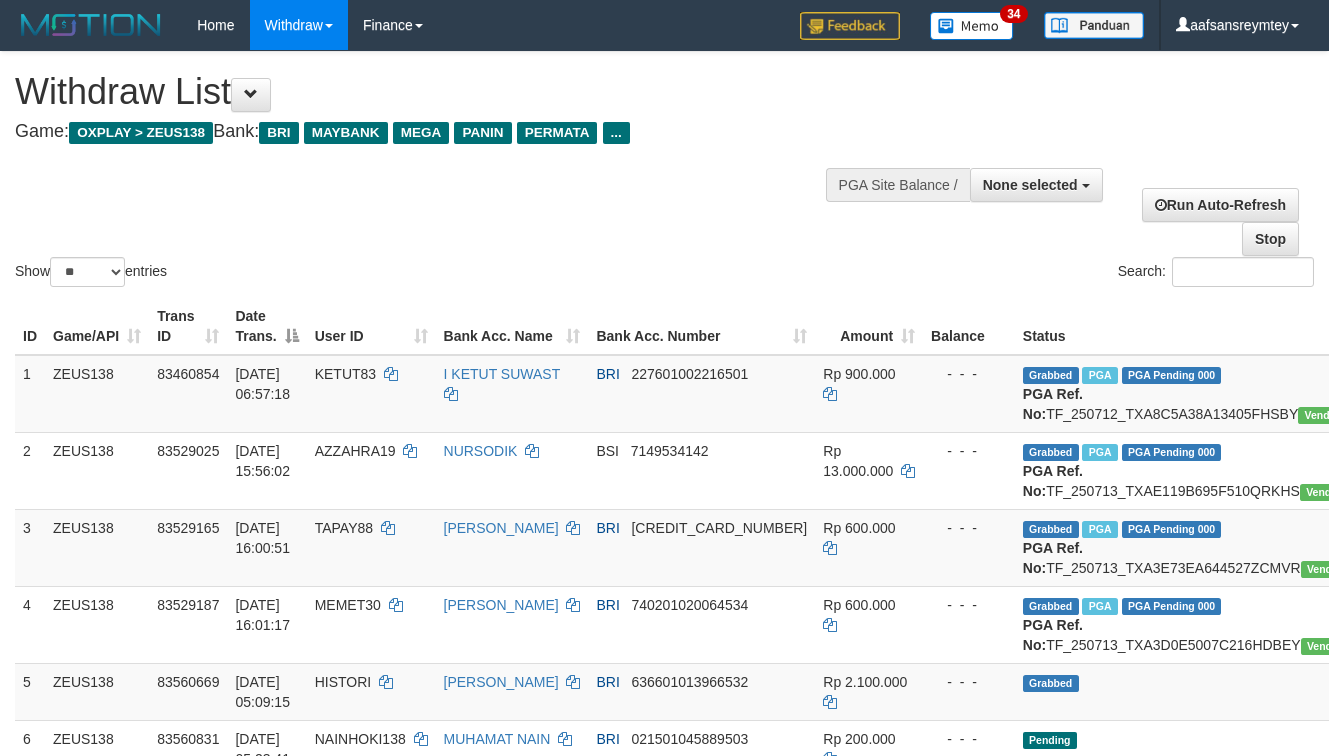 select 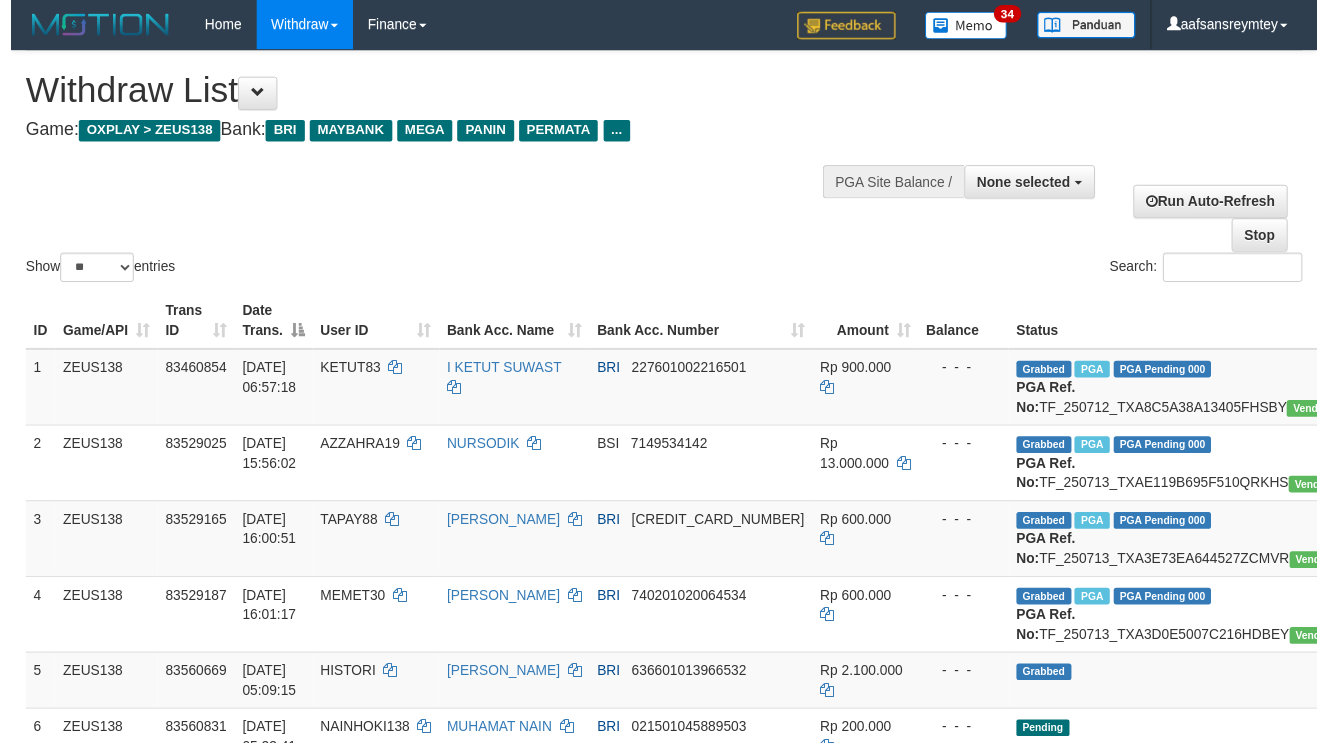 scroll, scrollTop: 358, scrollLeft: 0, axis: vertical 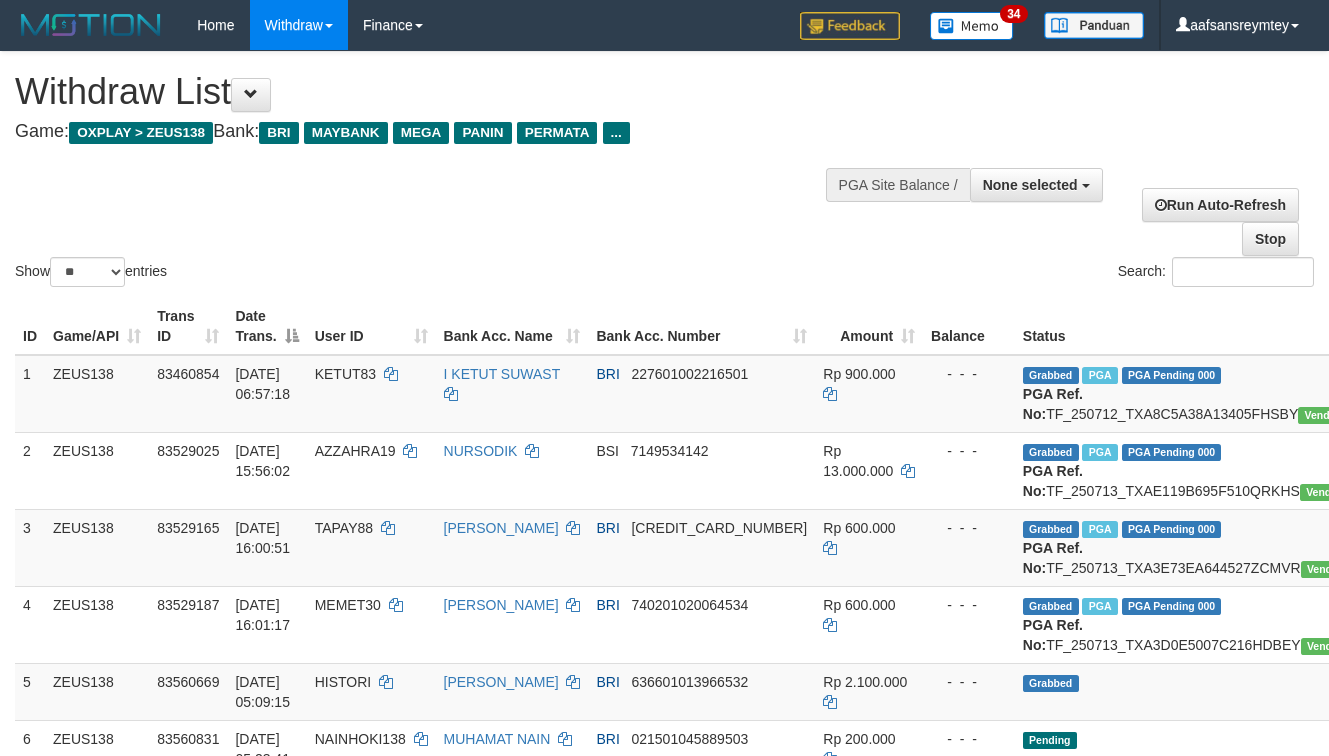 select 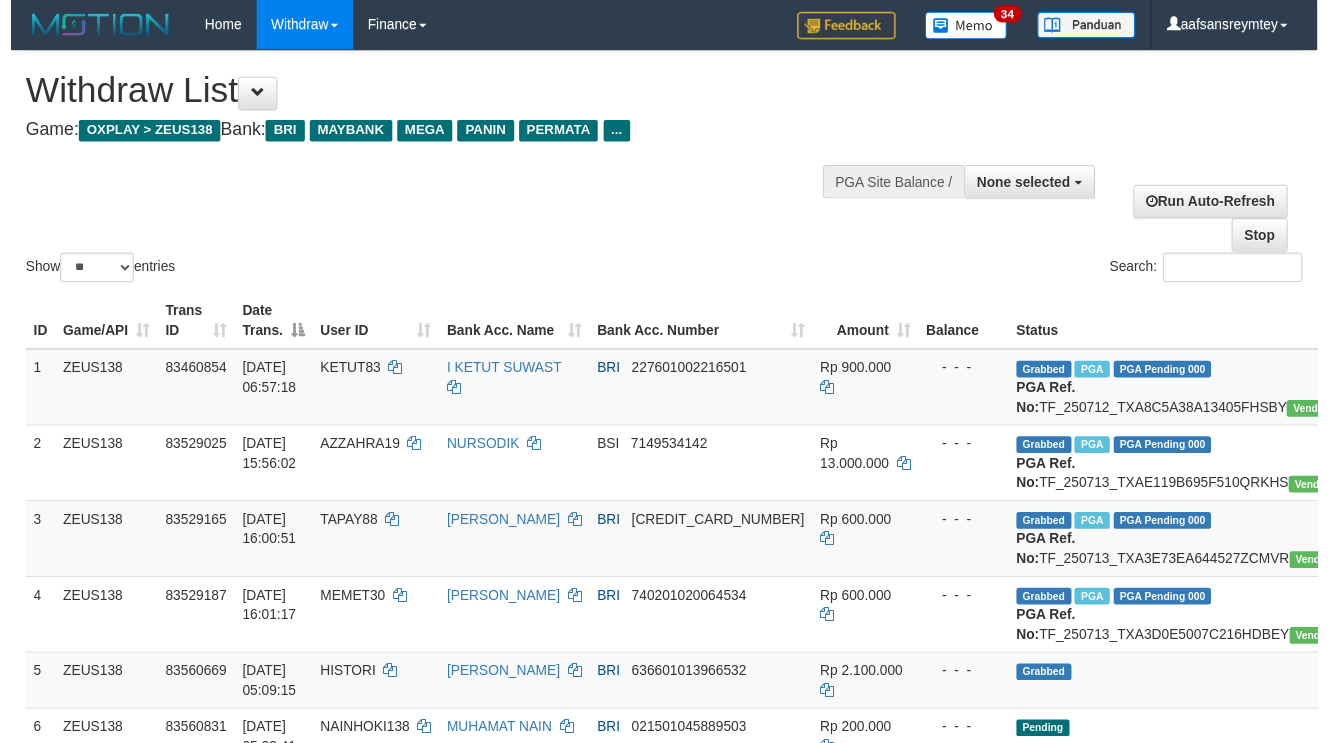 scroll, scrollTop: 358, scrollLeft: 0, axis: vertical 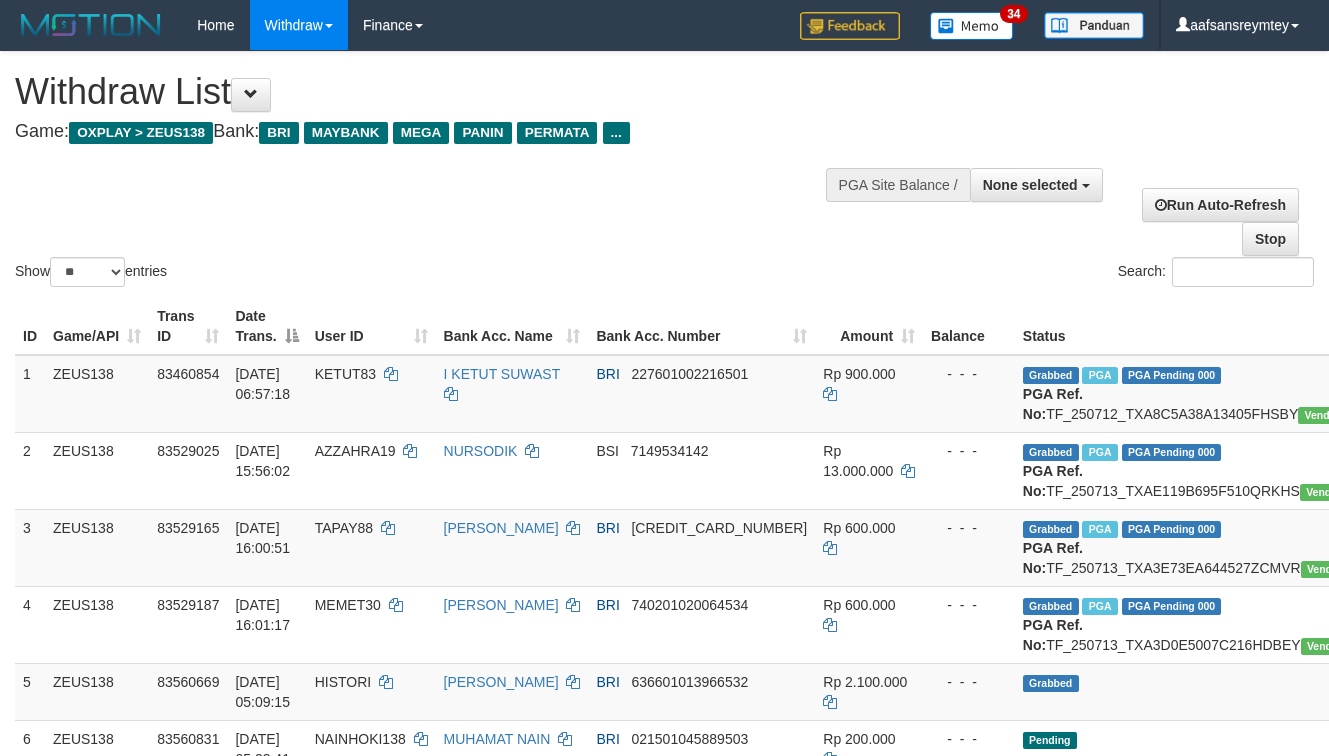 select 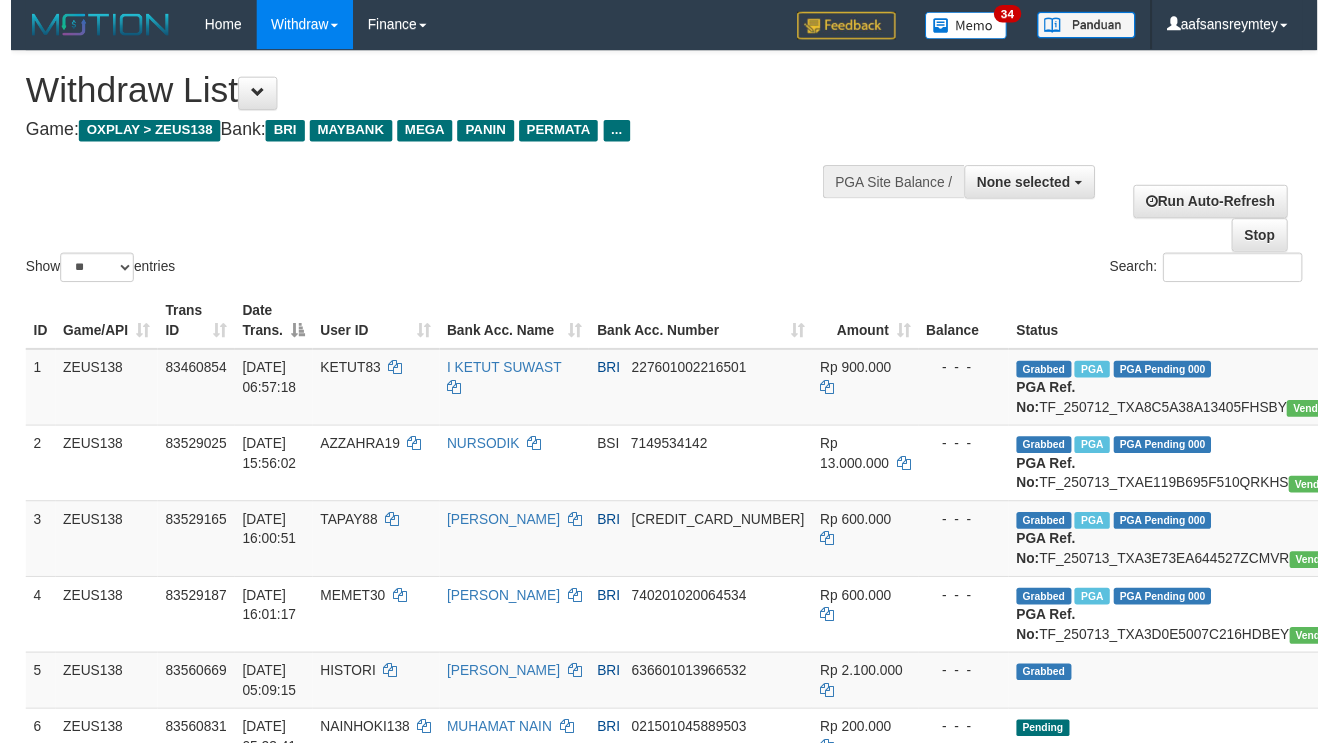 scroll, scrollTop: 358, scrollLeft: 0, axis: vertical 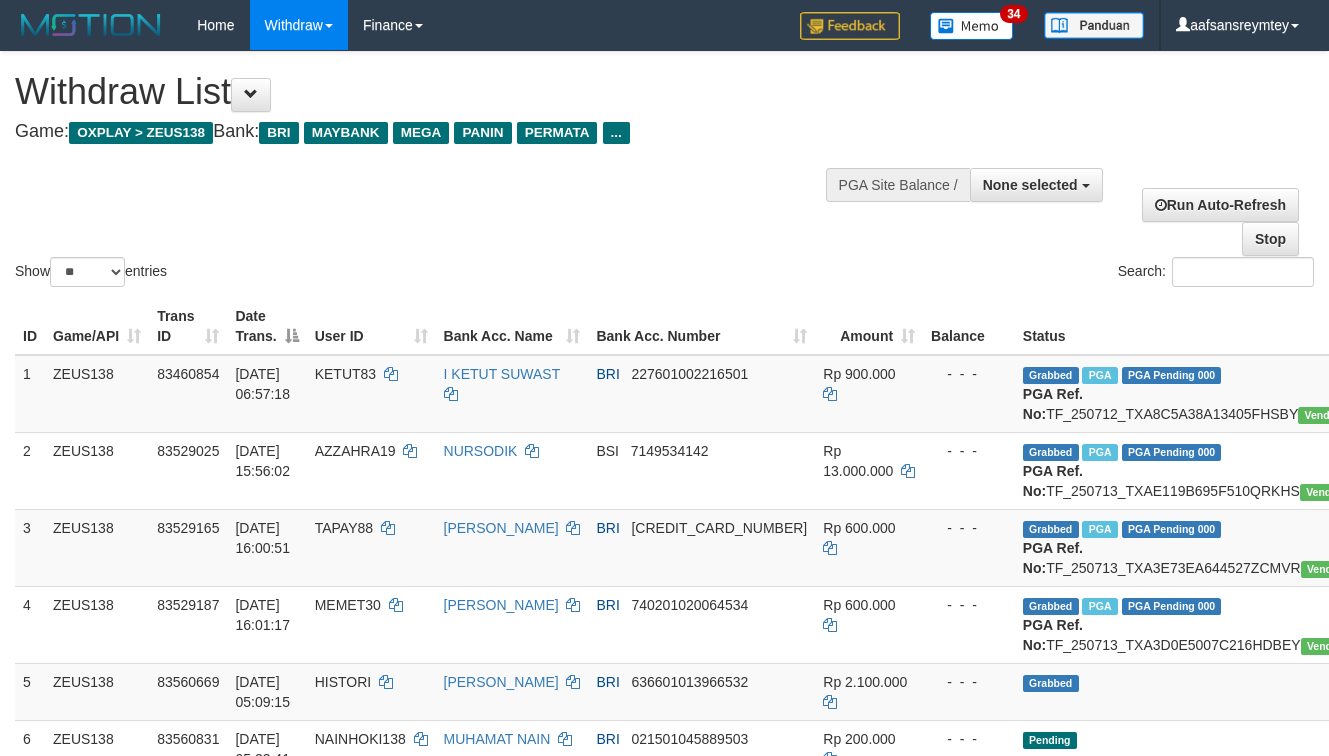 select 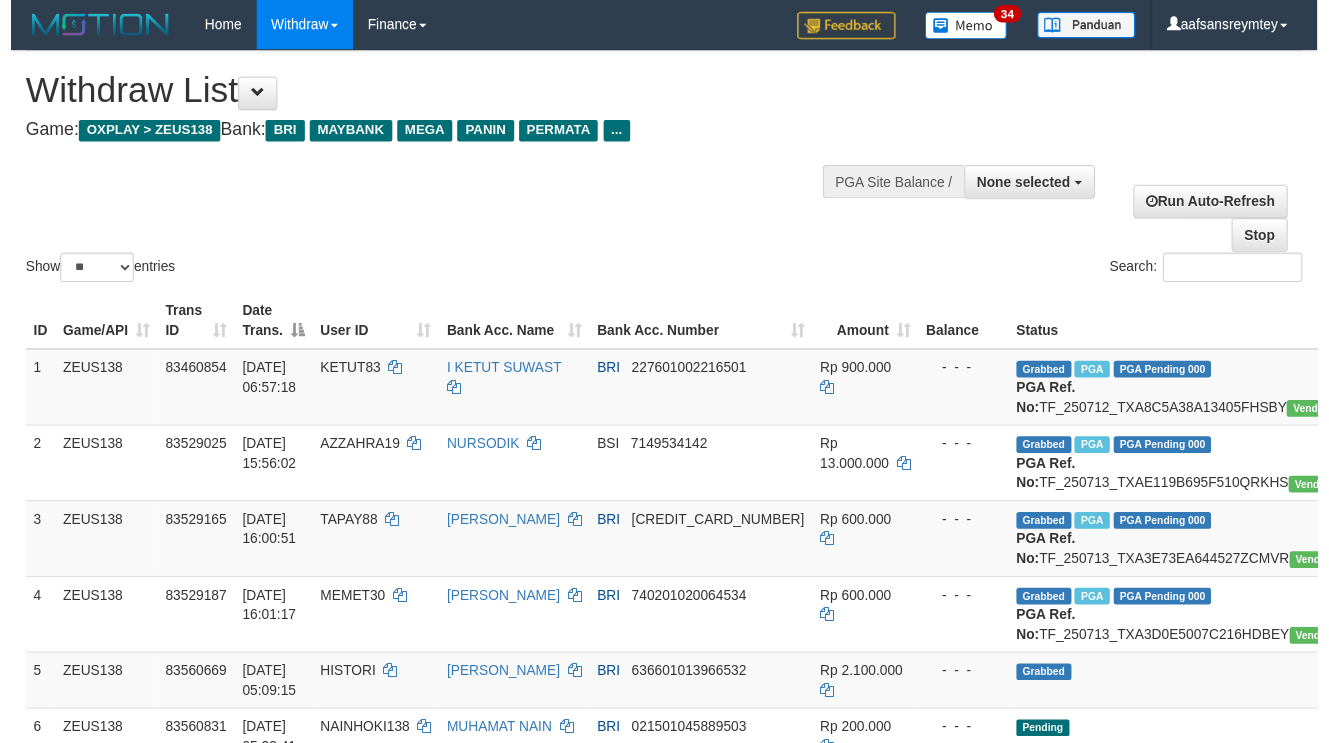 scroll, scrollTop: 358, scrollLeft: 0, axis: vertical 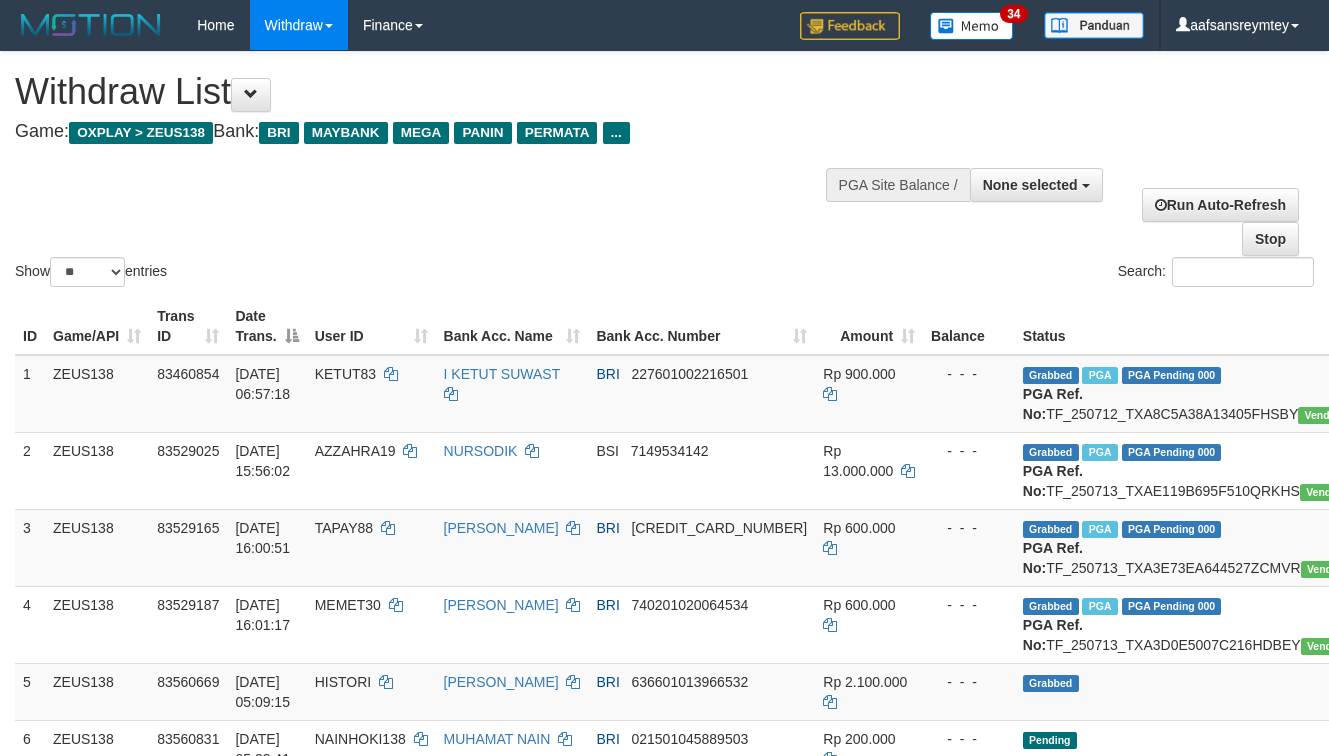 select 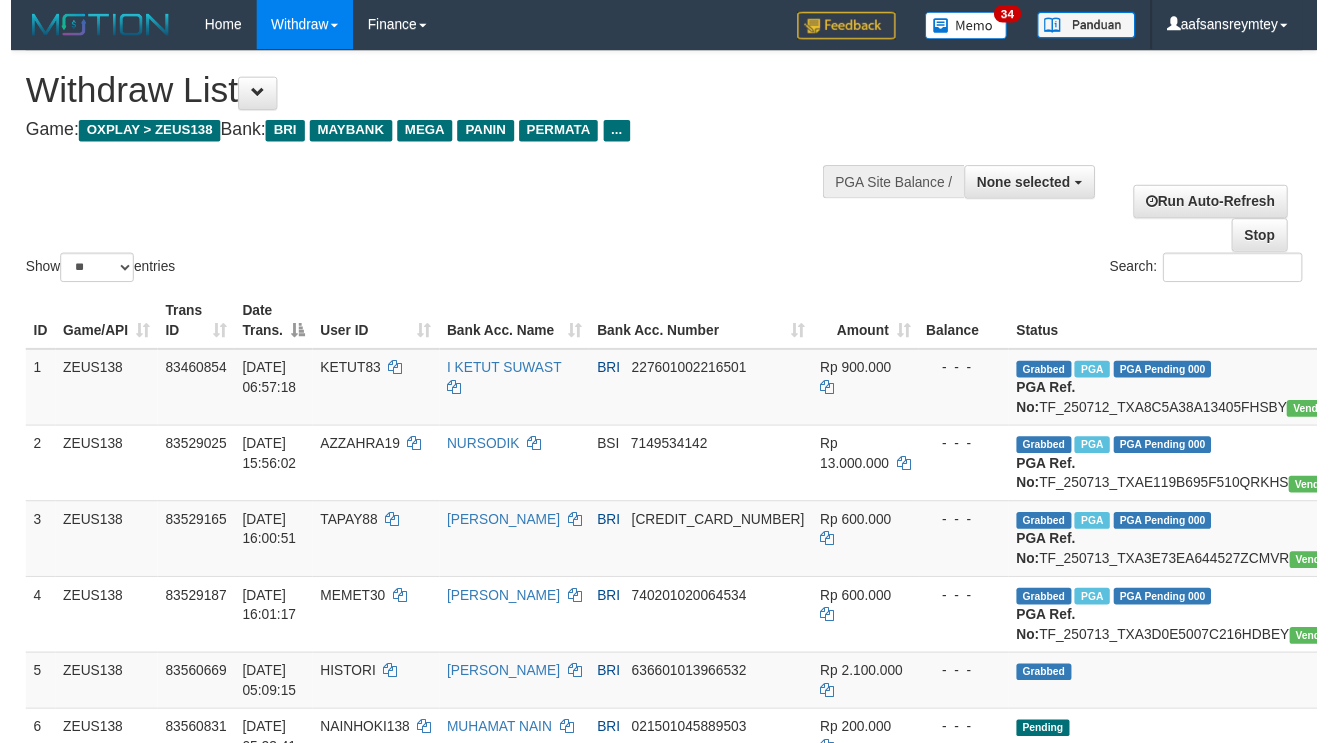 scroll, scrollTop: 358, scrollLeft: 0, axis: vertical 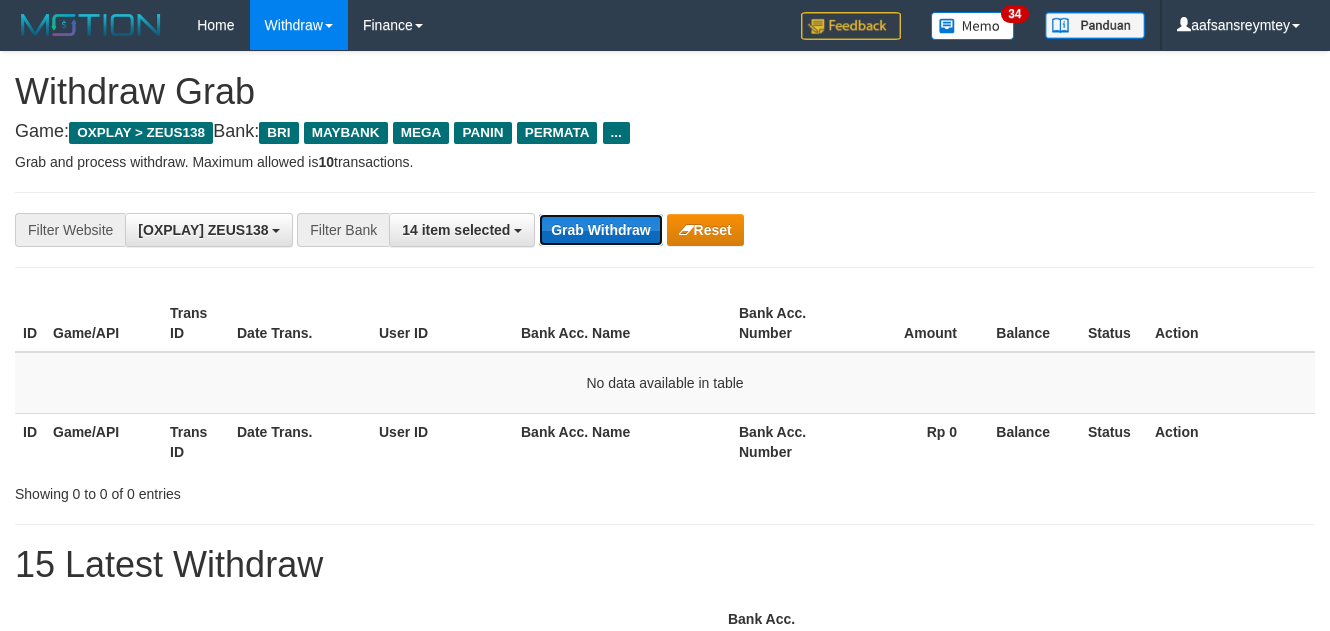 click on "Grab Withdraw" at bounding box center (600, 230) 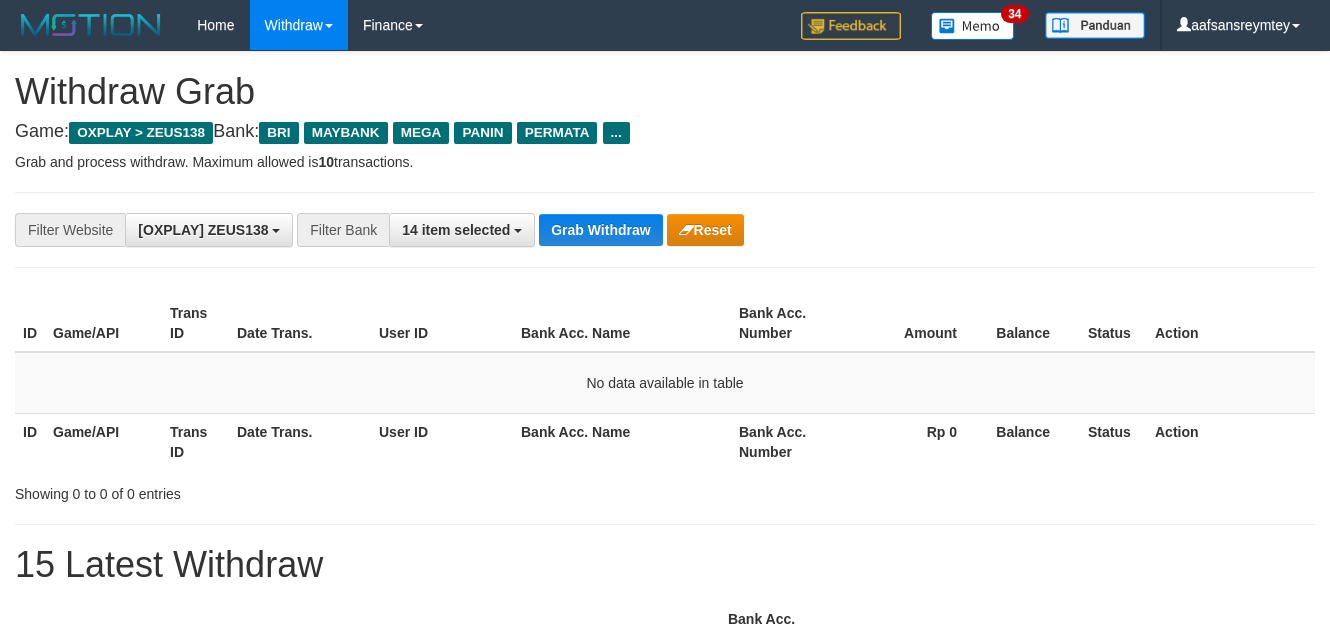 click on "**********" at bounding box center (665, 230) 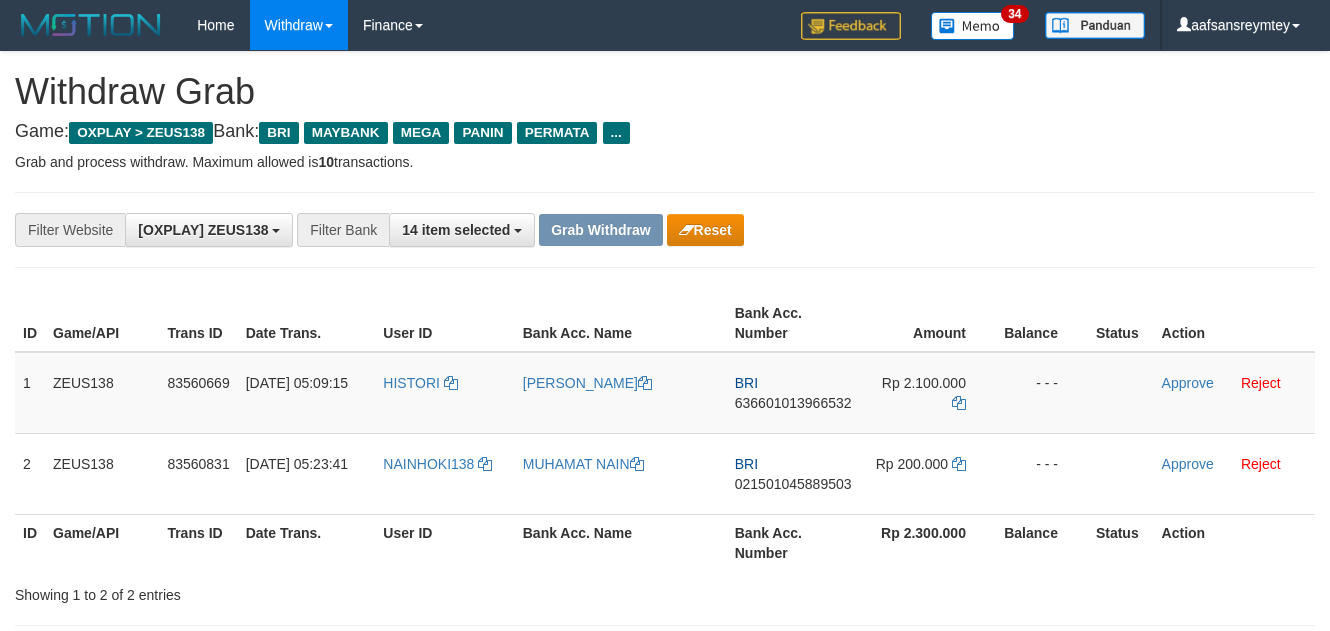 scroll, scrollTop: 0, scrollLeft: 0, axis: both 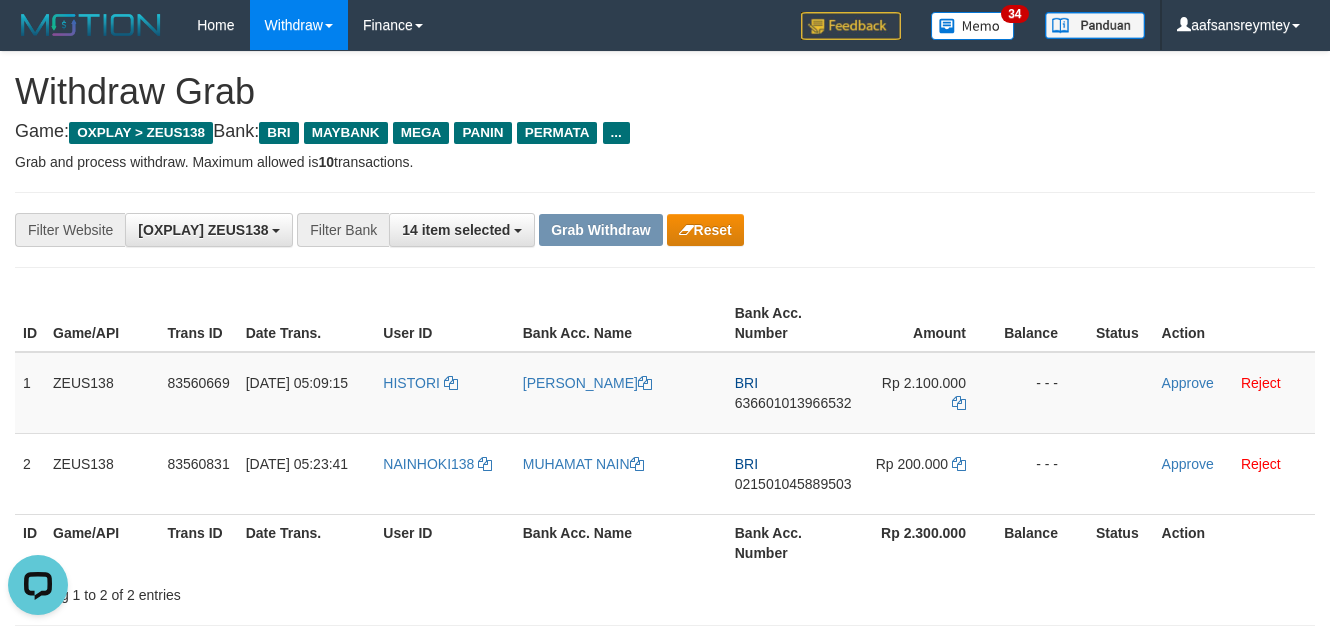 click on "Game:   OXPLAY > ZEUS138    		Bank:   BRI   MAYBANK   MEGA   PANIN   PERMATA   ..." at bounding box center [665, 132] 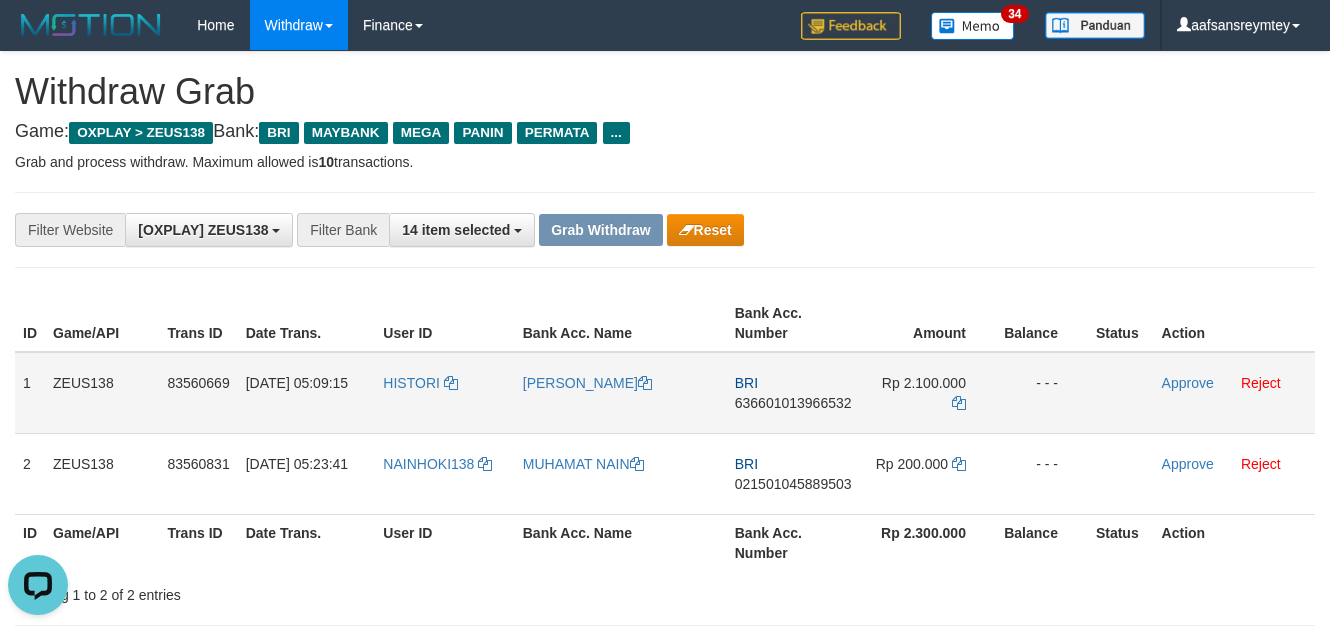 click on "636601013966532" at bounding box center [793, 403] 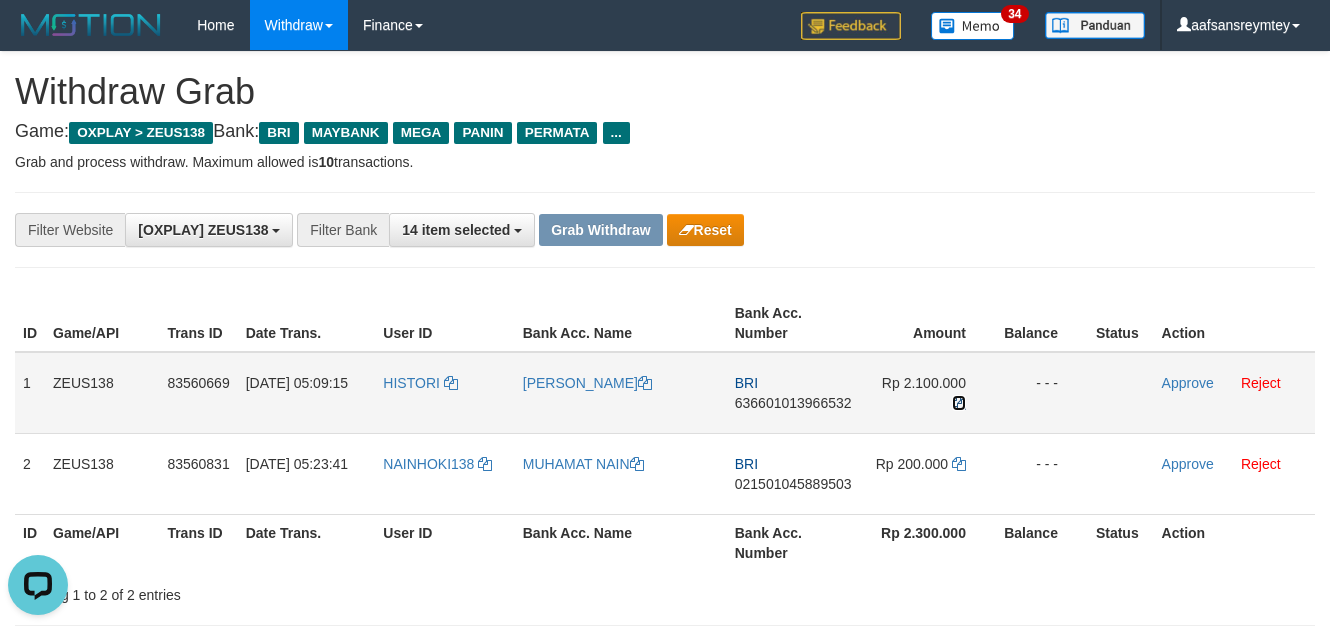 click at bounding box center [959, 403] 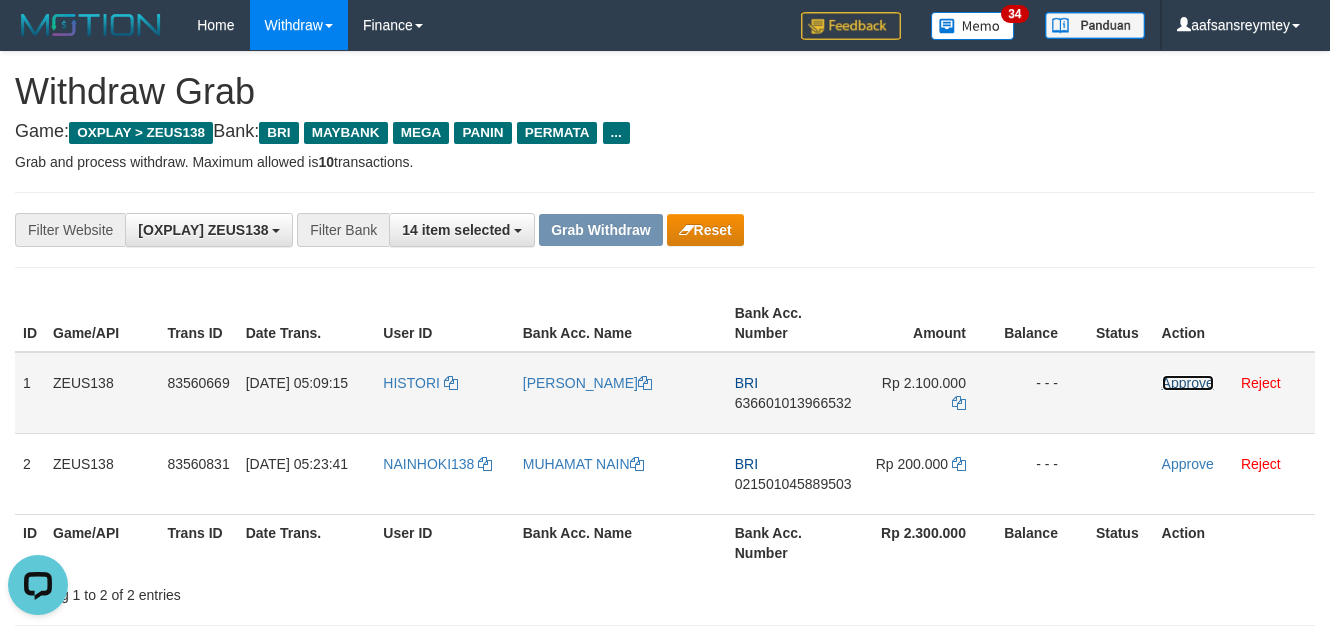 click on "Approve" at bounding box center (1188, 383) 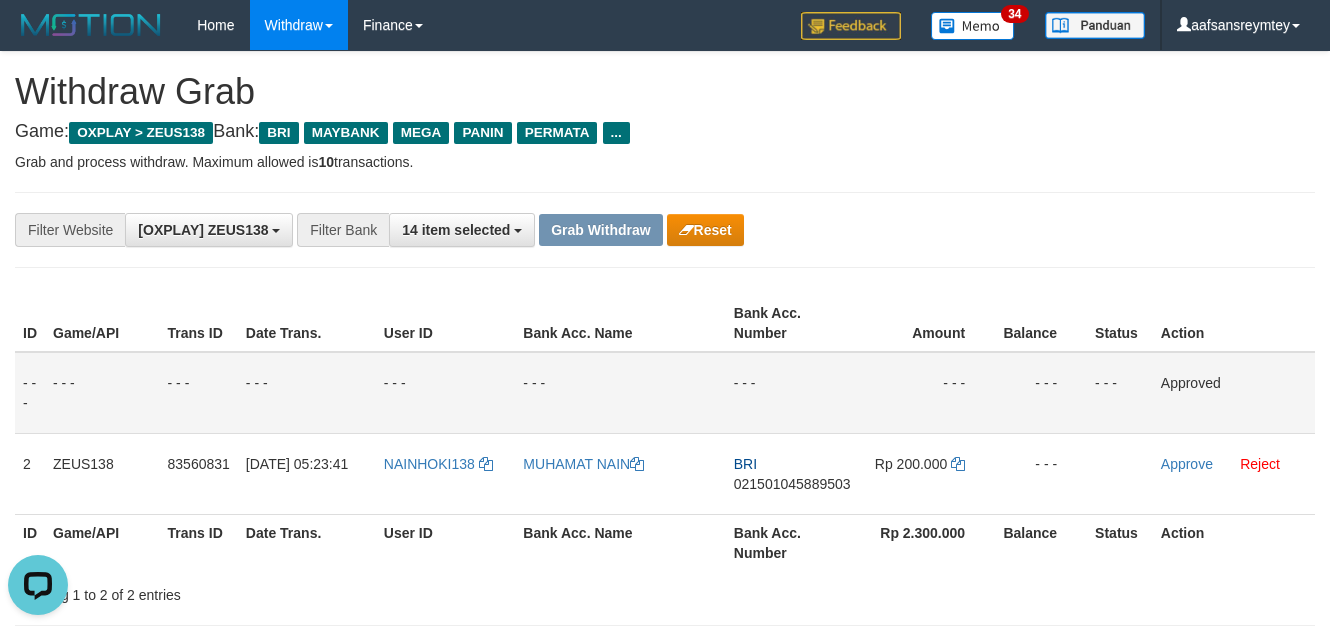 click on "**********" at bounding box center (665, 1163) 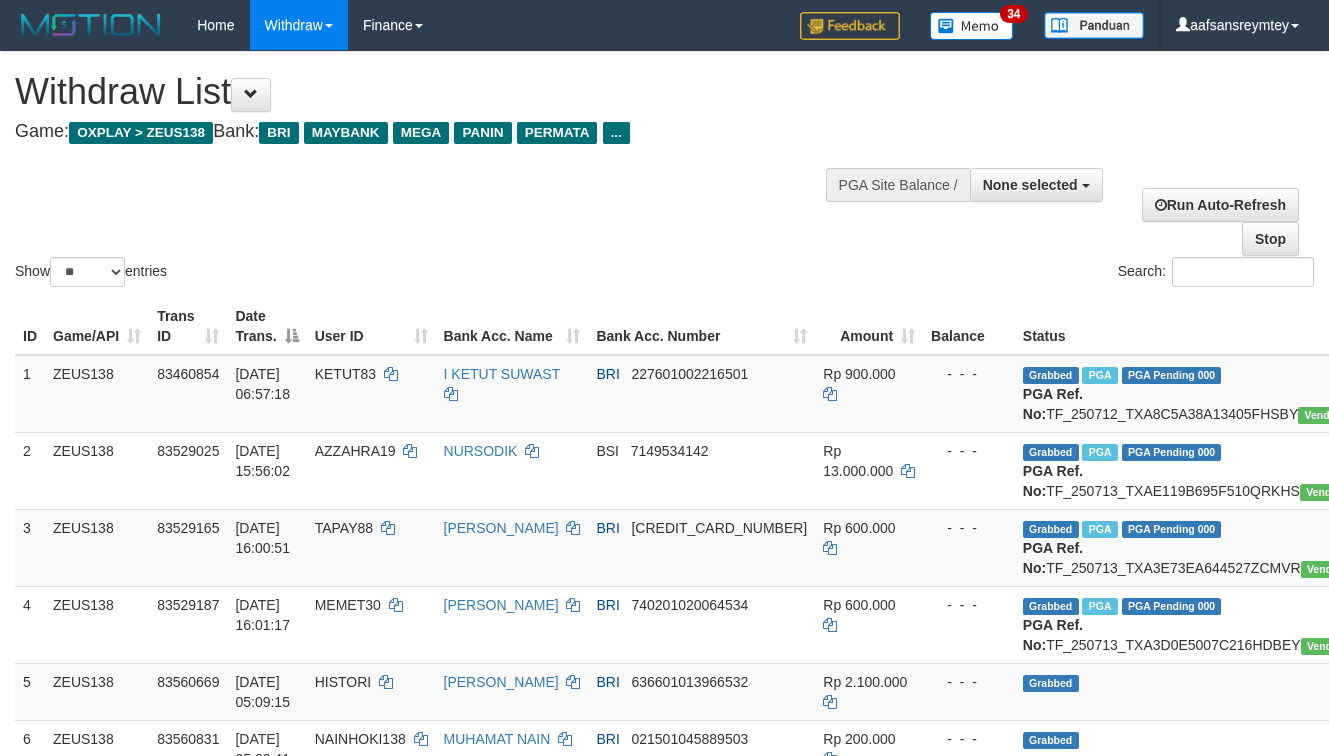 select 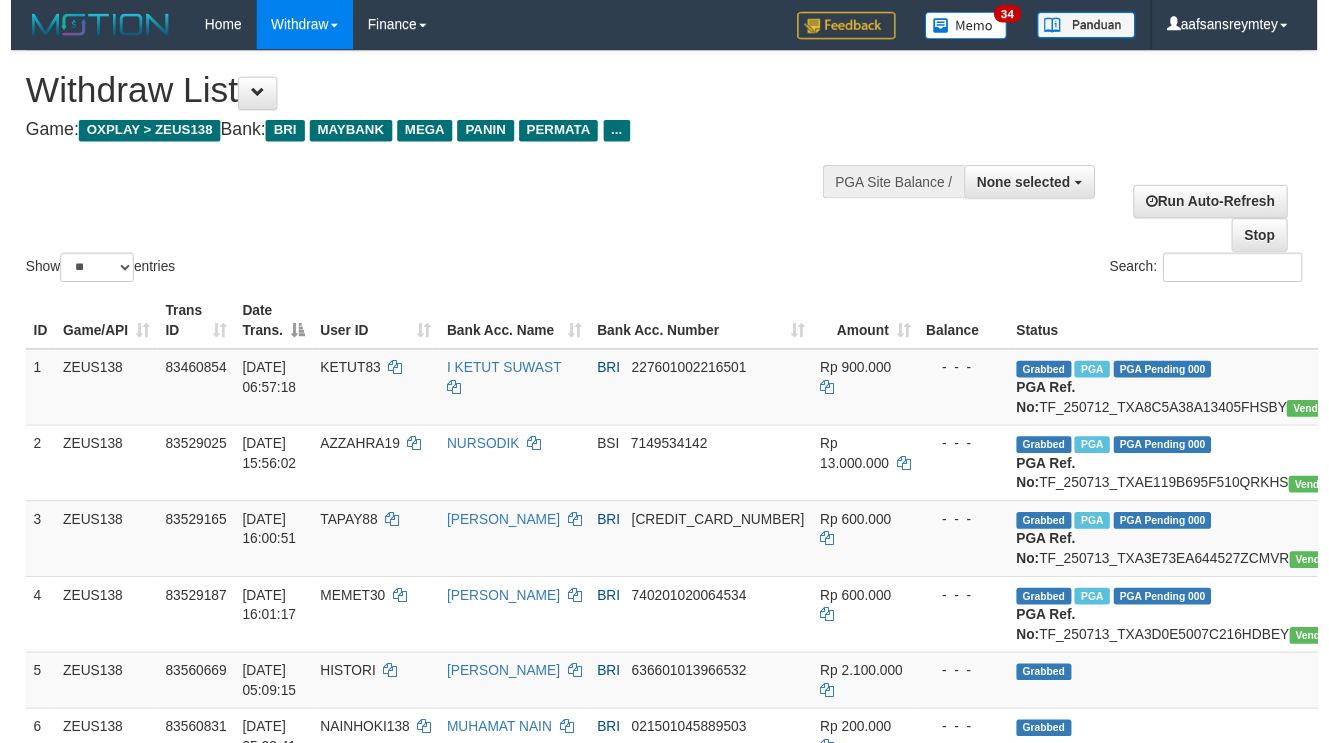 scroll, scrollTop: 86, scrollLeft: 0, axis: vertical 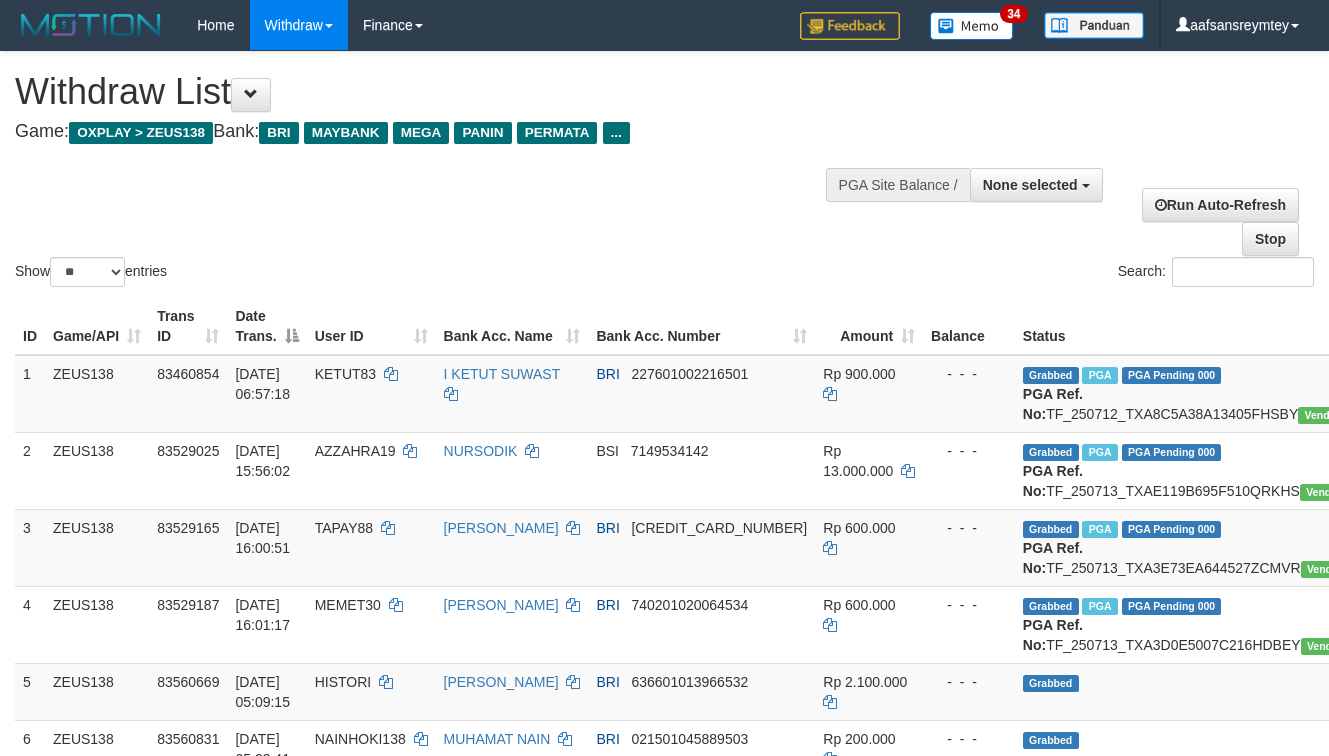 select 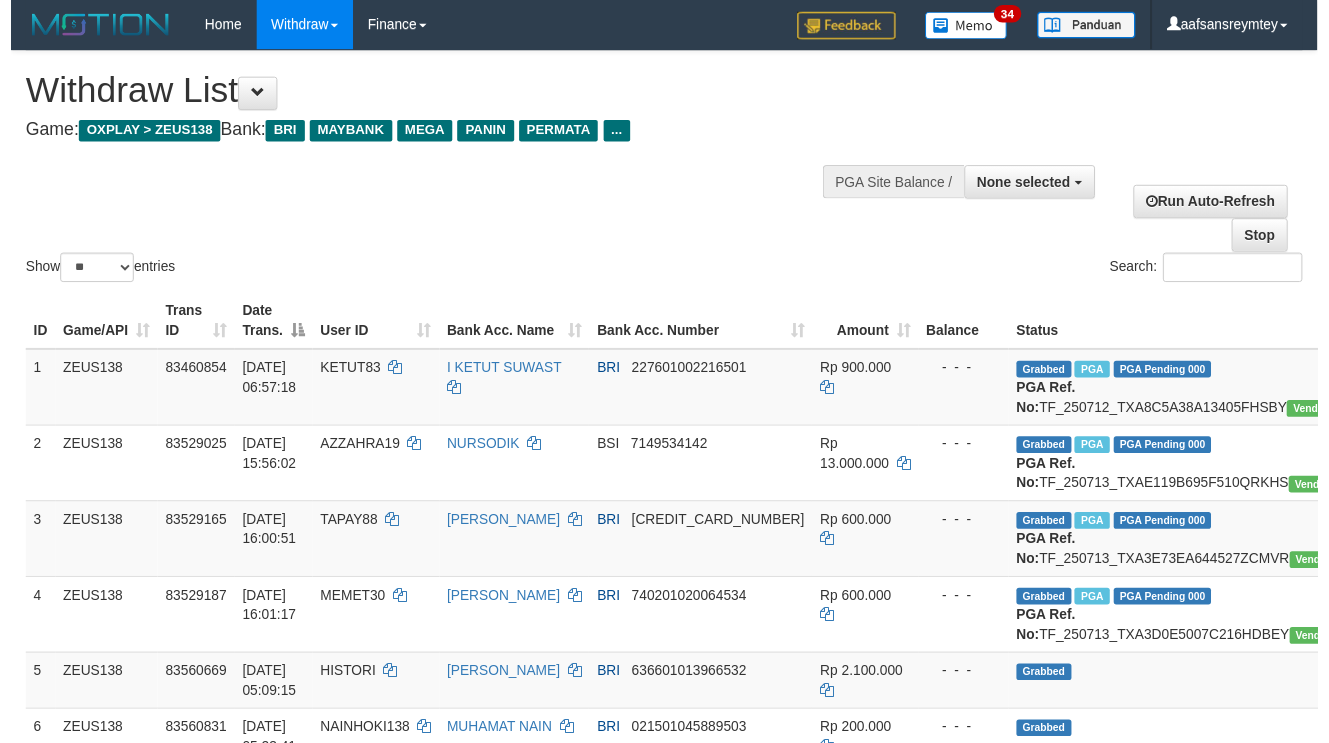 scroll, scrollTop: 87, scrollLeft: 0, axis: vertical 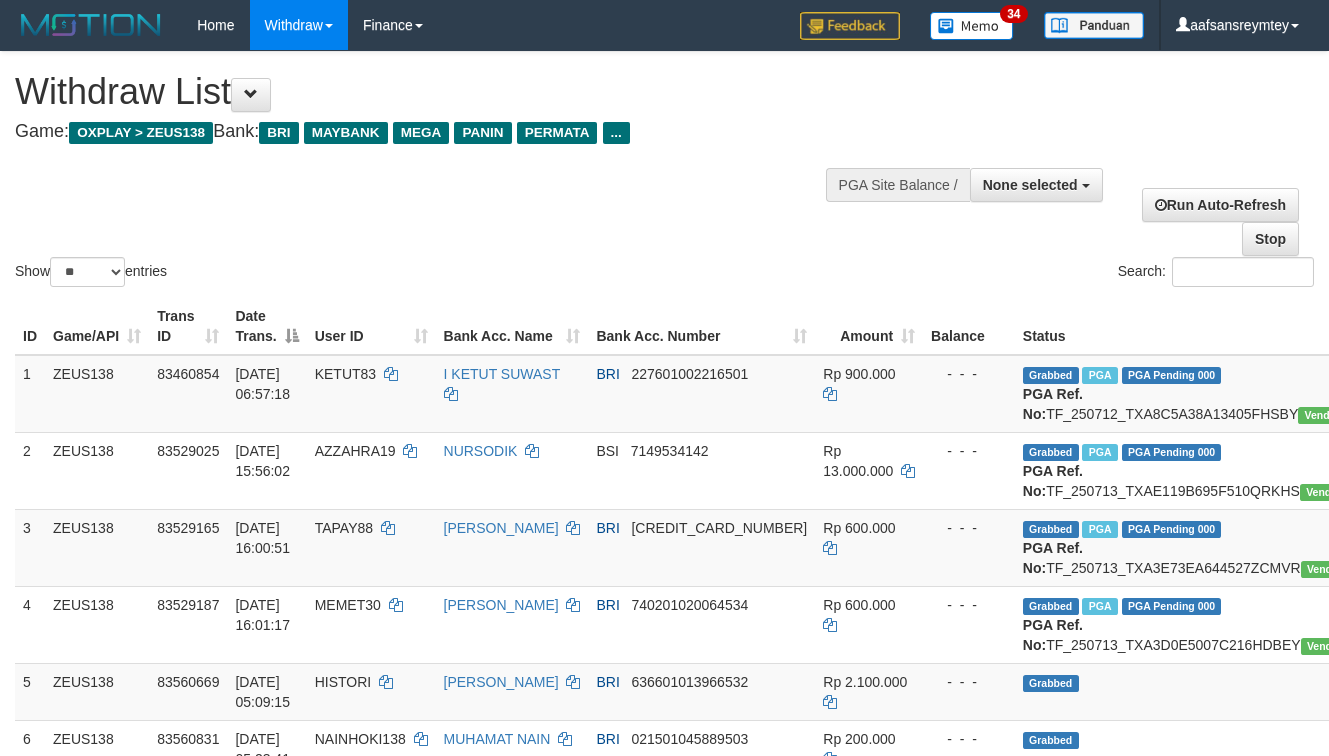 select 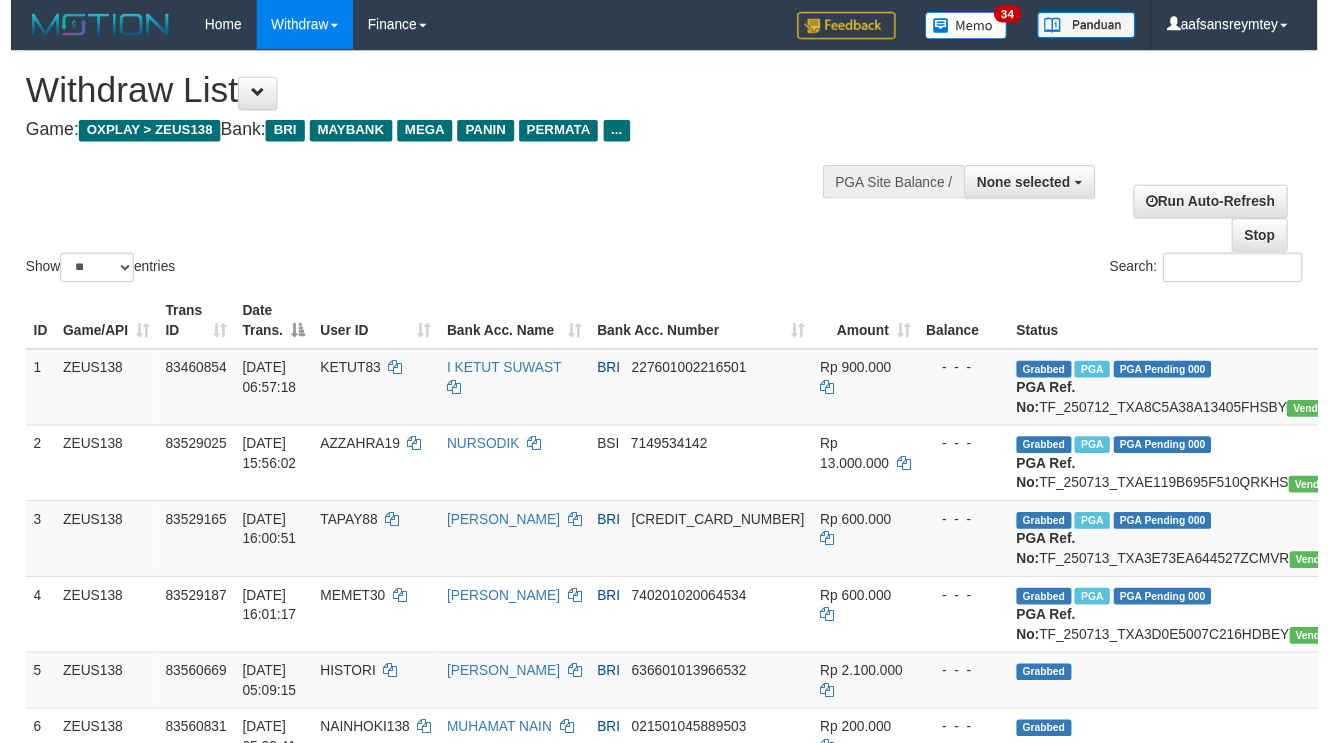 scroll, scrollTop: 88, scrollLeft: 0, axis: vertical 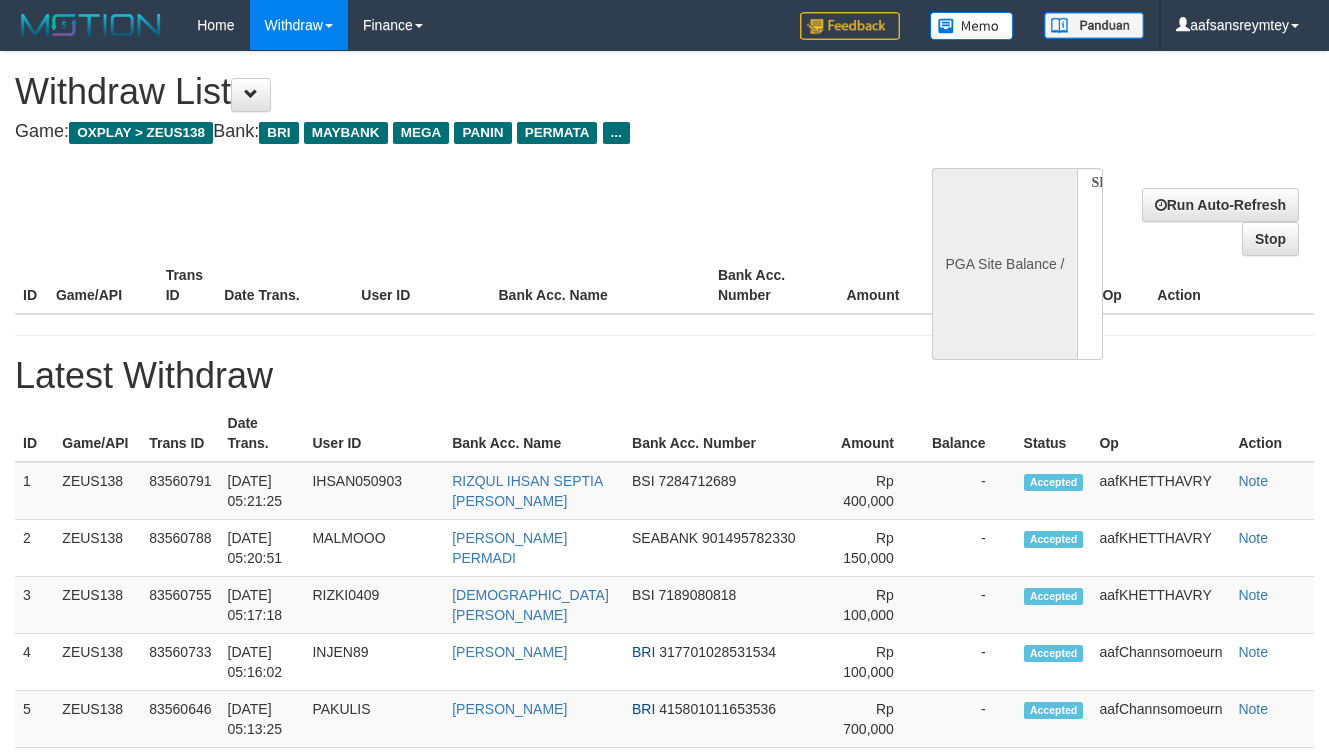 select 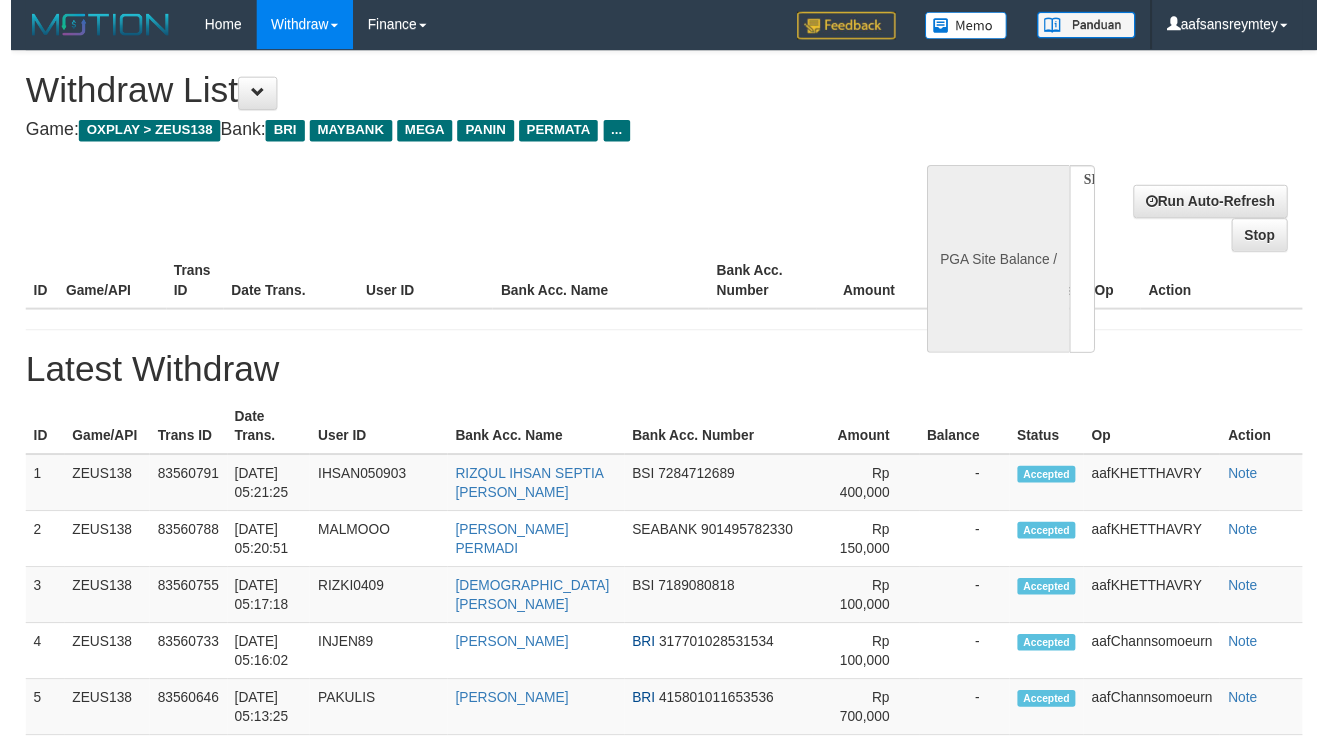 scroll, scrollTop: 89, scrollLeft: 0, axis: vertical 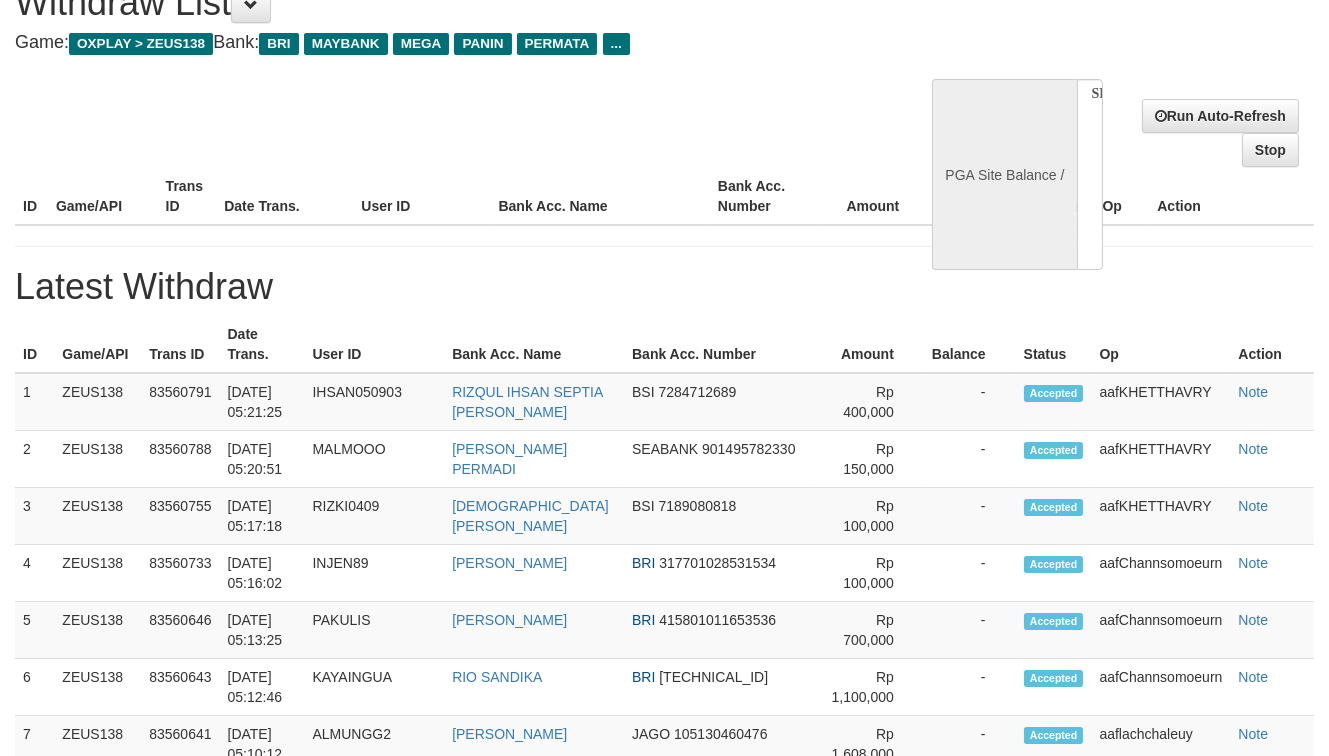 select on "**" 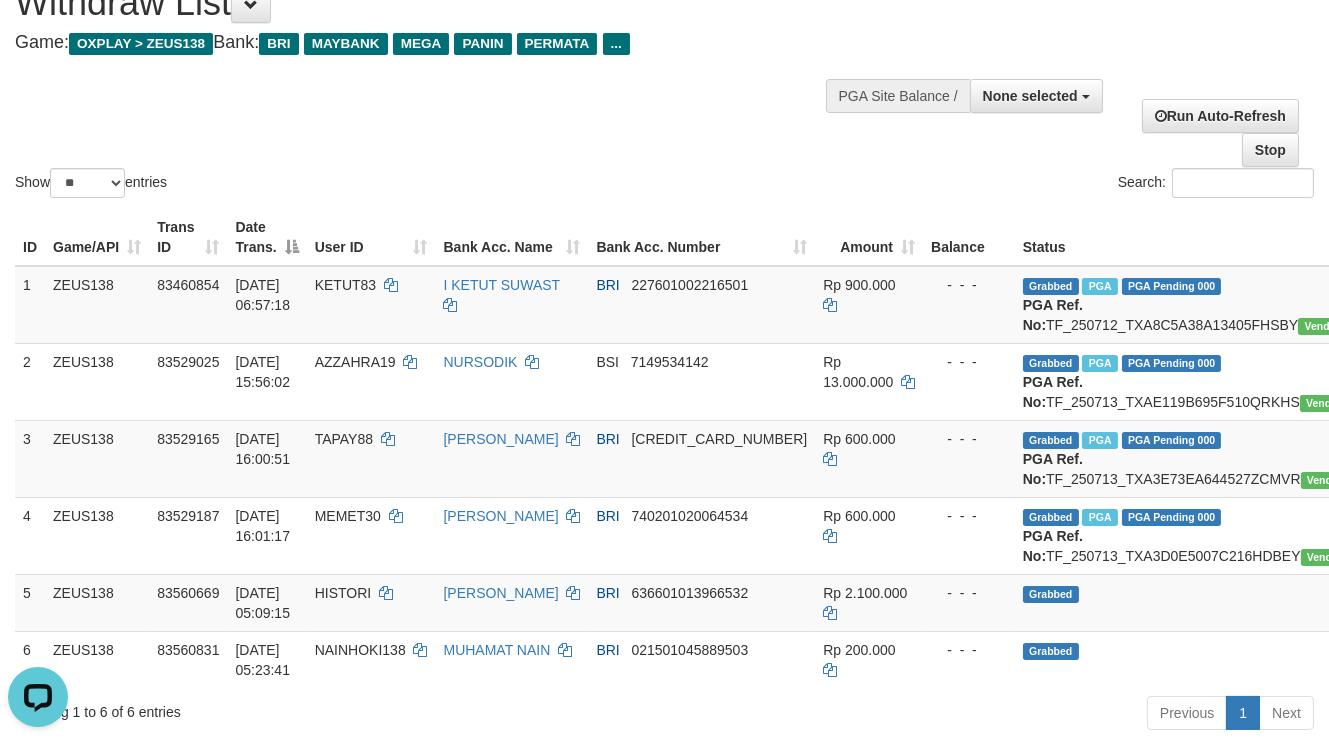 scroll, scrollTop: 0, scrollLeft: 0, axis: both 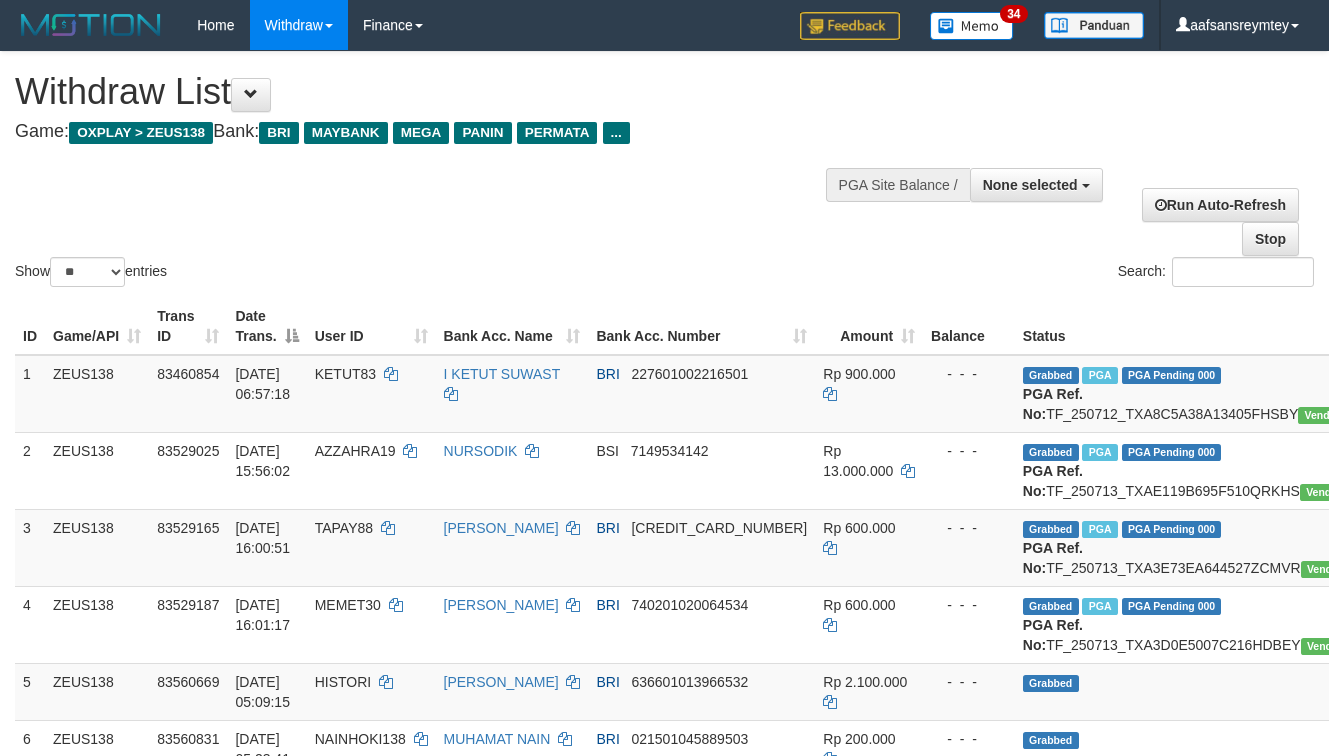 select 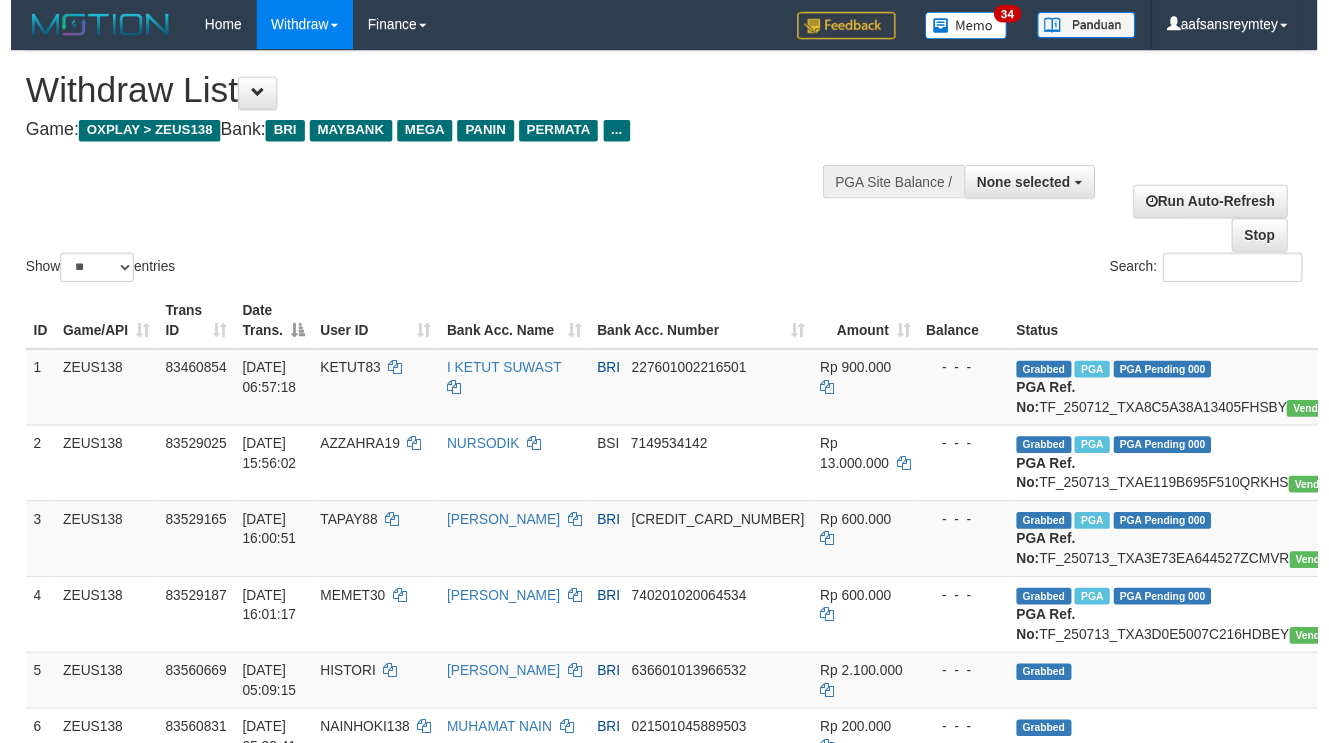 scroll, scrollTop: 90, scrollLeft: 0, axis: vertical 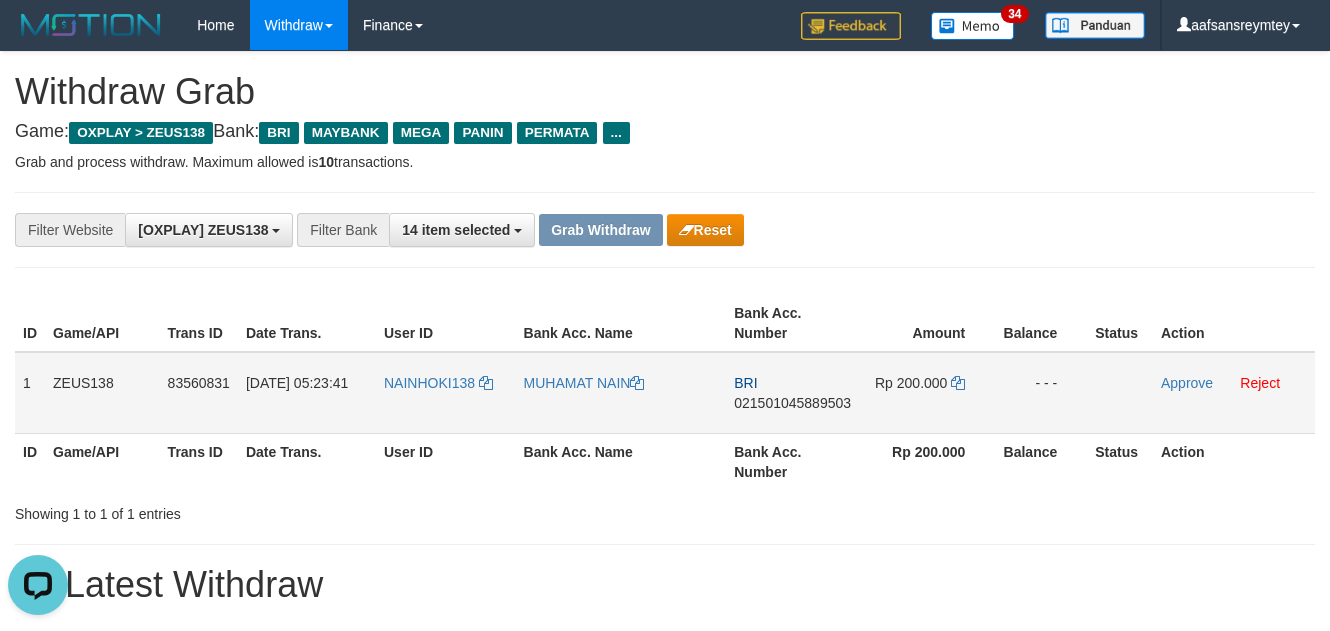 click on "NAINHOKI138" at bounding box center (446, 393) 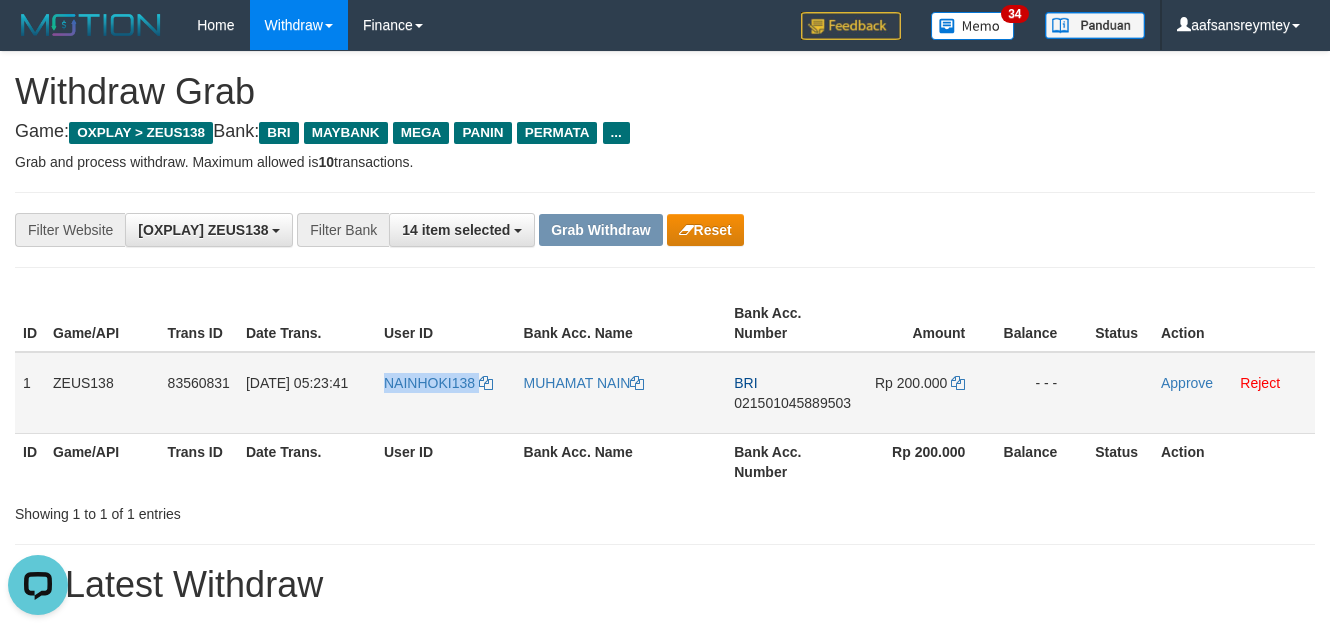 click on "NAINHOKI138" at bounding box center [446, 393] 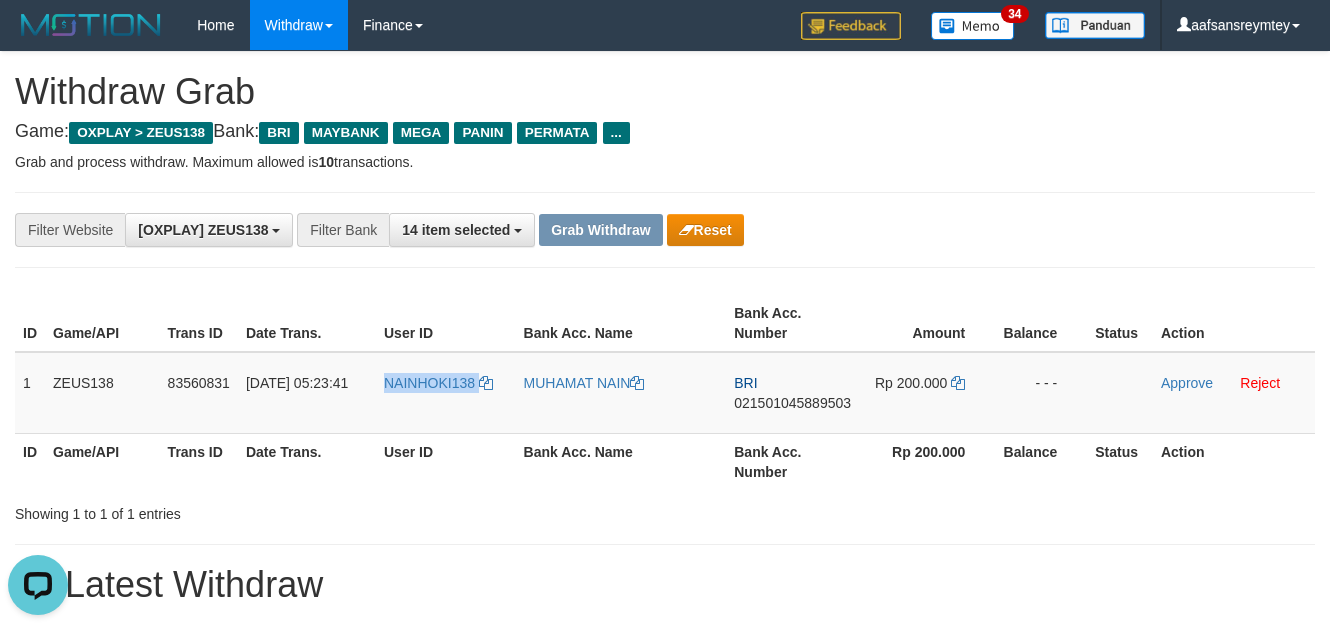 copy on "NAINHOKI138" 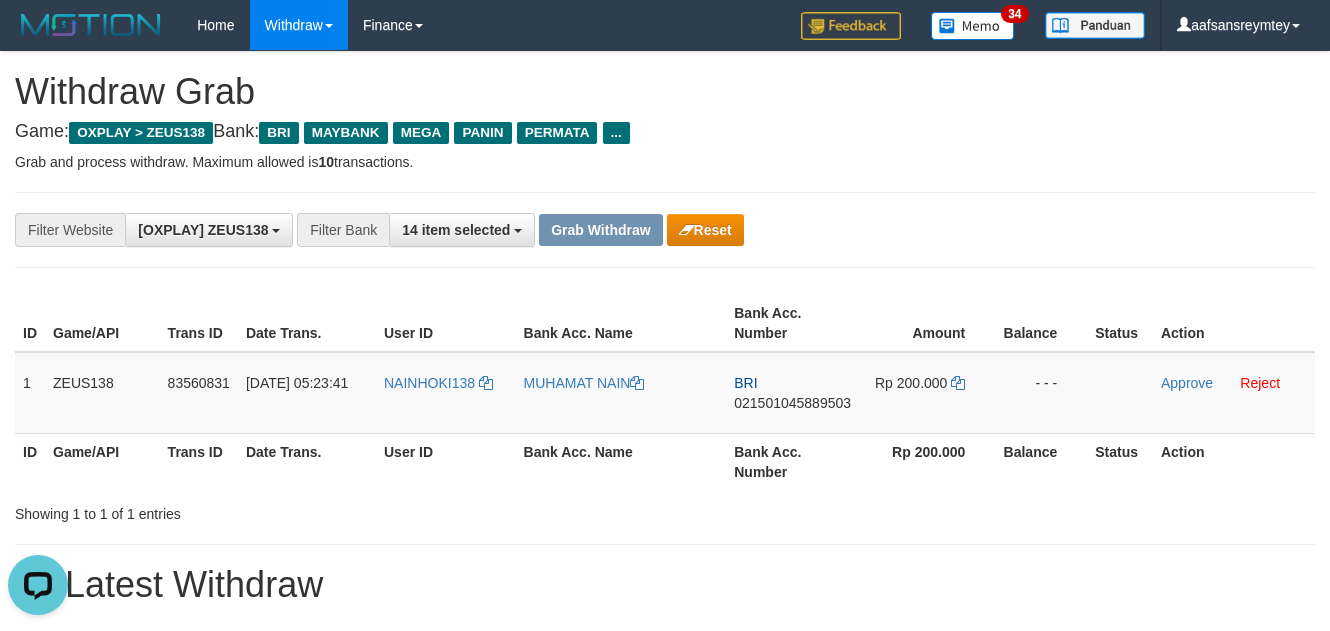 click on "**********" at bounding box center [665, 1123] 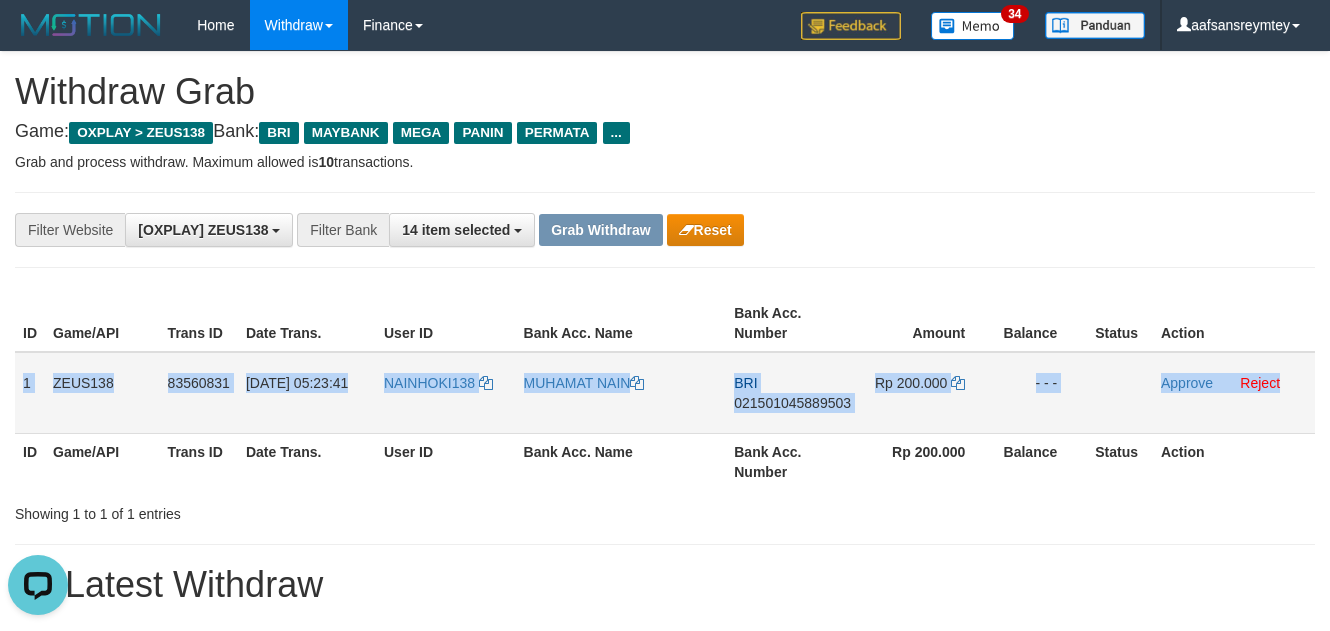 drag, startPoint x: 16, startPoint y: 375, endPoint x: 1281, endPoint y: 428, distance: 1266.1097 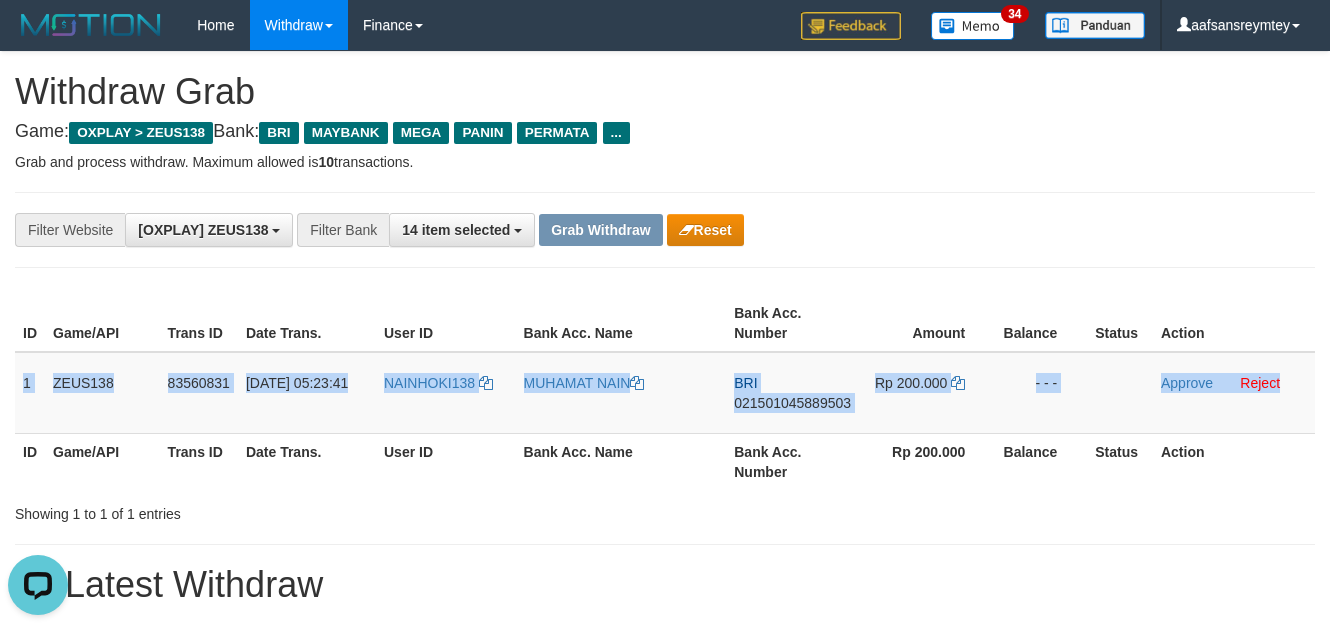 copy on "1
ZEUS138
83560831
14/07/2025 05:23:41
NAINHOKI138
MUHAMAT NAIN
BRI
021501045889503
Rp 200.000
- - -
Approve
Reject" 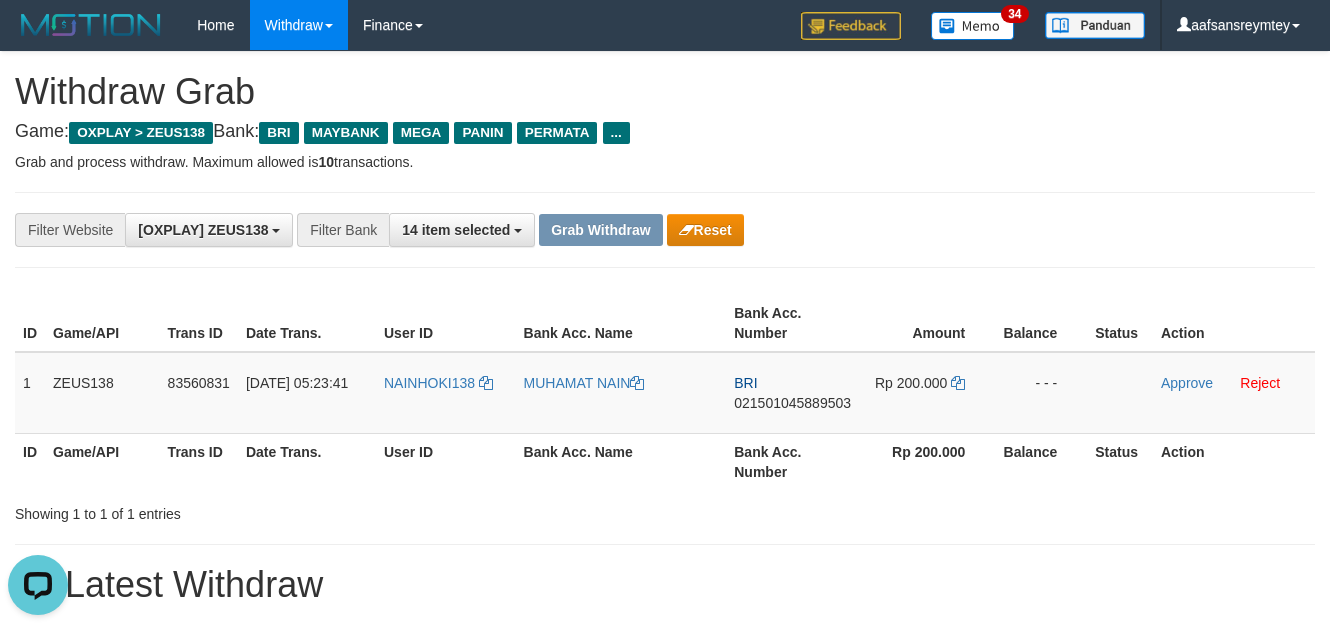 click on "**********" at bounding box center [665, 230] 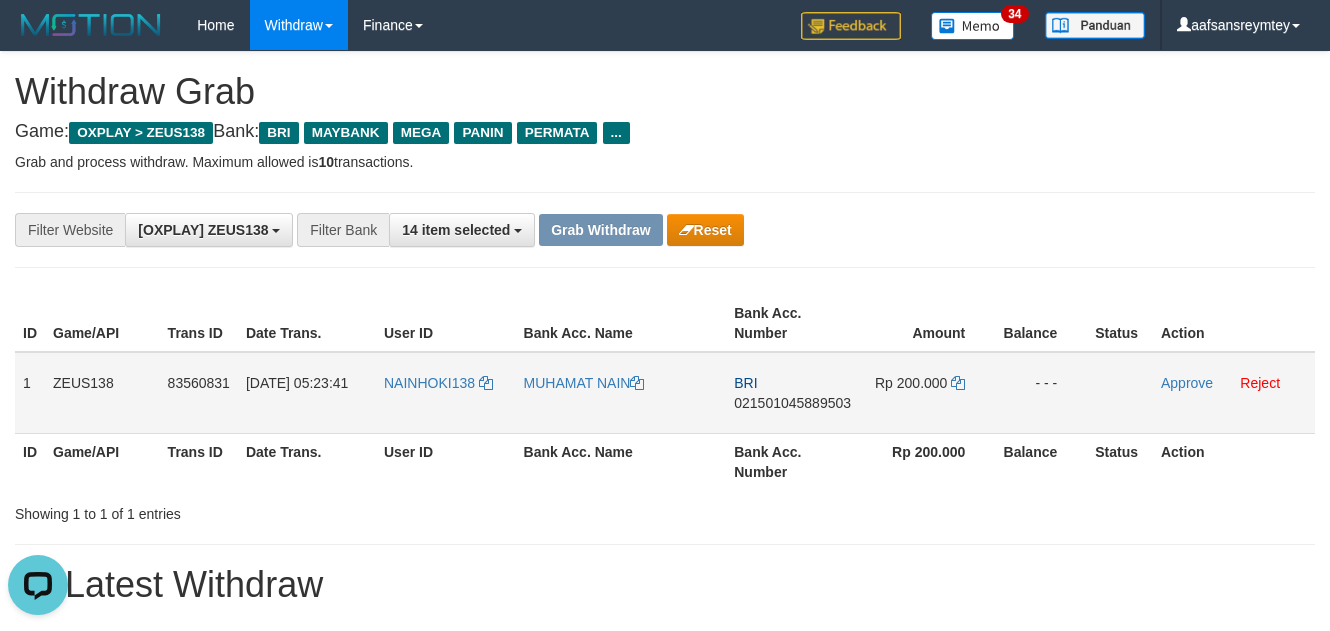 click on "021501045889503" at bounding box center [792, 403] 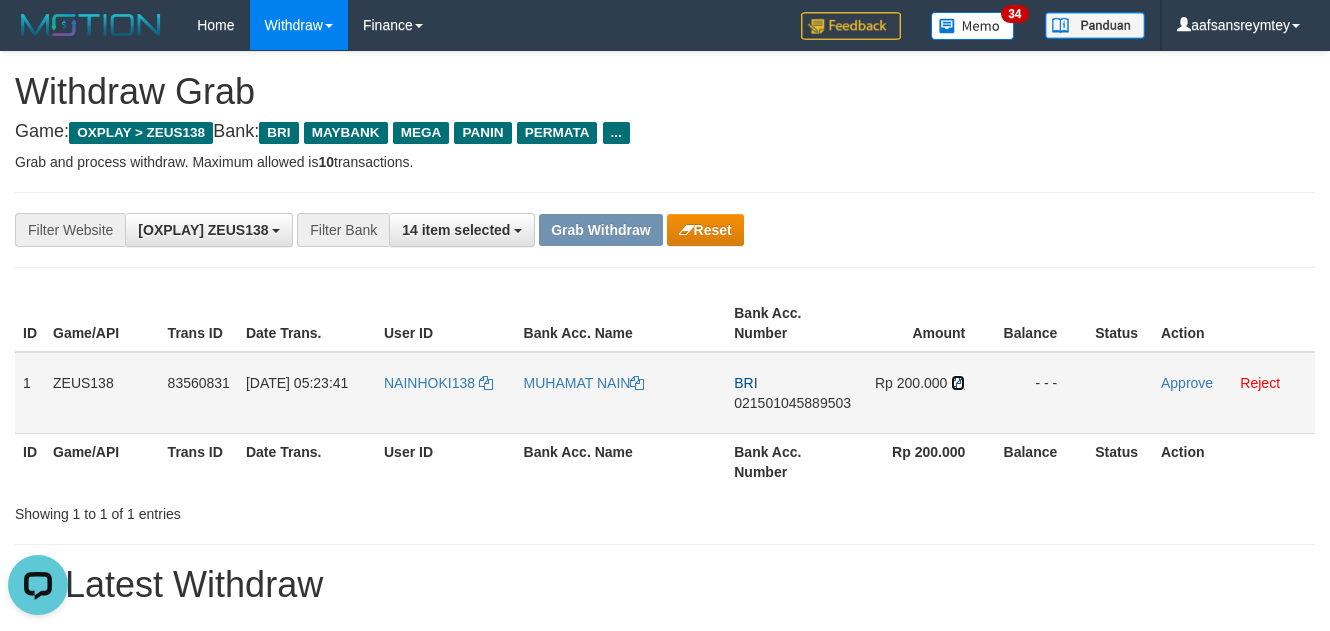 click at bounding box center (958, 383) 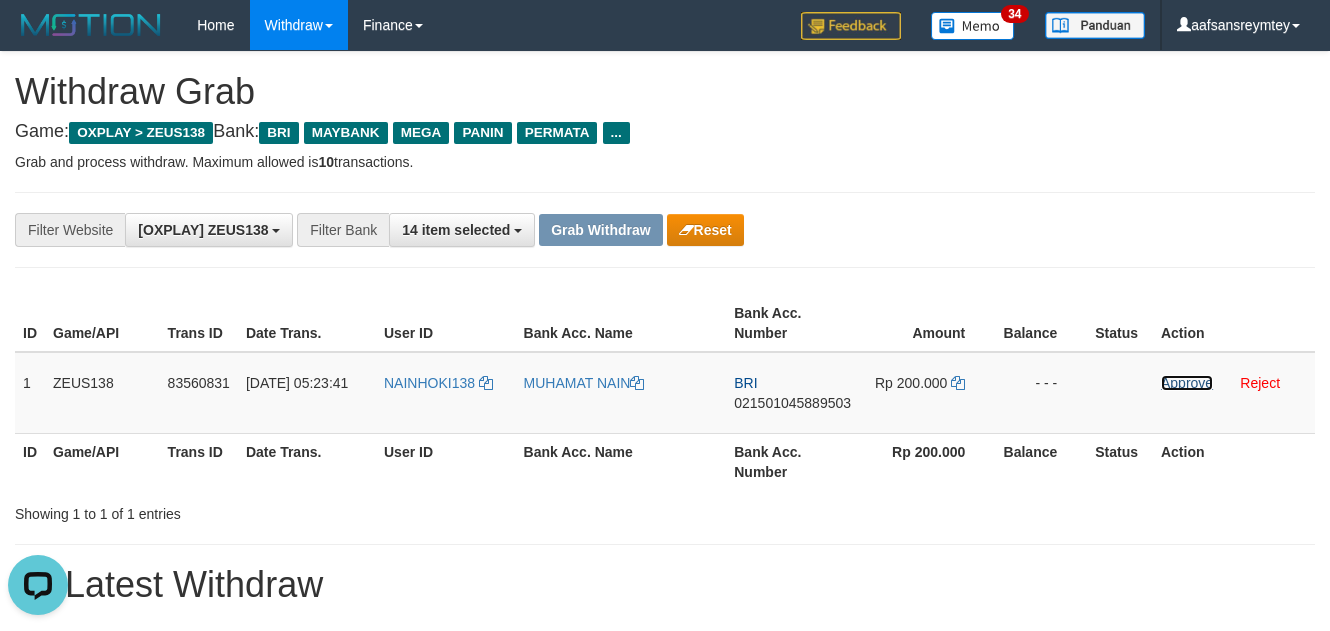 drag, startPoint x: 1171, startPoint y: 380, endPoint x: 759, endPoint y: 198, distance: 450.4087 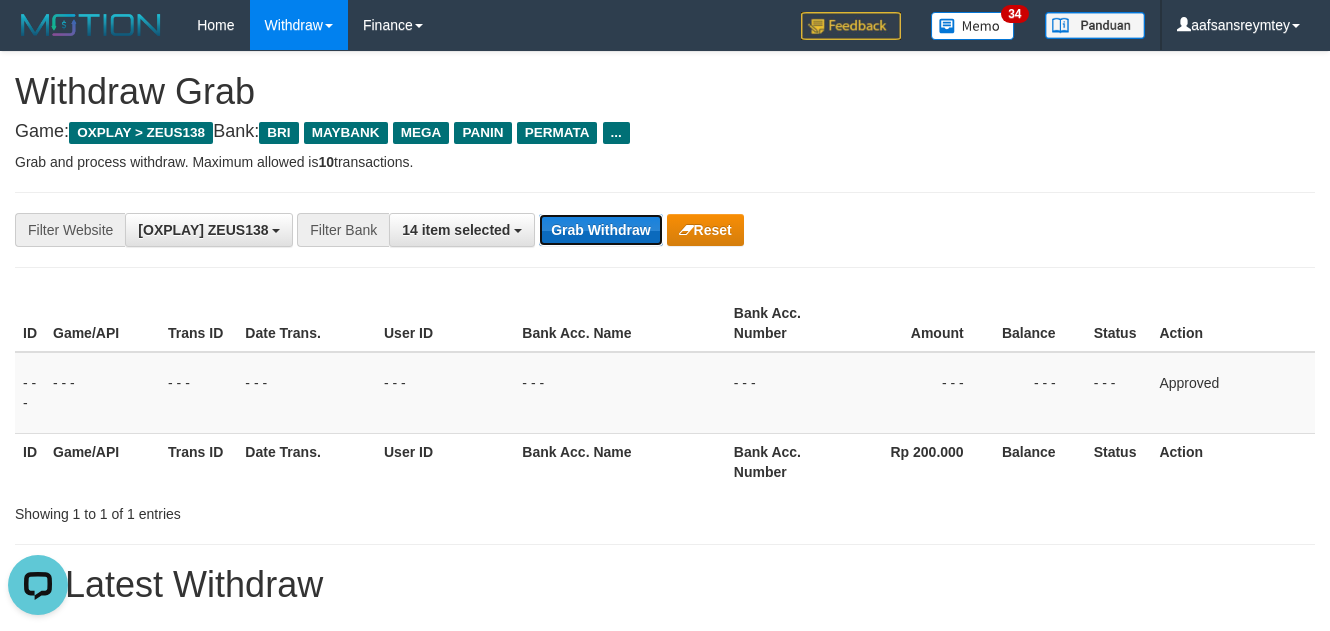 click on "Grab Withdraw" at bounding box center (600, 230) 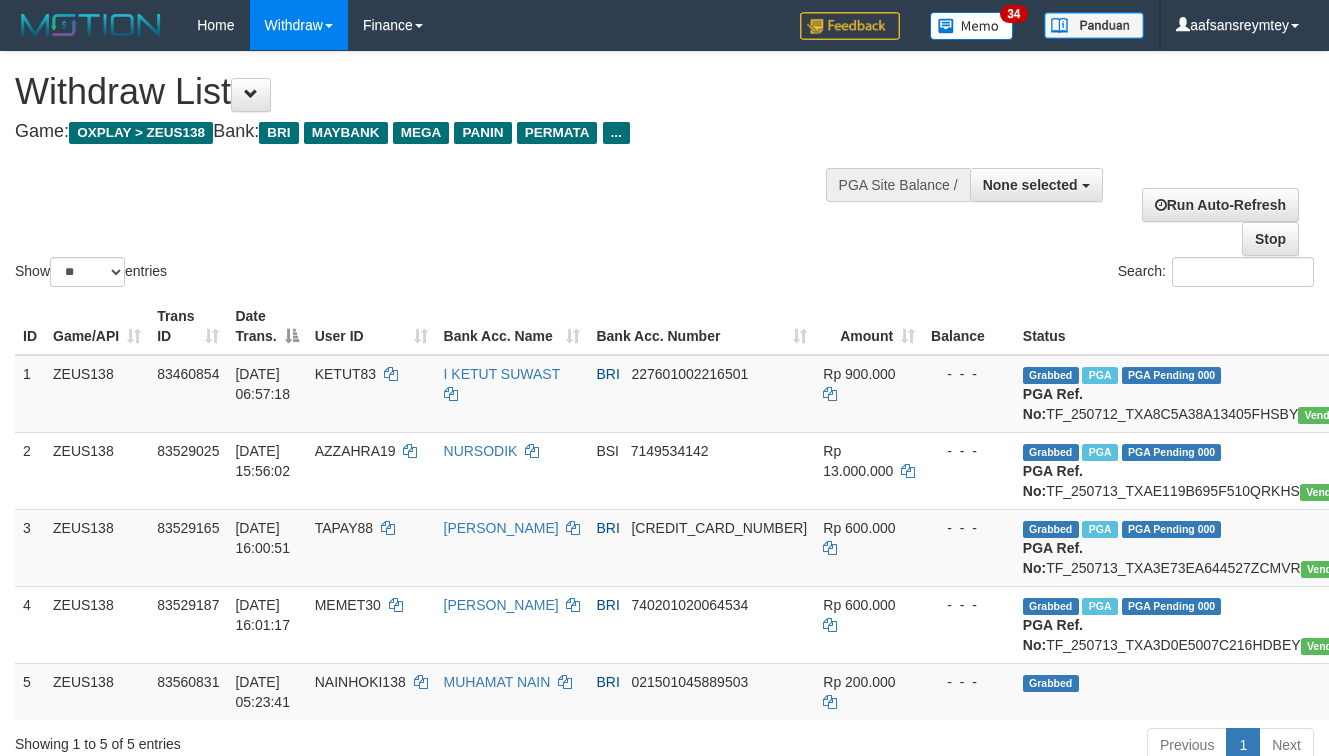 select 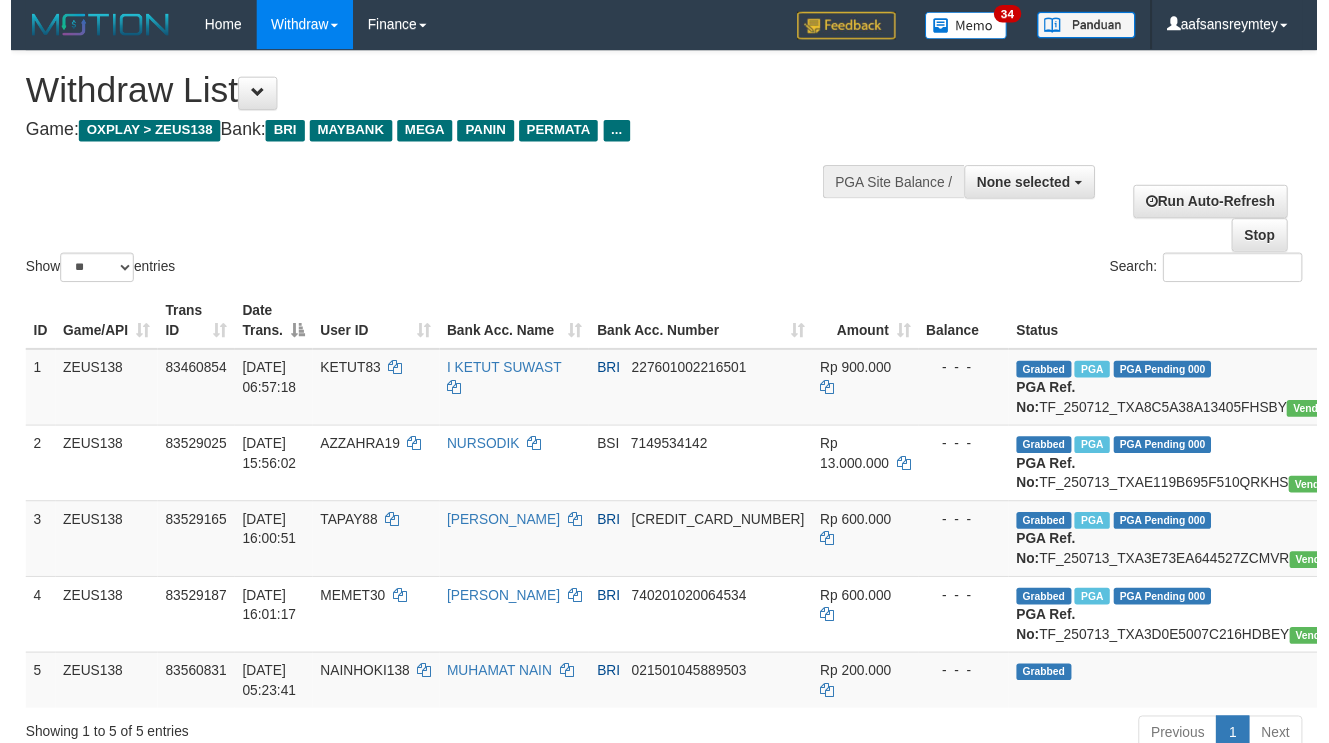 scroll, scrollTop: 180, scrollLeft: 0, axis: vertical 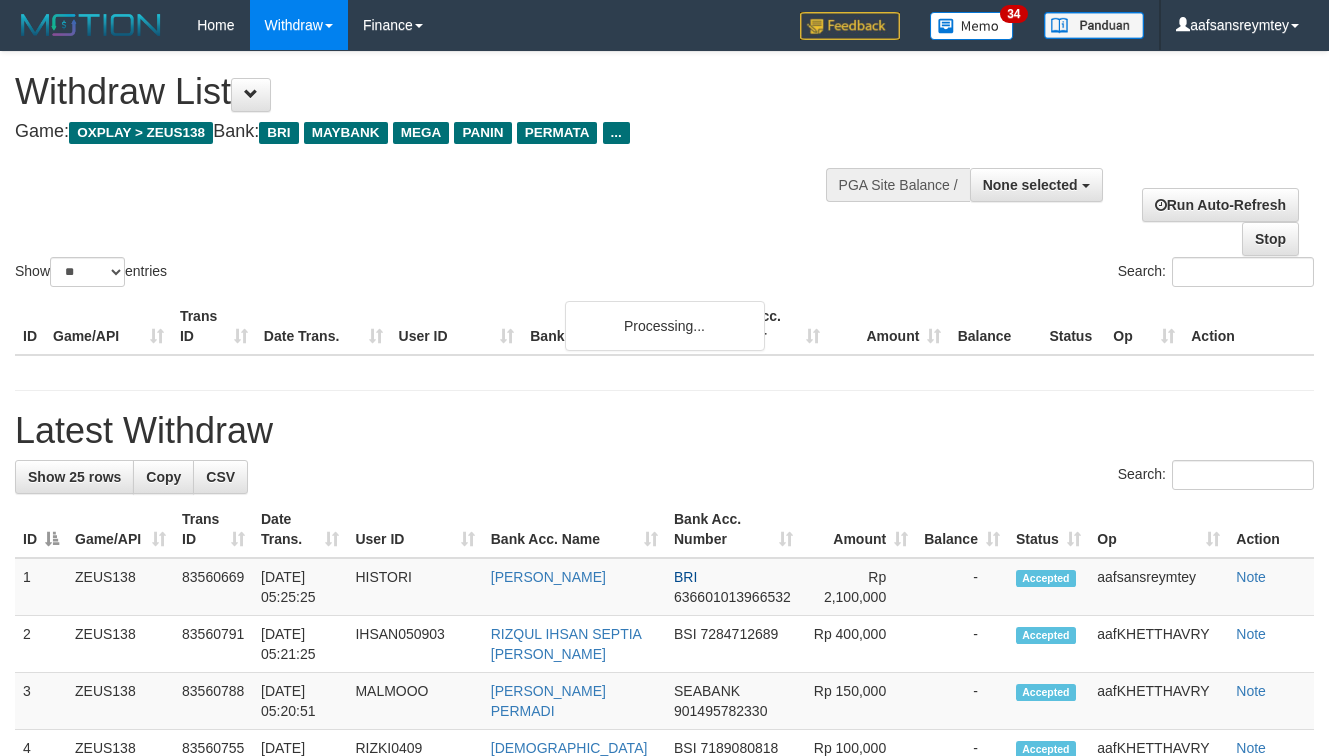 select 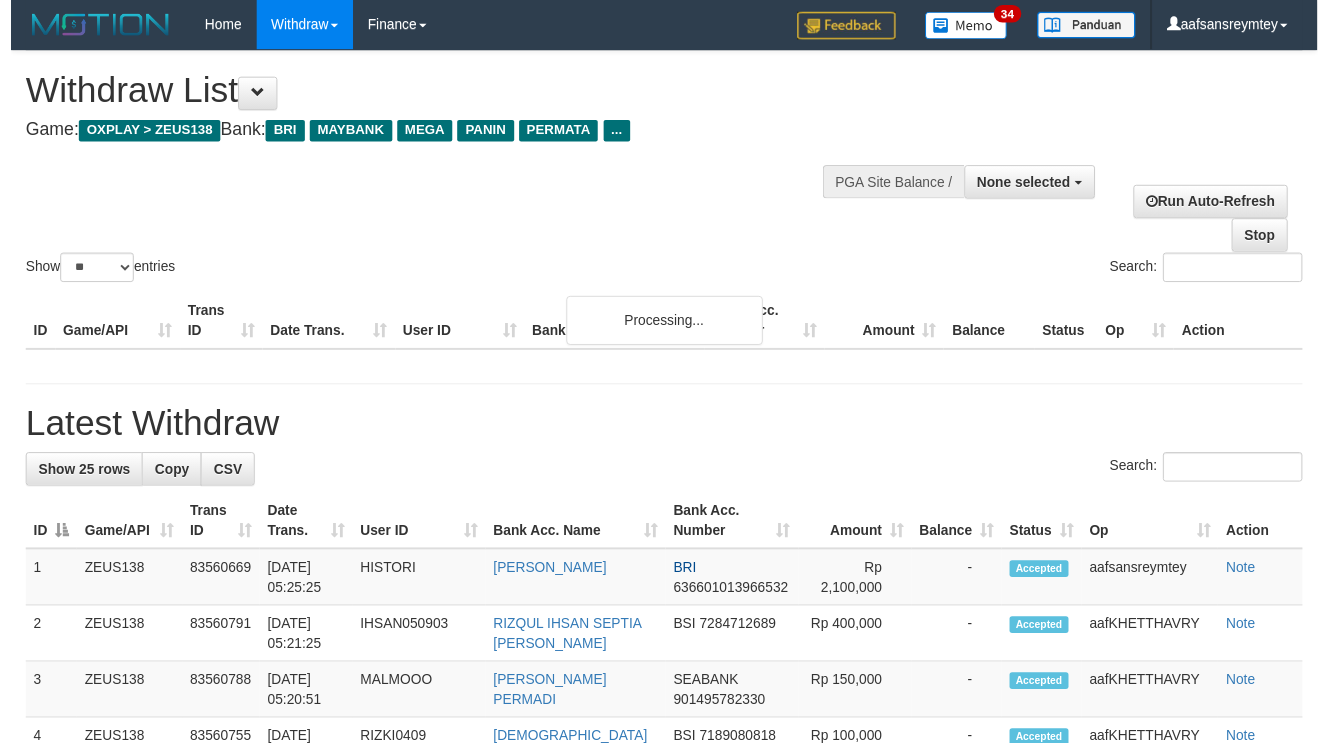 scroll, scrollTop: 180, scrollLeft: 0, axis: vertical 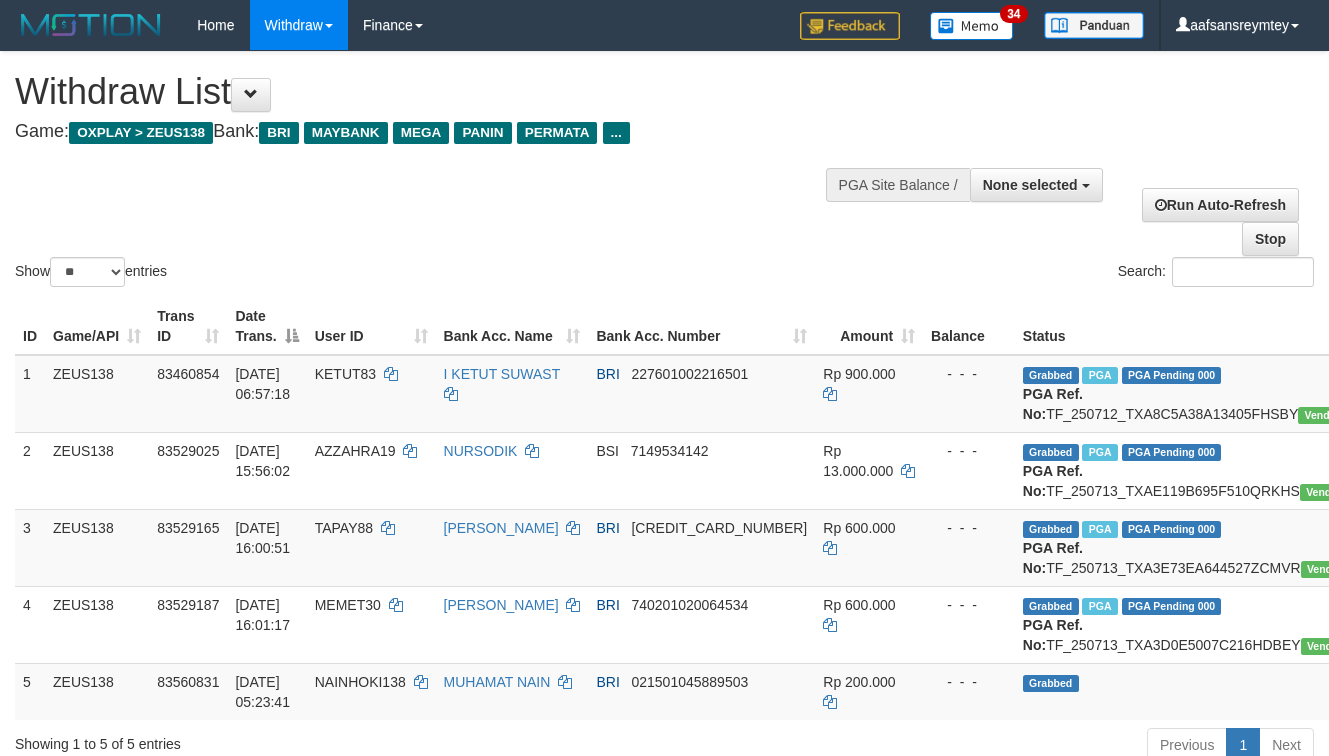 select 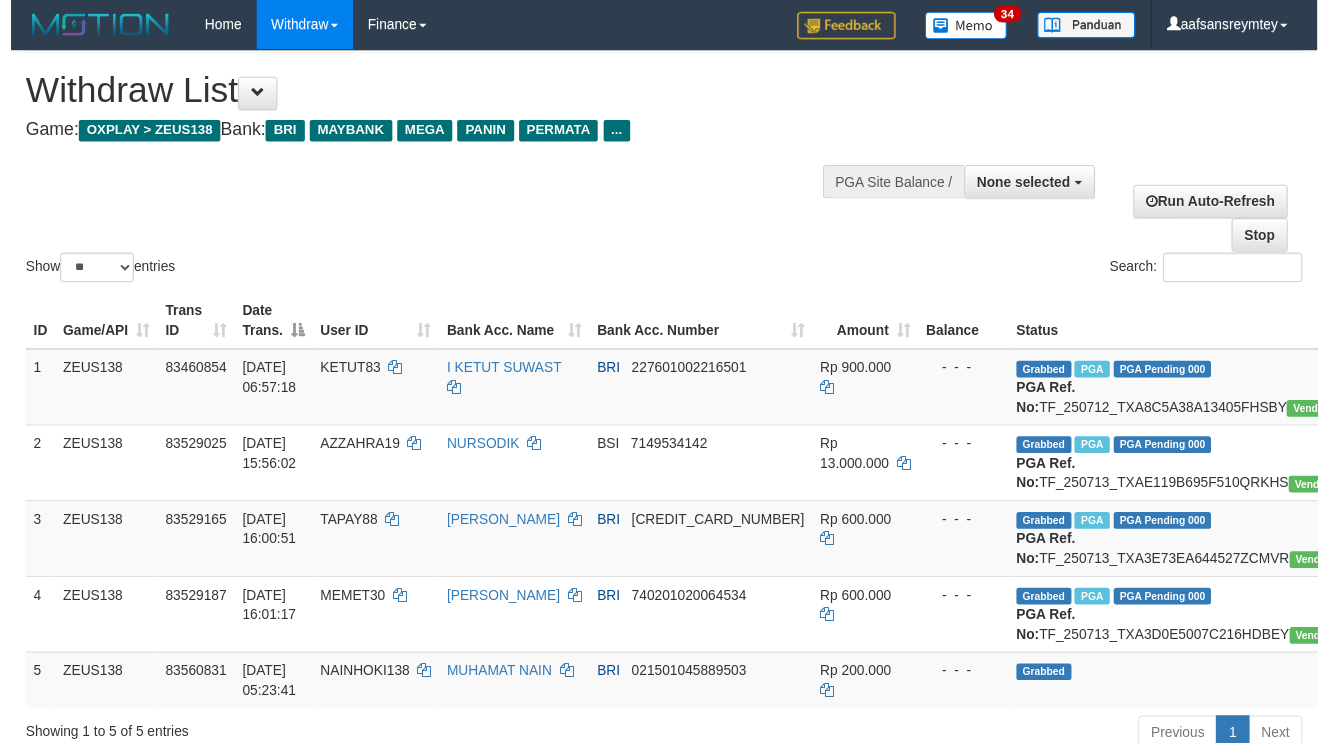 scroll, scrollTop: 180, scrollLeft: 0, axis: vertical 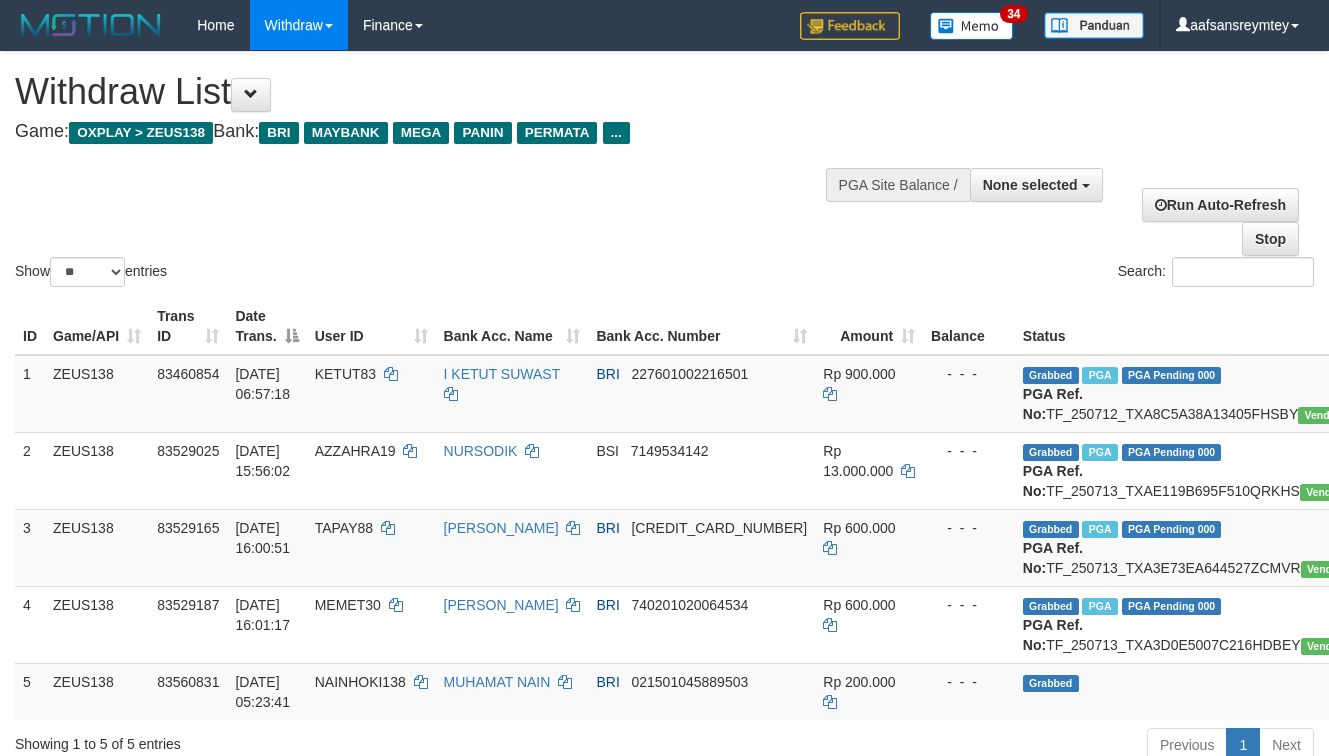 select 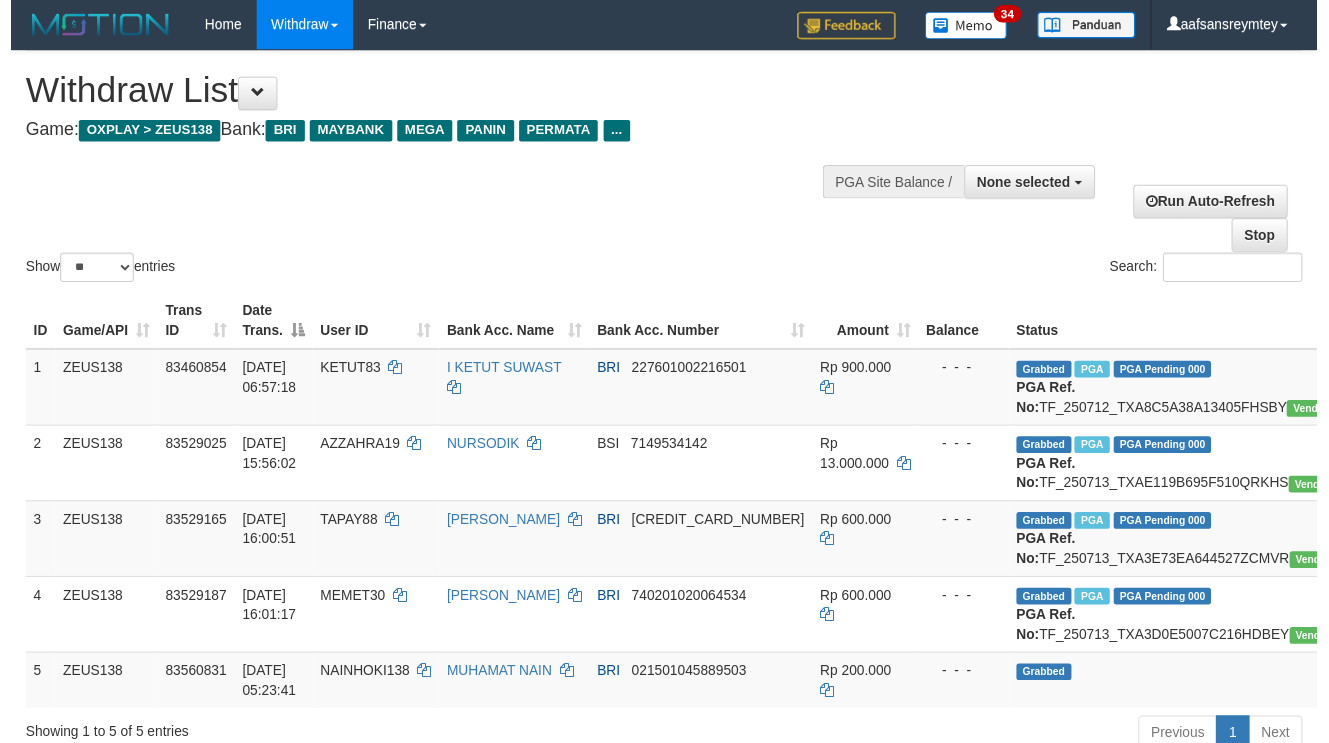 scroll, scrollTop: 180, scrollLeft: 0, axis: vertical 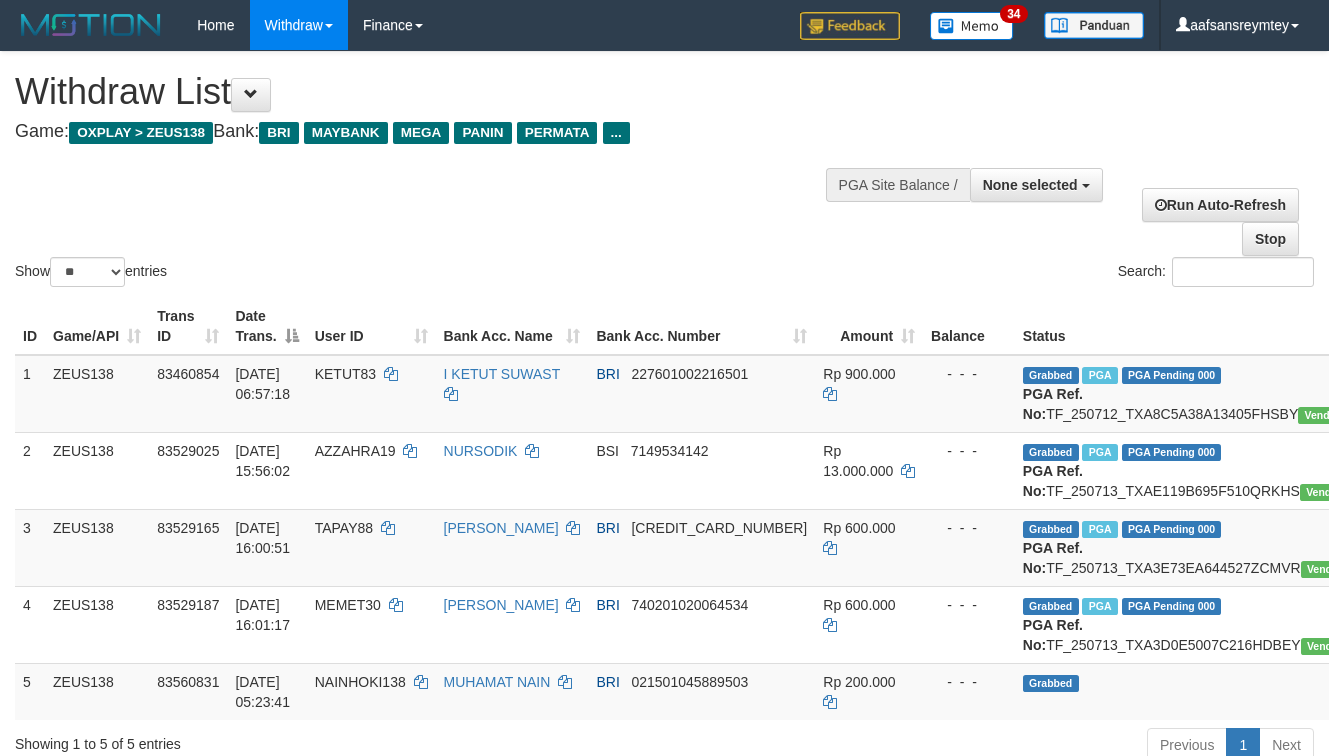 select 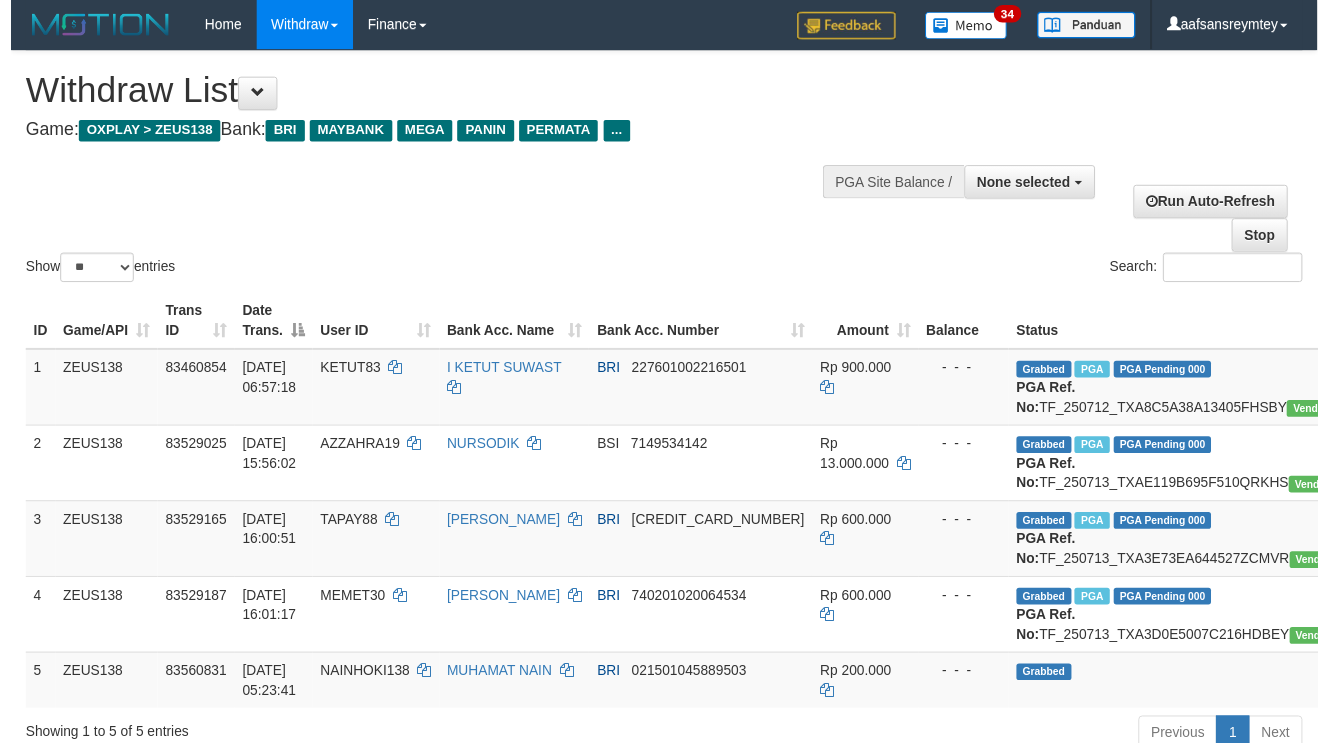 scroll, scrollTop: 180, scrollLeft: 0, axis: vertical 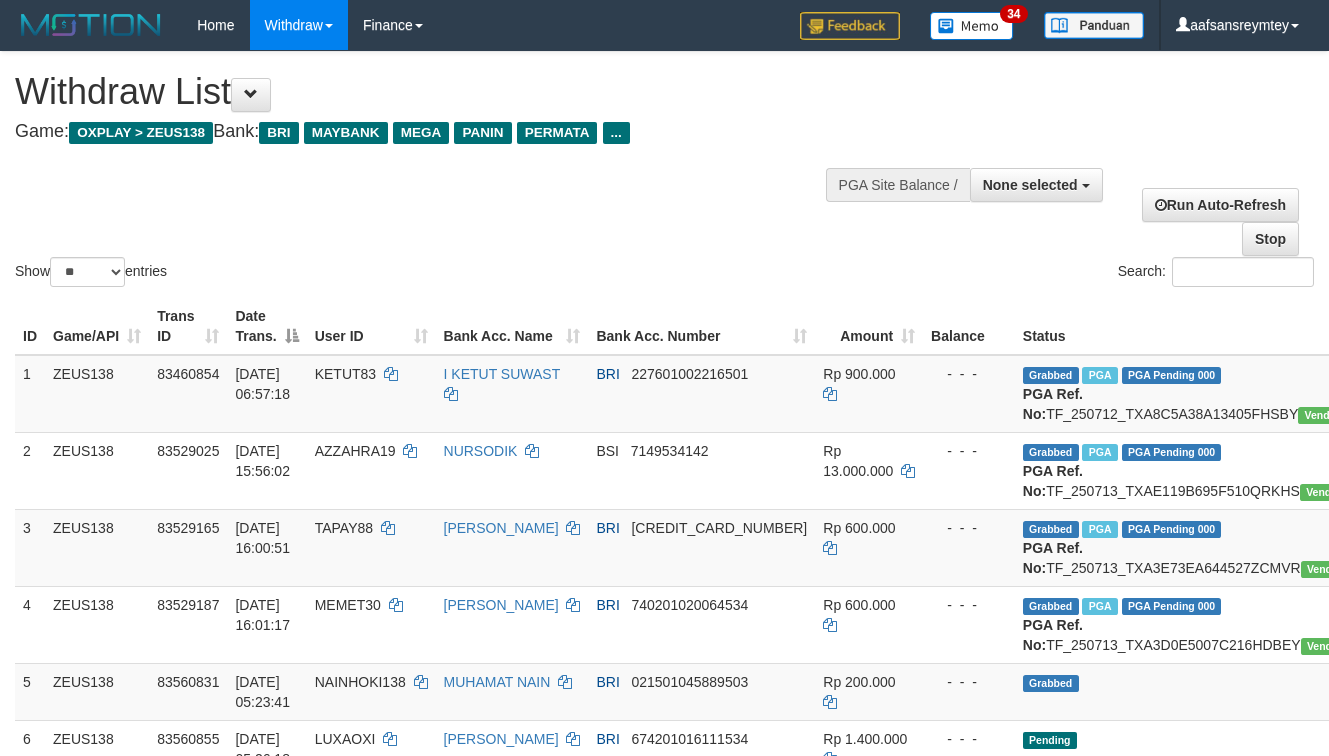 select 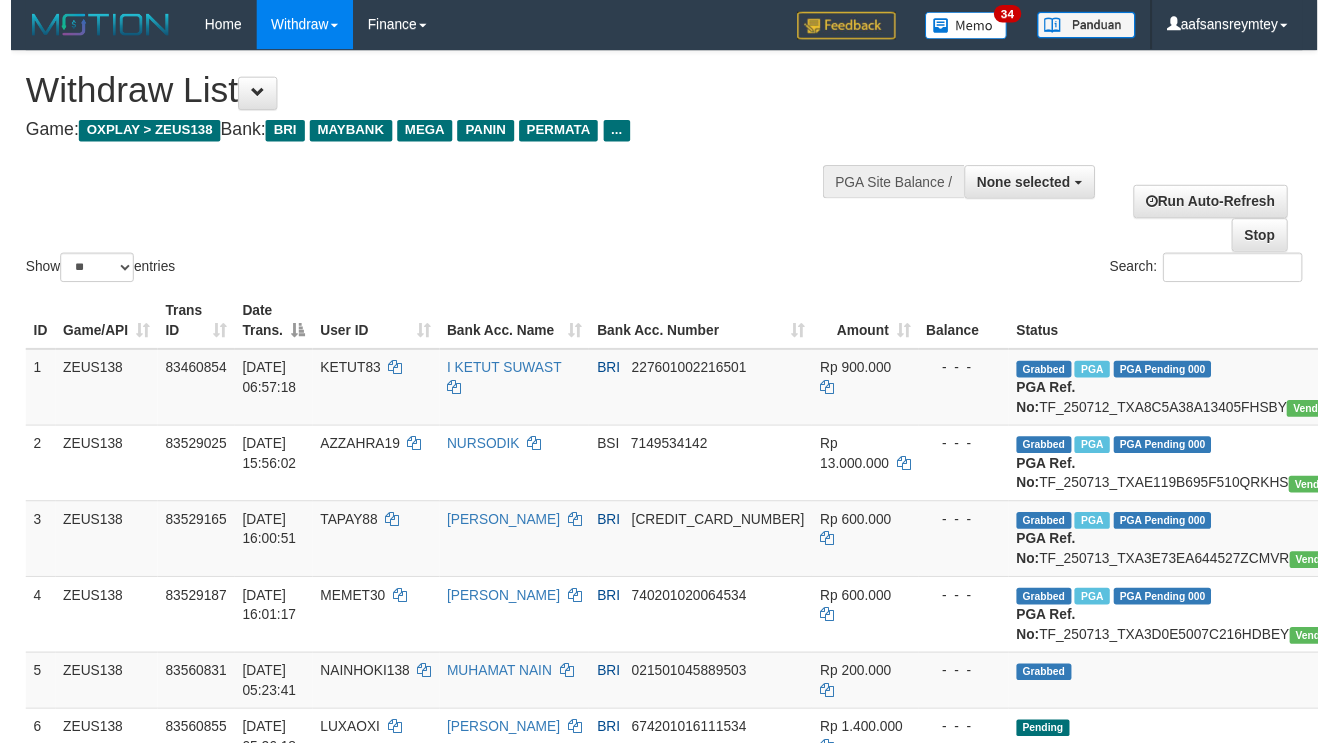 scroll, scrollTop: 180, scrollLeft: 0, axis: vertical 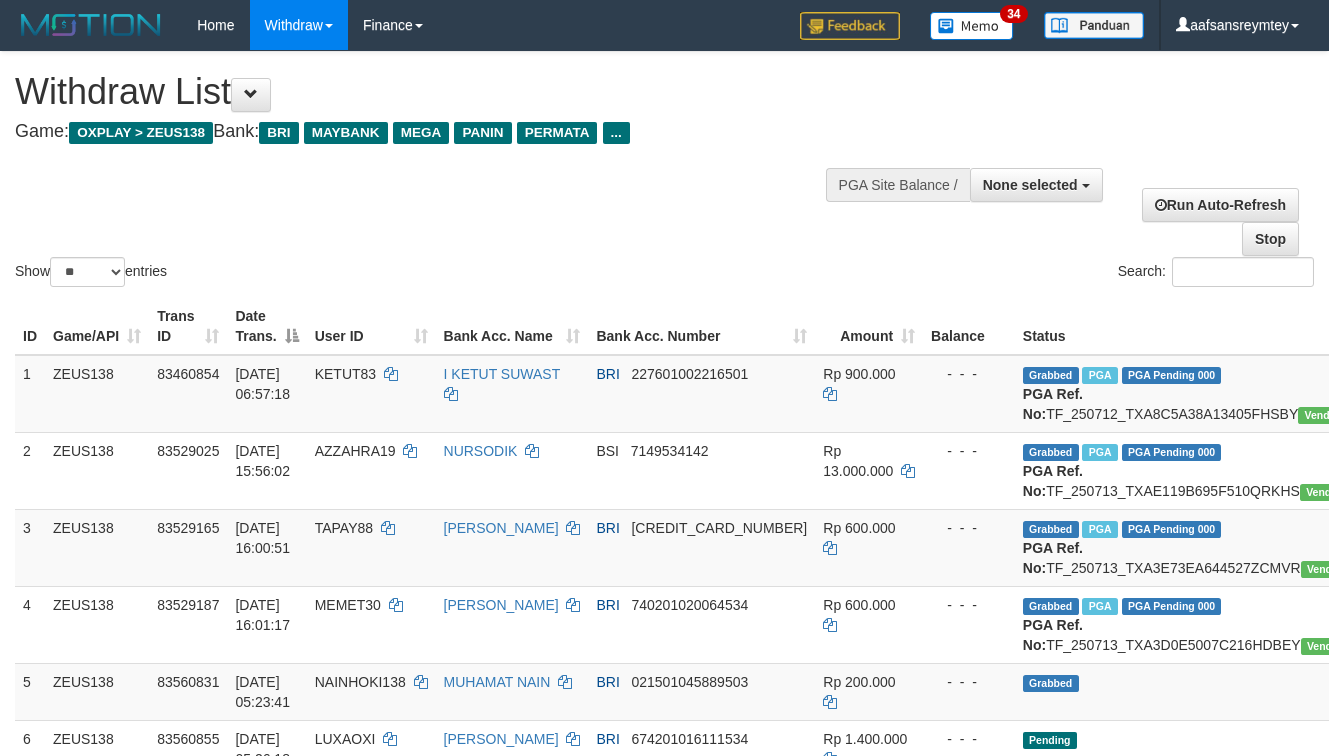 select 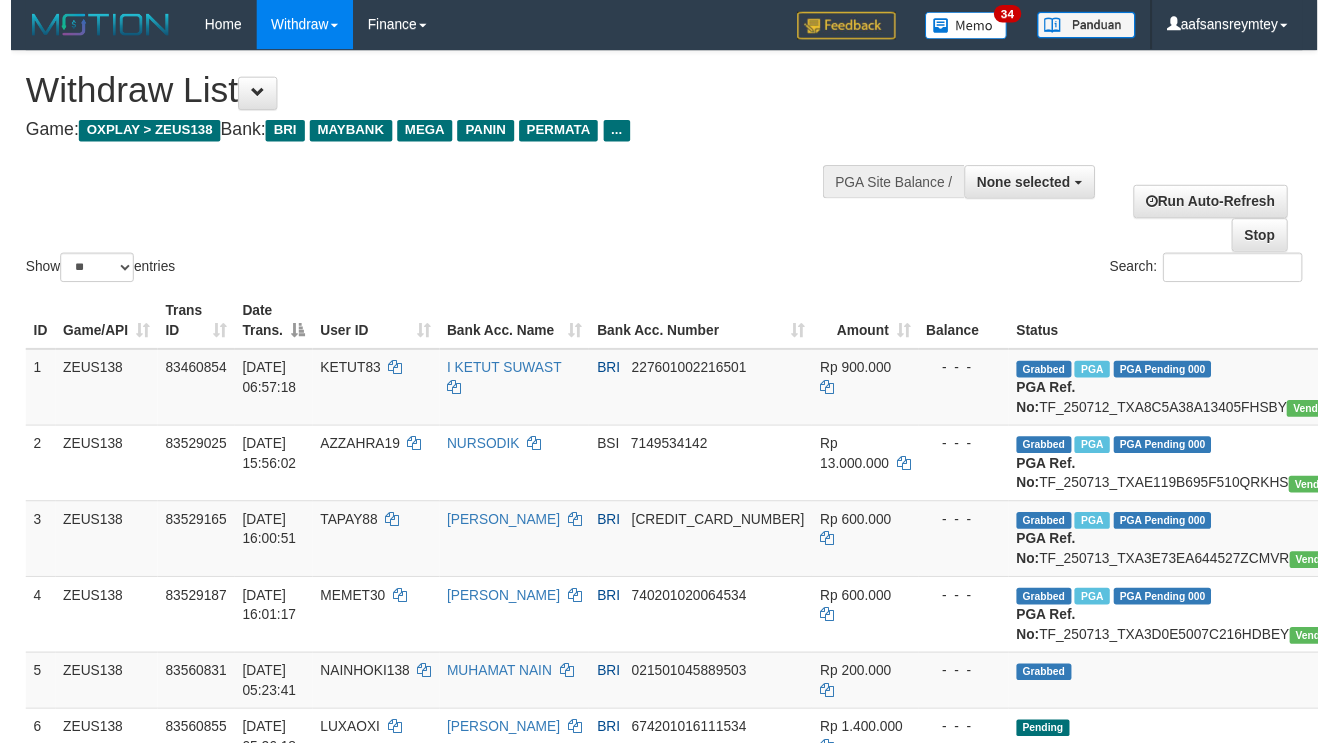 scroll, scrollTop: 180, scrollLeft: 0, axis: vertical 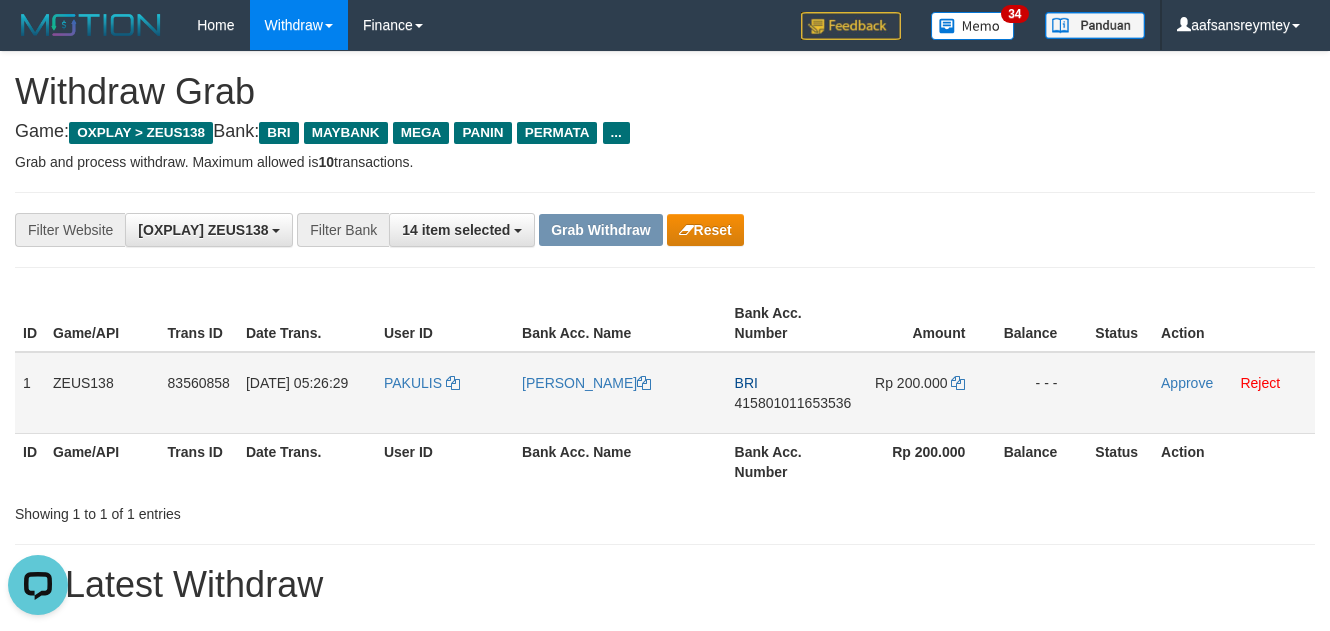 click on "PAKULIS" at bounding box center (445, 393) 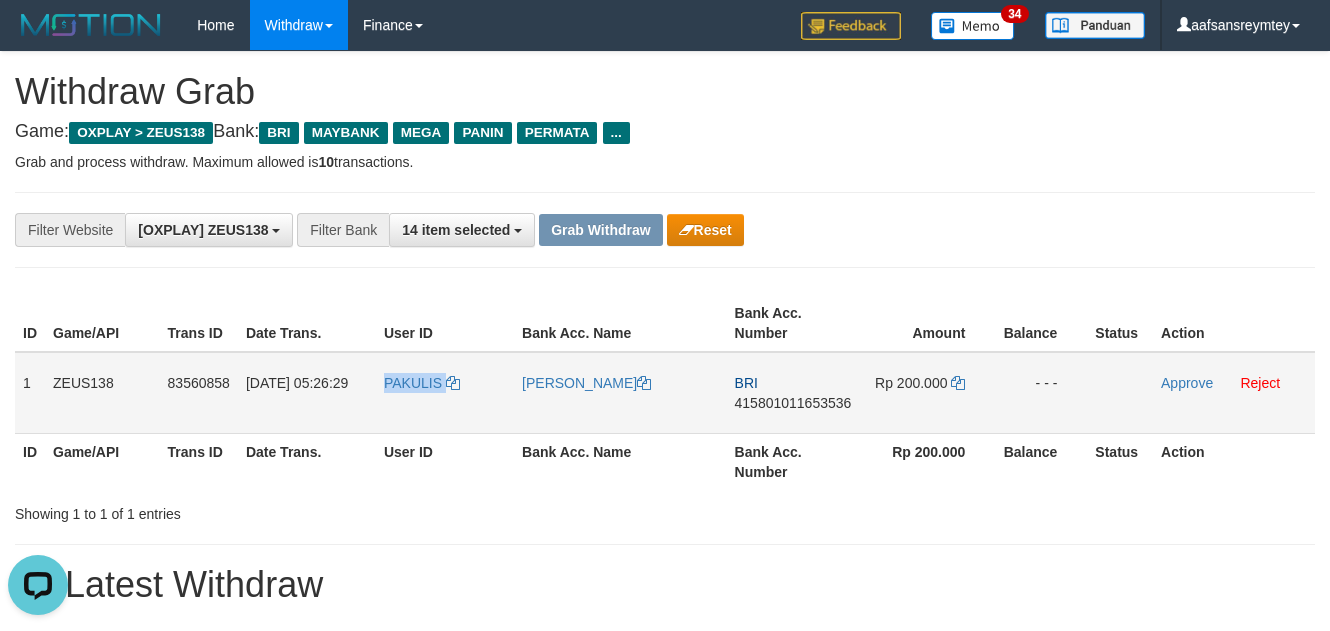 click on "PAKULIS" at bounding box center (445, 393) 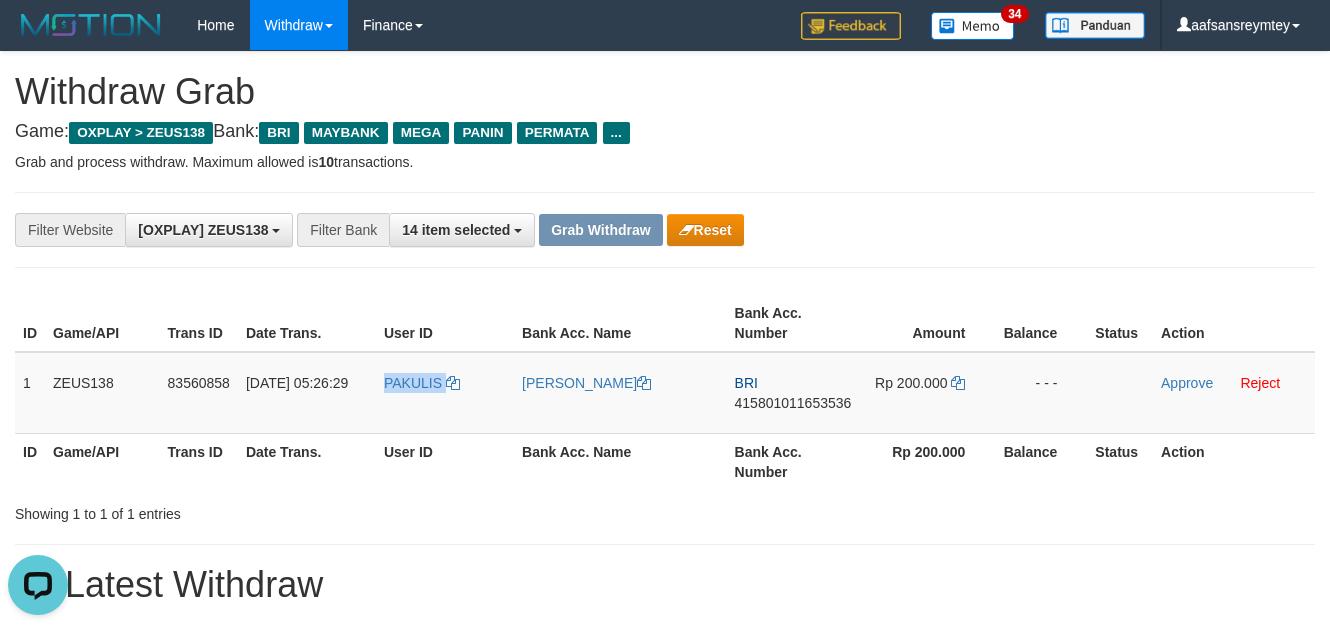 copy on "PAKULIS" 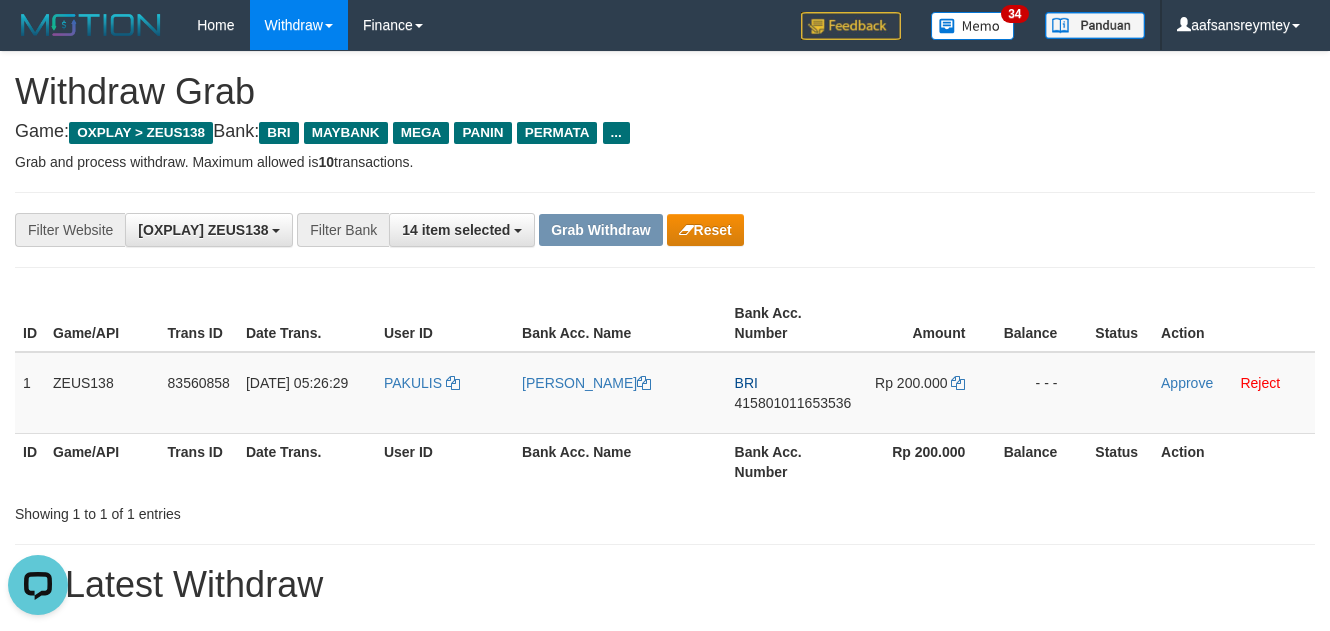 click on "Bank Acc. Name" at bounding box center (620, 323) 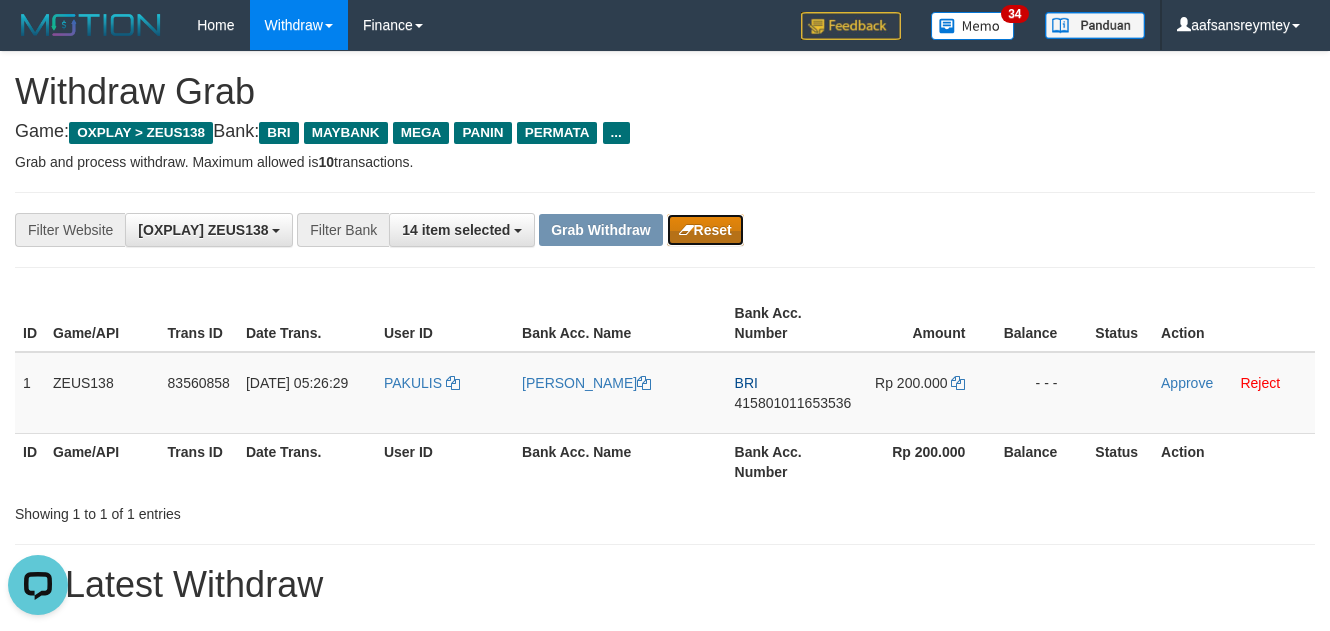 click on "Reset" at bounding box center [705, 230] 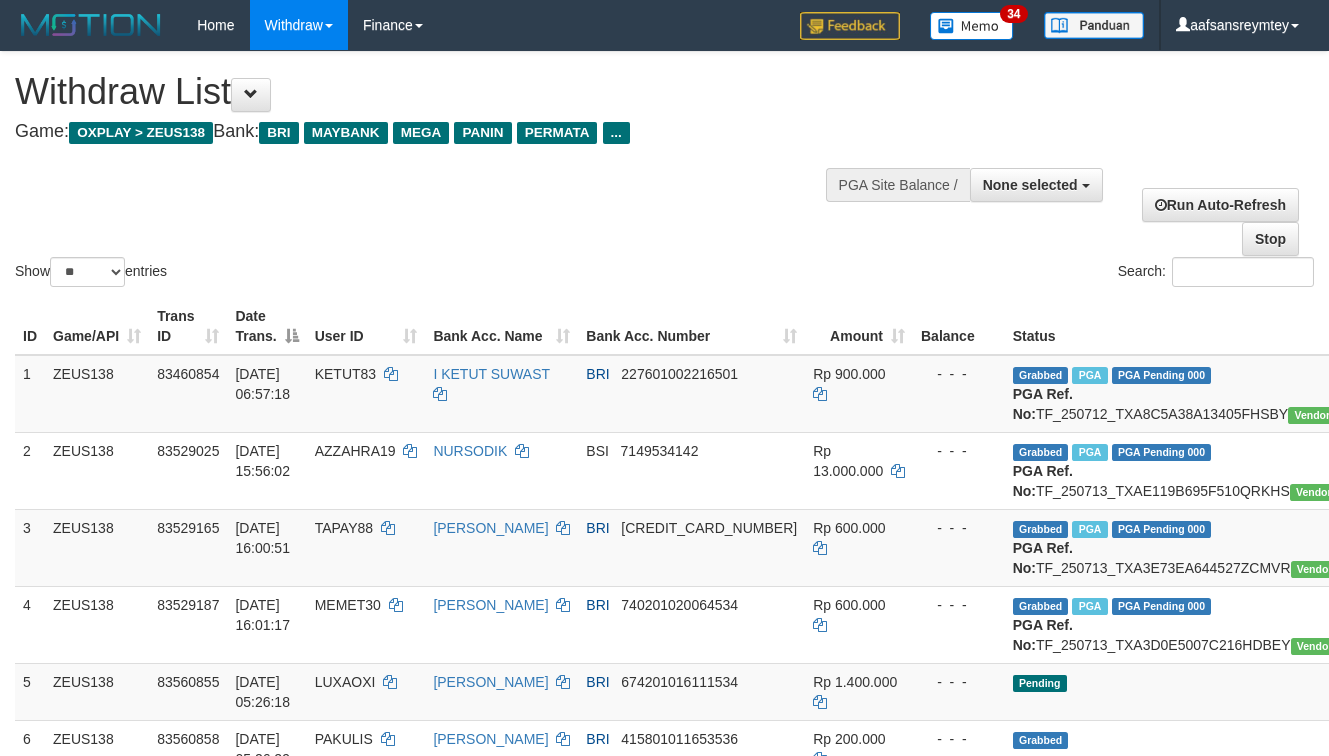 select 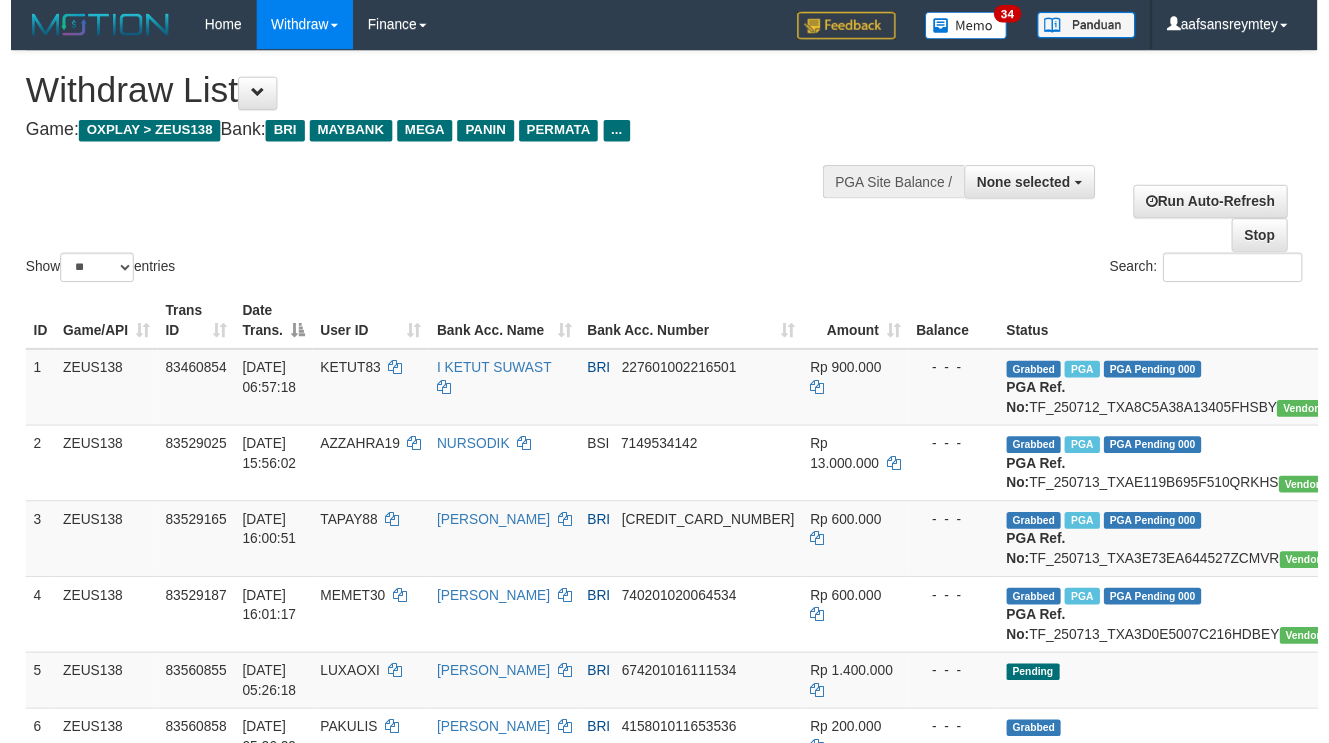 scroll, scrollTop: 180, scrollLeft: 0, axis: vertical 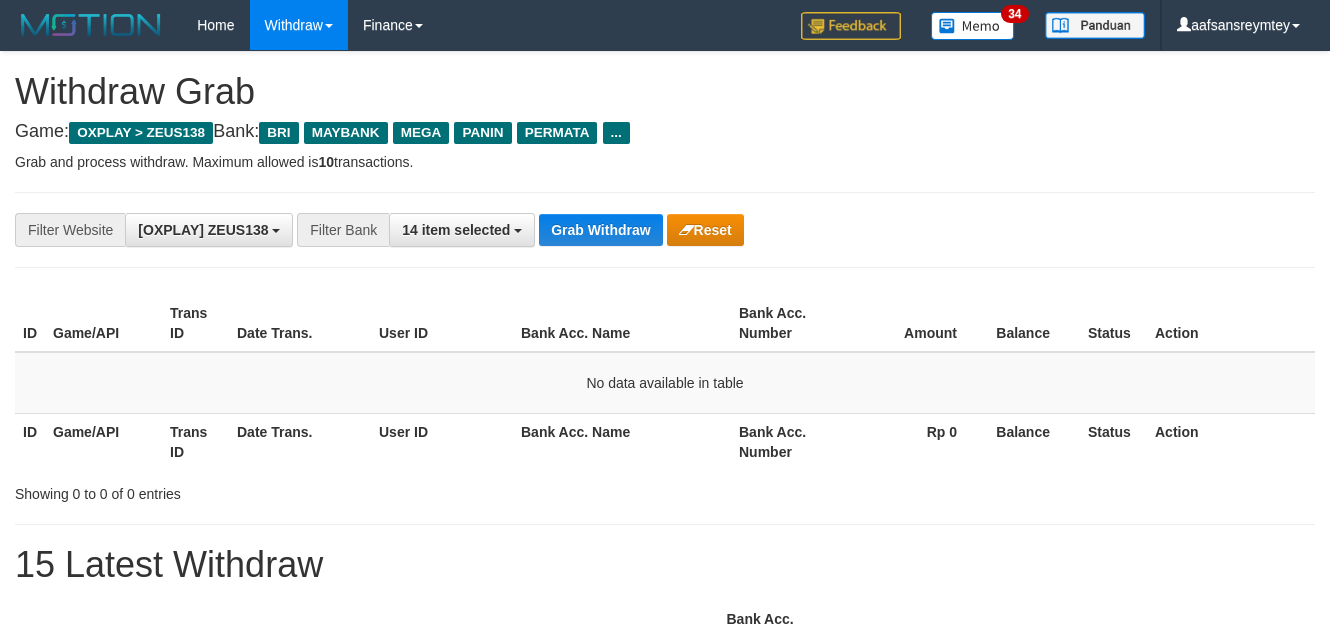 click on "Grab Withdraw" at bounding box center (600, 230) 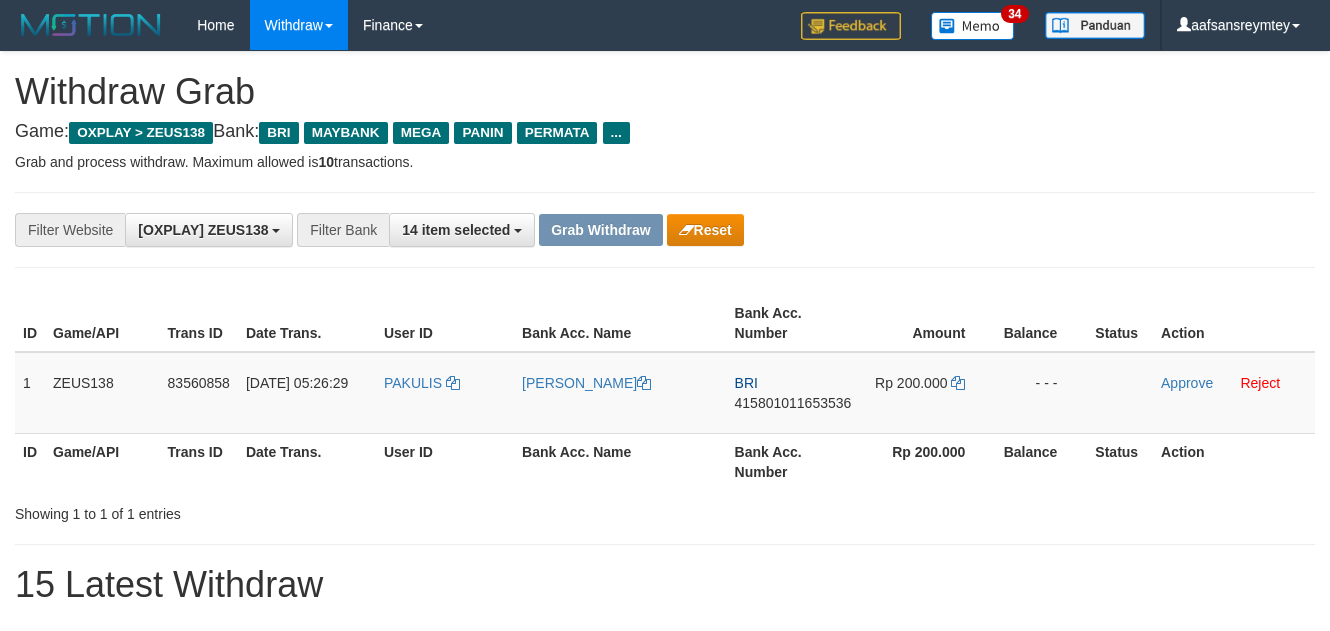 scroll, scrollTop: 0, scrollLeft: 0, axis: both 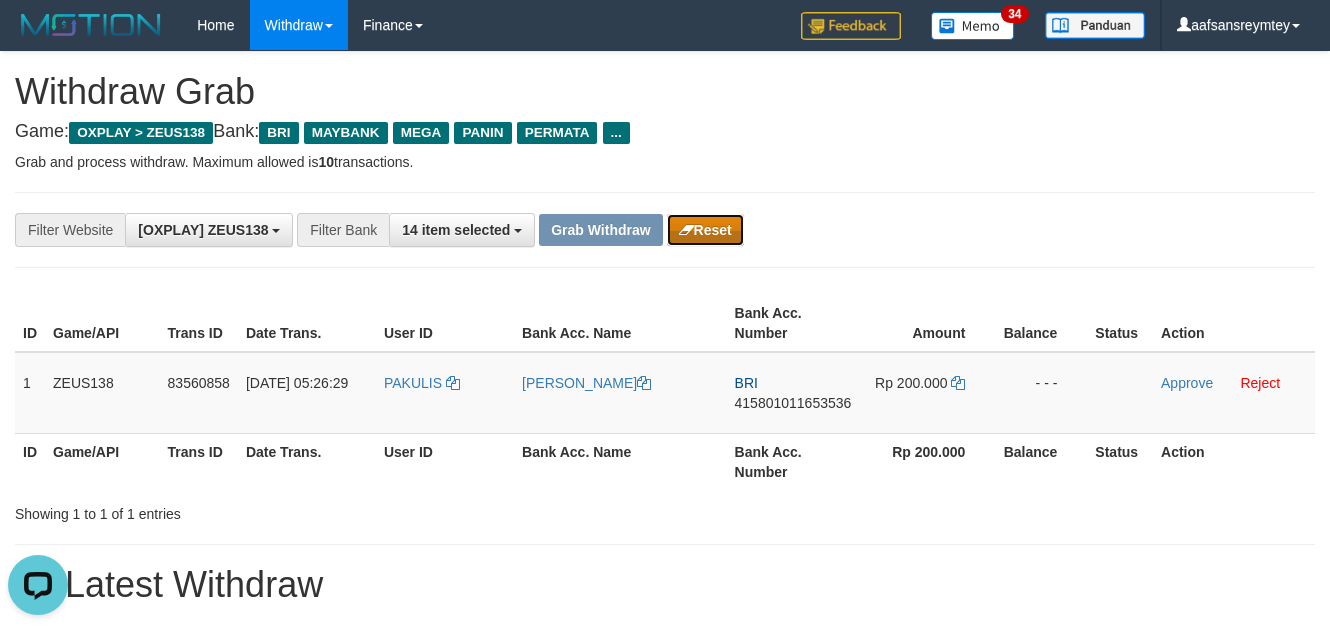 click on "Reset" at bounding box center [705, 230] 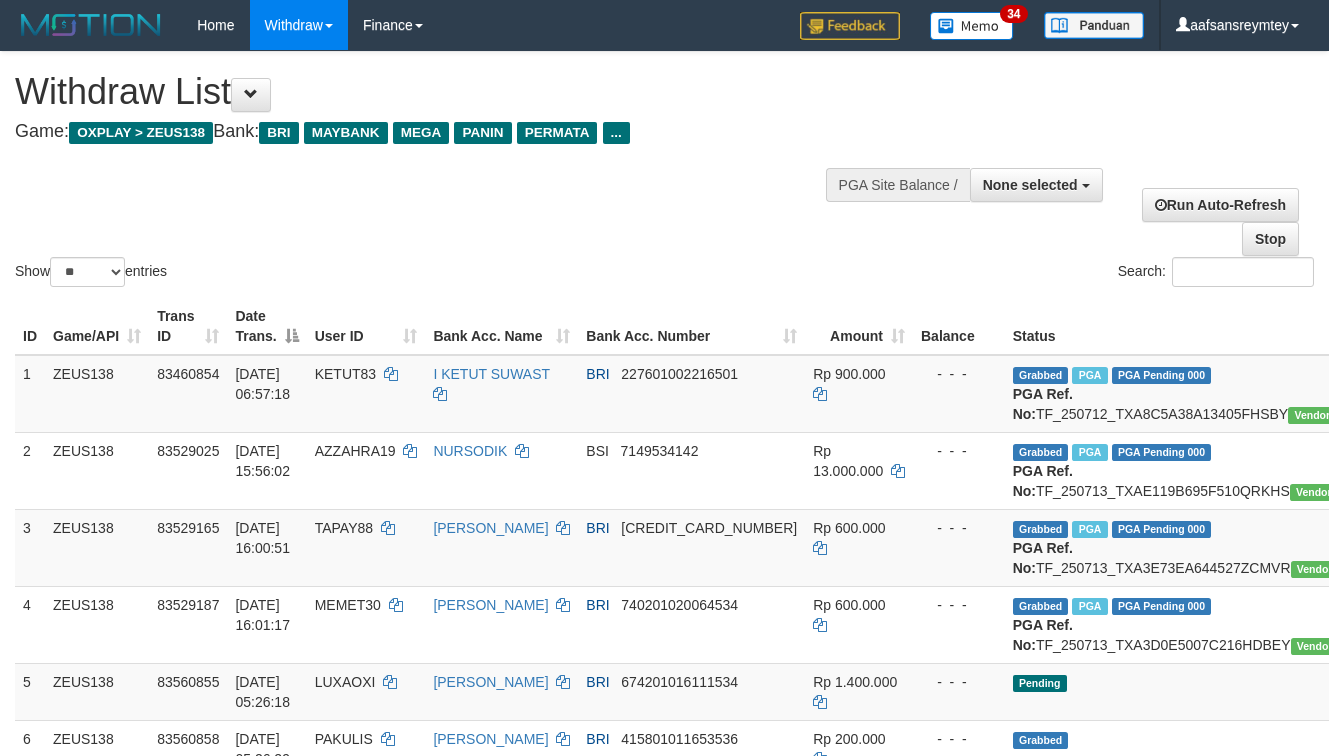 select 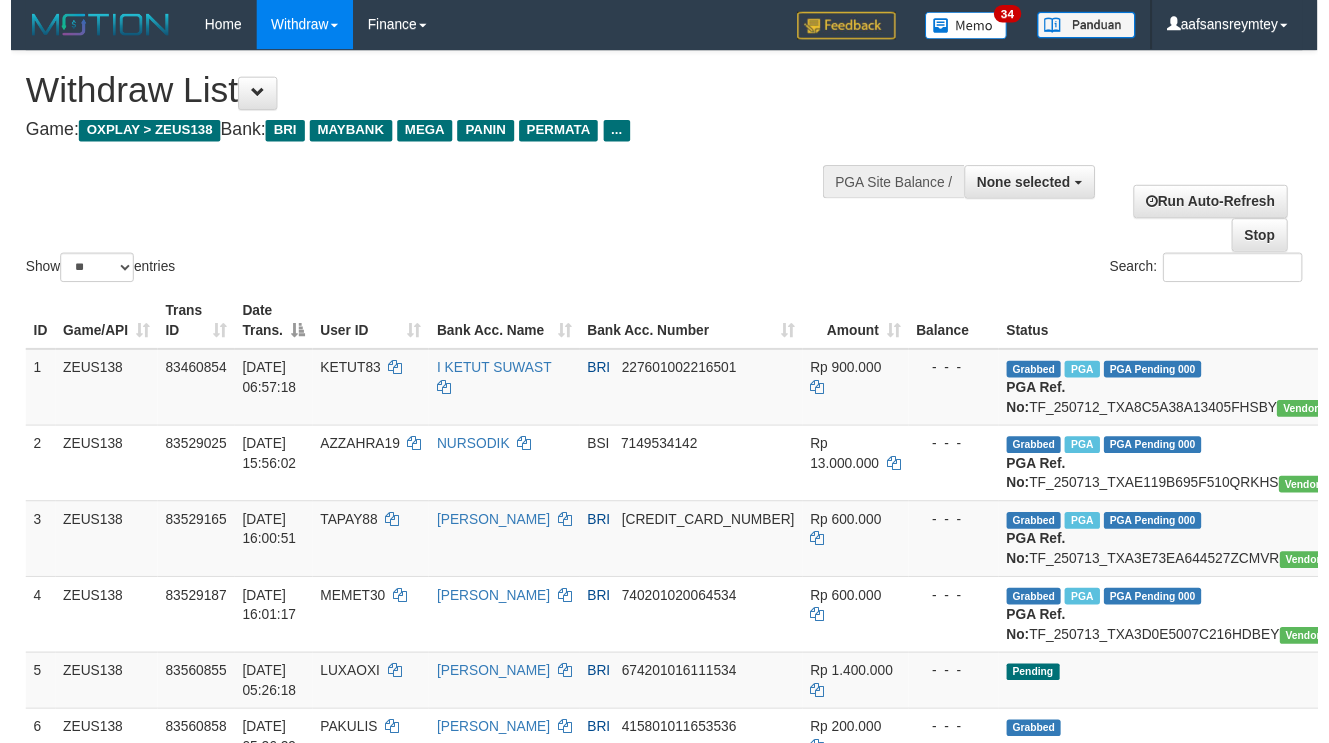 scroll, scrollTop: 180, scrollLeft: 0, axis: vertical 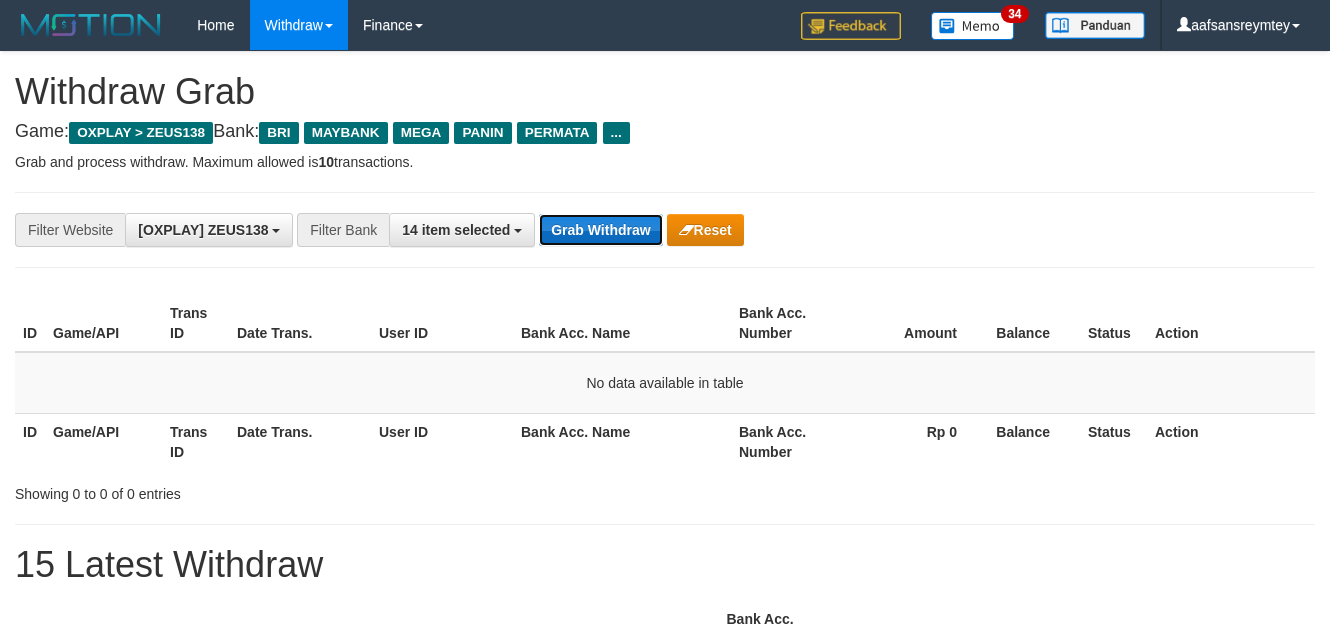 drag, startPoint x: 0, startPoint y: 0, endPoint x: 620, endPoint y: 229, distance: 660.93945 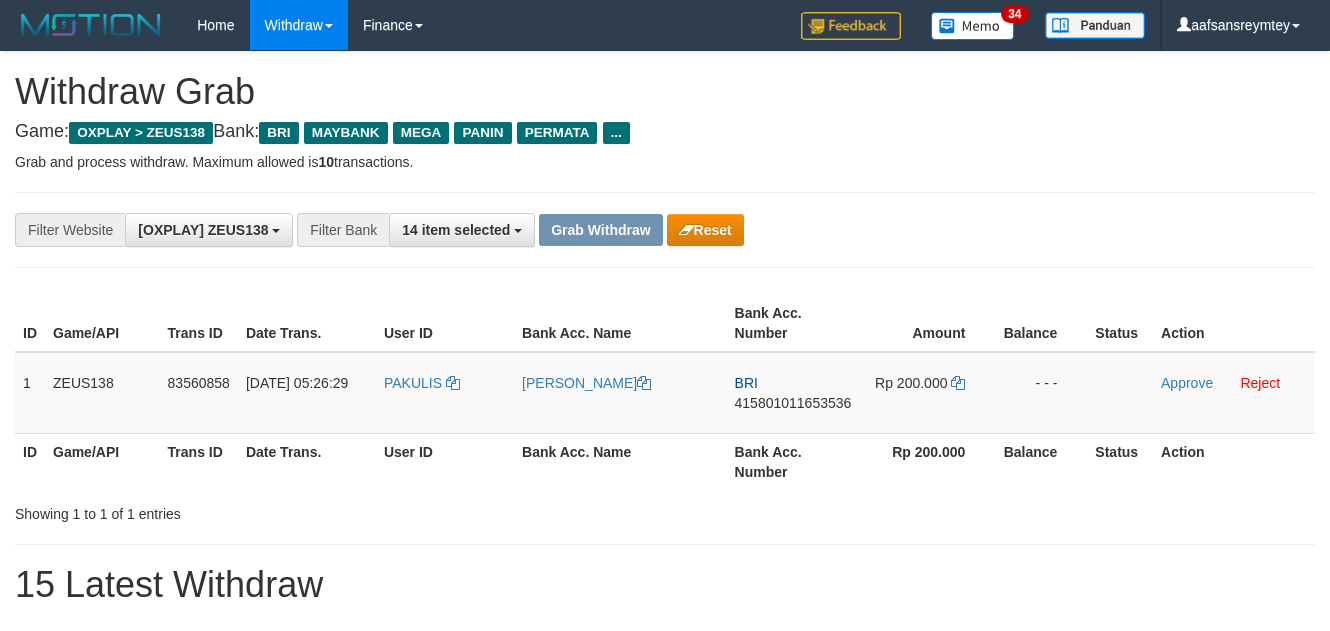 scroll, scrollTop: 0, scrollLeft: 0, axis: both 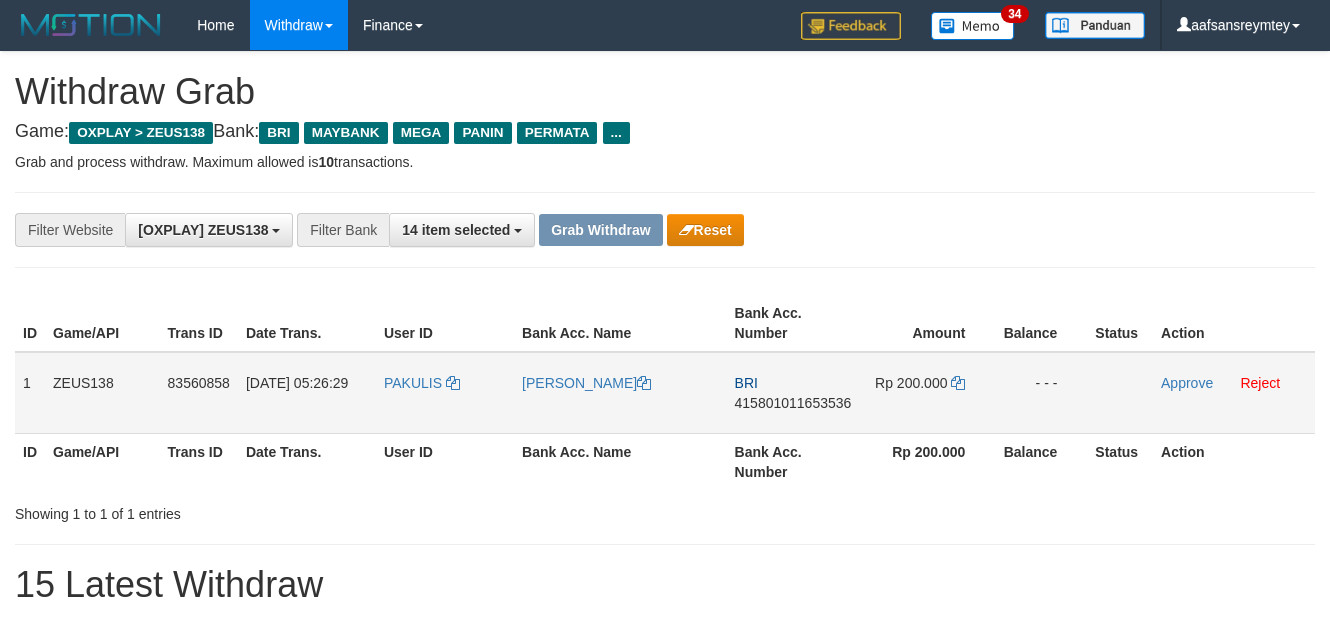 click on "PAKULIS" at bounding box center [445, 393] 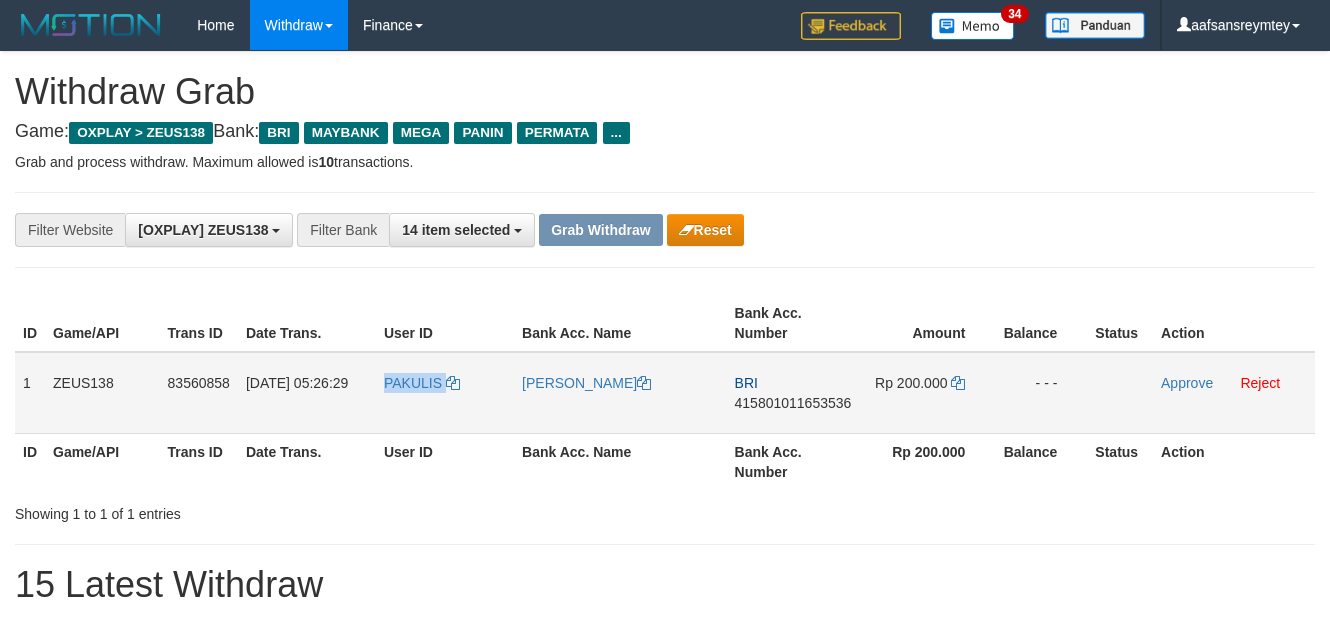 click on "PAKULIS" at bounding box center (445, 393) 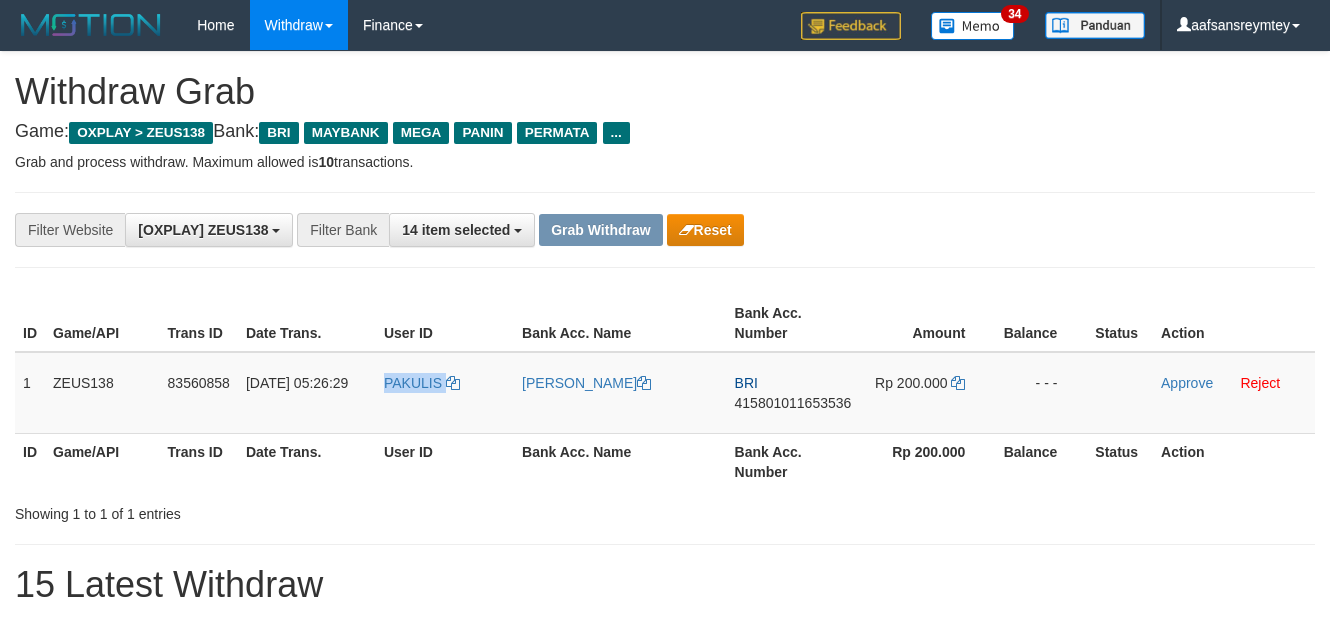 copy on "PAKULIS" 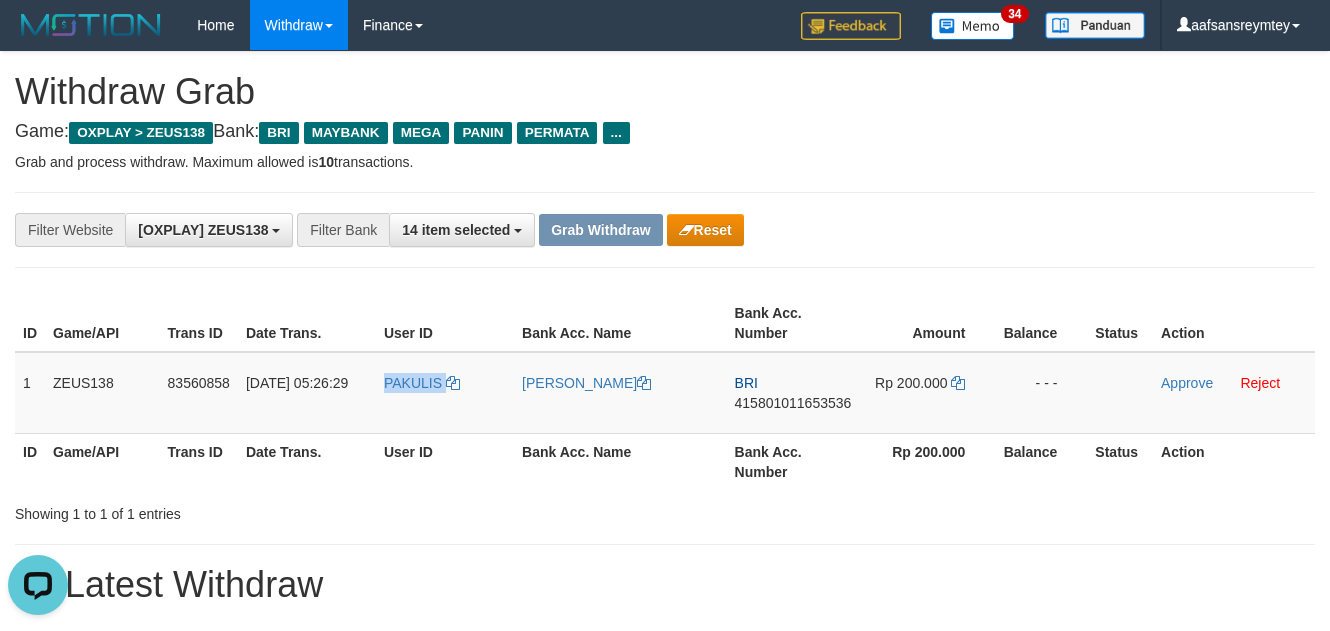 scroll, scrollTop: 0, scrollLeft: 0, axis: both 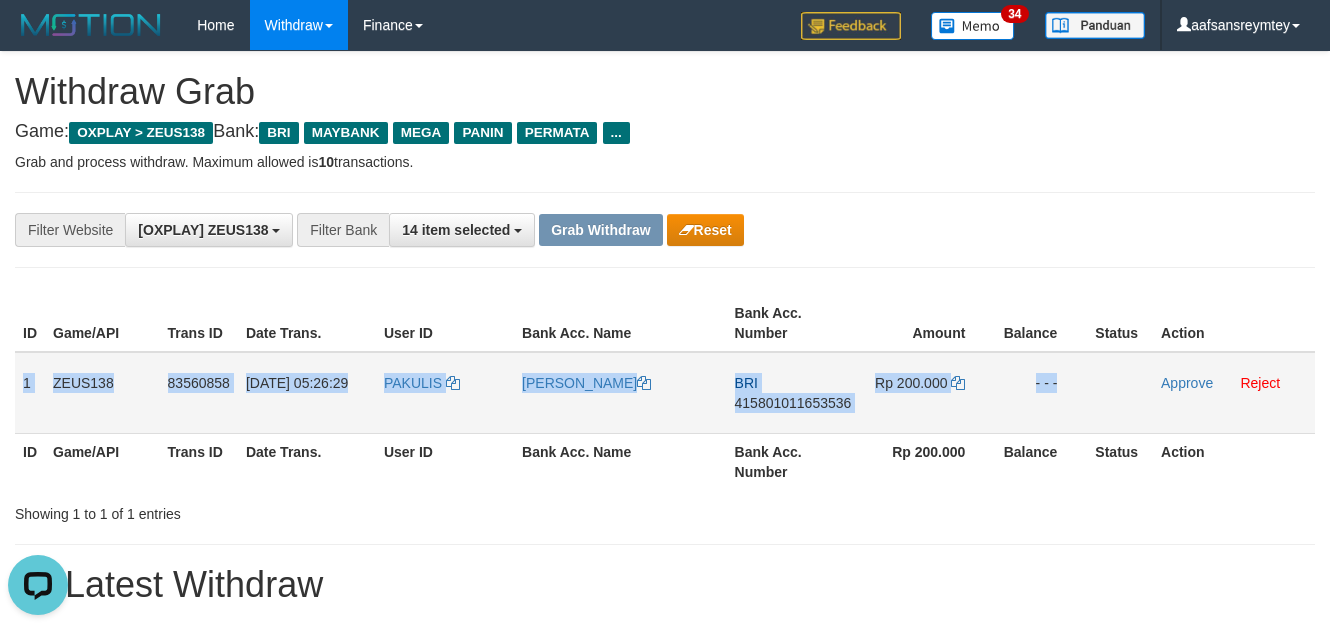 drag, startPoint x: 24, startPoint y: 385, endPoint x: 1156, endPoint y: 410, distance: 1132.276 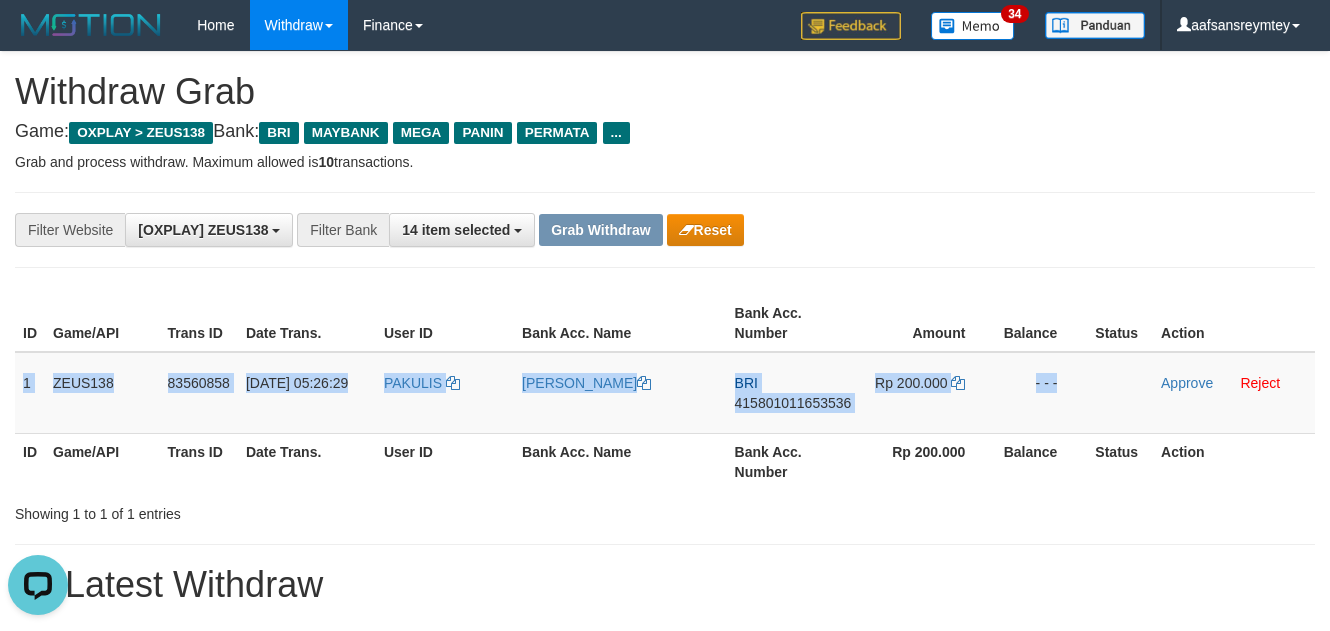 copy on "1
ZEUS138
83560858
14/07/2025 05:26:29
PAKULIS
DEDE ISKANDAR
BRI
415801011653536
Rp 200.000
- - -" 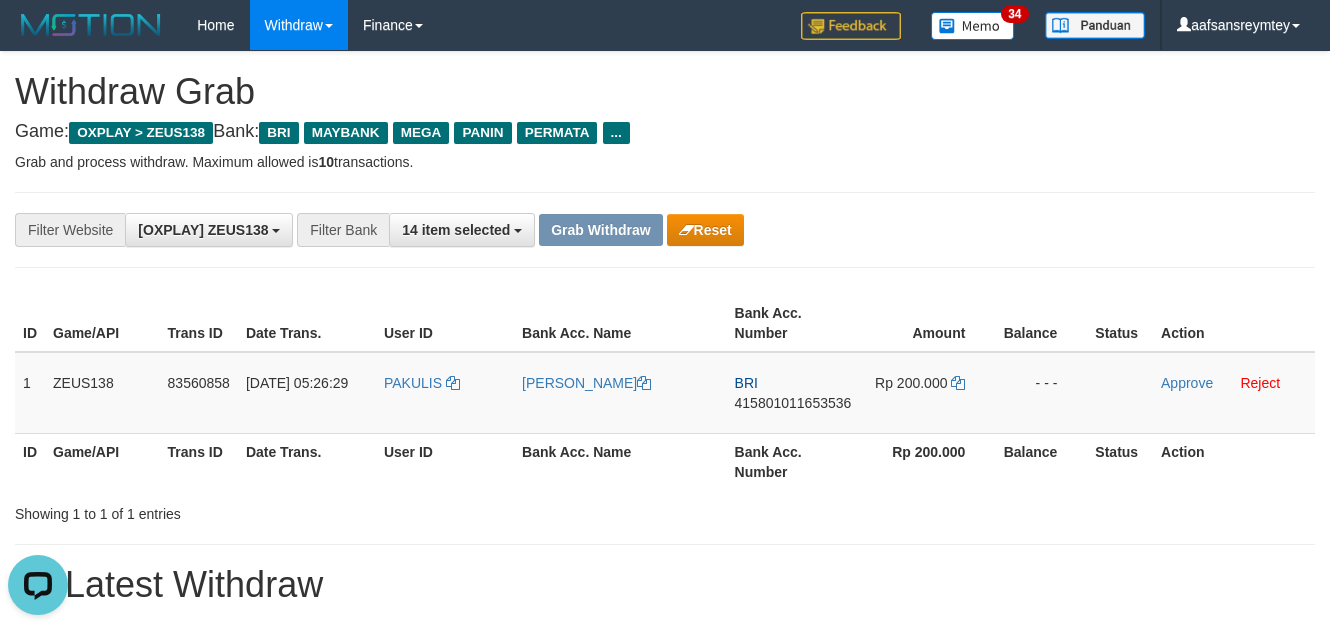 drag, startPoint x: 963, startPoint y: 218, endPoint x: 986, endPoint y: 235, distance: 28.600698 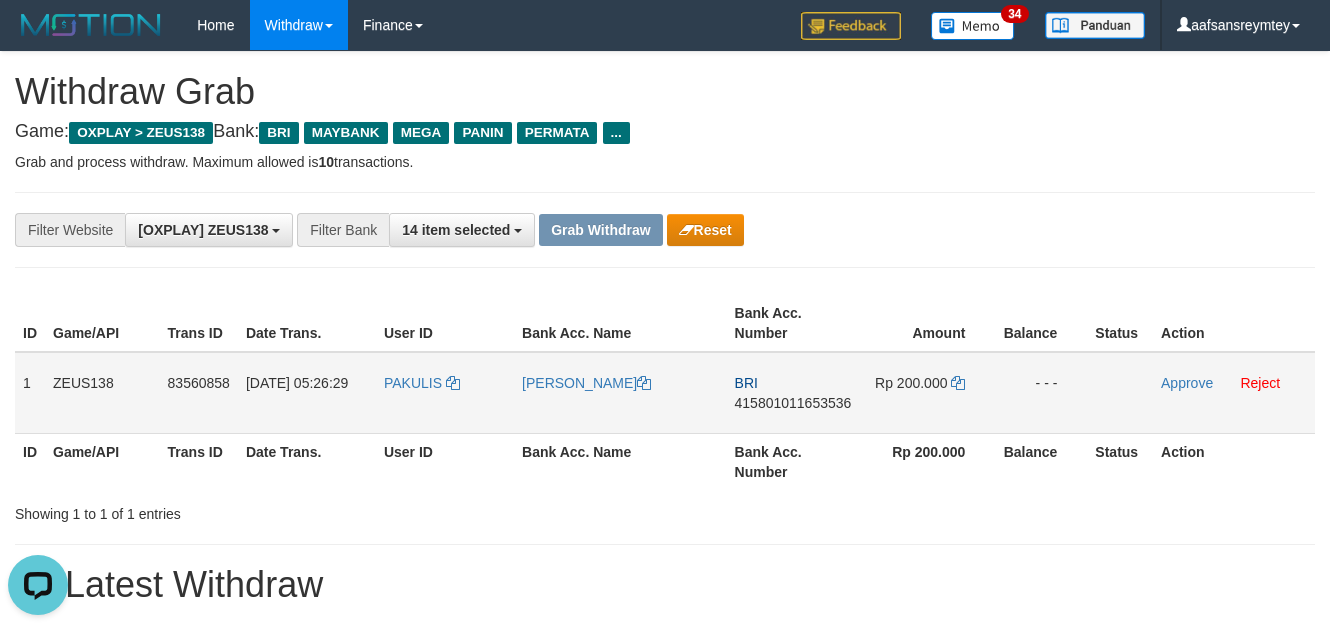 click on "415801011653536" at bounding box center [793, 403] 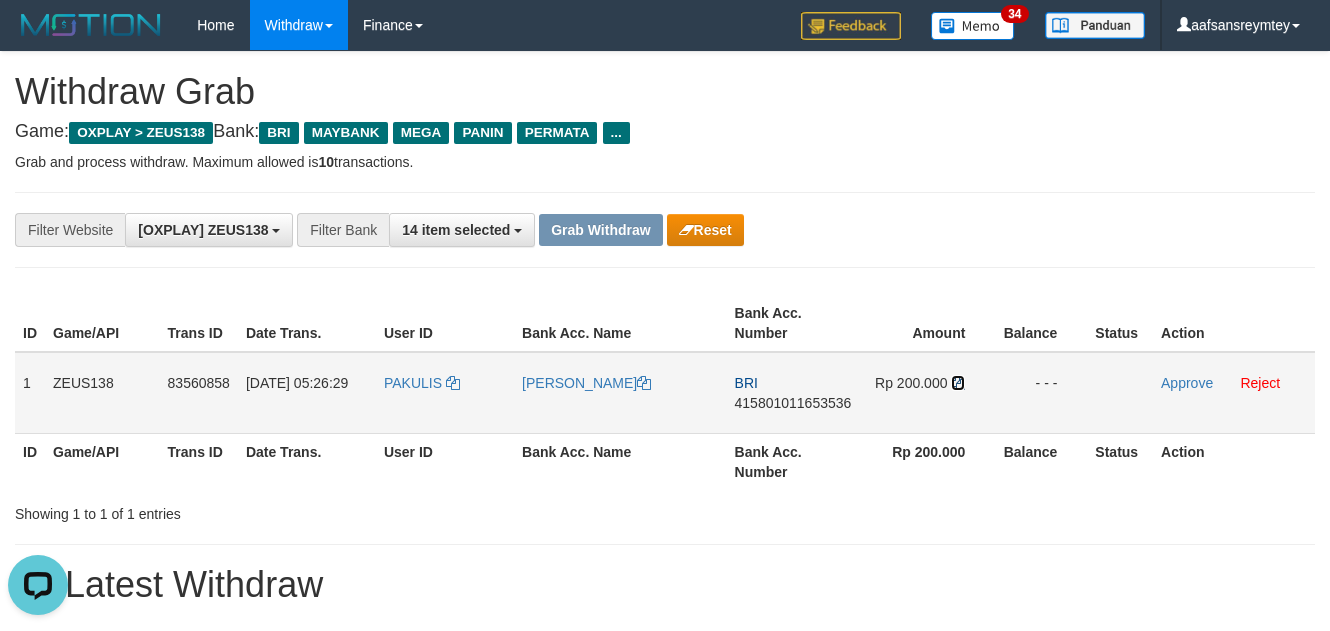 click at bounding box center (958, 383) 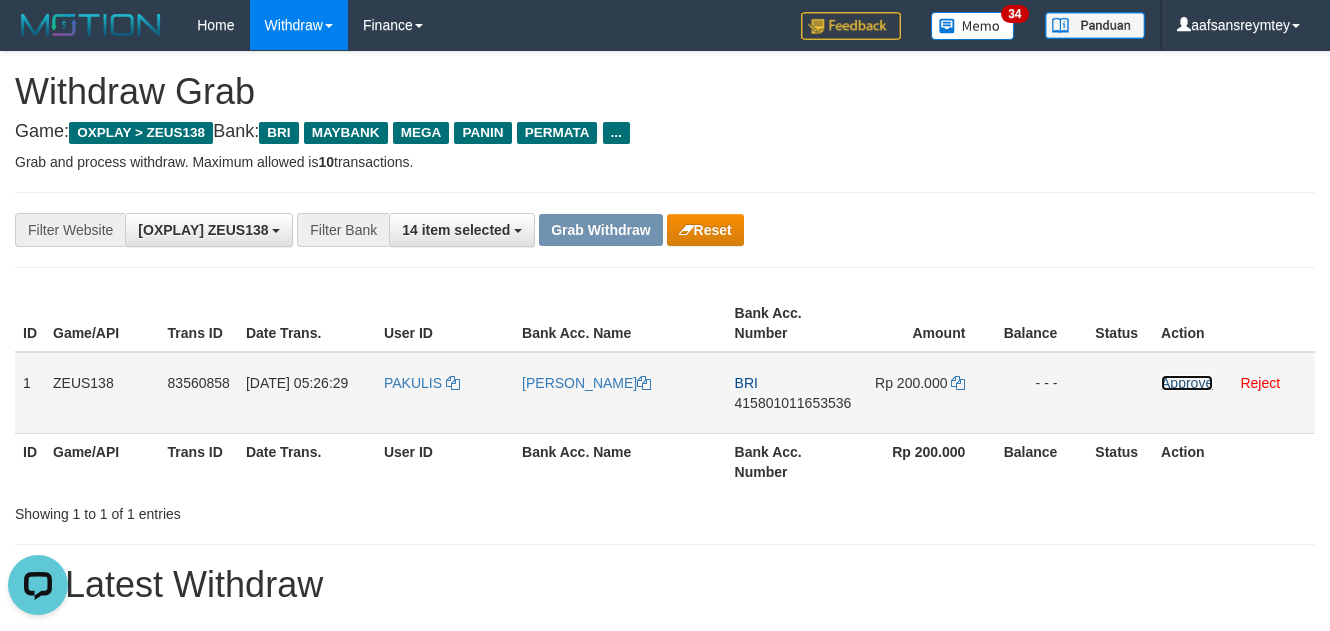 click on "Approve" at bounding box center (1187, 383) 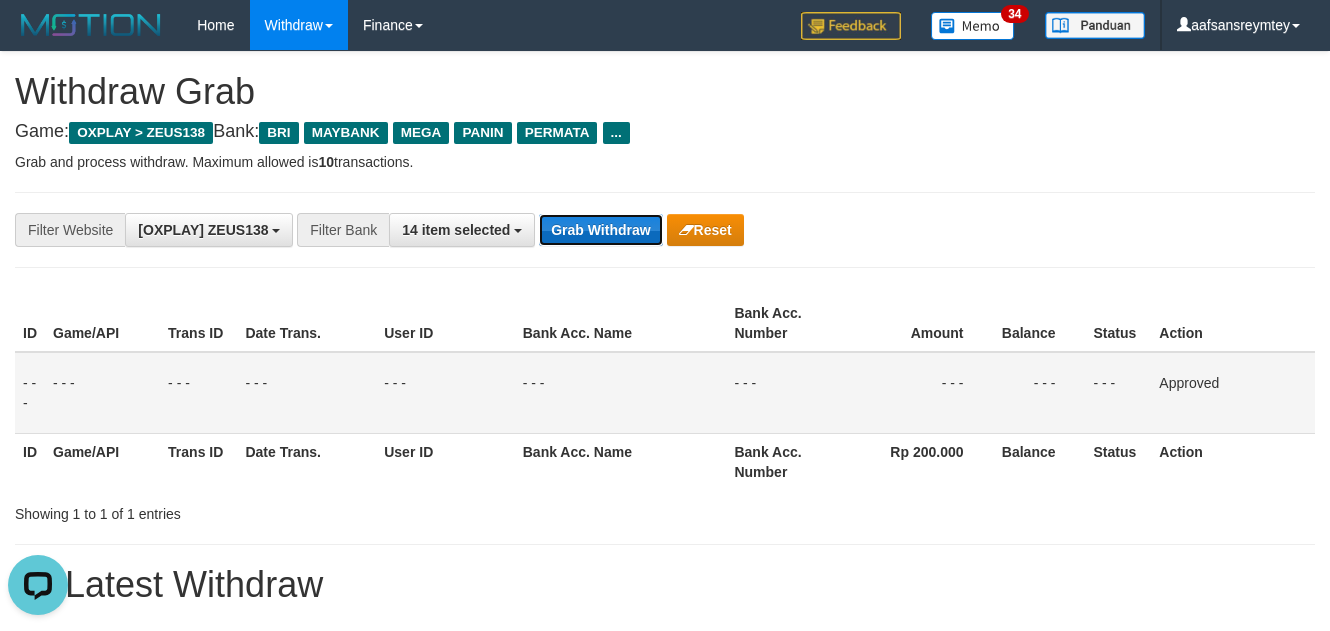 click on "Grab Withdraw" at bounding box center (600, 230) 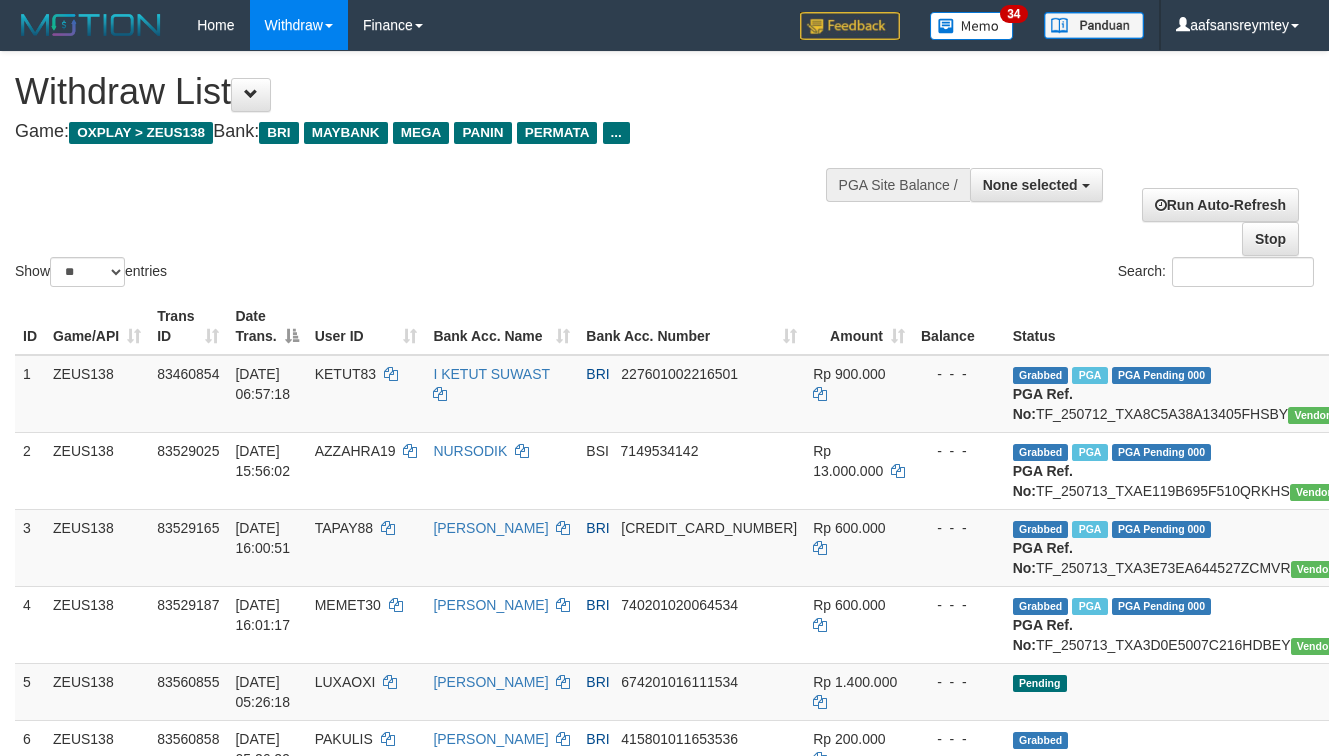 select 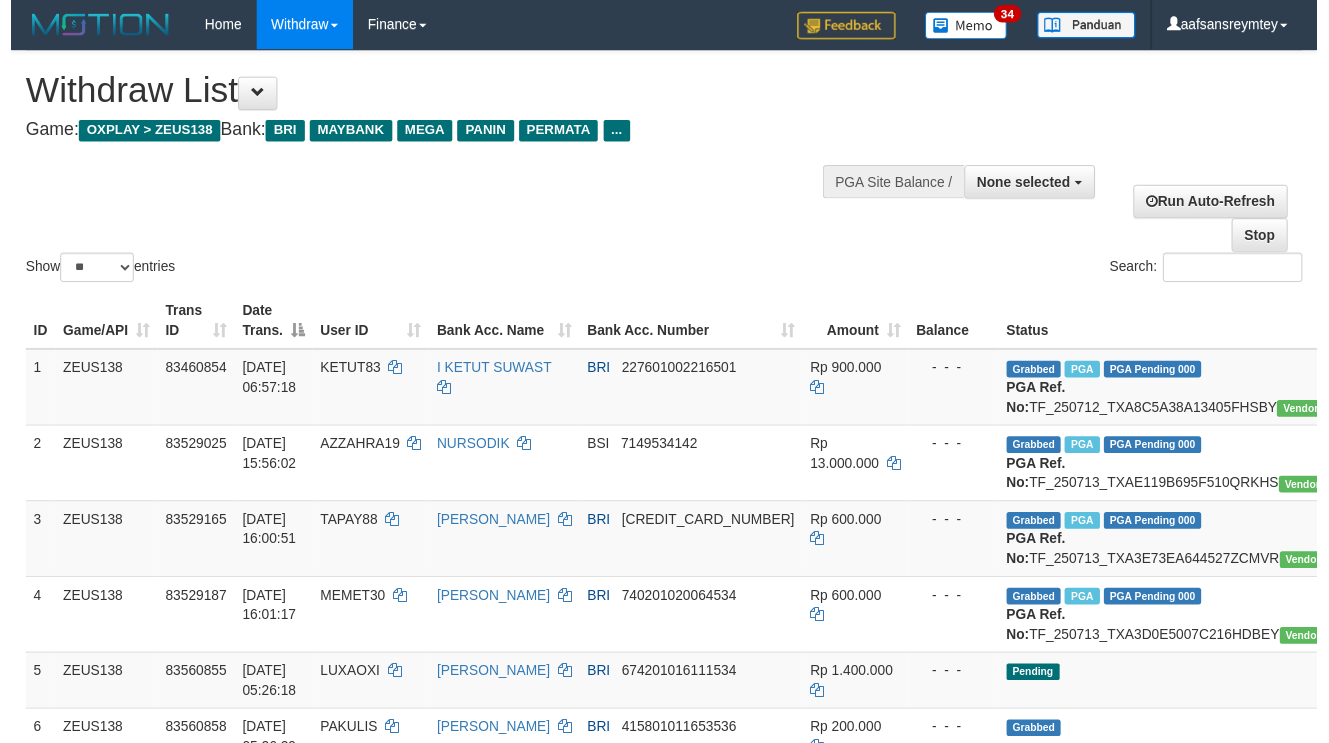 scroll, scrollTop: 180, scrollLeft: 0, axis: vertical 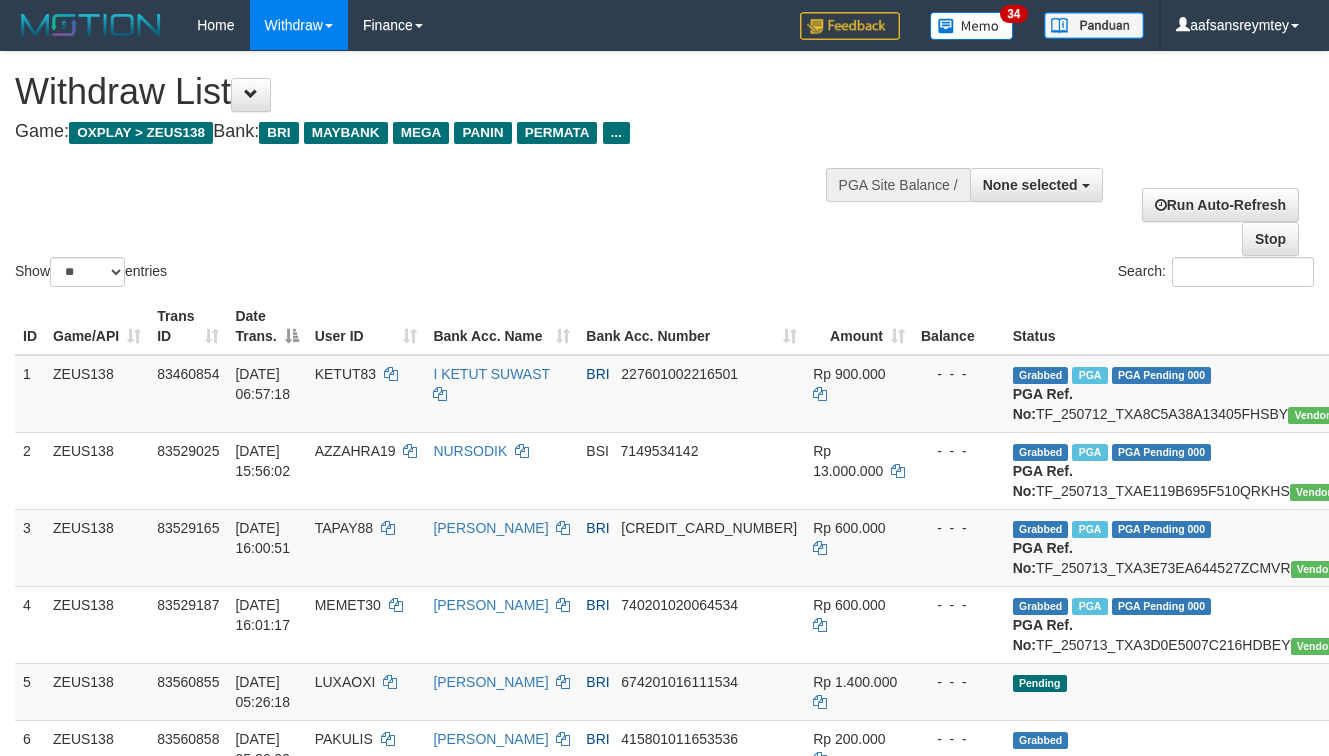 select 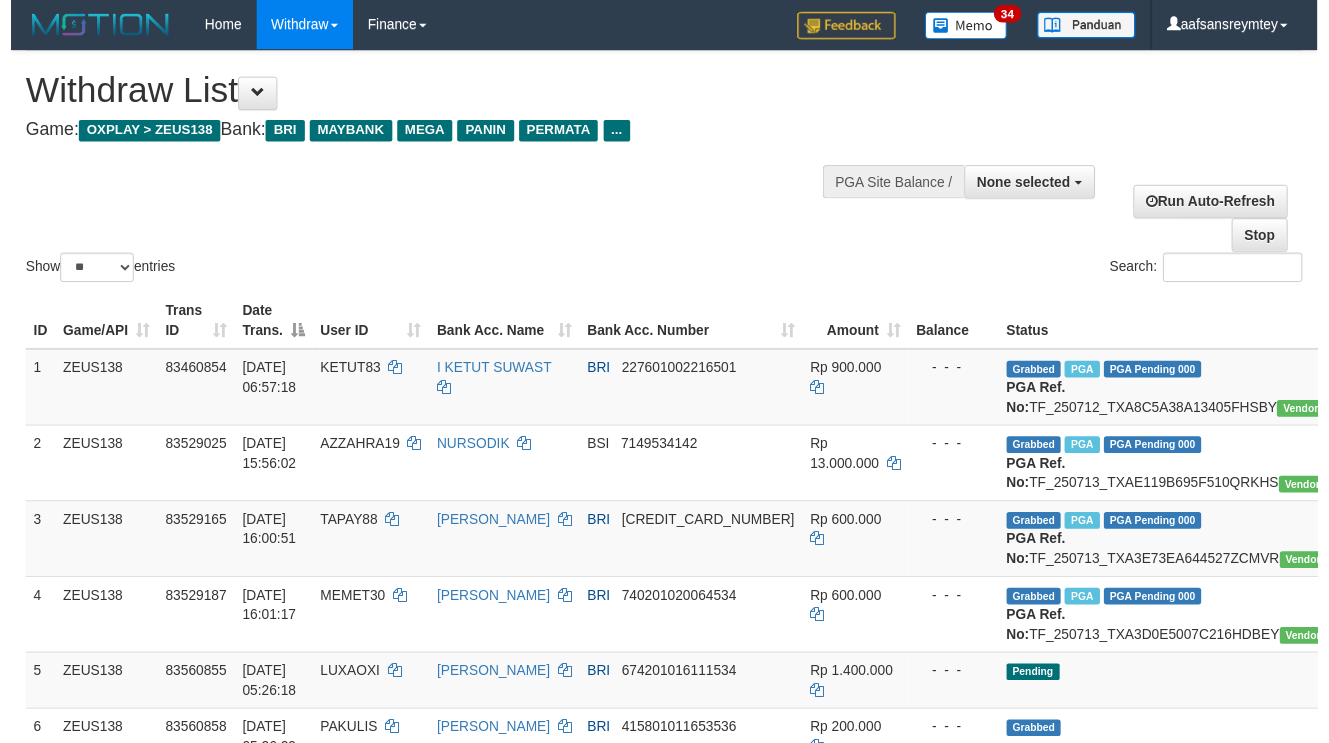 scroll, scrollTop: 180, scrollLeft: 0, axis: vertical 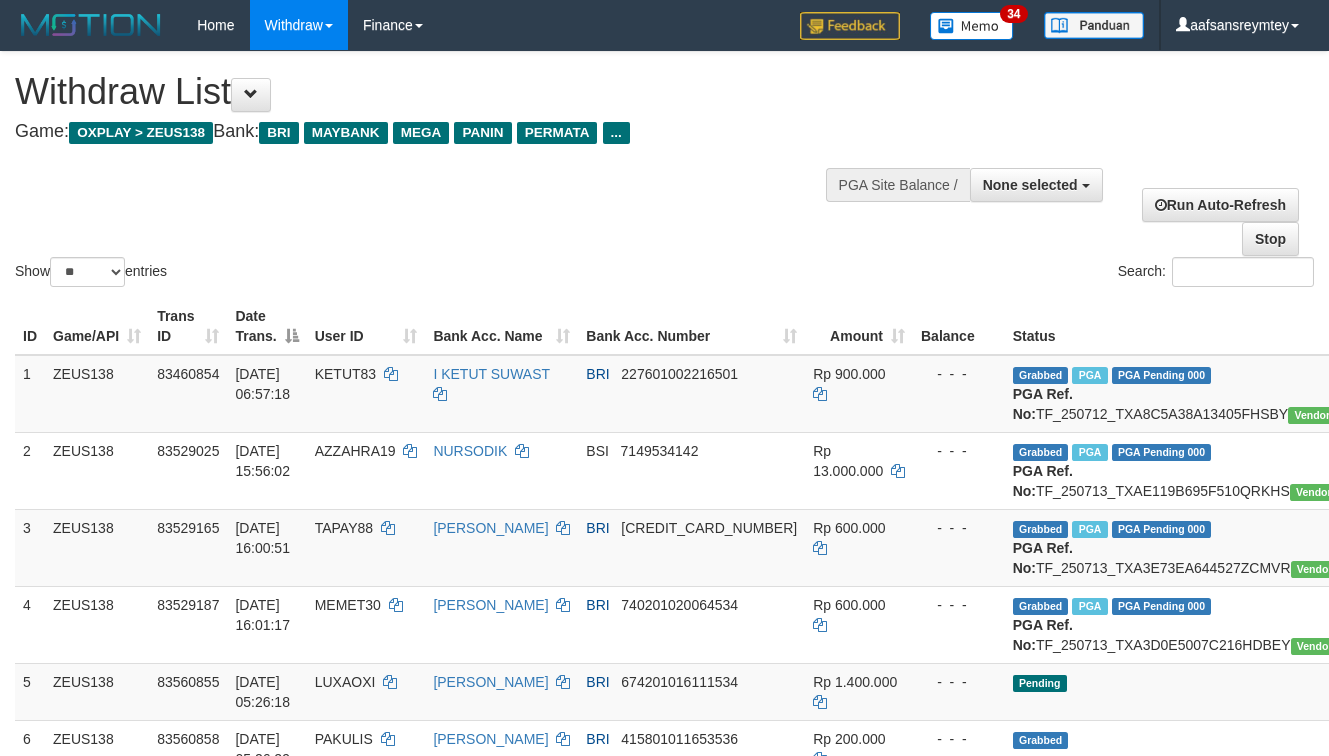 select 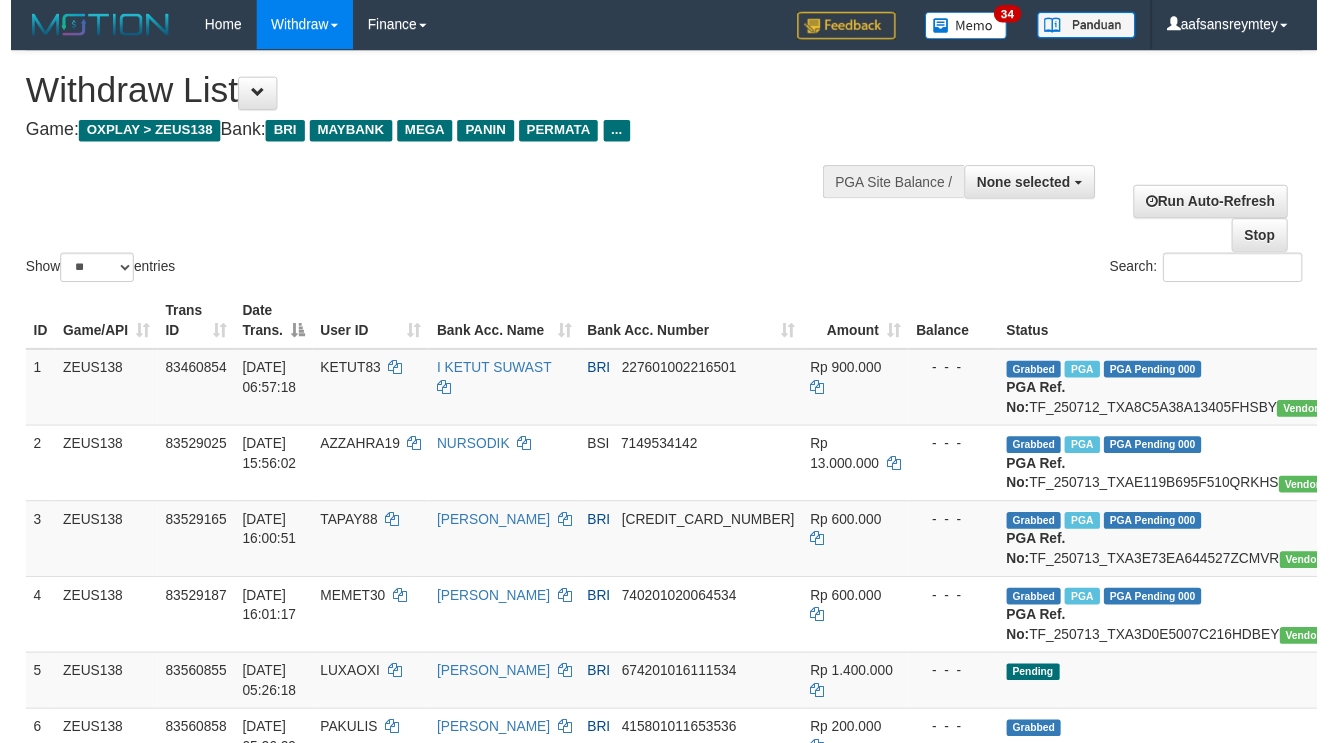 scroll, scrollTop: 180, scrollLeft: 0, axis: vertical 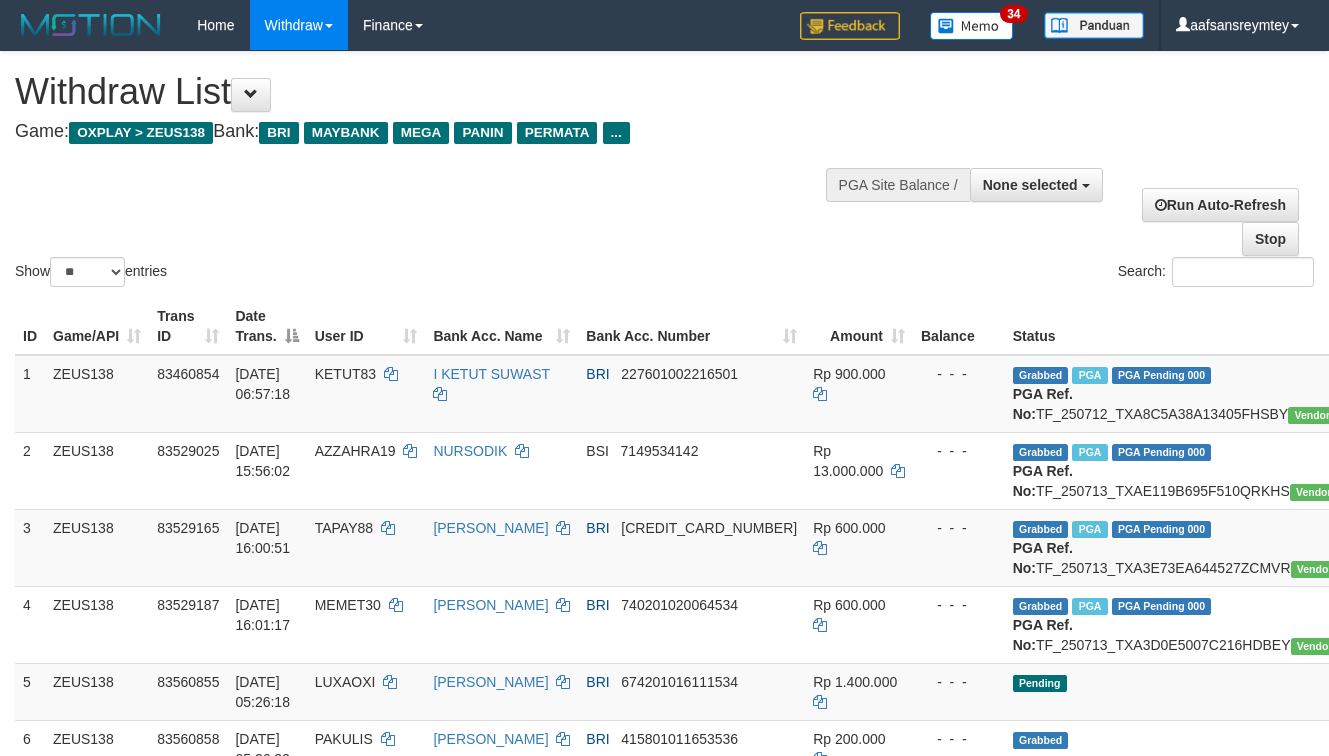 select 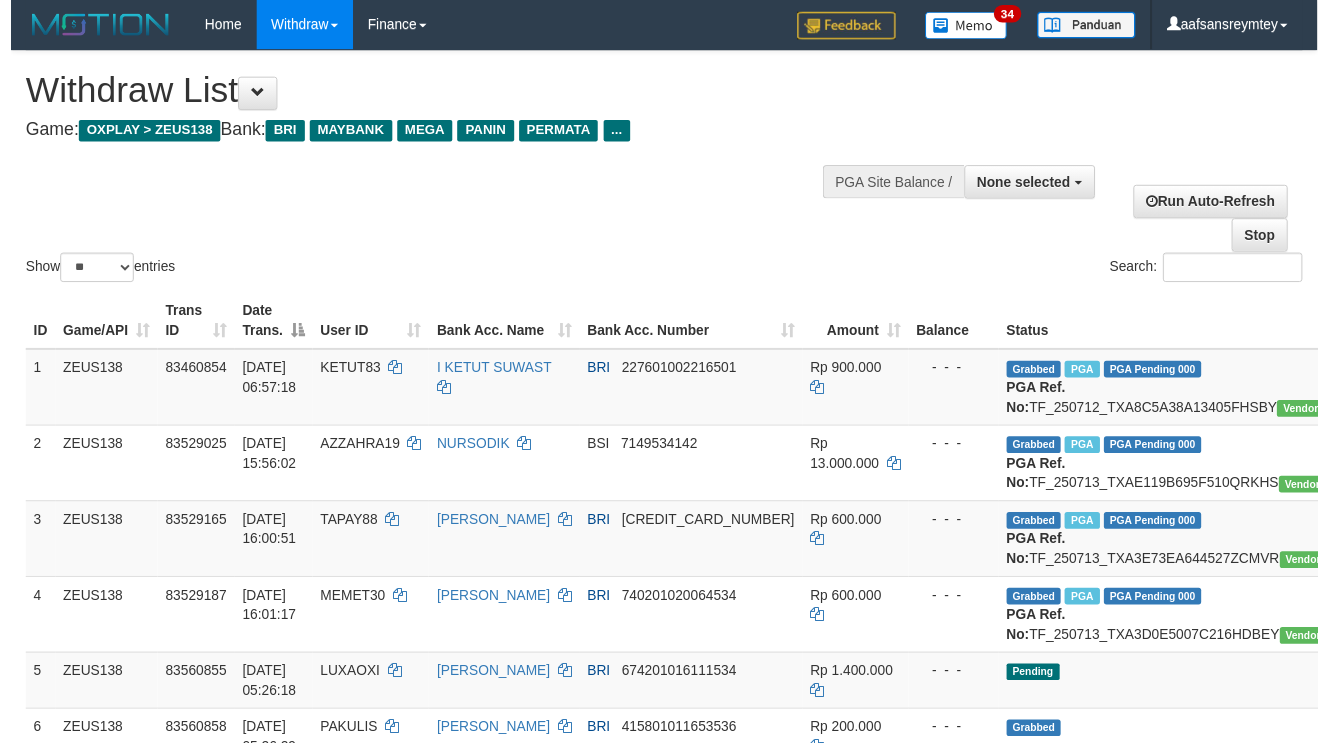 scroll, scrollTop: 180, scrollLeft: 0, axis: vertical 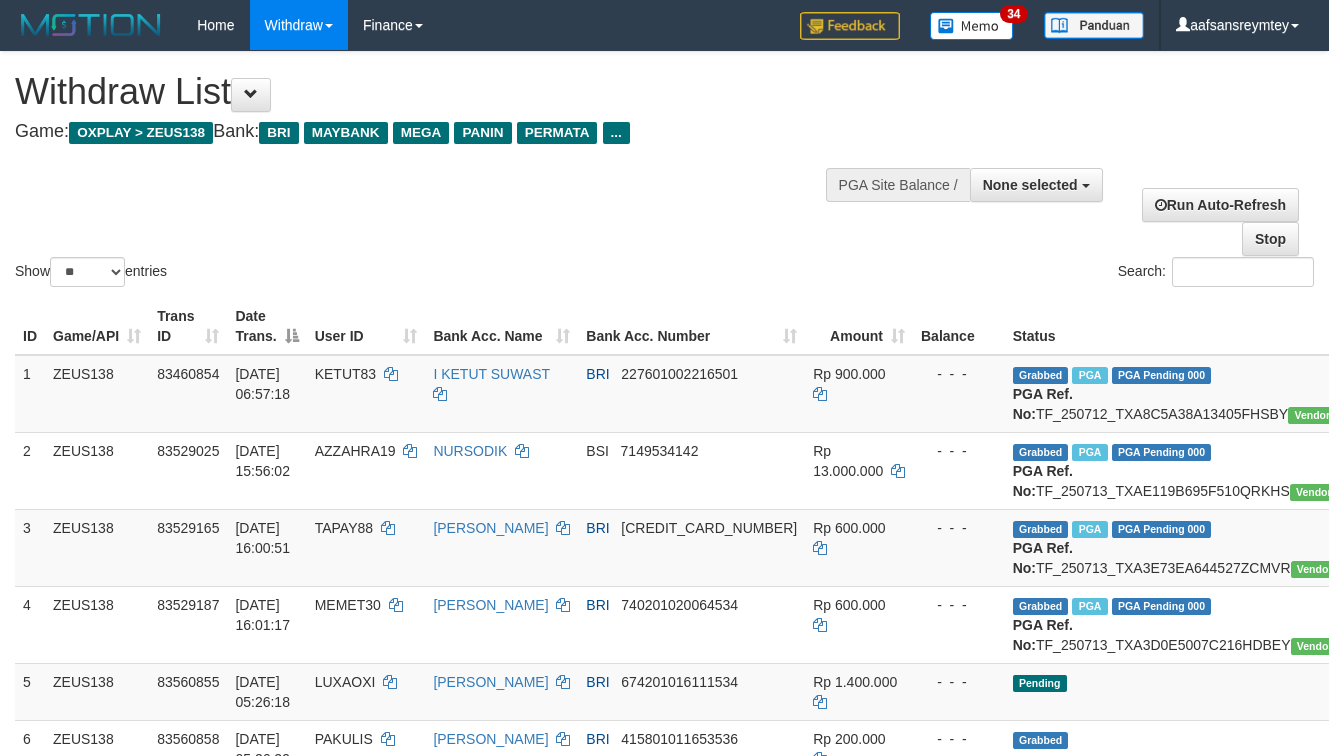 select 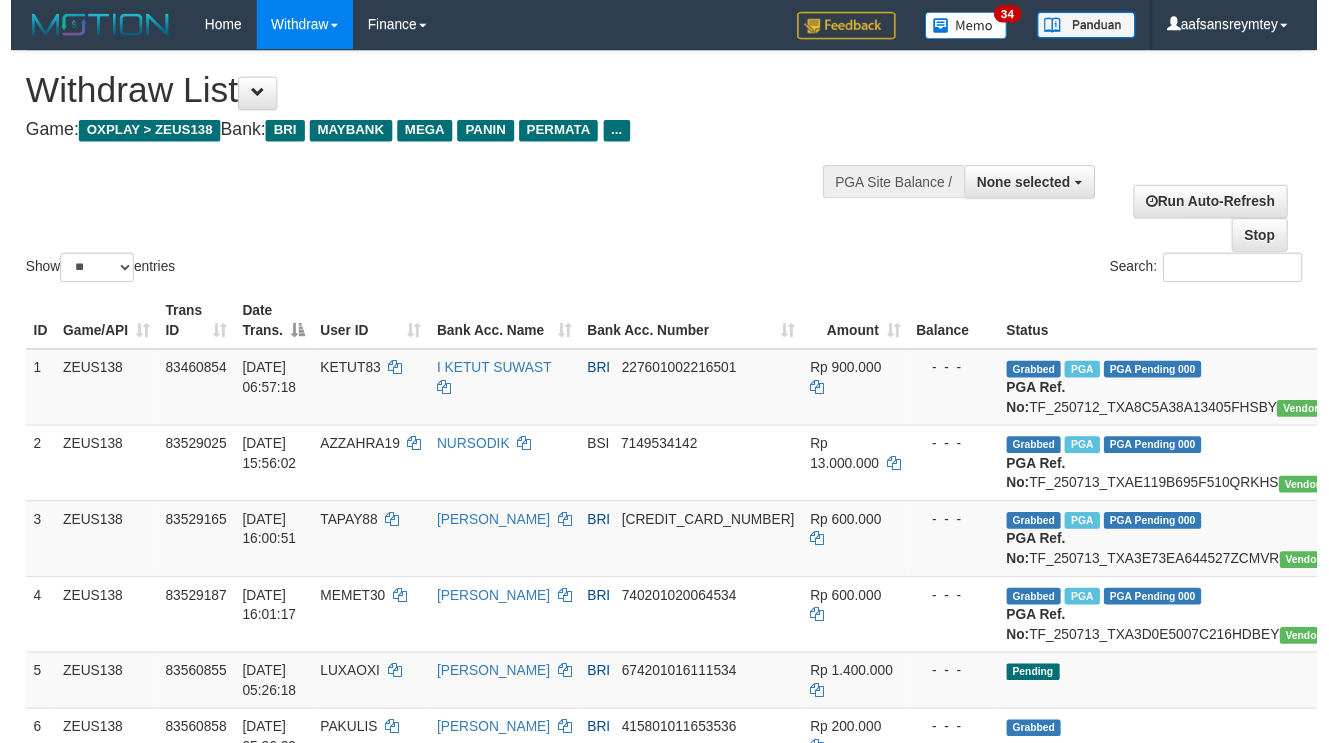 scroll, scrollTop: 180, scrollLeft: 0, axis: vertical 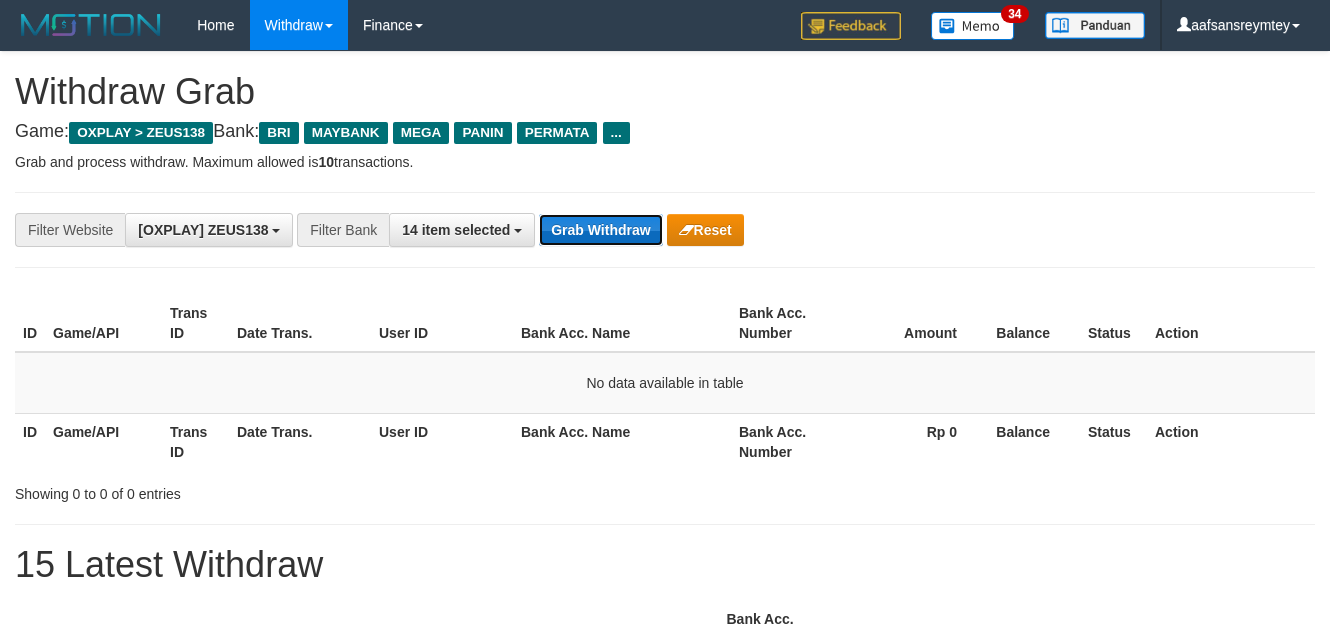 drag, startPoint x: 0, startPoint y: 0, endPoint x: 633, endPoint y: 241, distance: 677.3256 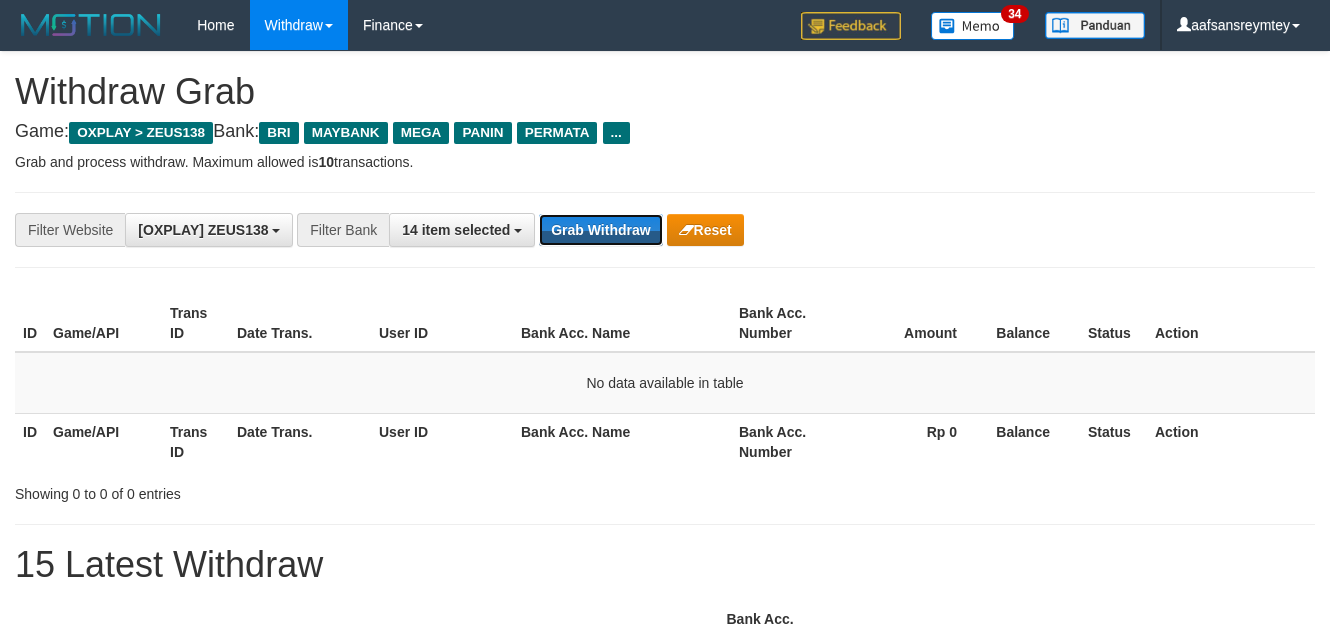 drag, startPoint x: 633, startPoint y: 240, endPoint x: 647, endPoint y: 260, distance: 24.41311 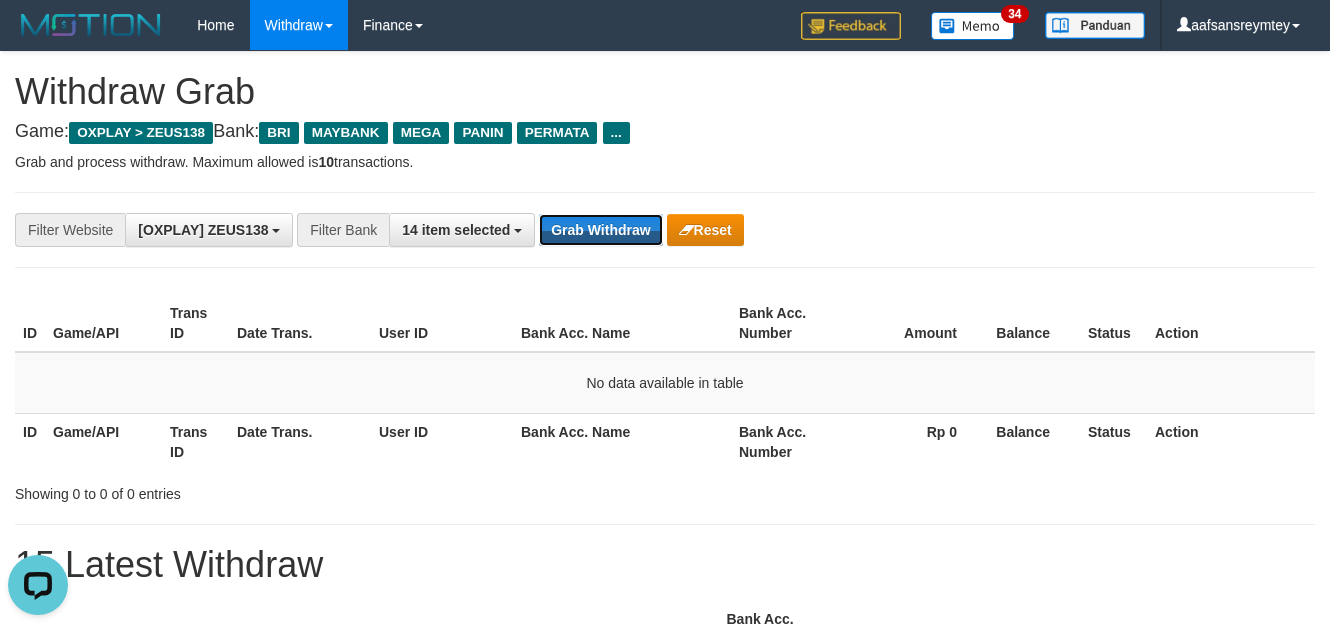 scroll, scrollTop: 0, scrollLeft: 0, axis: both 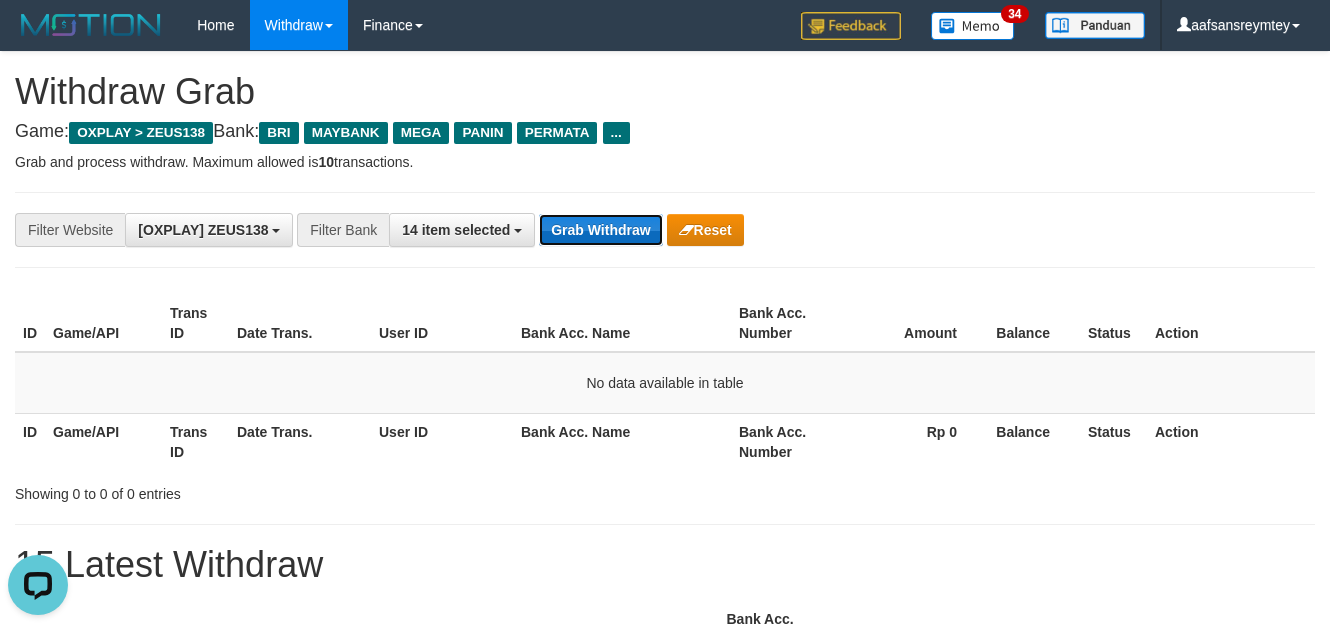 click on "Grab Withdraw" at bounding box center (600, 230) 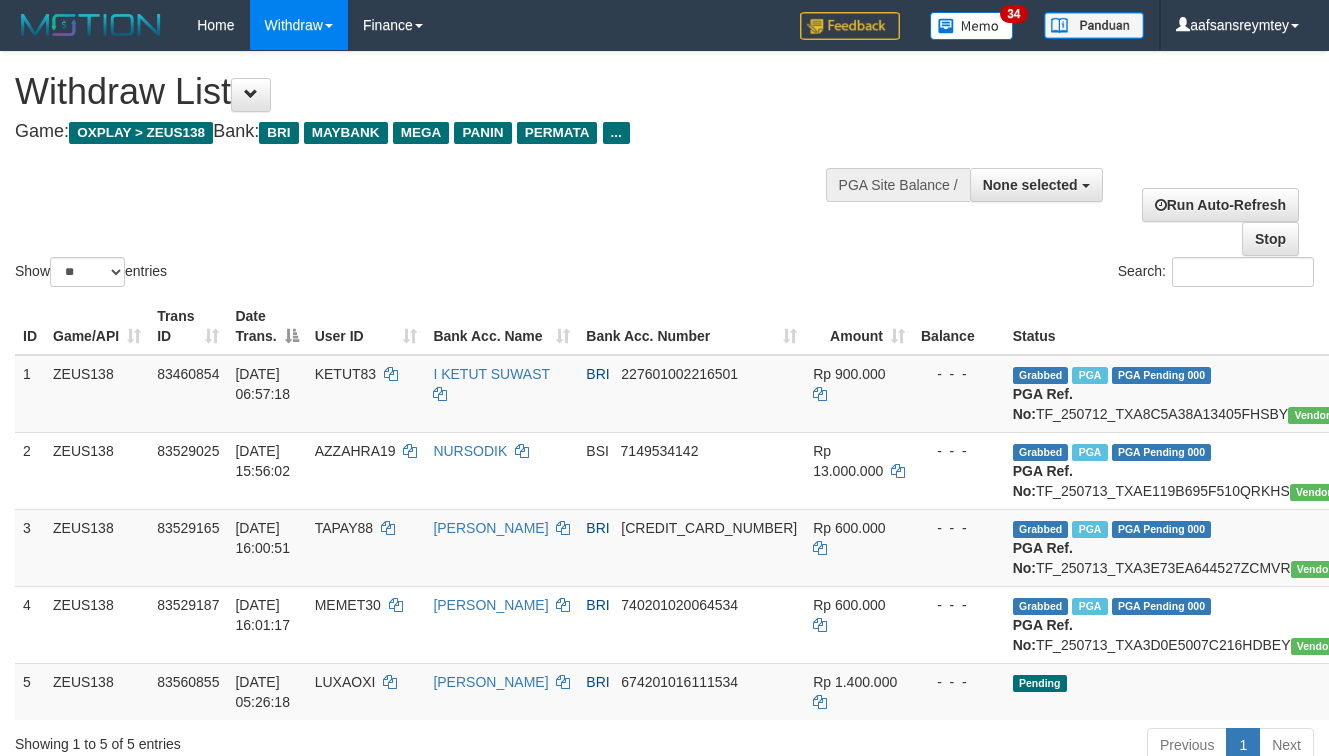 select 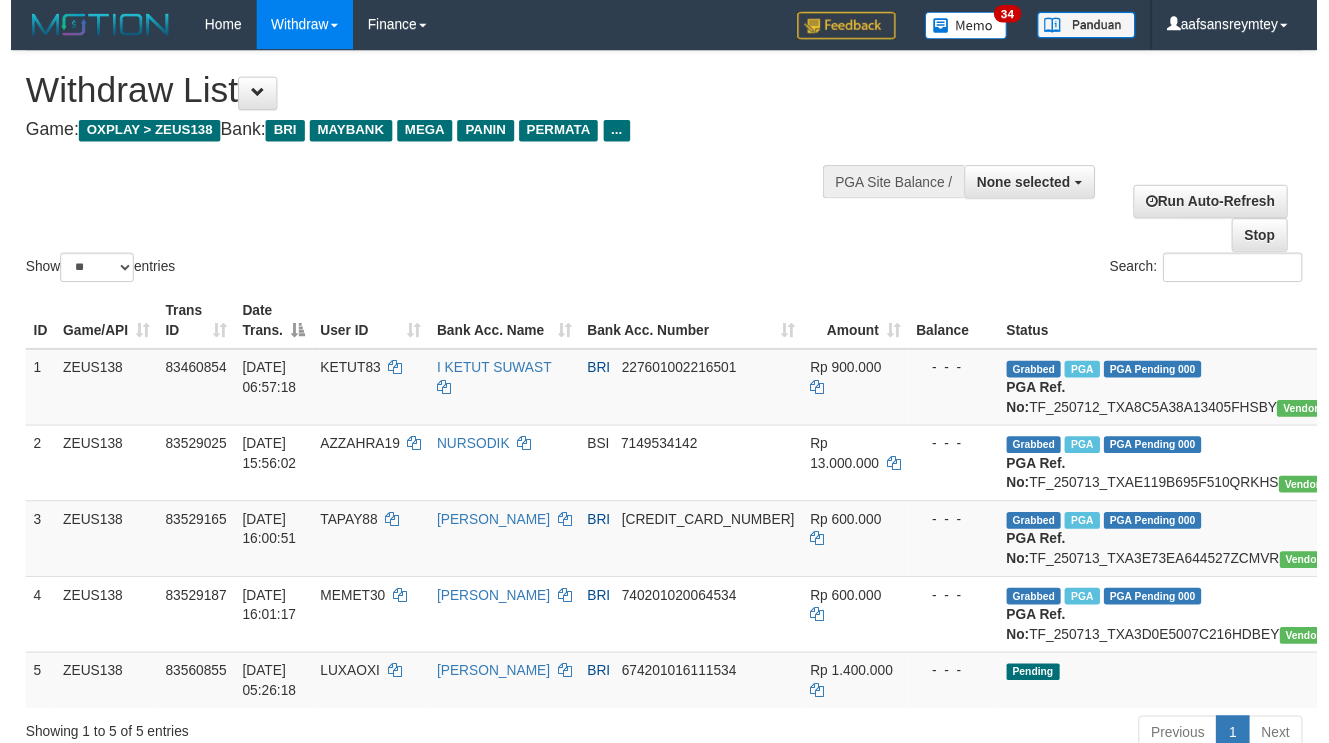 scroll, scrollTop: 180, scrollLeft: 0, axis: vertical 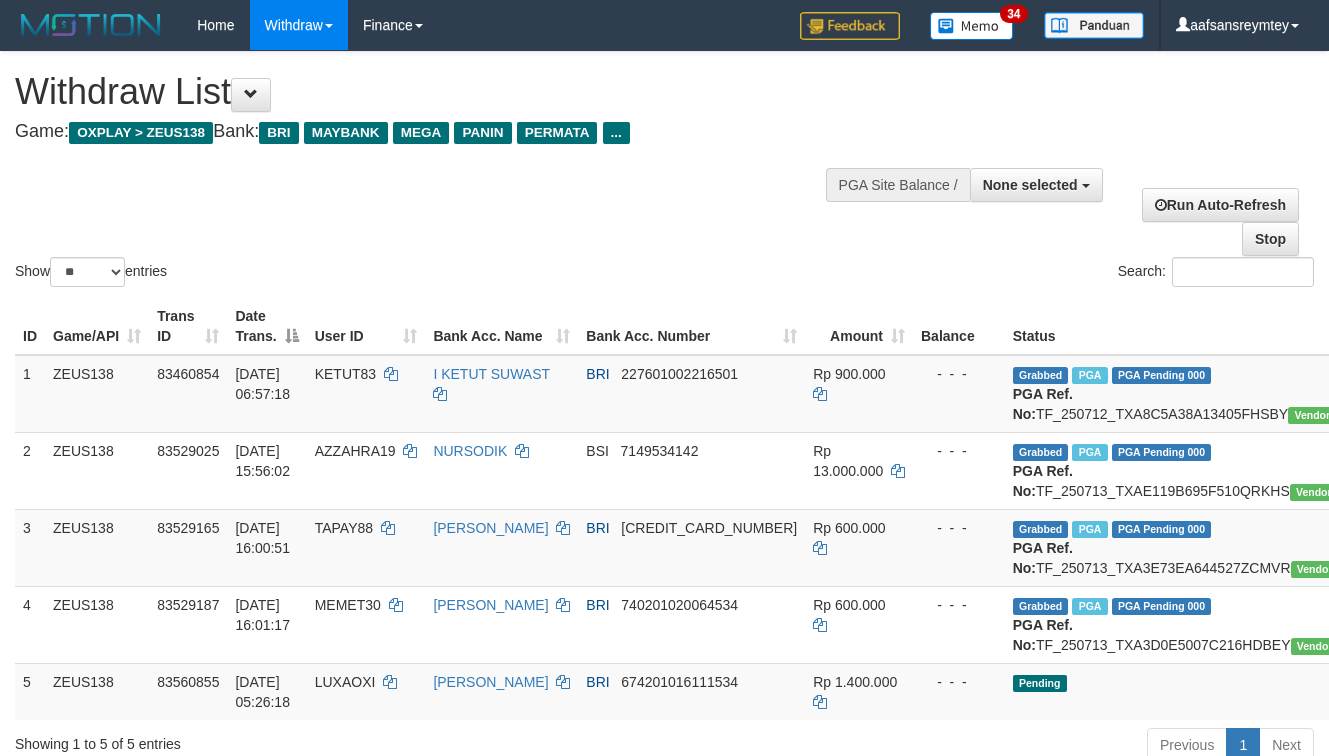 select 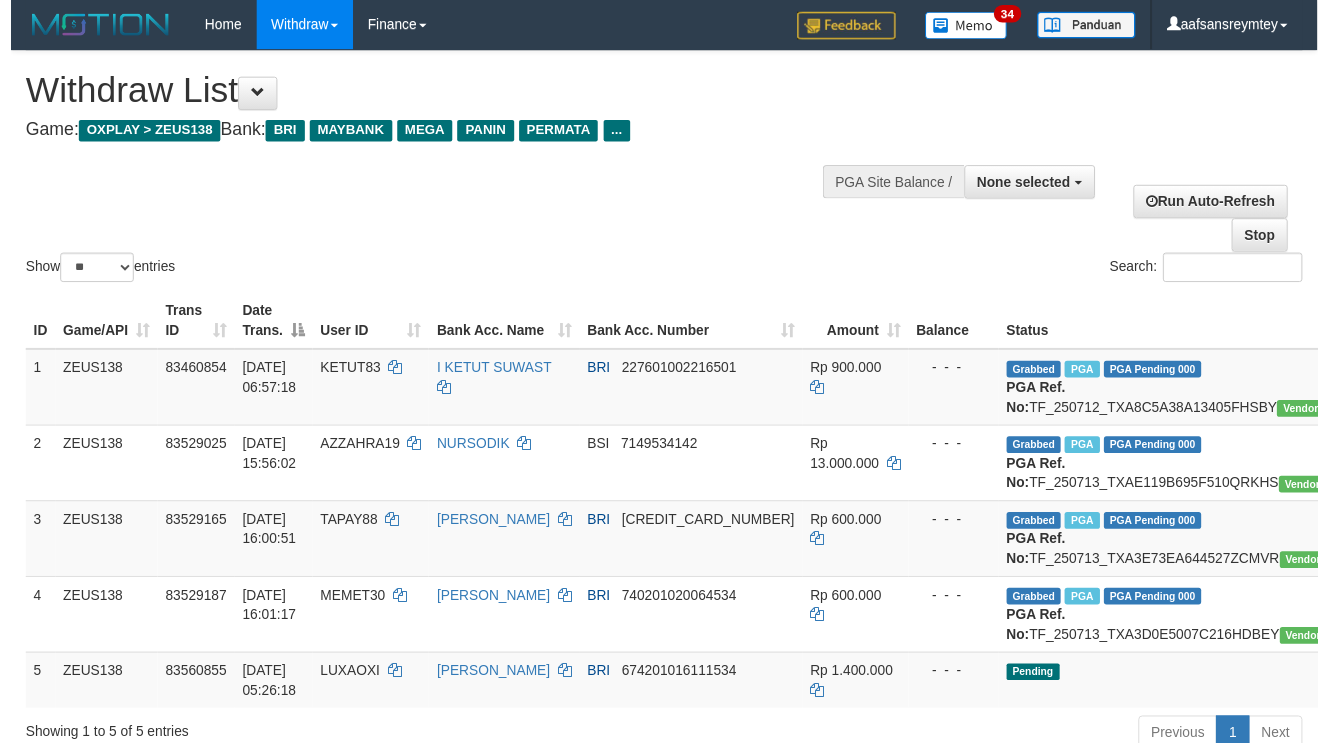 scroll, scrollTop: 180, scrollLeft: 0, axis: vertical 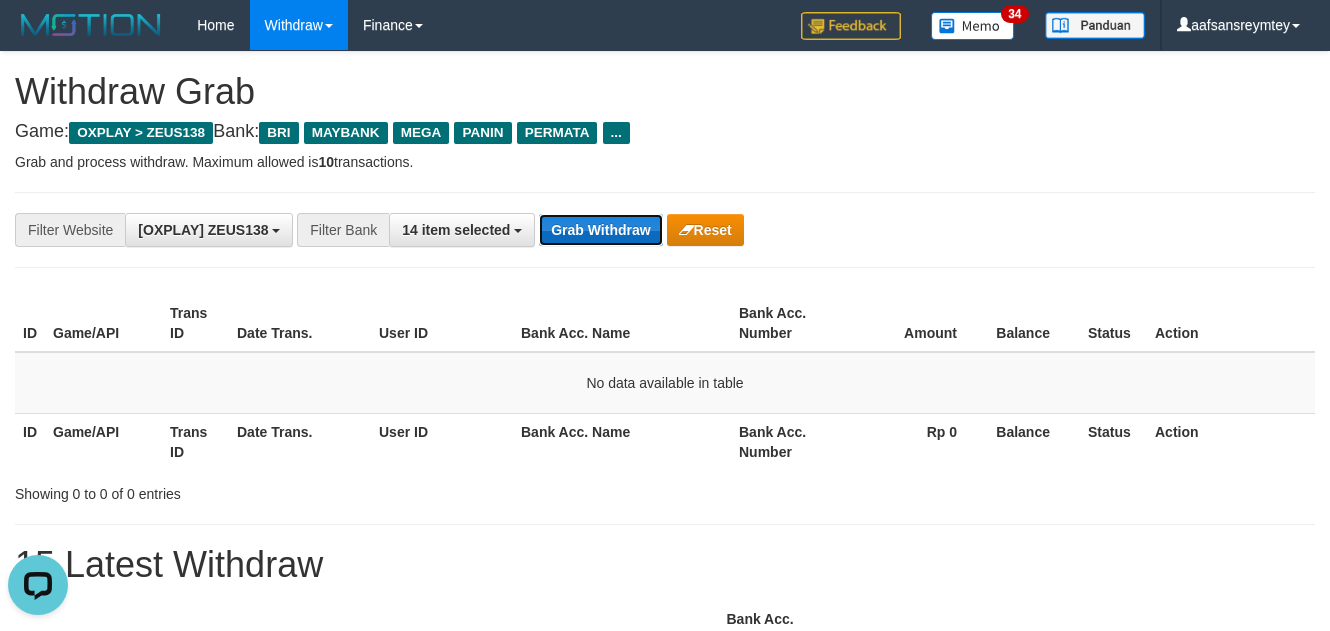 click on "Grab Withdraw" at bounding box center [600, 230] 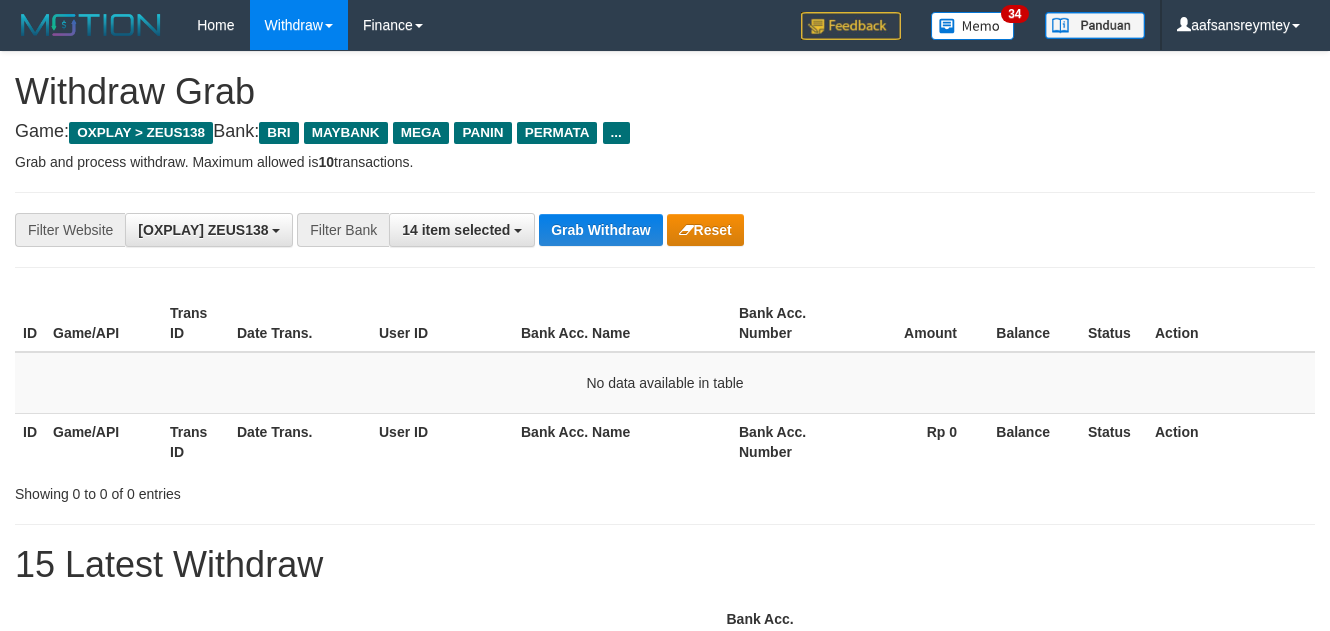 scroll, scrollTop: 0, scrollLeft: 0, axis: both 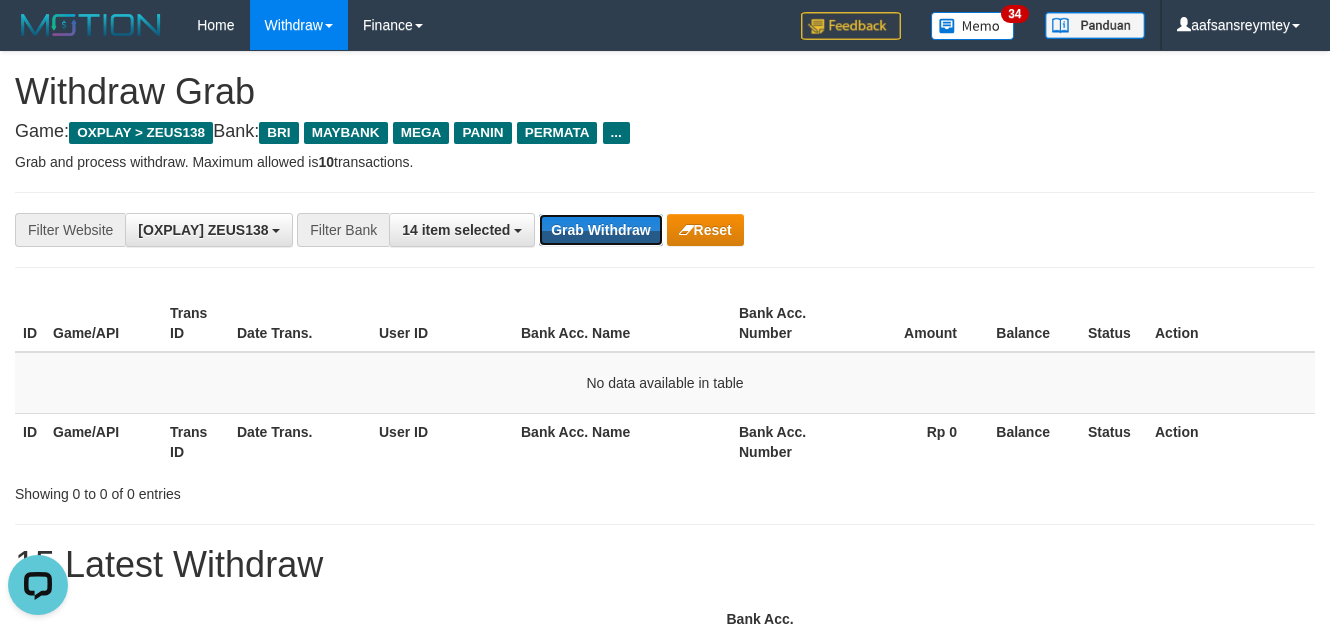 click on "Grab Withdraw" at bounding box center (600, 230) 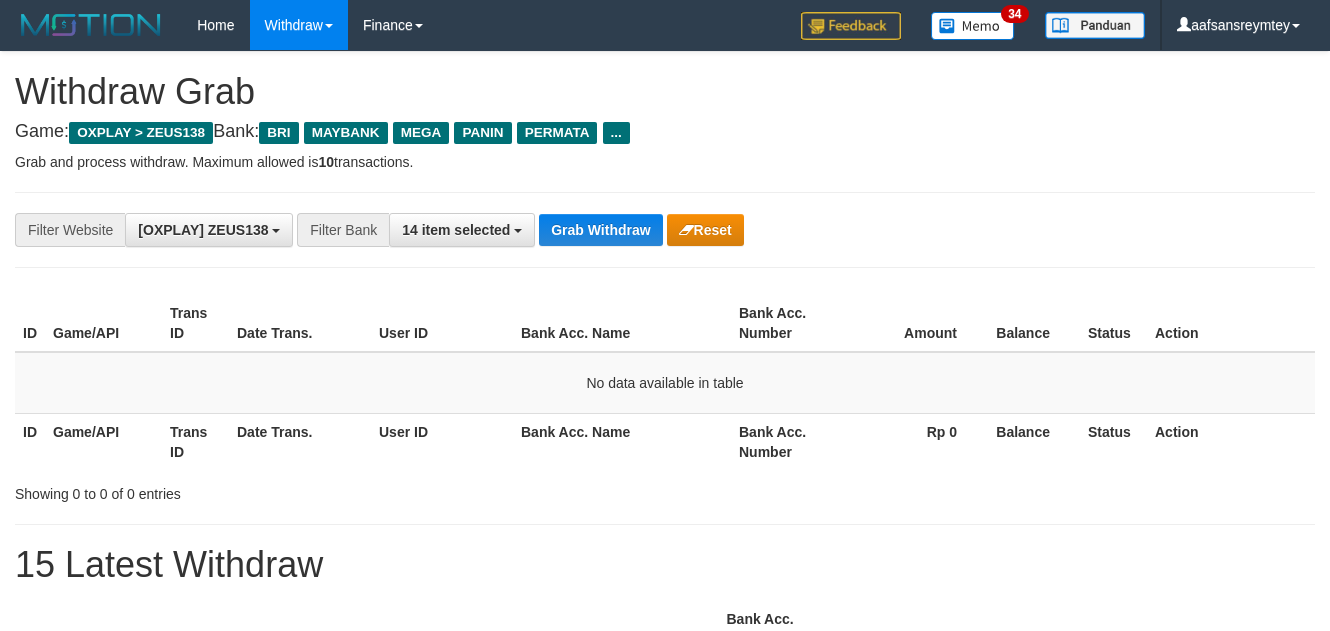 scroll, scrollTop: 0, scrollLeft: 0, axis: both 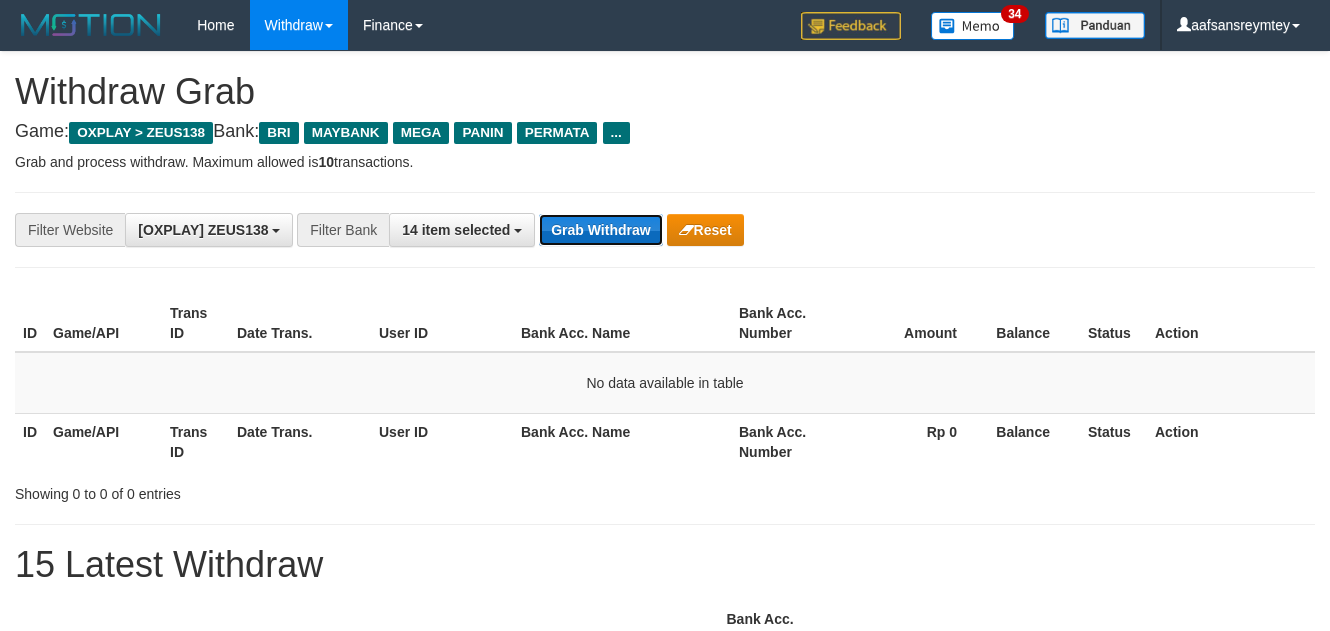 click on "Grab Withdraw" at bounding box center (600, 230) 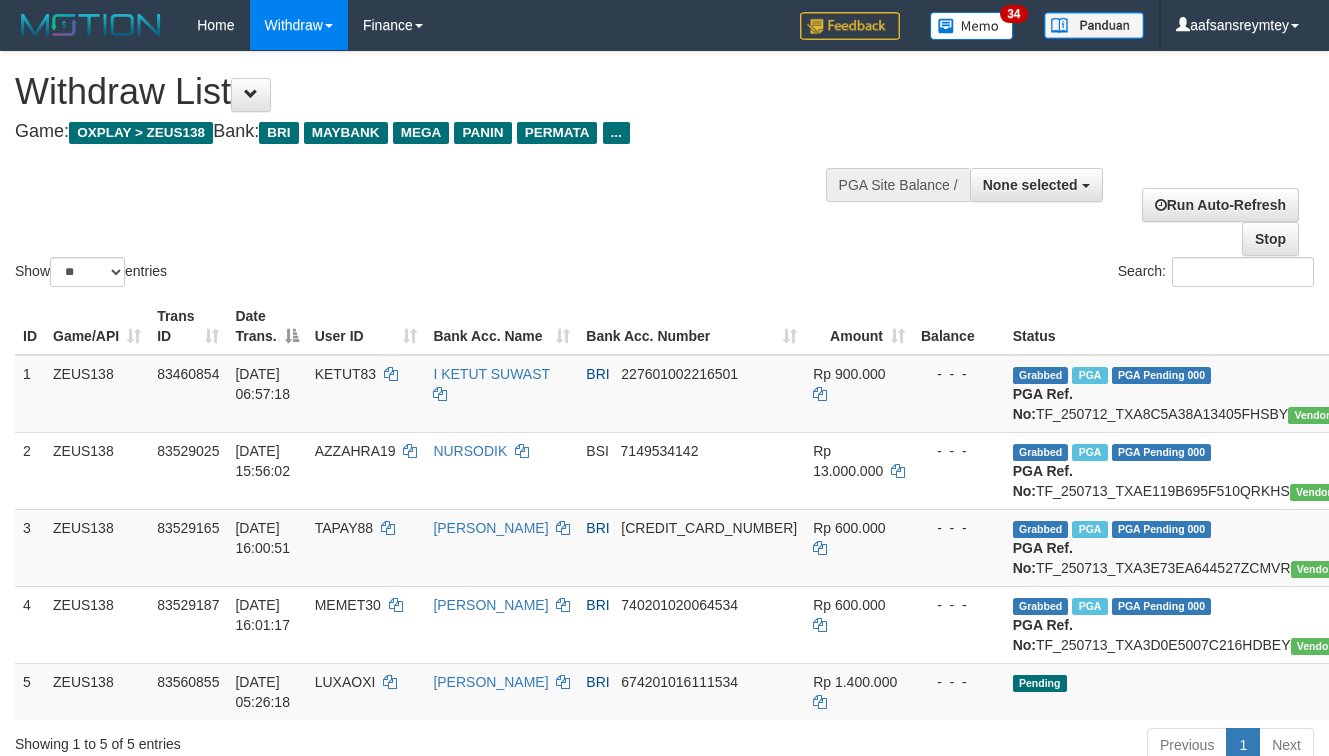 select 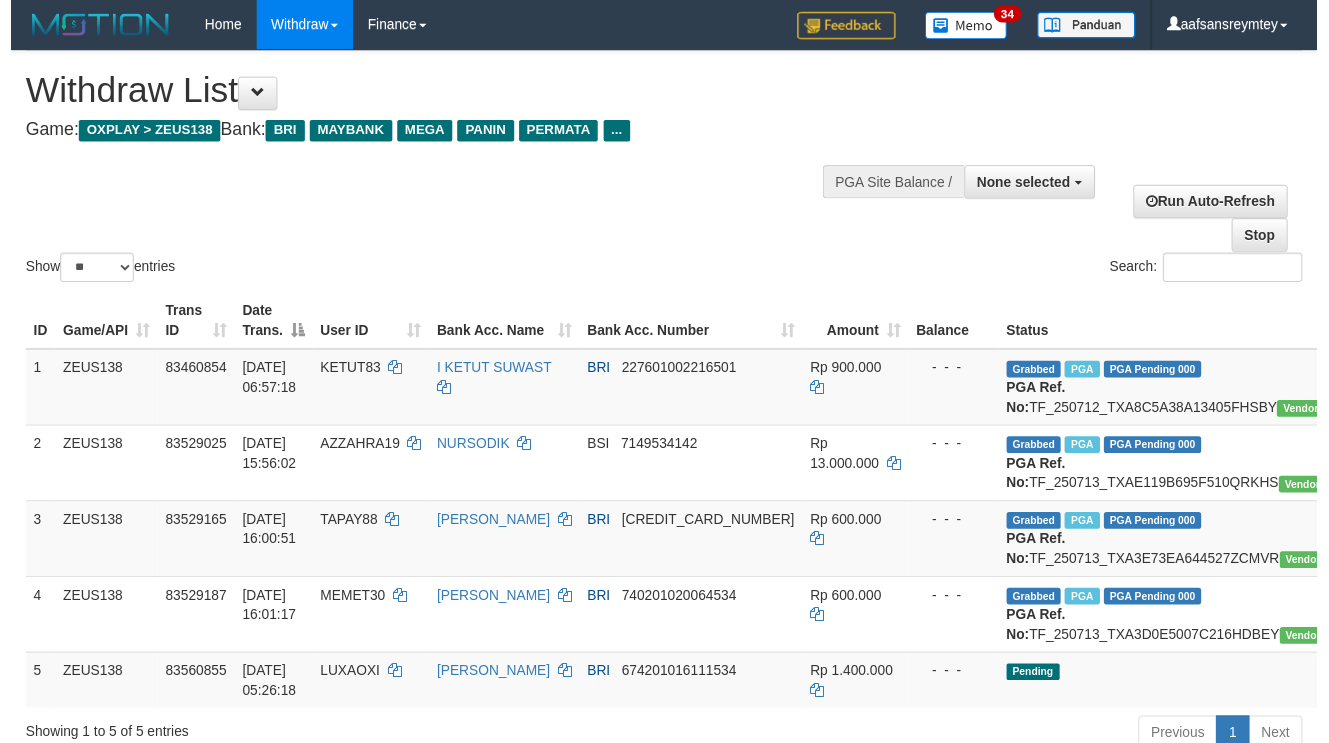 scroll, scrollTop: 180, scrollLeft: 0, axis: vertical 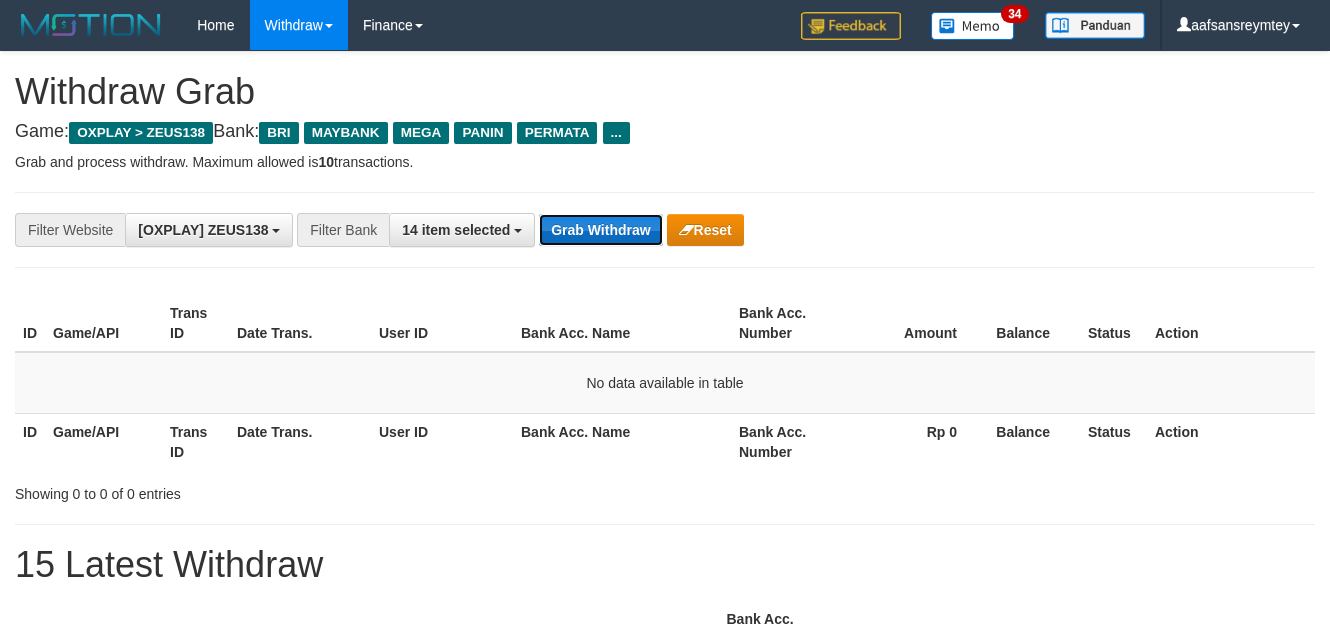 click on "Grab Withdraw" at bounding box center (600, 230) 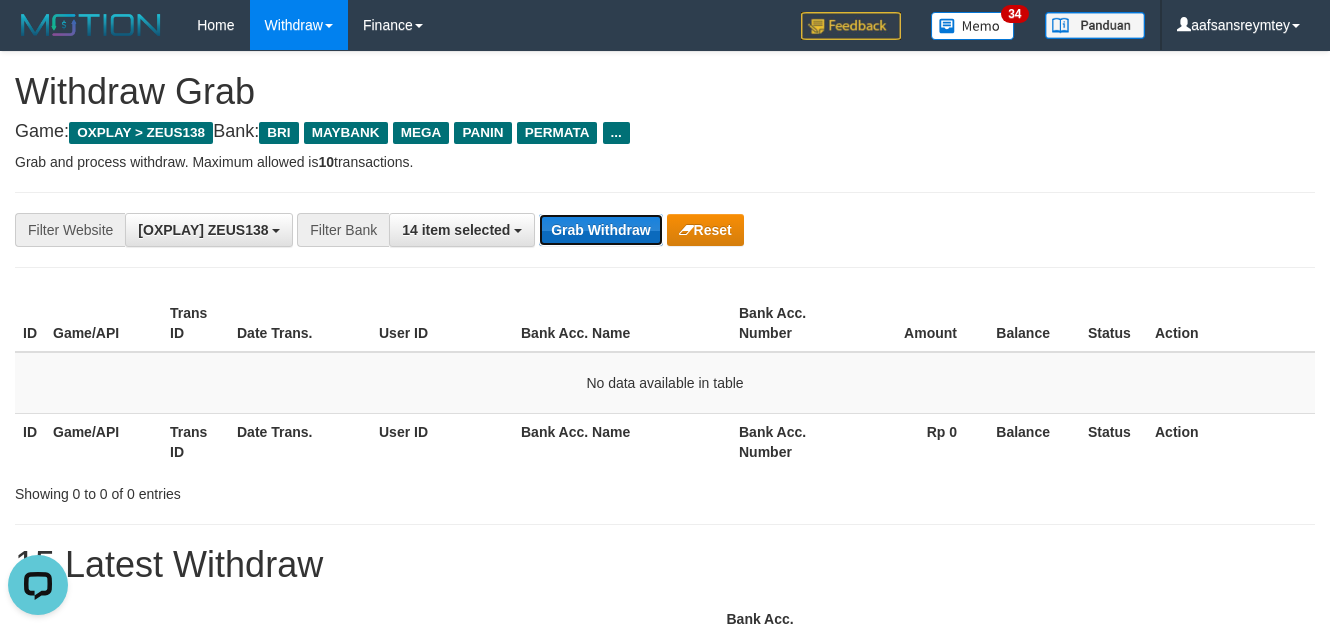 scroll, scrollTop: 0, scrollLeft: 0, axis: both 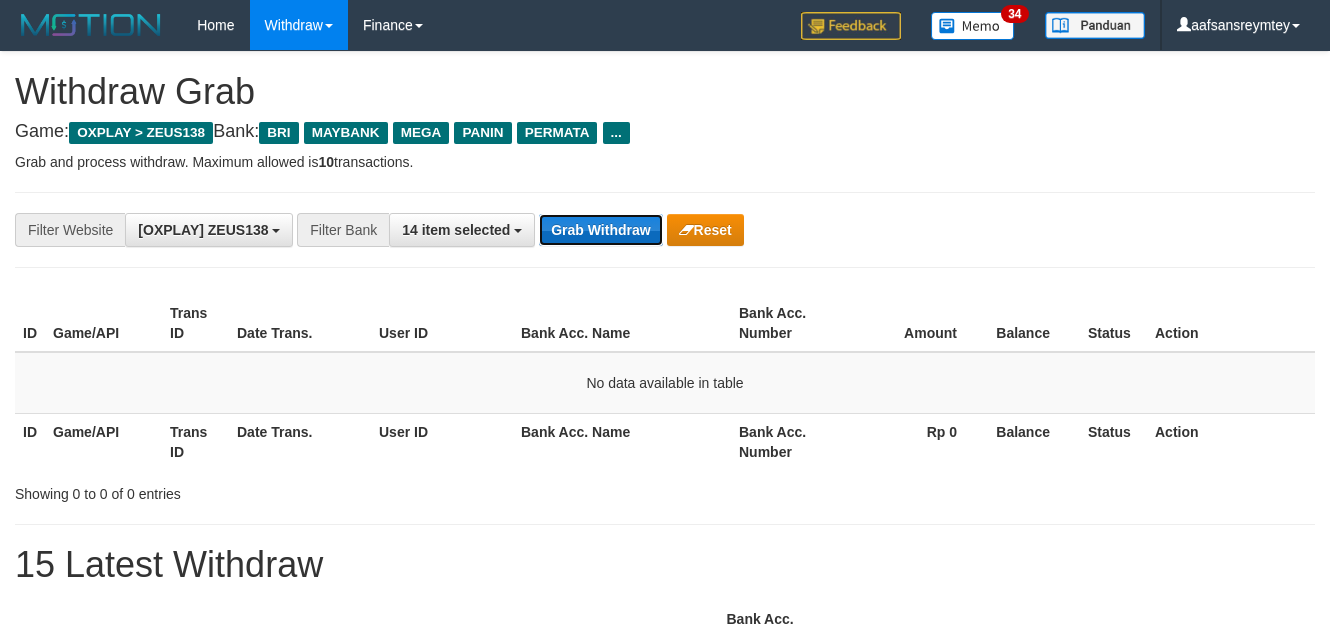 click on "Grab Withdraw" at bounding box center (600, 230) 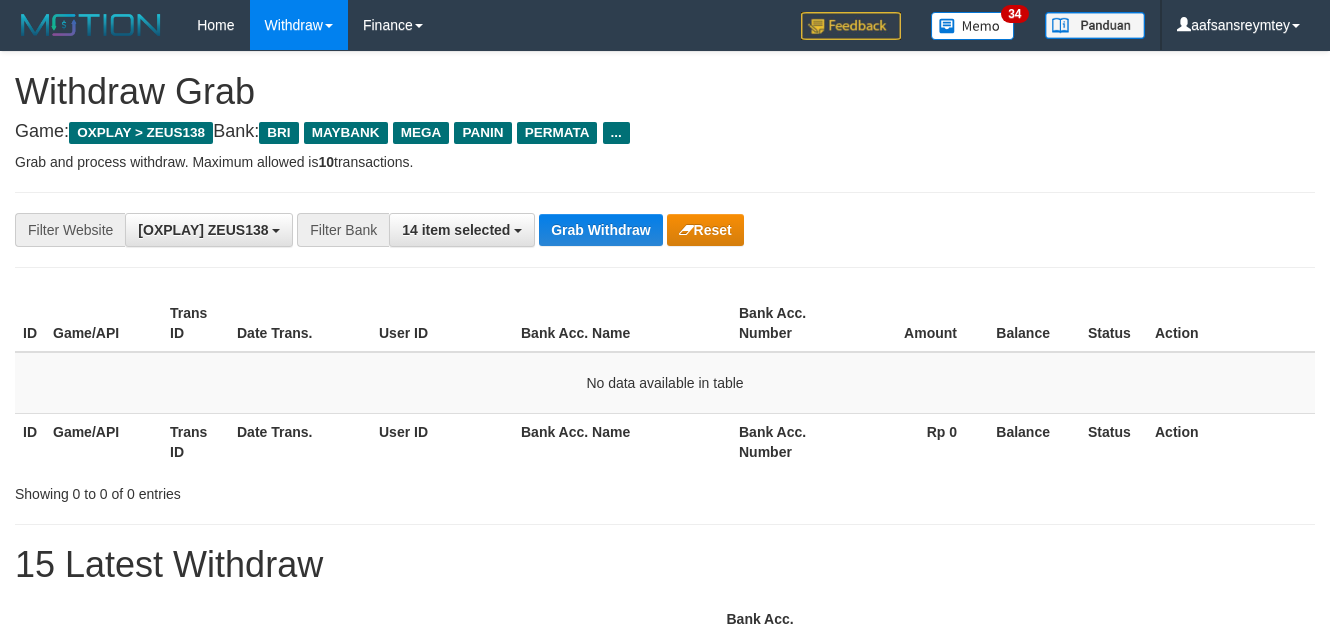 scroll, scrollTop: 0, scrollLeft: 0, axis: both 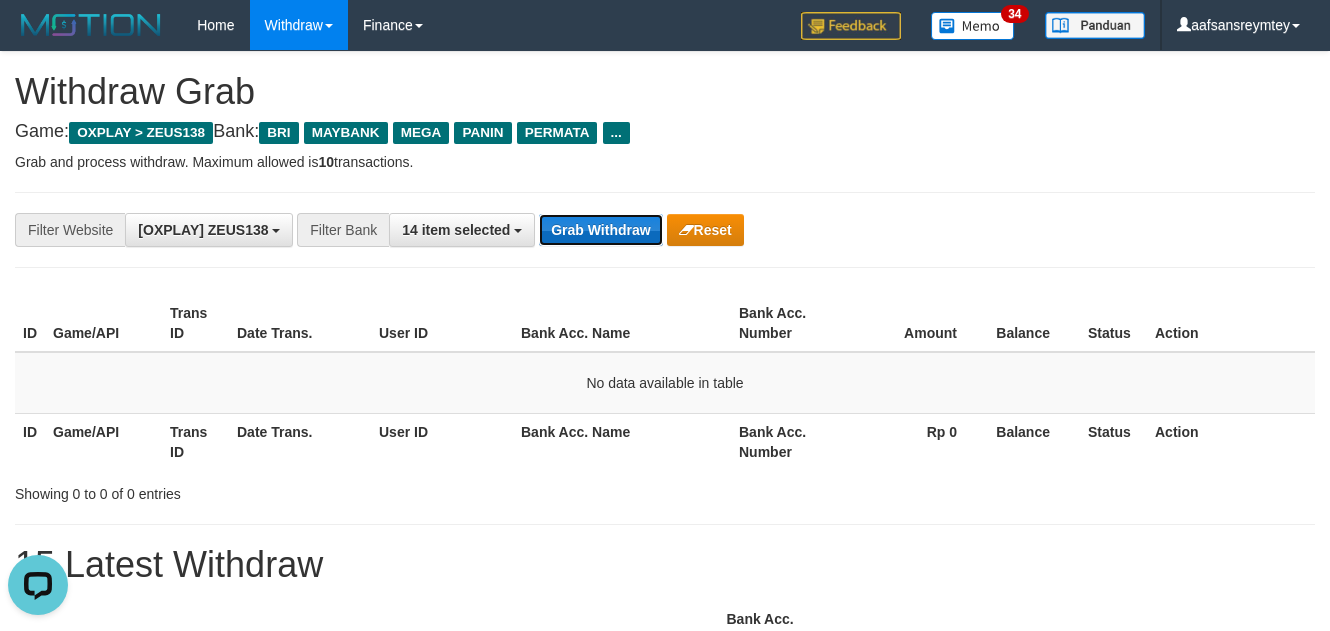 click on "Grab Withdraw" at bounding box center [600, 230] 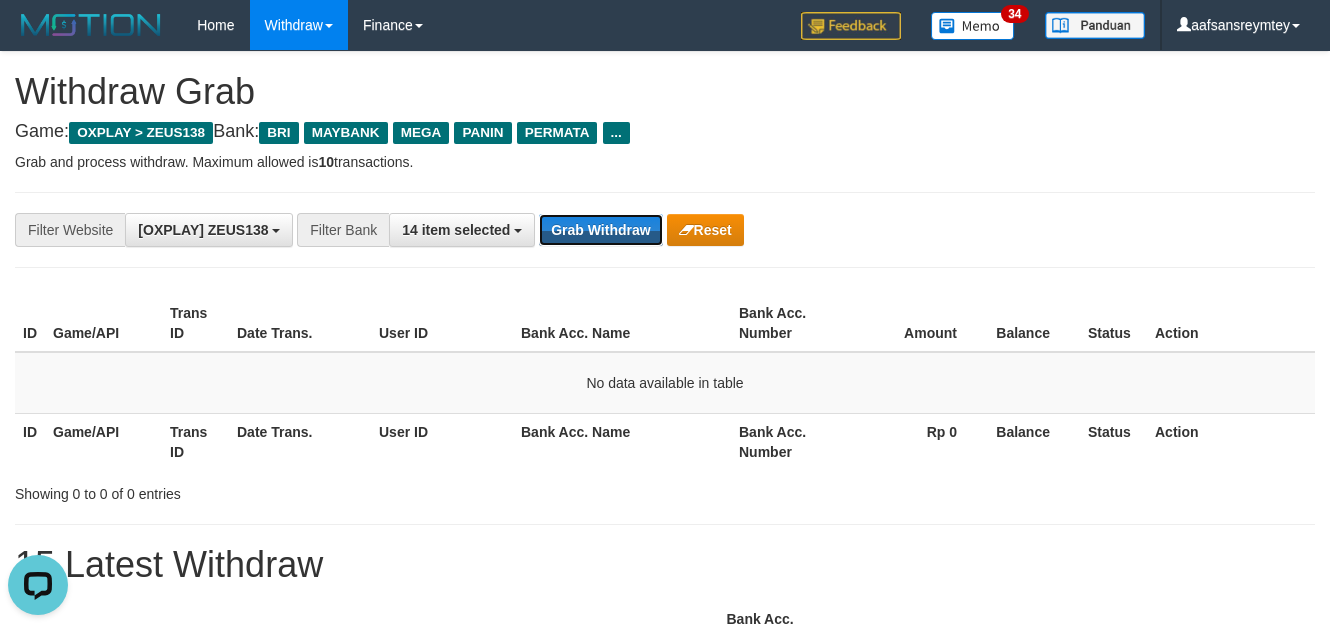 click on "**********" at bounding box center (665, 230) 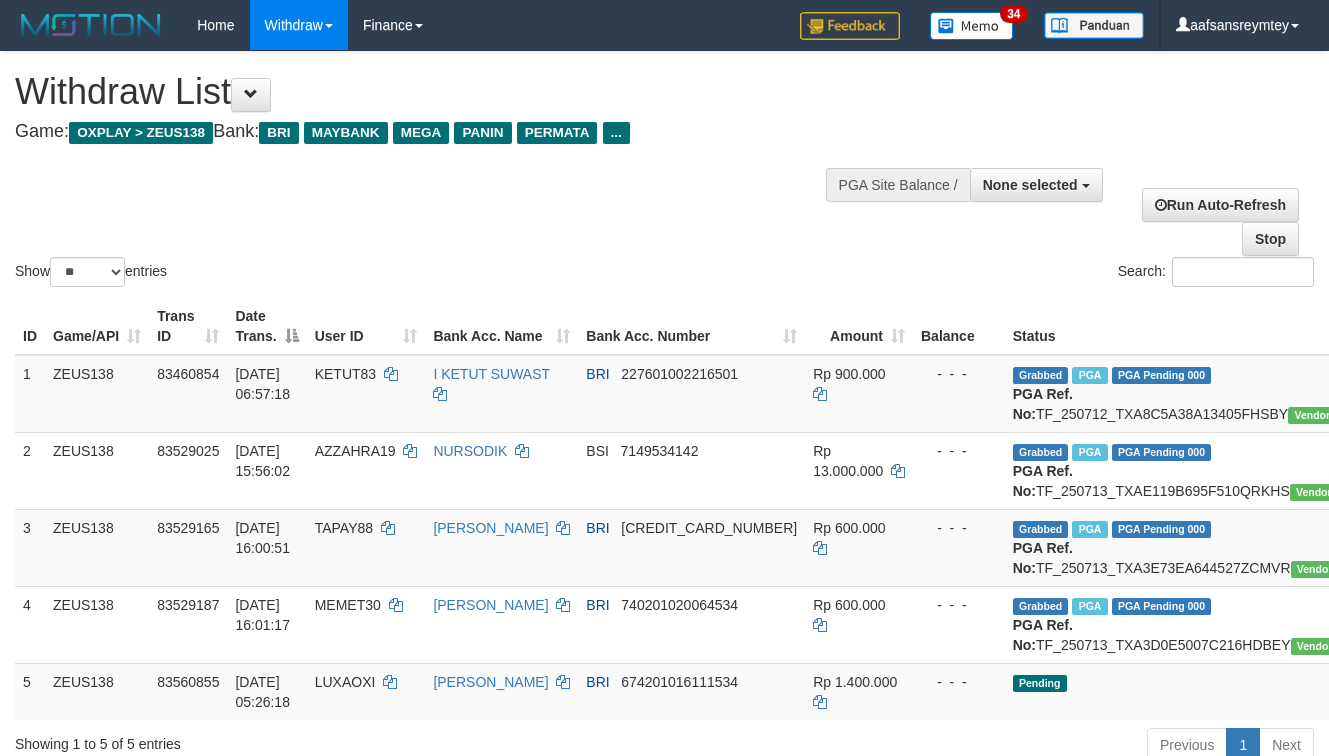 select 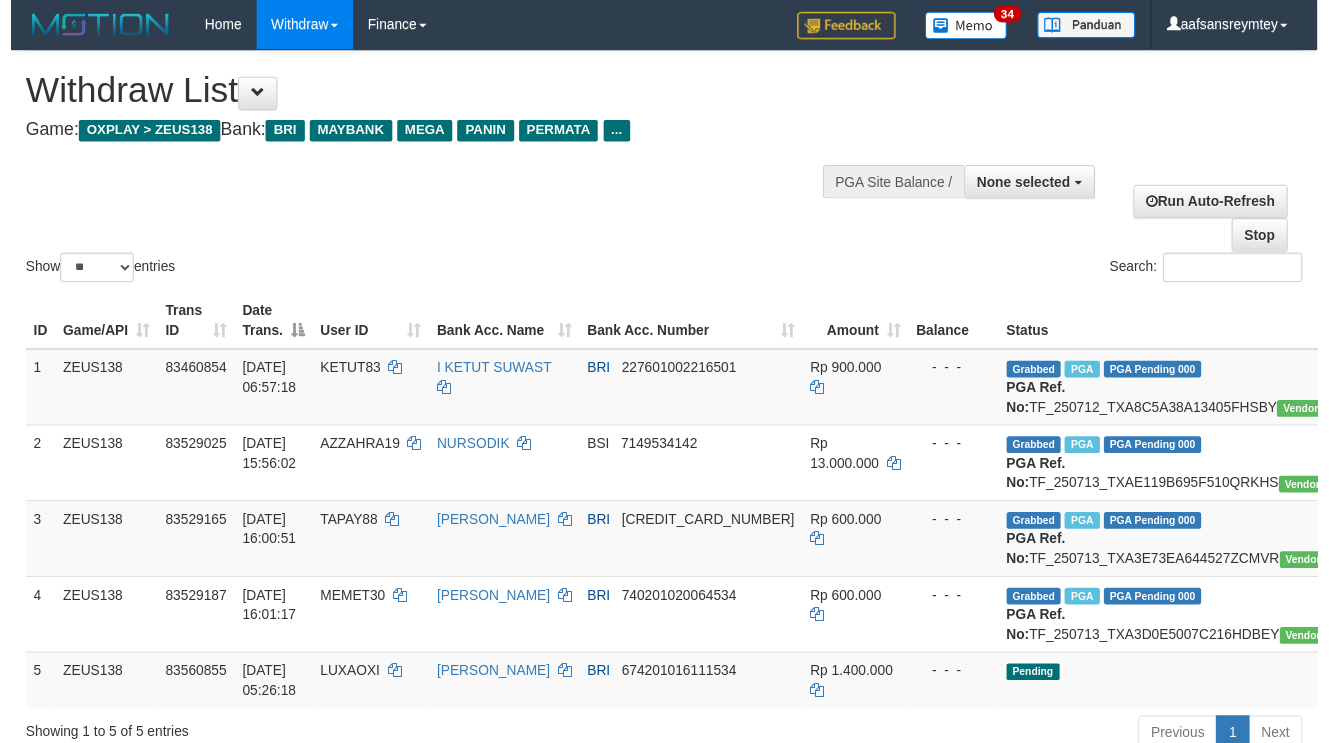 scroll, scrollTop: 180, scrollLeft: 0, axis: vertical 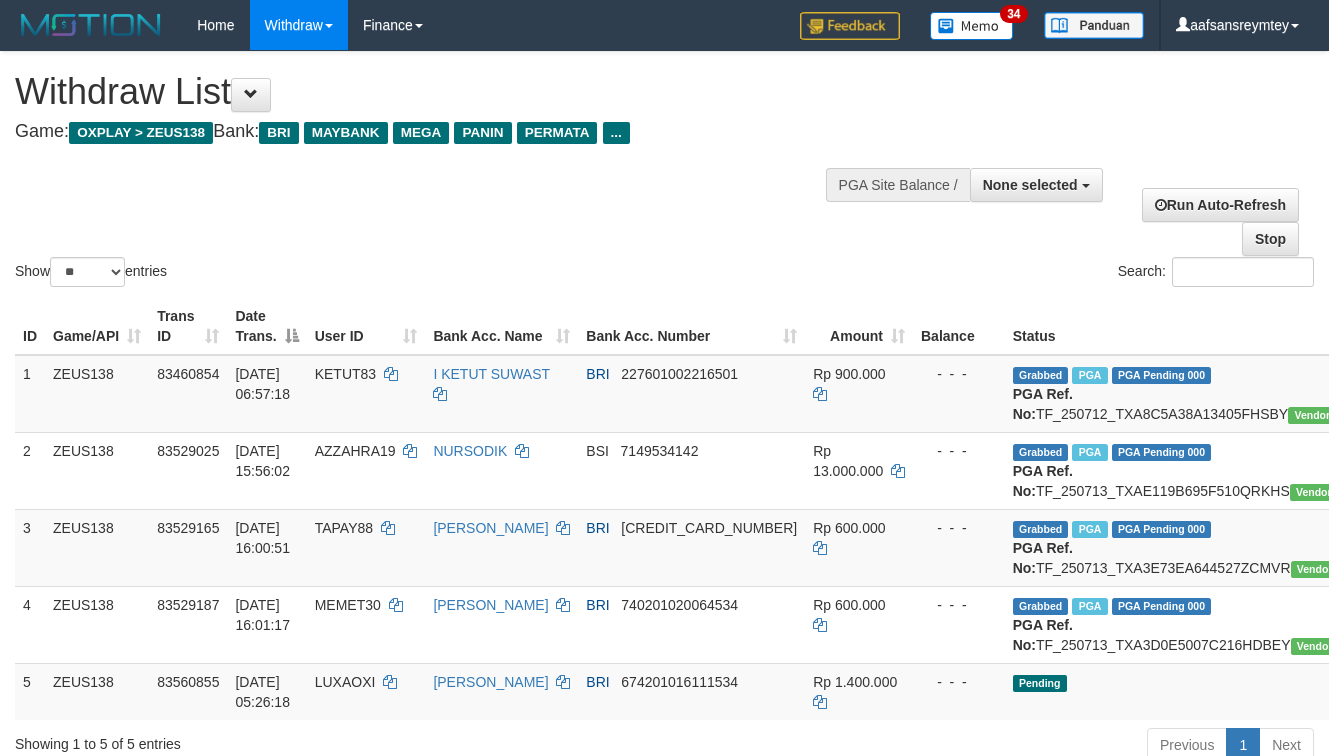 select 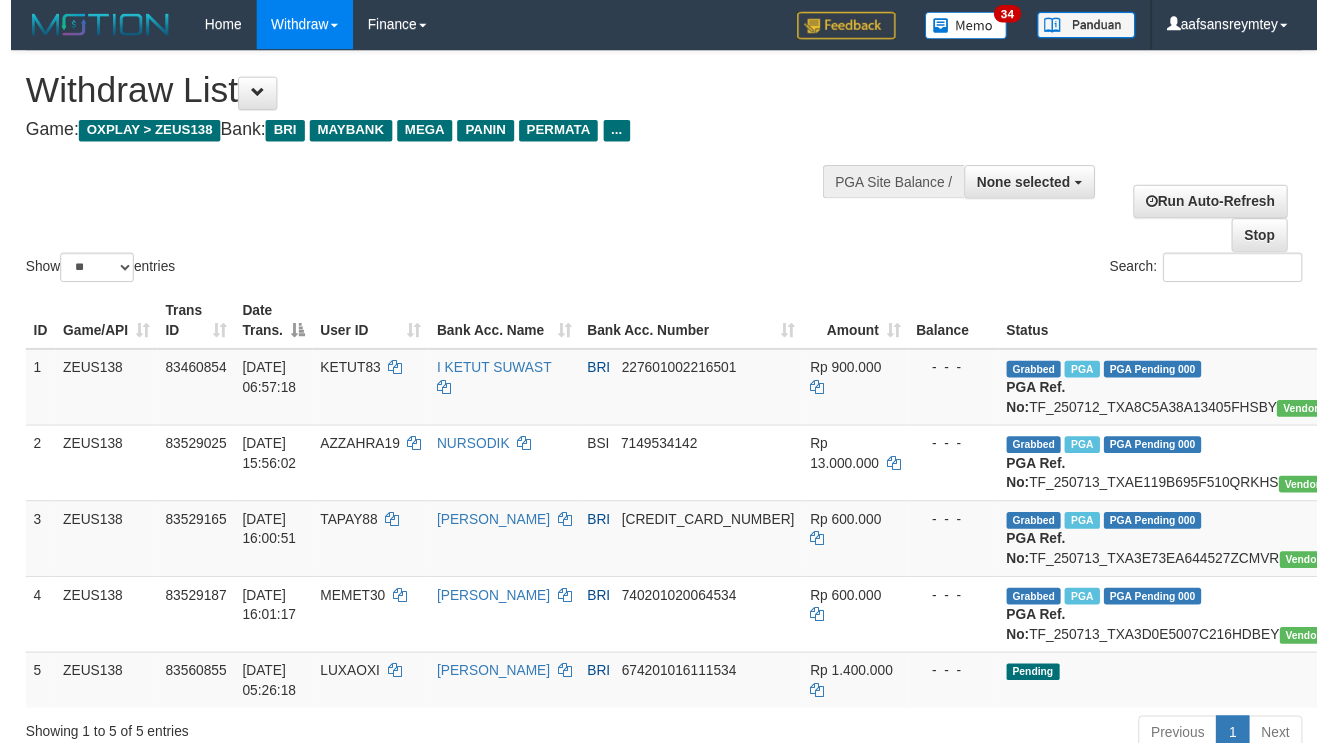 scroll, scrollTop: 180, scrollLeft: 0, axis: vertical 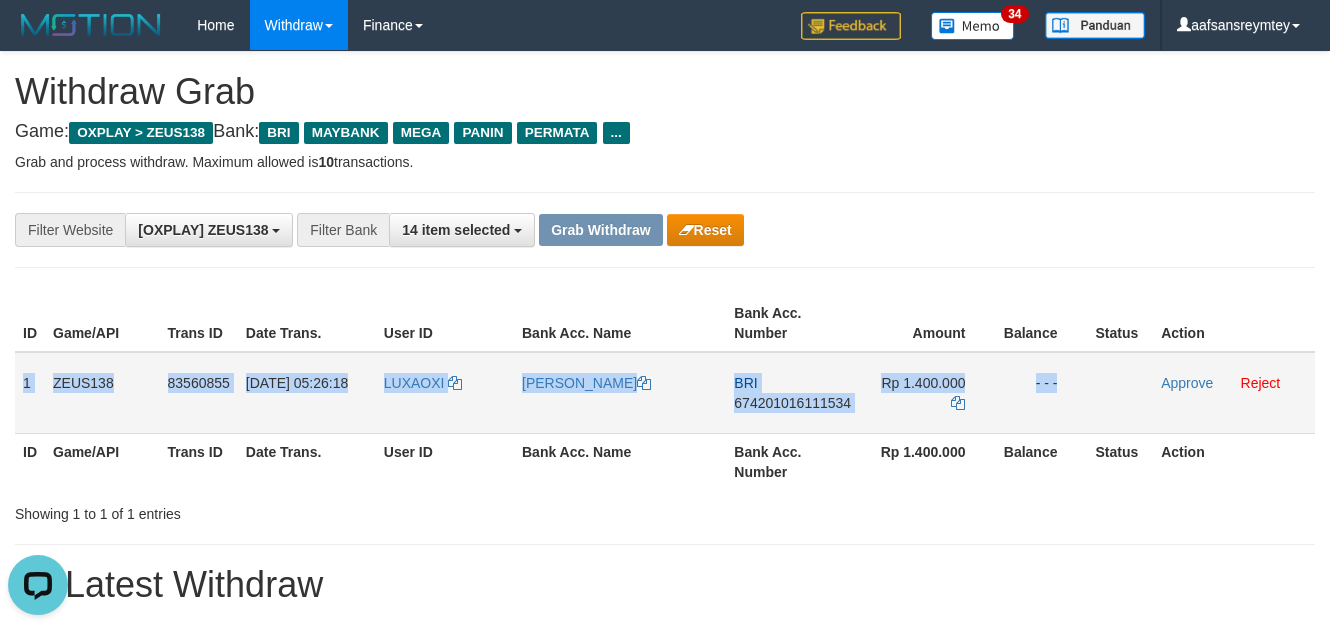 drag, startPoint x: 33, startPoint y: 390, endPoint x: 1154, endPoint y: 409, distance: 1121.161 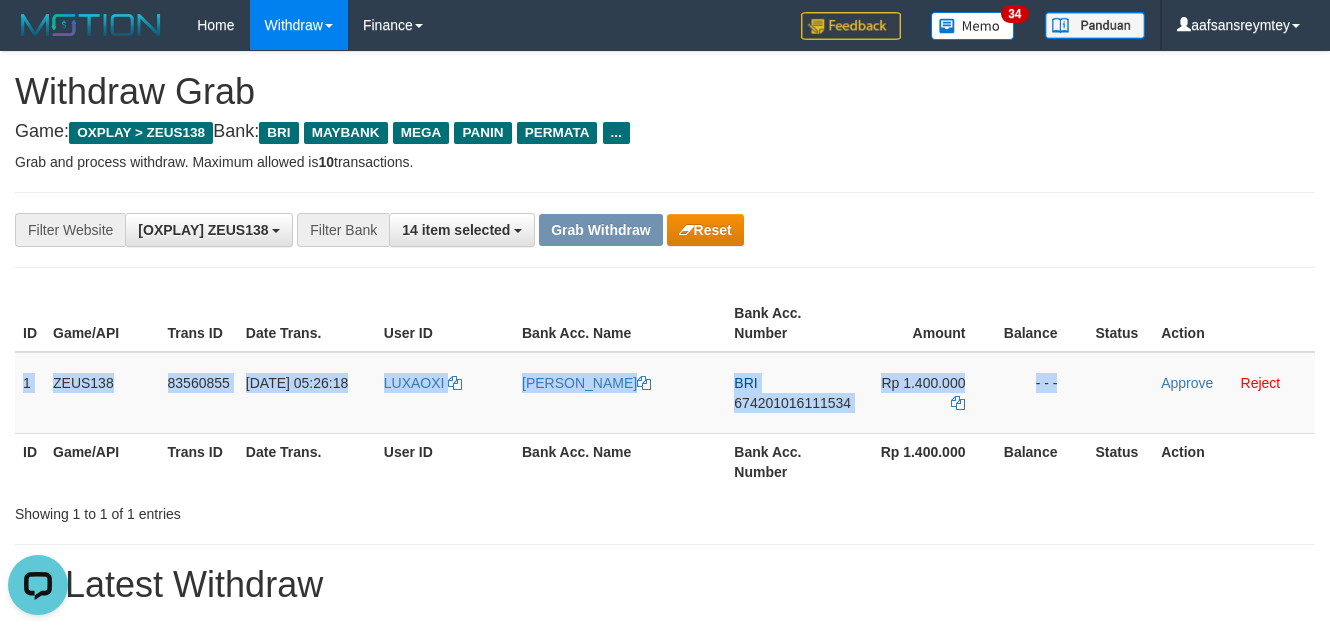 copy on "1
ZEUS138
83560855
14/07/2025 05:26:18
LUXAOXI
IRVAN YUSUF BA
BRI
674201016111534
Rp 1.400.000
- - -" 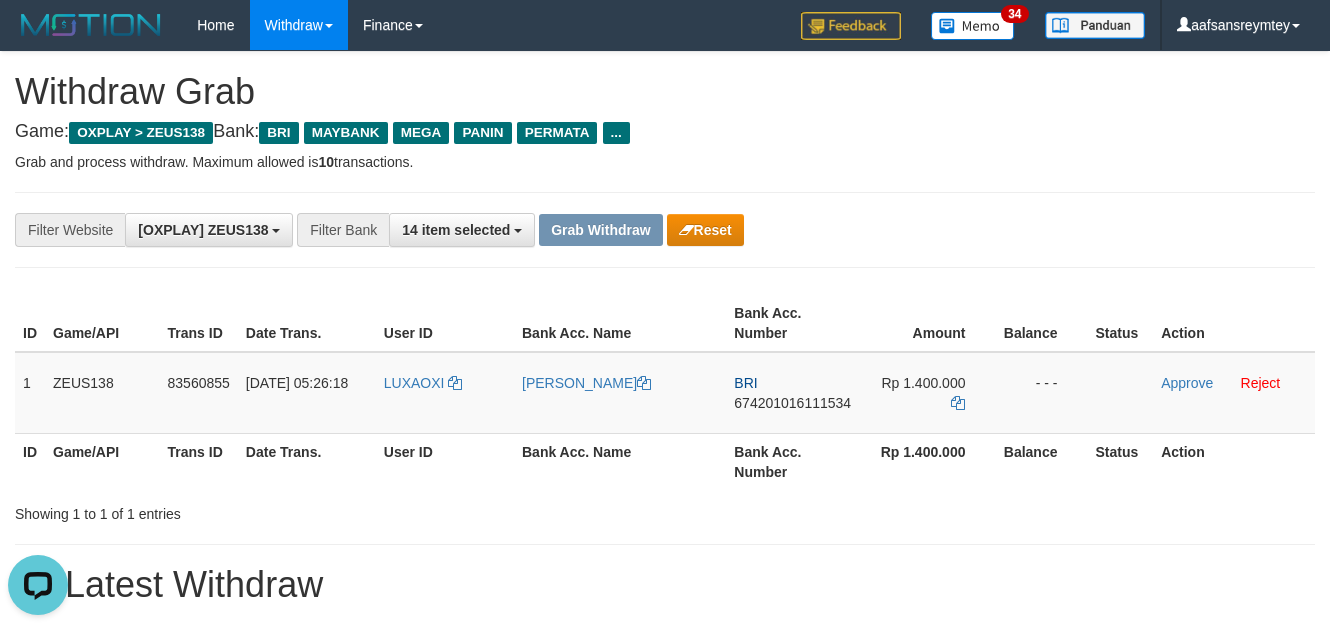 click on "**********" at bounding box center (665, 1123) 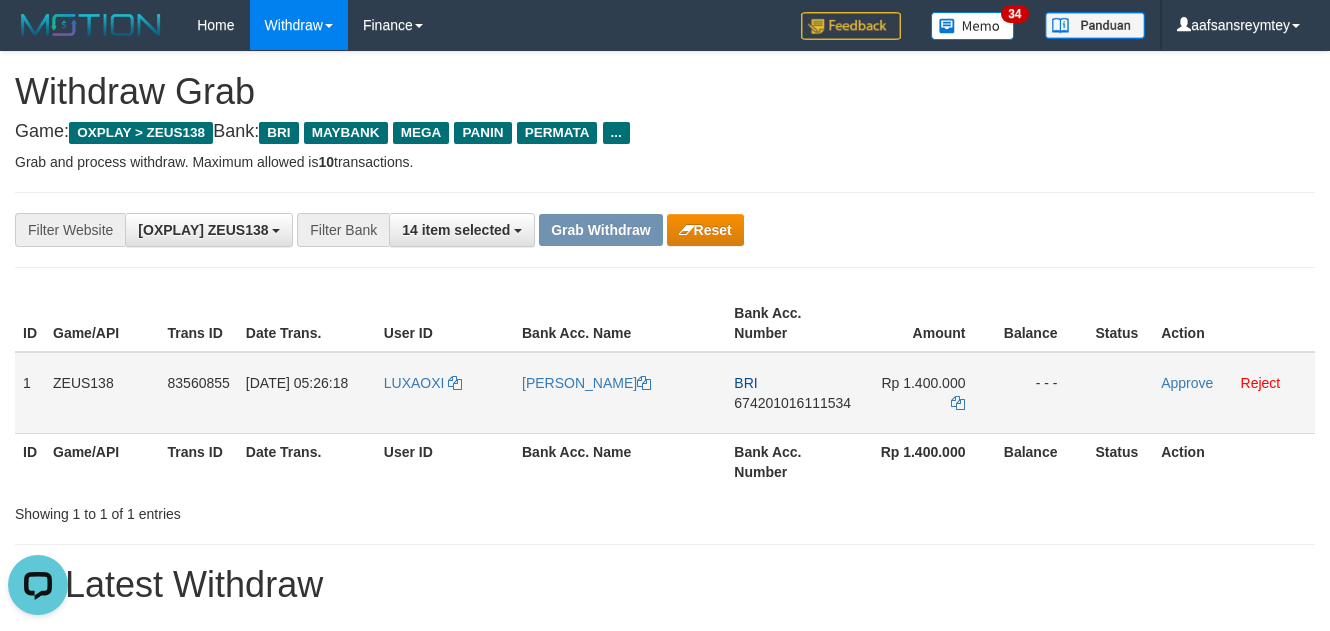 click on "674201016111534" at bounding box center (792, 403) 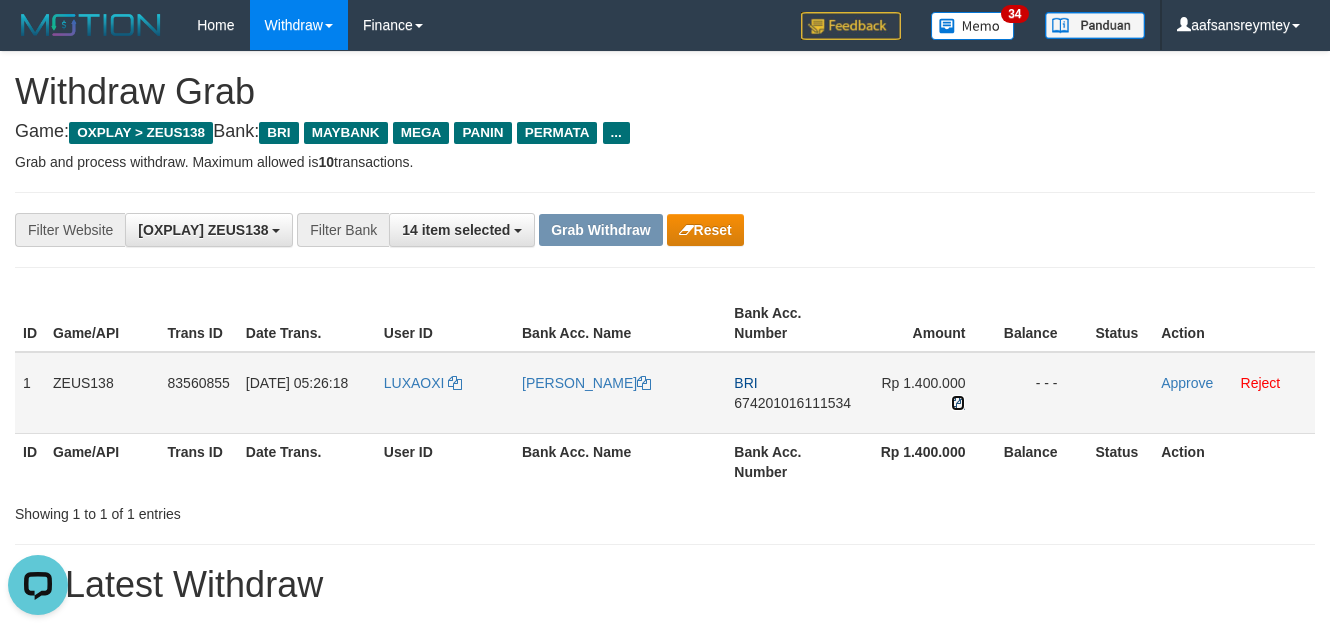 click at bounding box center (958, 403) 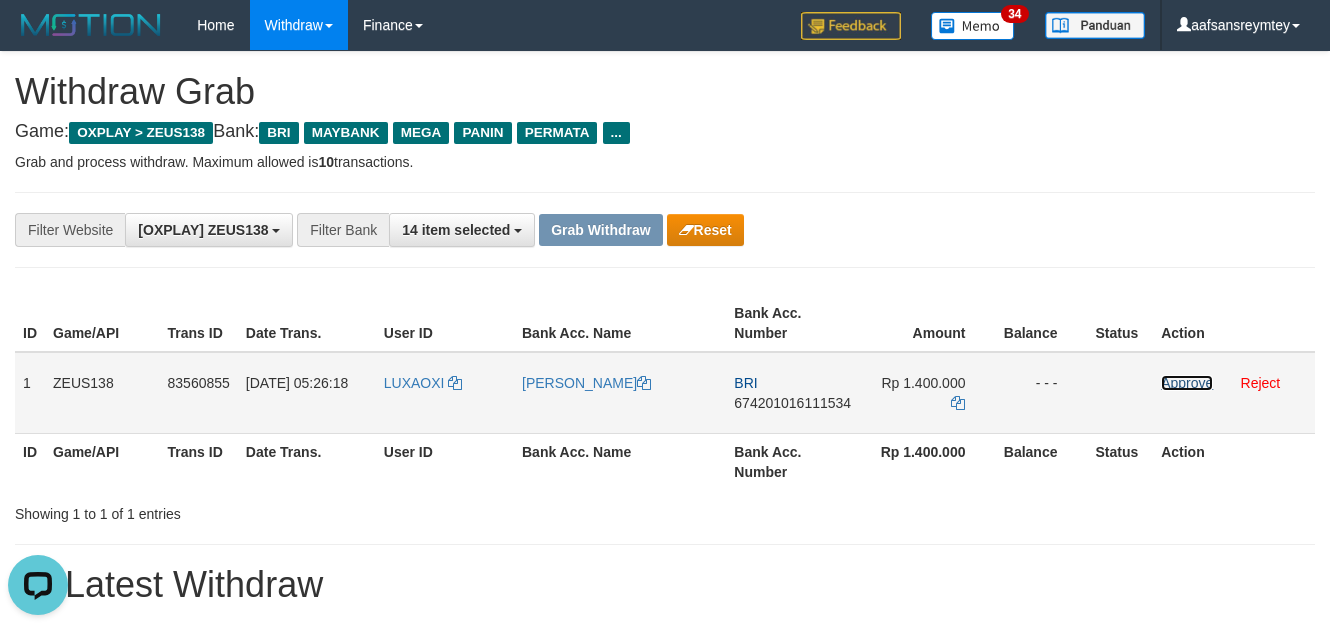 click on "Approve" at bounding box center [1187, 383] 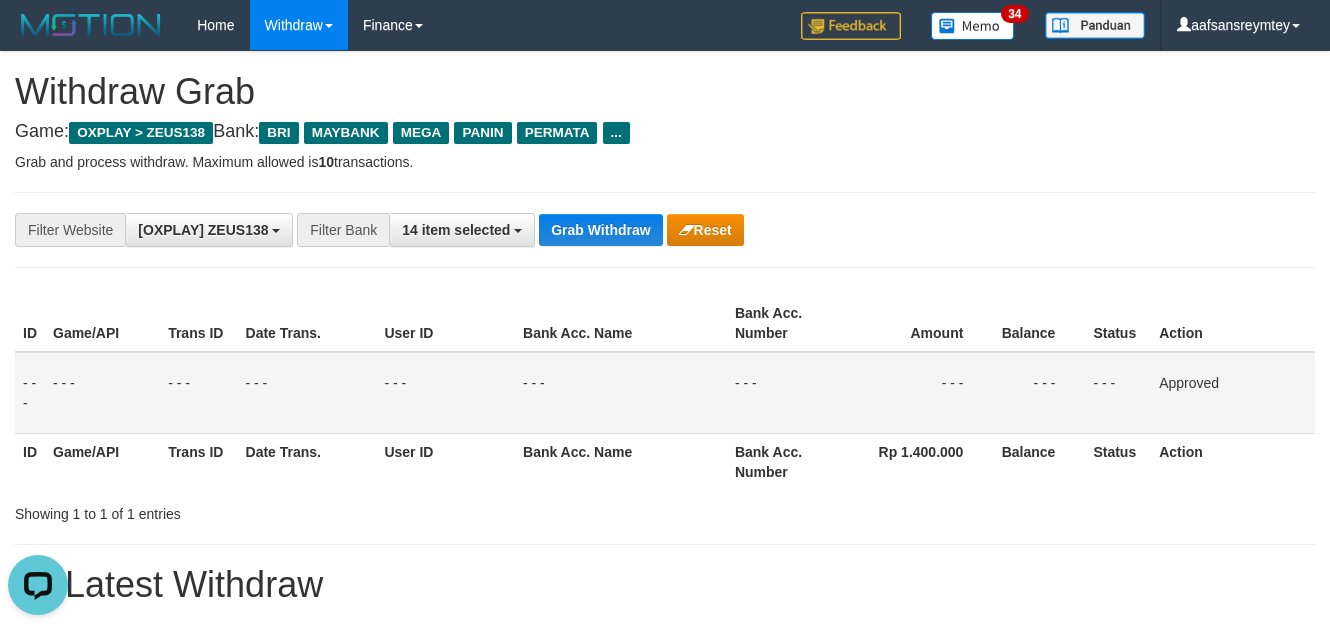 click on "**********" at bounding box center [665, 230] 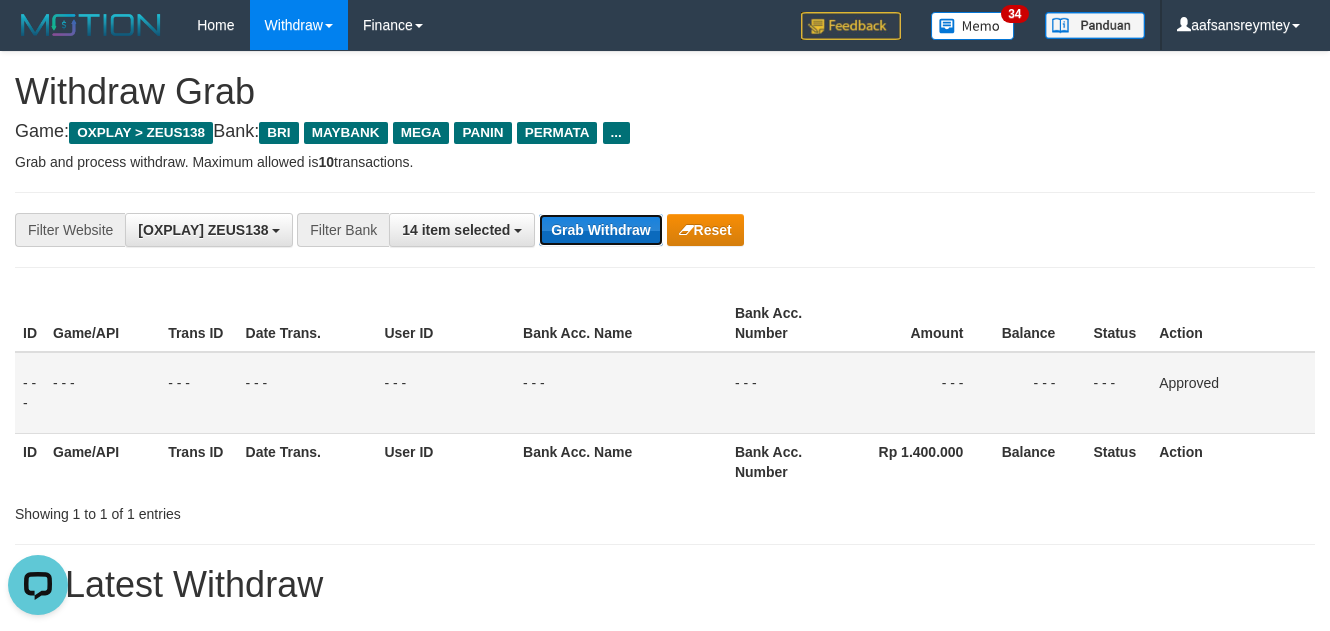 click on "Grab Withdraw" at bounding box center [600, 230] 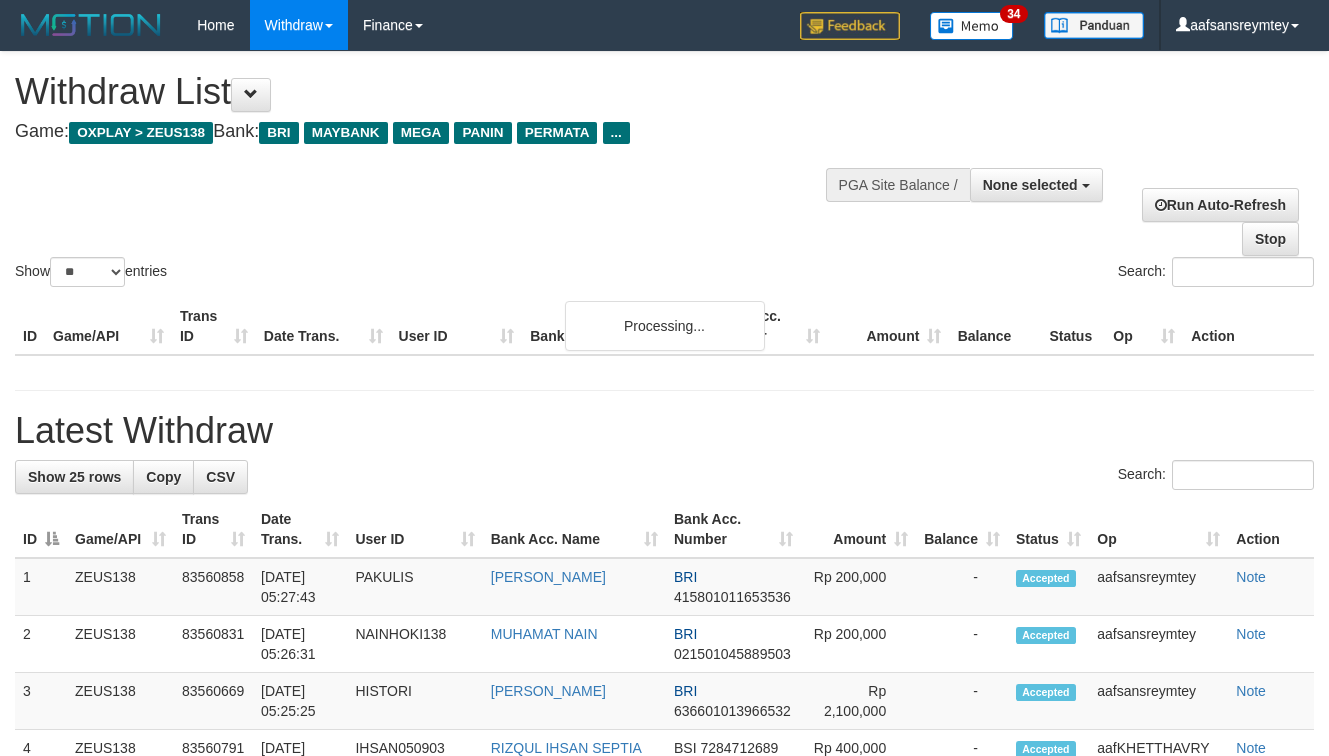 select 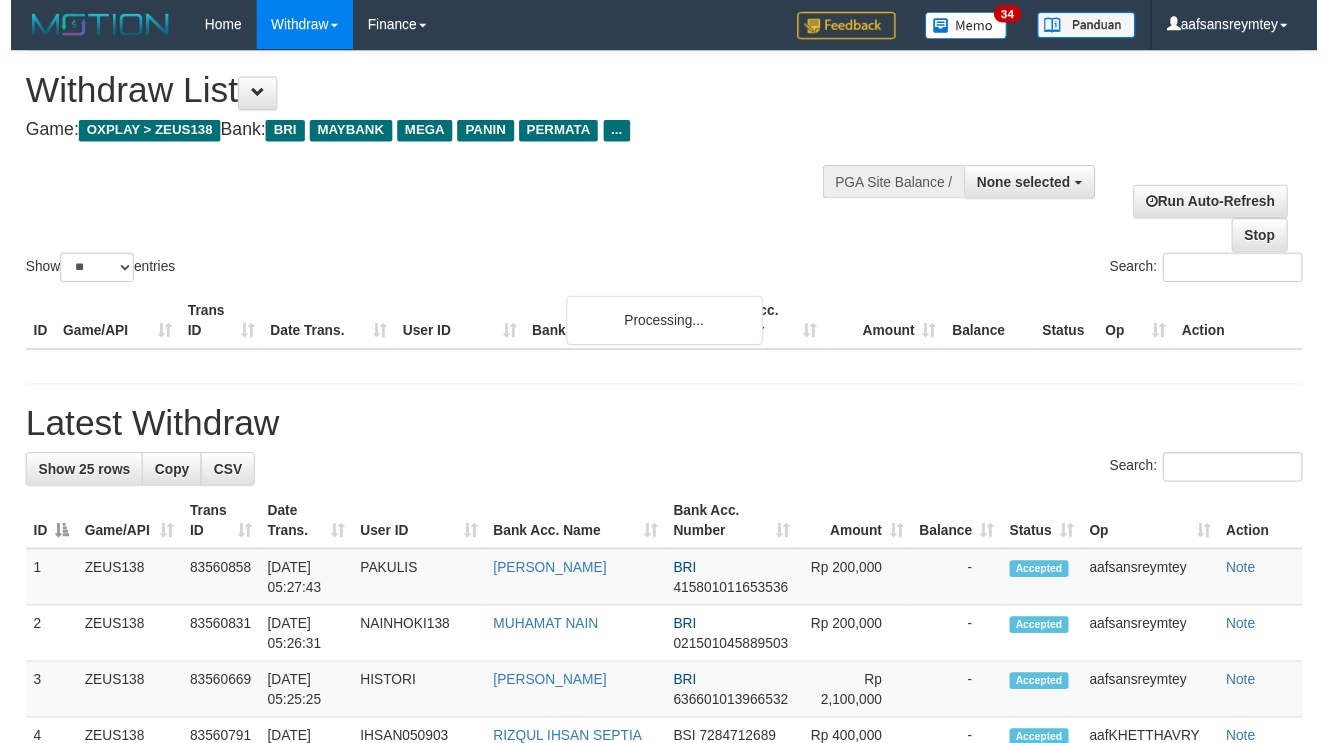 scroll, scrollTop: 180, scrollLeft: 0, axis: vertical 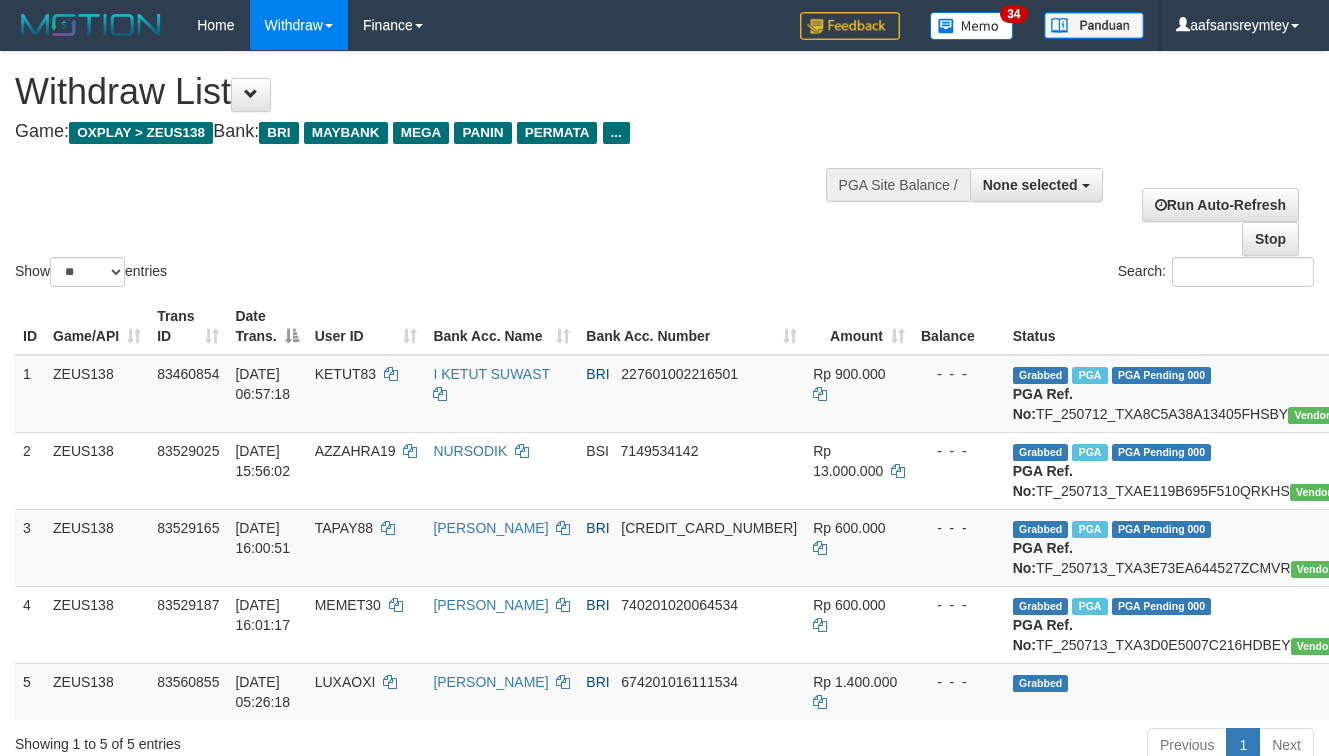 select 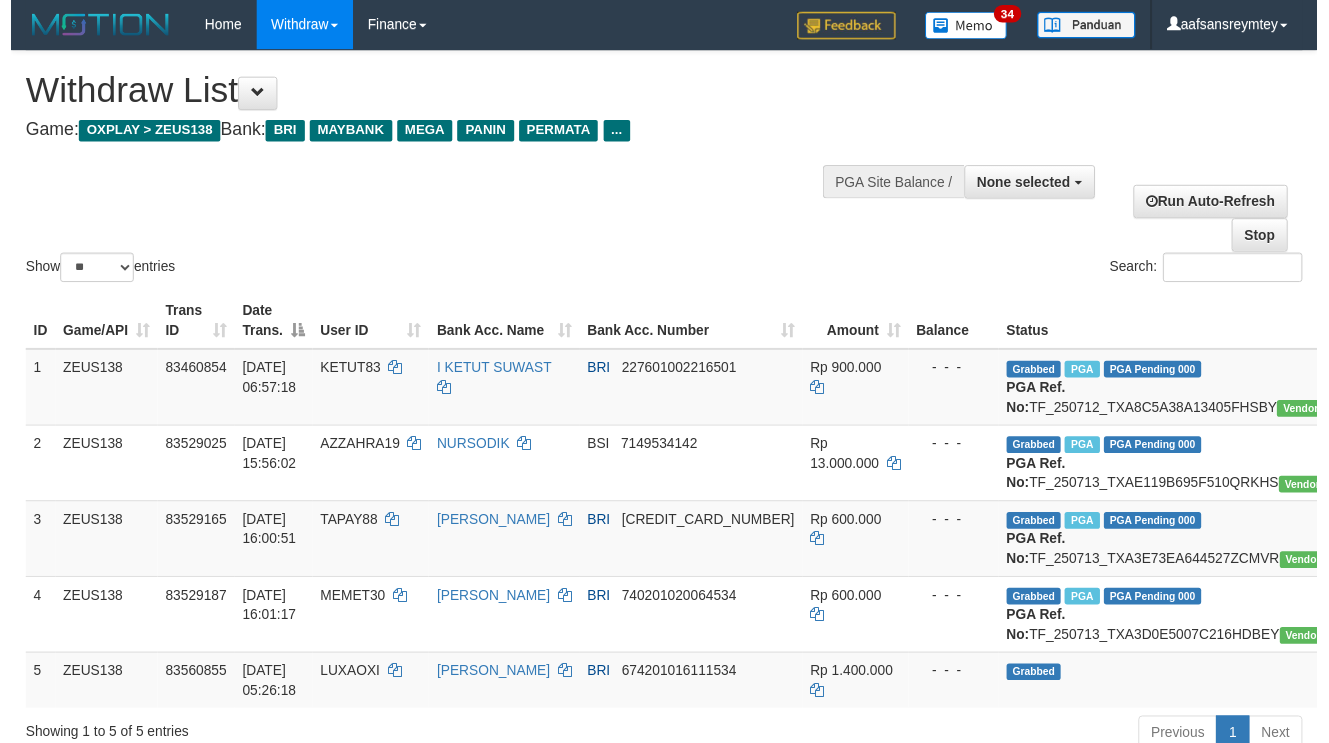 scroll, scrollTop: 180, scrollLeft: 0, axis: vertical 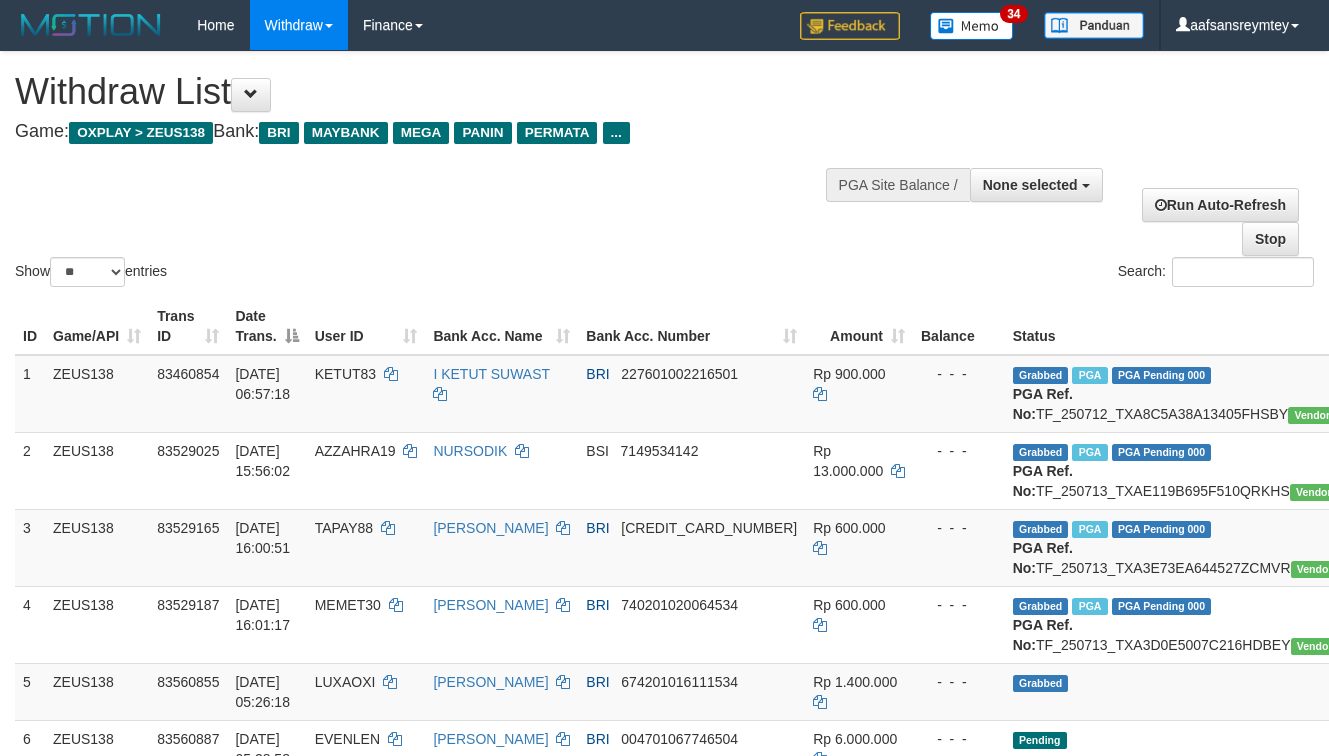 select 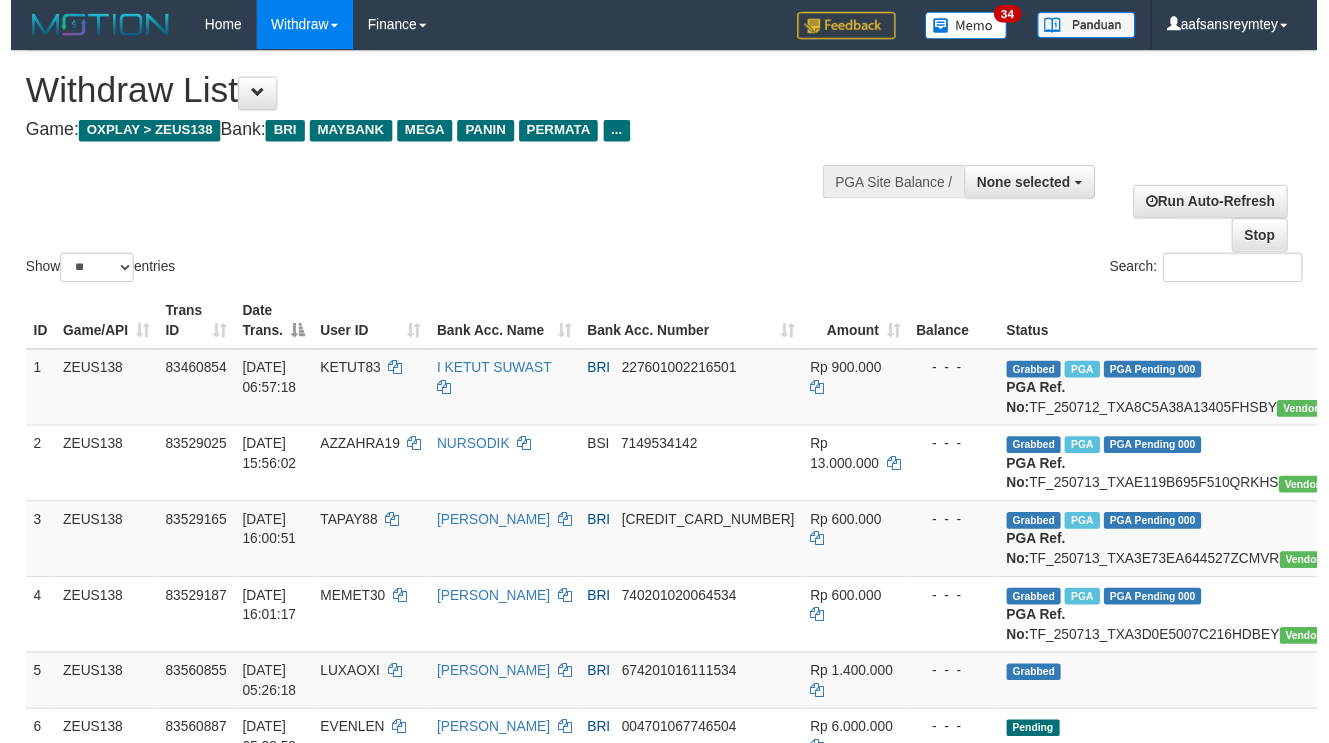 scroll, scrollTop: 180, scrollLeft: 0, axis: vertical 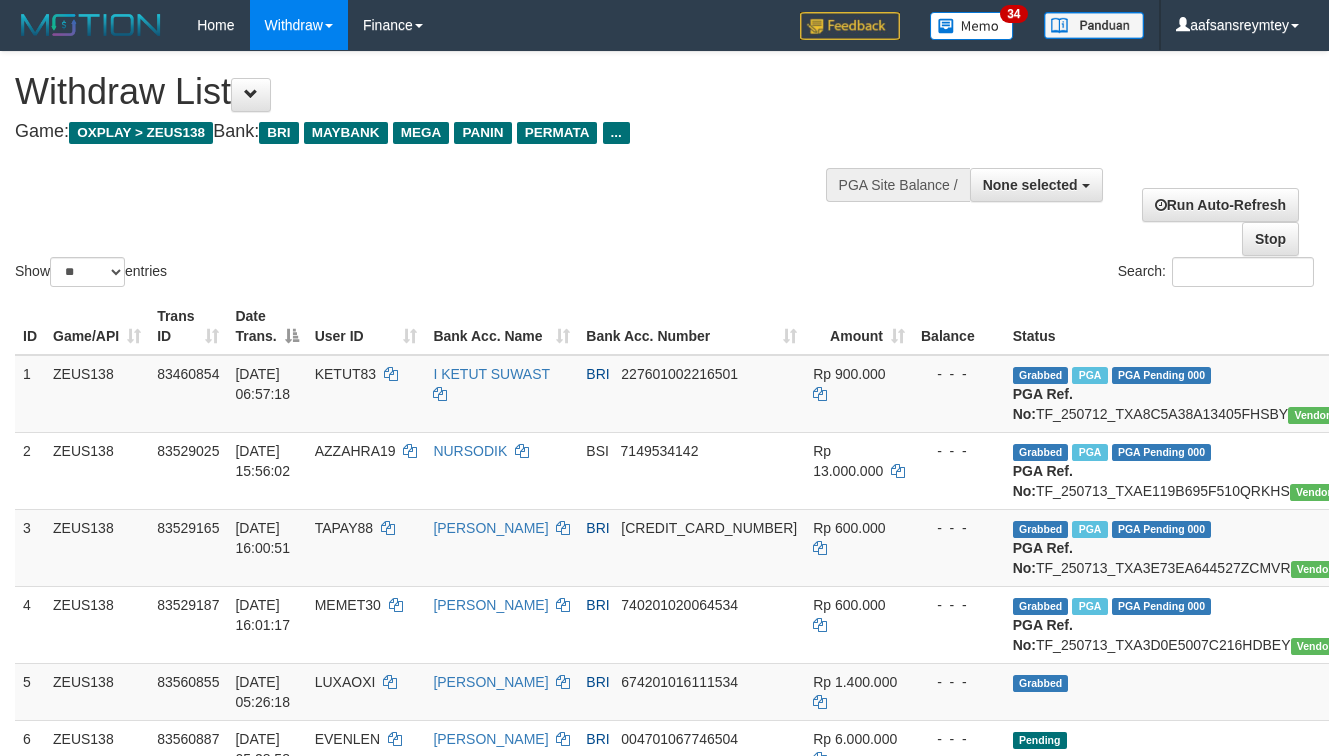 select 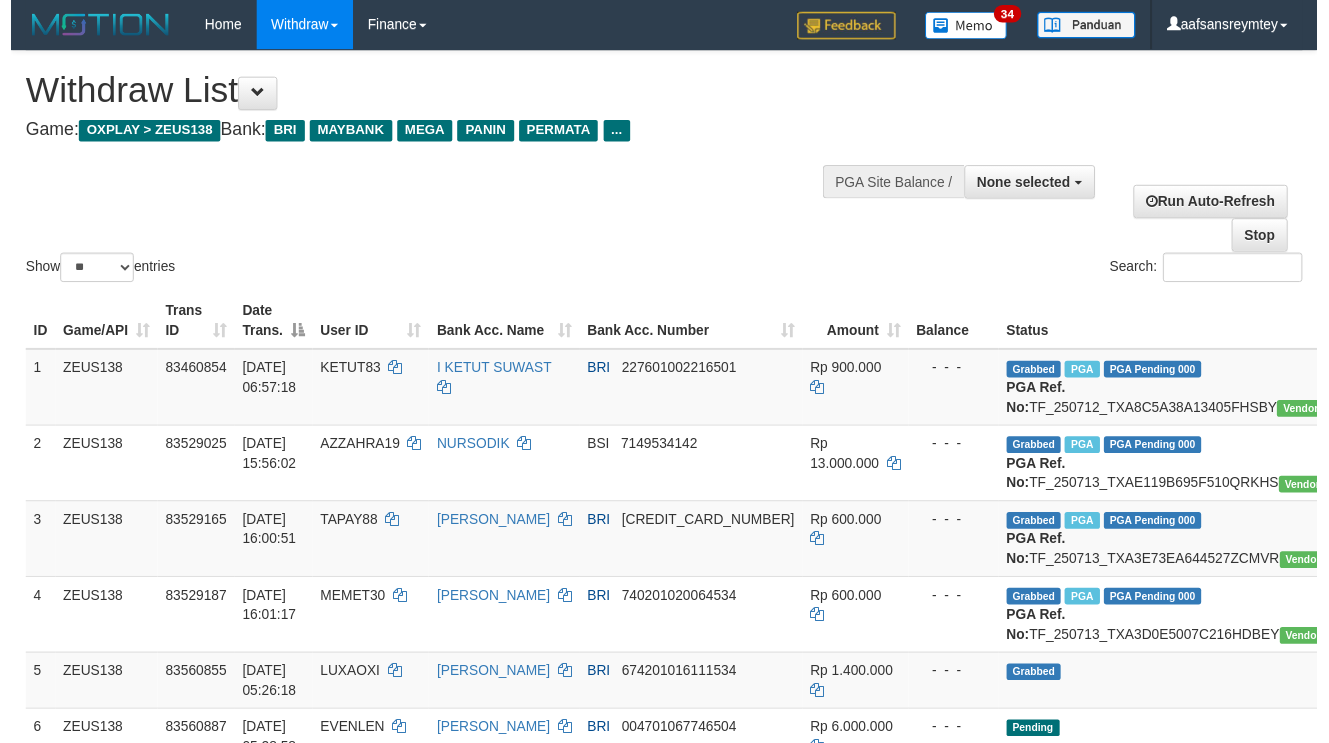 scroll, scrollTop: 180, scrollLeft: 0, axis: vertical 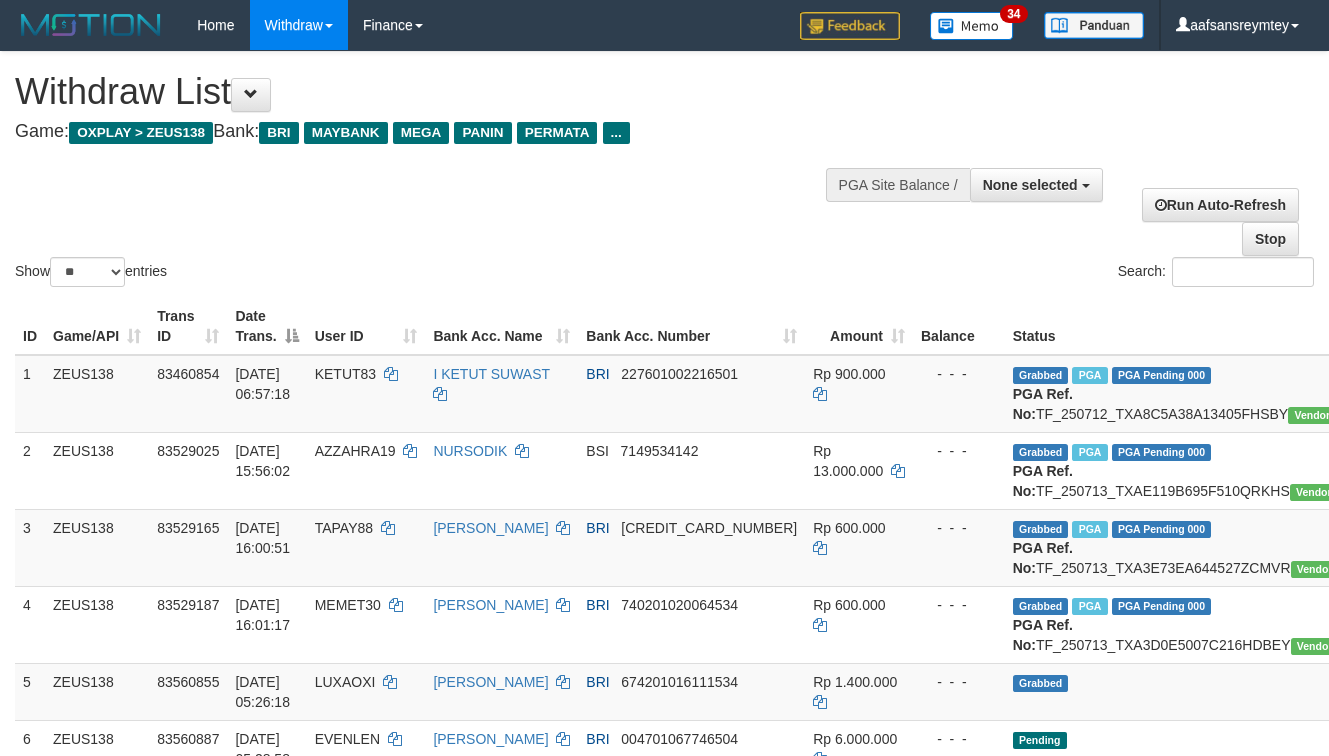 select 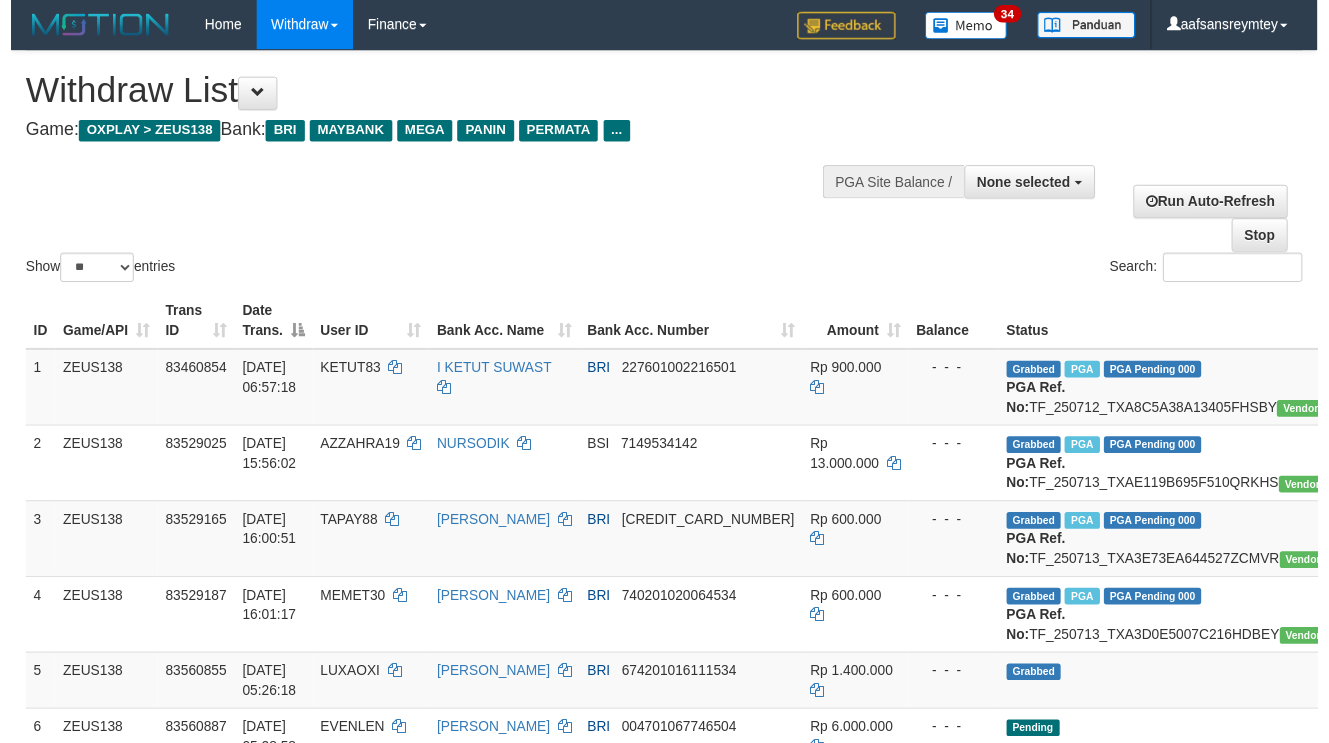 scroll, scrollTop: 180, scrollLeft: 0, axis: vertical 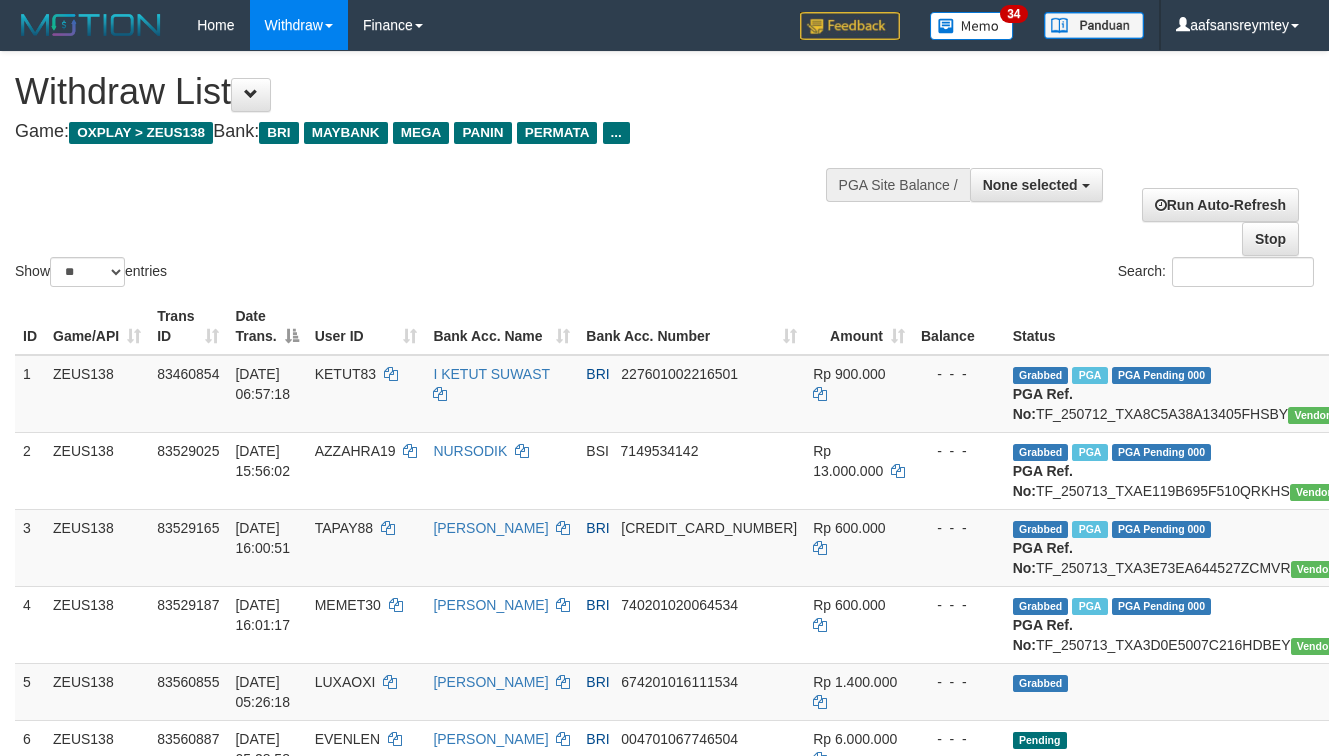 select 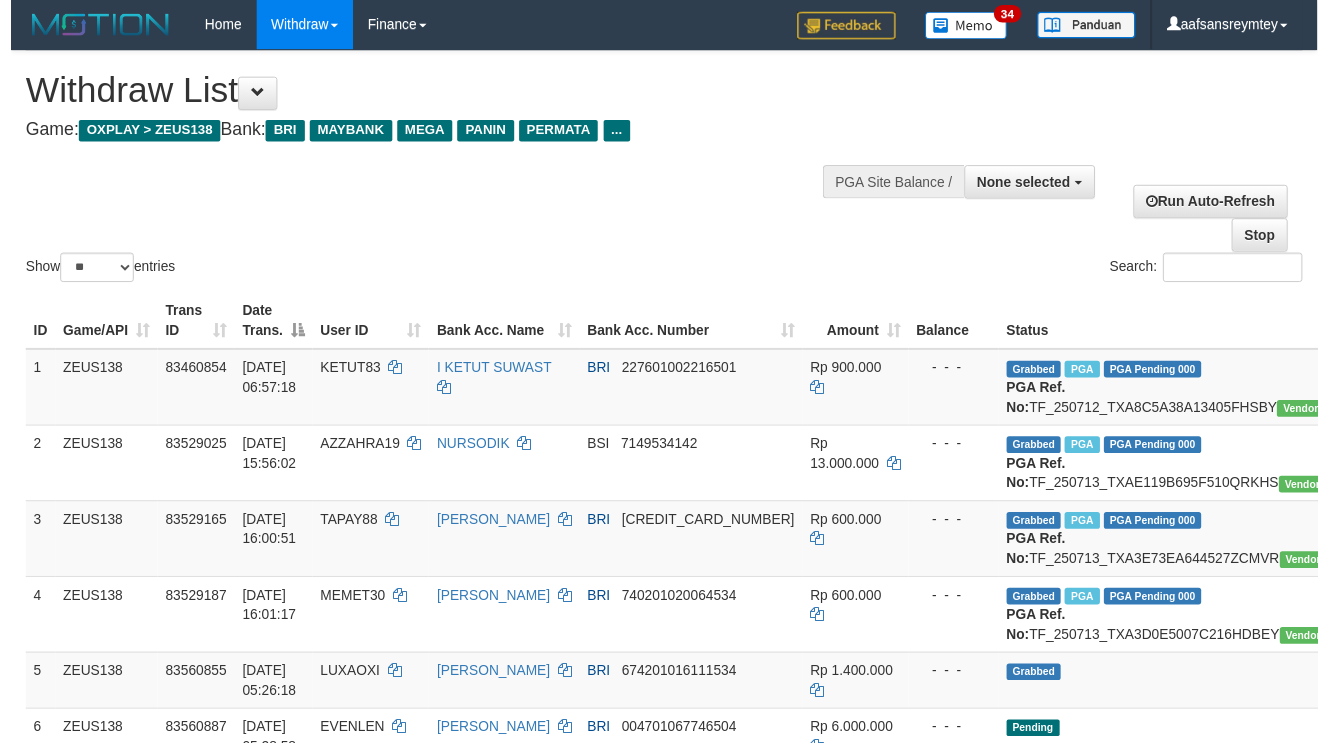 scroll, scrollTop: 180, scrollLeft: 0, axis: vertical 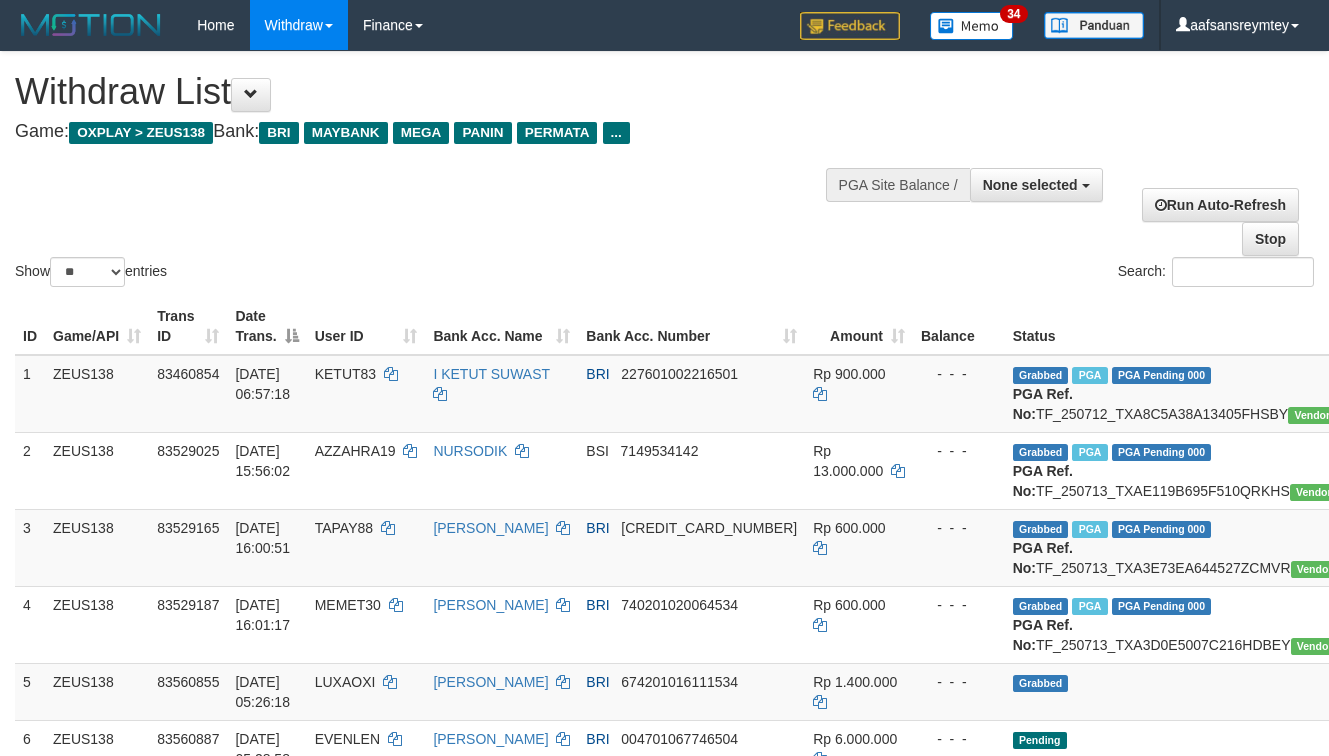 select 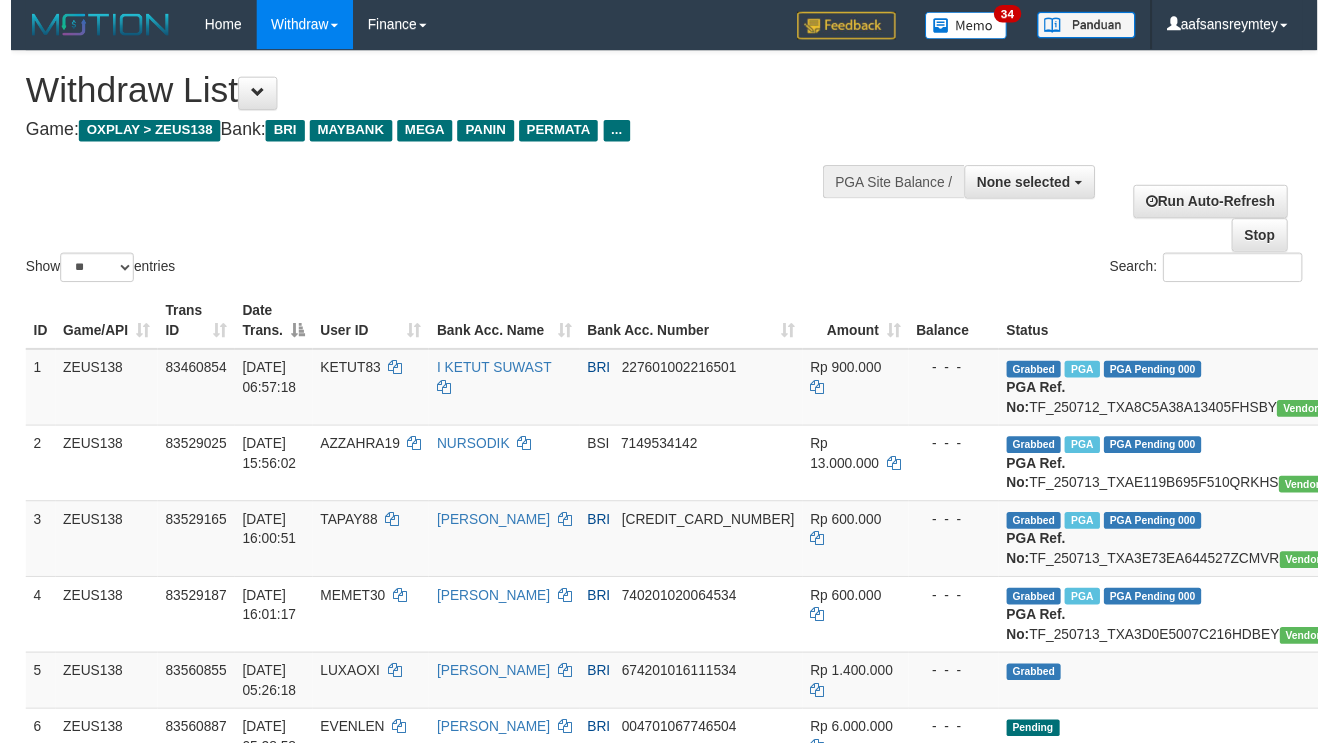 scroll, scrollTop: 180, scrollLeft: 0, axis: vertical 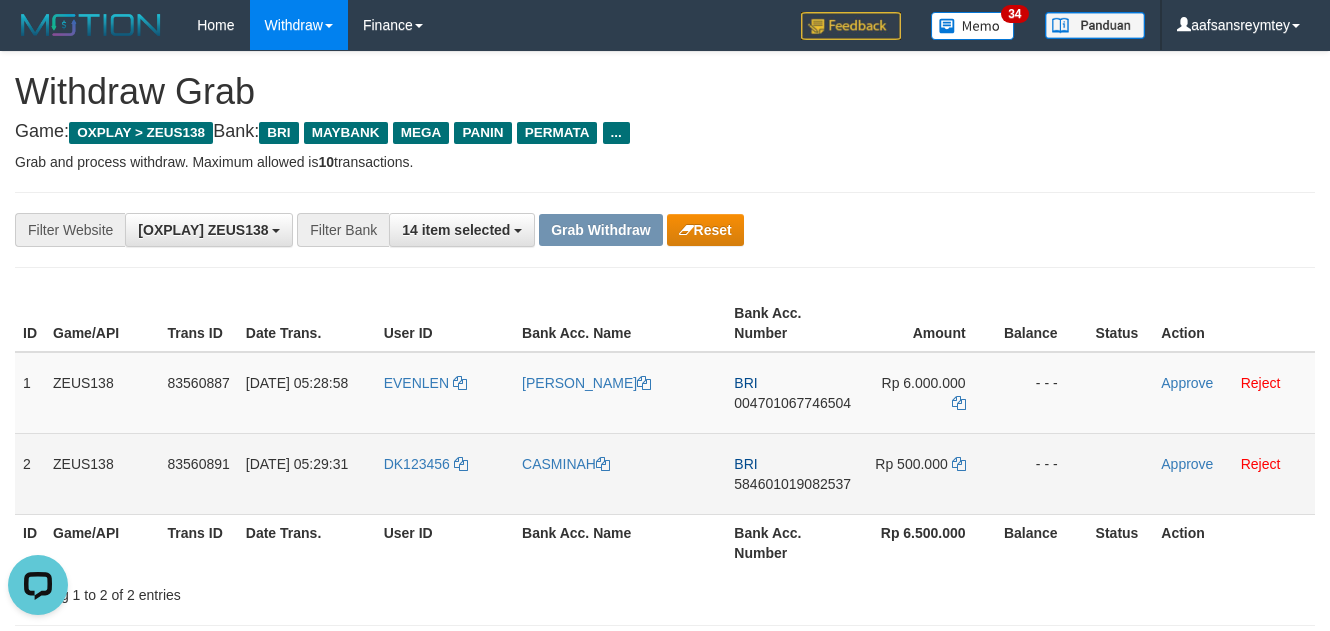 click on "DK123456" at bounding box center (445, 473) 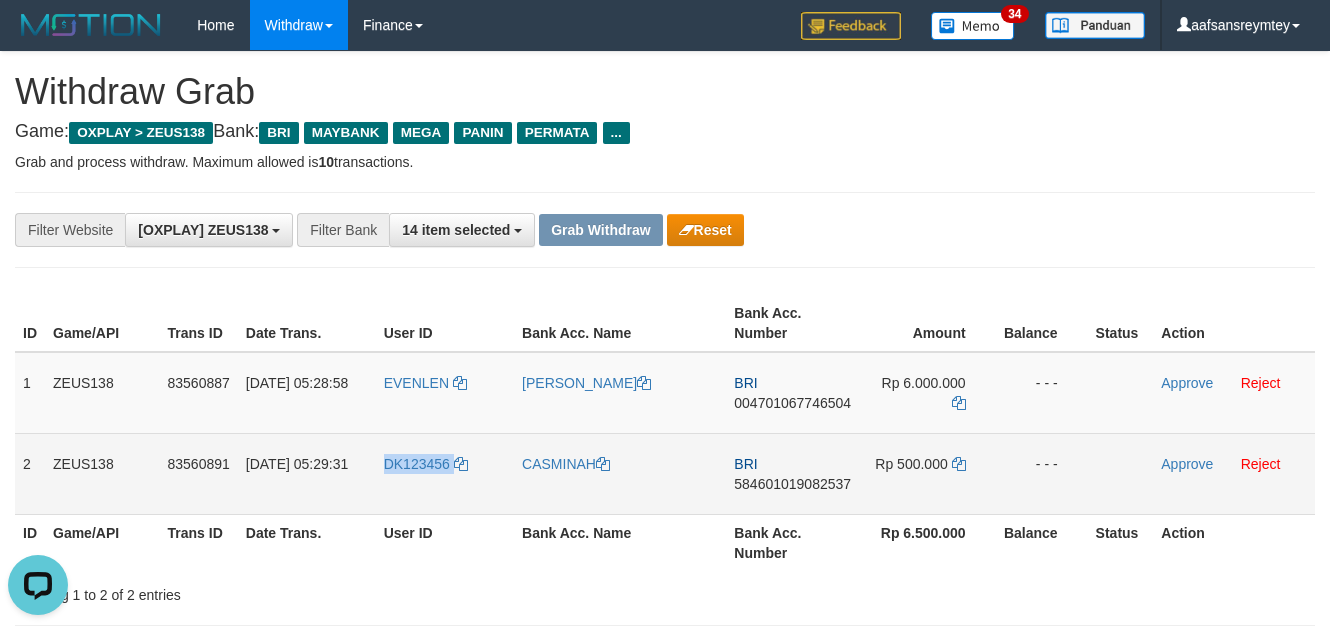 click on "DK123456" at bounding box center (445, 473) 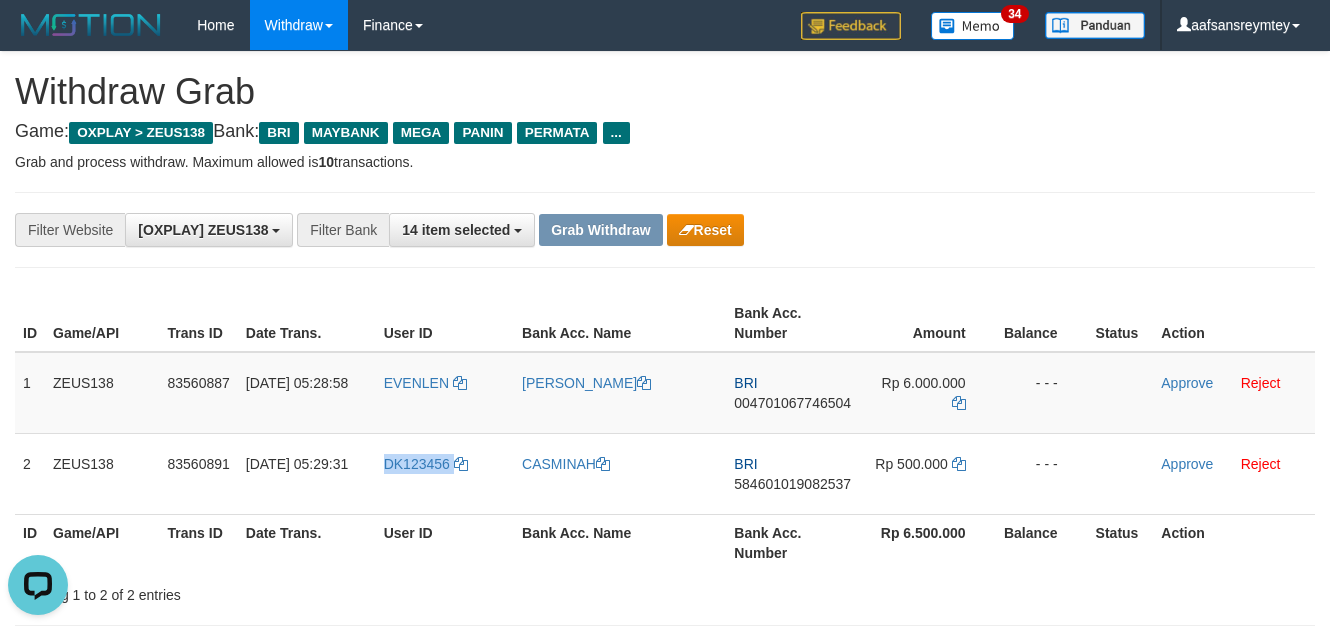 copy on "DK123456" 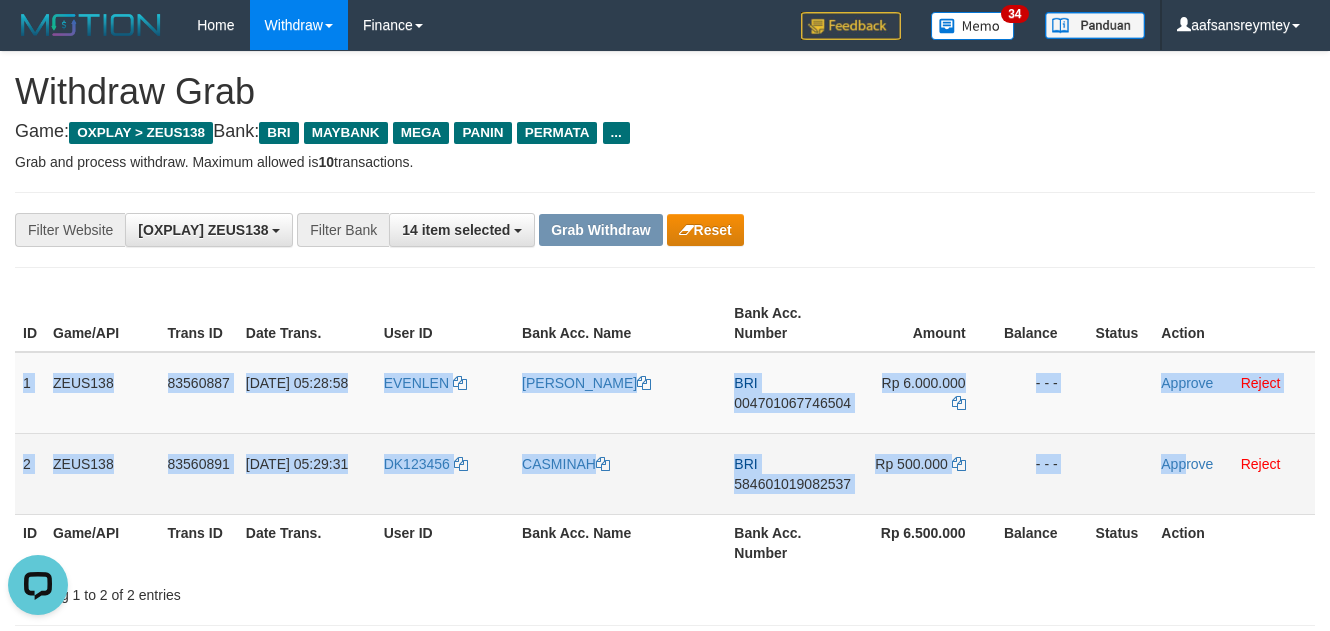 drag, startPoint x: 19, startPoint y: 370, endPoint x: 1184, endPoint y: 491, distance: 1171.2668 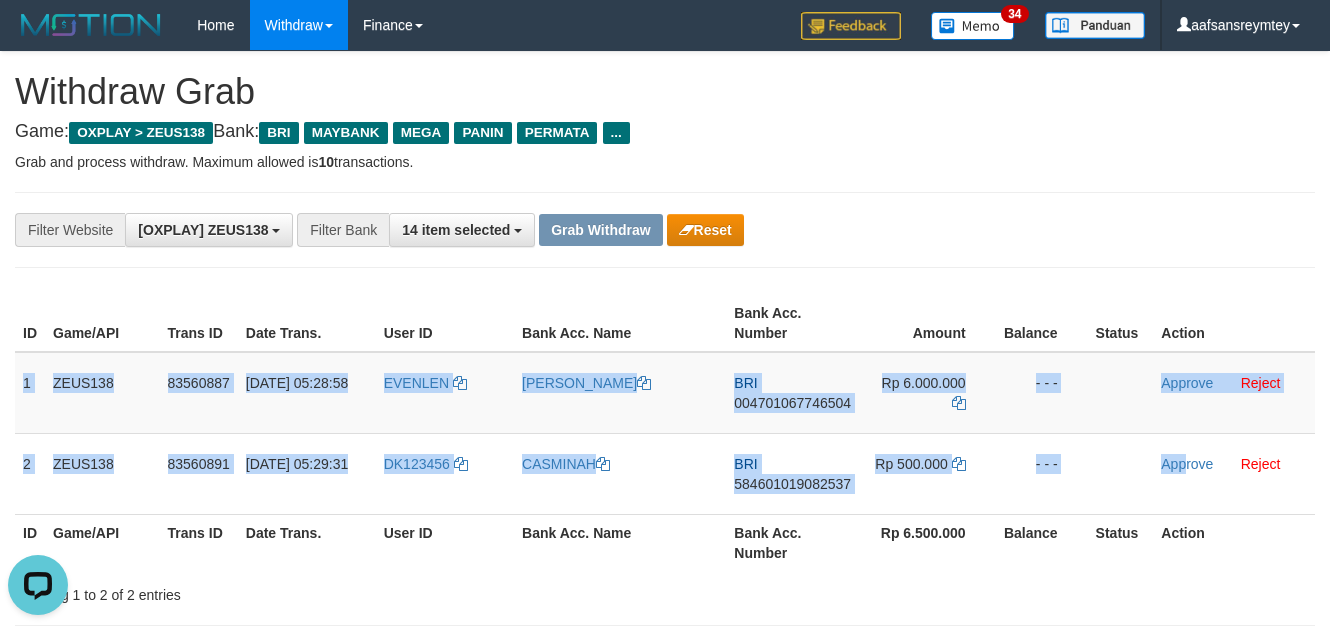 copy on "1
ZEUS138
83560887
14/07/2025 05:28:58
EVENLEN
STEVEN PALLOAN
BRI
004701067746504
Rp 6.000.000
- - -
Approve
Reject
2
ZEUS138
83560891
14/07/2025 05:29:31
DK123456
CASMINAH
BRI
584601019082537
Rp 500.000
- - -
App" 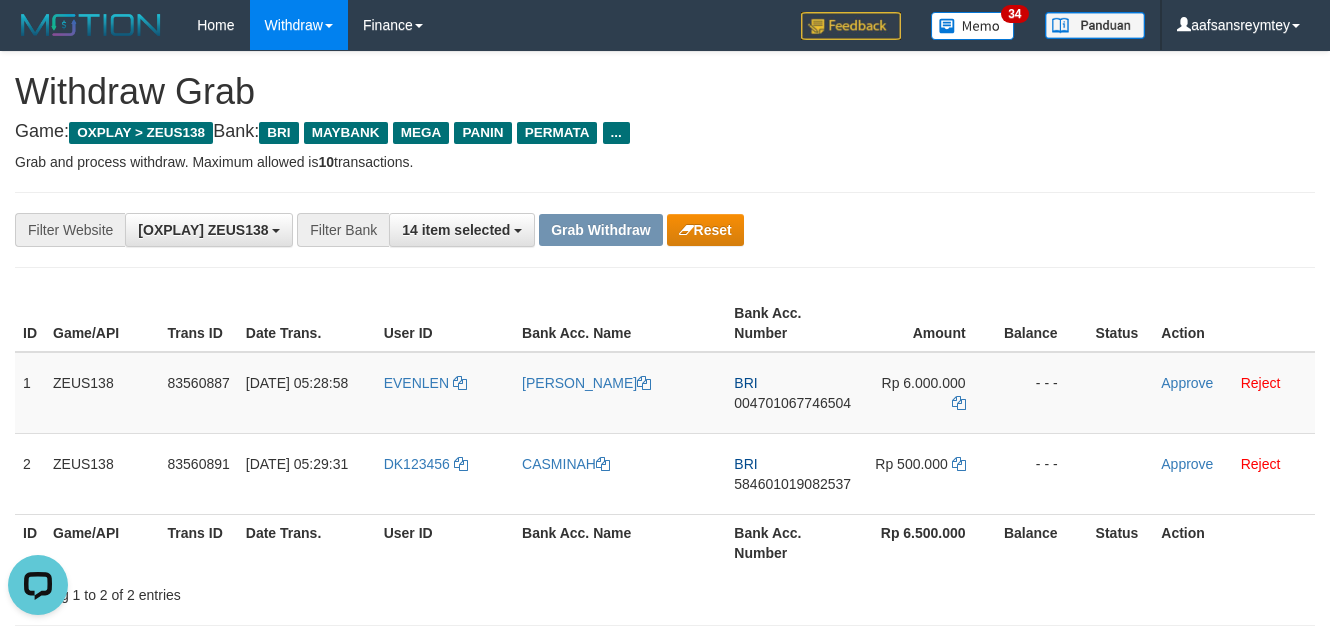 drag, startPoint x: 1085, startPoint y: 205, endPoint x: 1338, endPoint y: 435, distance: 341.9196 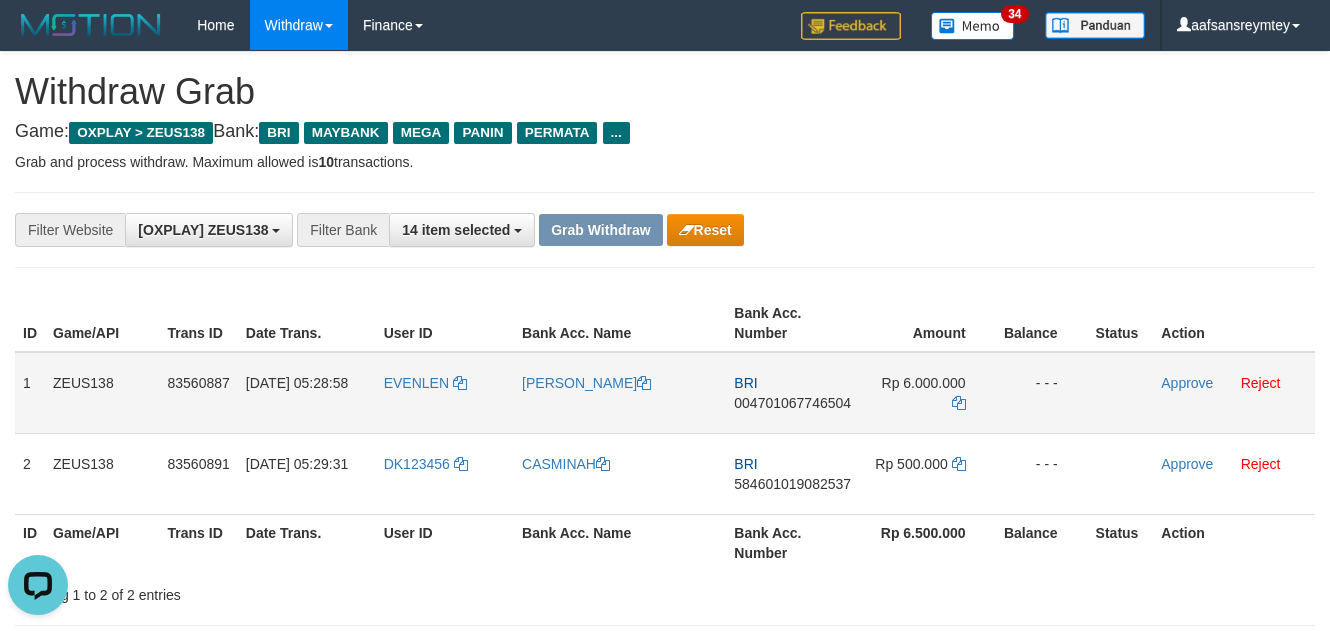 click on "004701067746504" at bounding box center (792, 403) 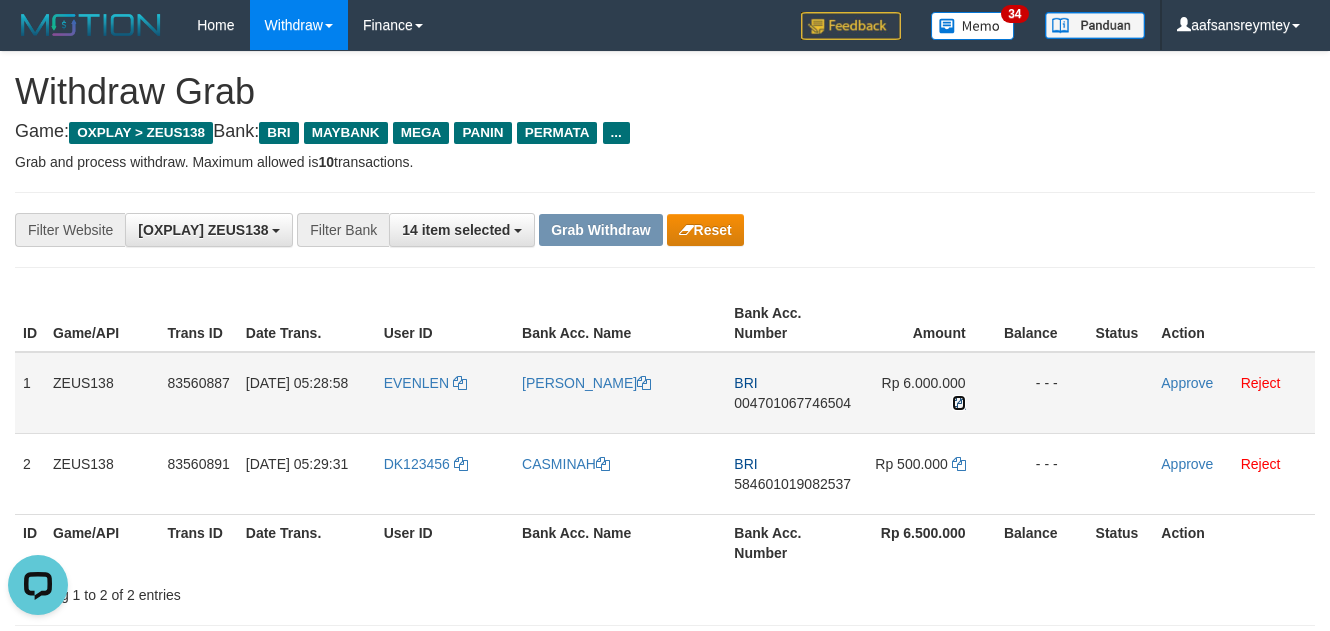 click at bounding box center [959, 403] 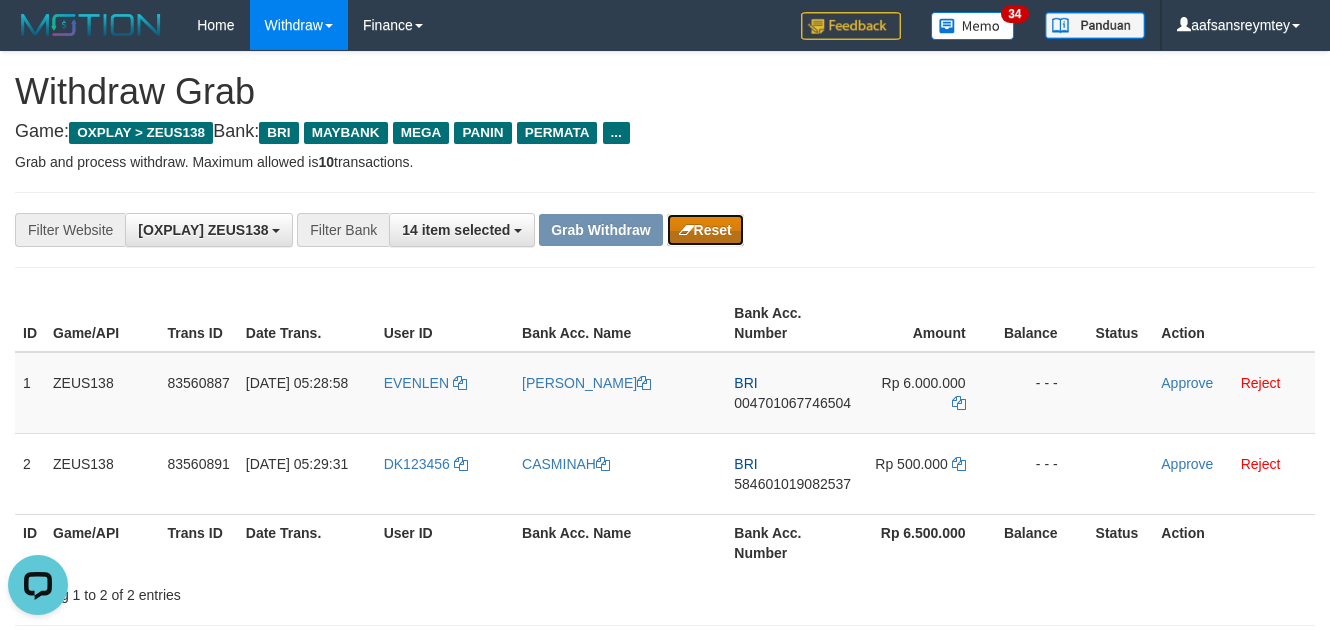 click on "Reset" at bounding box center [705, 230] 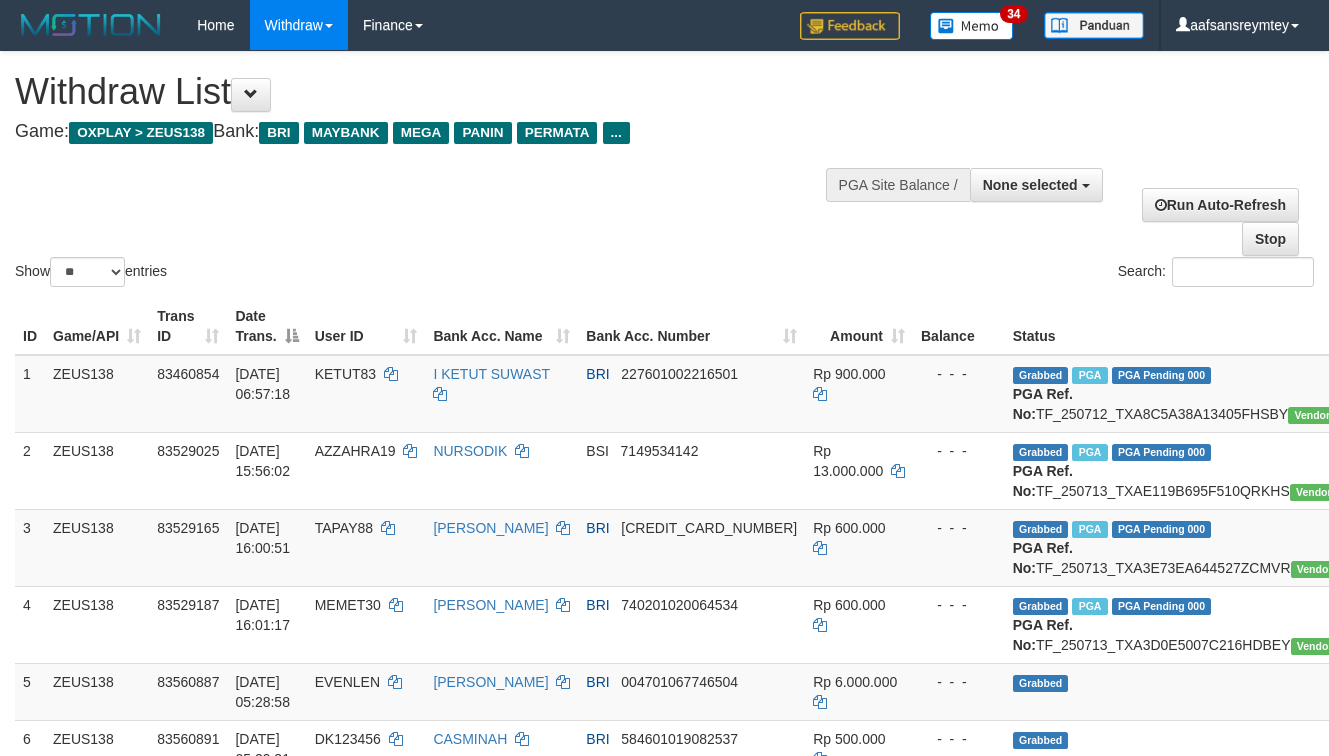 select 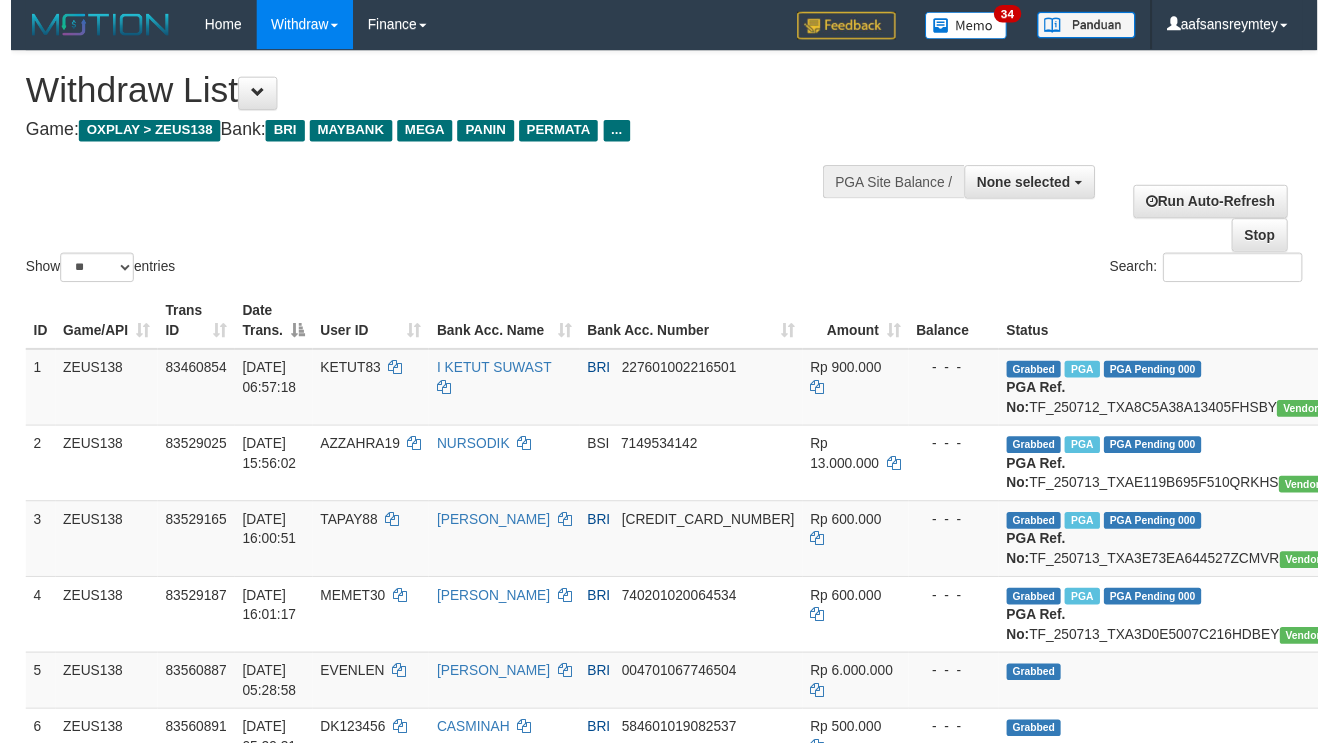 scroll, scrollTop: 180, scrollLeft: 0, axis: vertical 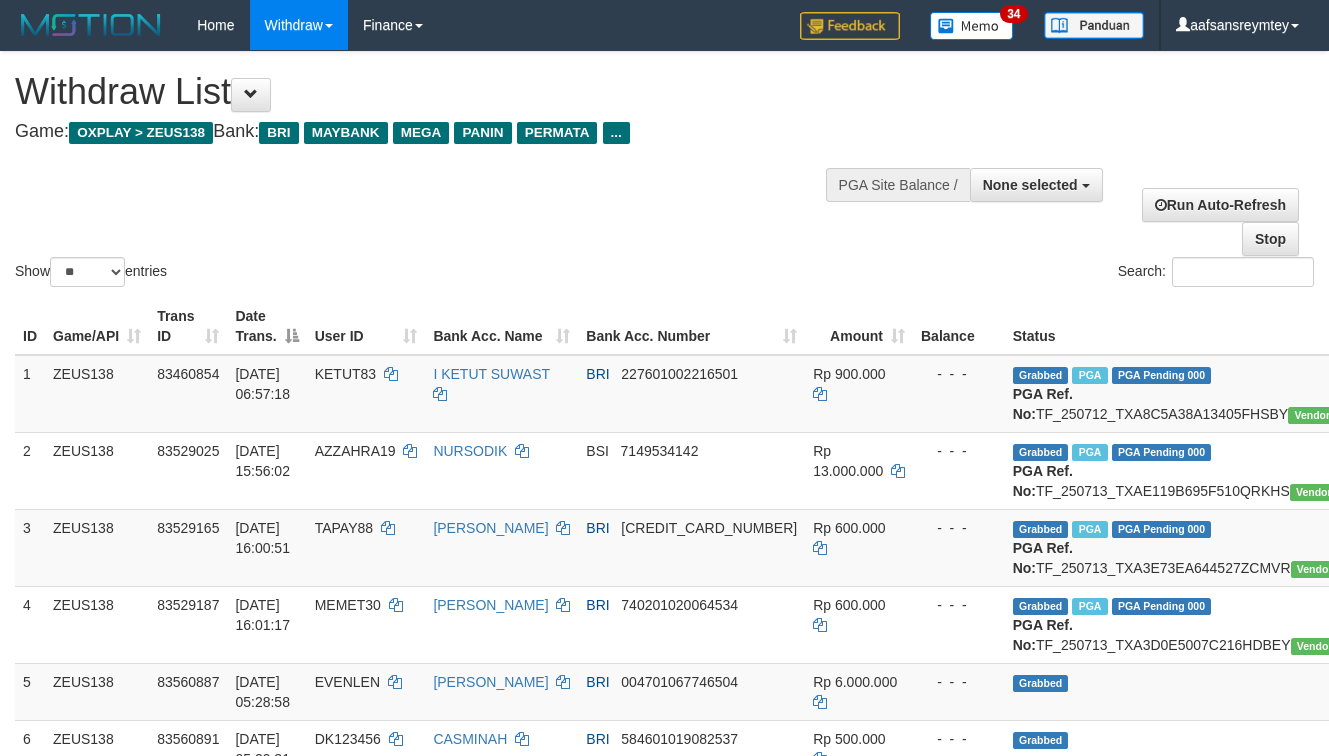 select 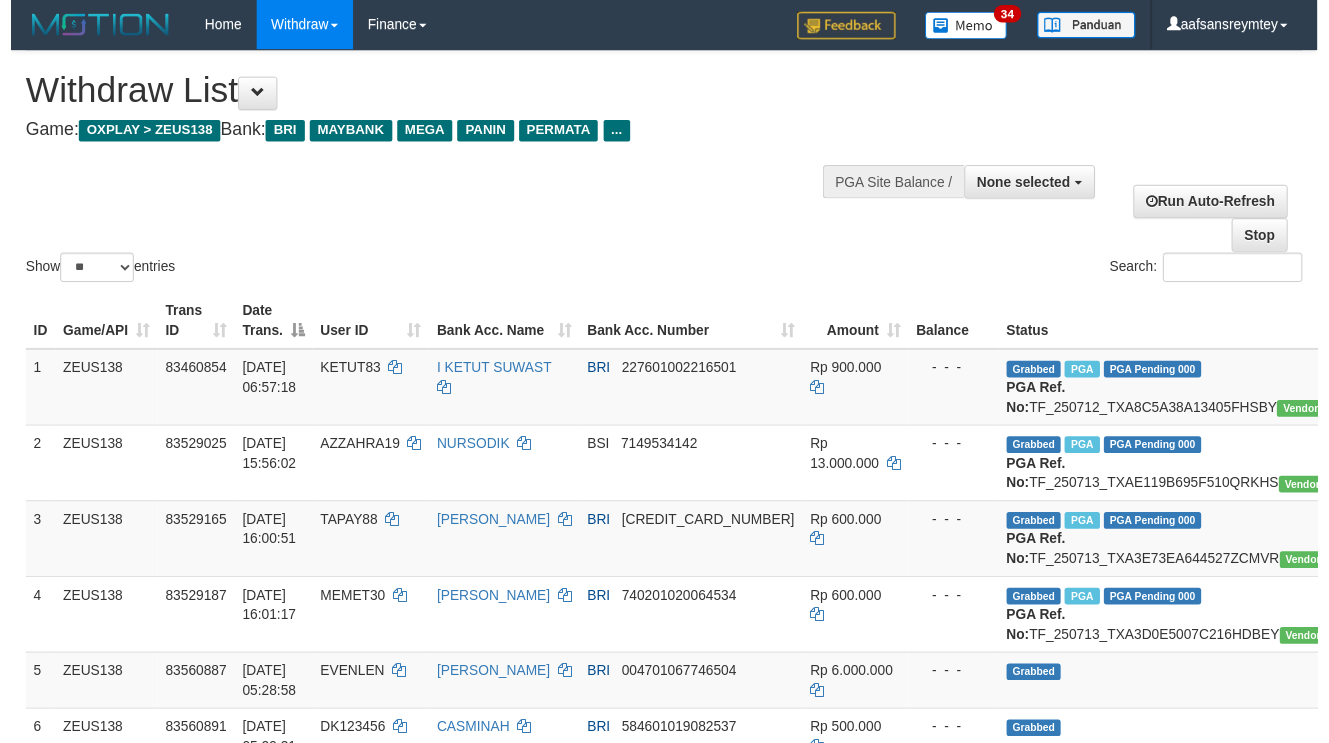 scroll, scrollTop: 180, scrollLeft: 0, axis: vertical 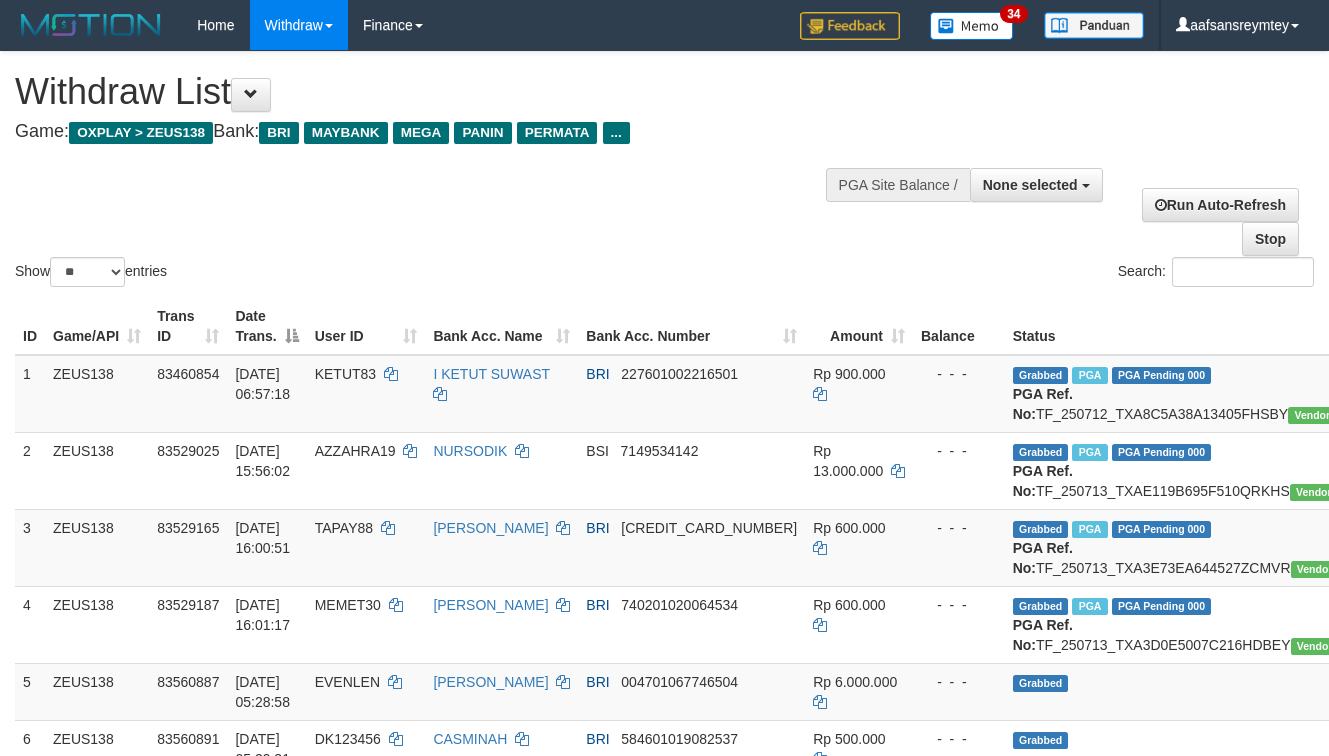select 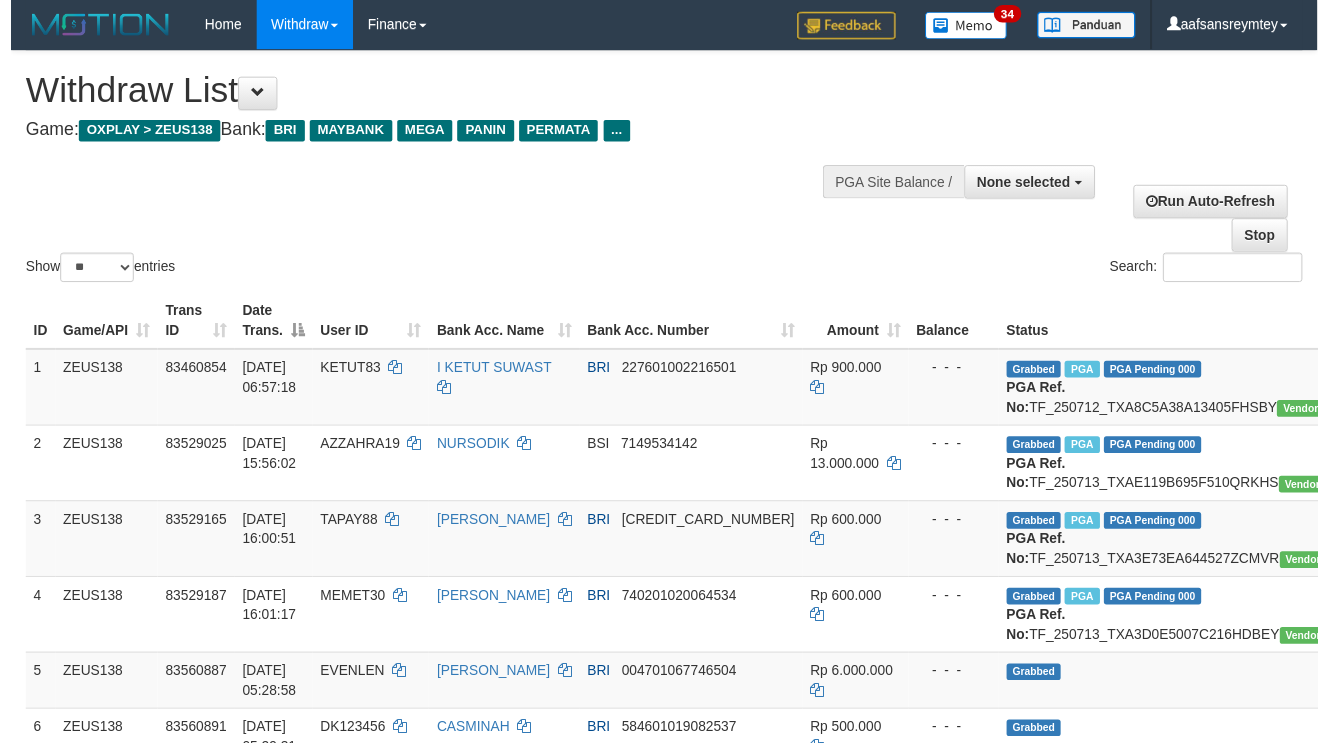 scroll, scrollTop: 180, scrollLeft: 0, axis: vertical 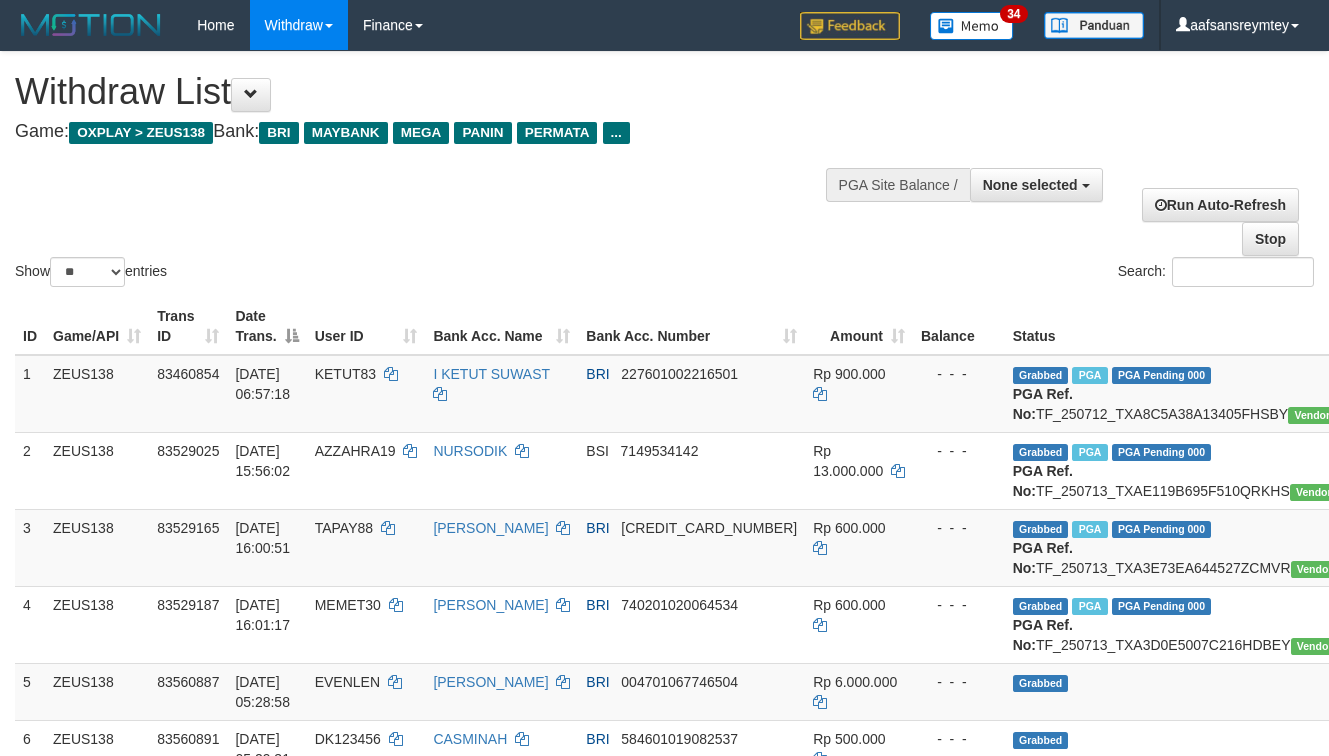 select 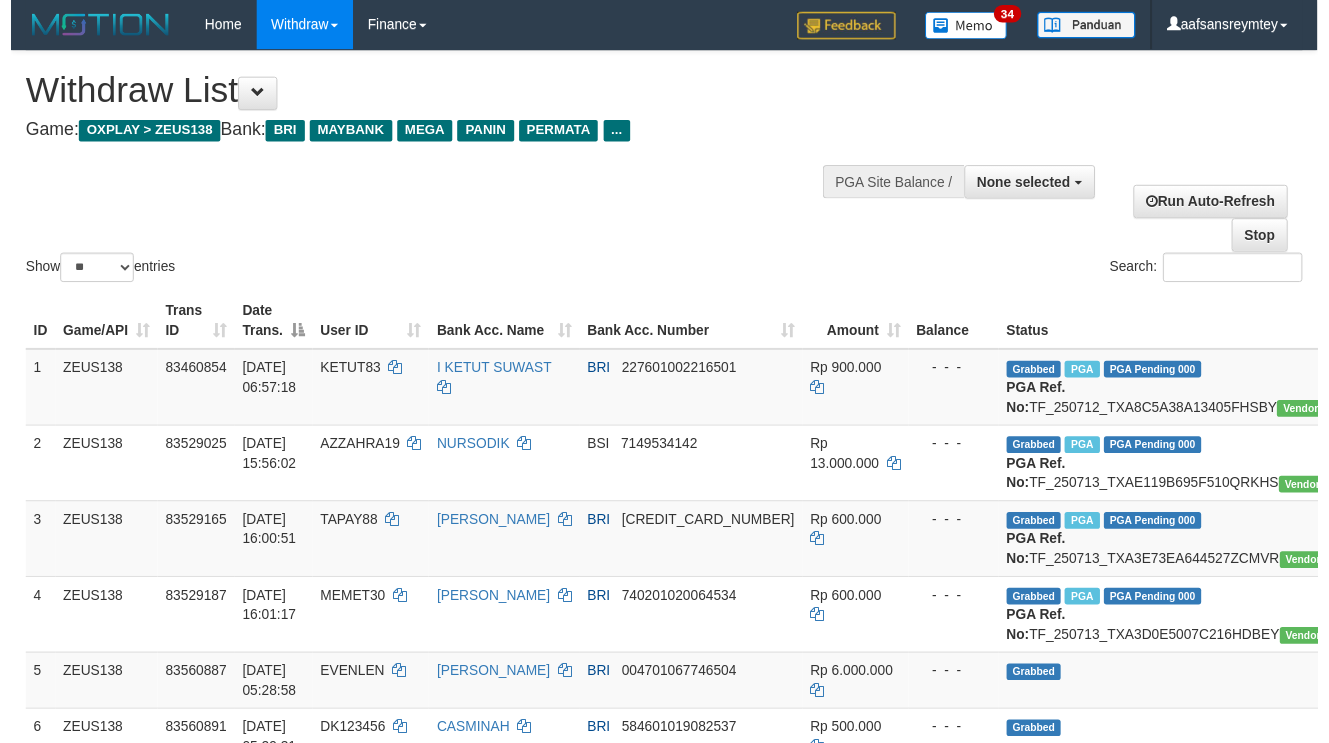 scroll, scrollTop: 180, scrollLeft: 0, axis: vertical 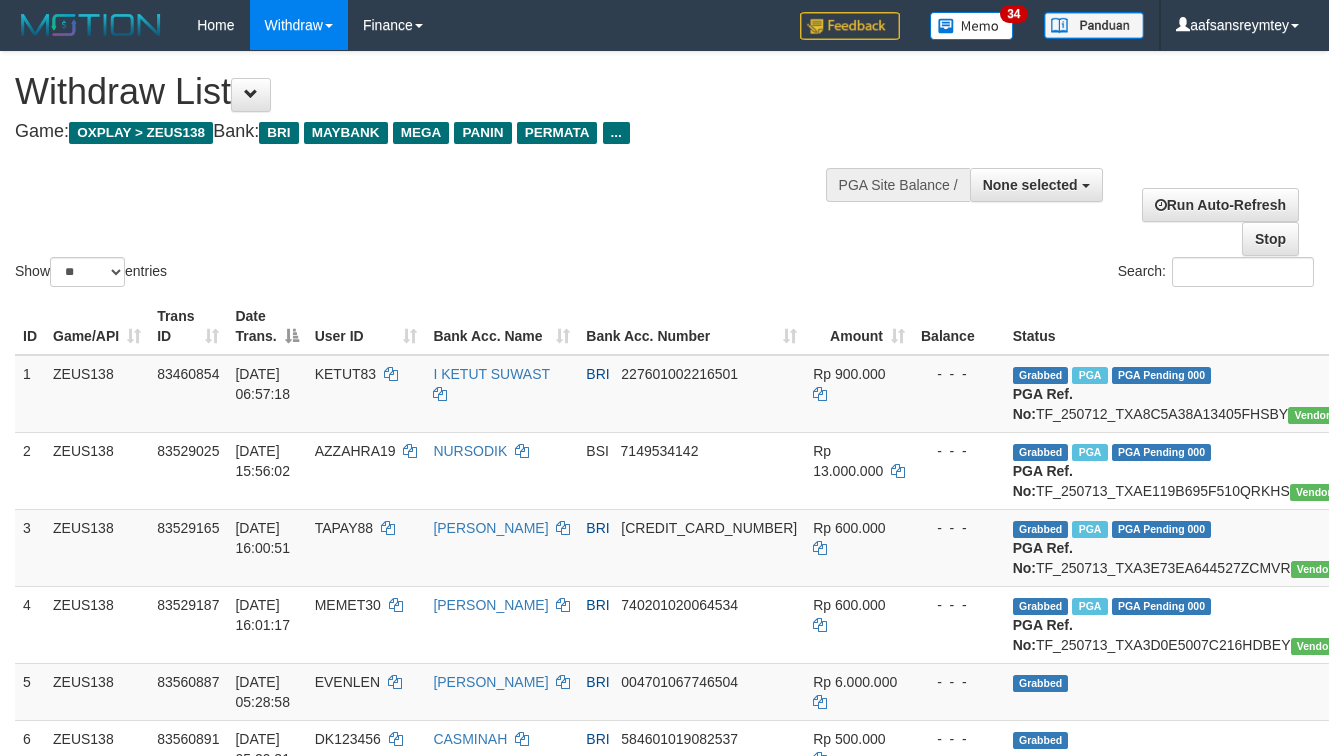 select 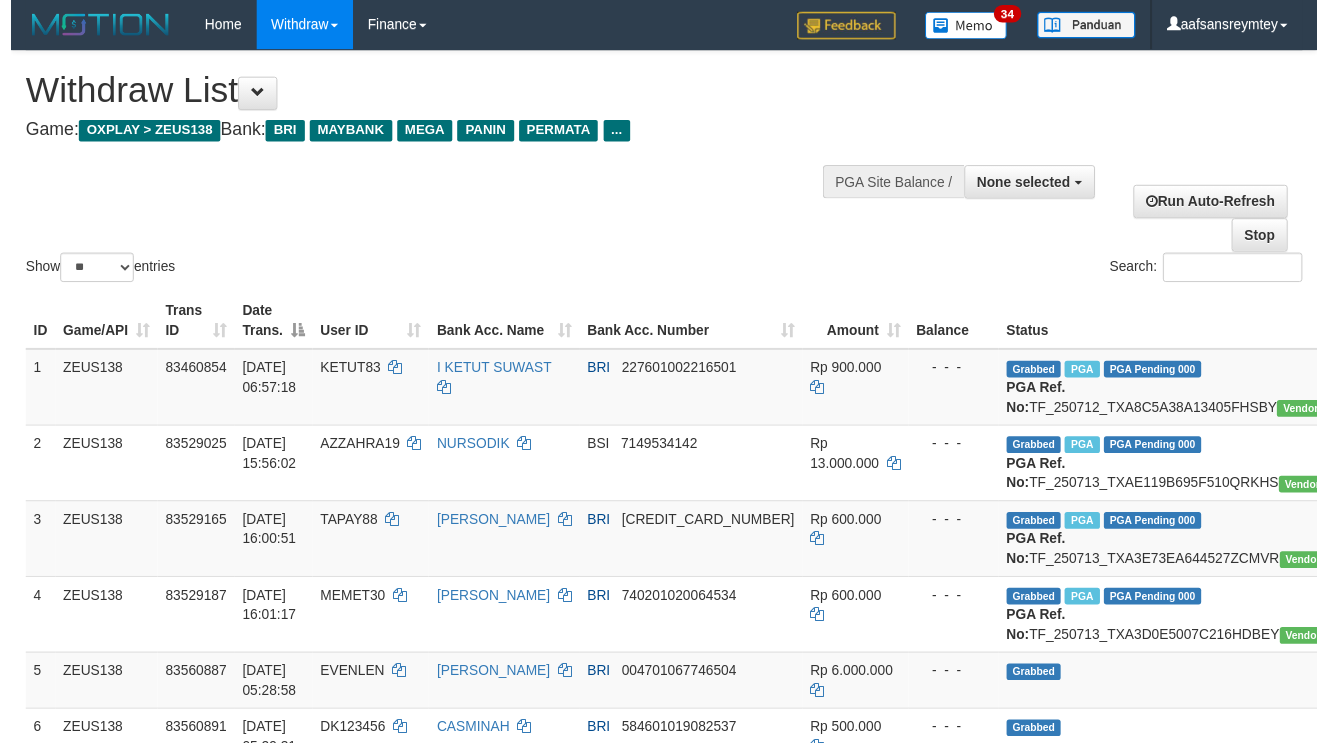 scroll, scrollTop: 180, scrollLeft: 0, axis: vertical 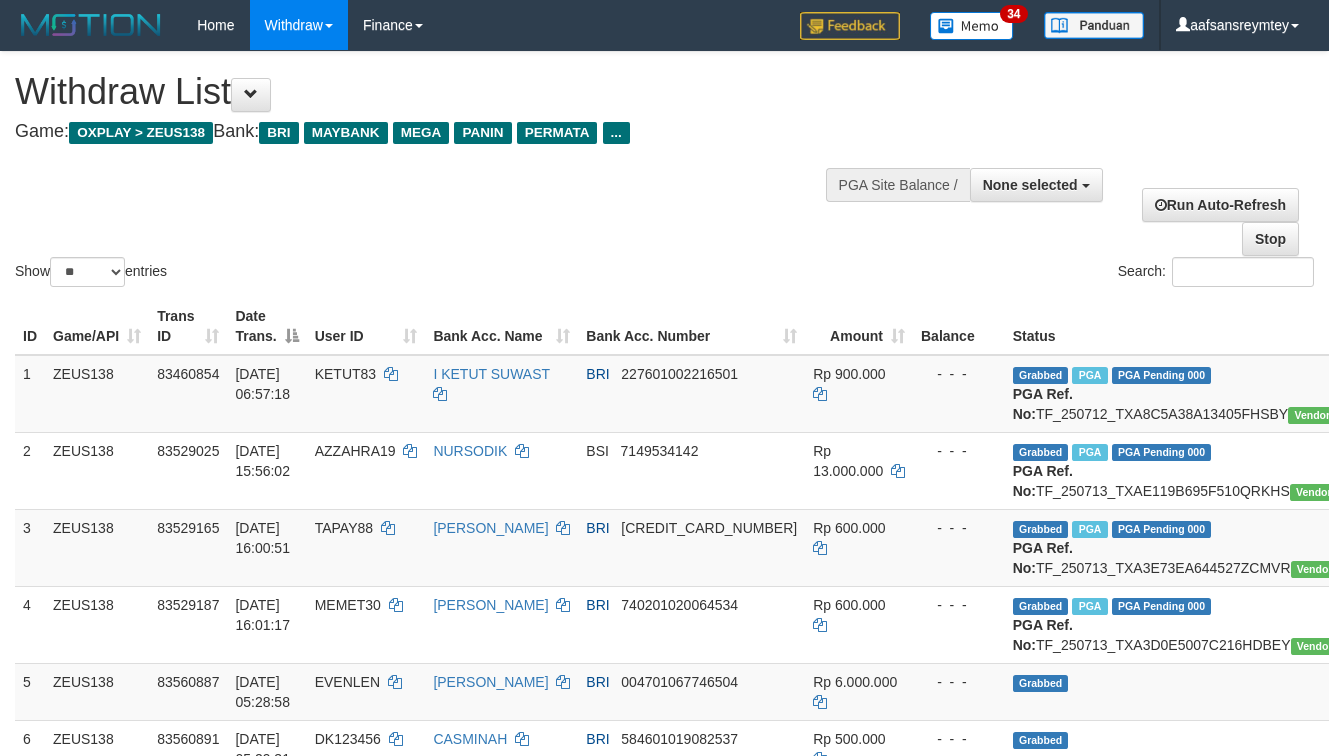 select 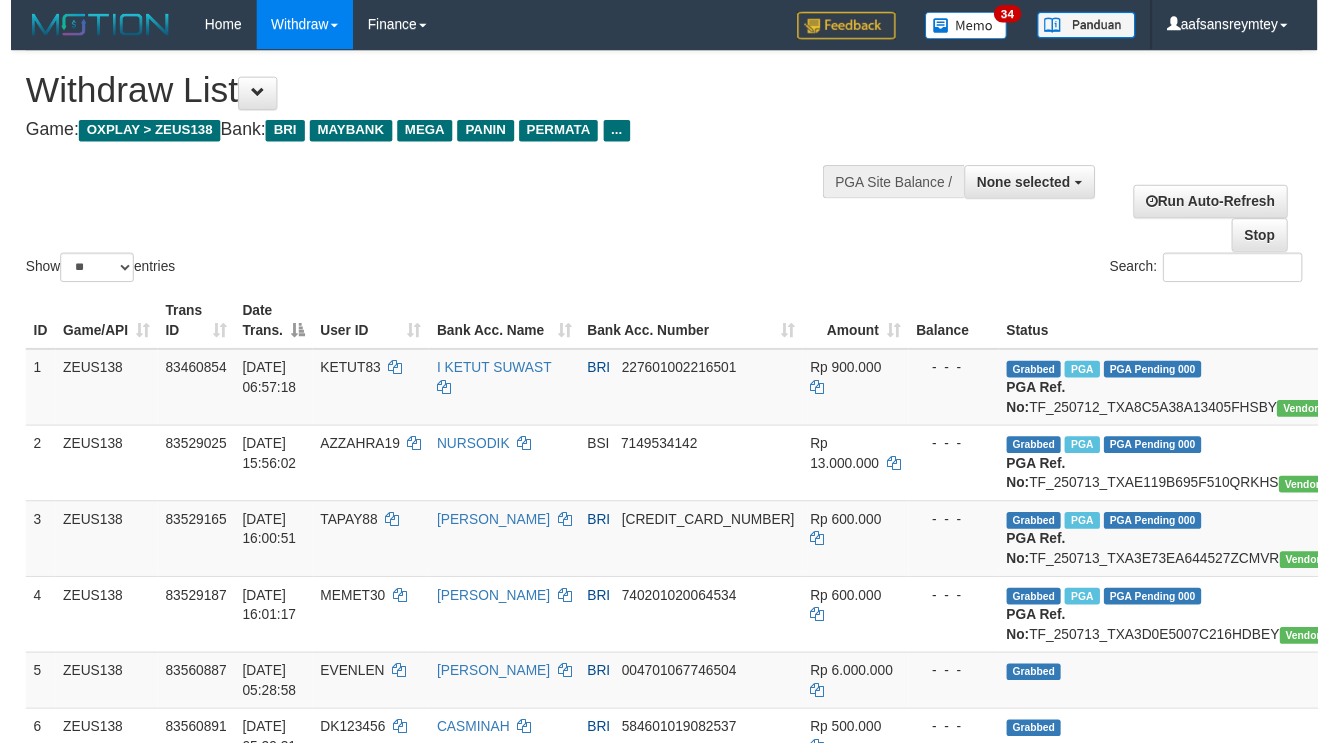scroll, scrollTop: 180, scrollLeft: 0, axis: vertical 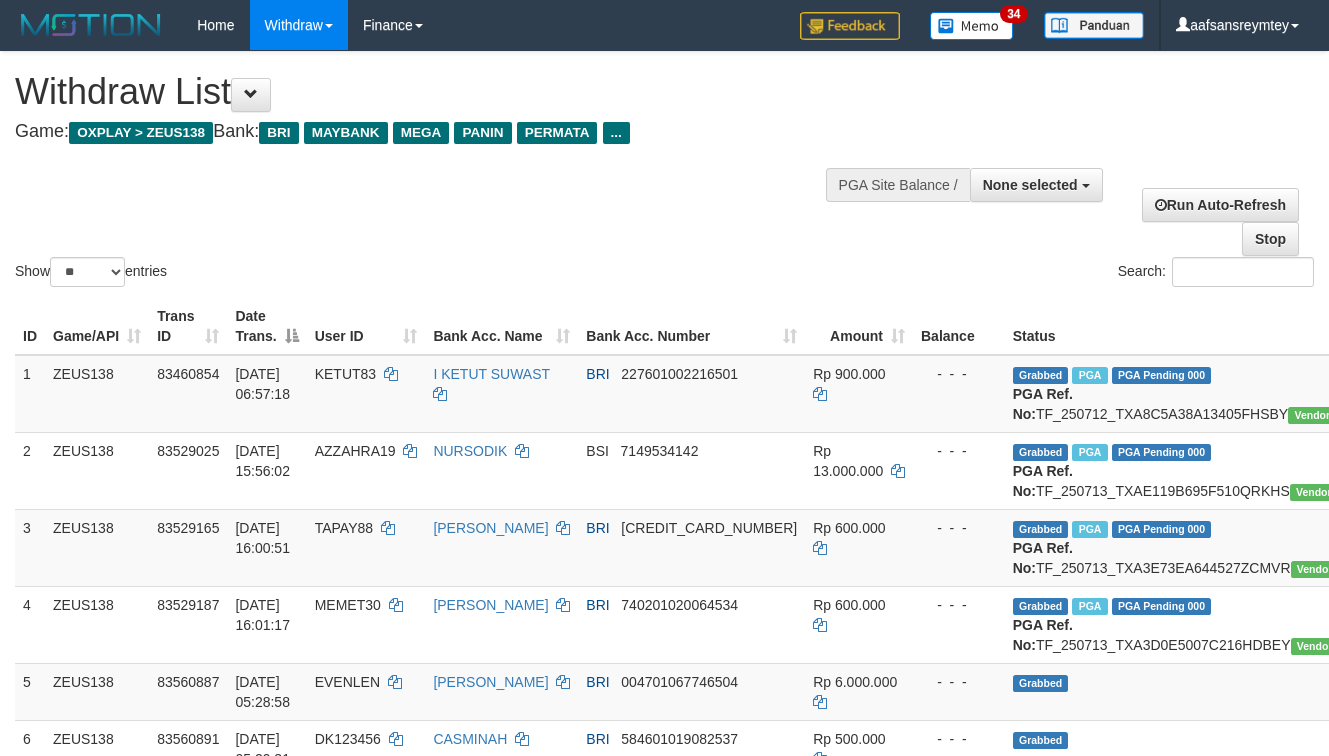 select 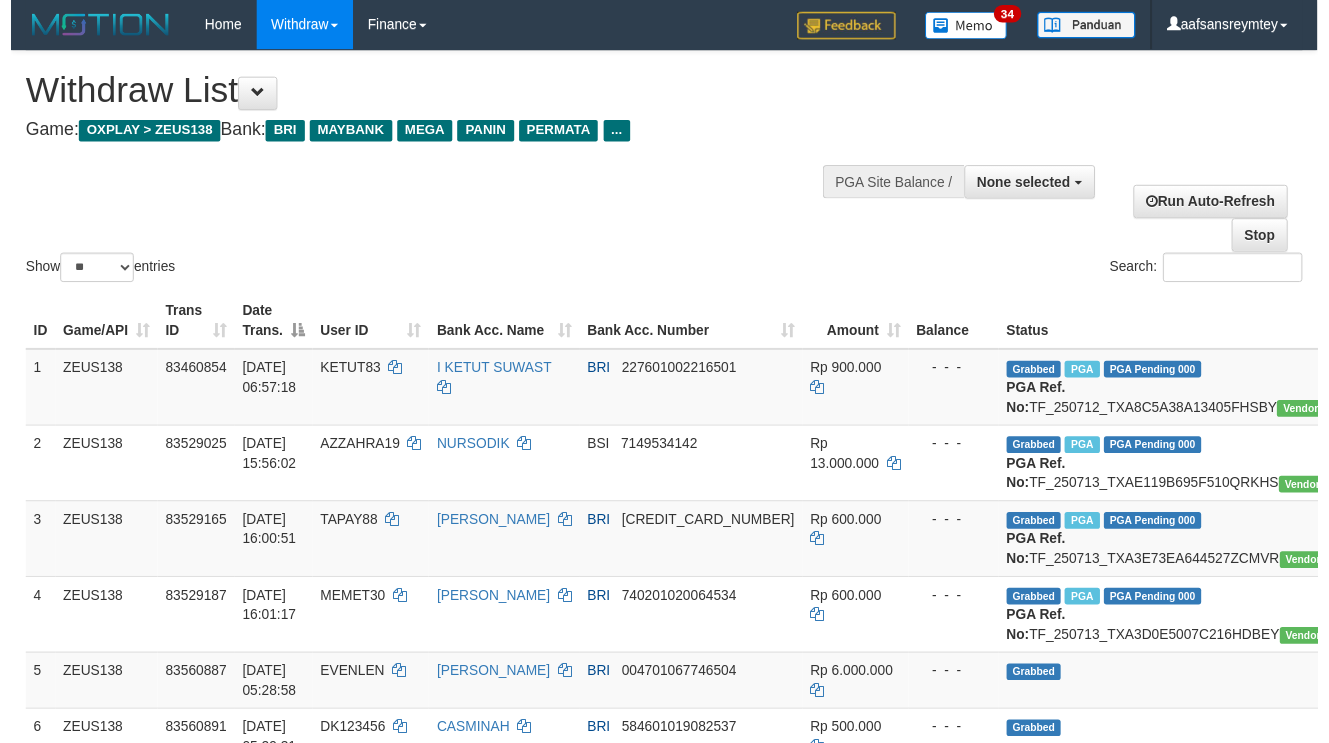 scroll, scrollTop: 180, scrollLeft: 0, axis: vertical 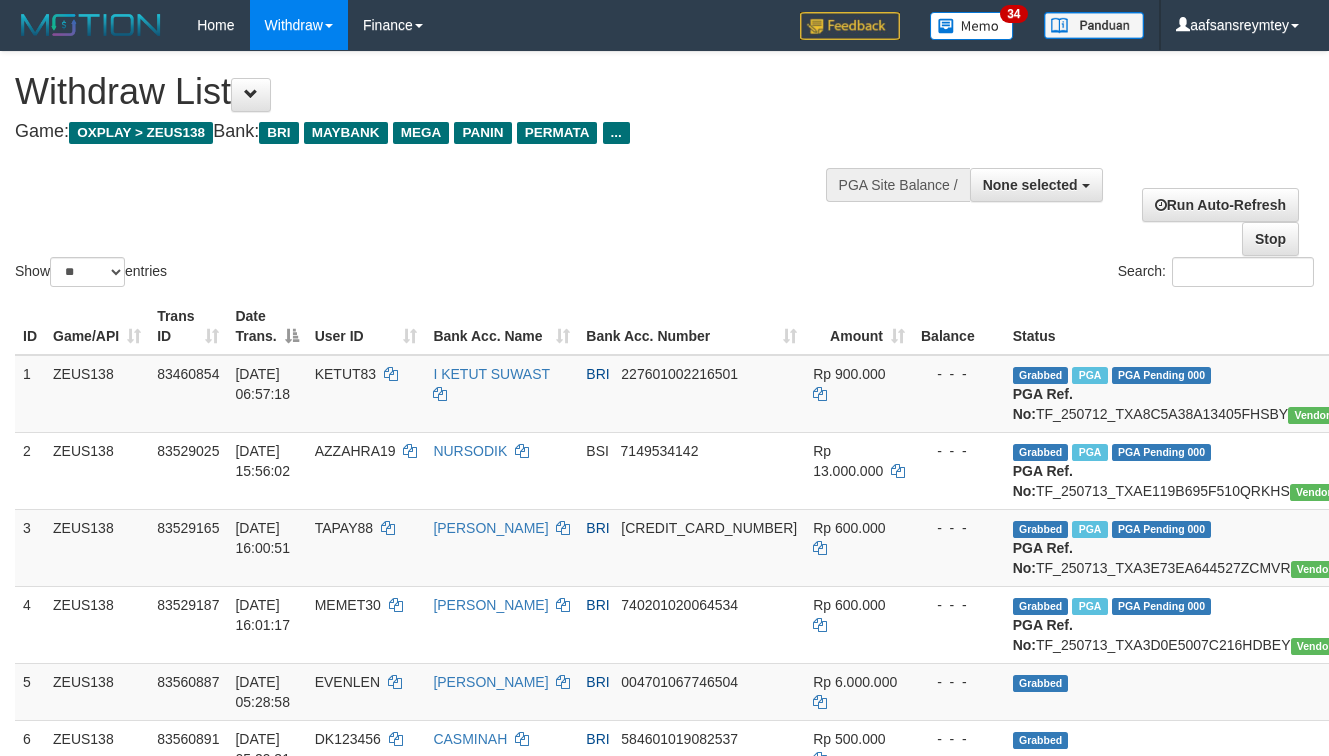 select 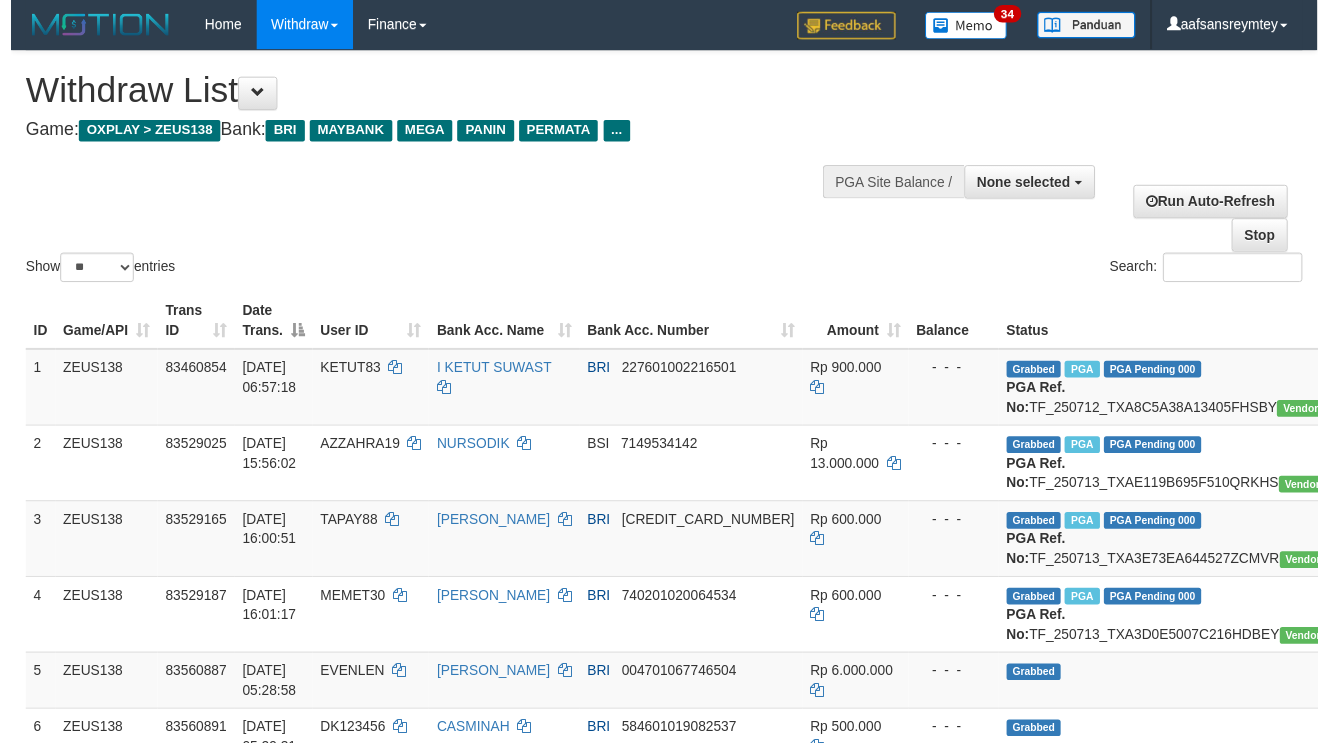 scroll, scrollTop: 180, scrollLeft: 0, axis: vertical 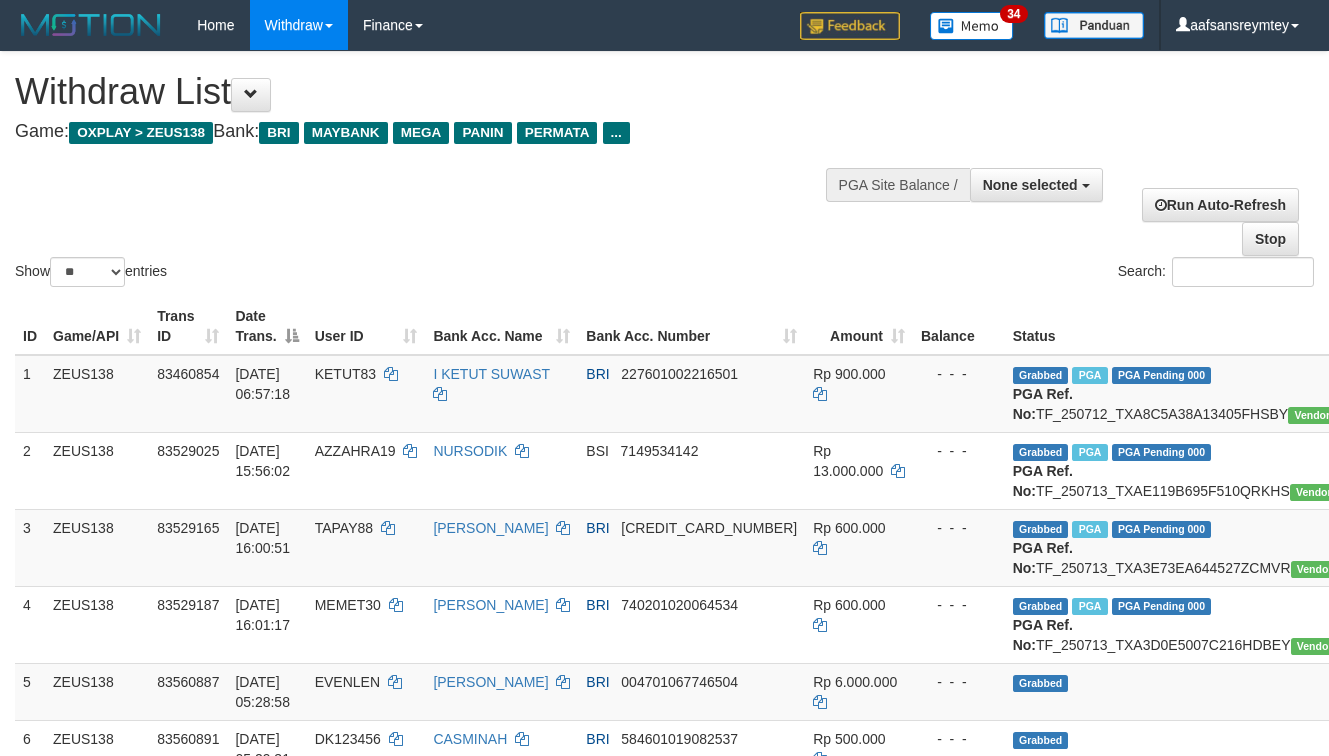 select 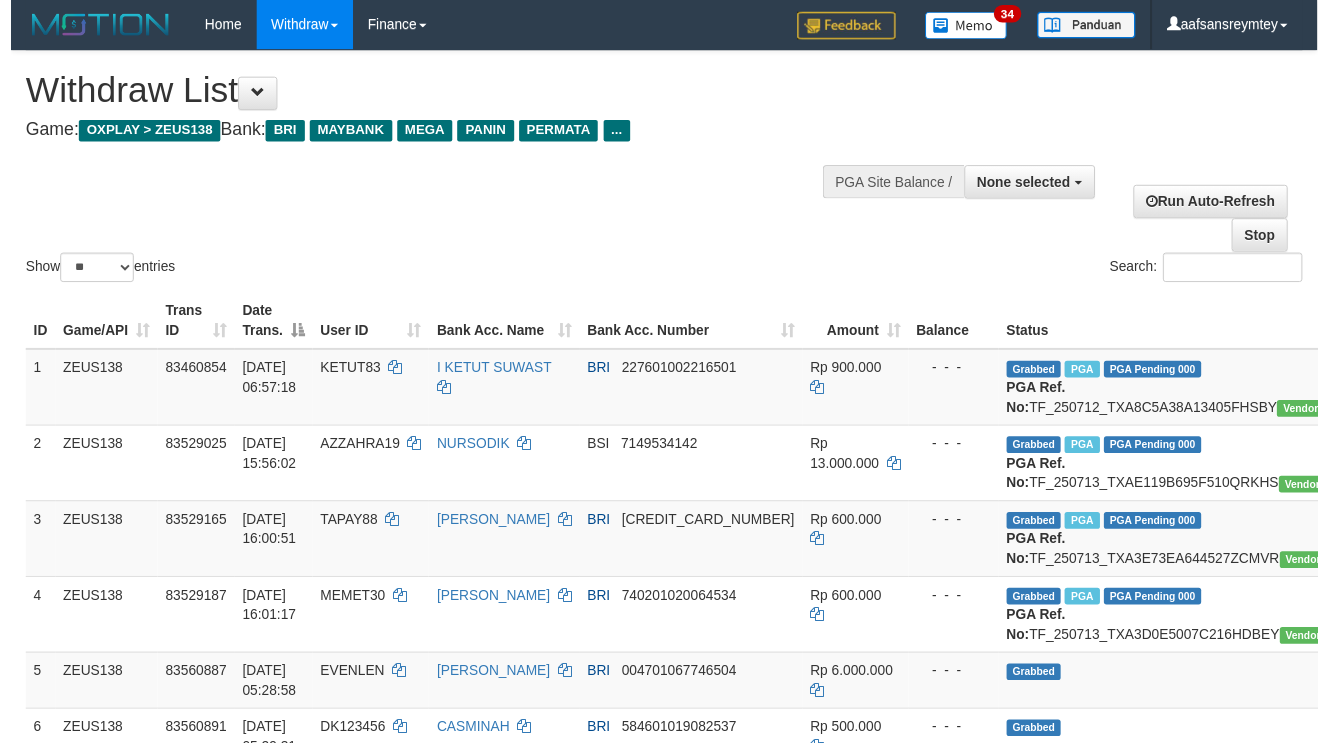 scroll, scrollTop: 180, scrollLeft: 0, axis: vertical 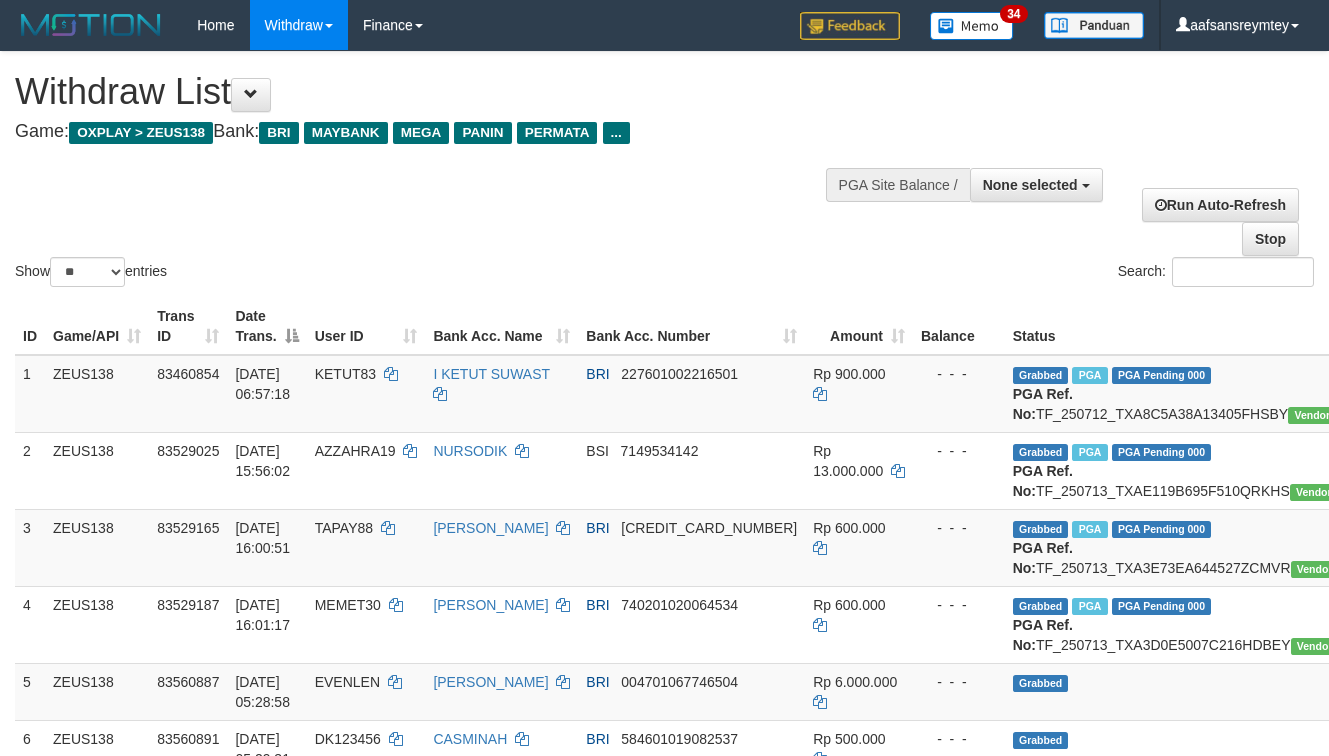 select 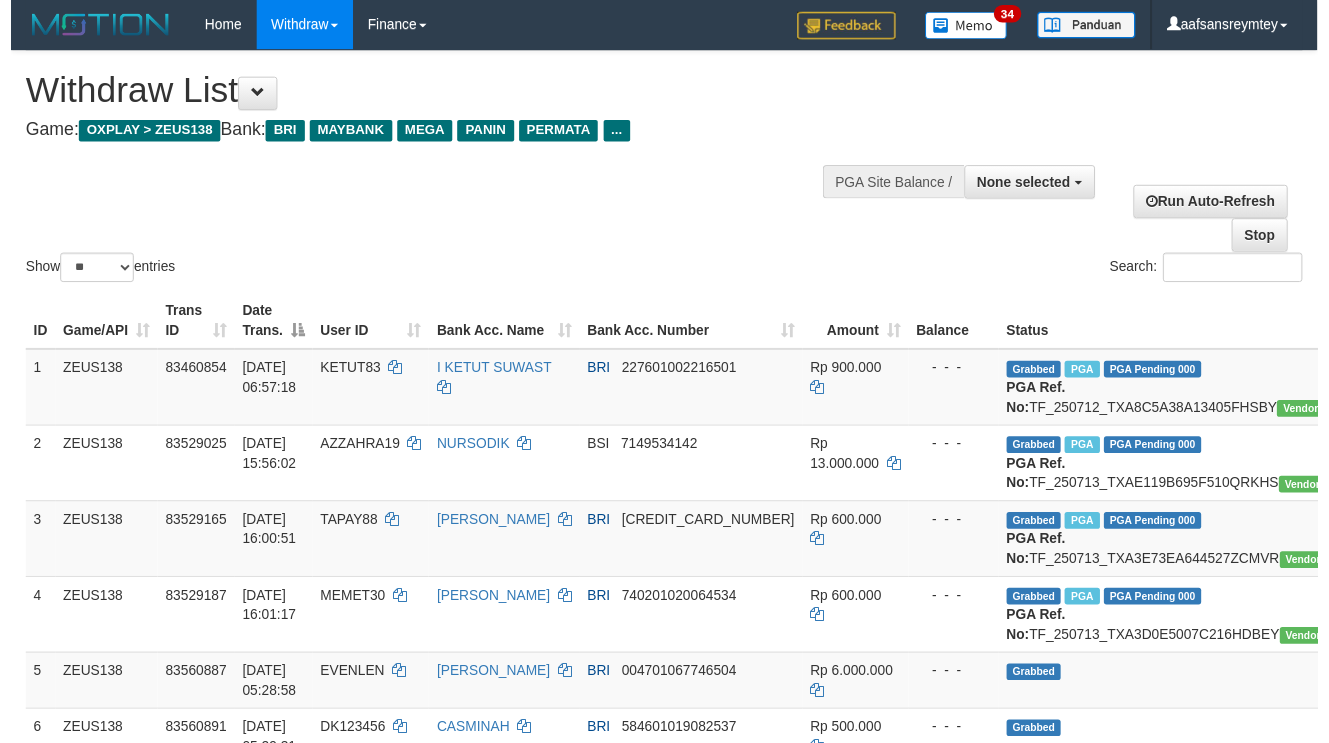 scroll, scrollTop: 180, scrollLeft: 0, axis: vertical 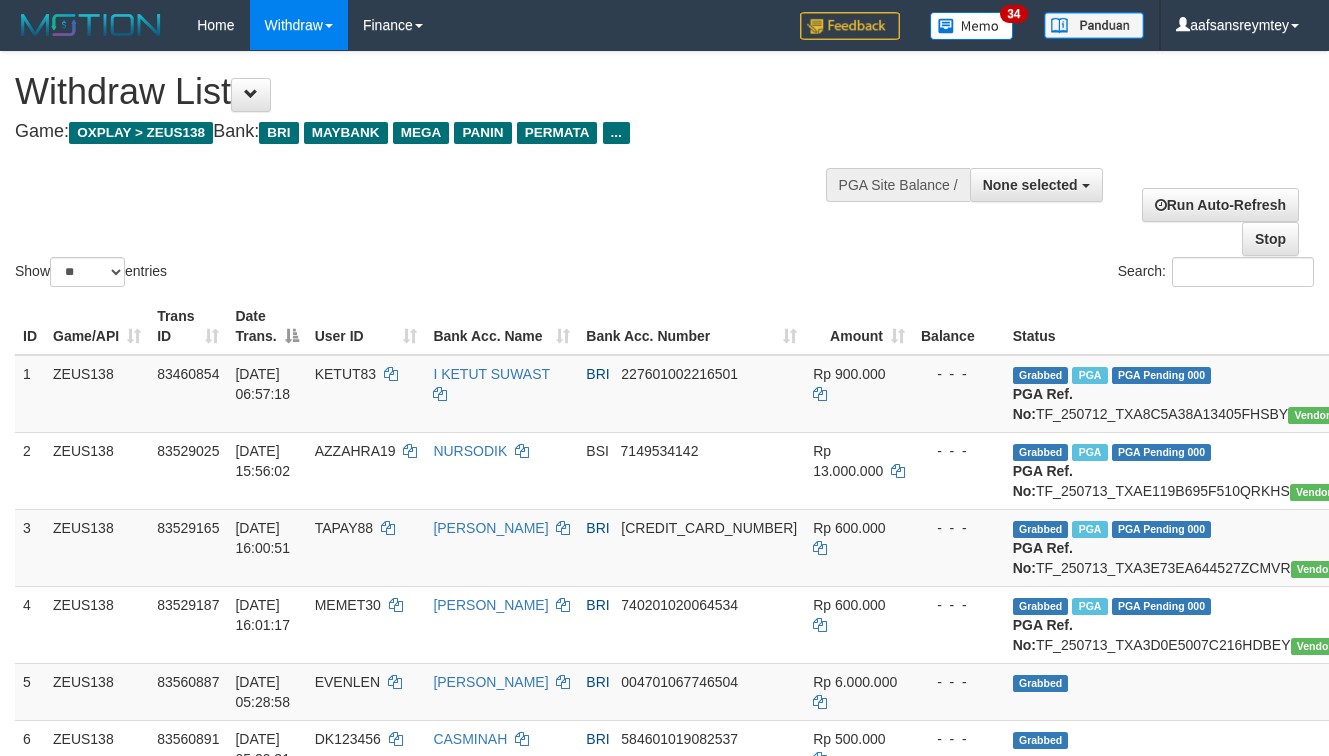 select 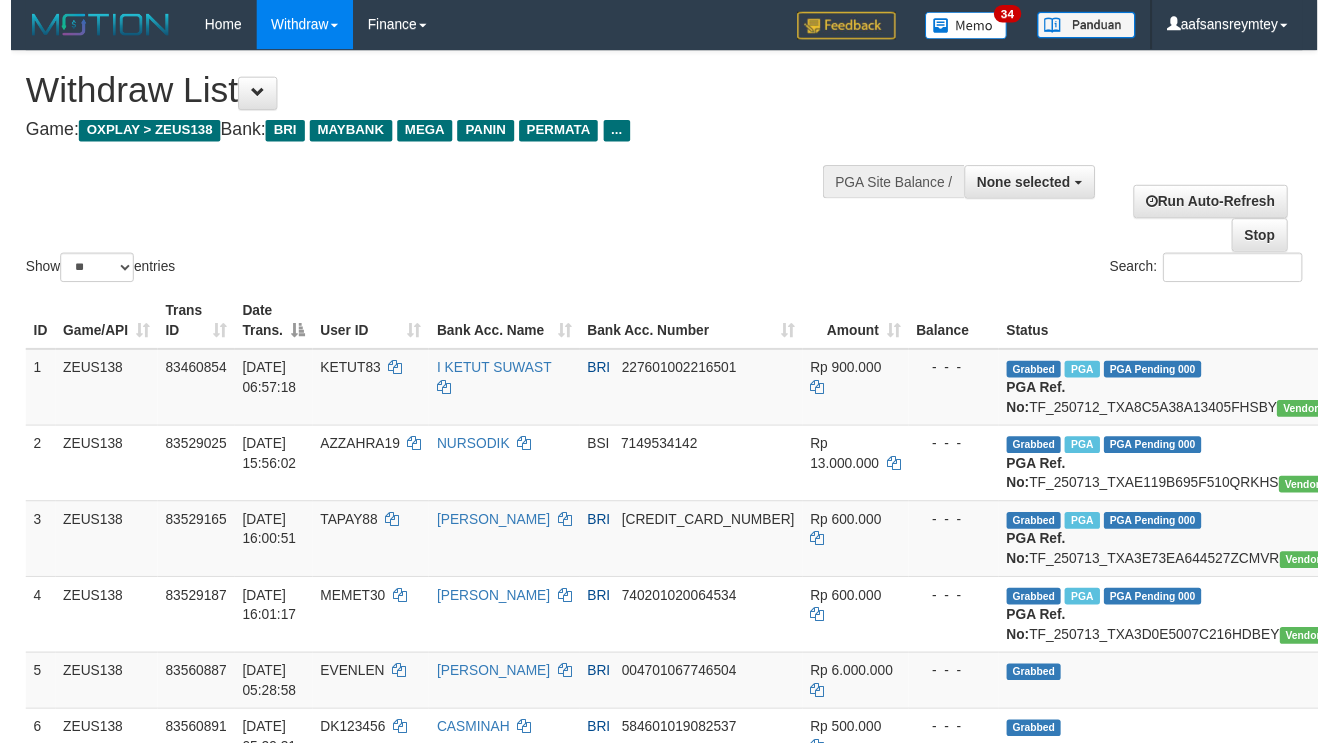 scroll, scrollTop: 180, scrollLeft: 0, axis: vertical 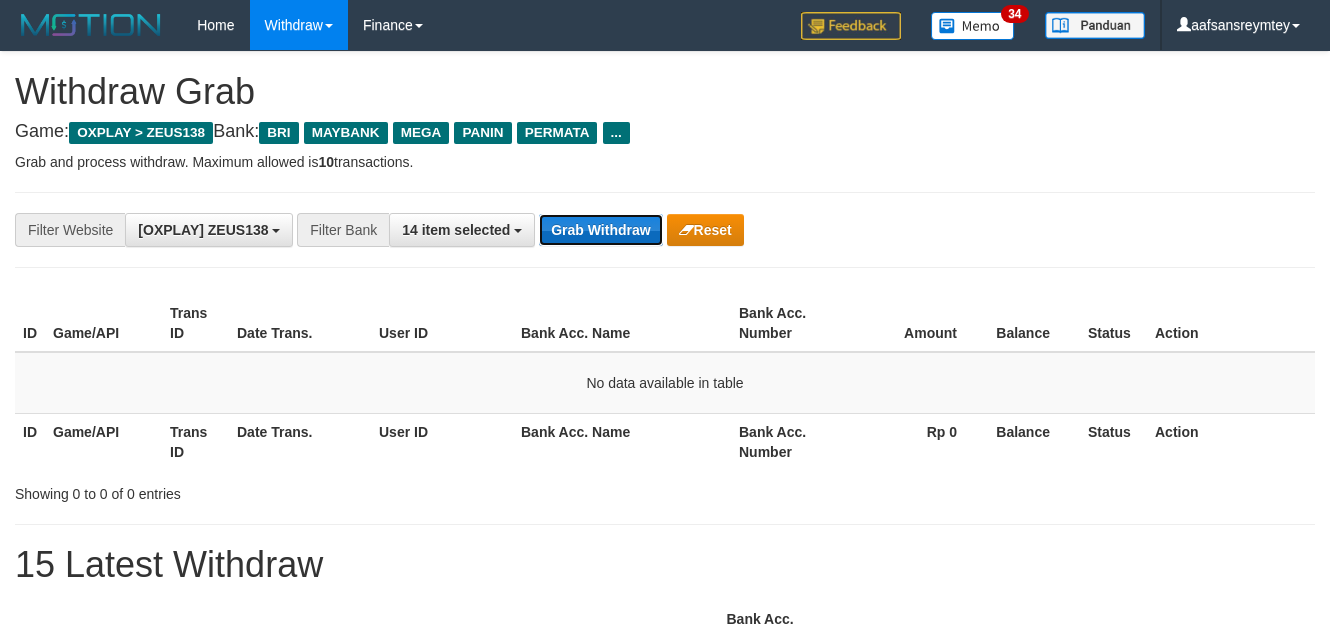 drag, startPoint x: 0, startPoint y: 0, endPoint x: 590, endPoint y: 229, distance: 632.88306 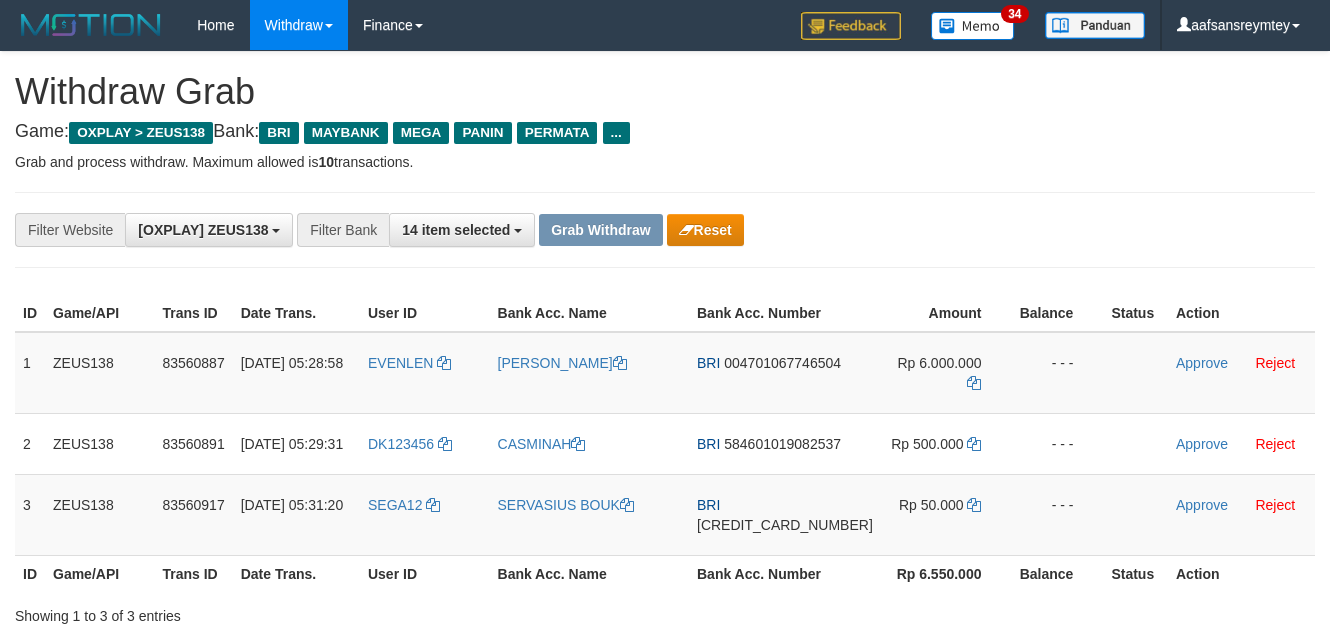 scroll, scrollTop: 0, scrollLeft: 0, axis: both 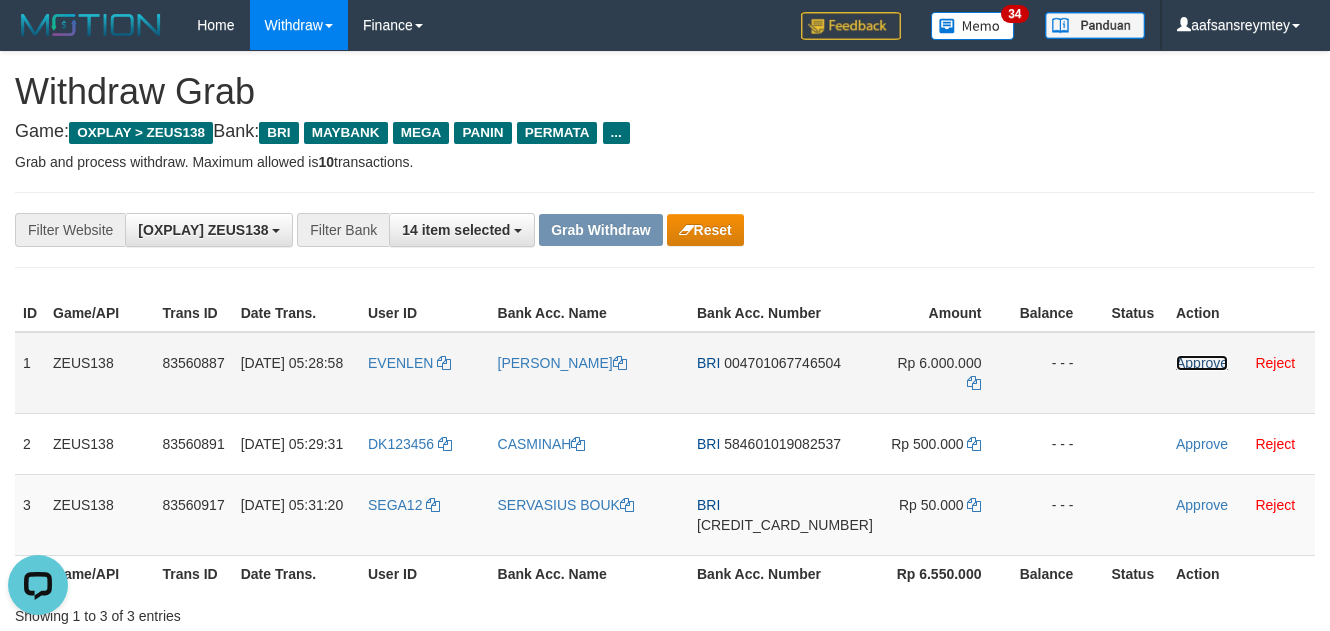 click on "Approve" at bounding box center [1202, 363] 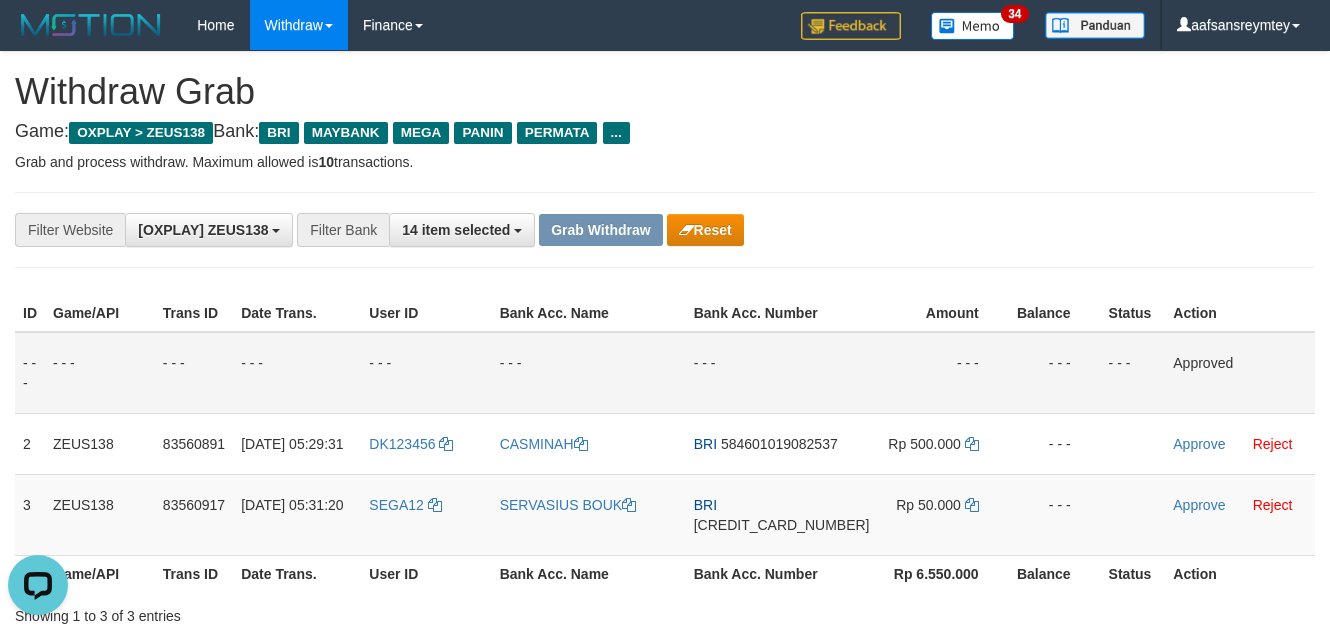 click on "**********" at bounding box center (665, 1174) 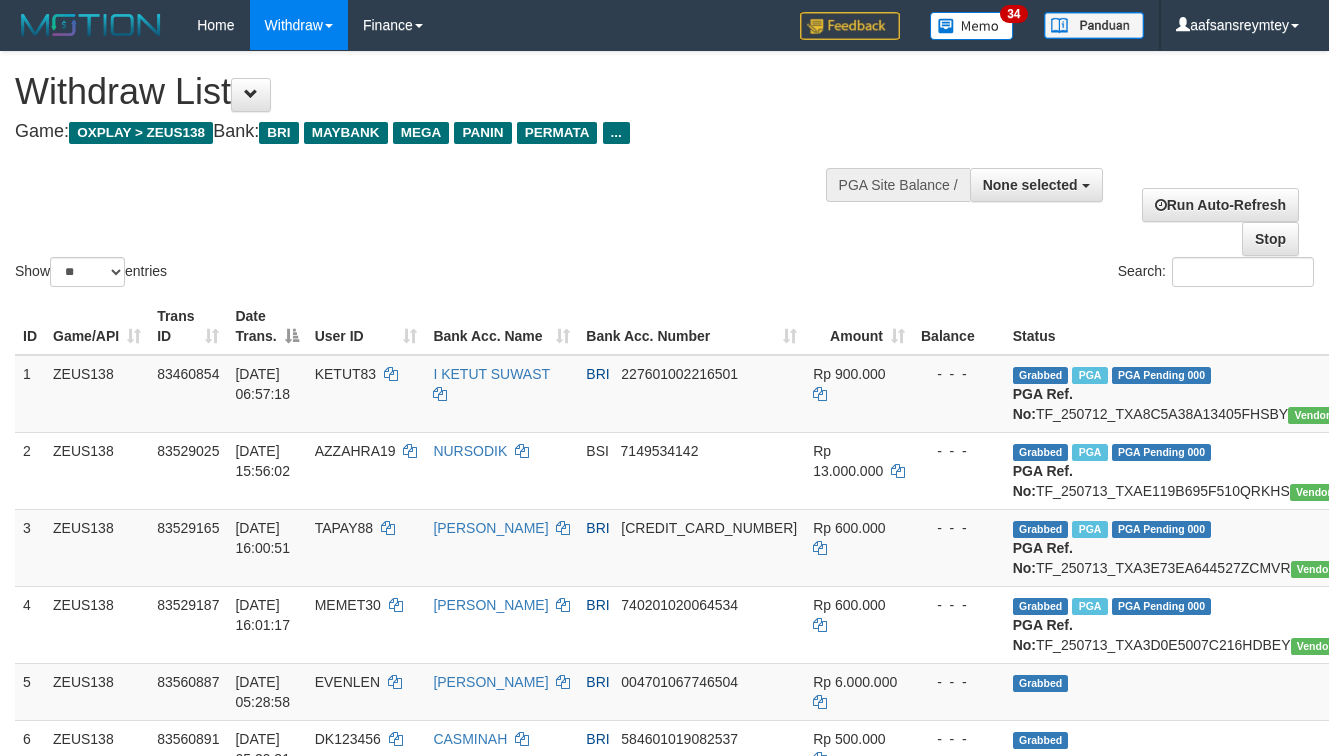 select 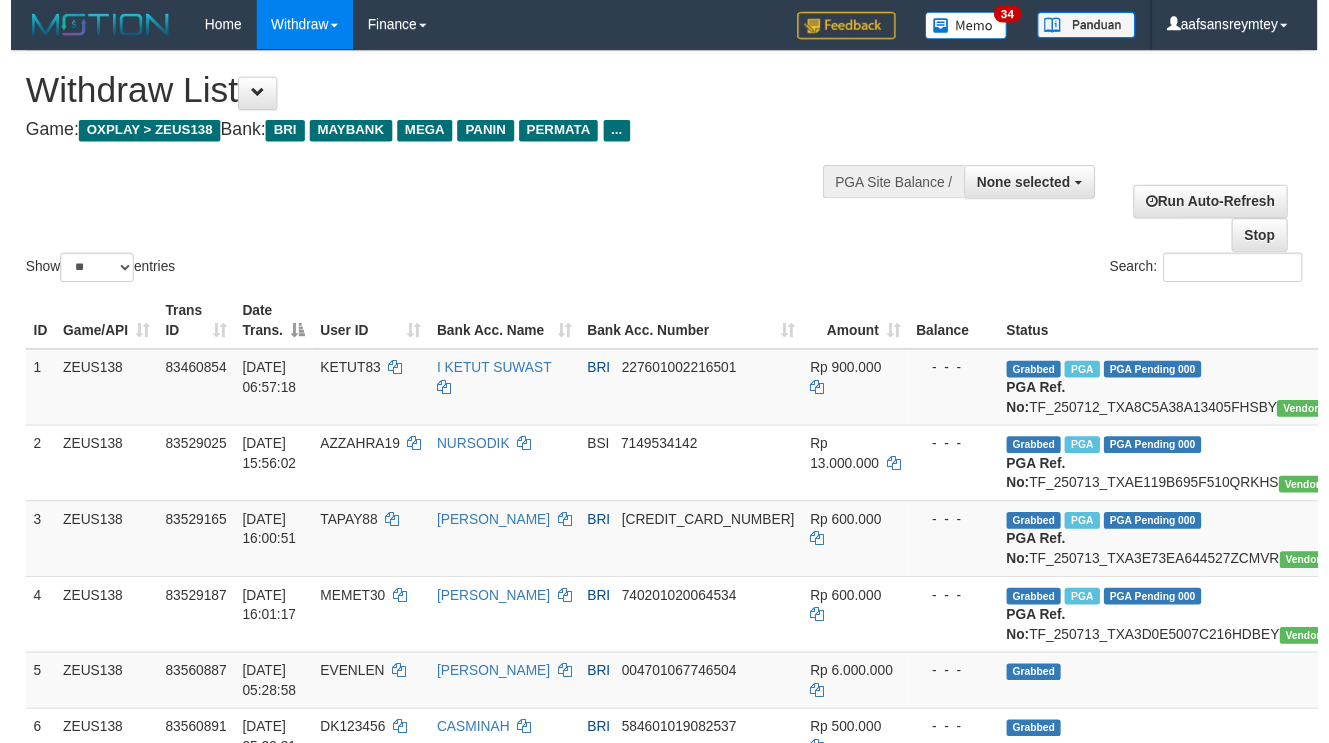 scroll, scrollTop: 180, scrollLeft: 0, axis: vertical 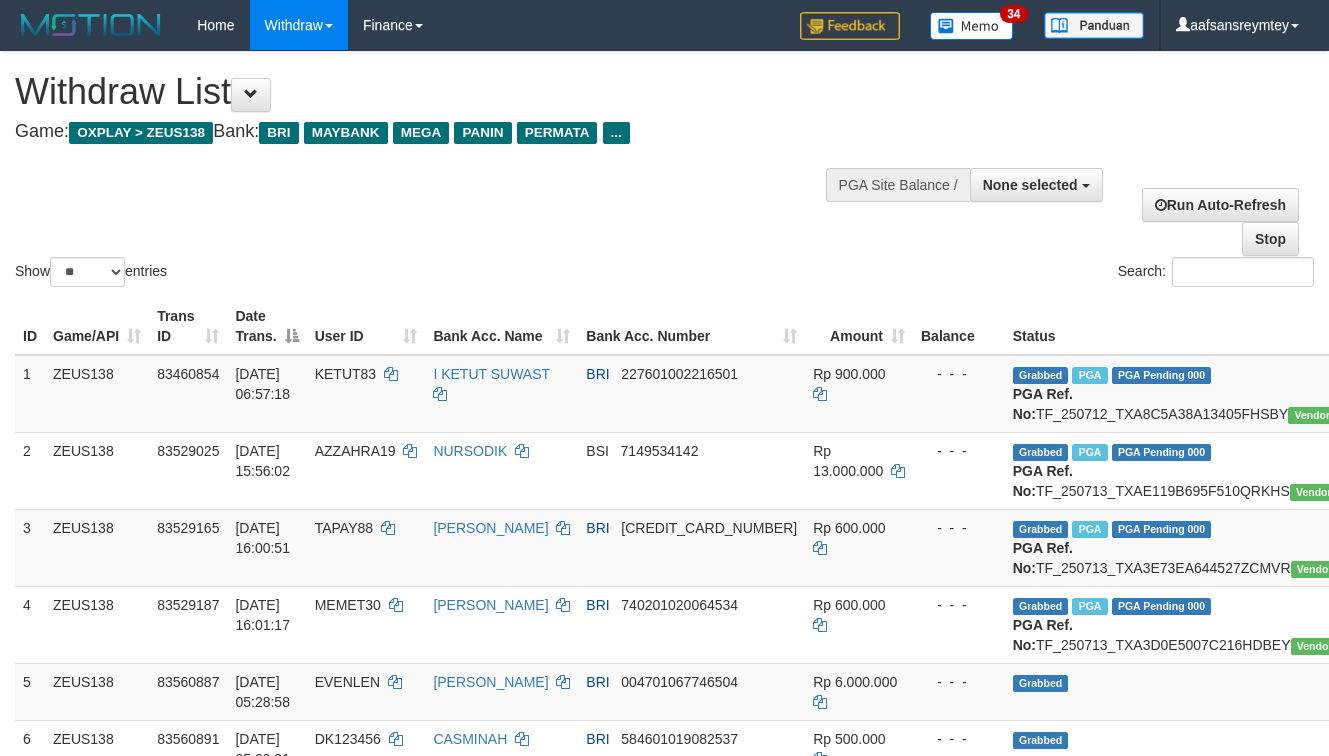 select 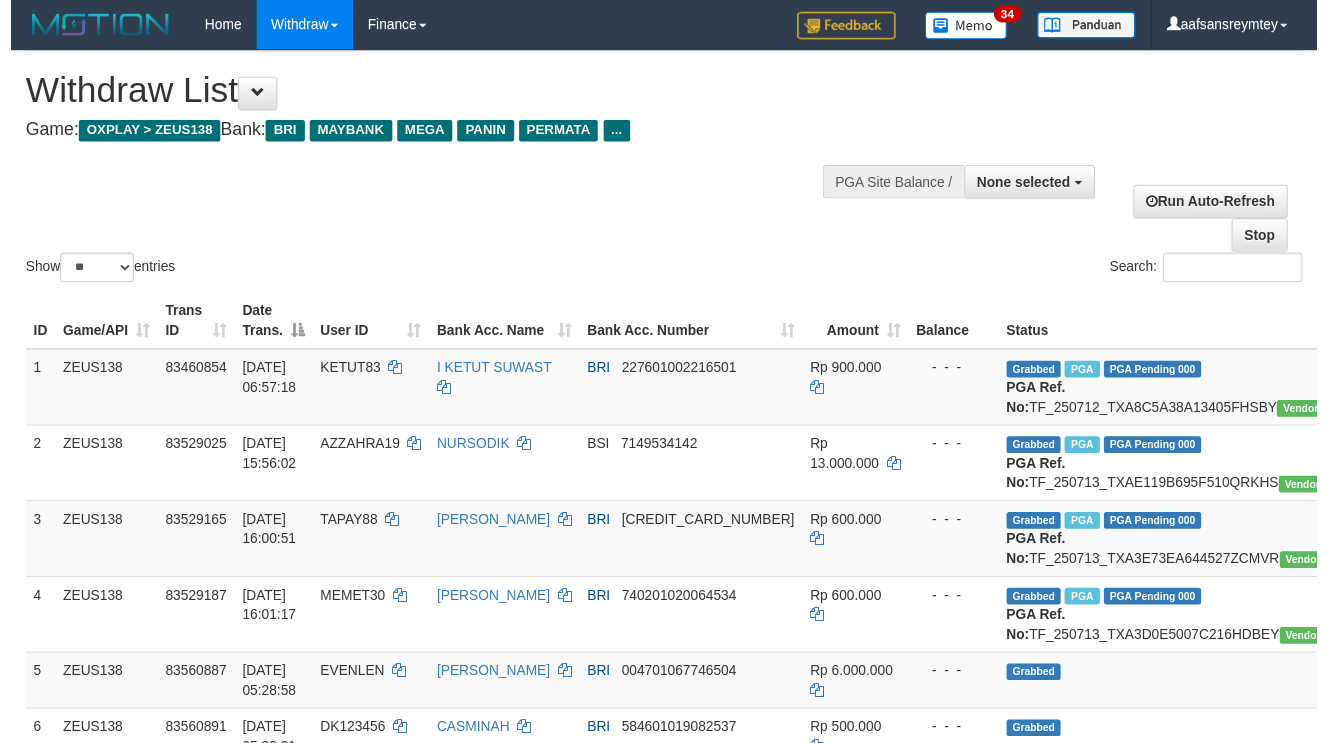 scroll, scrollTop: 180, scrollLeft: 0, axis: vertical 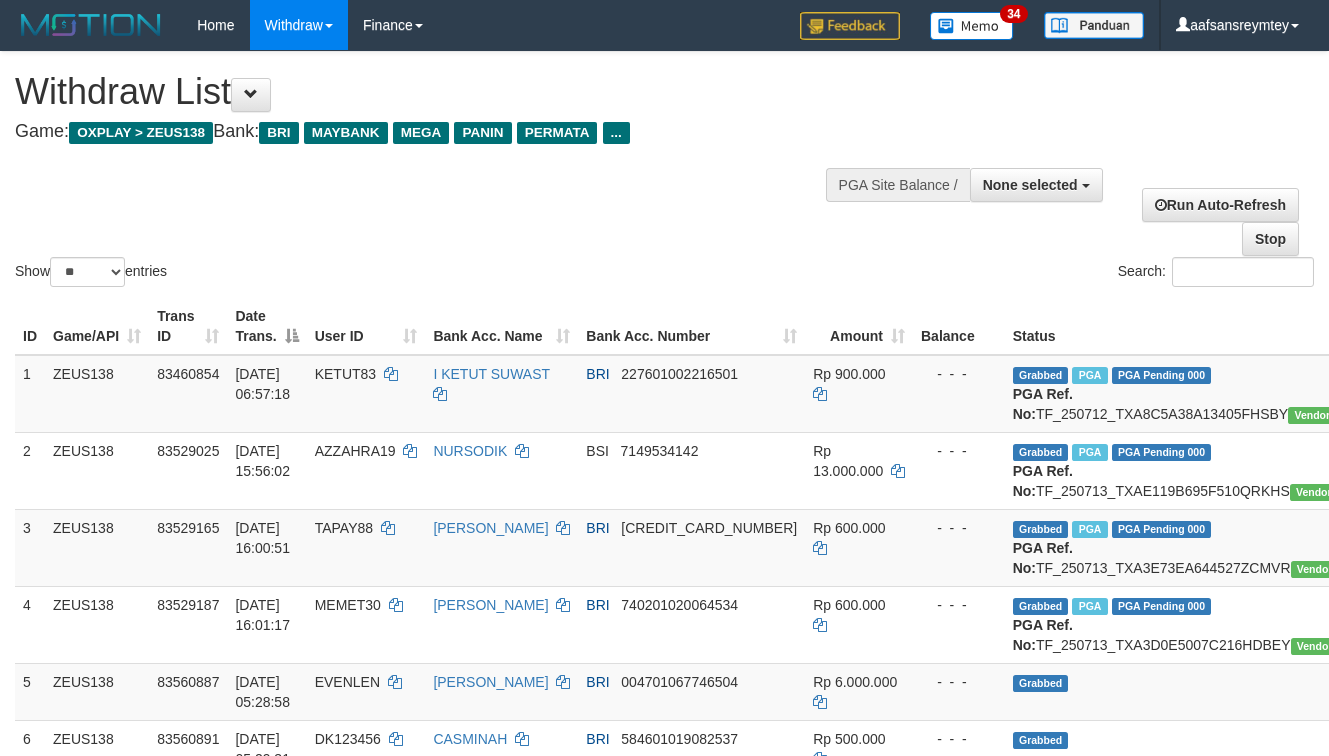 select 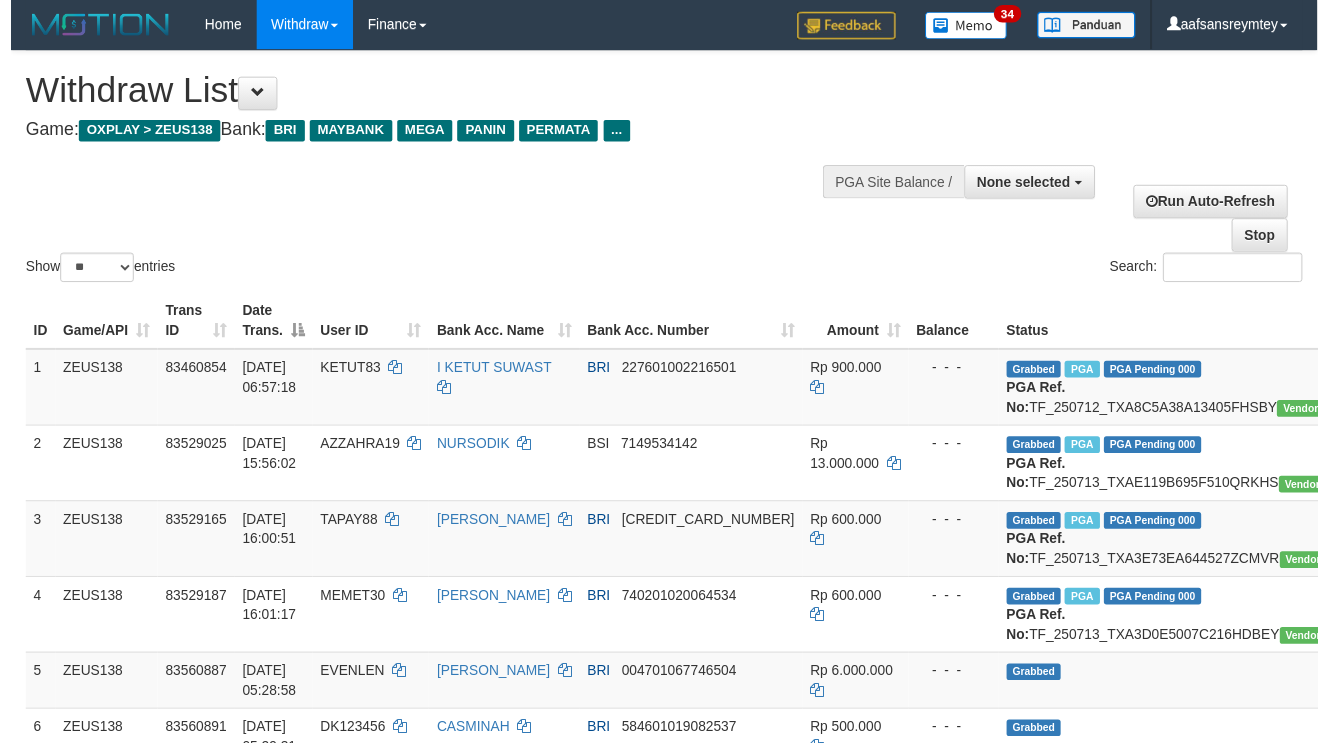 scroll, scrollTop: 180, scrollLeft: 0, axis: vertical 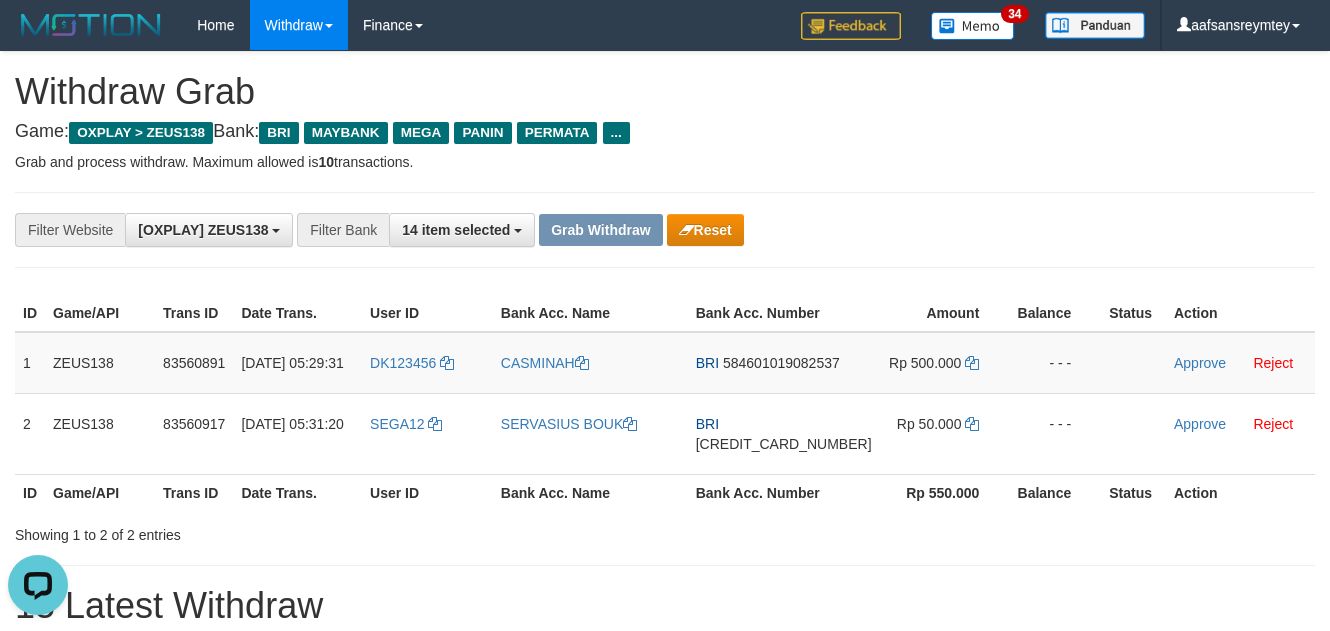 click on "**********" at bounding box center [665, 1133] 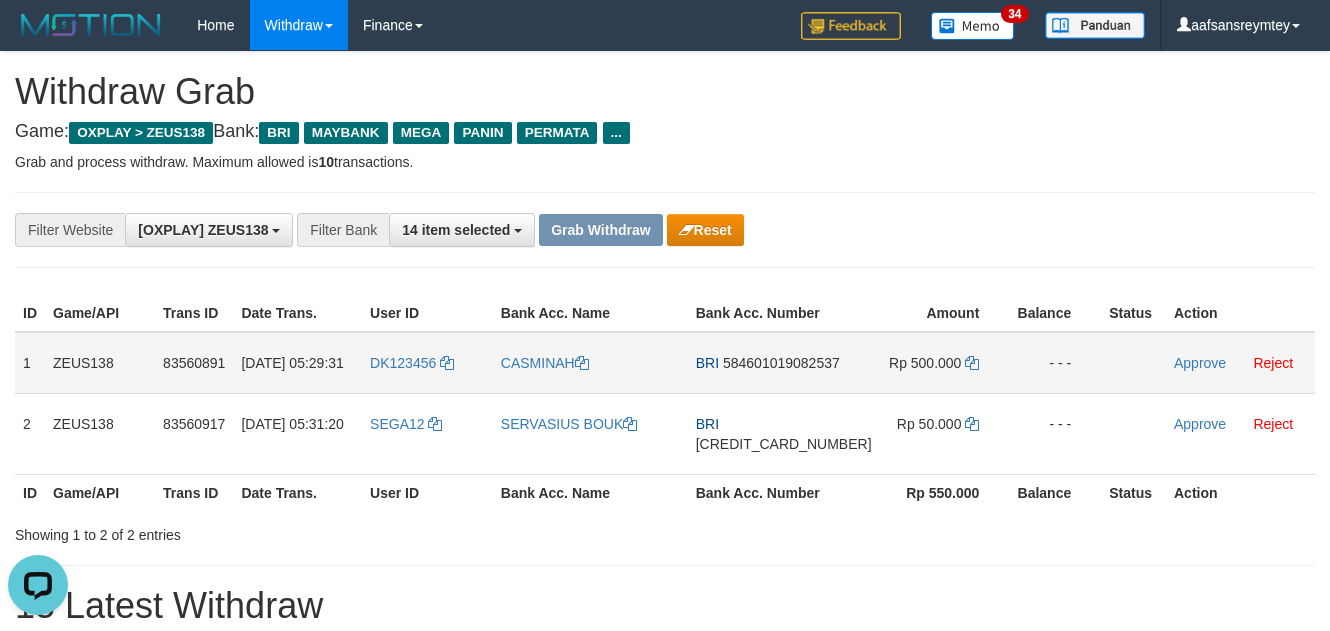 click on "584601019082537" at bounding box center [781, 363] 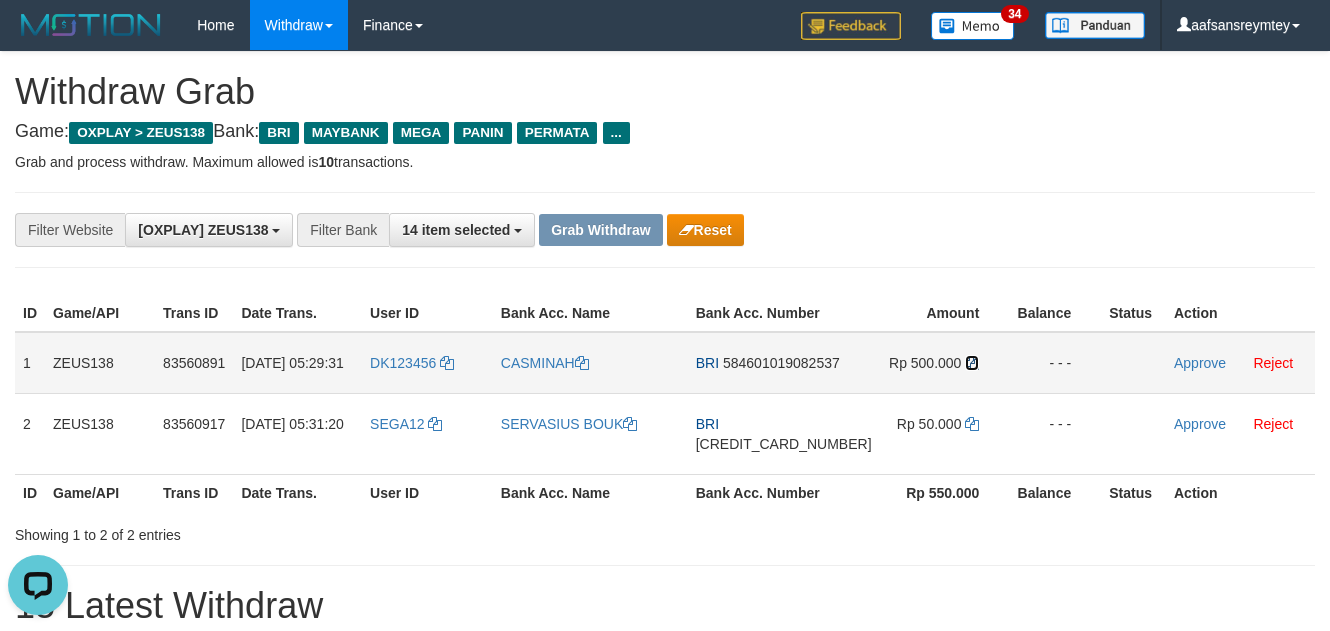 click at bounding box center [972, 363] 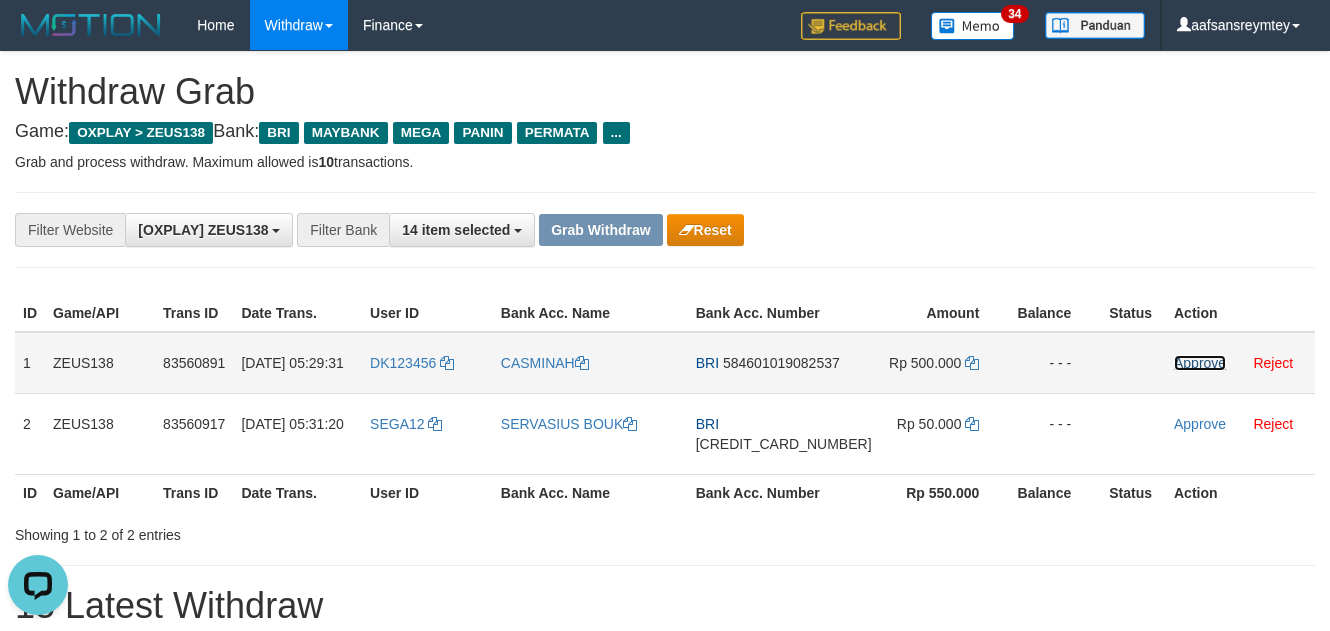 click on "Approve" at bounding box center (1200, 363) 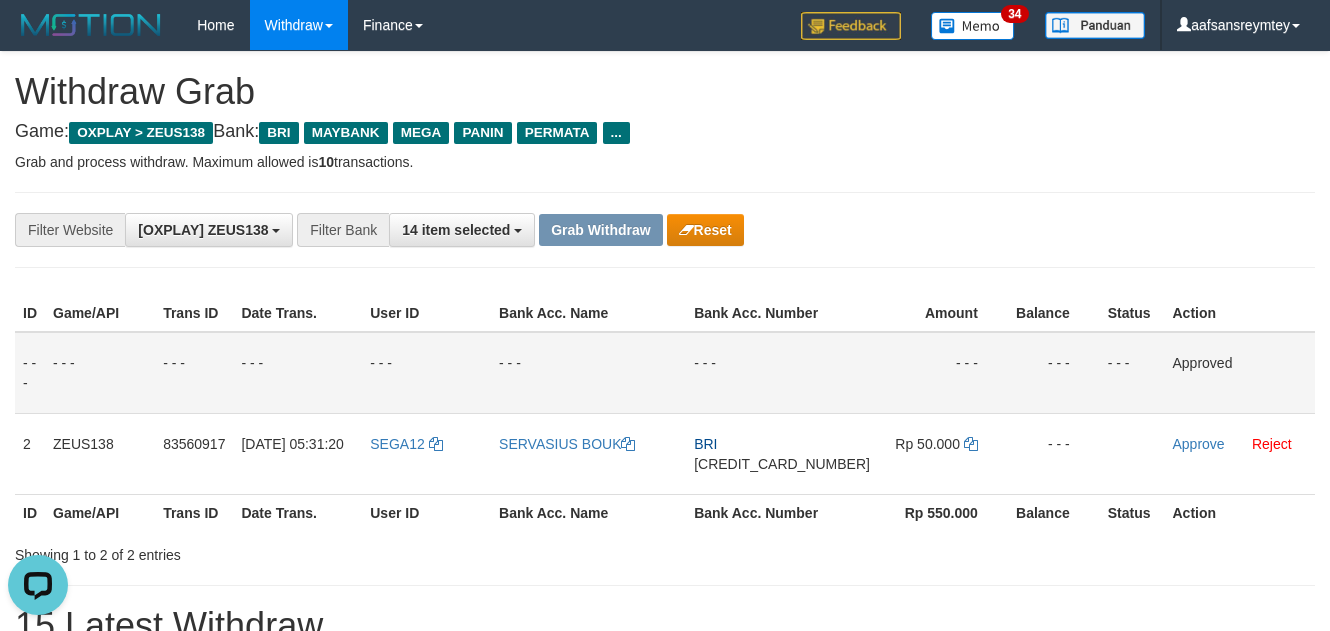 click on "**********" at bounding box center (665, 1143) 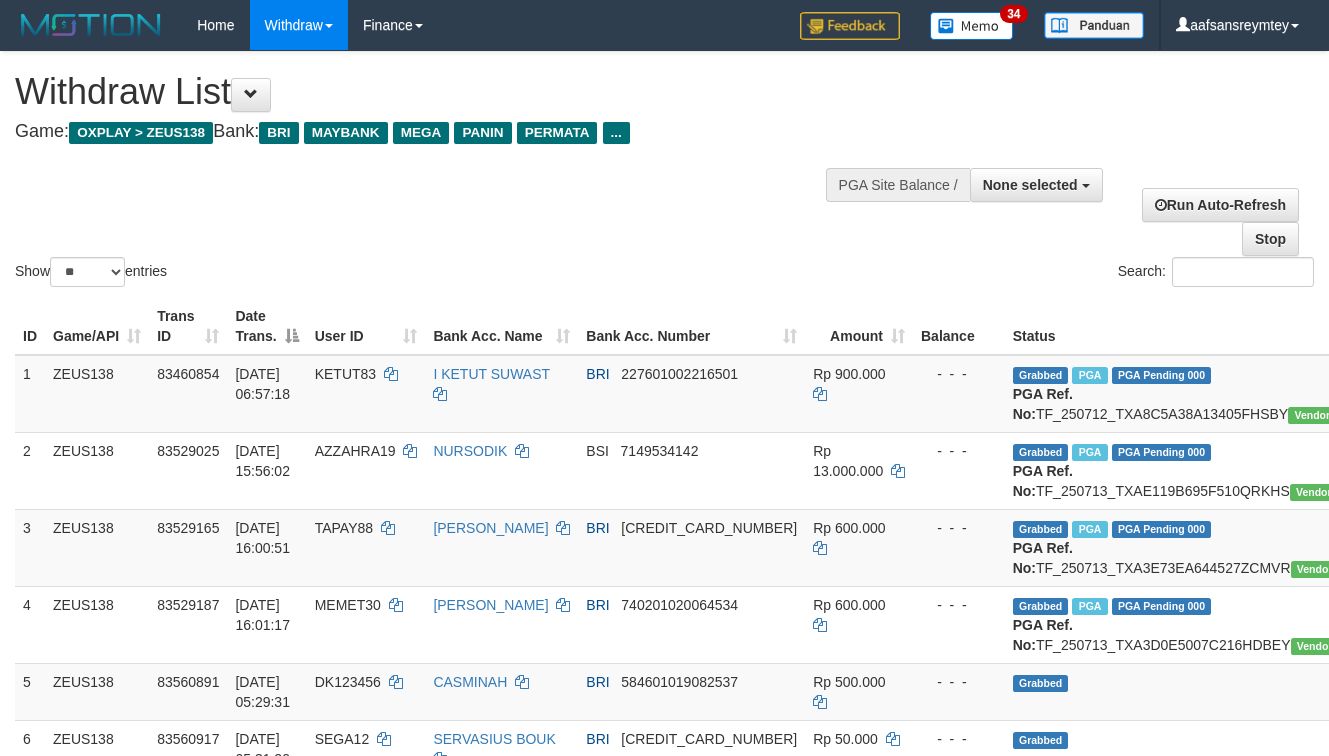 select 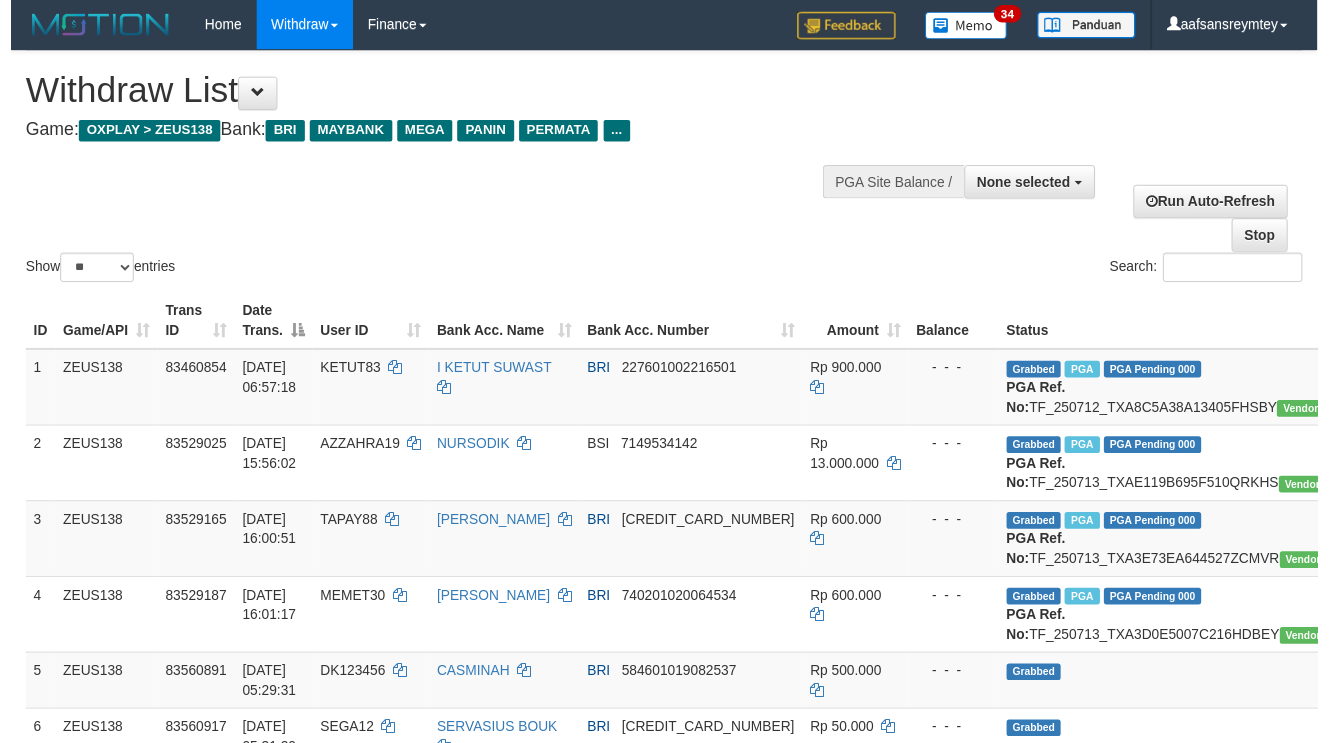 scroll, scrollTop: 180, scrollLeft: 0, axis: vertical 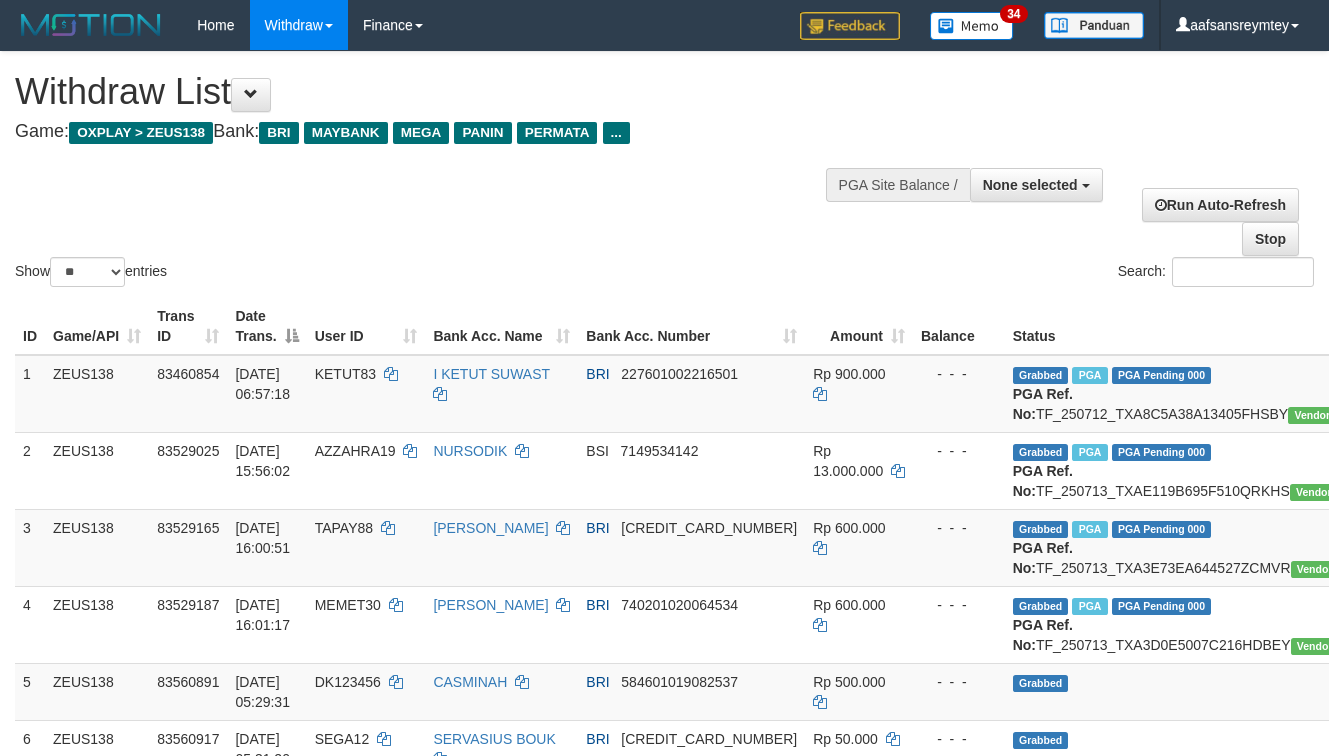 select 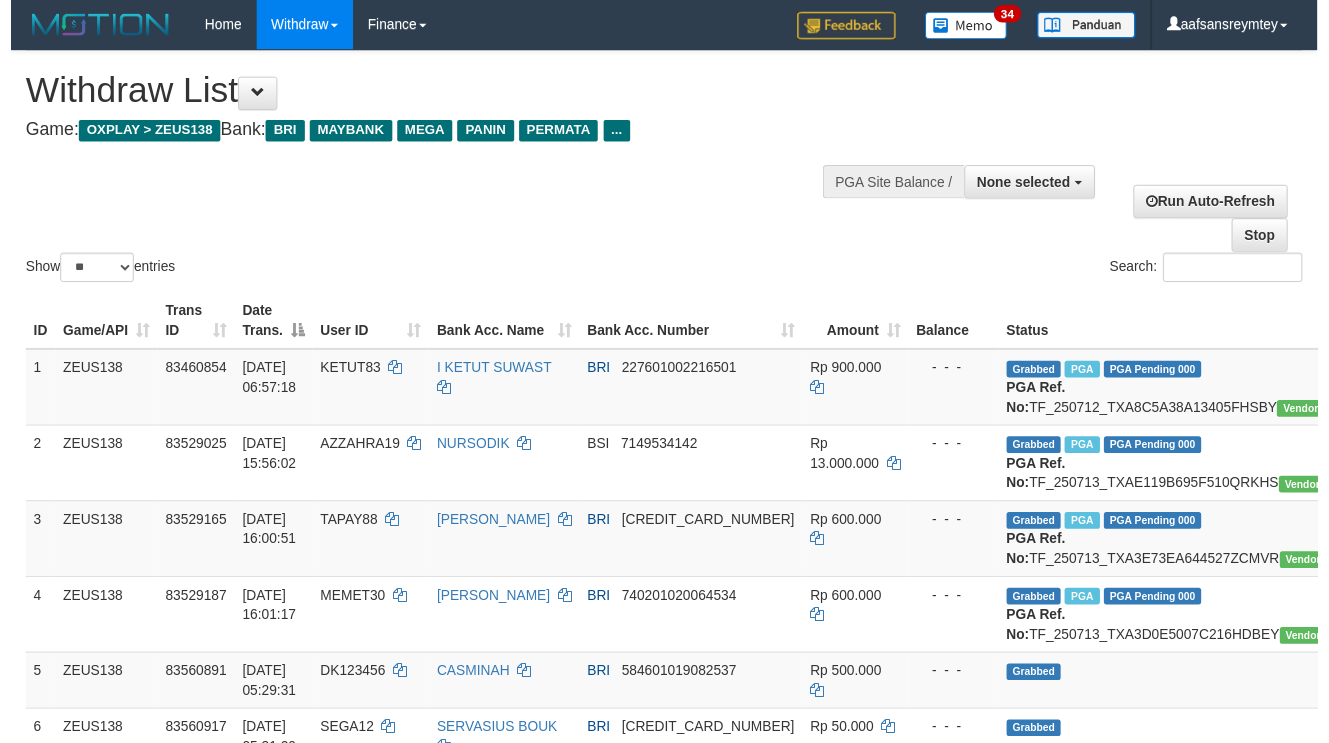 scroll, scrollTop: 180, scrollLeft: 0, axis: vertical 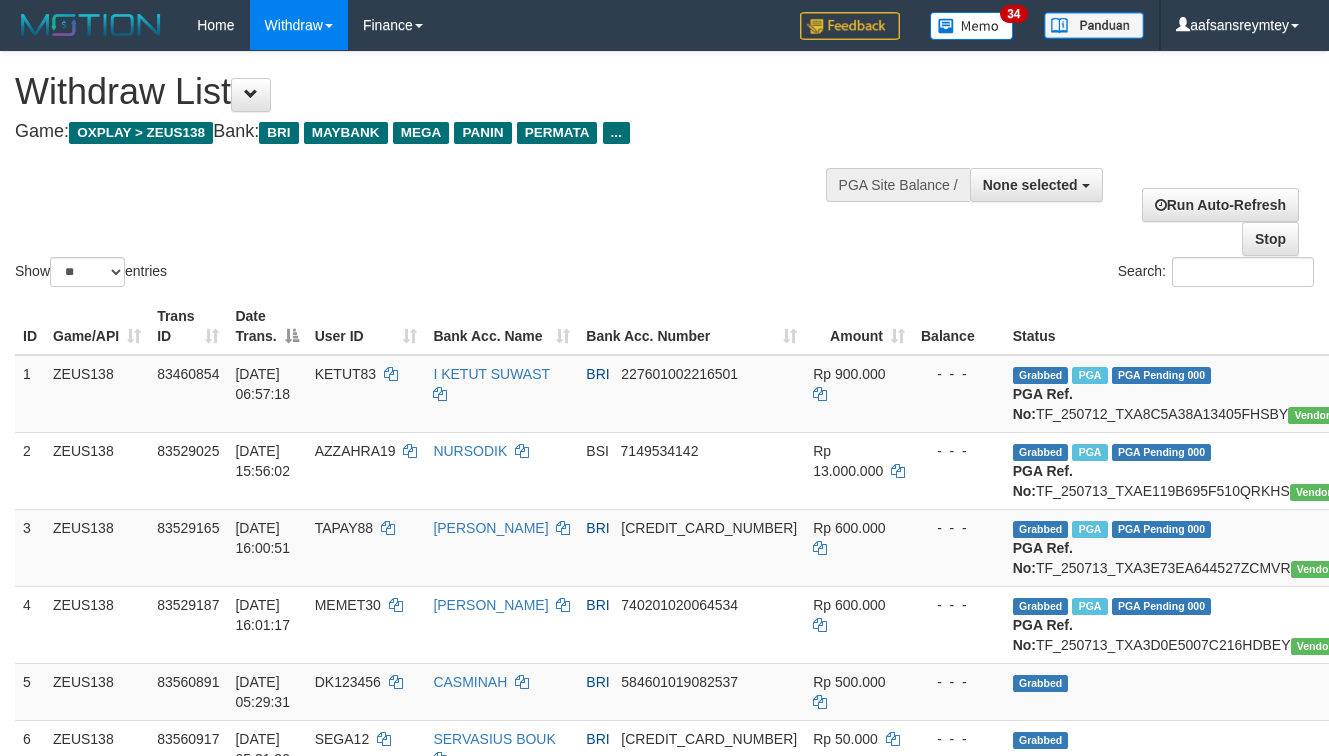 select 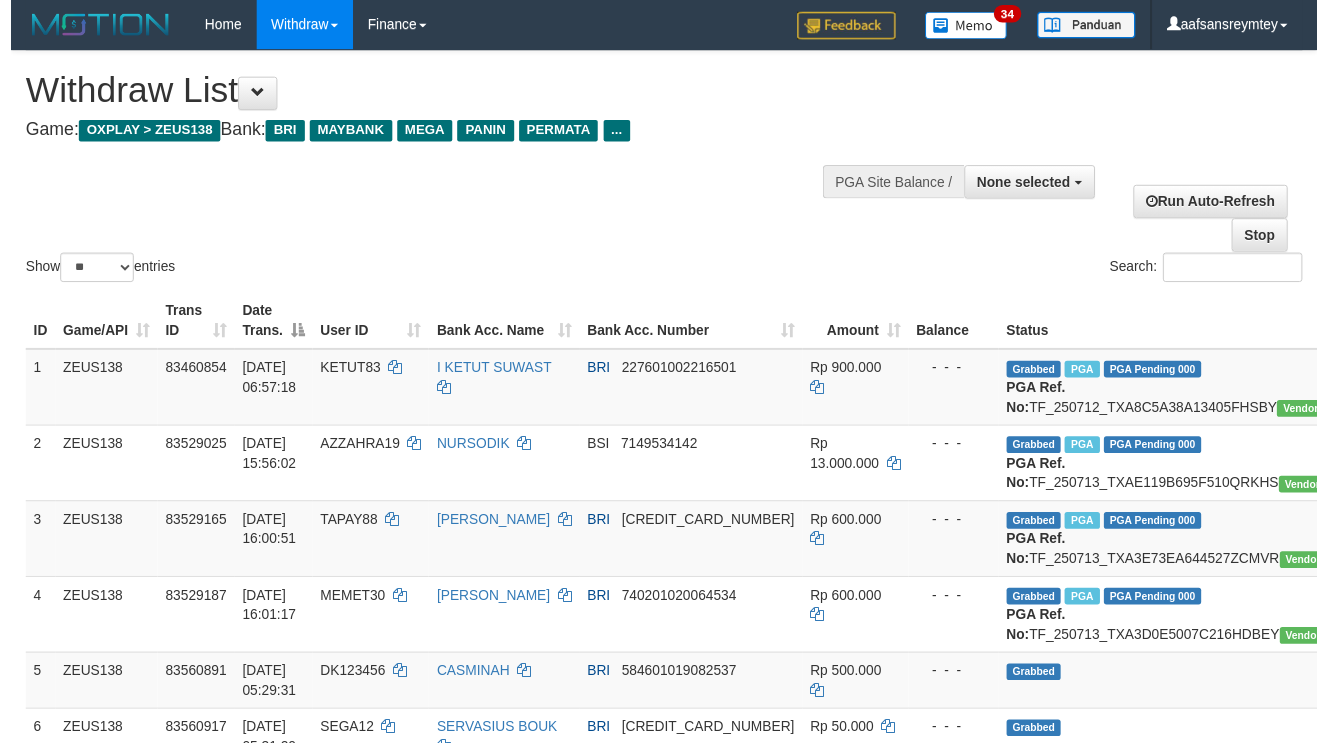 scroll, scrollTop: 180, scrollLeft: 0, axis: vertical 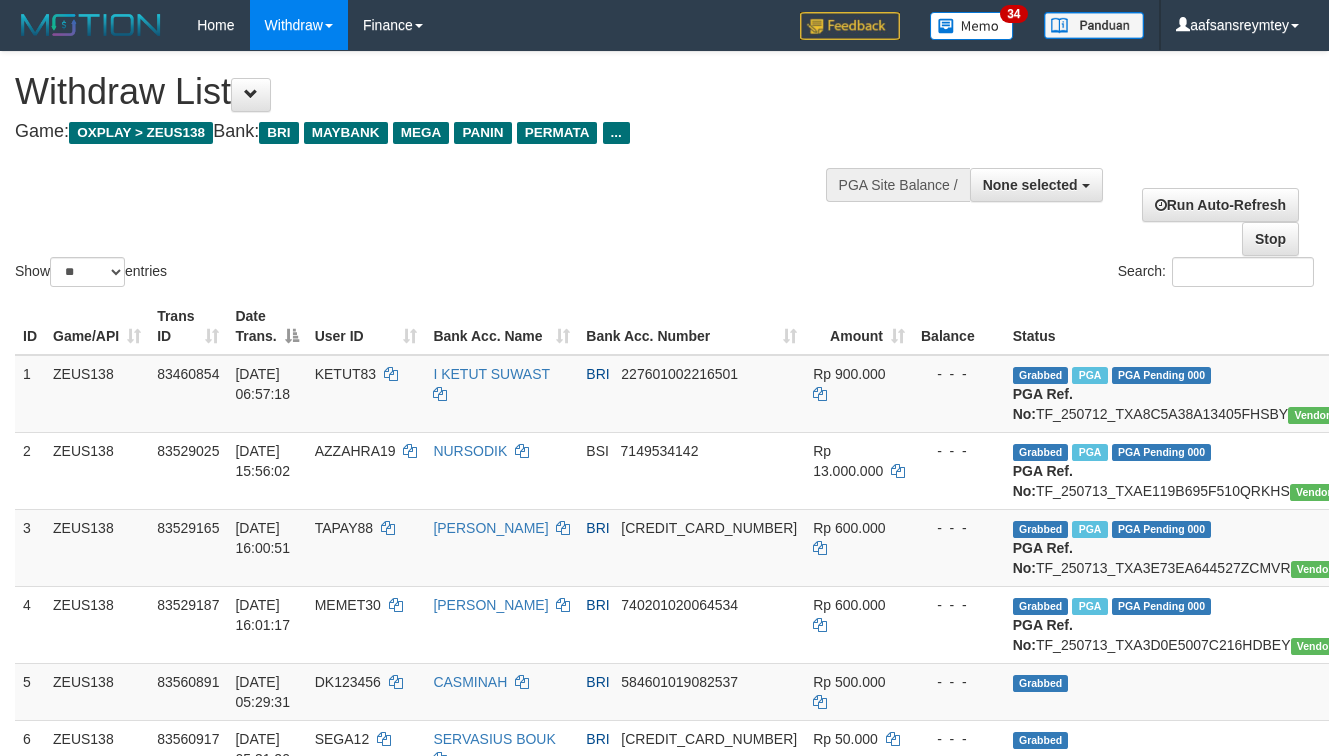 select 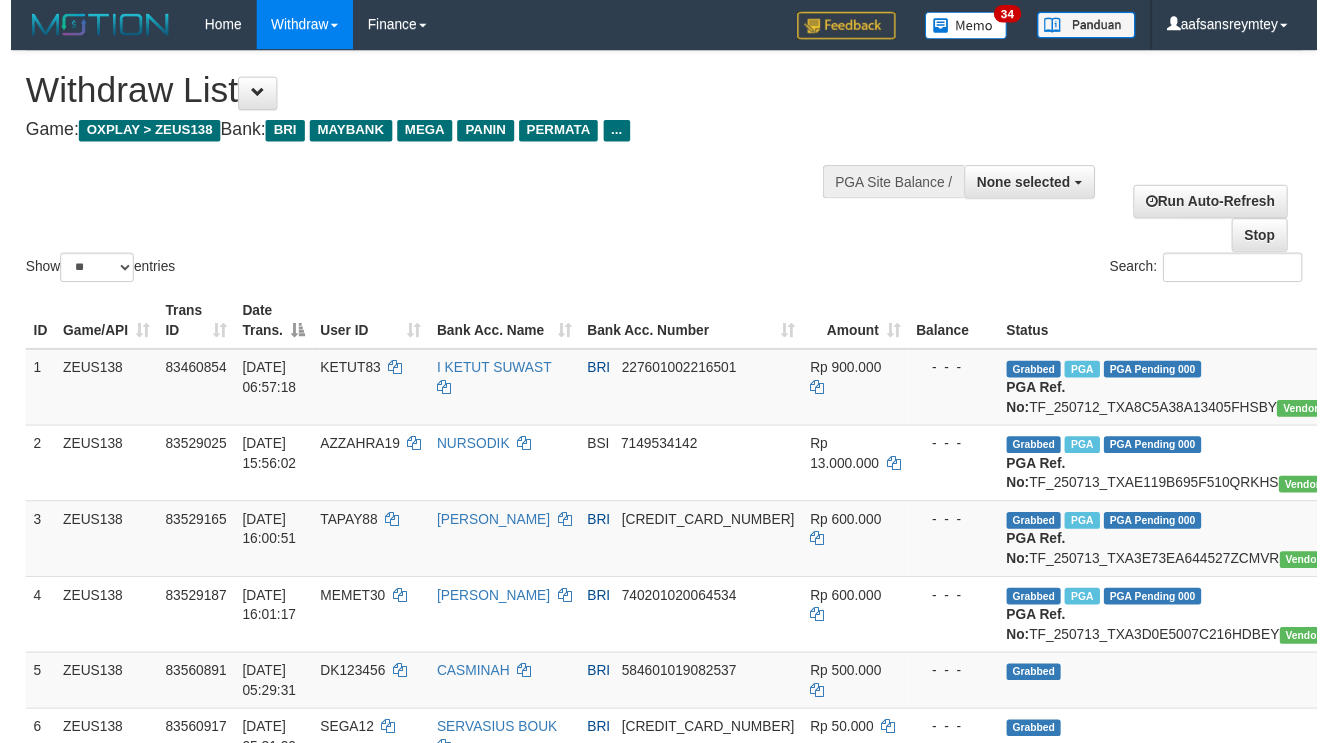scroll, scrollTop: 180, scrollLeft: 0, axis: vertical 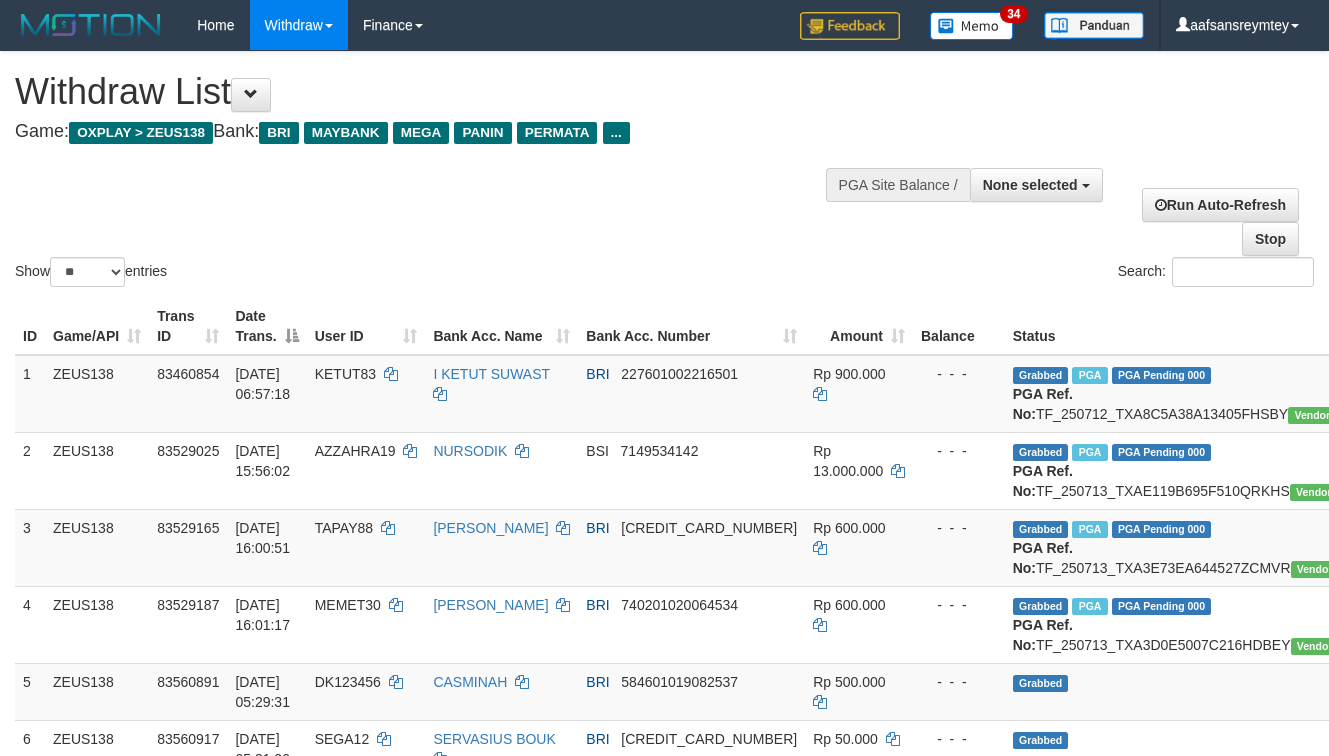 select 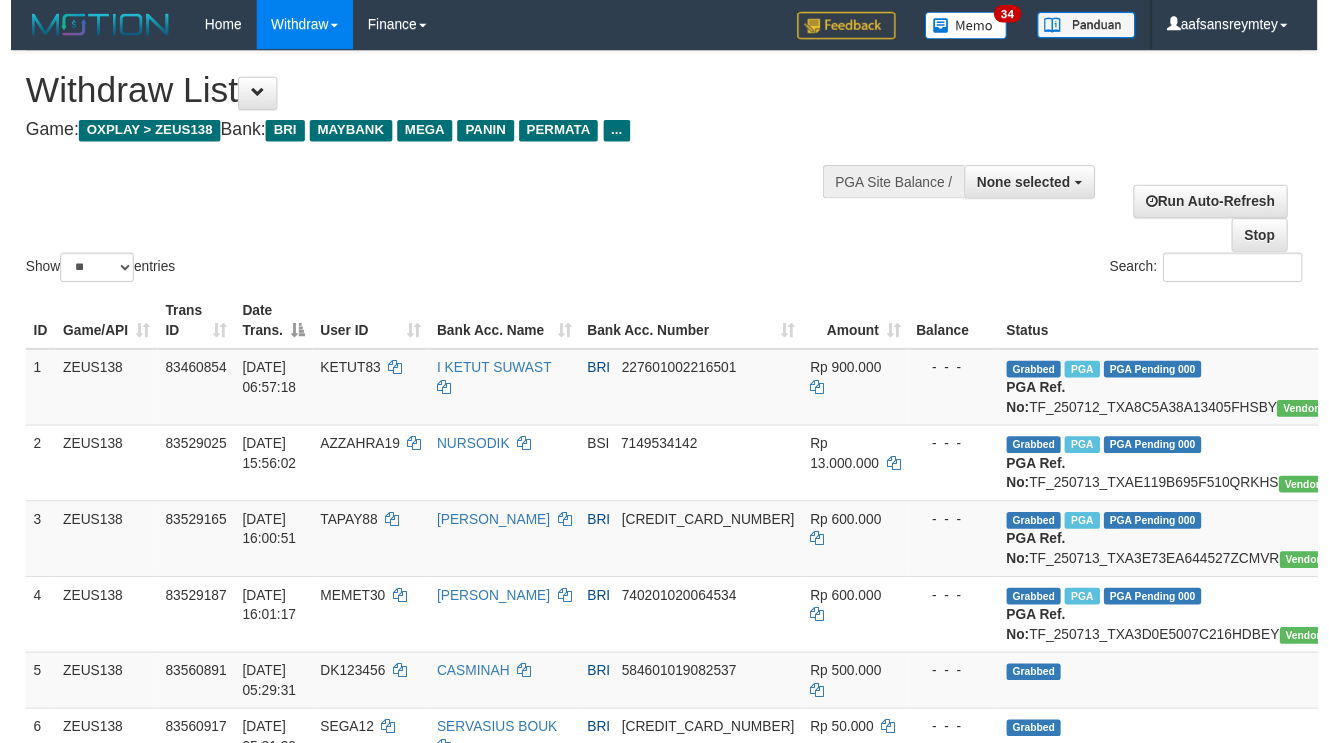 scroll, scrollTop: 180, scrollLeft: 0, axis: vertical 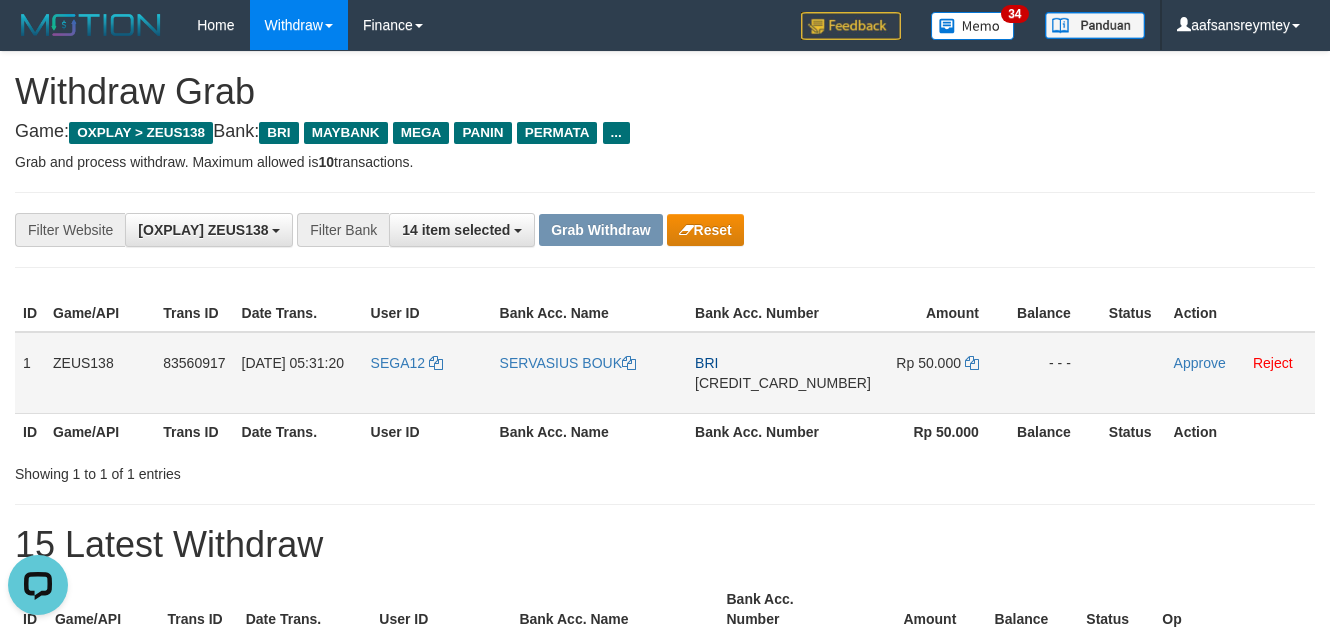 click on "SEGA12" at bounding box center (427, 373) 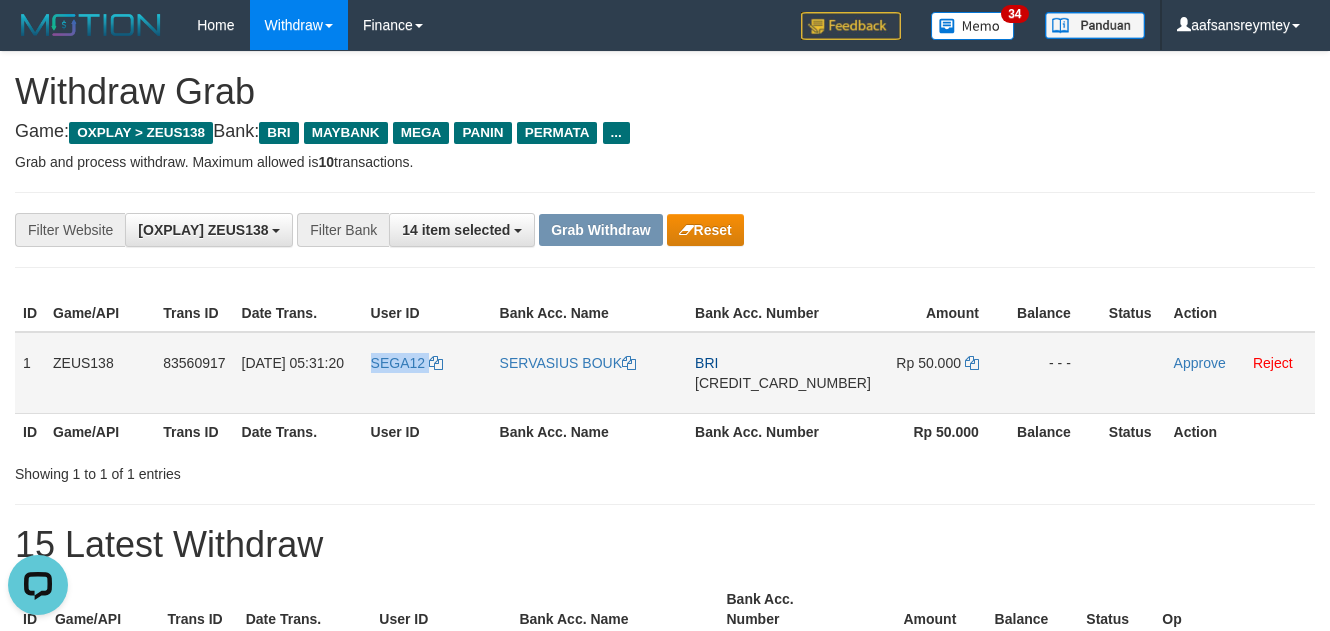 click on "SEGA12" at bounding box center (427, 373) 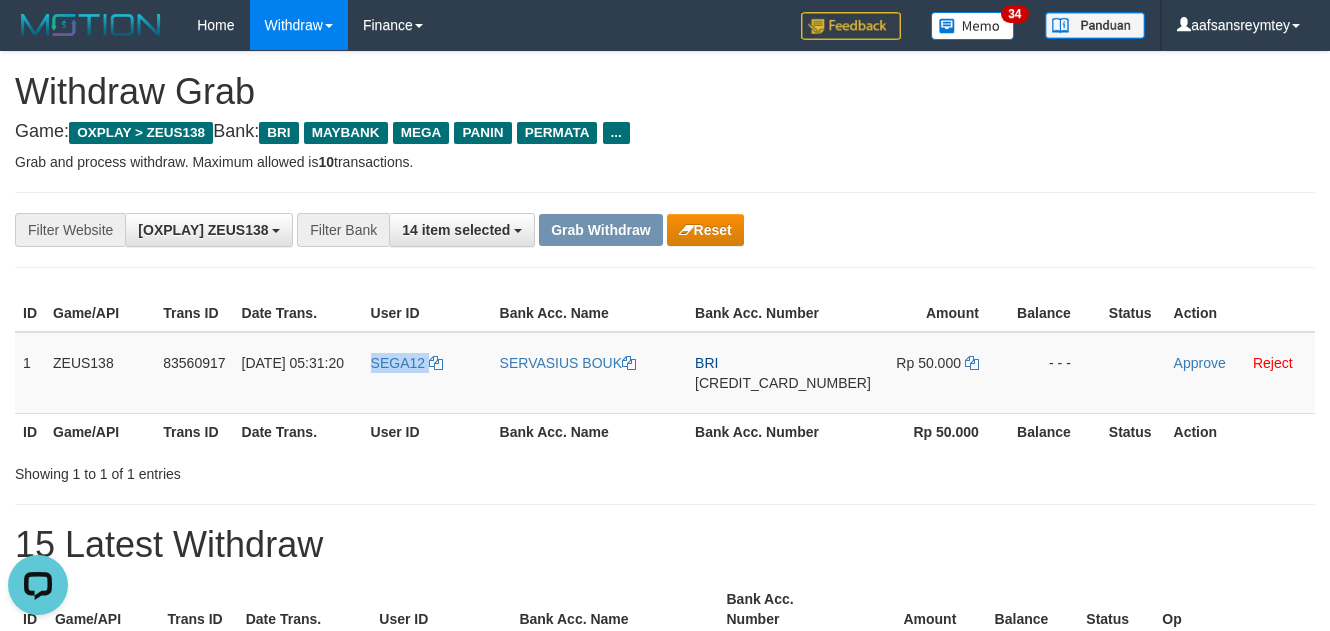 copy on "SEGA12" 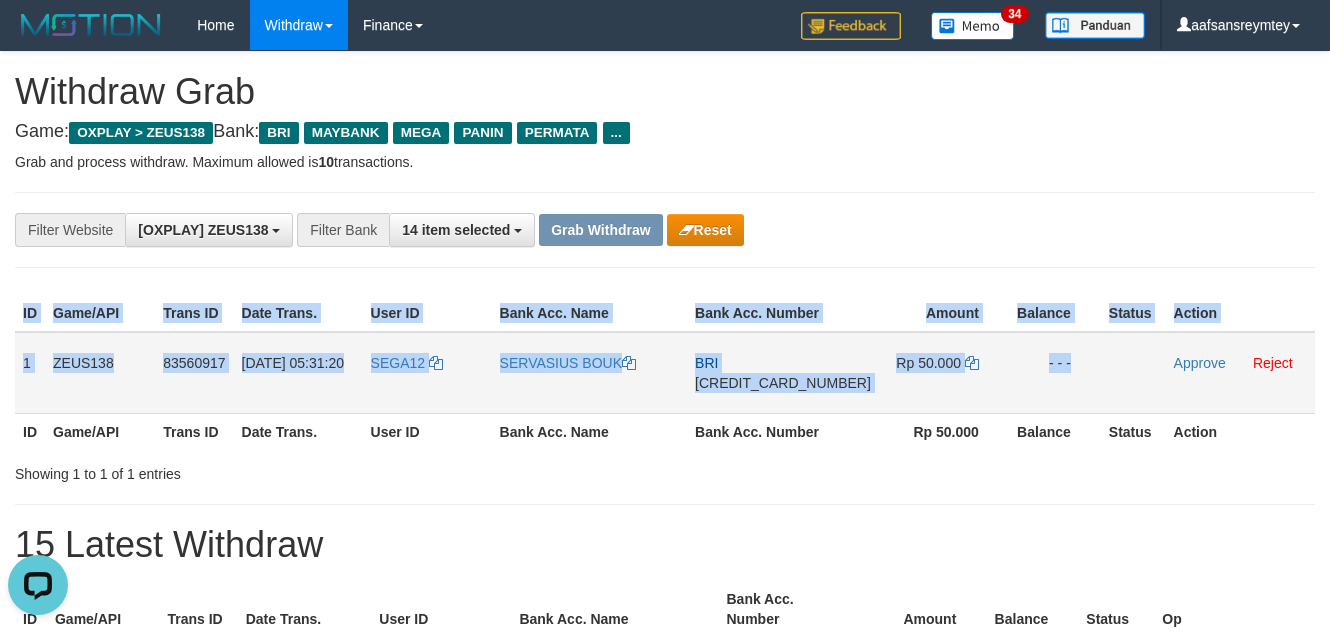 drag, startPoint x: 13, startPoint y: 373, endPoint x: 1141, endPoint y: 397, distance: 1128.2552 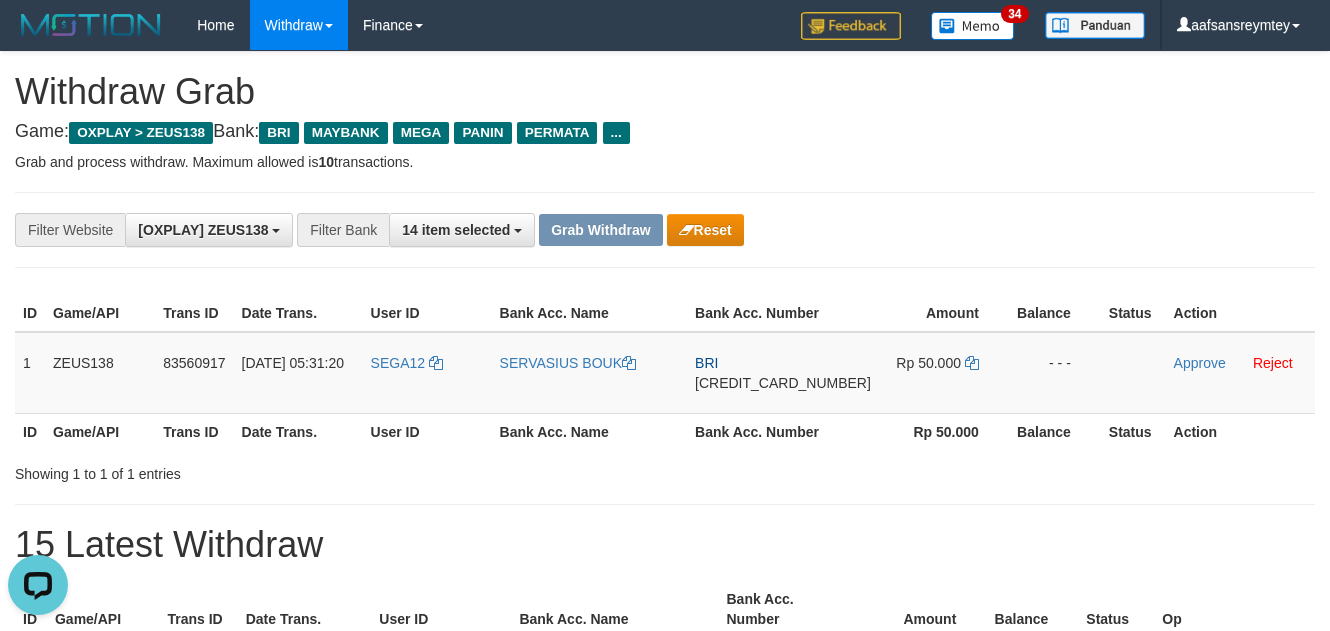drag, startPoint x: 690, startPoint y: 471, endPoint x: 674, endPoint y: 476, distance: 16.763054 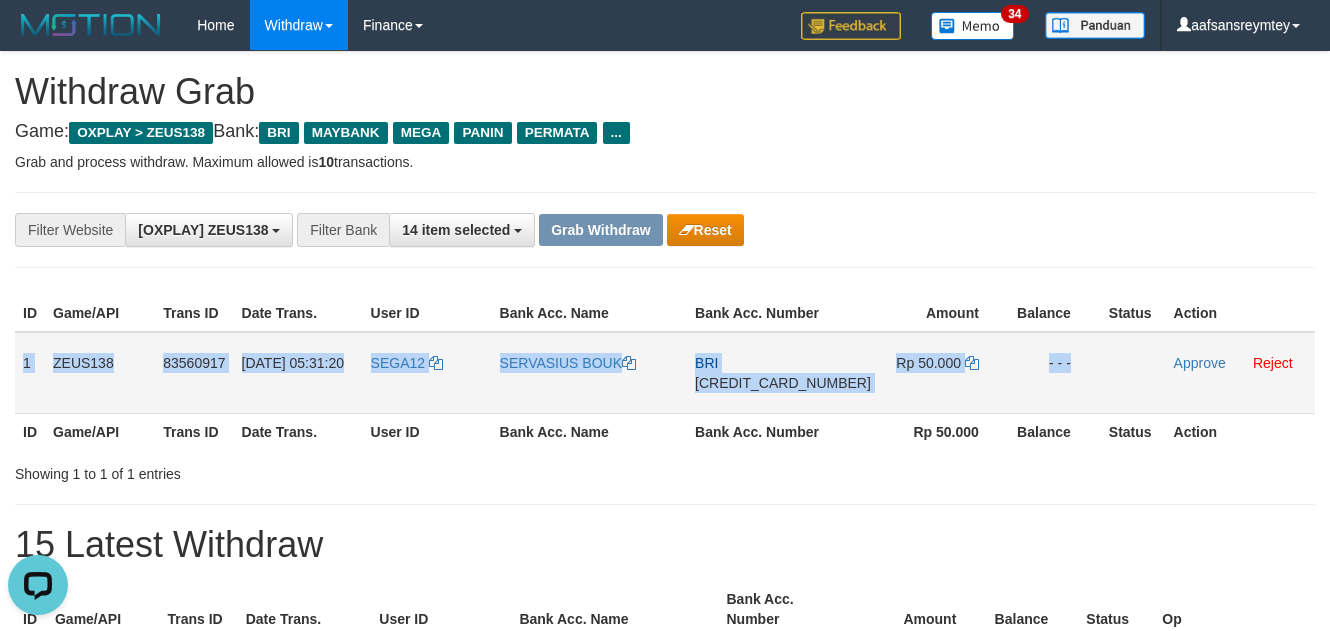 drag, startPoint x: 14, startPoint y: 387, endPoint x: 1151, endPoint y: 400, distance: 1137.0743 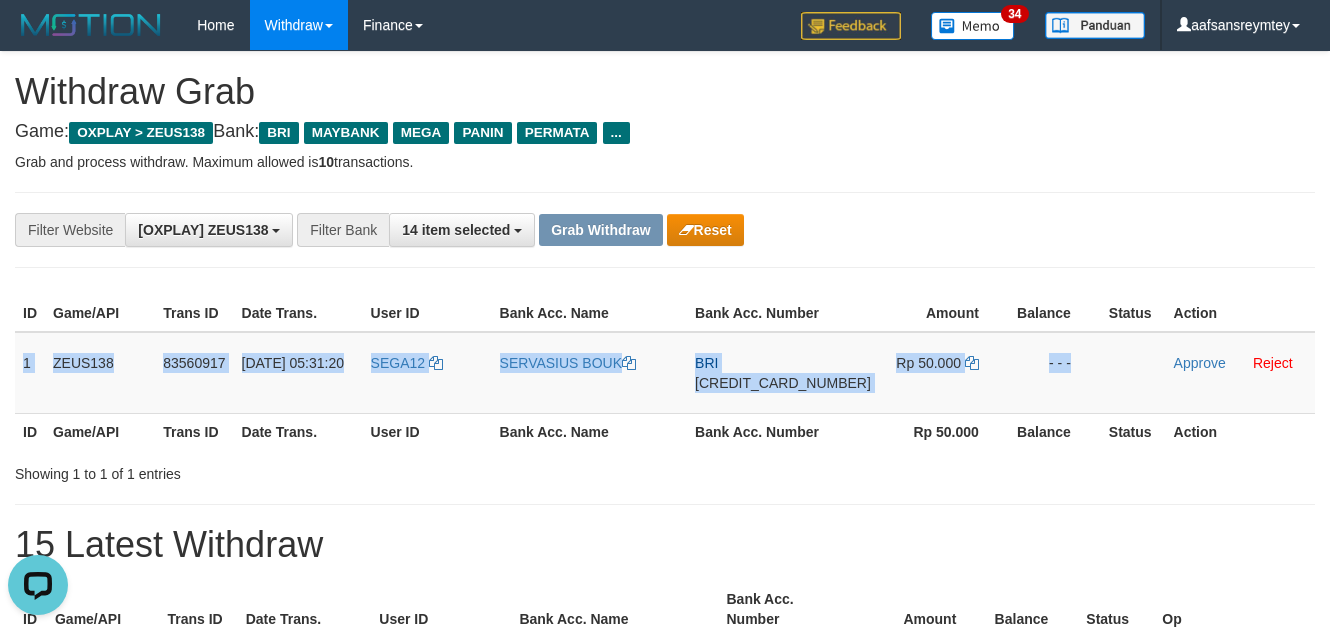copy on "1
ZEUS138
83560917
14/07/2025 05:31:20
SEGA12
SERVASIUS BOUK
BRI
124701015217502
Rp 50.000
- - -" 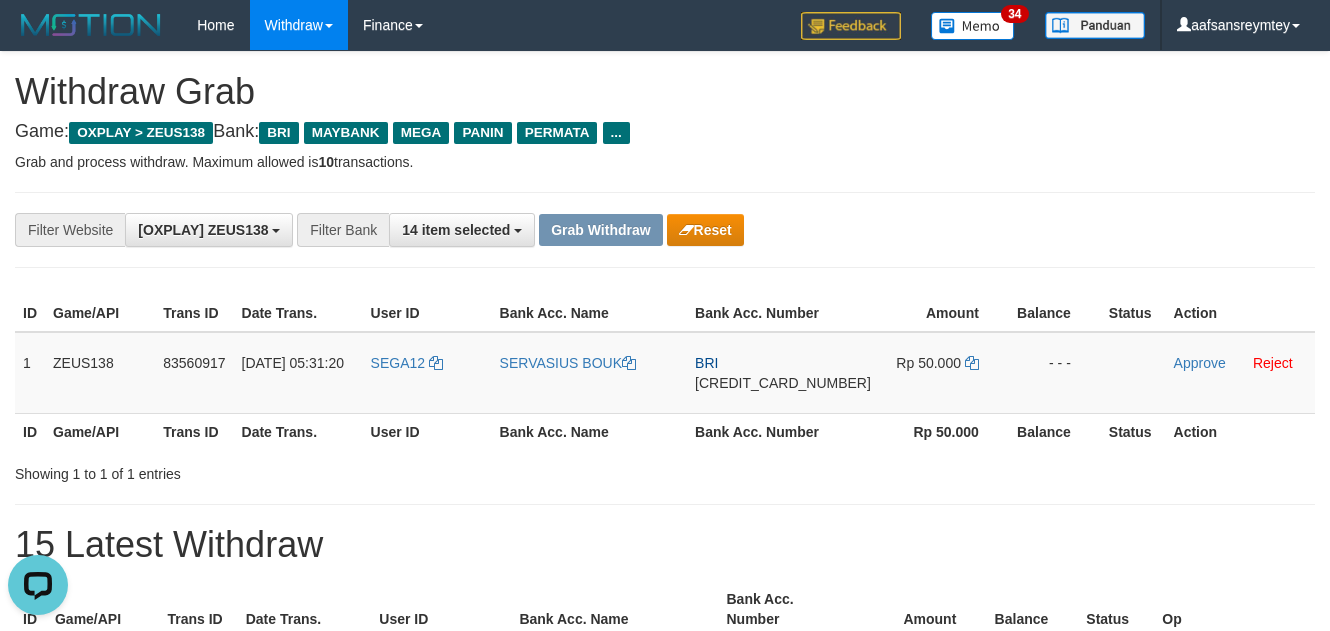 drag, startPoint x: 1030, startPoint y: 213, endPoint x: 1047, endPoint y: 229, distance: 23.345236 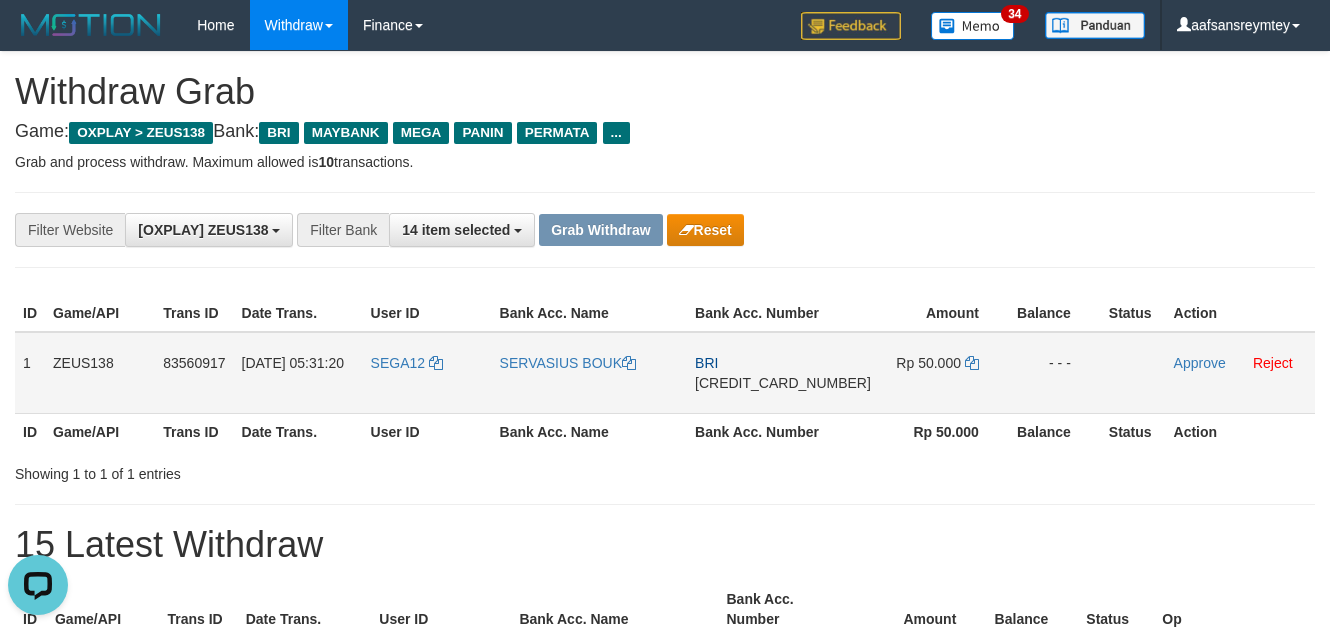 click on "[CREDIT_CARD_NUMBER]" at bounding box center (783, 383) 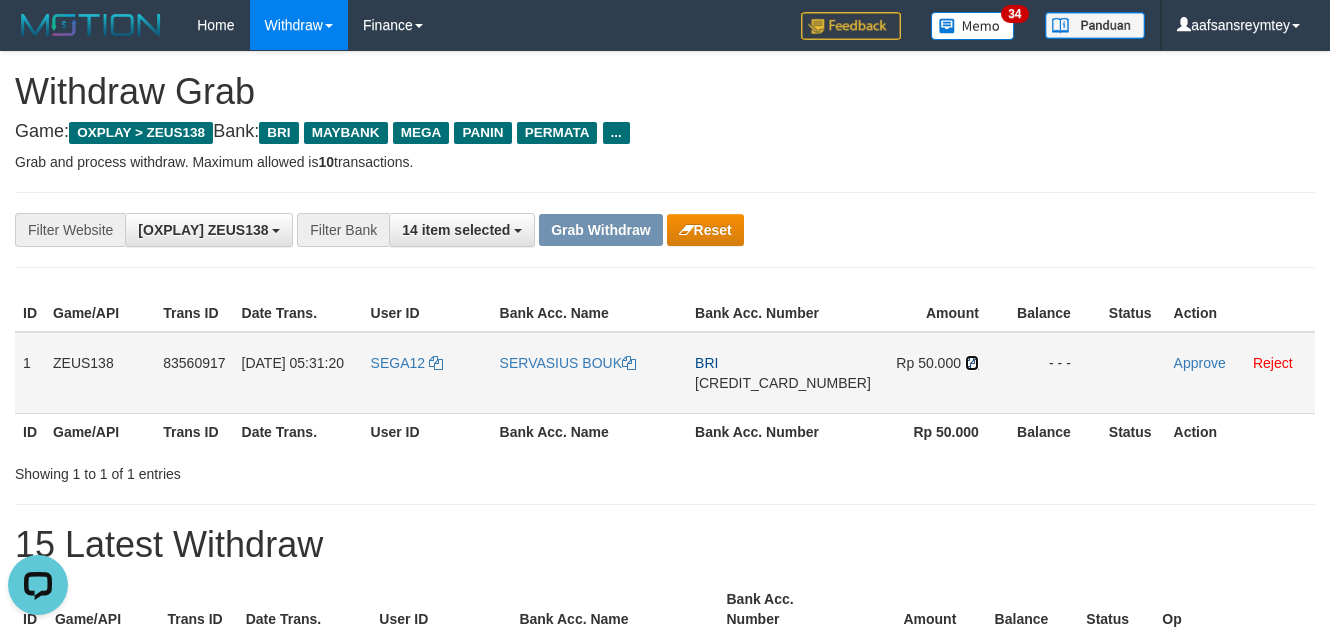 click at bounding box center (972, 363) 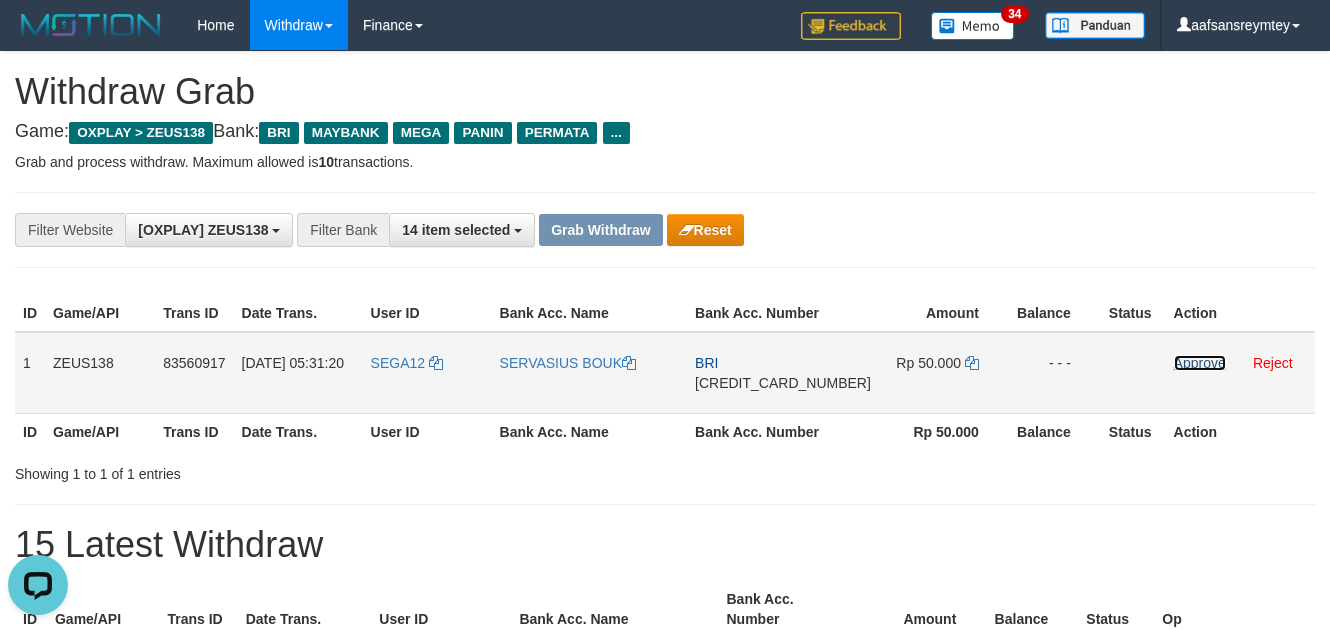 click on "Approve" at bounding box center (1200, 363) 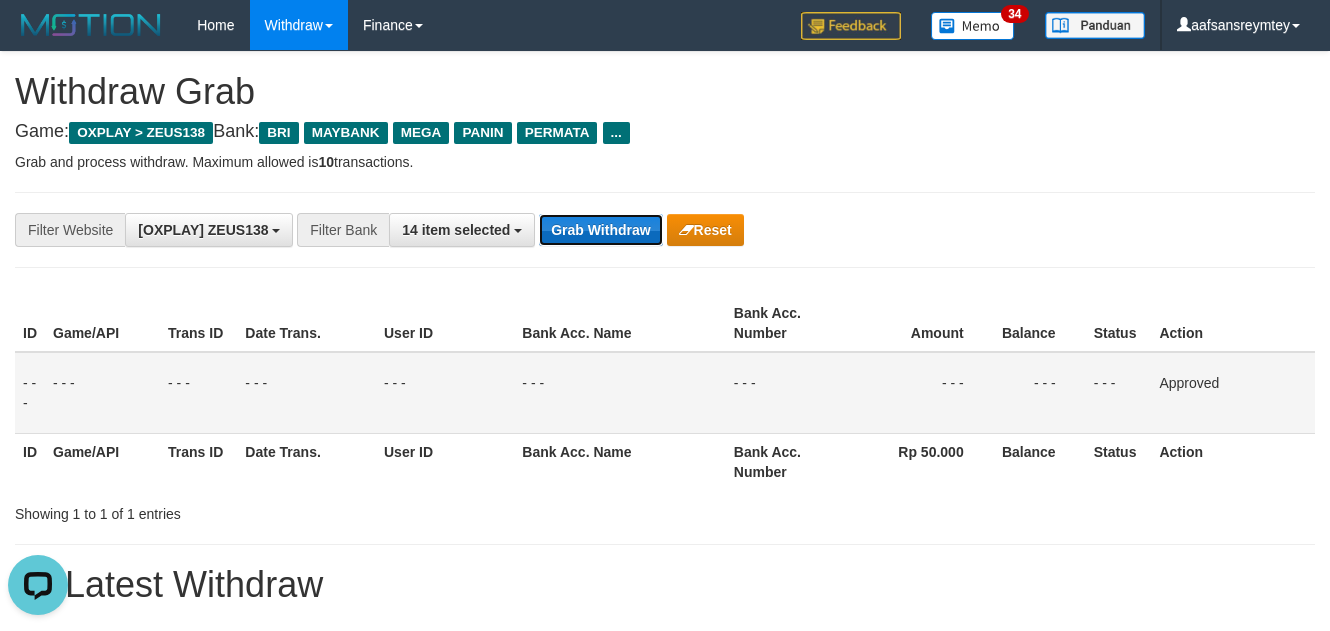 click on "Grab Withdraw" at bounding box center [600, 230] 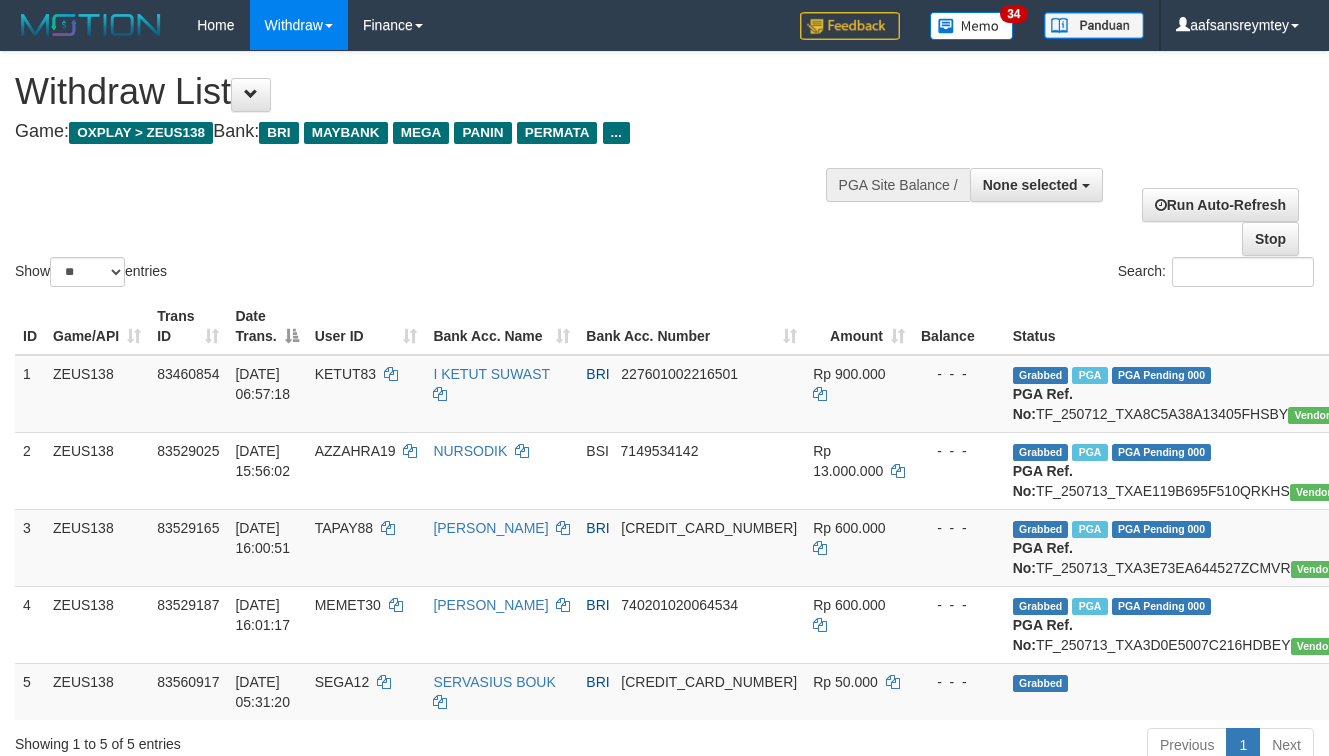 select 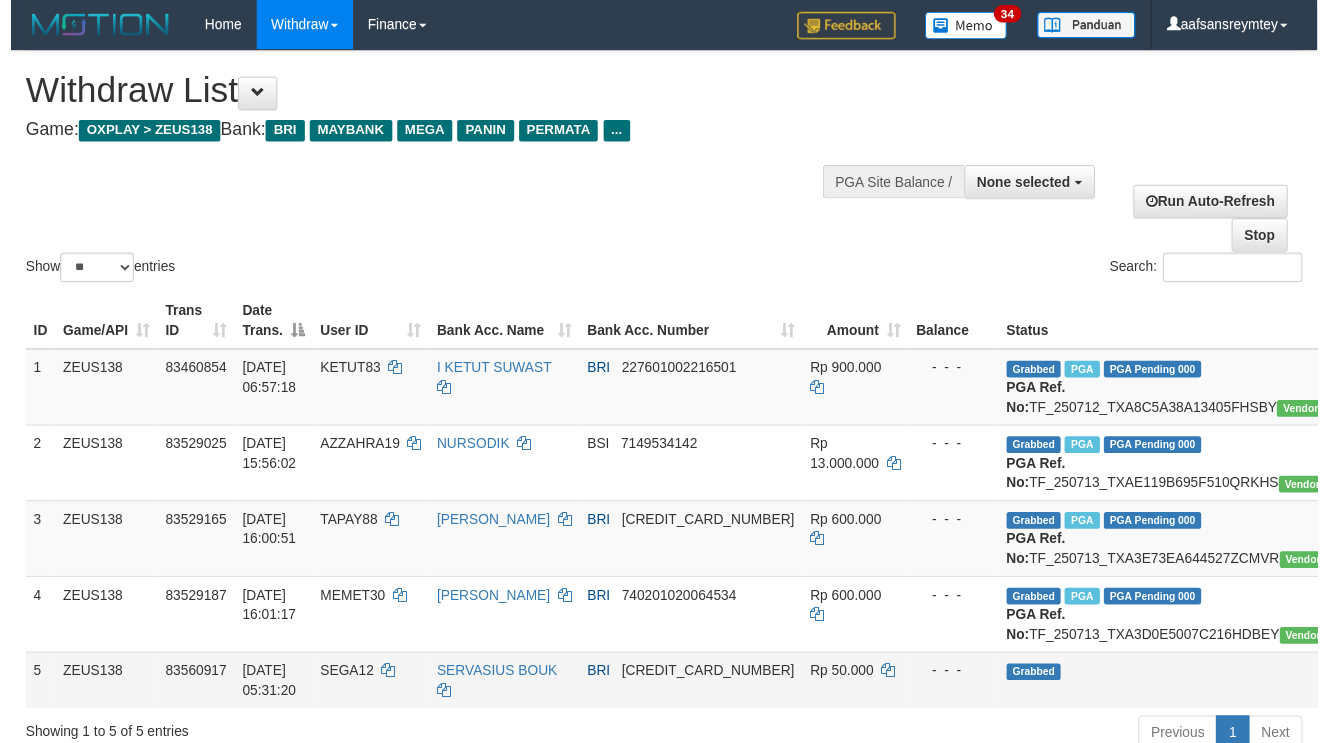 scroll, scrollTop: 180, scrollLeft: 0, axis: vertical 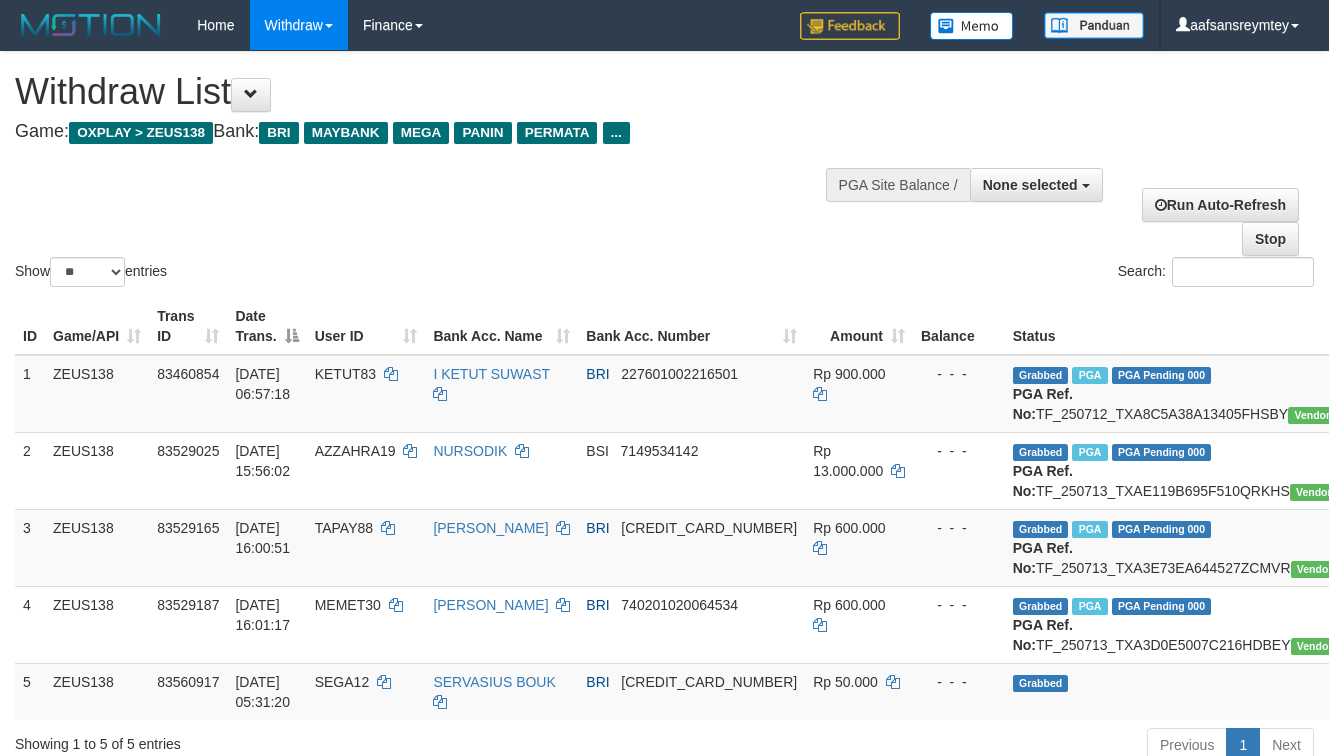 select 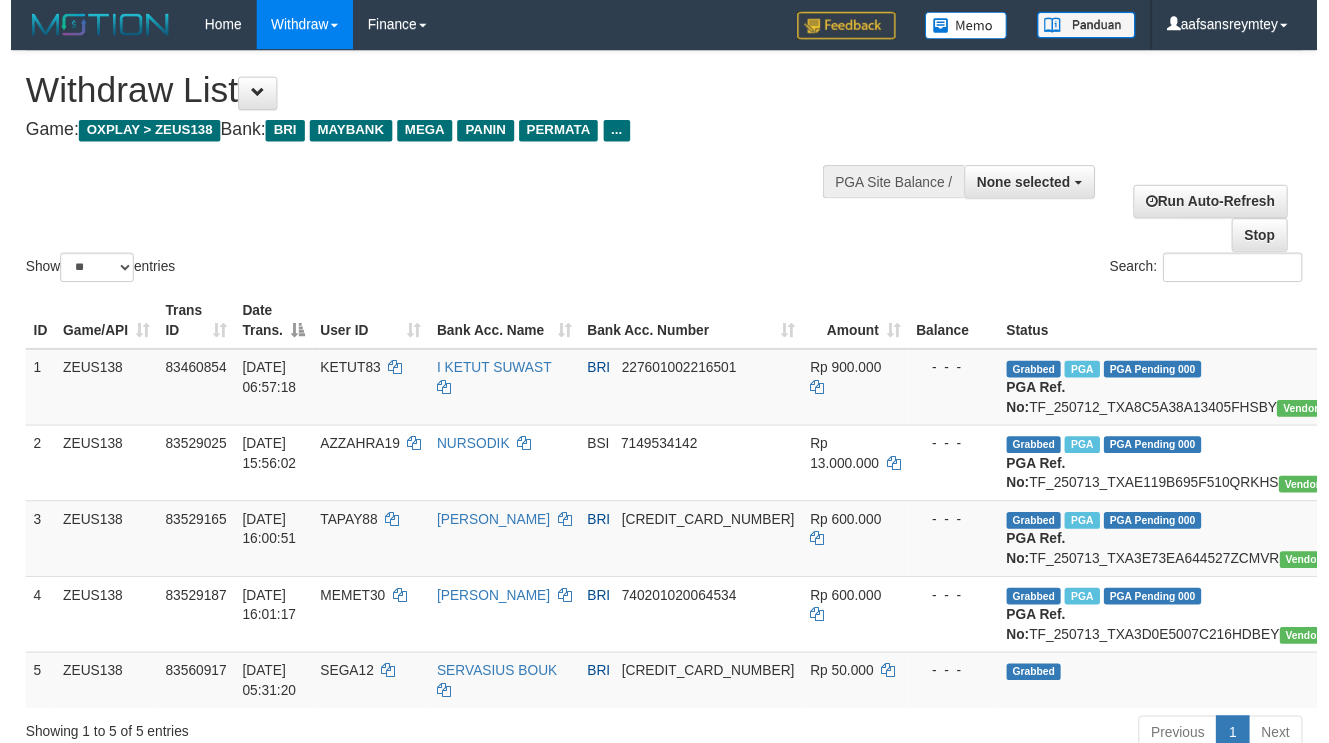 scroll, scrollTop: 180, scrollLeft: 0, axis: vertical 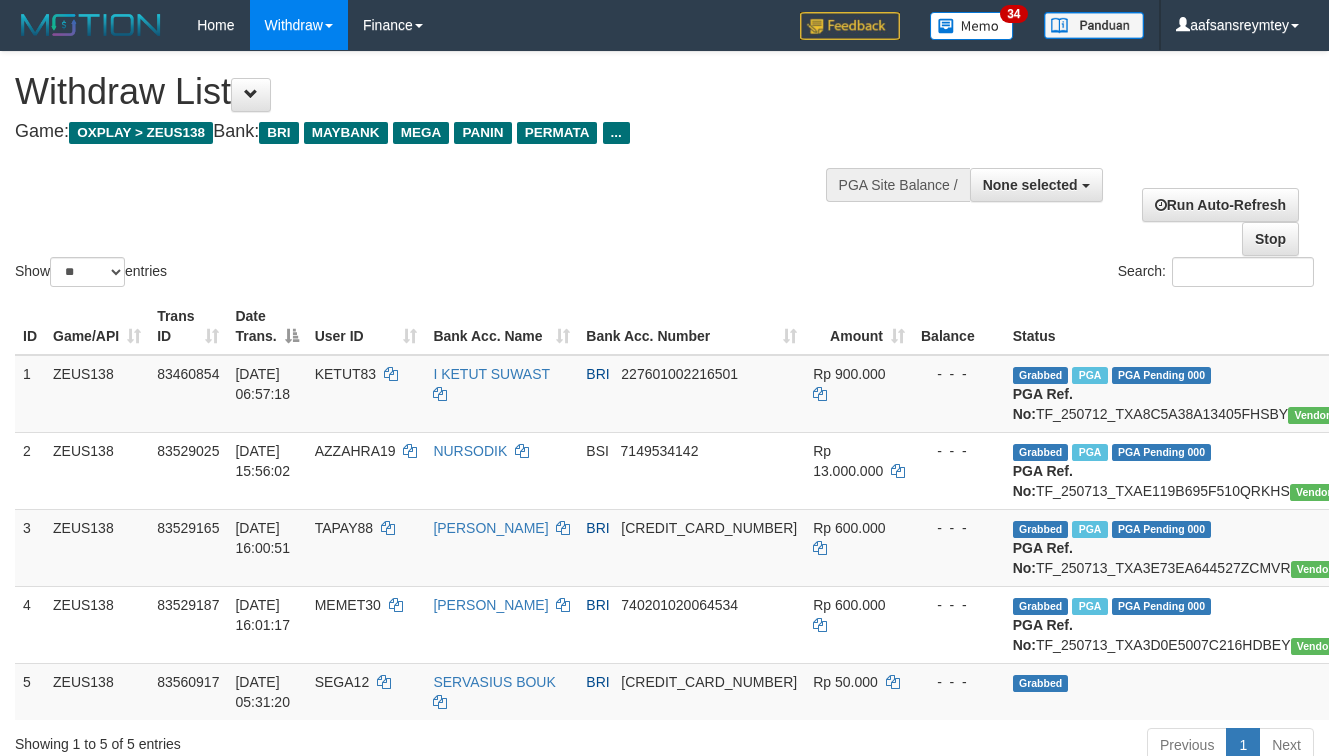 select 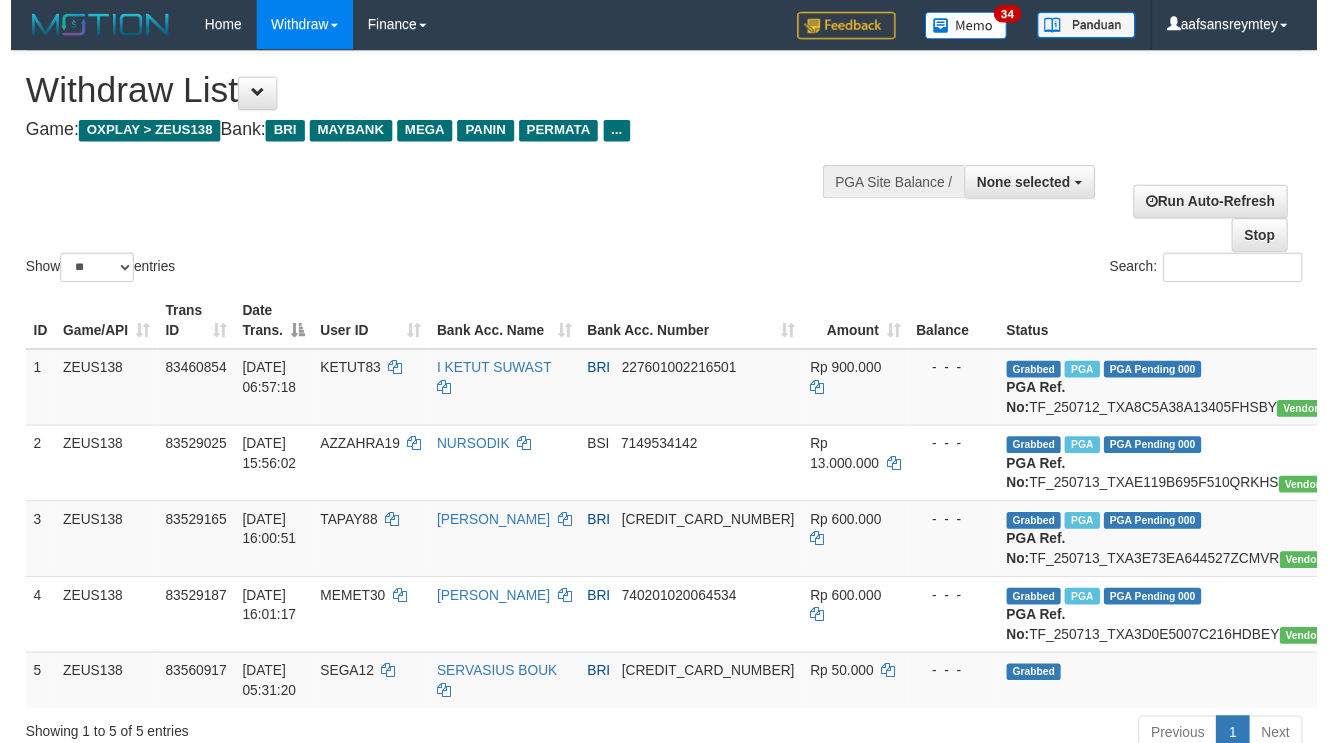 scroll, scrollTop: 180, scrollLeft: 0, axis: vertical 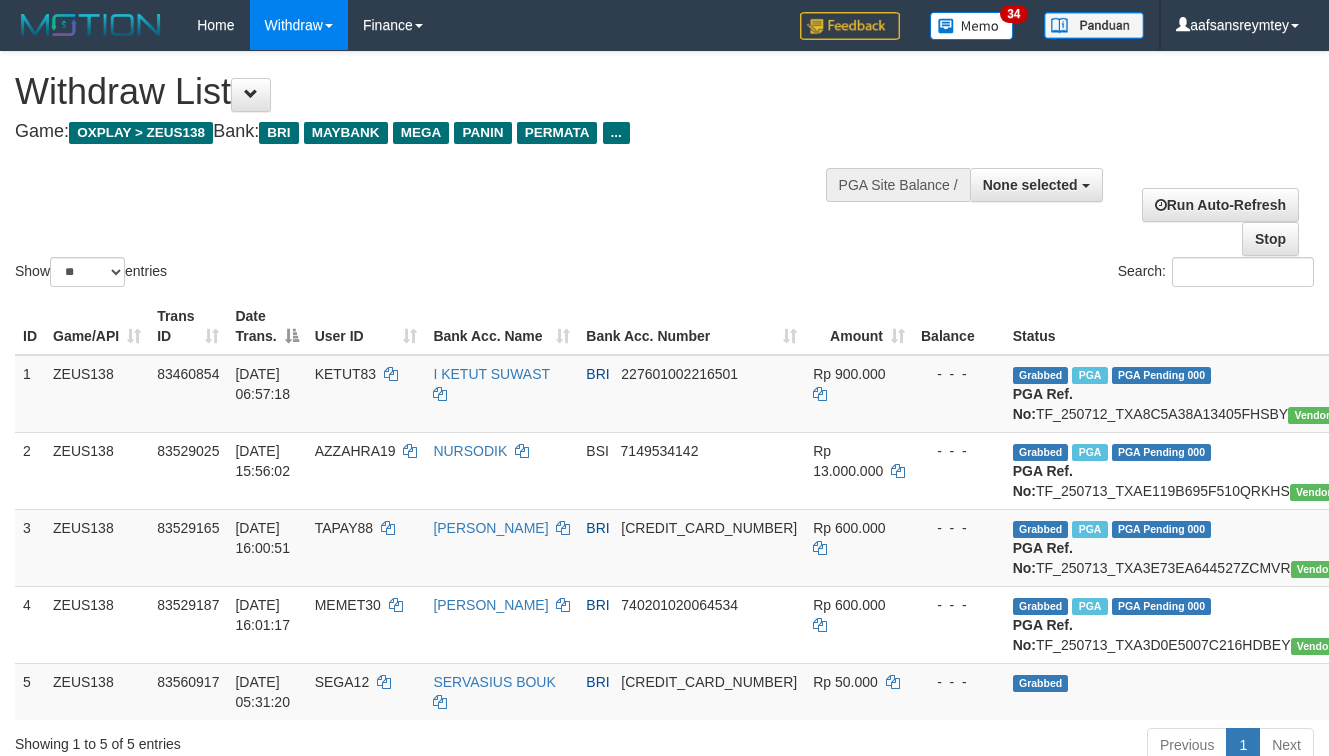 select 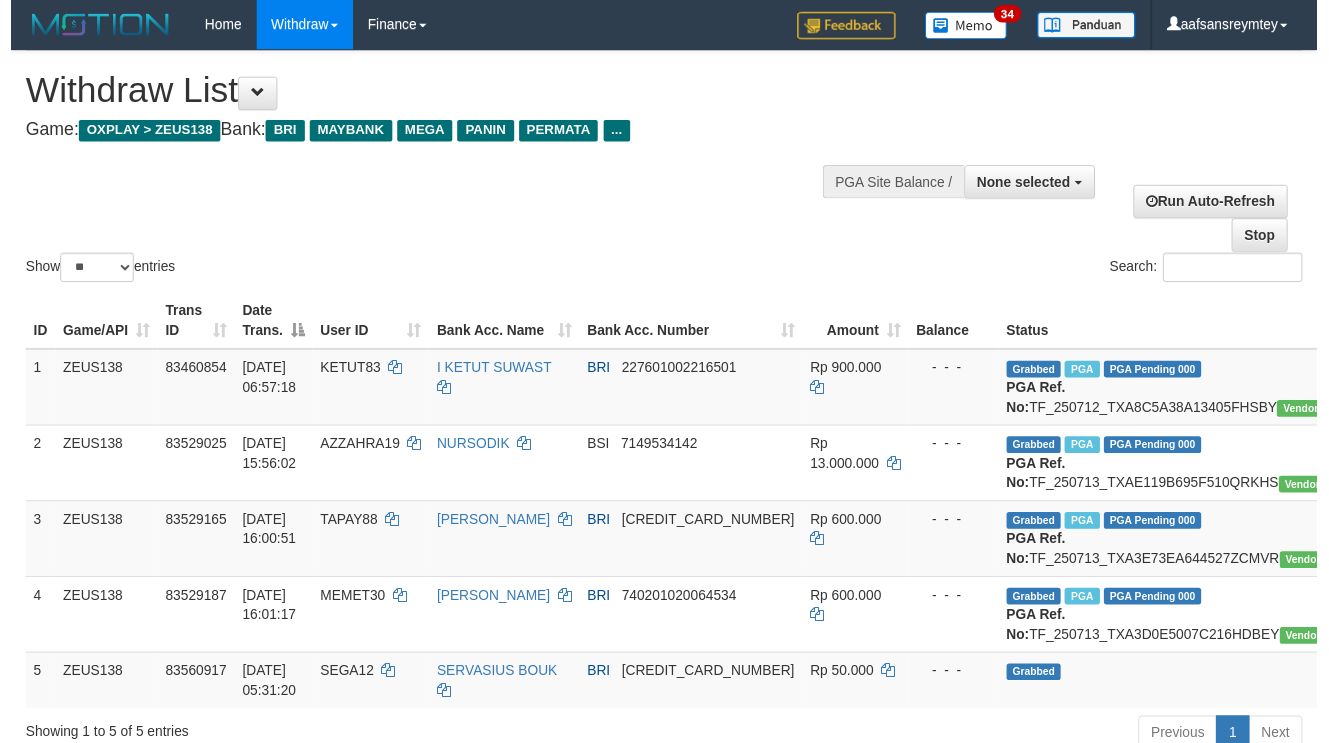 scroll, scrollTop: 180, scrollLeft: 0, axis: vertical 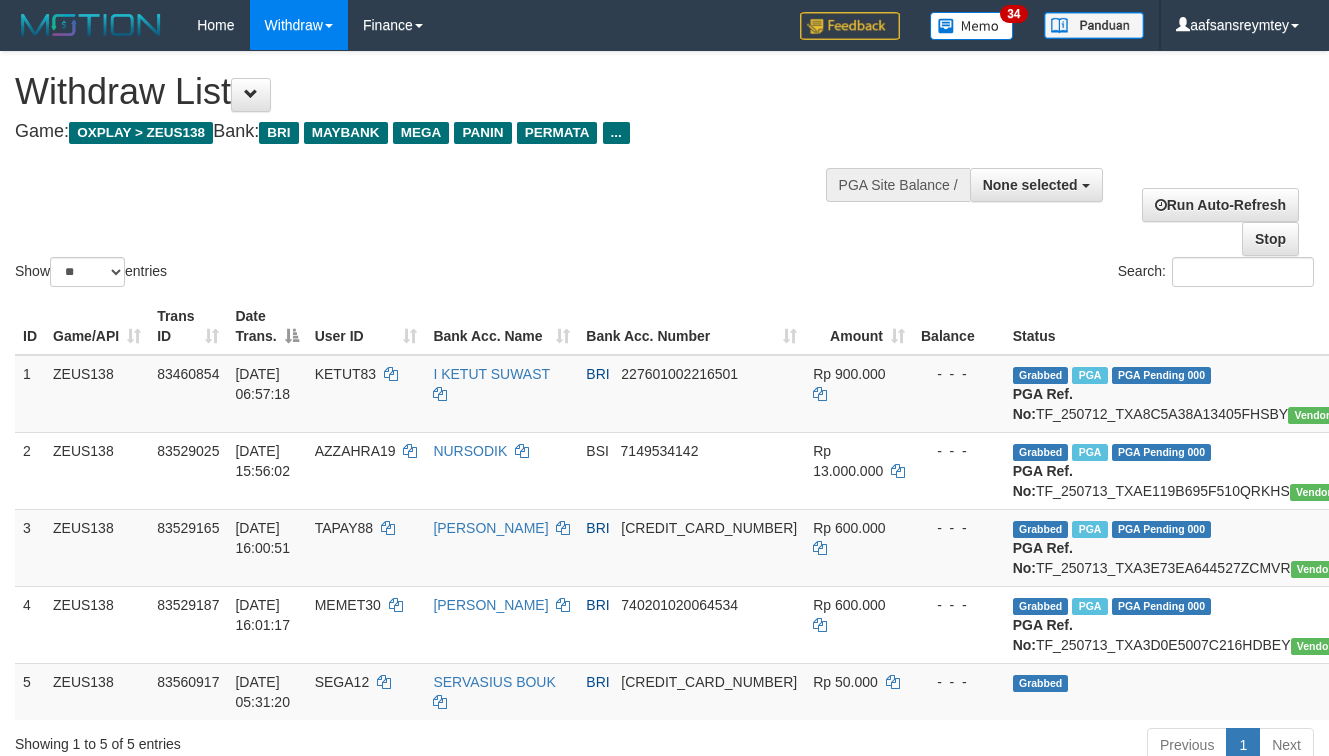 select 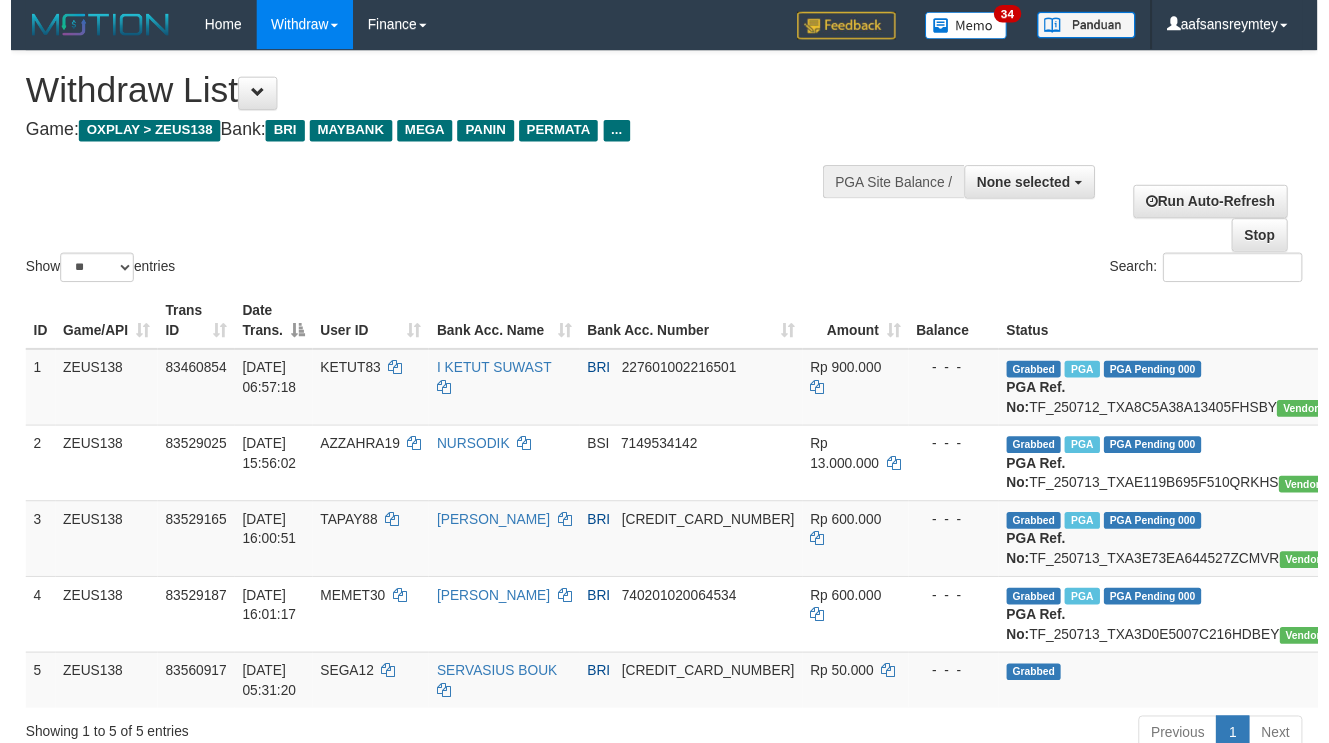 scroll, scrollTop: 180, scrollLeft: 0, axis: vertical 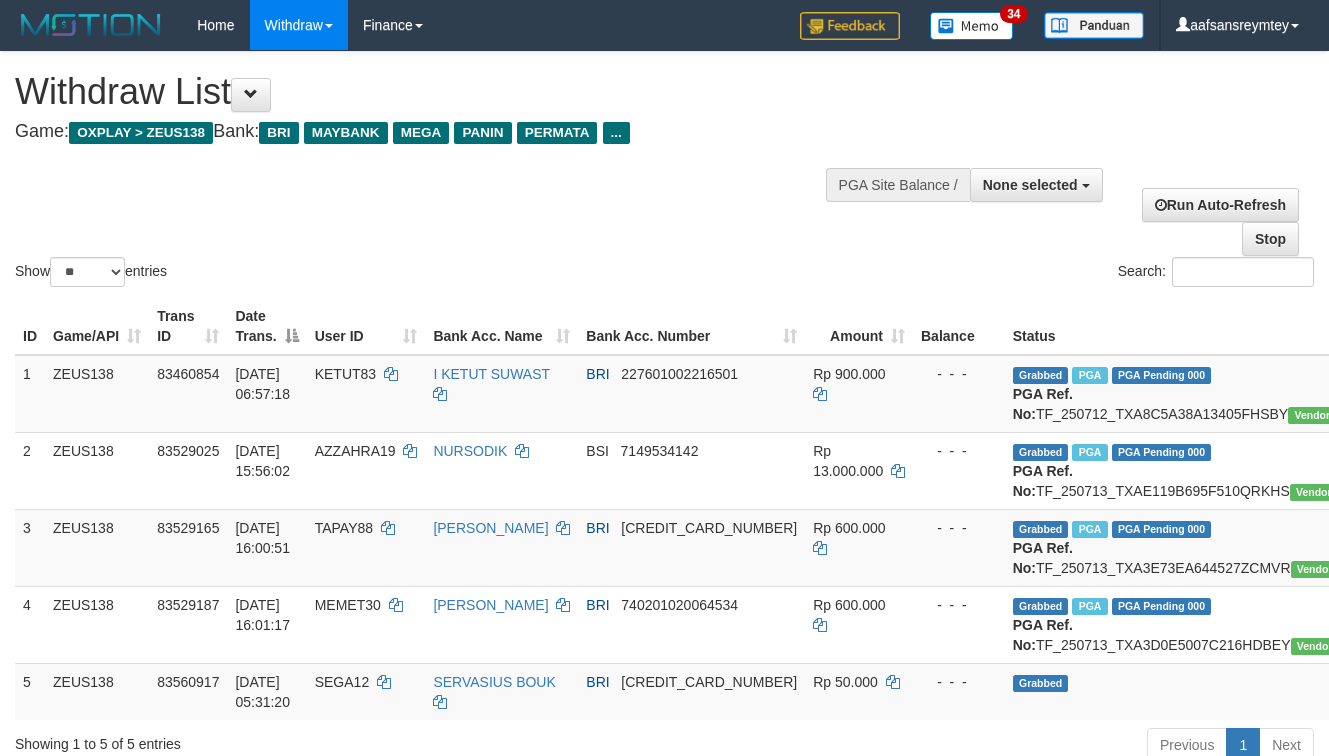 select 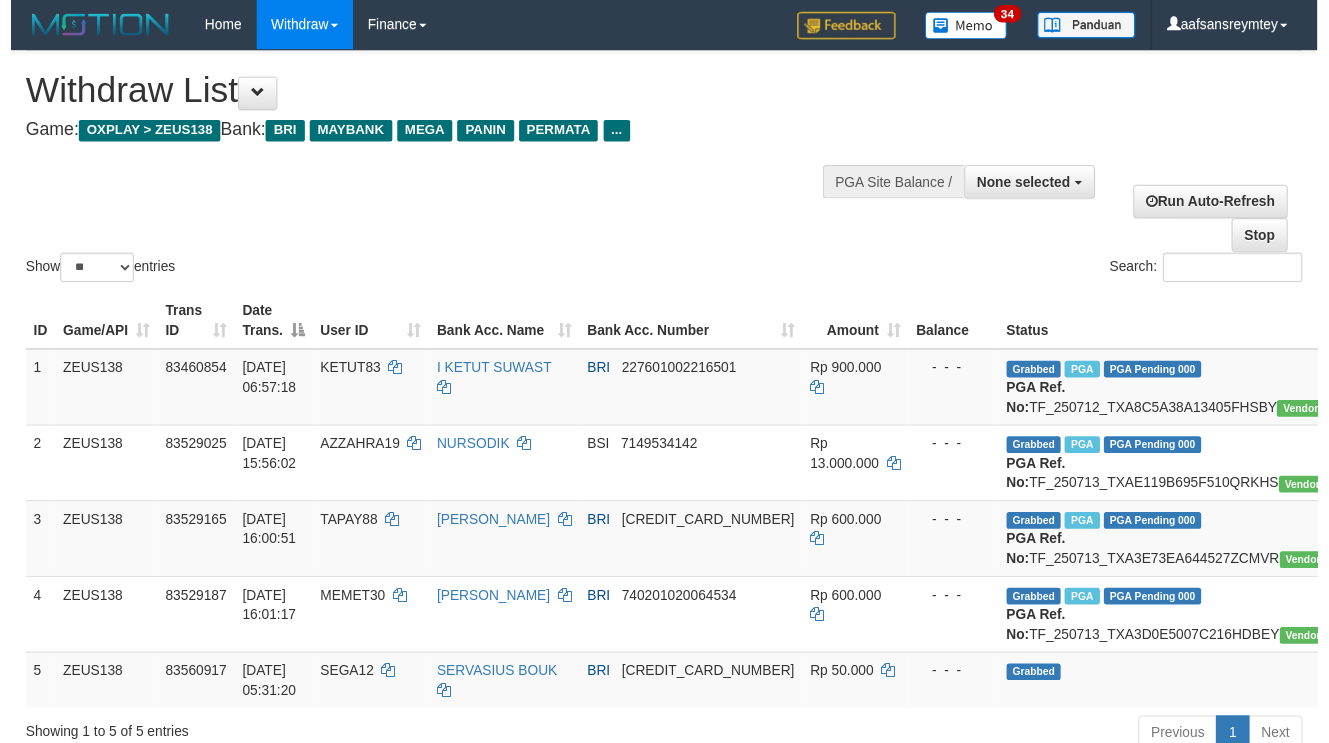 scroll, scrollTop: 180, scrollLeft: 0, axis: vertical 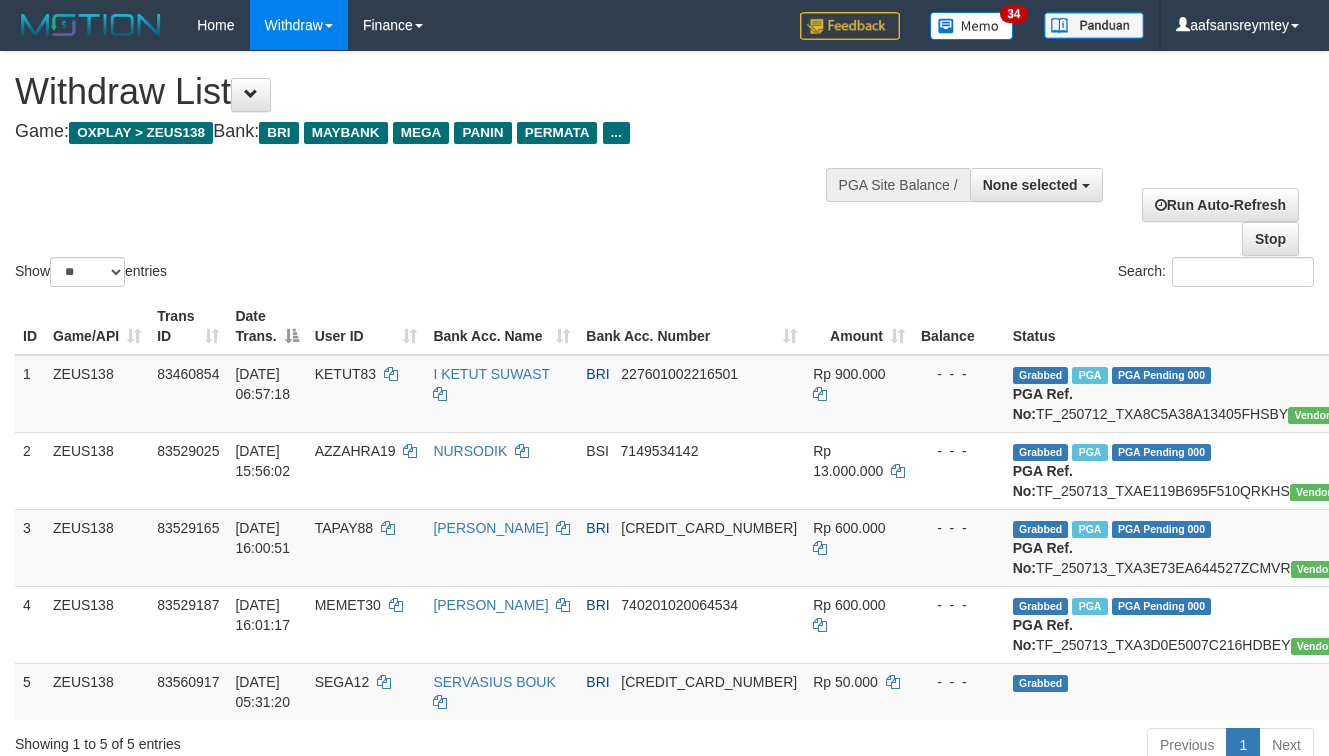 select 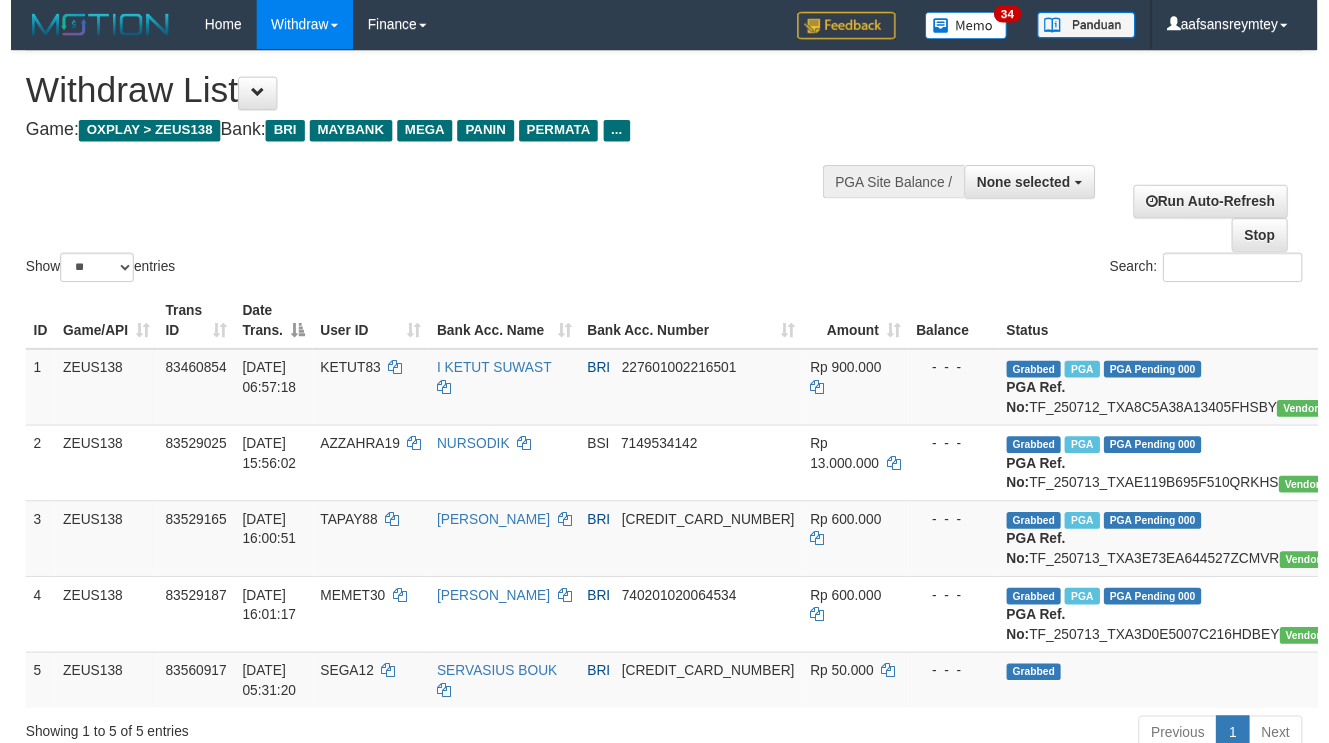 scroll, scrollTop: 180, scrollLeft: 0, axis: vertical 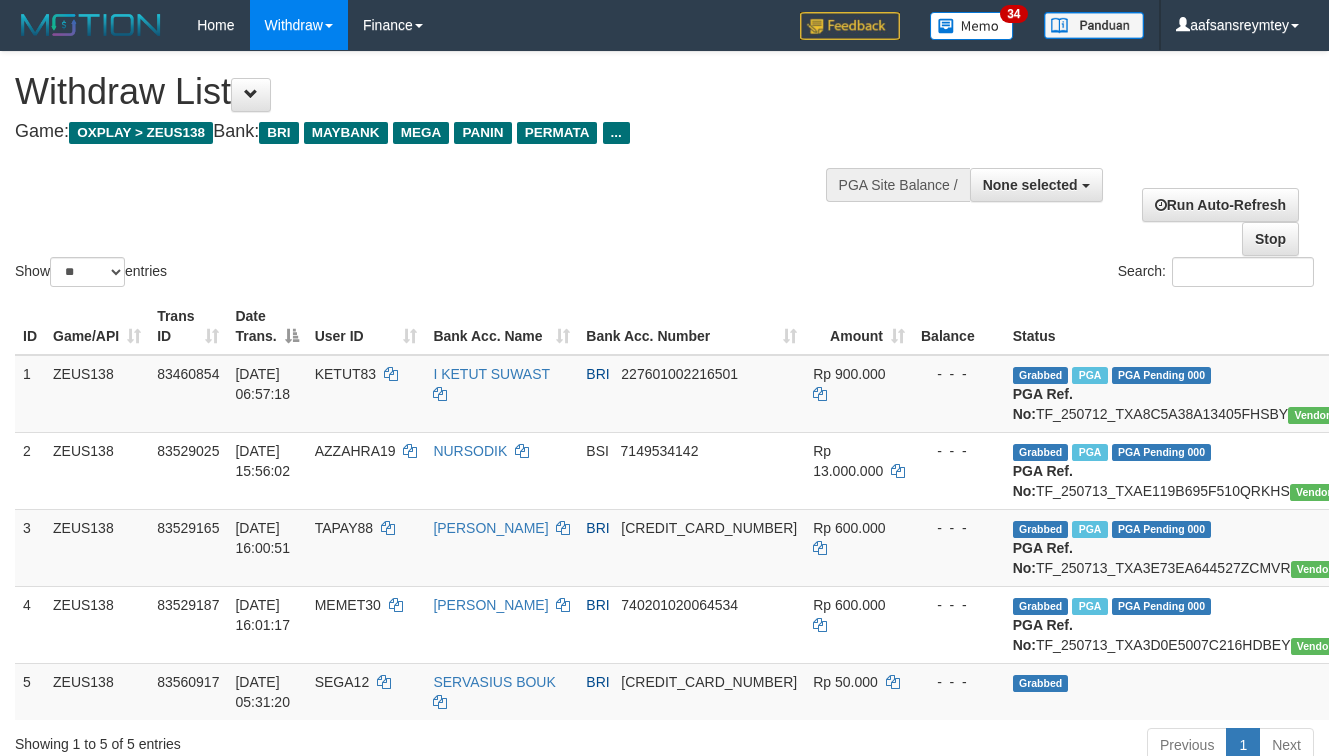 select 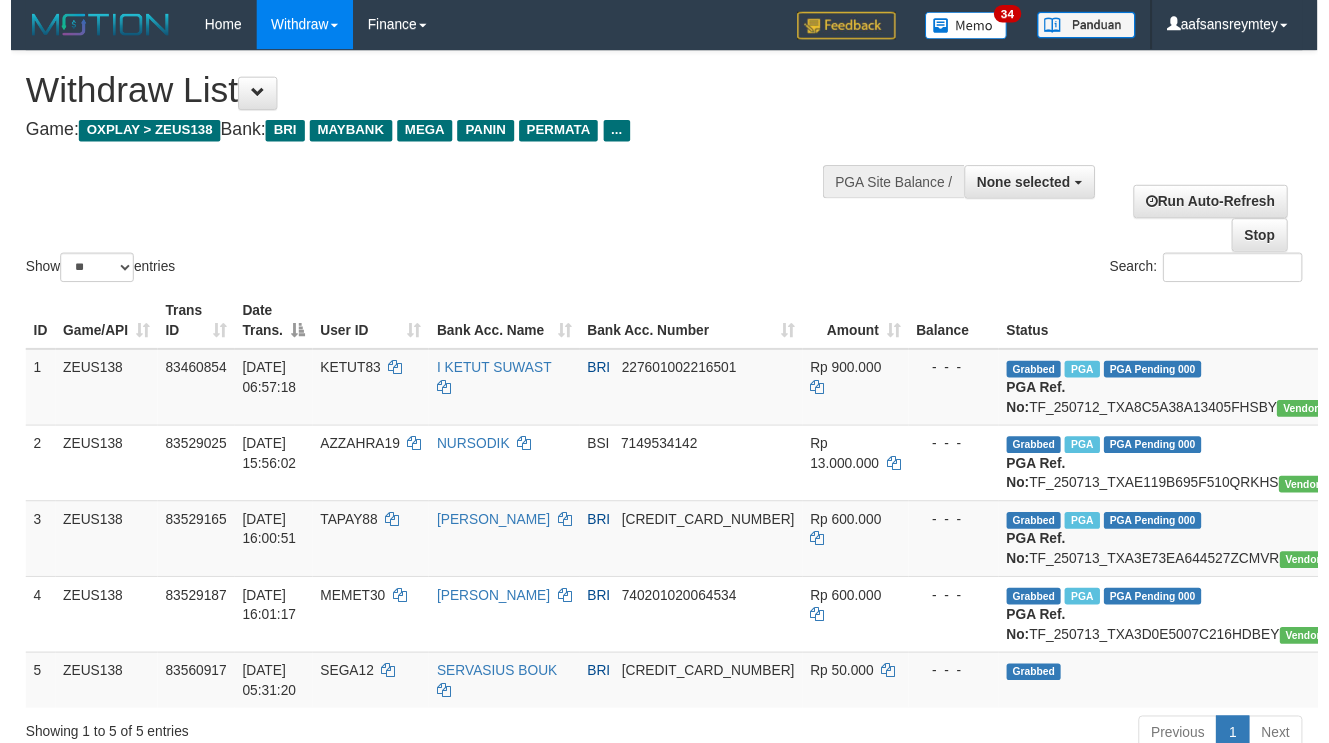 scroll, scrollTop: 180, scrollLeft: 0, axis: vertical 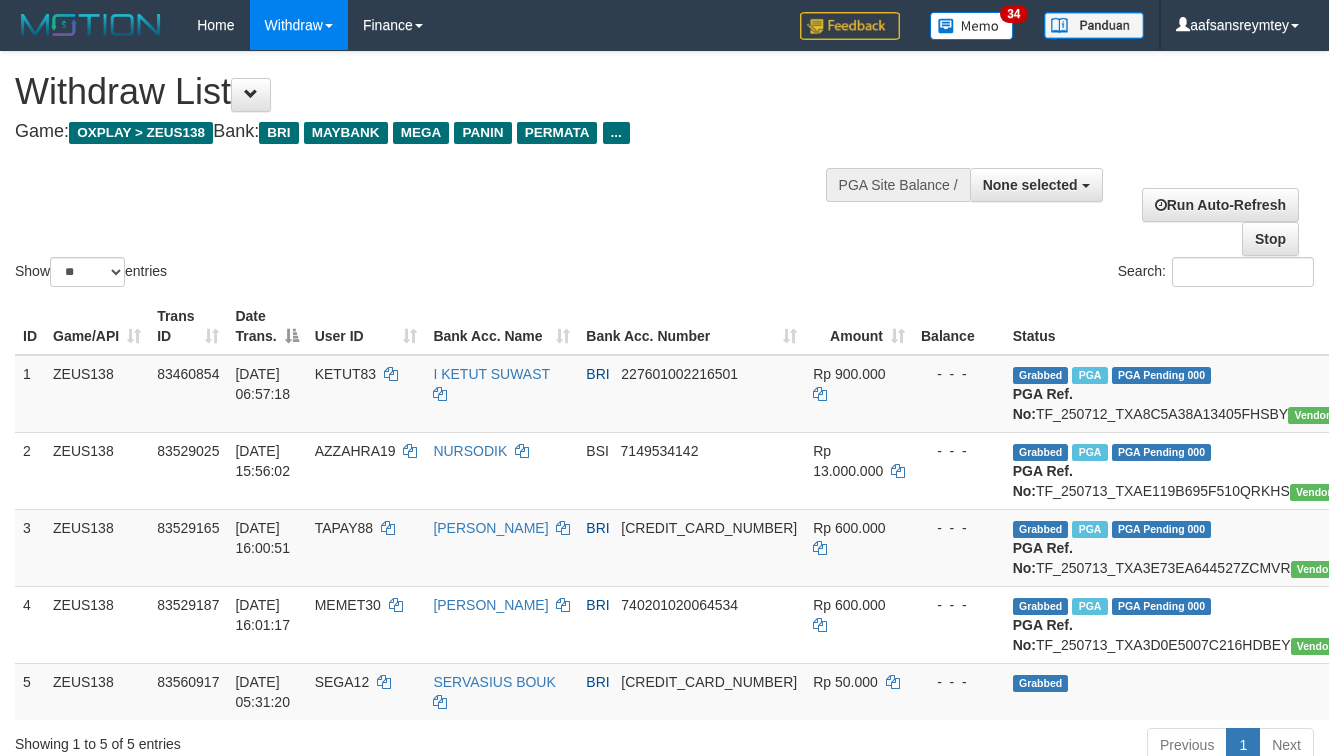 select 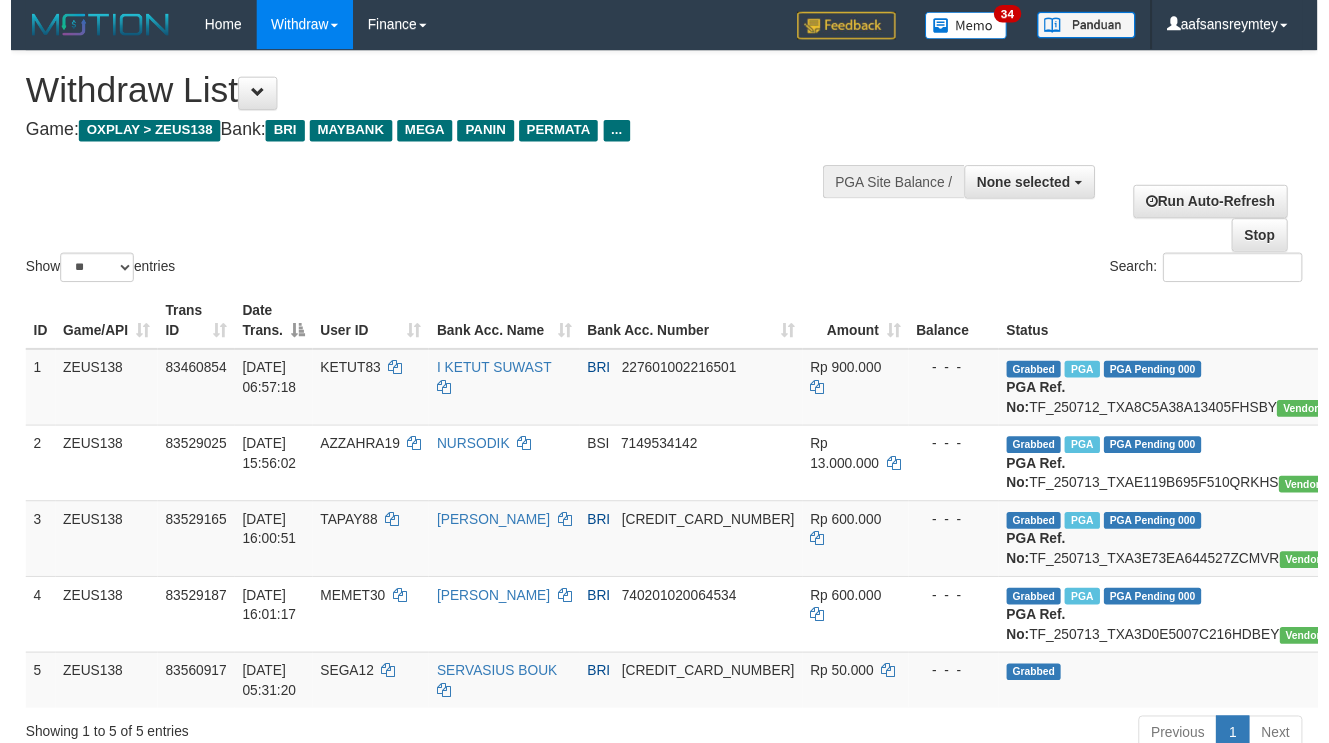 scroll, scrollTop: 180, scrollLeft: 0, axis: vertical 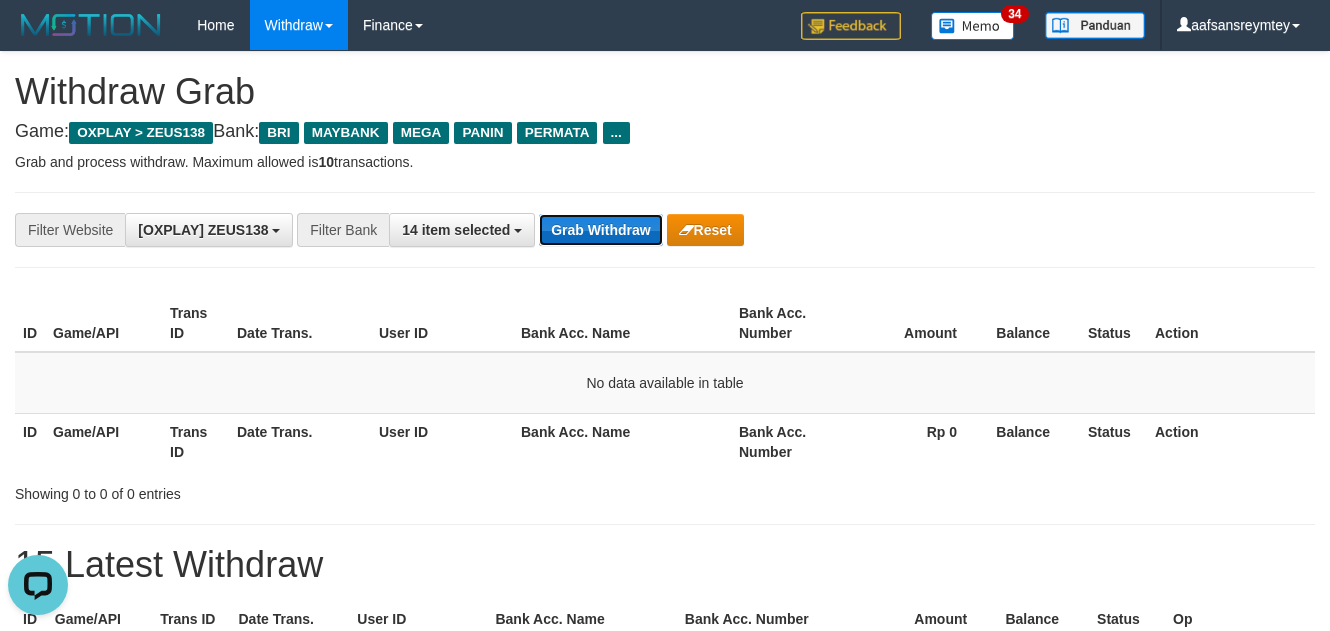 click on "Grab Withdraw" at bounding box center (600, 230) 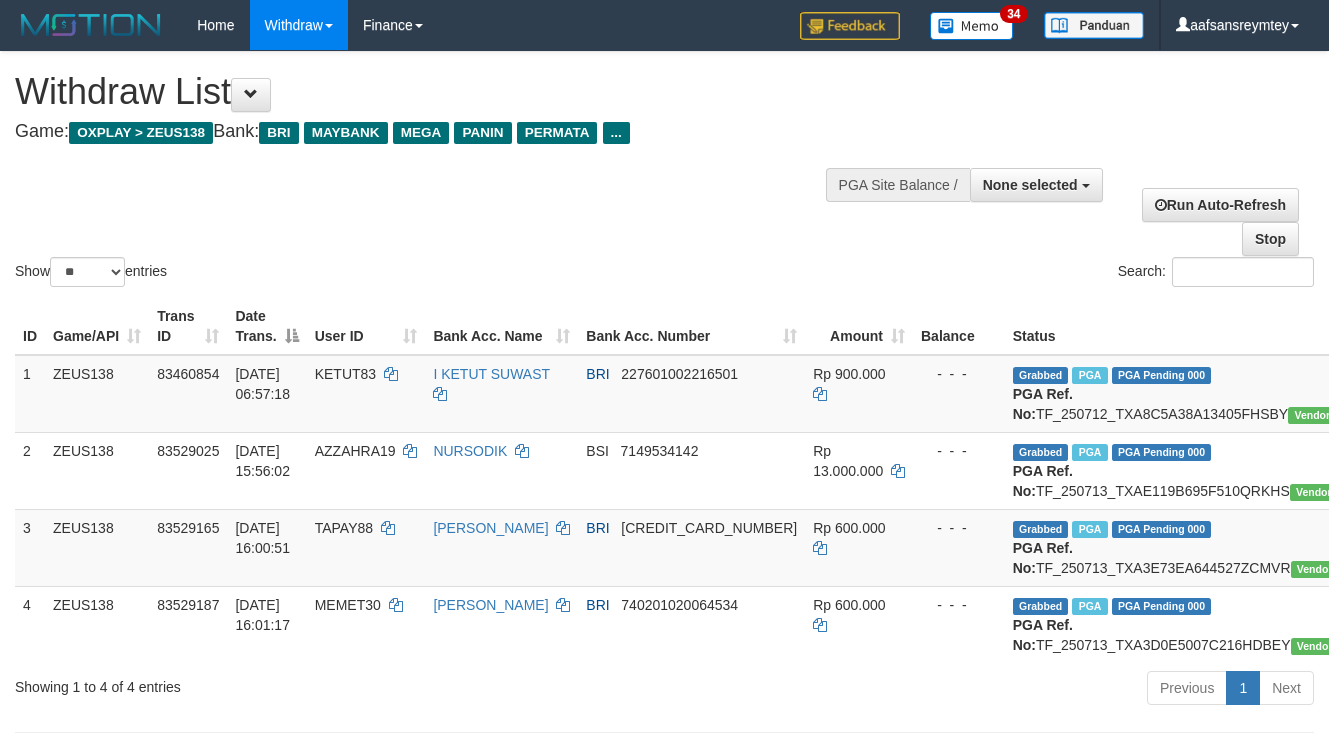 select 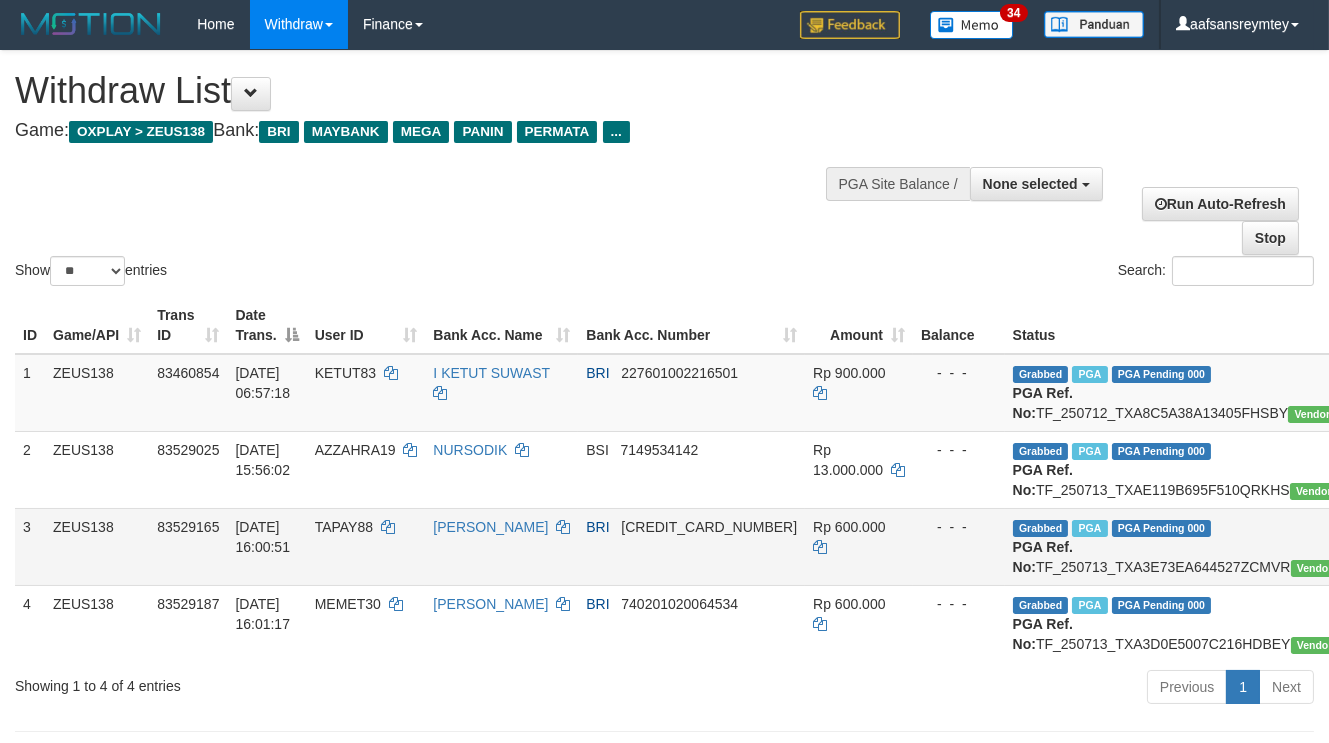 scroll, scrollTop: 0, scrollLeft: 0, axis: both 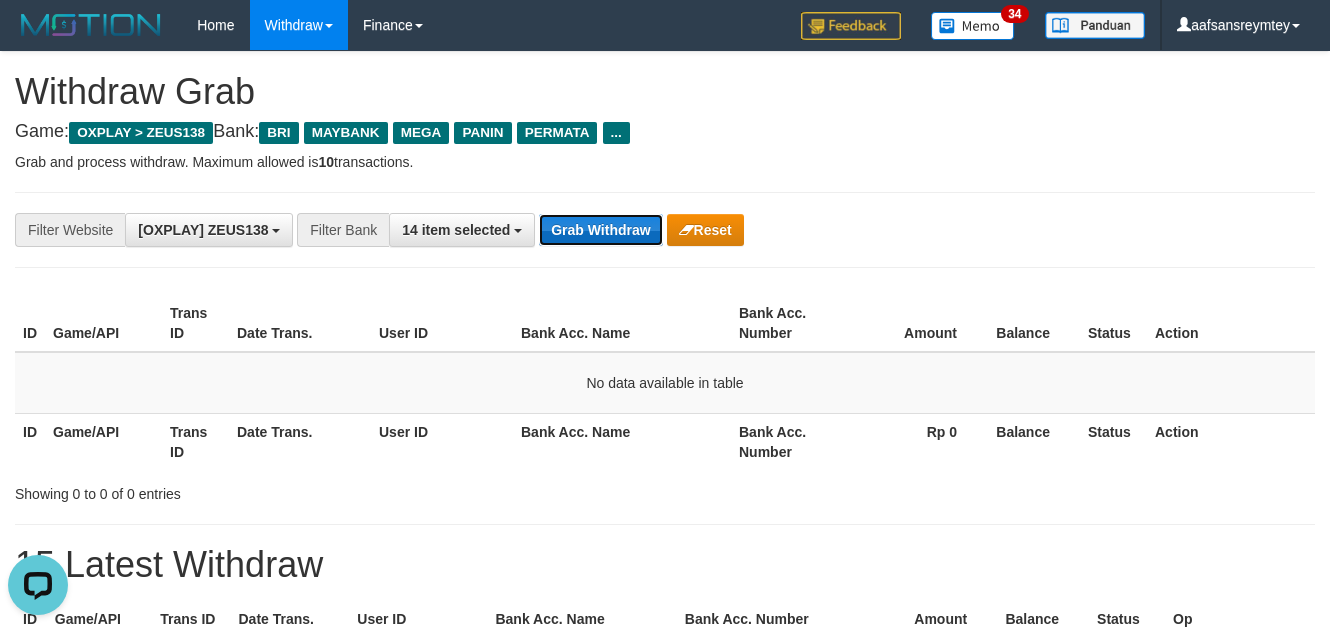 click on "Grab Withdraw" at bounding box center [600, 230] 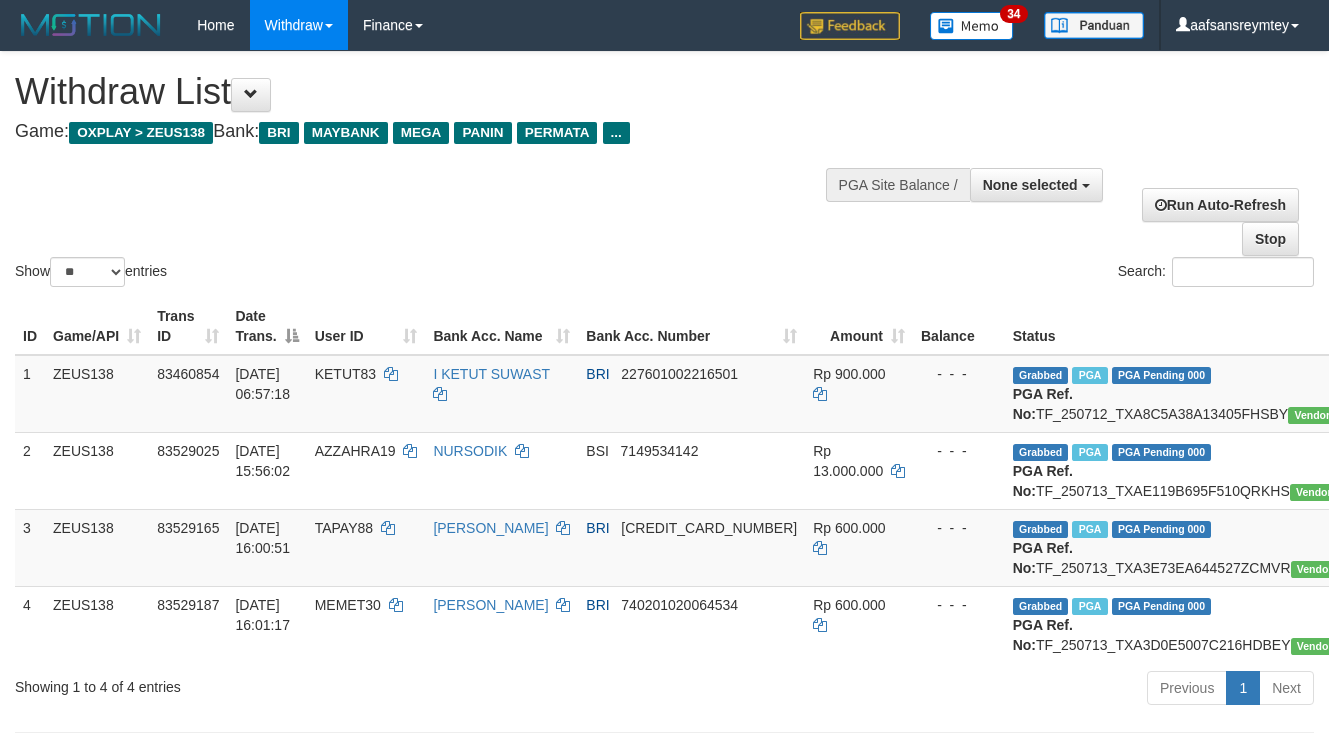 select 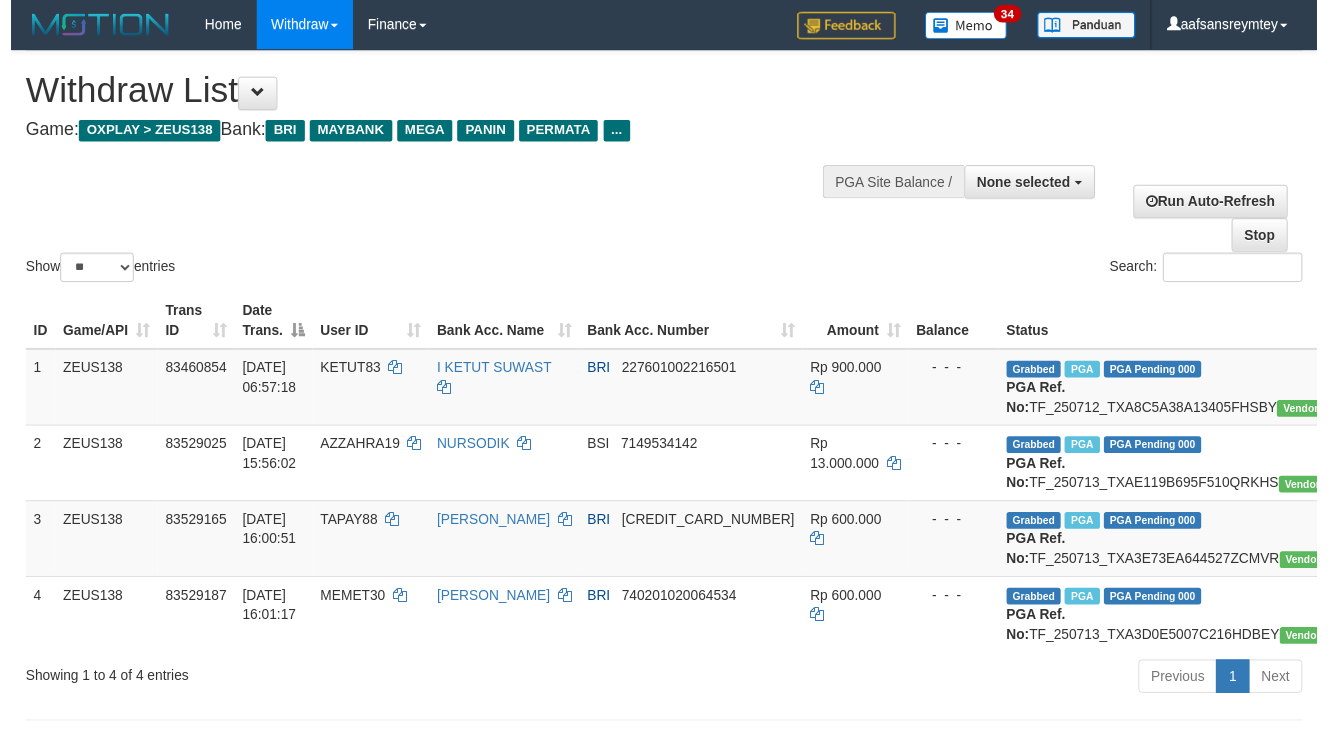 scroll, scrollTop: 91, scrollLeft: 0, axis: vertical 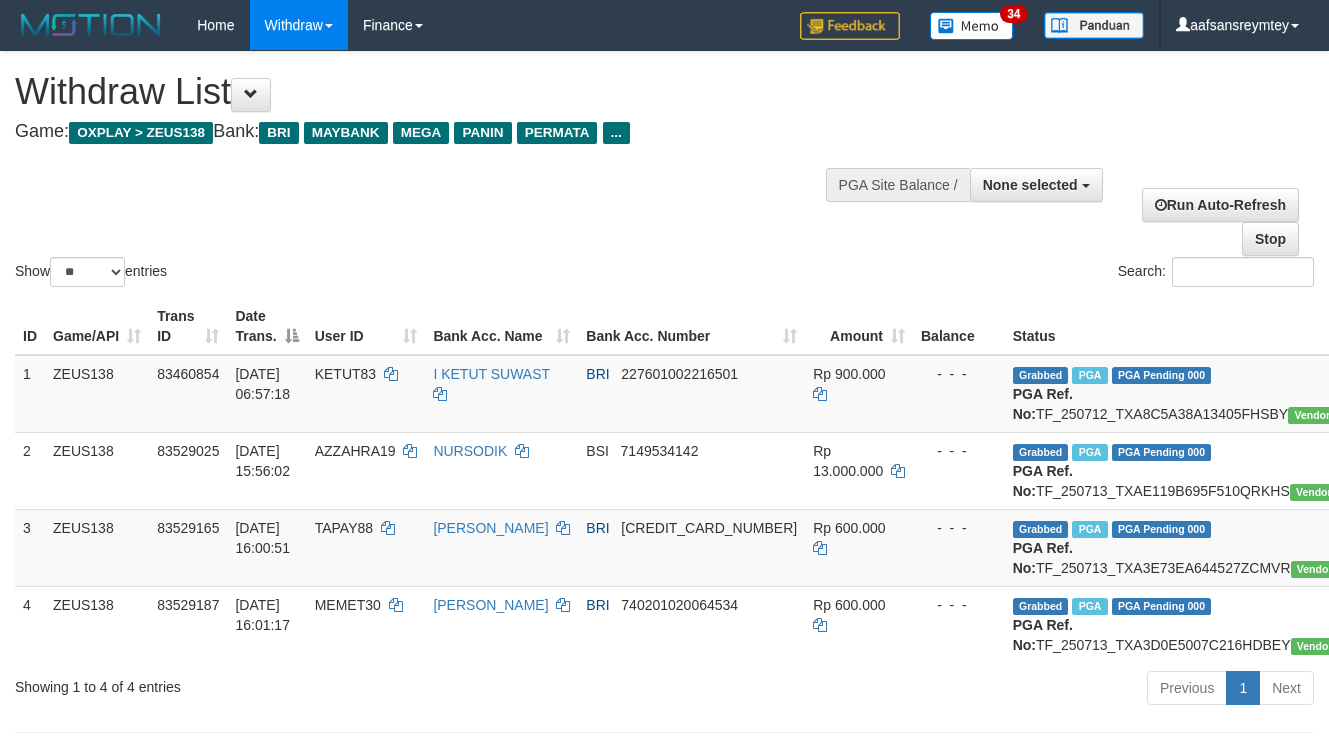 select 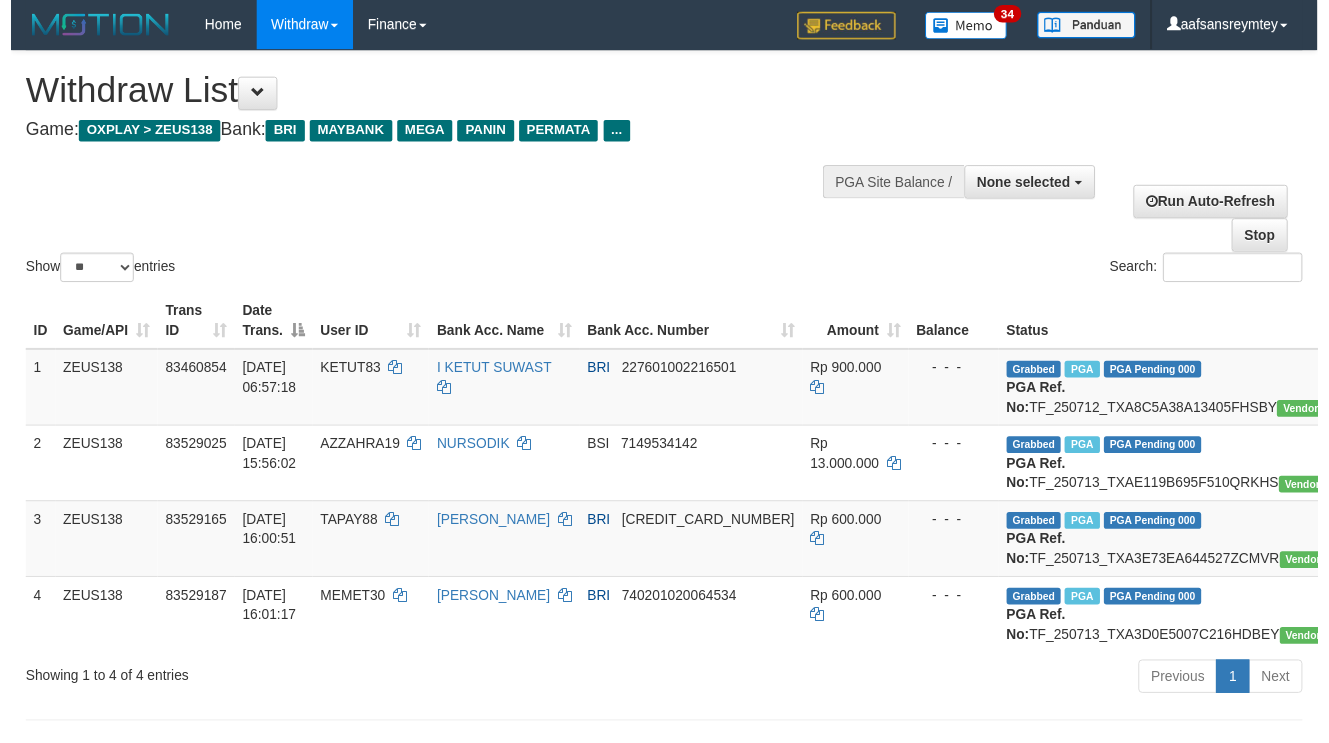 scroll, scrollTop: 92, scrollLeft: 0, axis: vertical 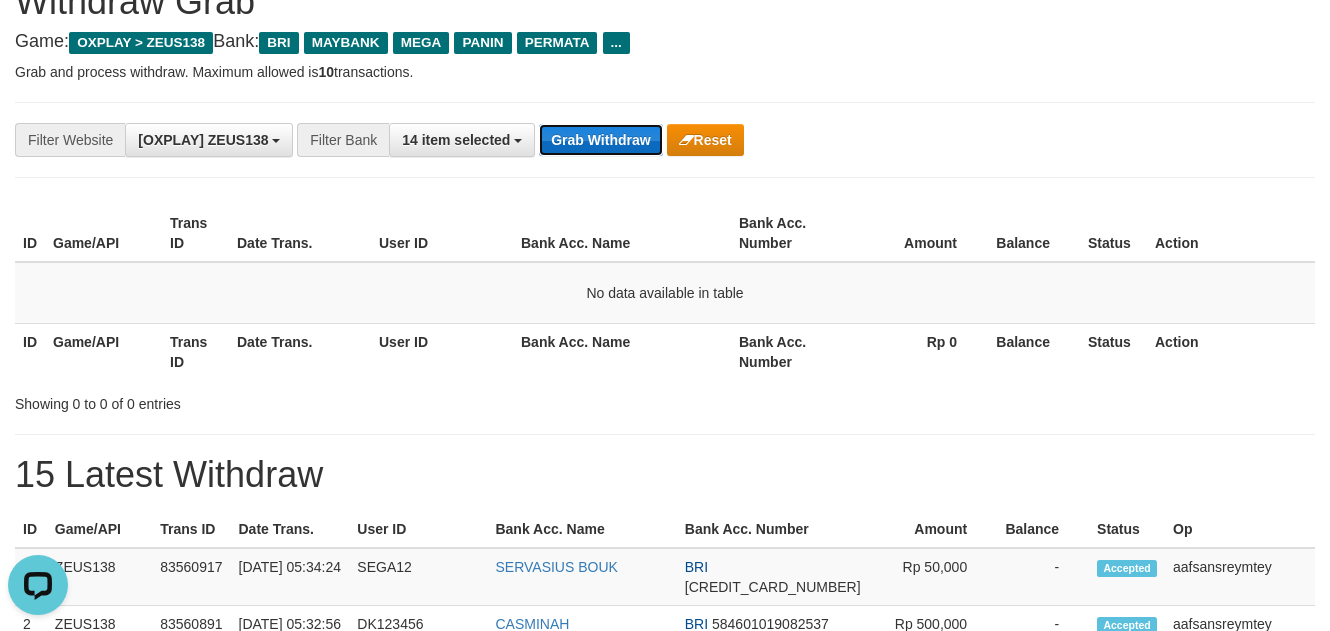 click on "Grab Withdraw" at bounding box center (600, 140) 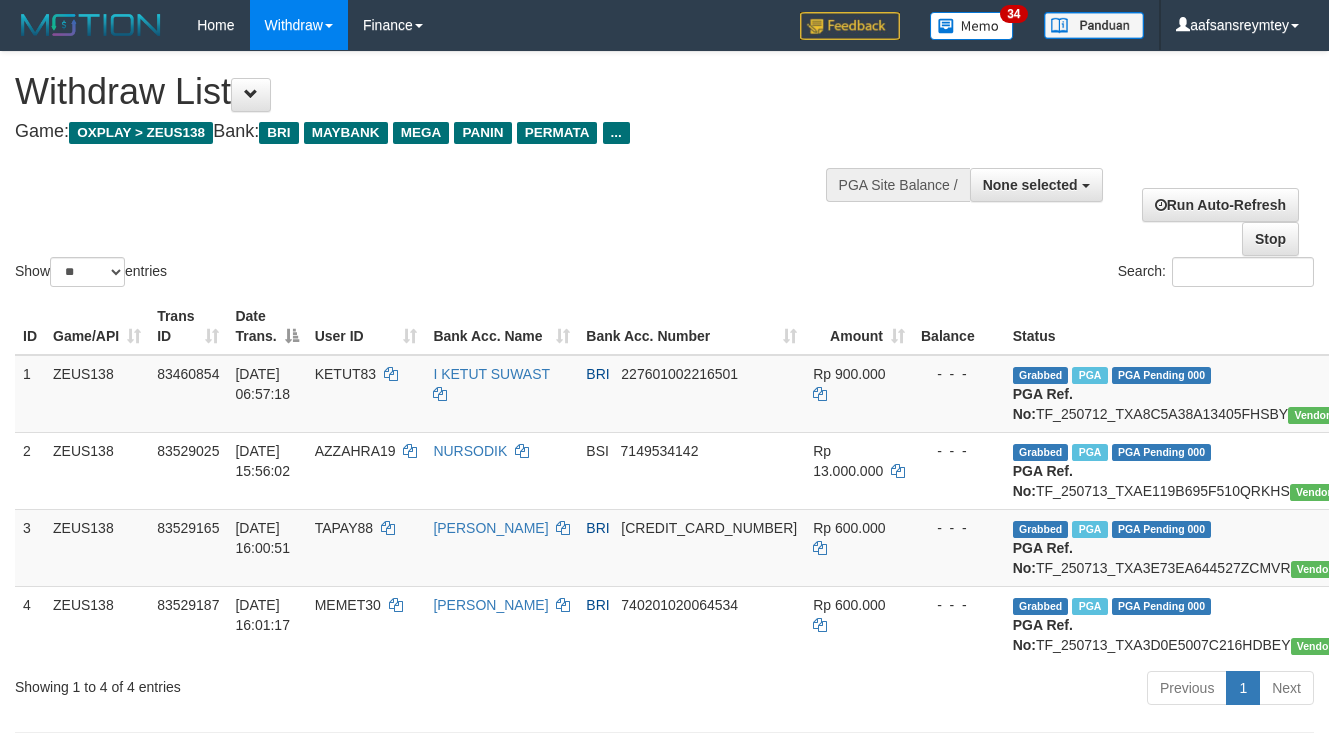 select 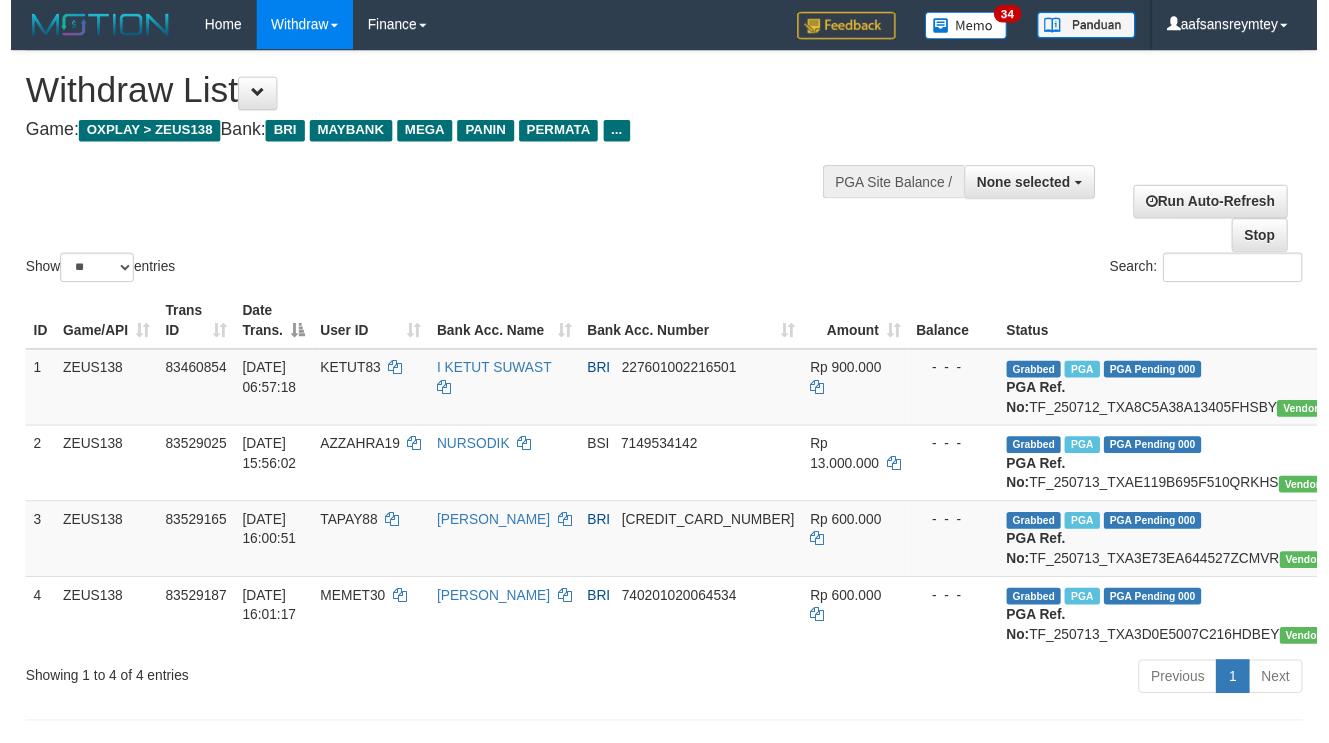 scroll, scrollTop: 93, scrollLeft: 0, axis: vertical 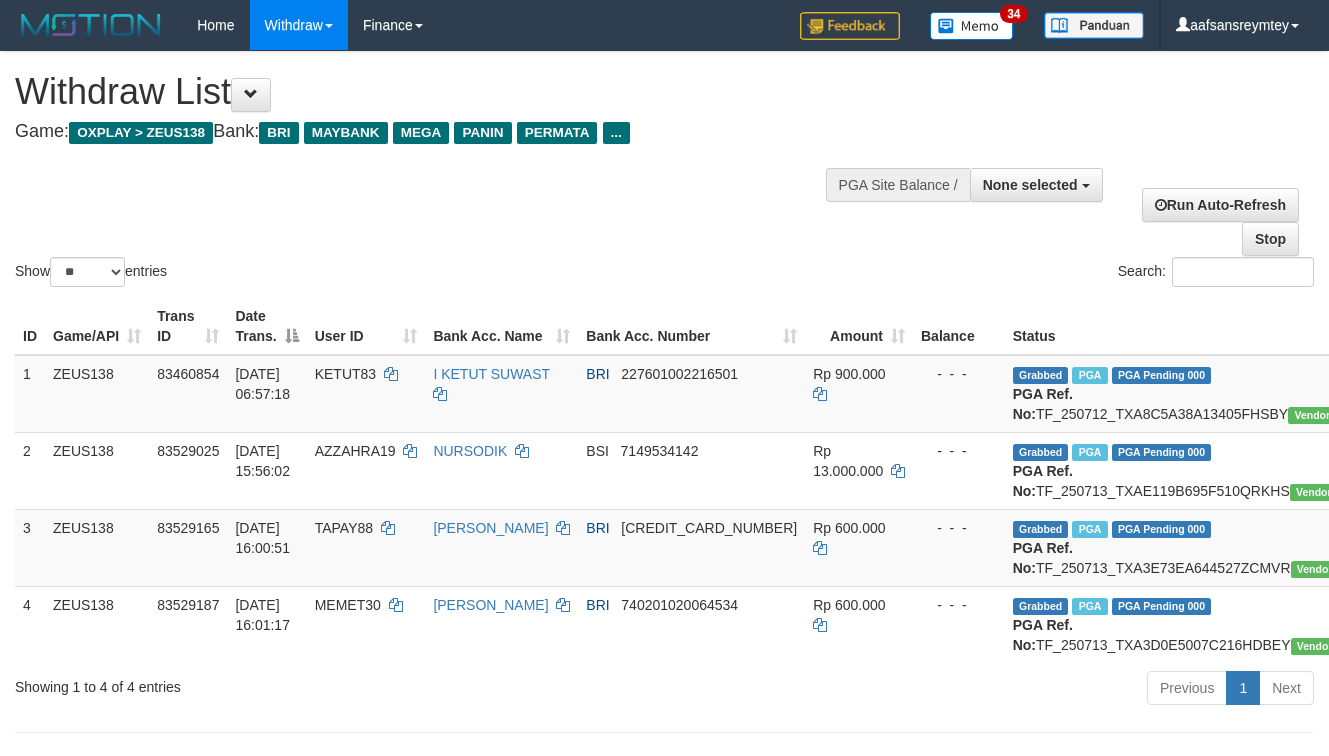 select 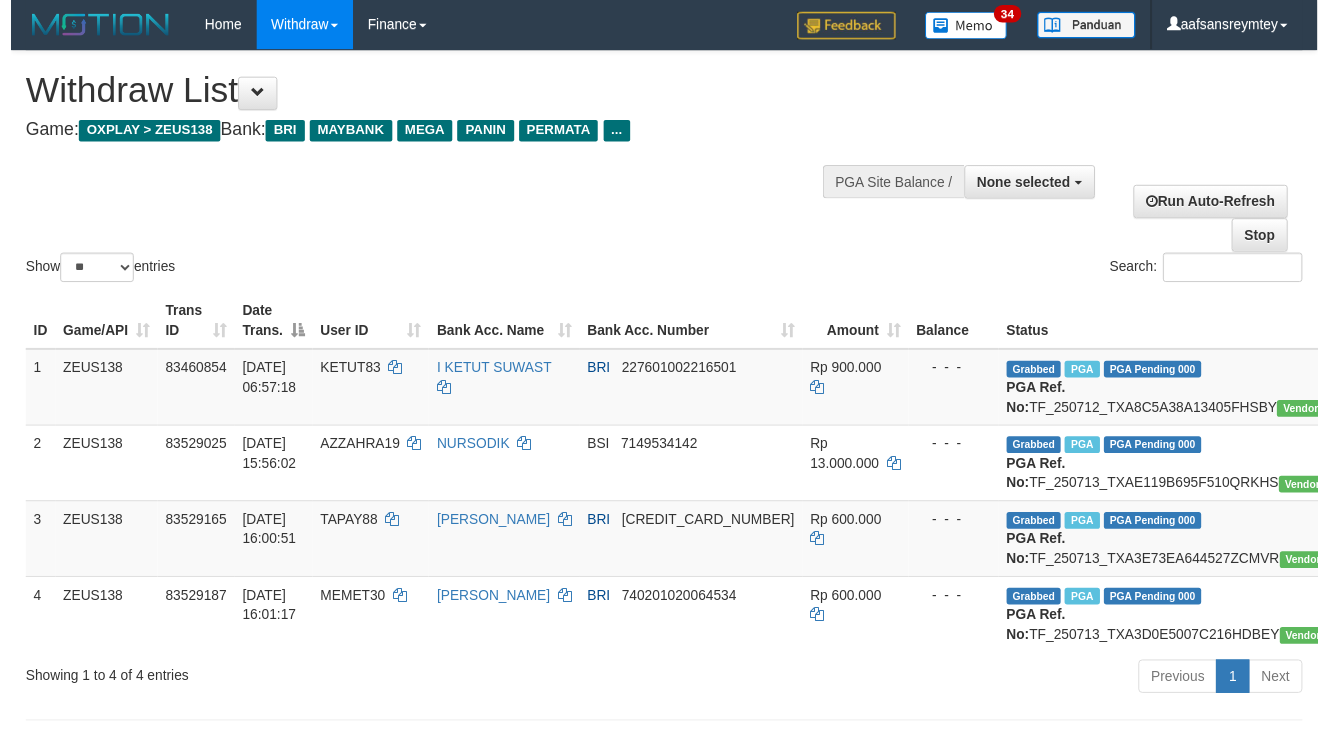 scroll, scrollTop: 94, scrollLeft: 0, axis: vertical 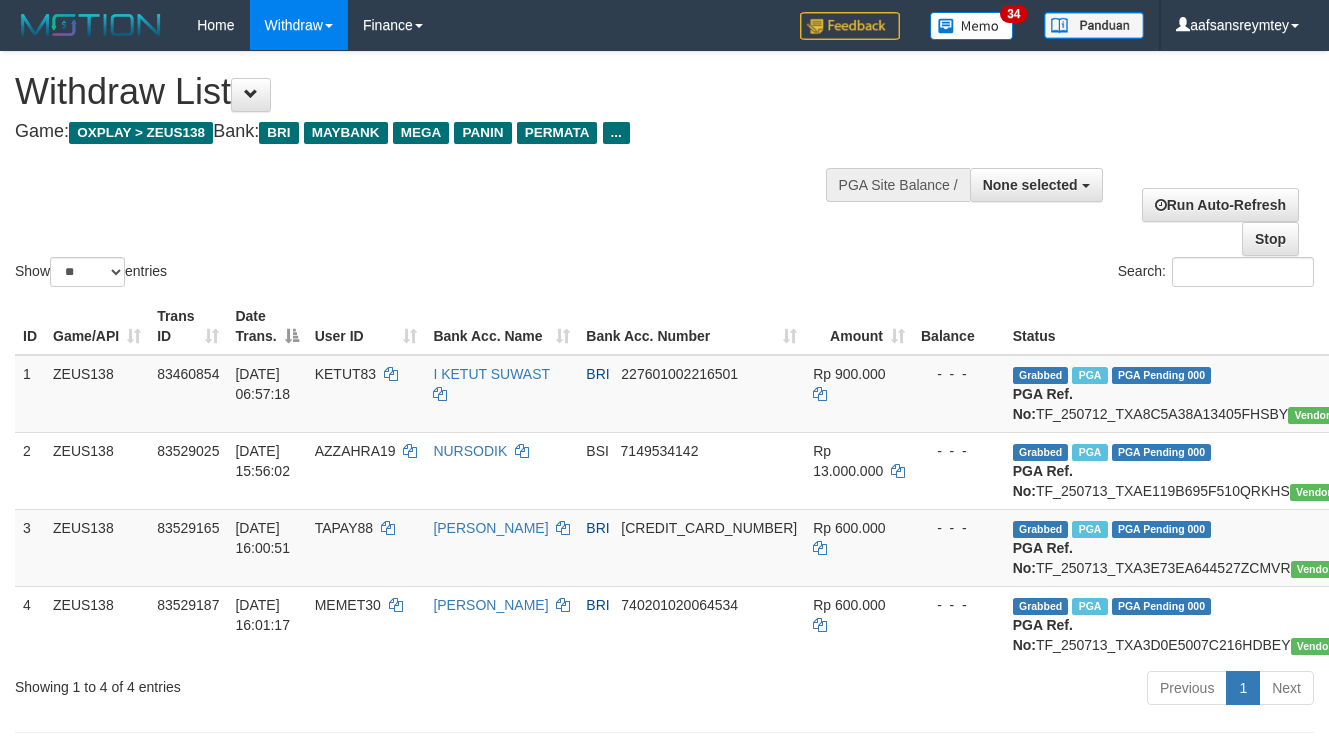 select 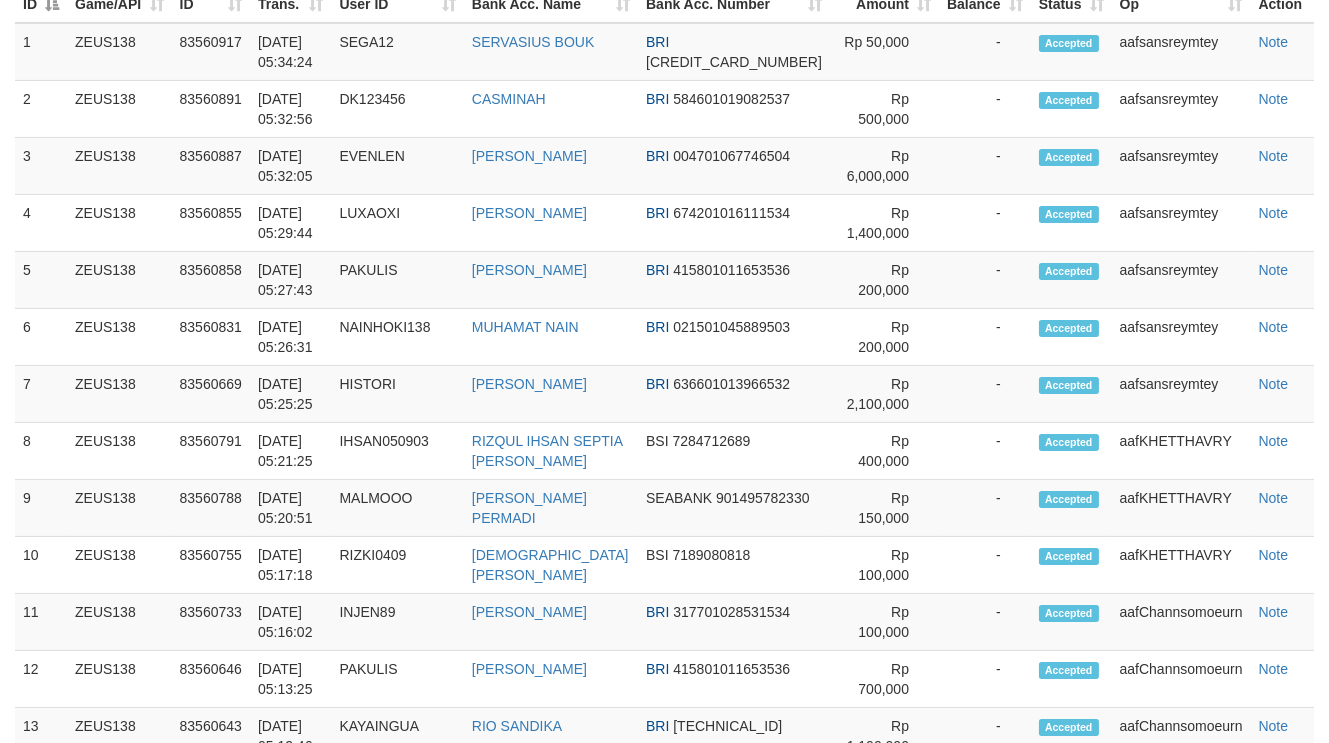 scroll, scrollTop: 964, scrollLeft: 0, axis: vertical 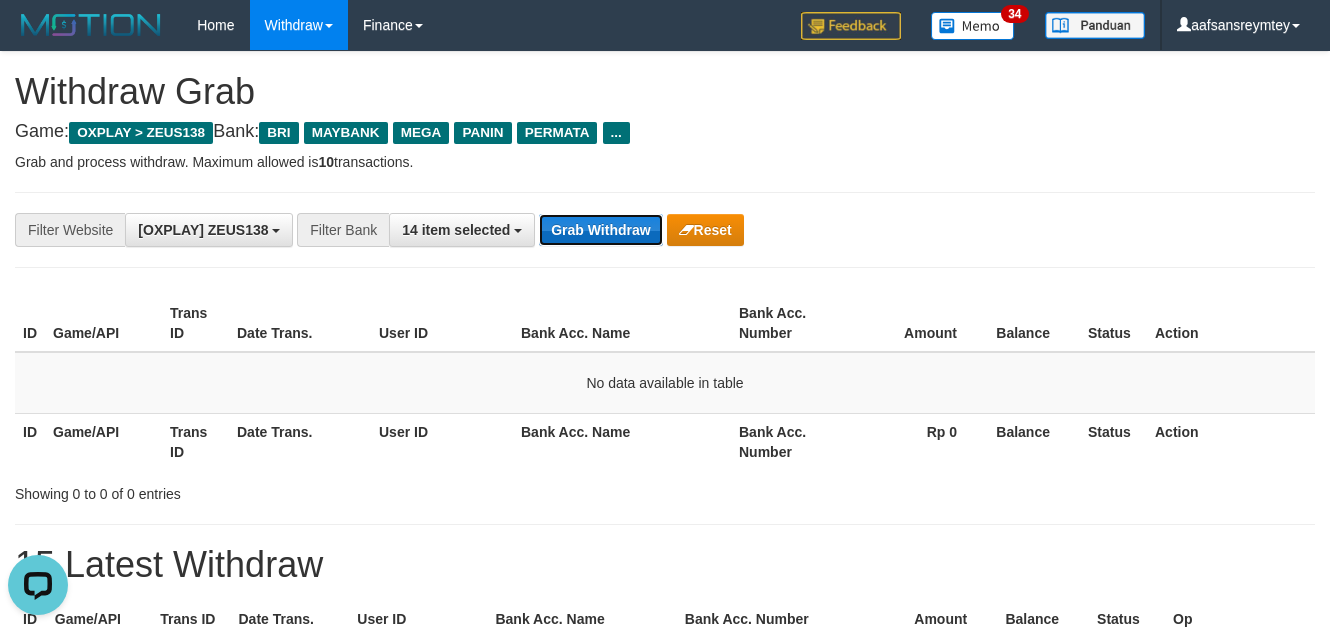 click on "Grab Withdraw" at bounding box center (600, 230) 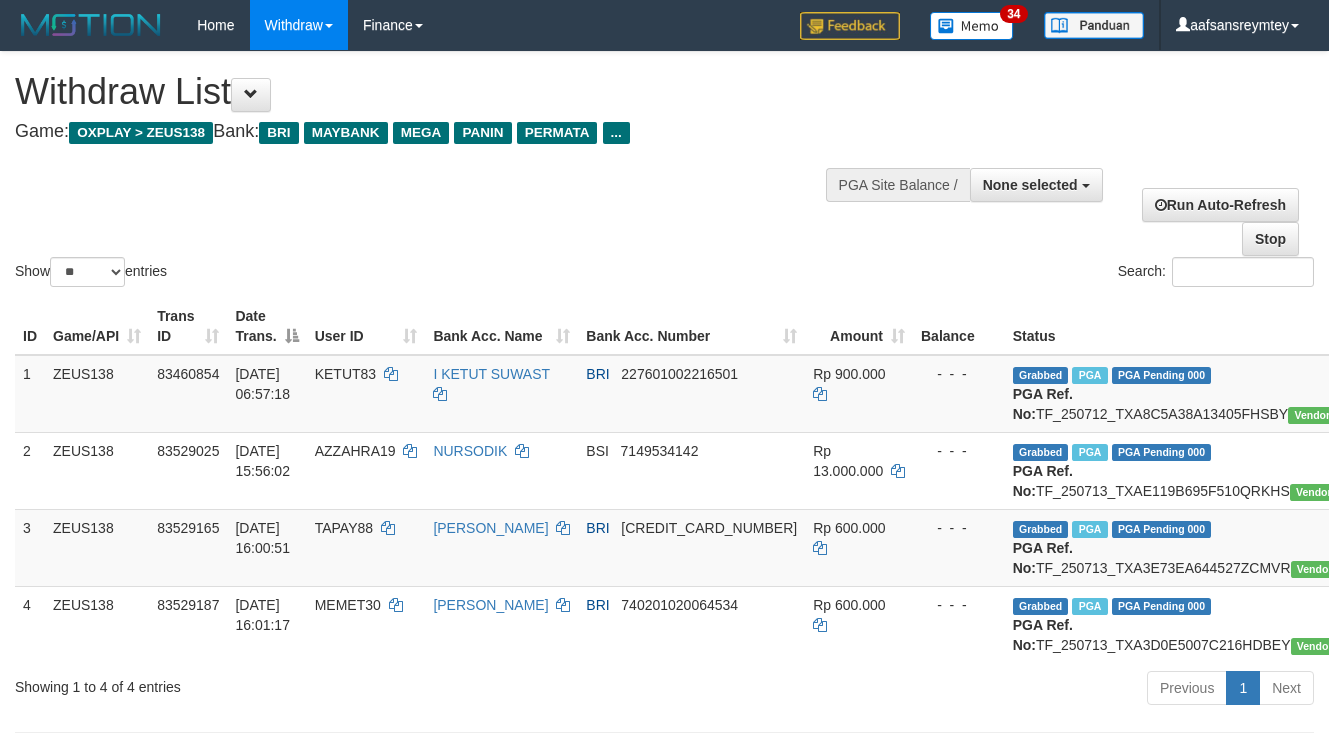 select 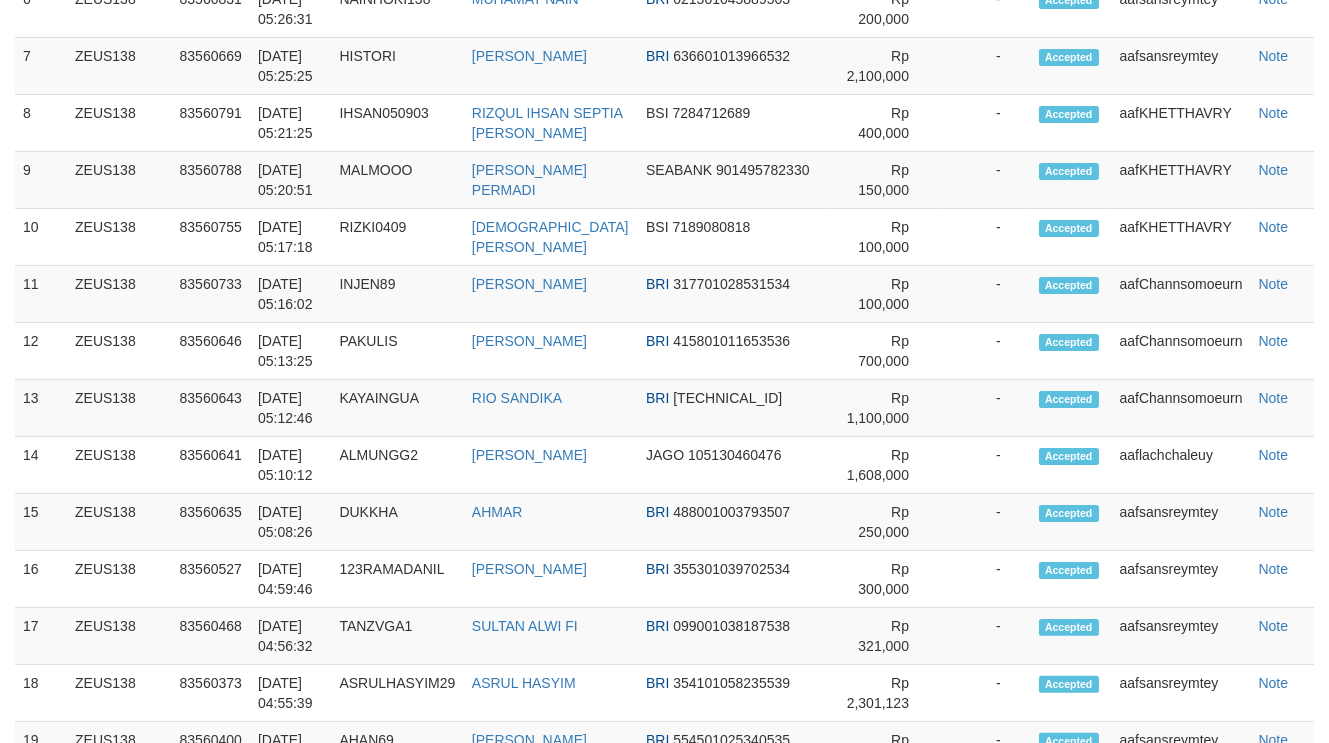 scroll, scrollTop: 1150, scrollLeft: 0, axis: vertical 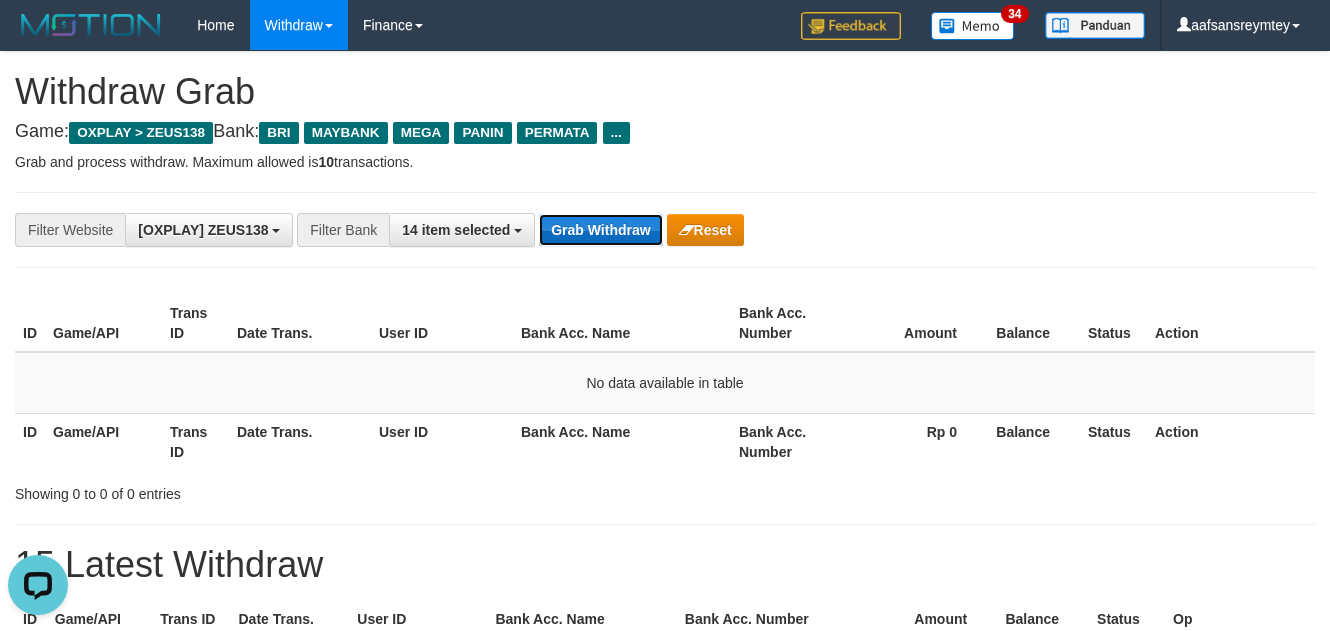 click on "Grab Withdraw" at bounding box center (600, 230) 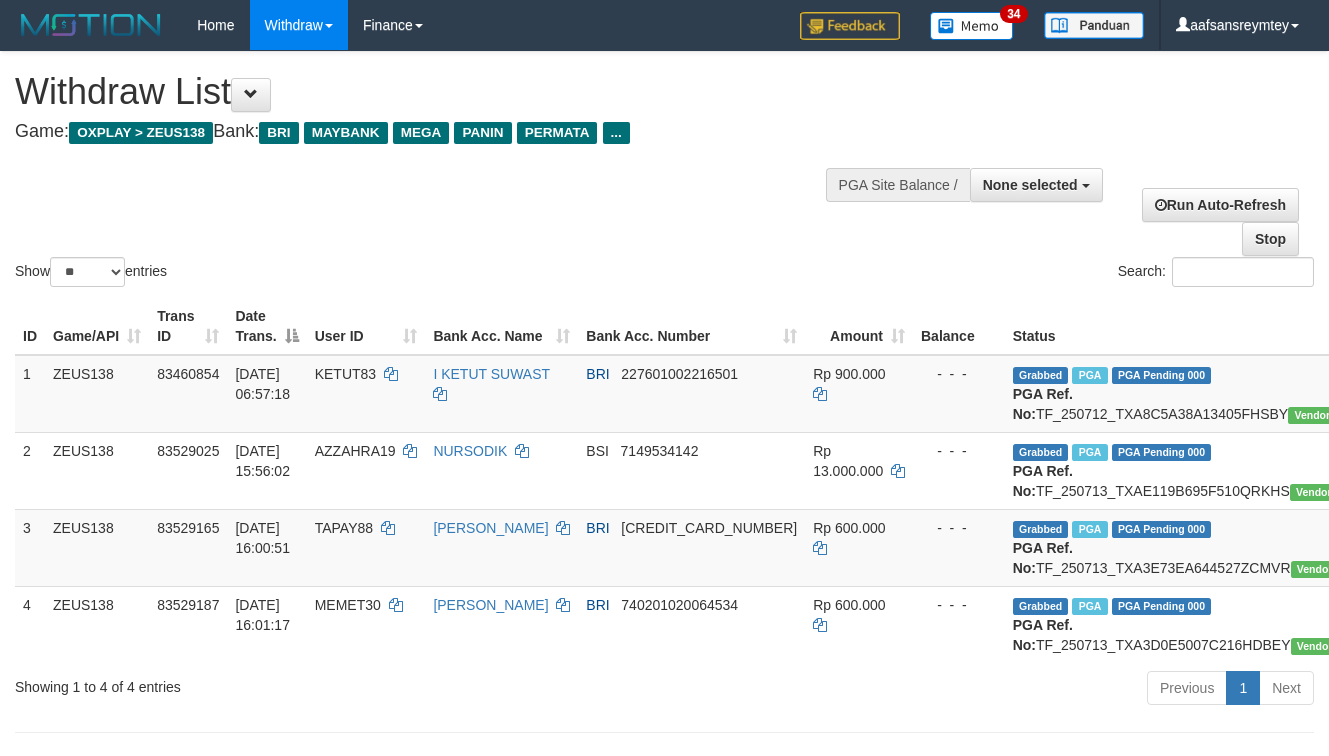 select 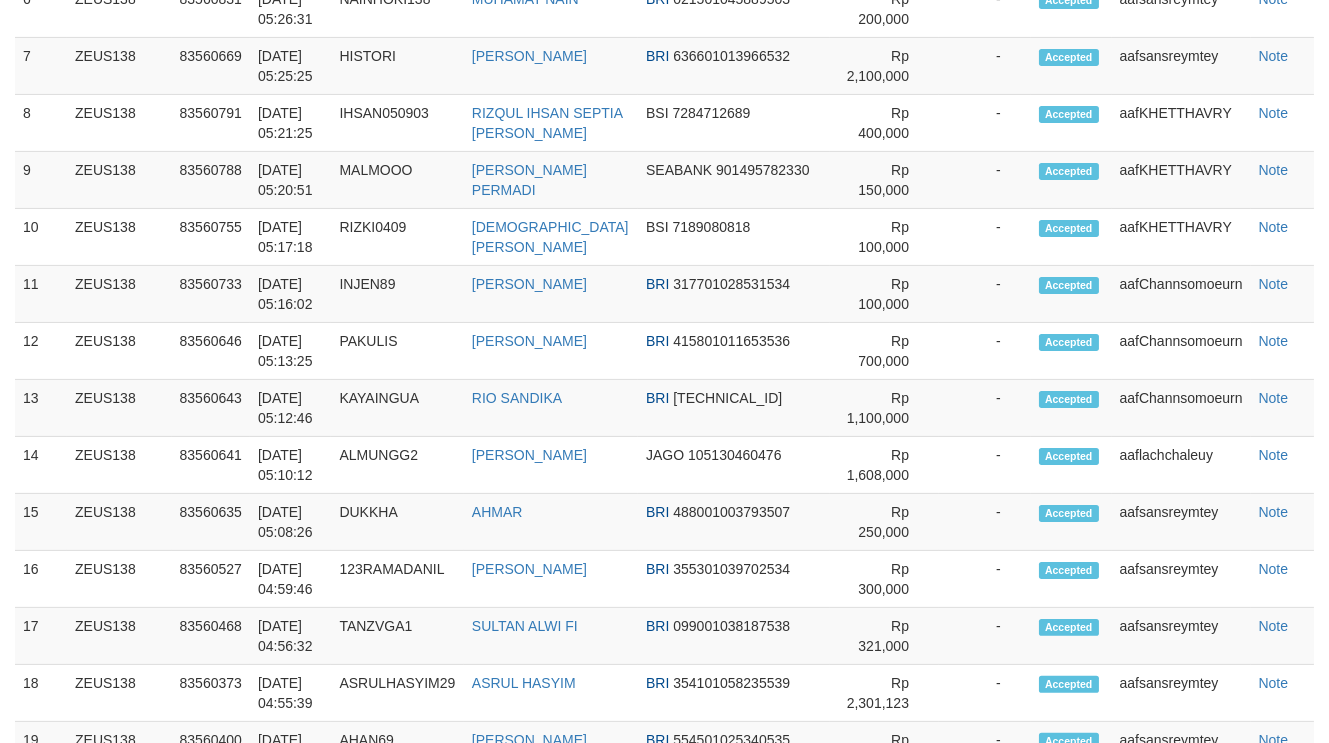 scroll, scrollTop: 1150, scrollLeft: 0, axis: vertical 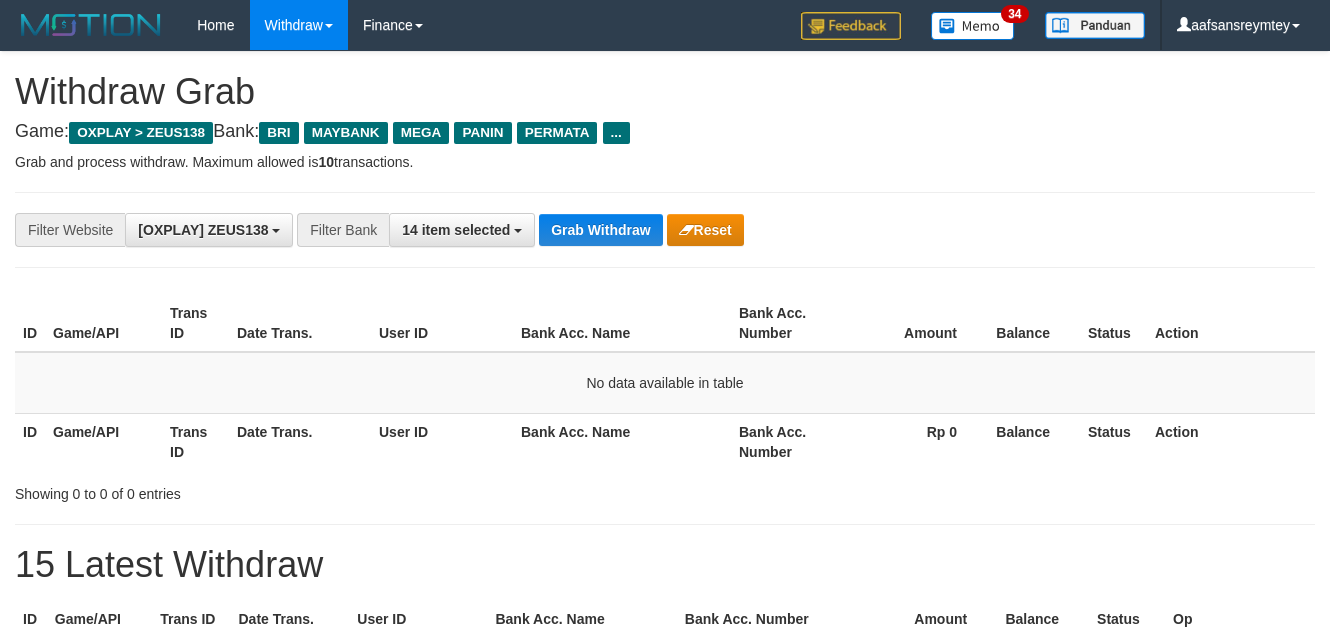 click on "Grab Withdraw" at bounding box center [600, 230] 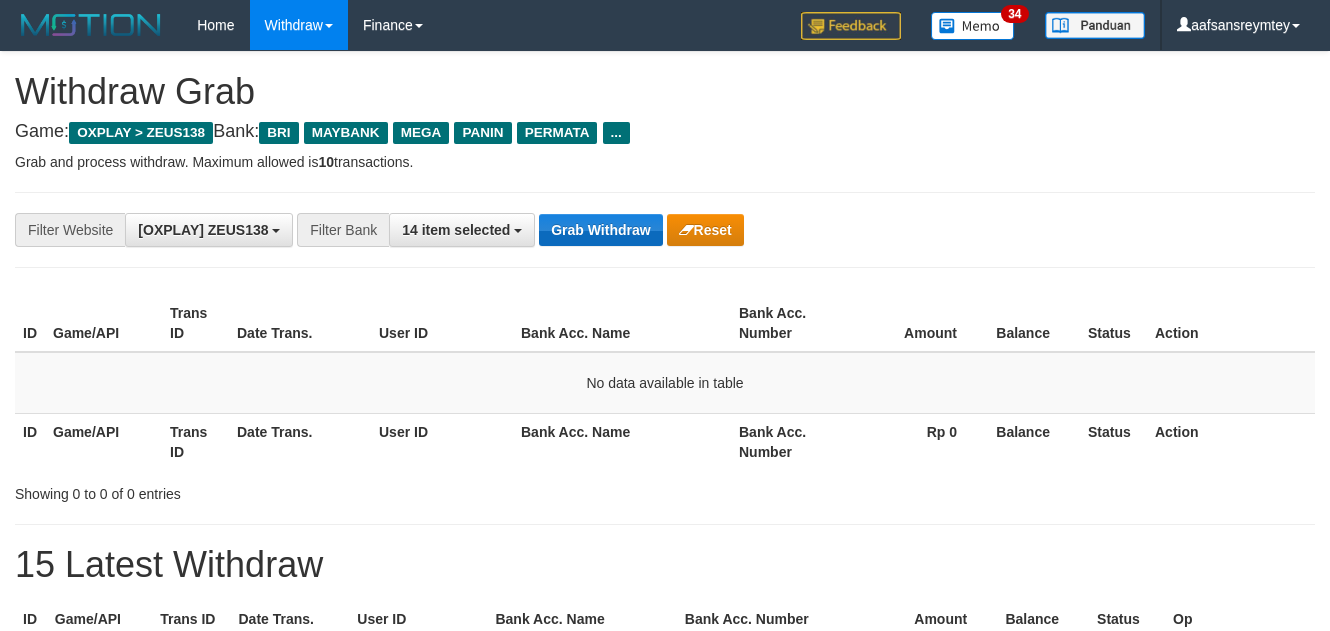 click on "Grab Withdraw" at bounding box center (600, 230) 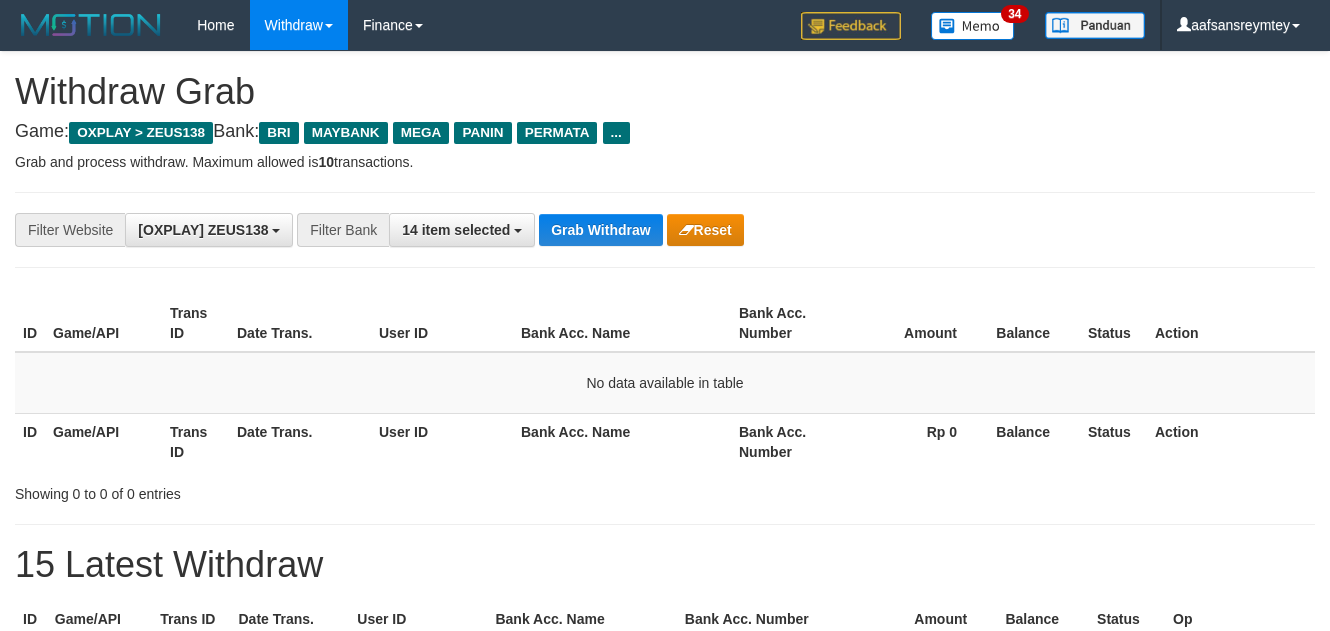 scroll, scrollTop: 90, scrollLeft: 0, axis: vertical 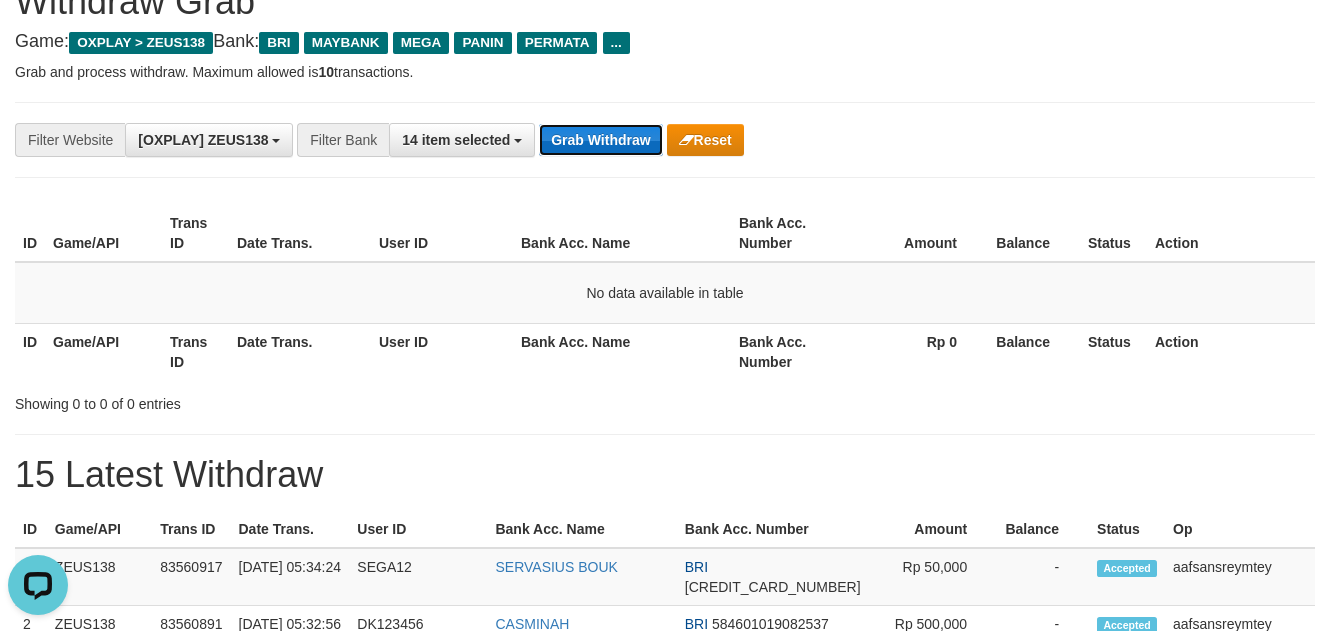 click on "Grab Withdraw" at bounding box center [600, 140] 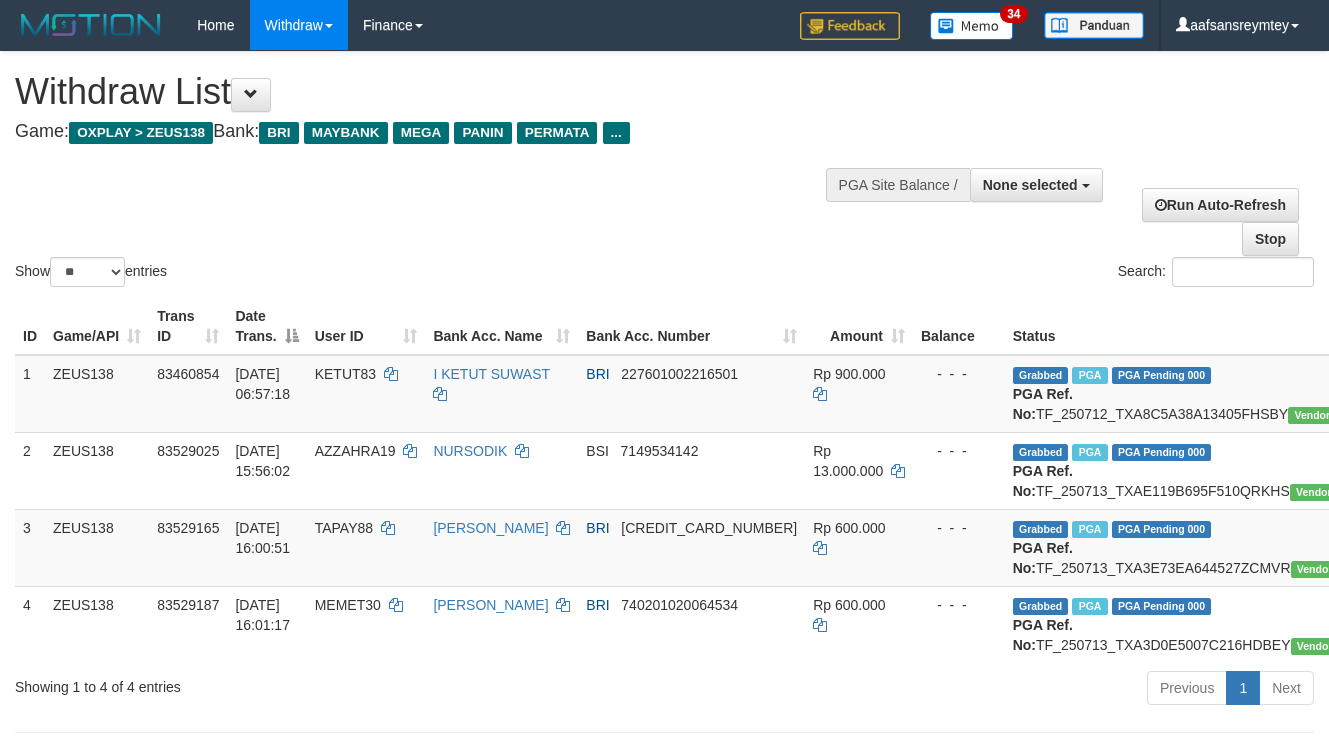 select 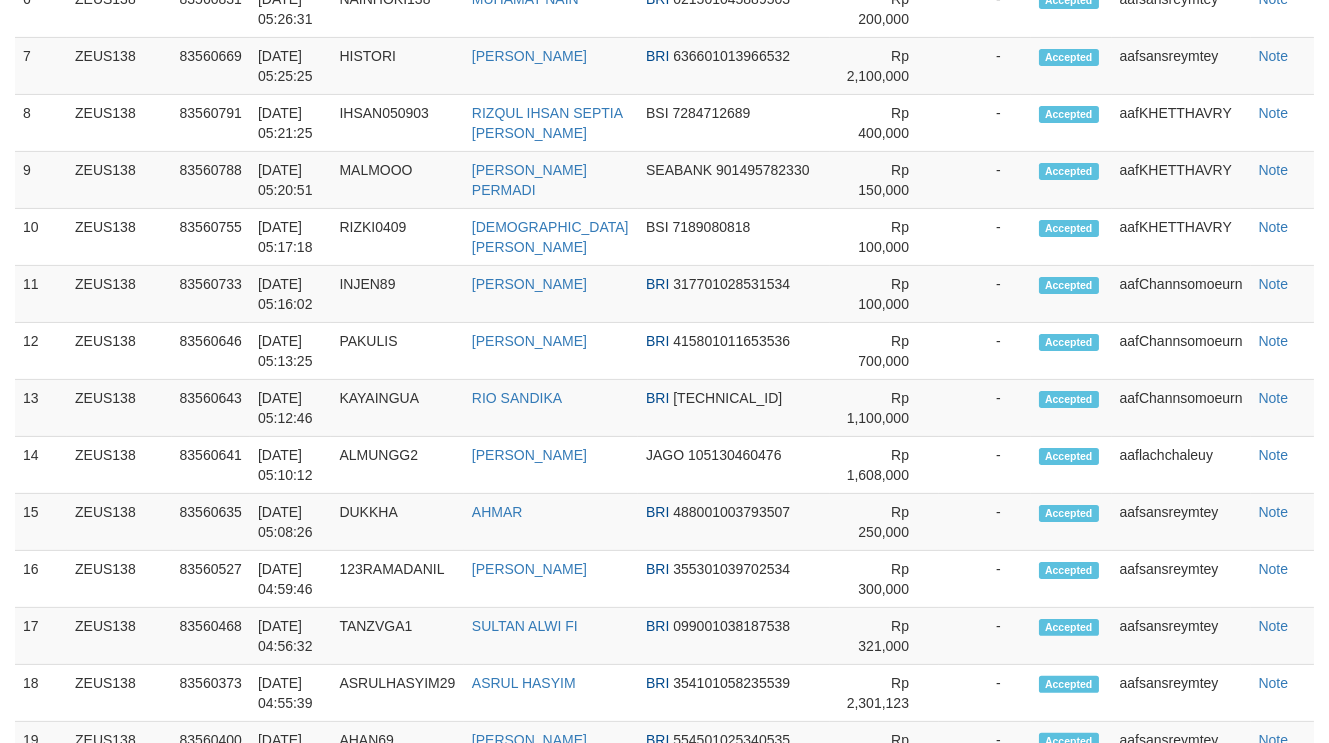 scroll, scrollTop: 1150, scrollLeft: 0, axis: vertical 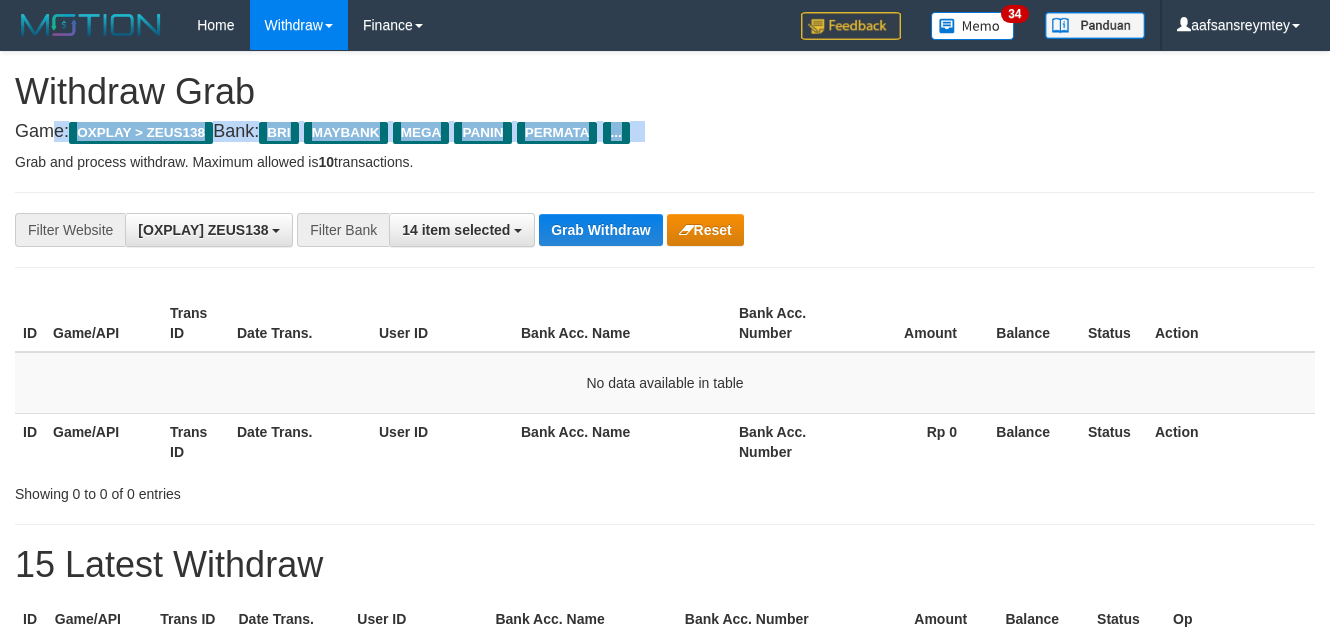 click on "PERMATA" at bounding box center [557, 133] 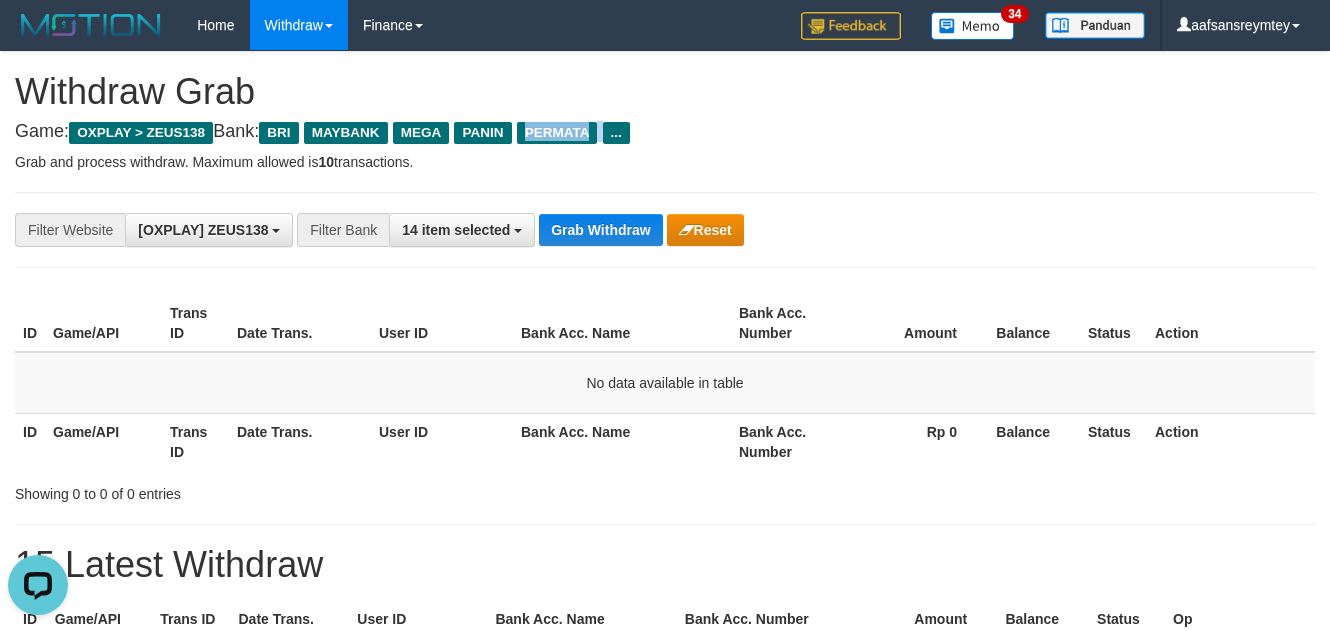 click on "PERMATA" at bounding box center (557, 133) 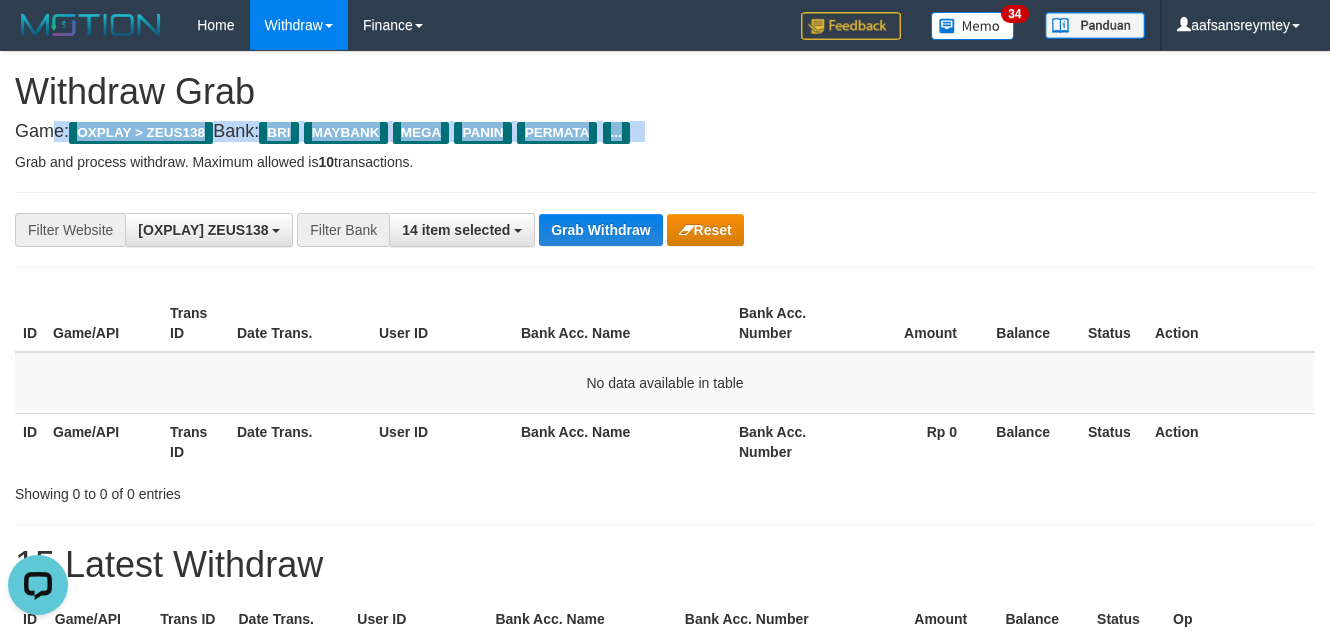 click on "PERMATA" at bounding box center (557, 133) 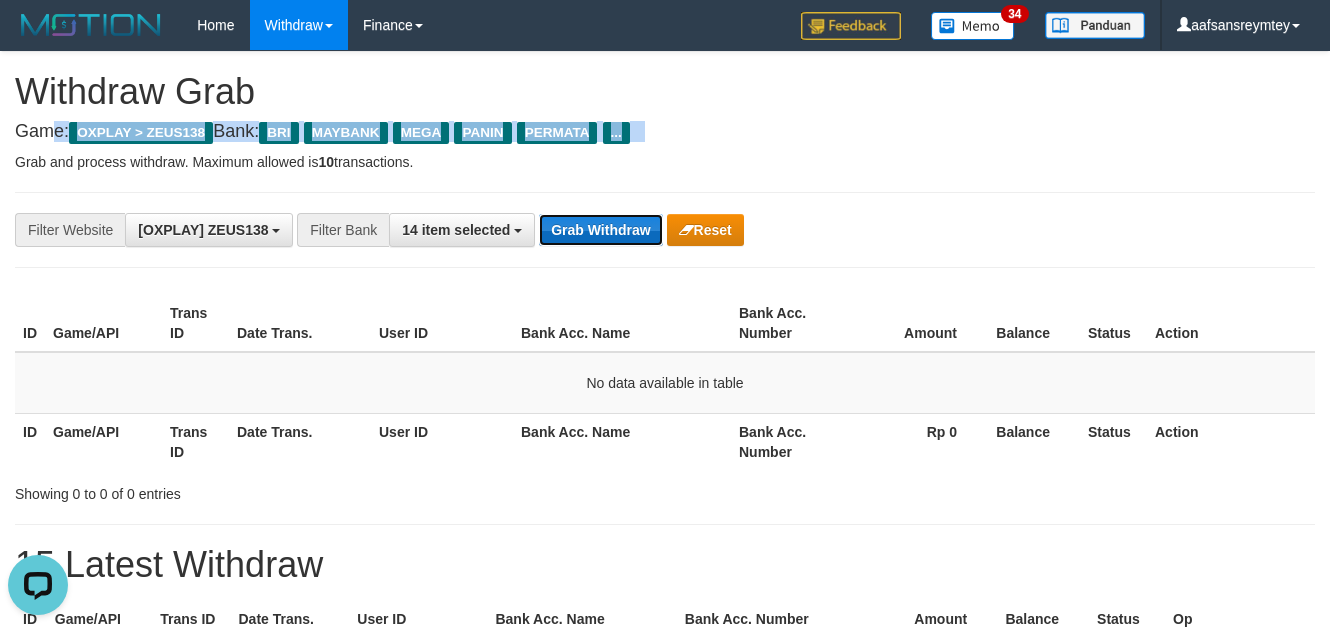 click on "Grab Withdraw" at bounding box center (600, 230) 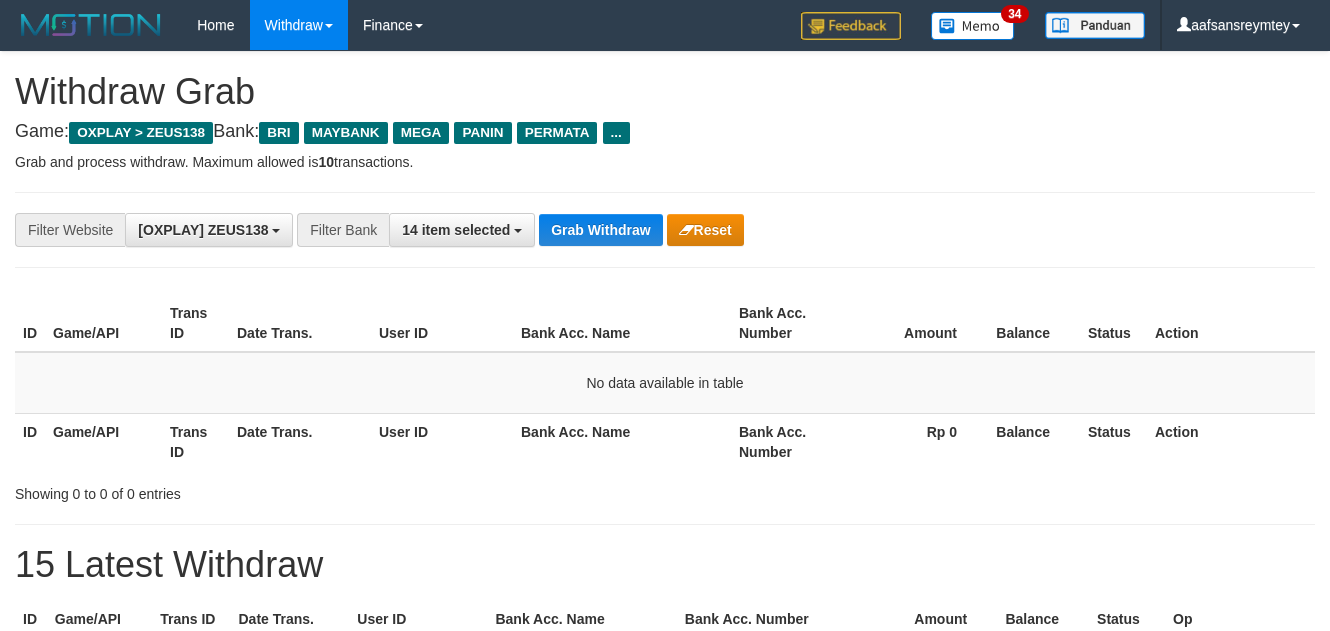 scroll, scrollTop: 0, scrollLeft: 0, axis: both 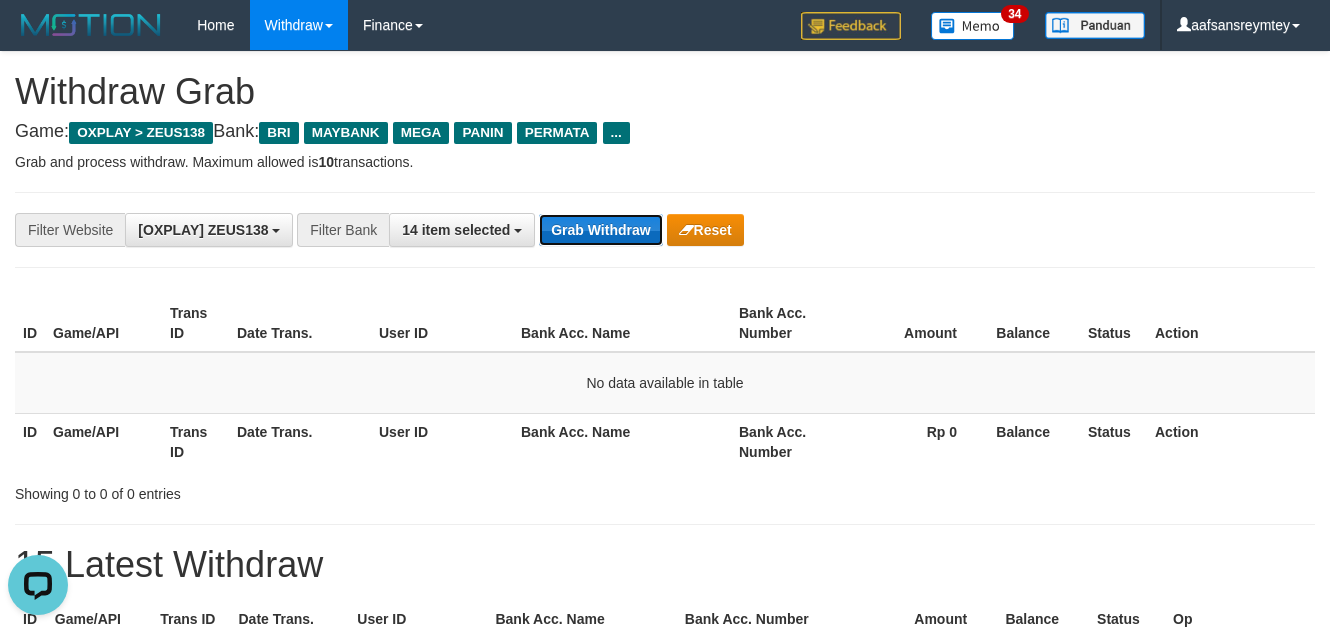 click on "Grab Withdraw" at bounding box center [600, 230] 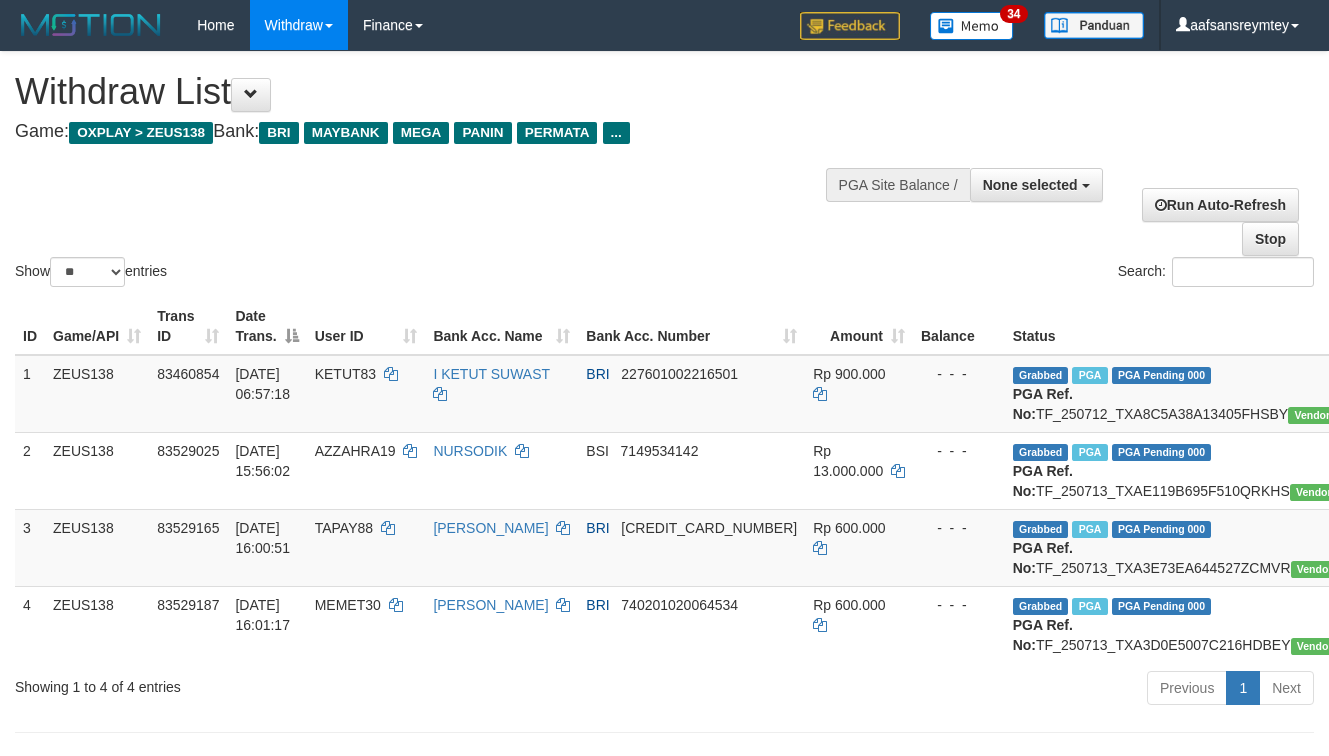 select 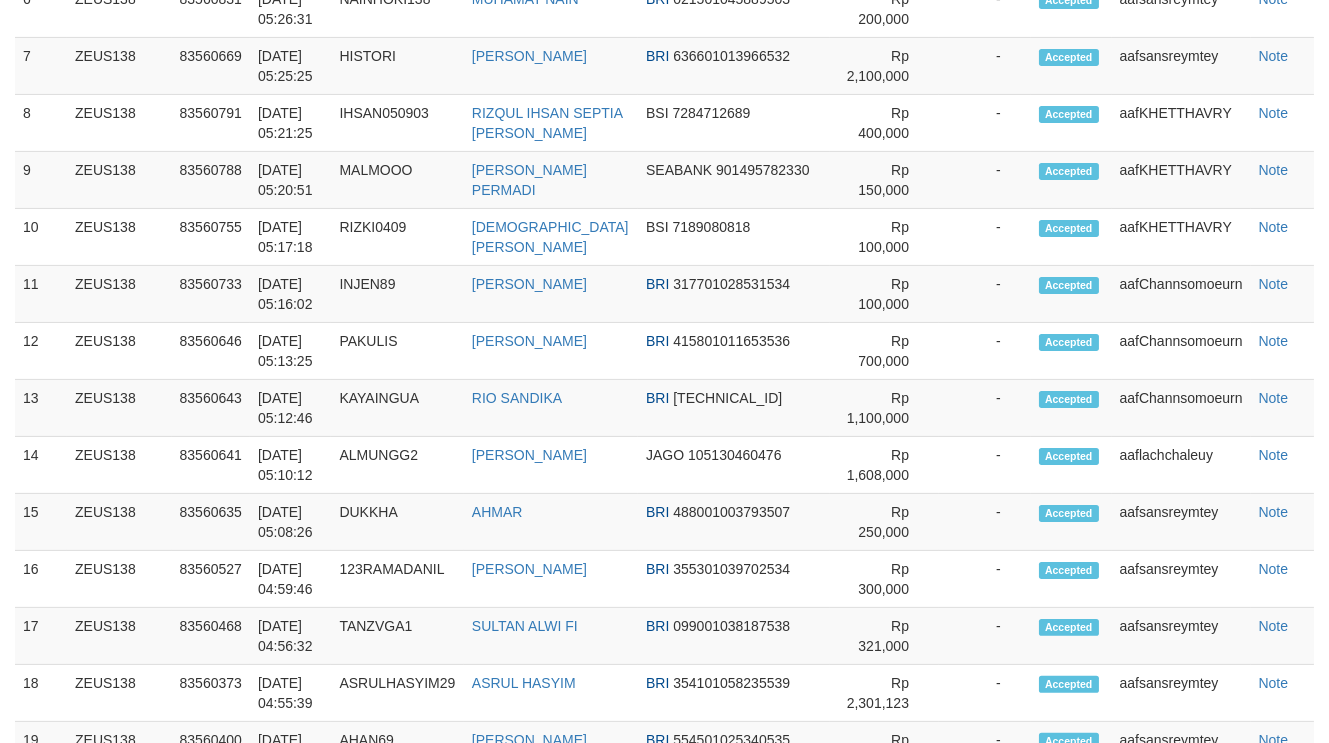 scroll, scrollTop: 1150, scrollLeft: 0, axis: vertical 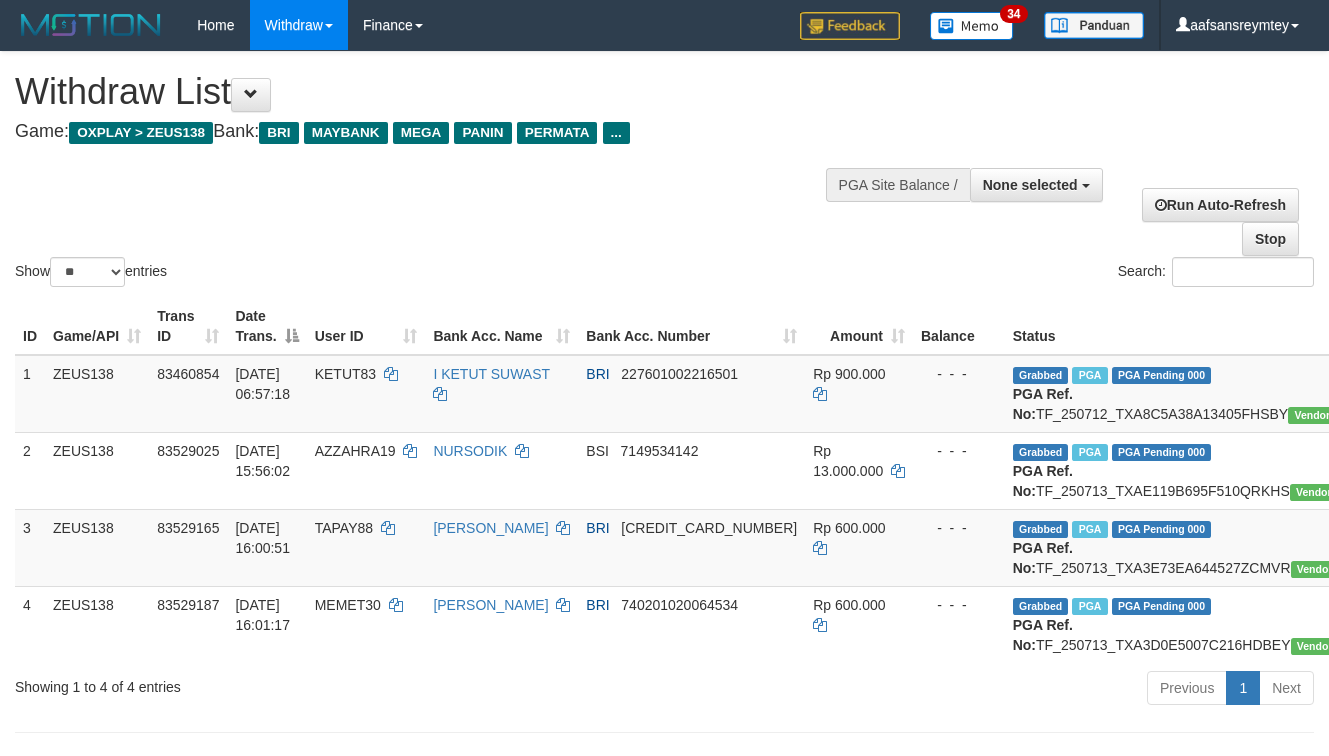 select 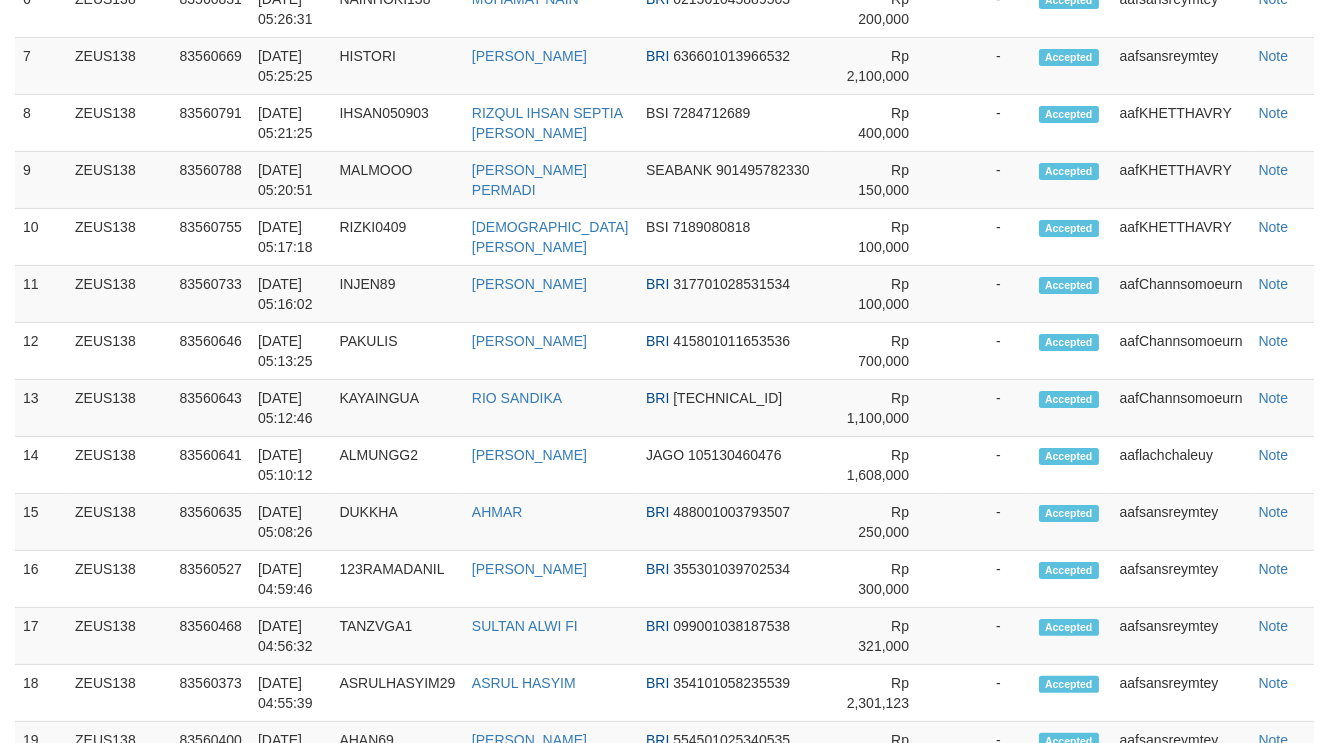 scroll, scrollTop: 1150, scrollLeft: 0, axis: vertical 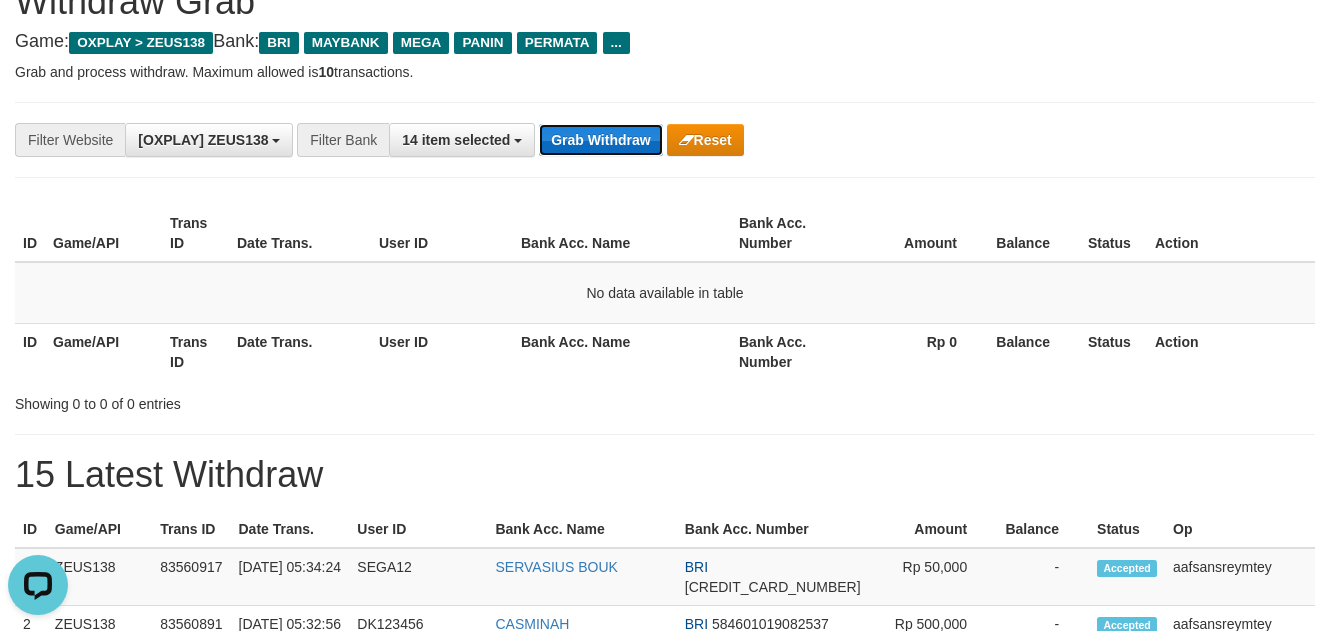 click on "Grab Withdraw" at bounding box center (600, 140) 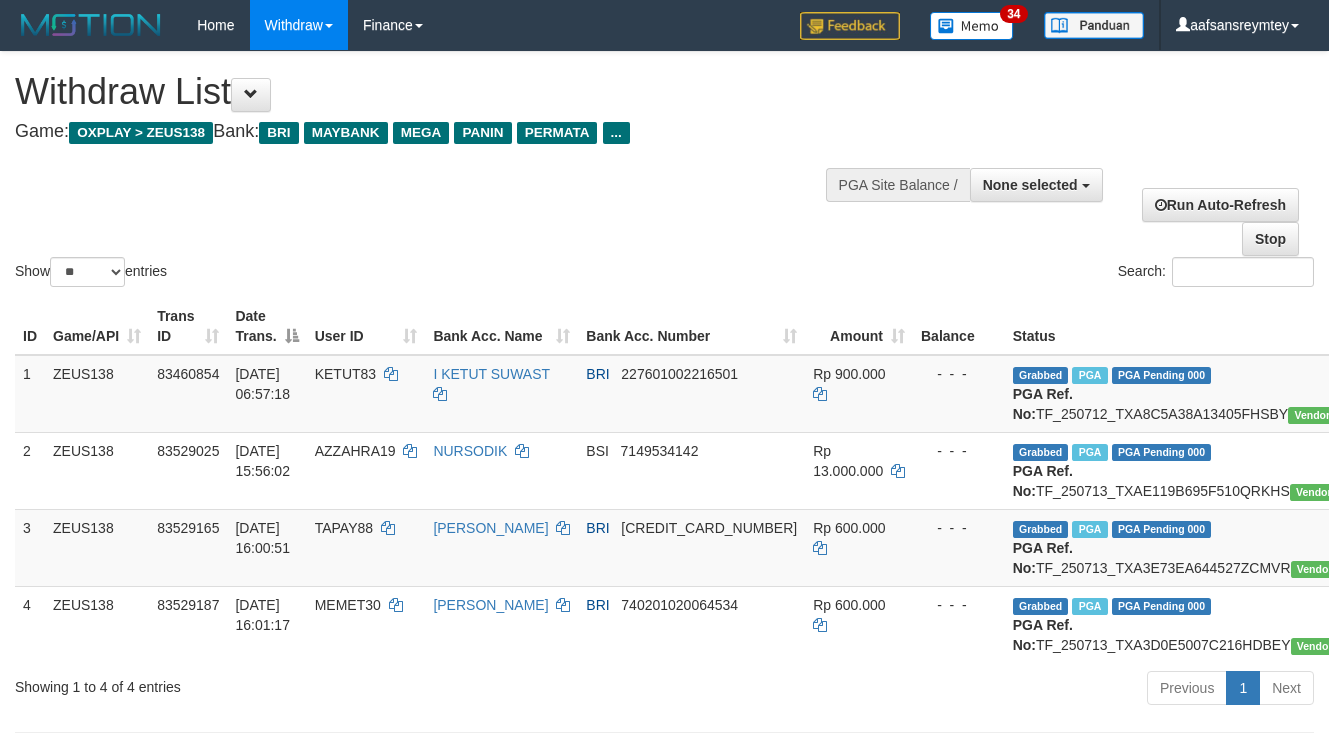 select 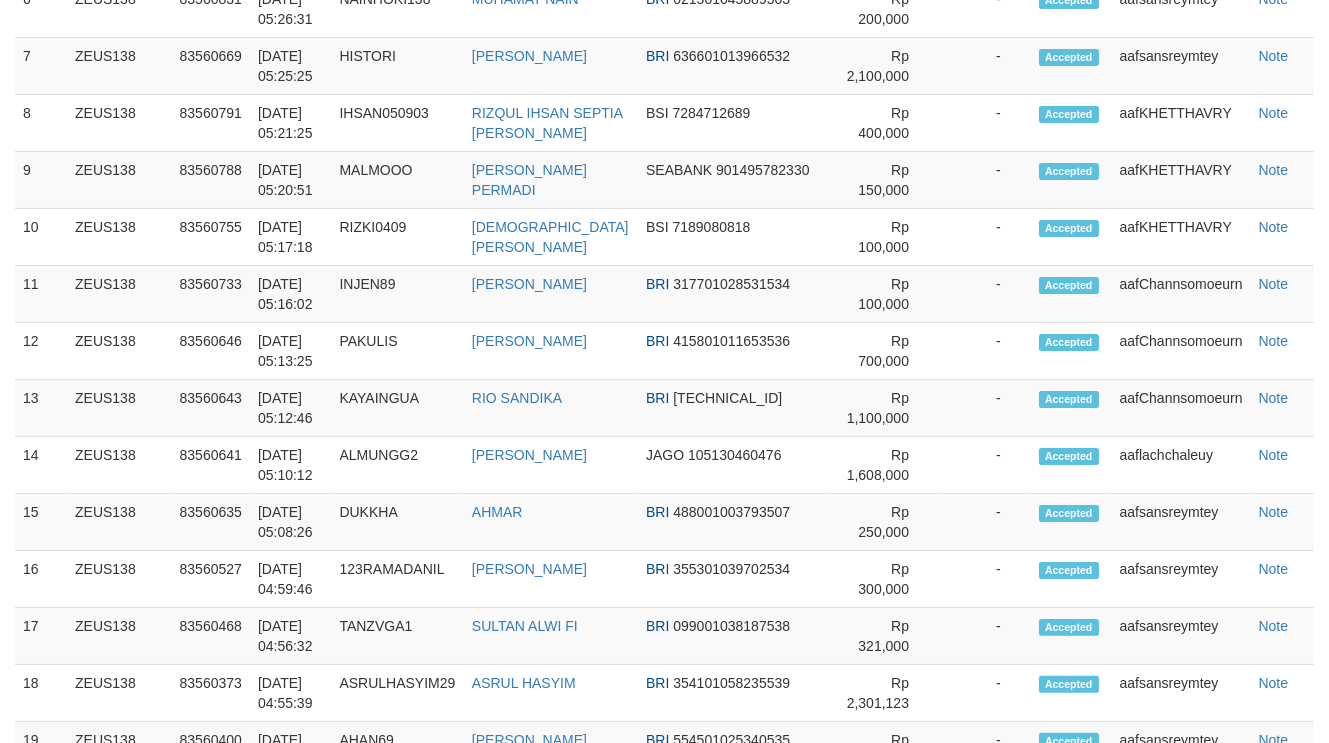 scroll, scrollTop: 1150, scrollLeft: 0, axis: vertical 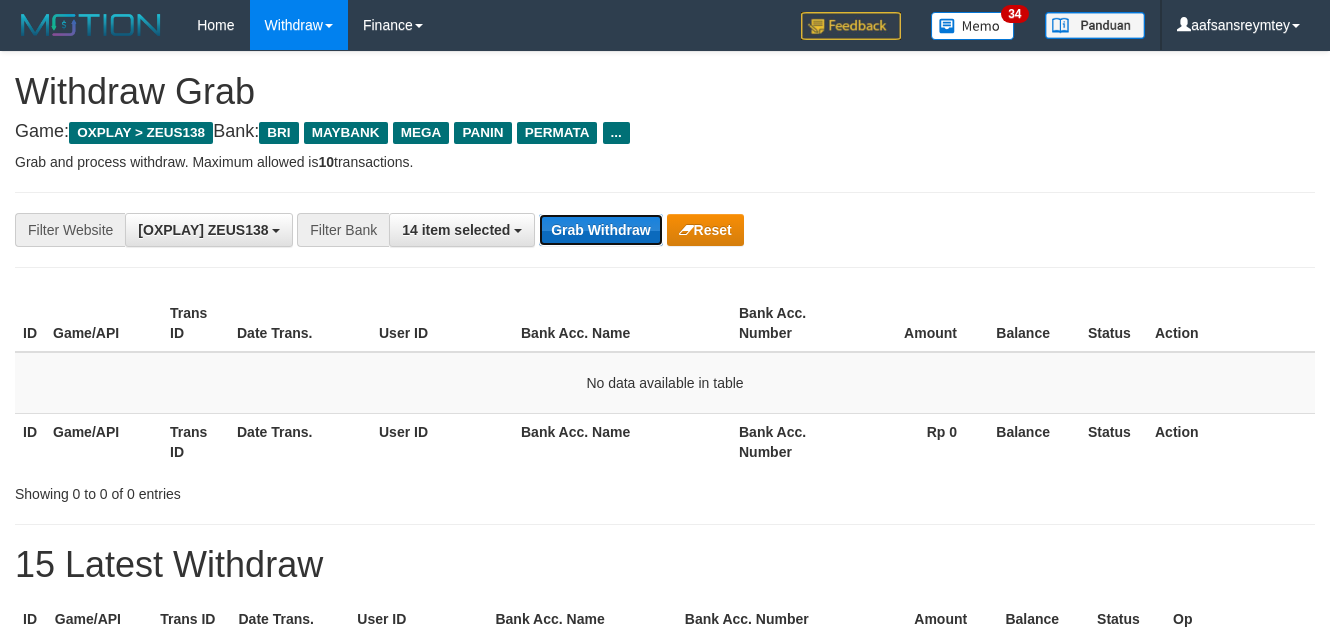 click on "Grab Withdraw" at bounding box center [600, 230] 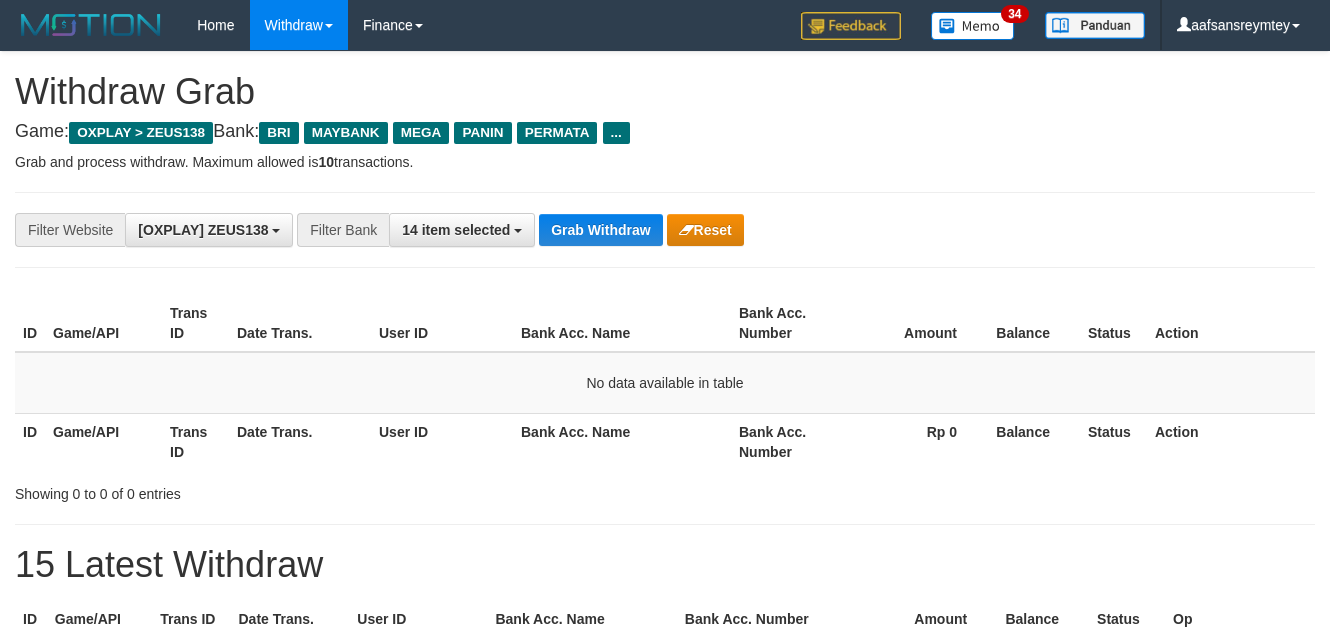 scroll, scrollTop: 0, scrollLeft: 0, axis: both 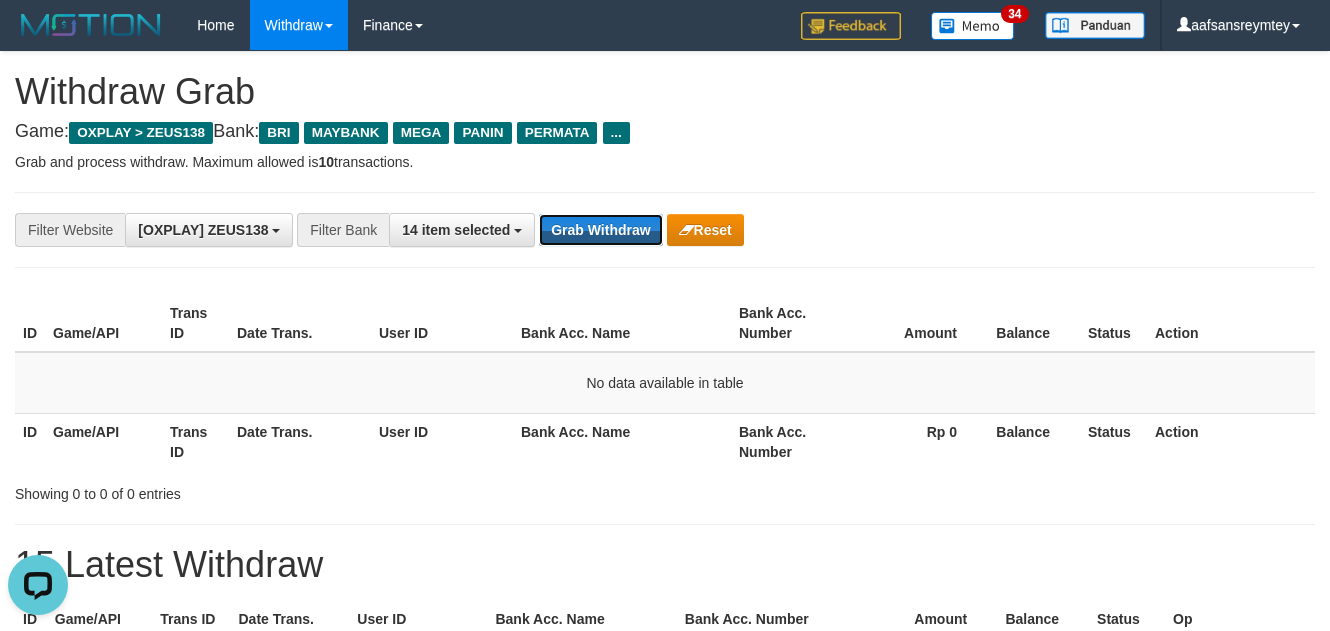 click on "Grab Withdraw" at bounding box center [600, 230] 